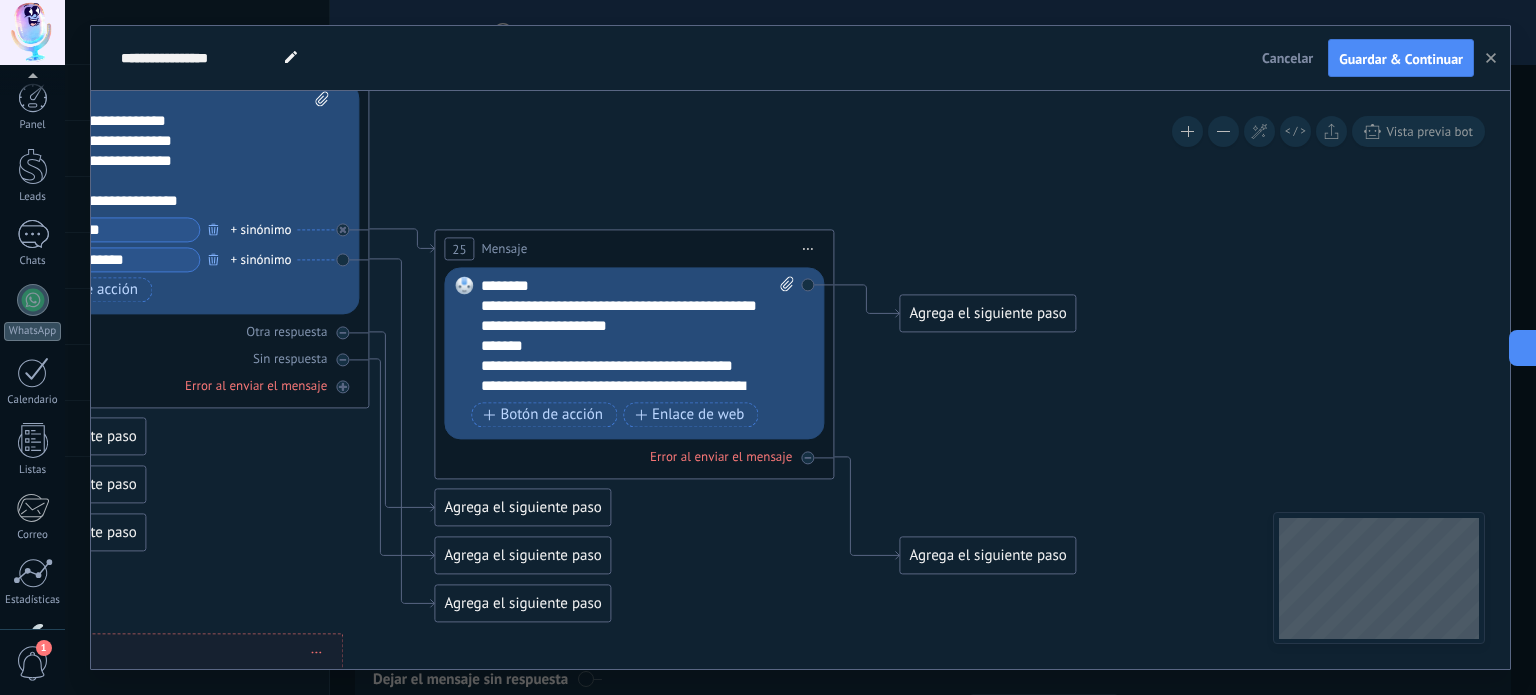 scroll, scrollTop: 0, scrollLeft: 0, axis: both 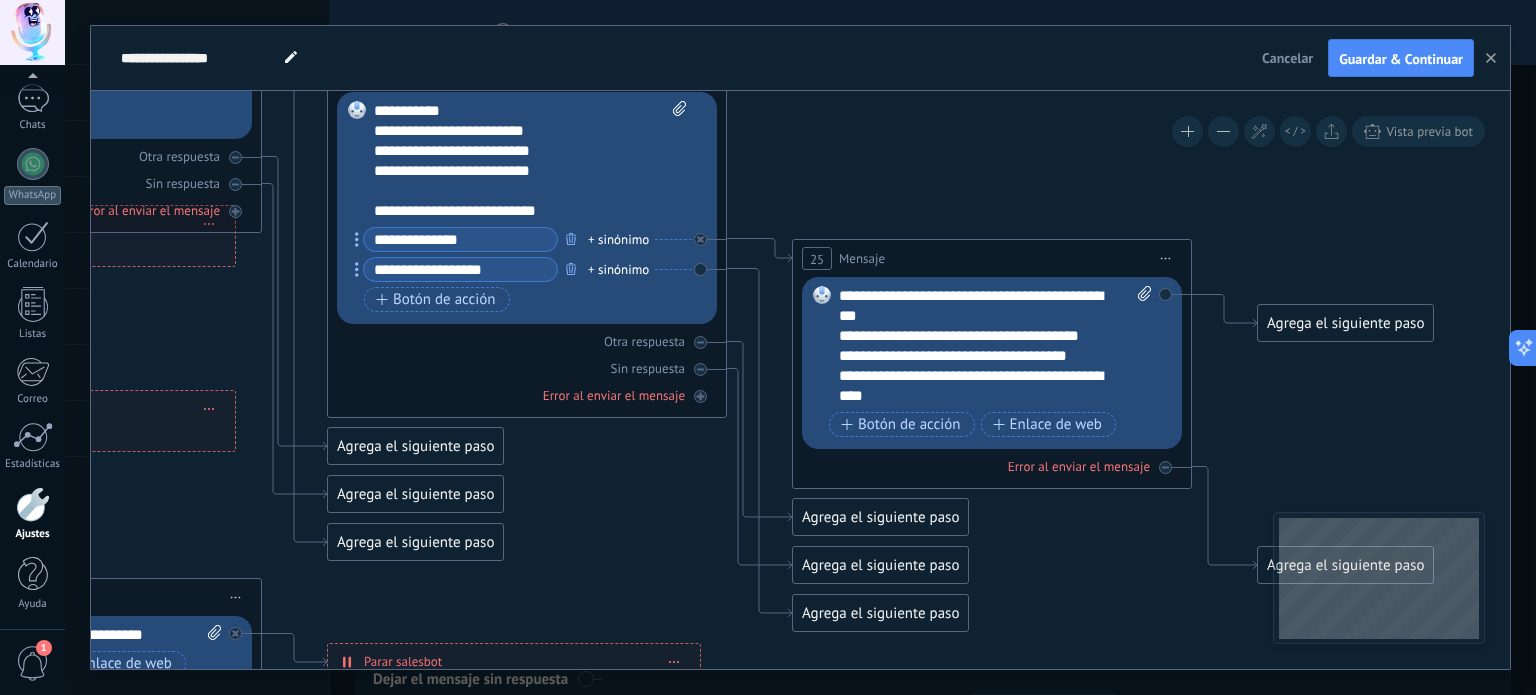 drag, startPoint x: 728, startPoint y: 612, endPoint x: 1086, endPoint y: 622, distance: 358.13965 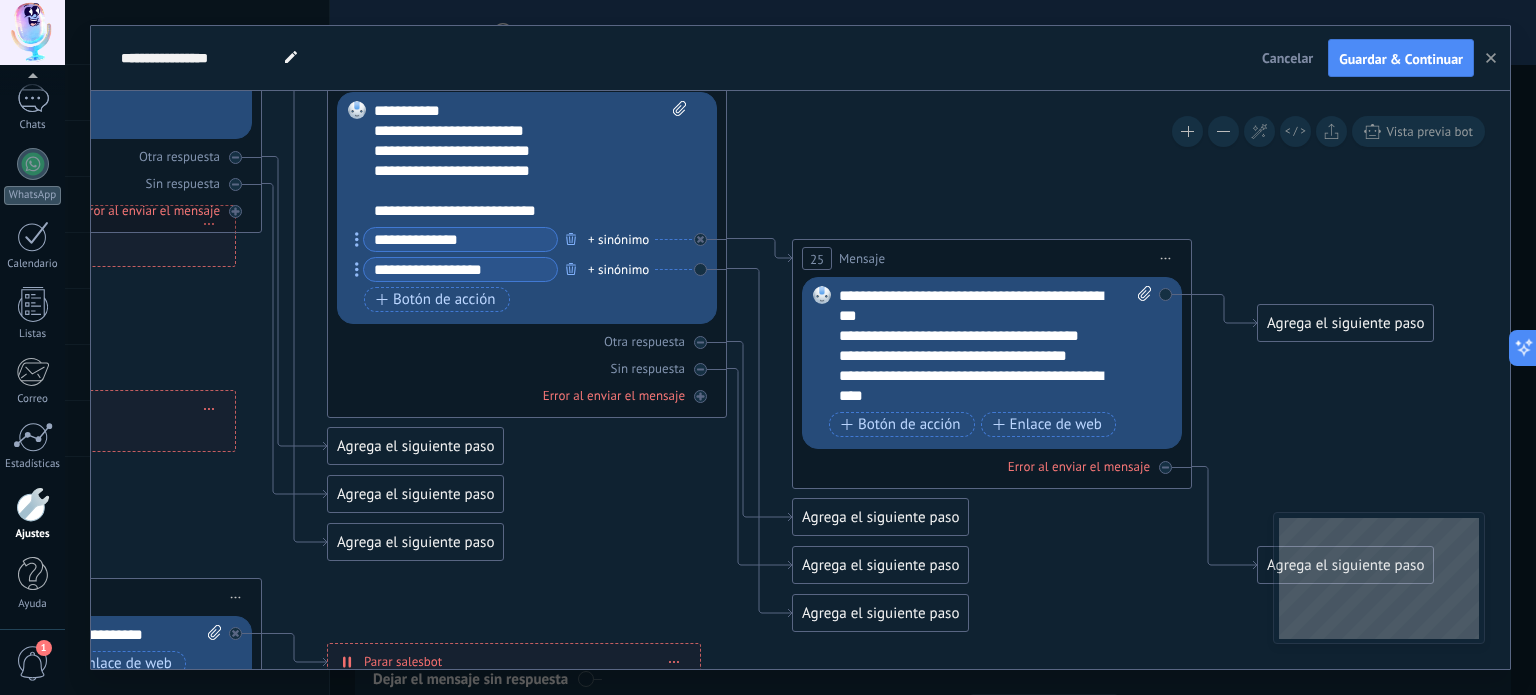 click 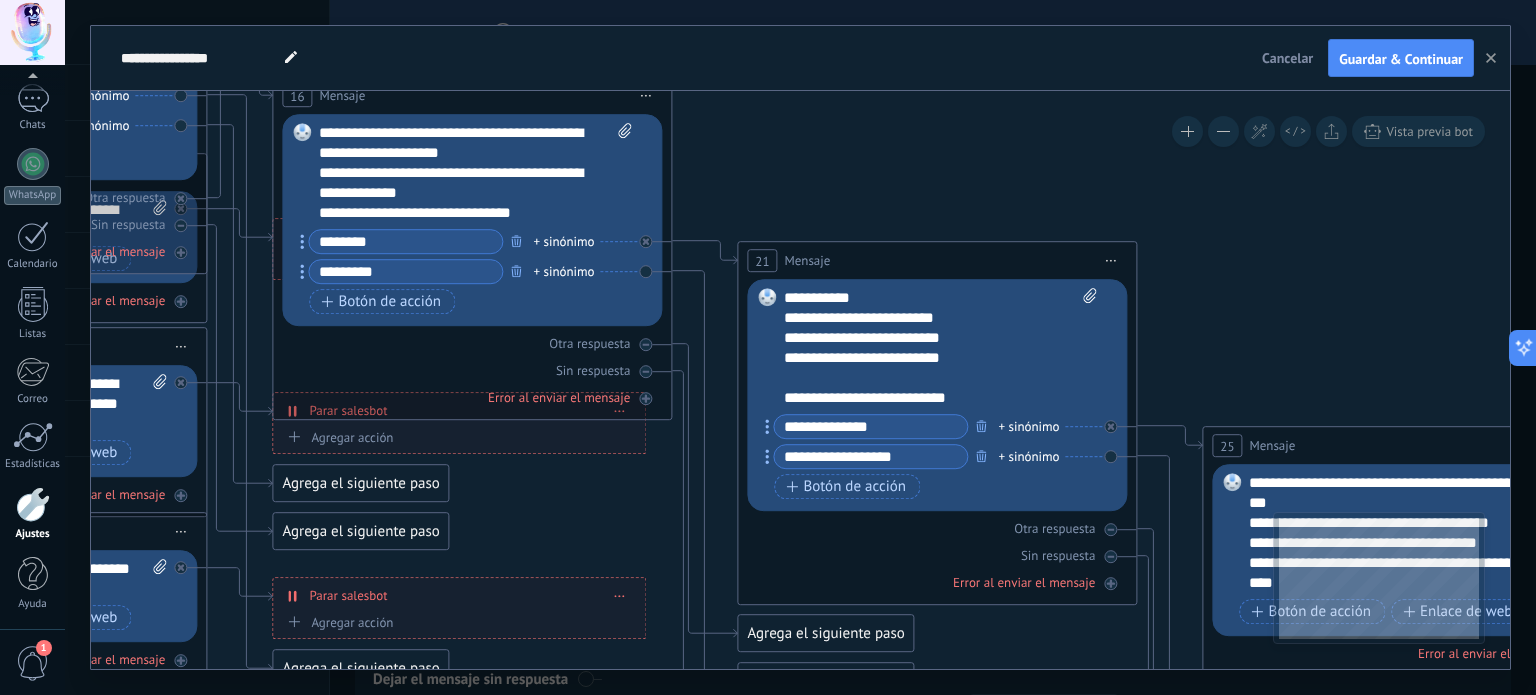 drag, startPoint x: 614, startPoint y: 502, endPoint x: 944, endPoint y: 631, distance: 354.31766 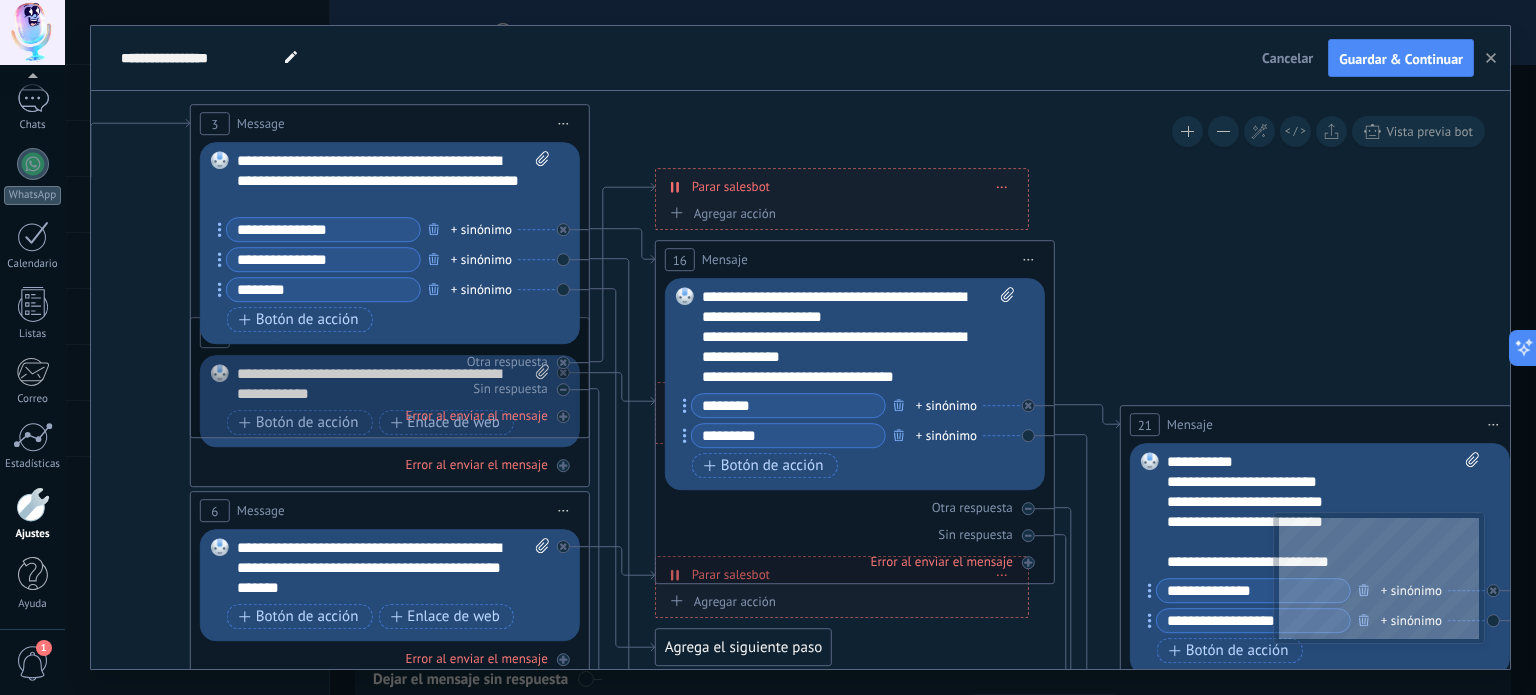 drag, startPoint x: 639, startPoint y: 525, endPoint x: 1019, endPoint y: 663, distance: 404.28207 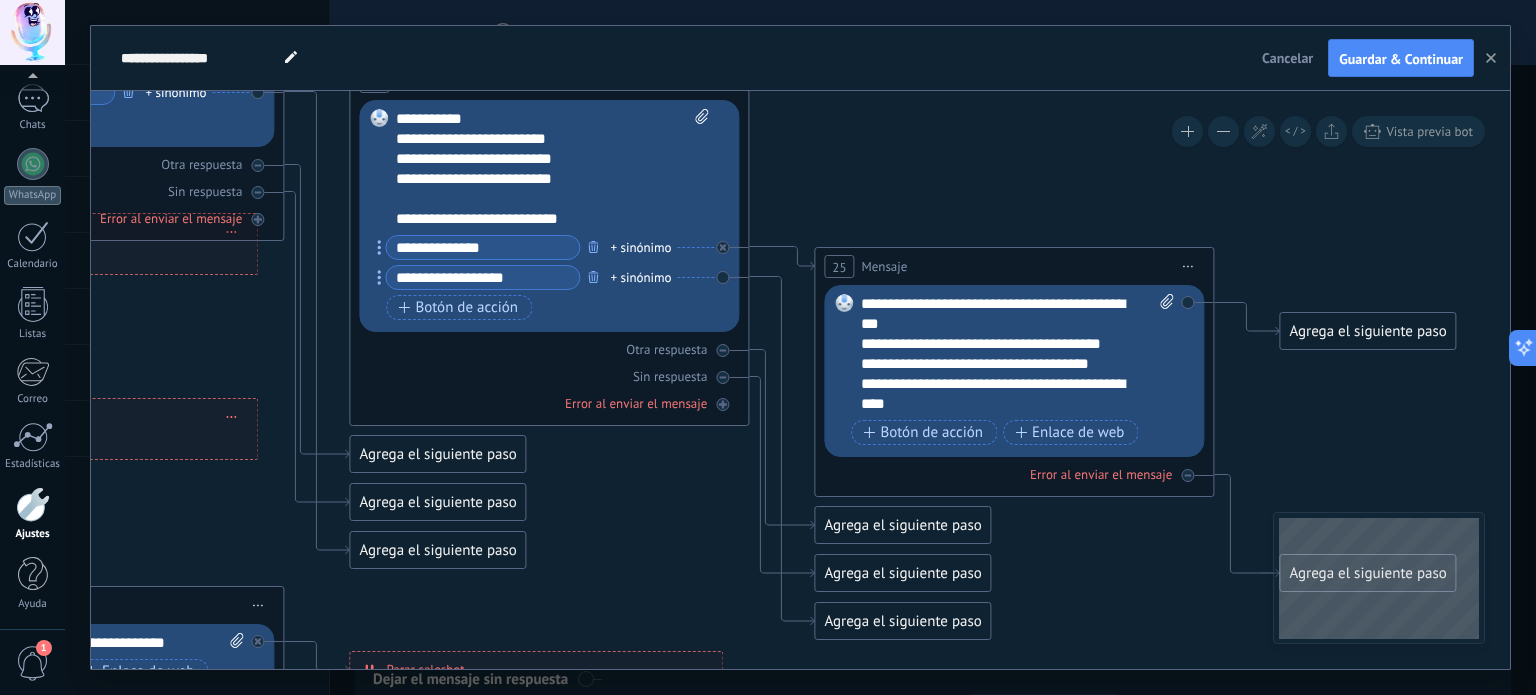 drag, startPoint x: 1216, startPoint y: 333, endPoint x: 473, endPoint y: 9, distance: 810.5708 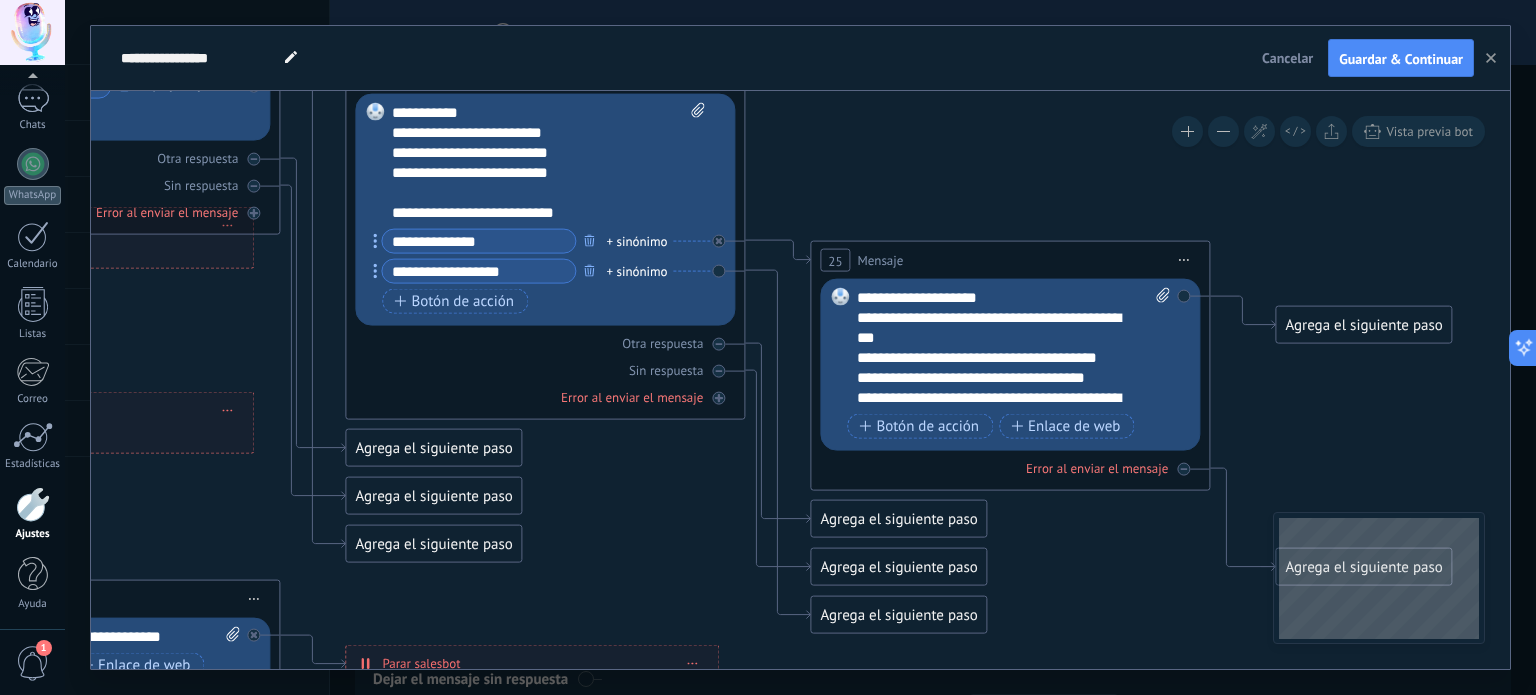 scroll, scrollTop: 320, scrollLeft: 0, axis: vertical 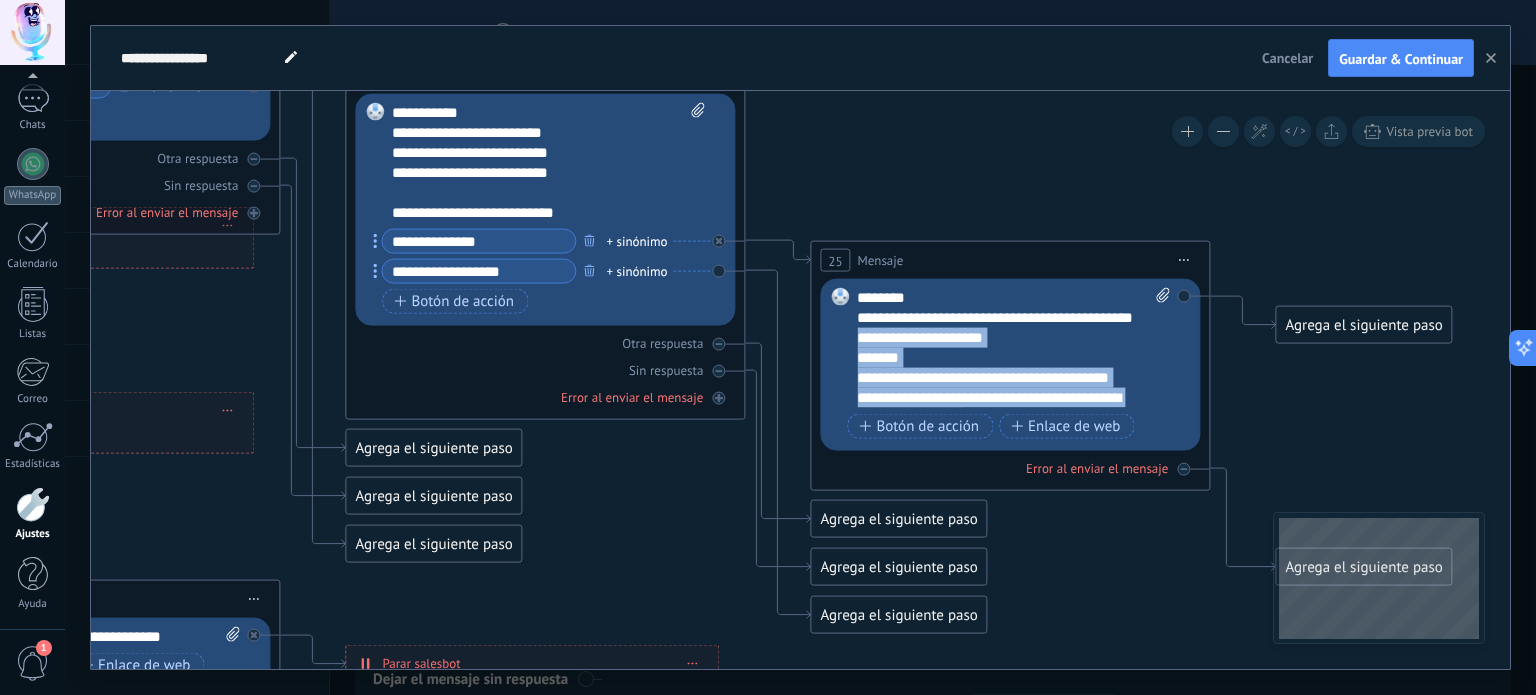 drag, startPoint x: 1002, startPoint y: 400, endPoint x: 852, endPoint y: 356, distance: 156.32019 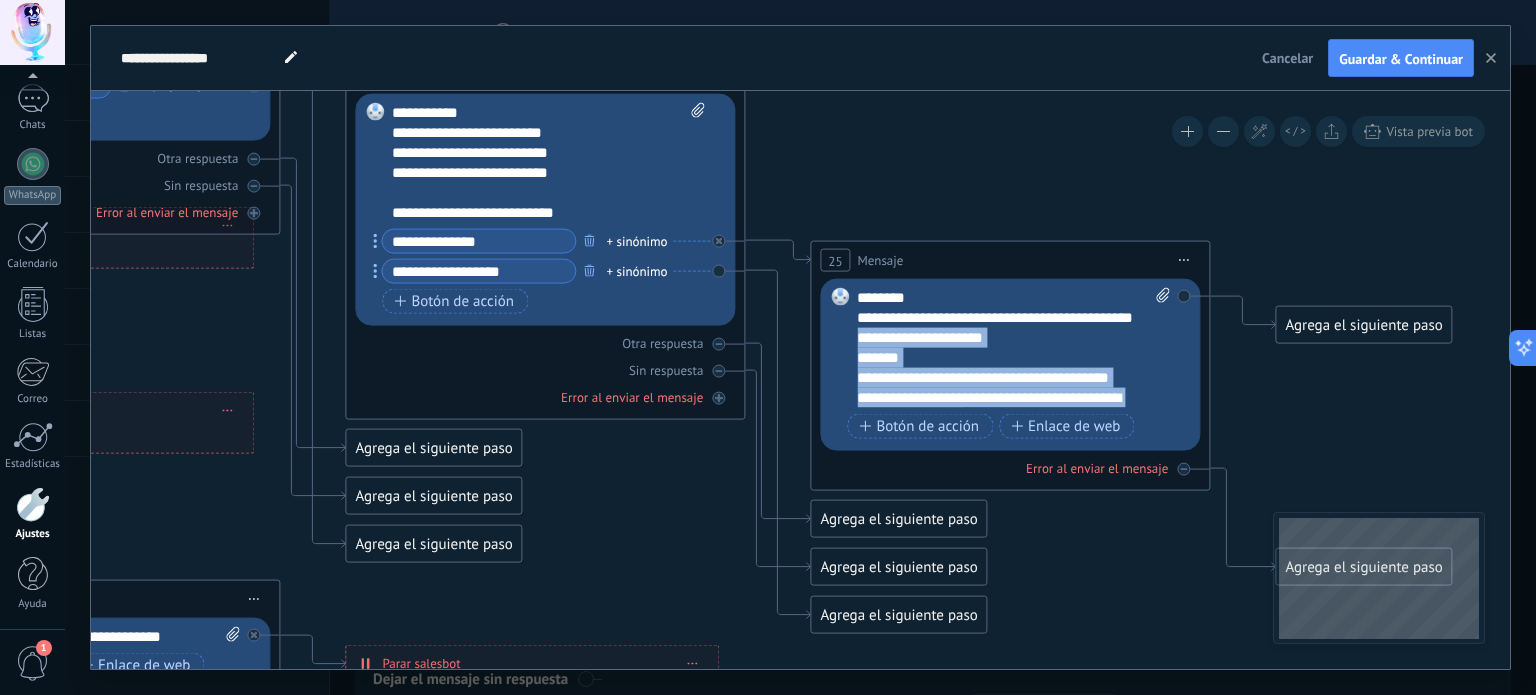 type 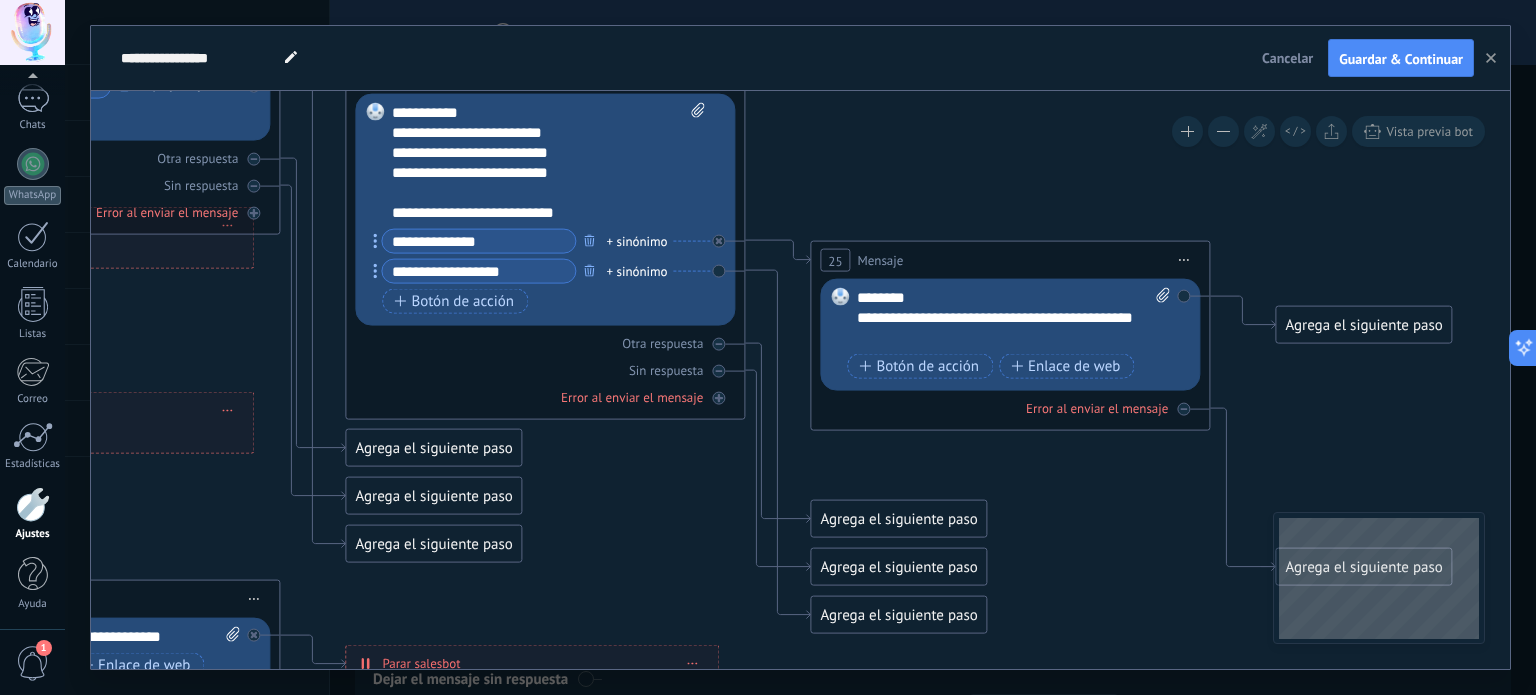 click on "Agrega el siguiente paso" at bounding box center (1363, 325) 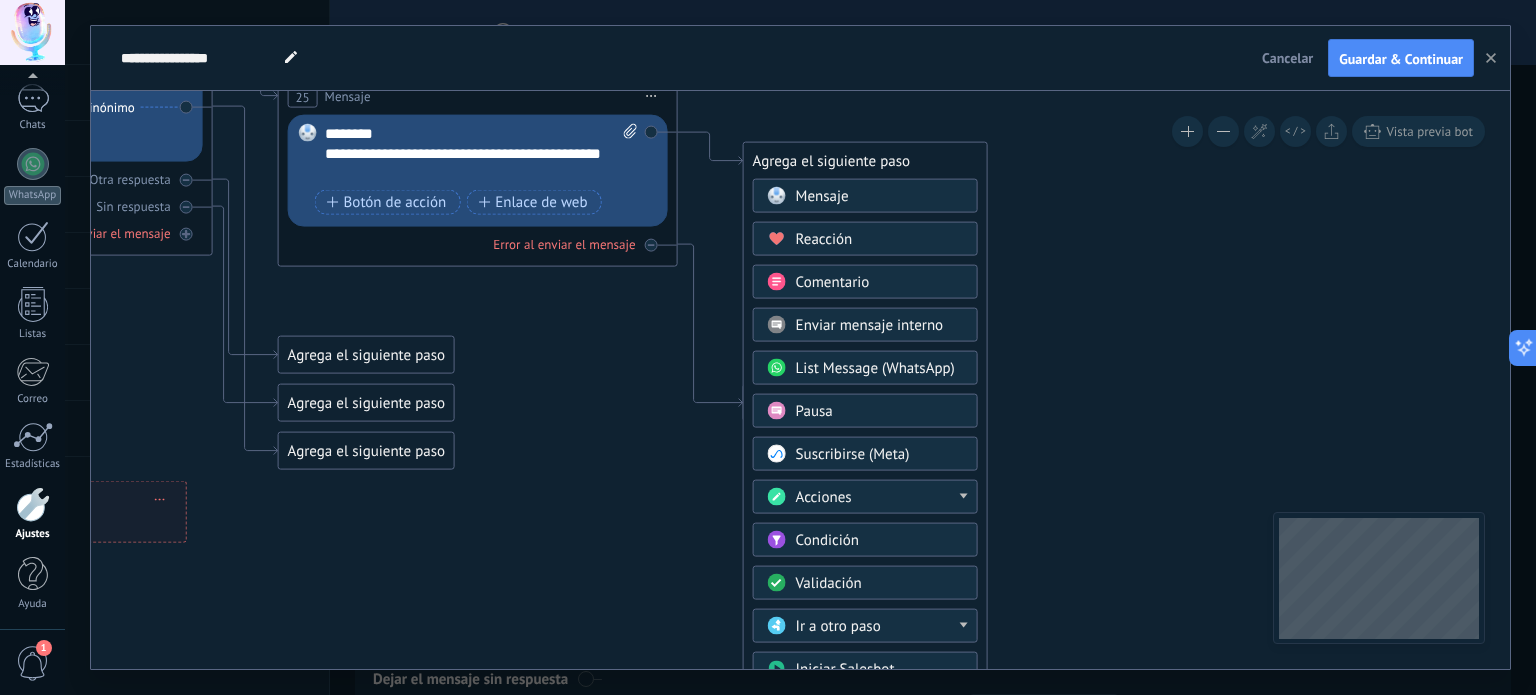 drag, startPoint x: 1216, startPoint y: 491, endPoint x: 682, endPoint y: 325, distance: 559.2066 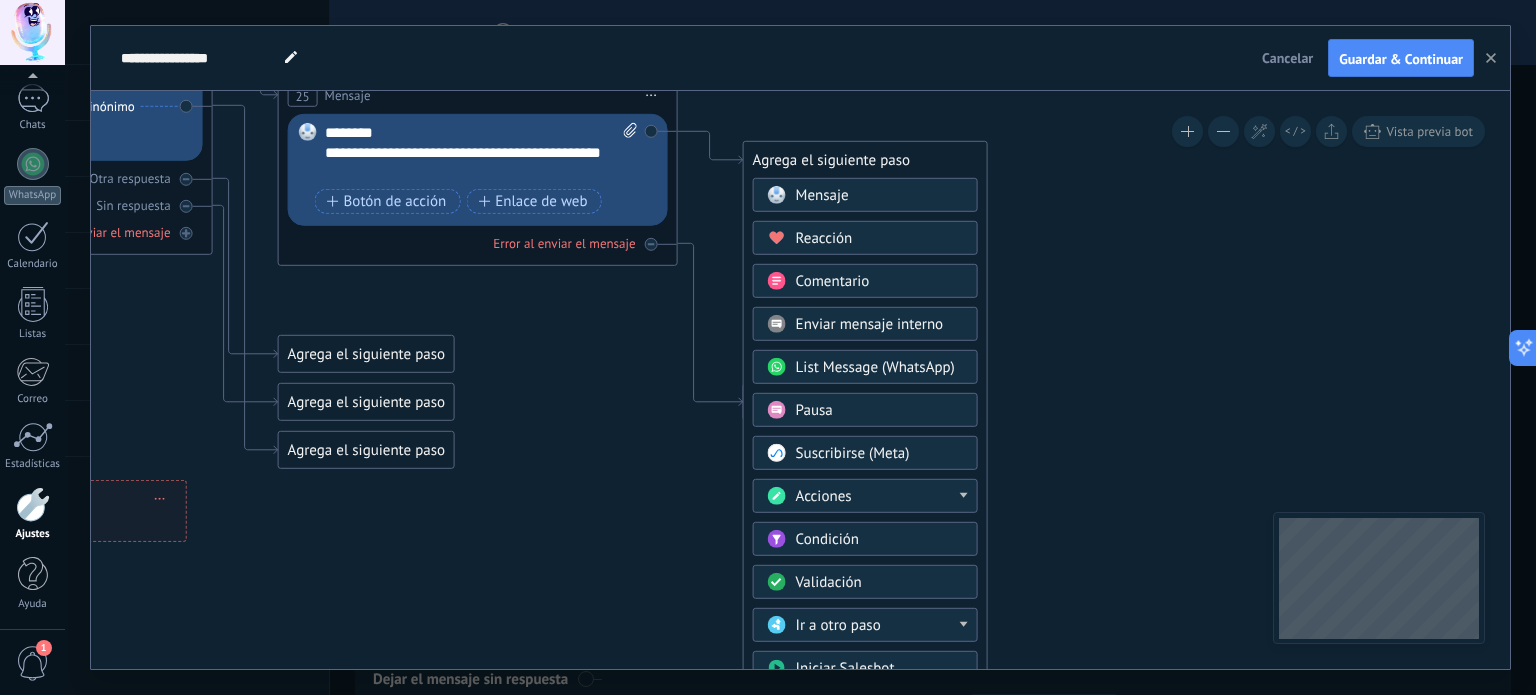 click on "Comentario" at bounding box center (880, 282) 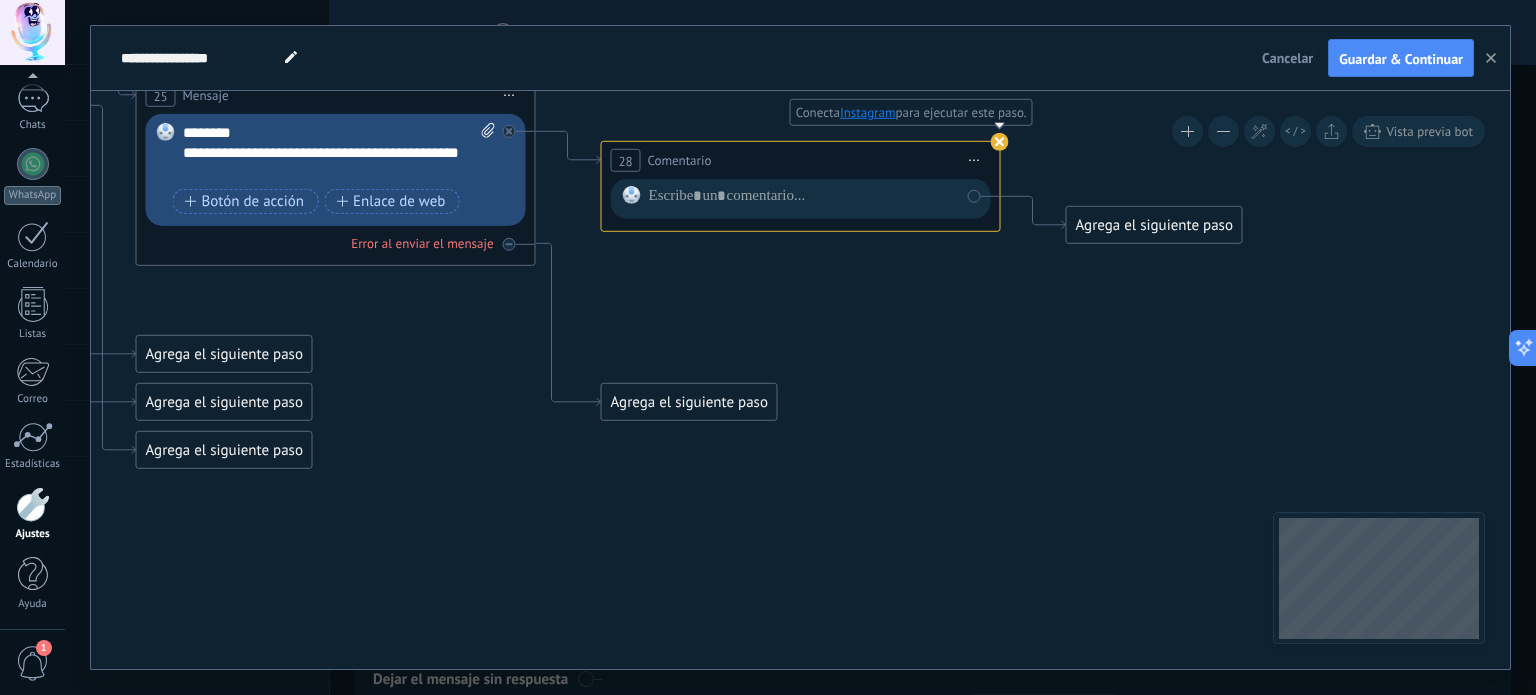 click 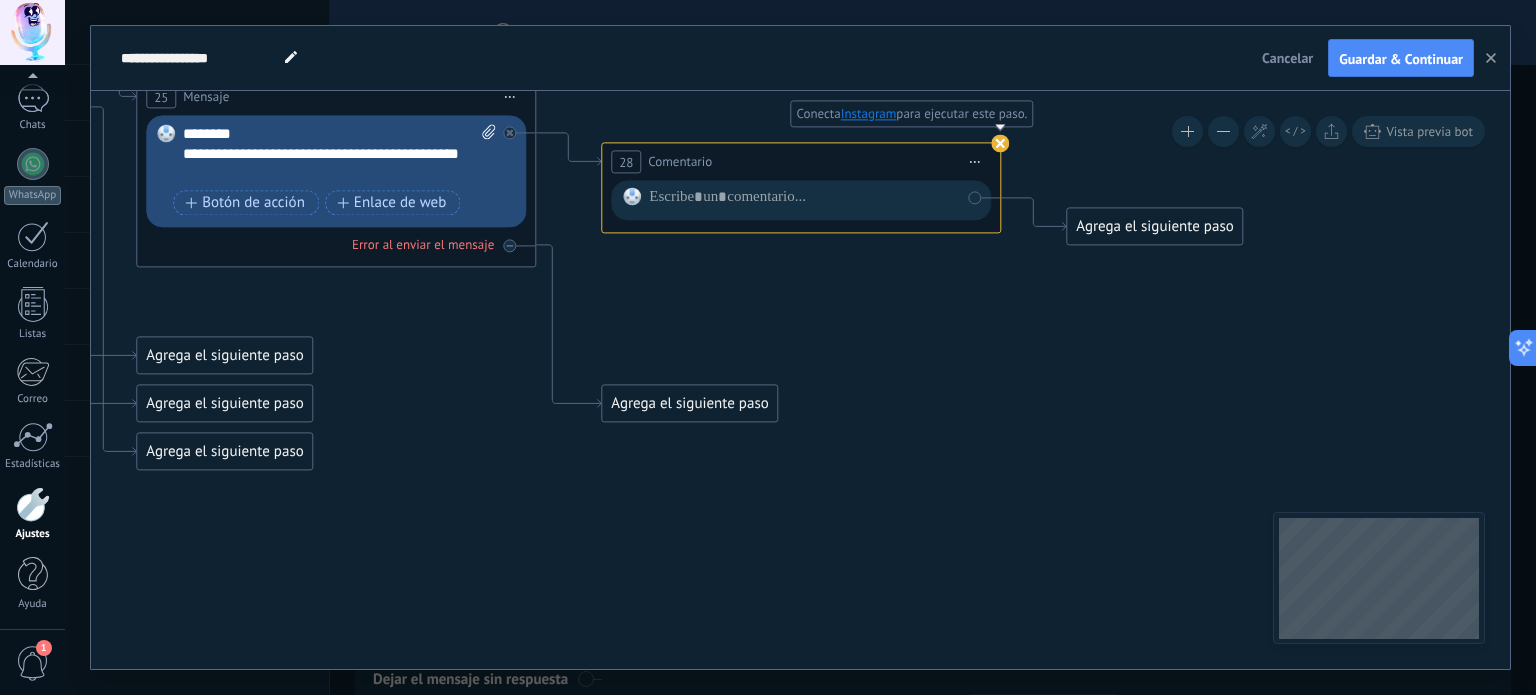 click on "**********" at bounding box center (801, 188) 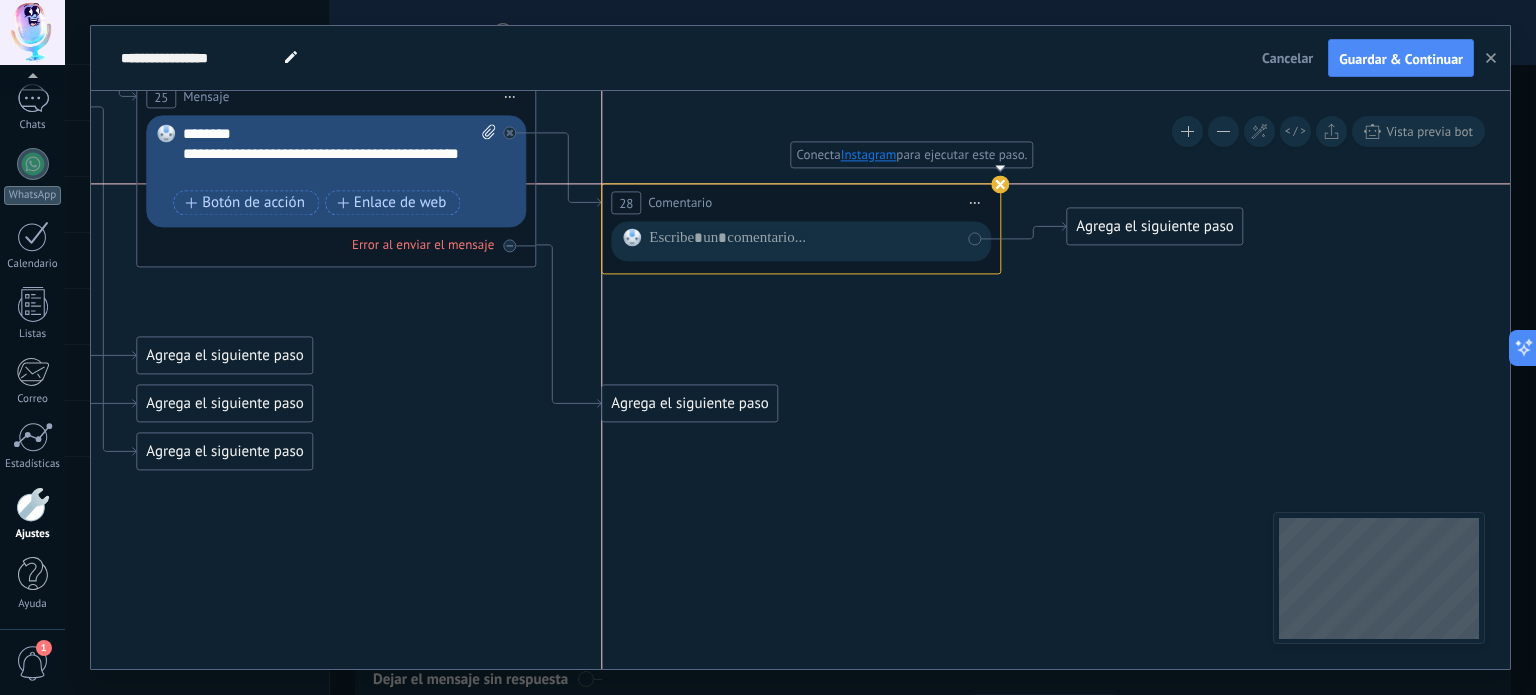 drag, startPoint x: 619, startPoint y: 161, endPoint x: 628, endPoint y: 210, distance: 49.819675 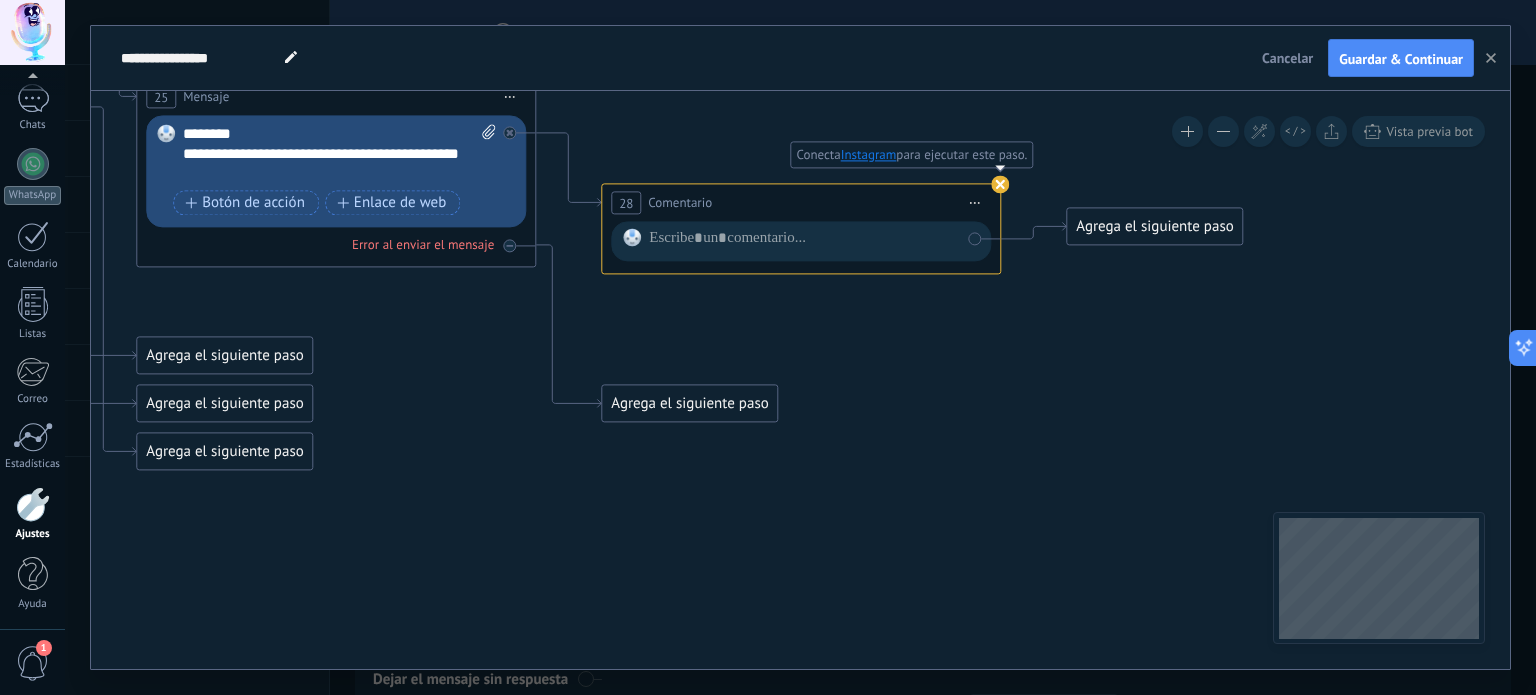 click 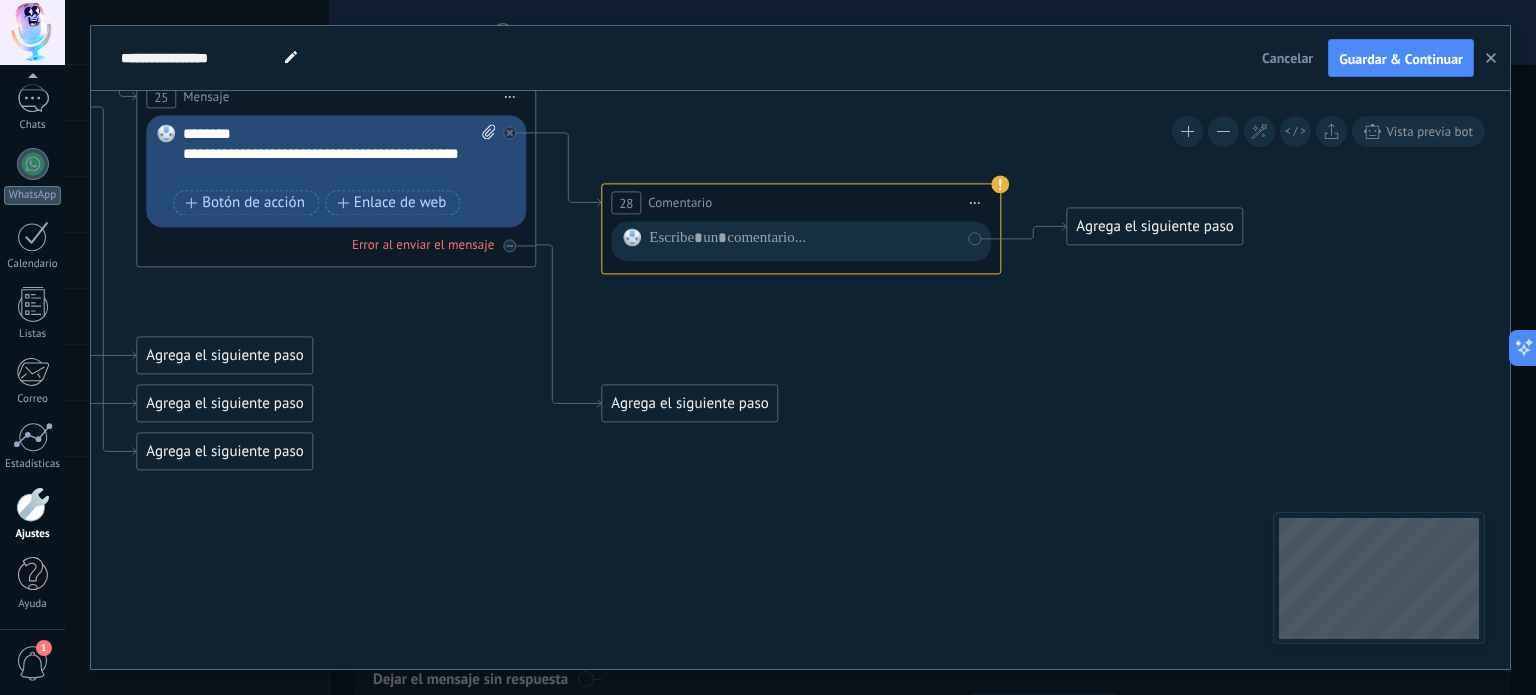 click on "**********" at bounding box center [801, 203] 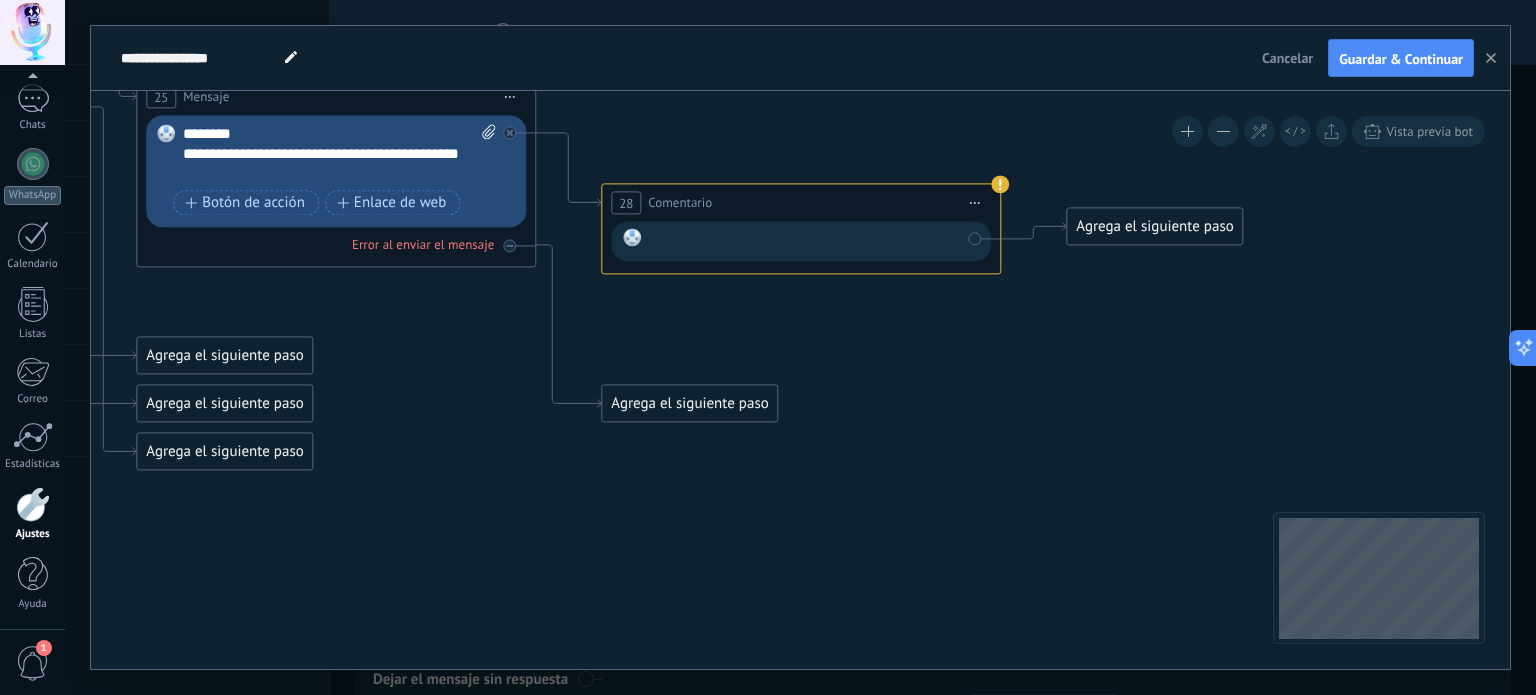 drag, startPoint x: 809, startPoint y: 239, endPoint x: 750, endPoint y: 285, distance: 74.8131 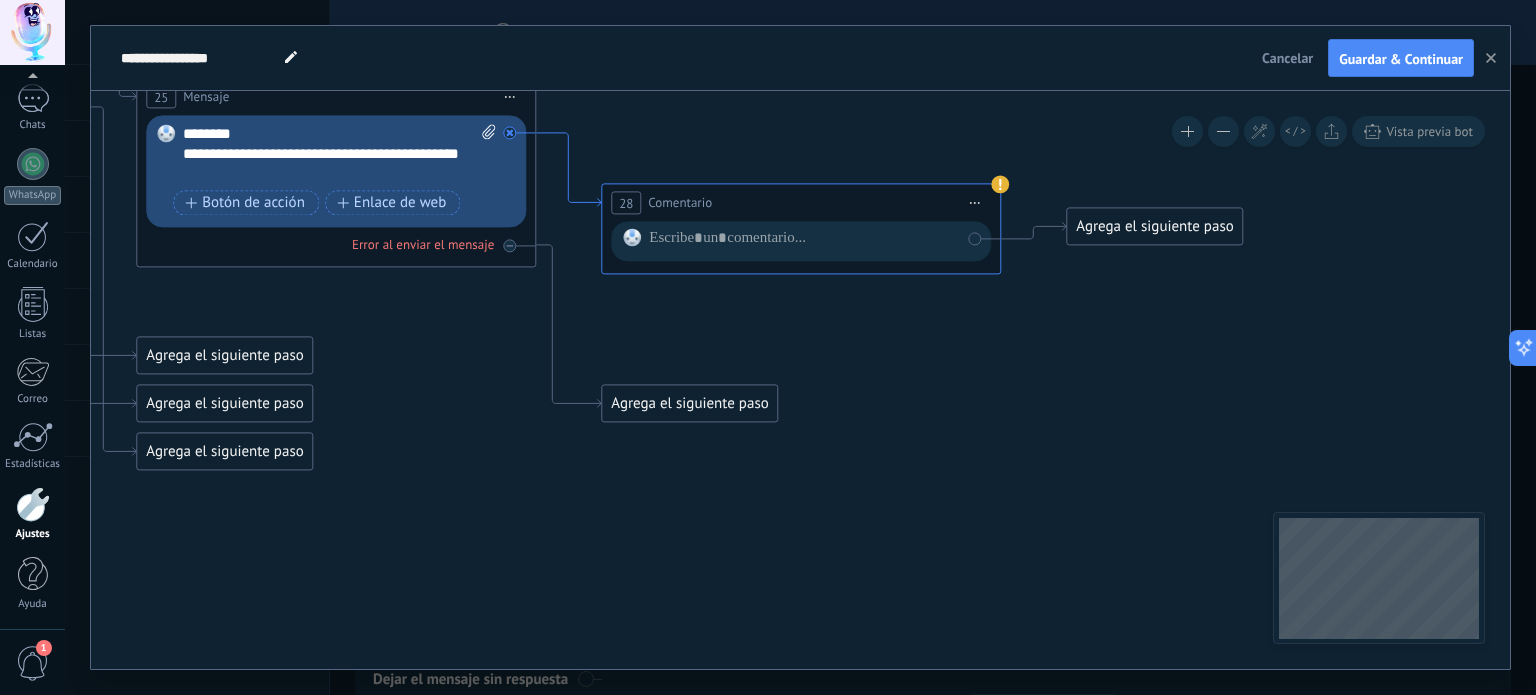 click 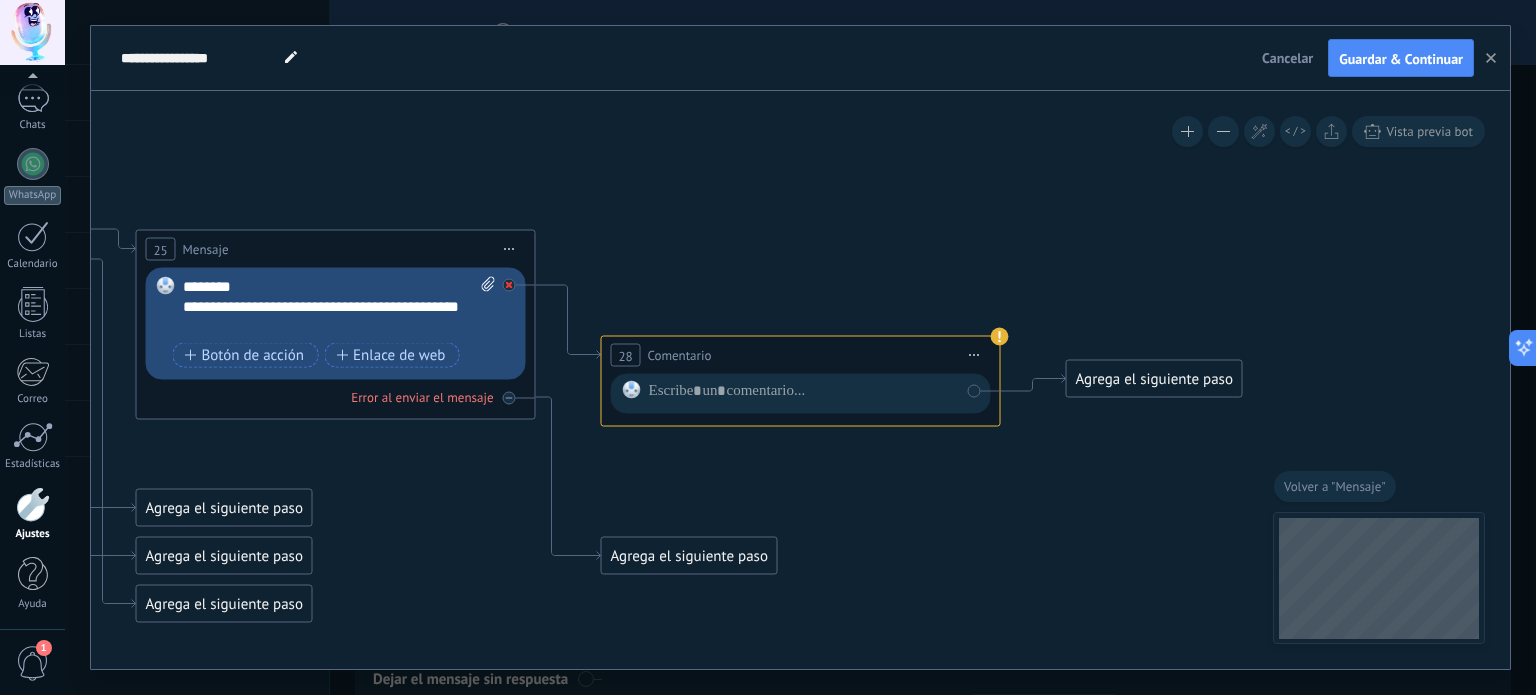 click 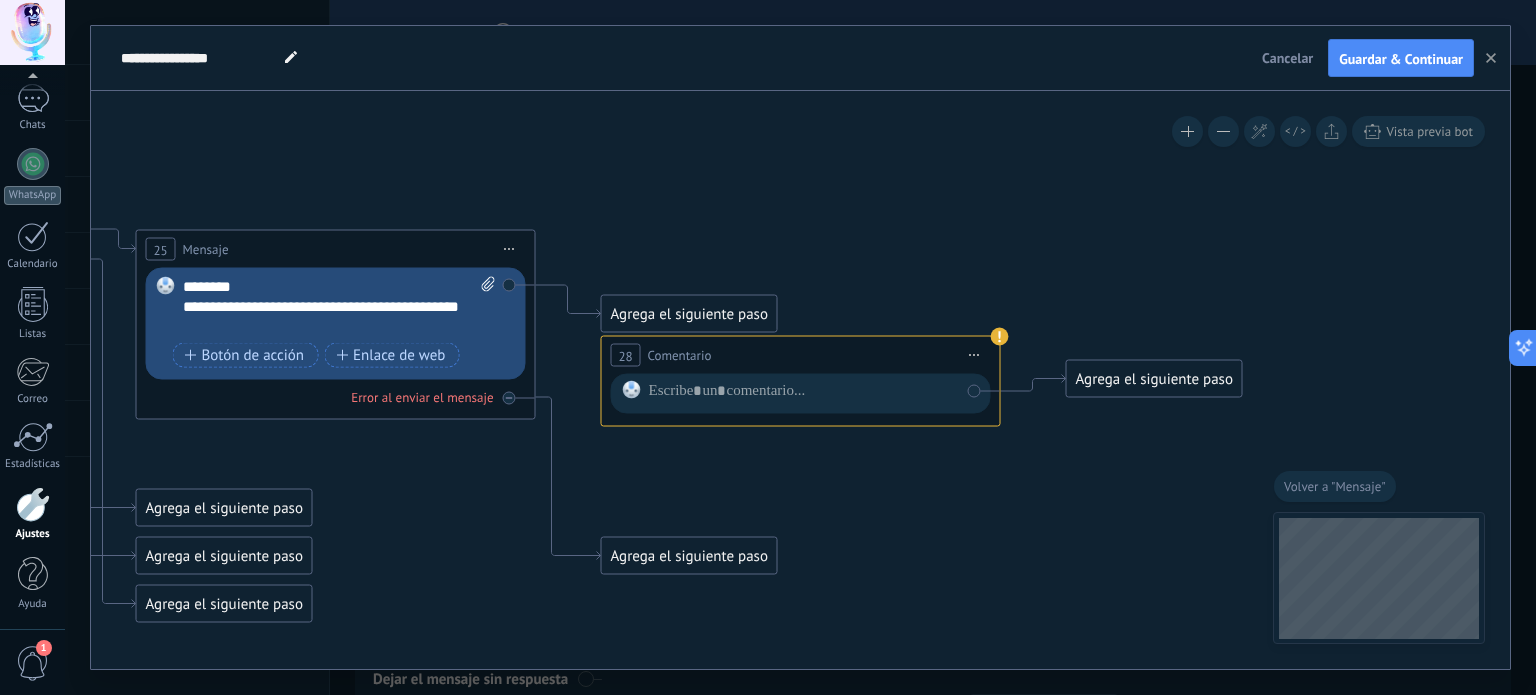 click on "**********" at bounding box center [801, 355] 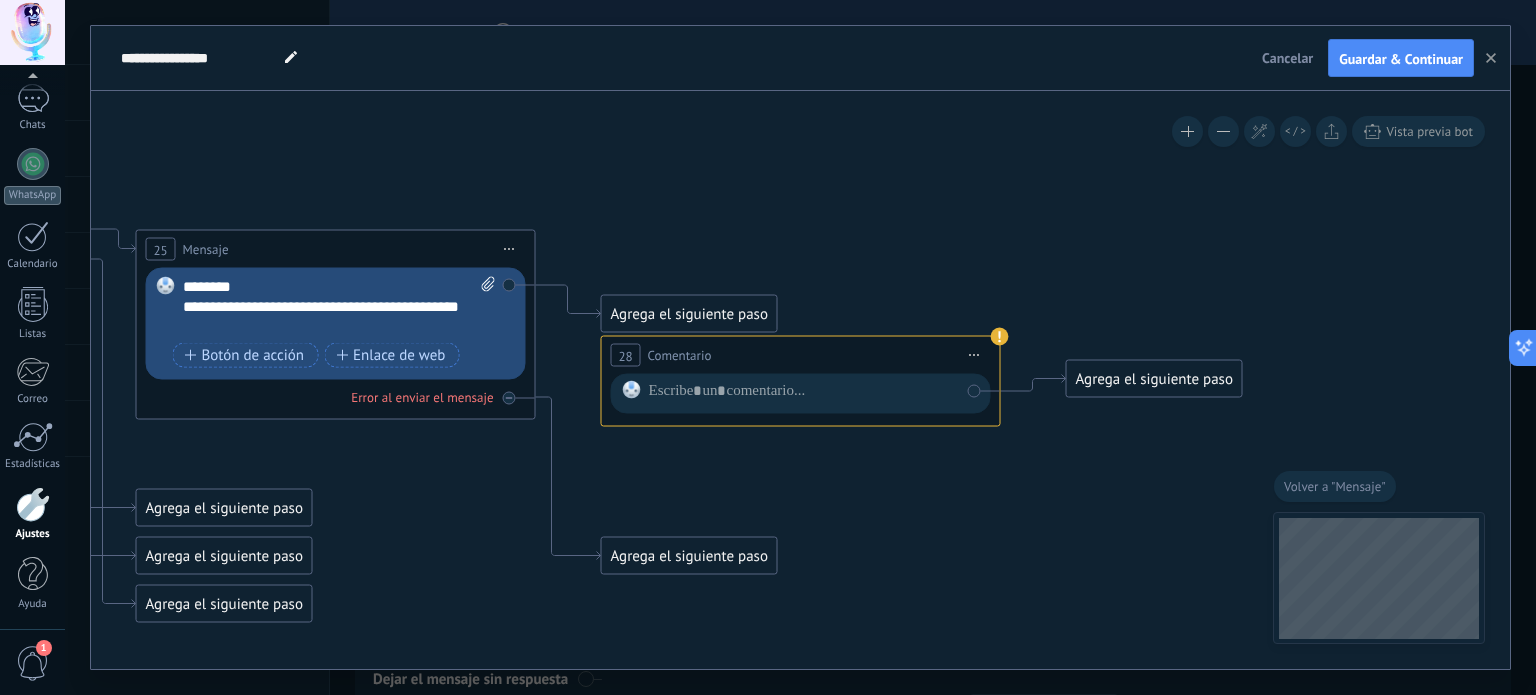 click on "Iniciar vista previa aquí
Cambiar nombre
Duplicar
[GEOGRAPHIC_DATA]" at bounding box center (975, 355) 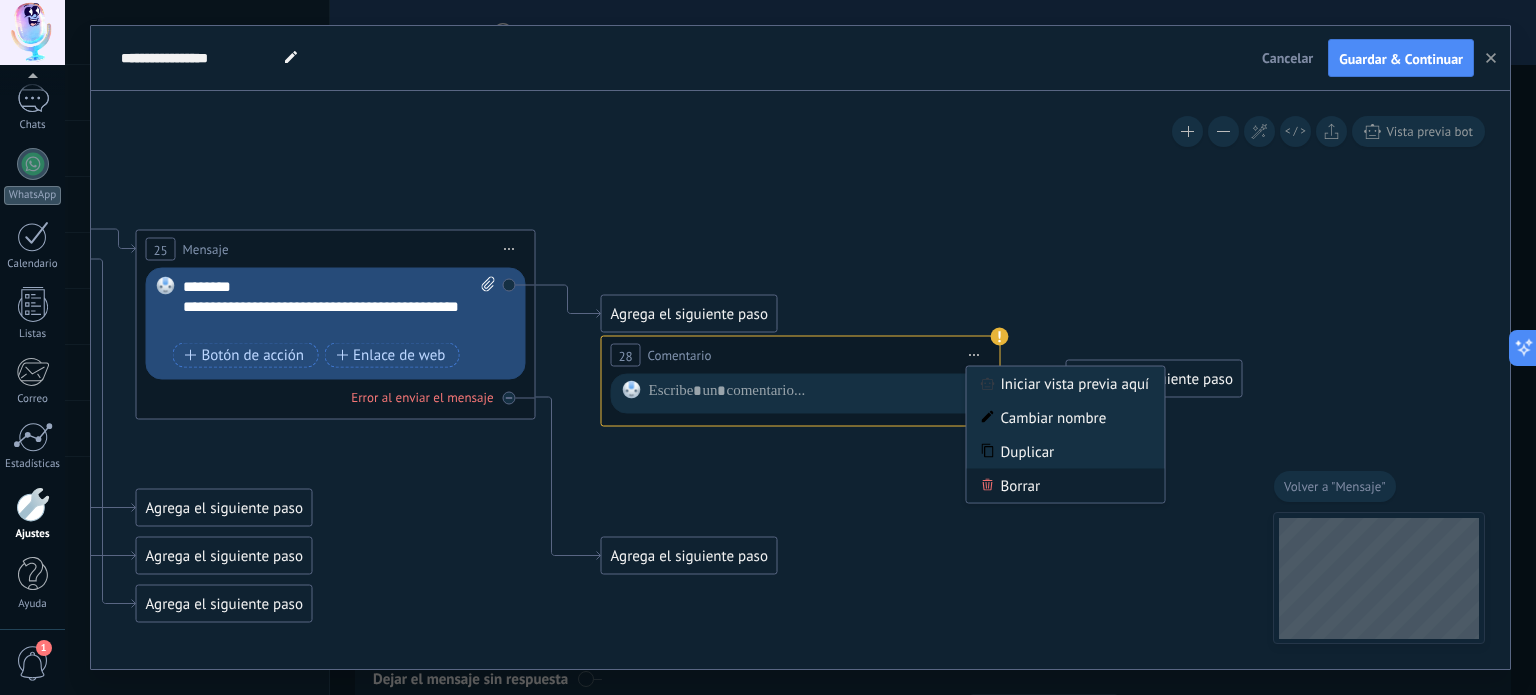 click on "Borrar" at bounding box center [1066, 486] 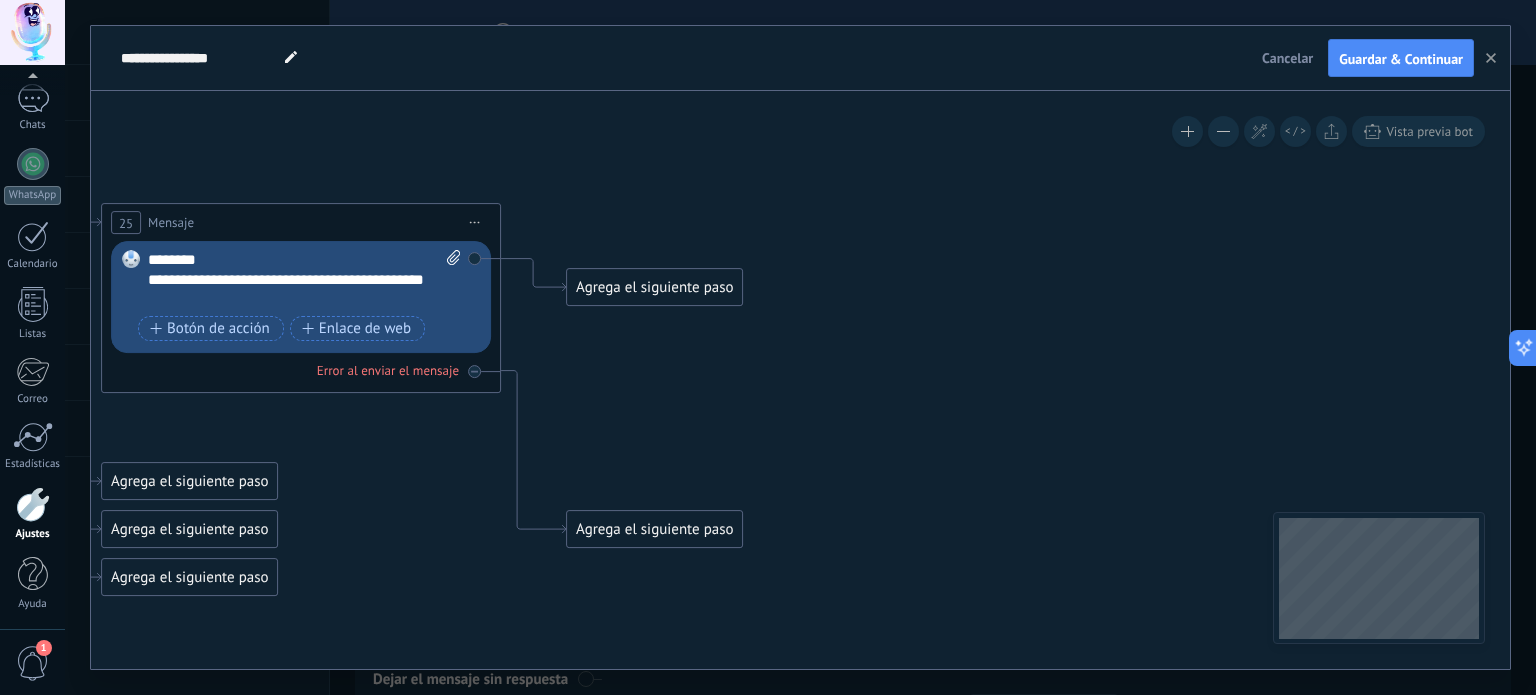 drag, startPoint x: 443, startPoint y: 493, endPoint x: 412, endPoint y: 468, distance: 39.824615 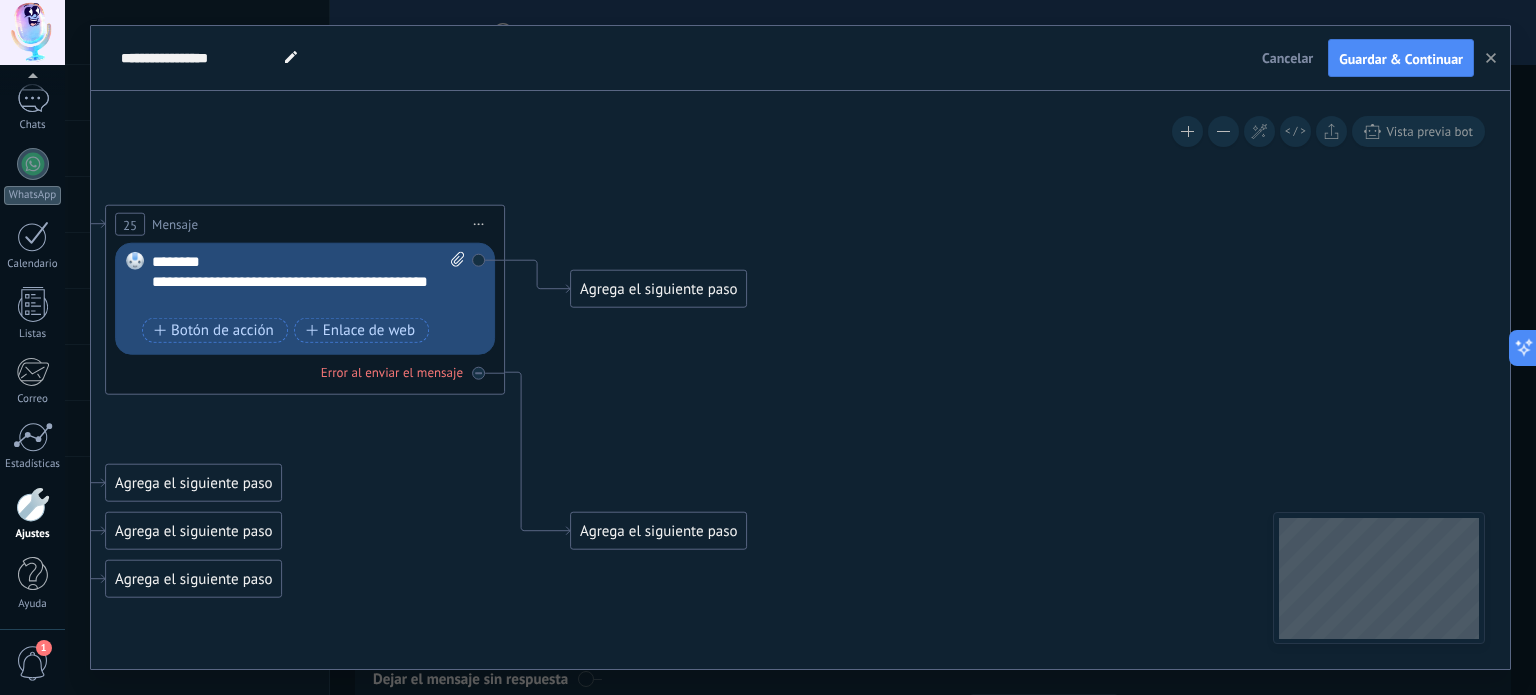 click on "Agrega el siguiente paso" at bounding box center [658, 289] 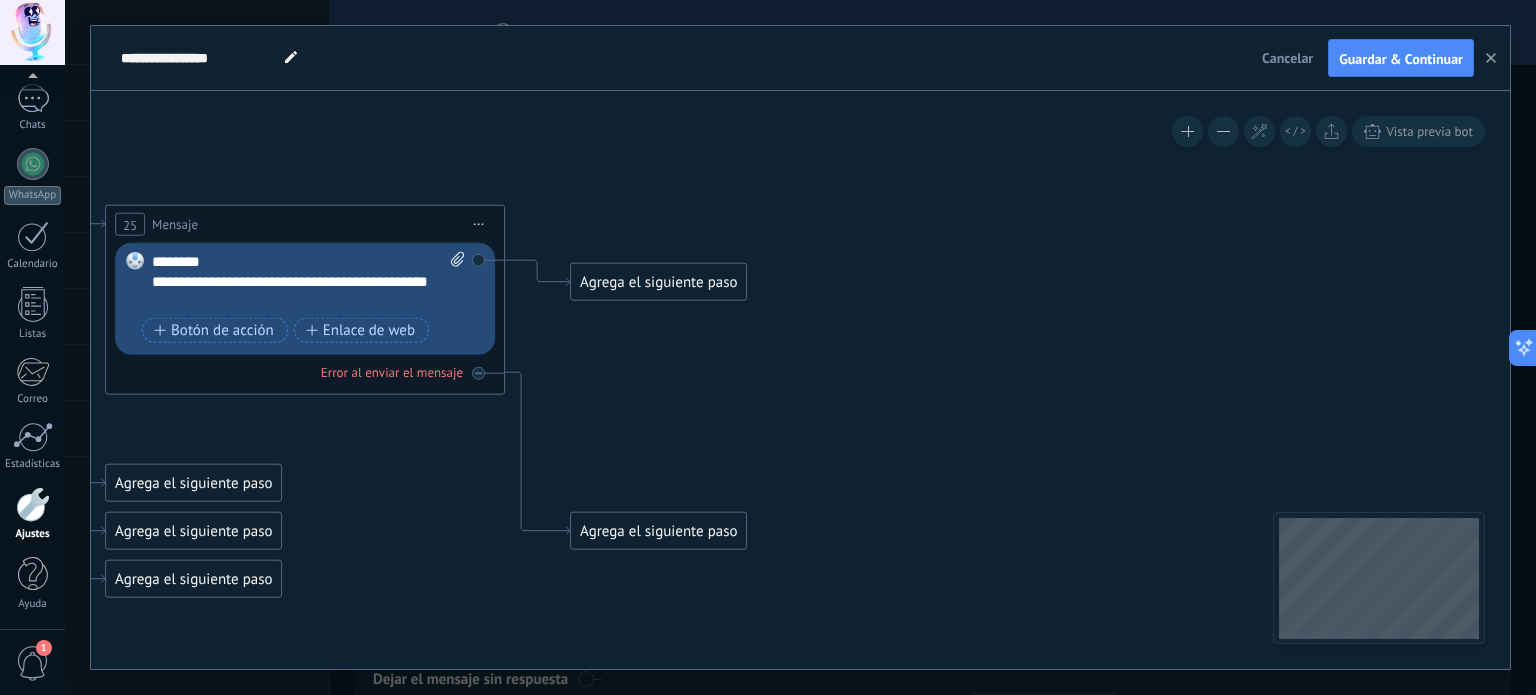 click on "Agrega el siguiente paso" at bounding box center (658, 282) 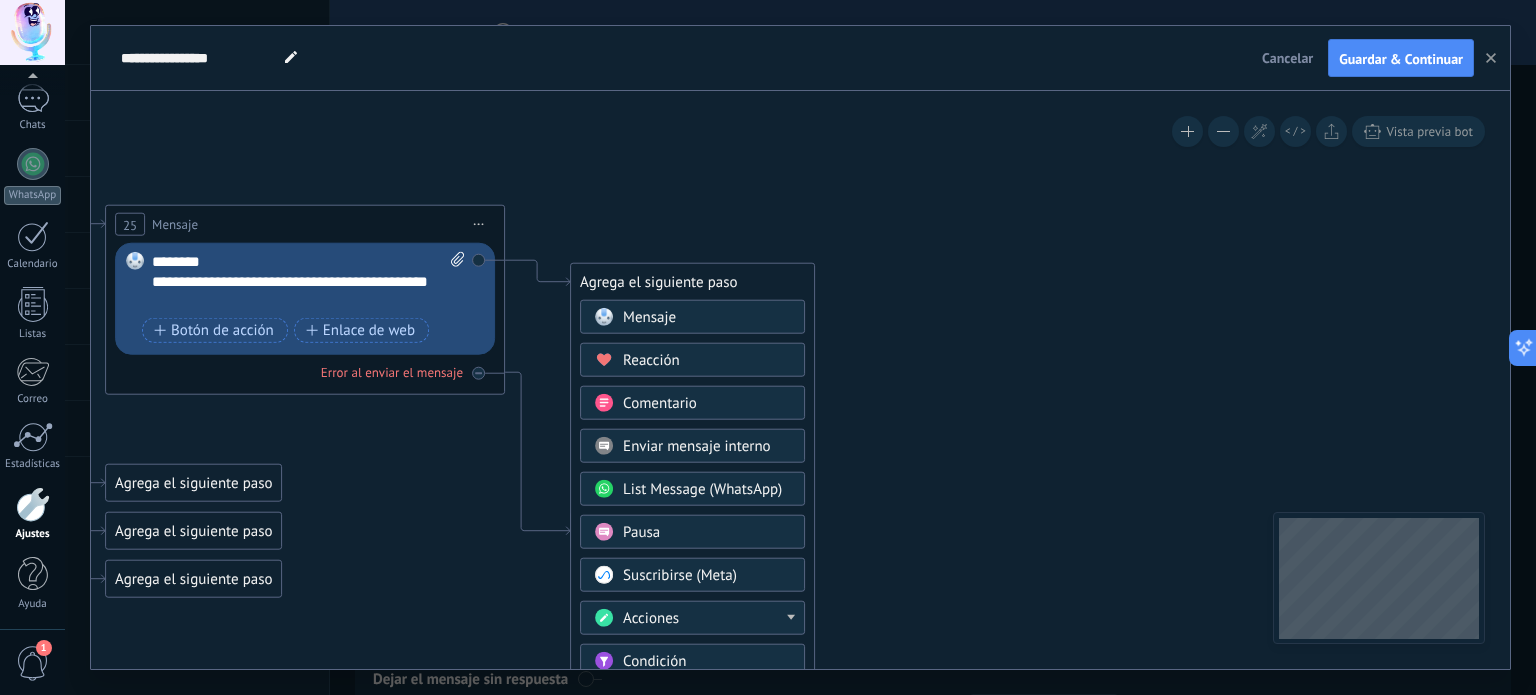 click on "List Message (WhatsApp)" at bounding box center (702, 489) 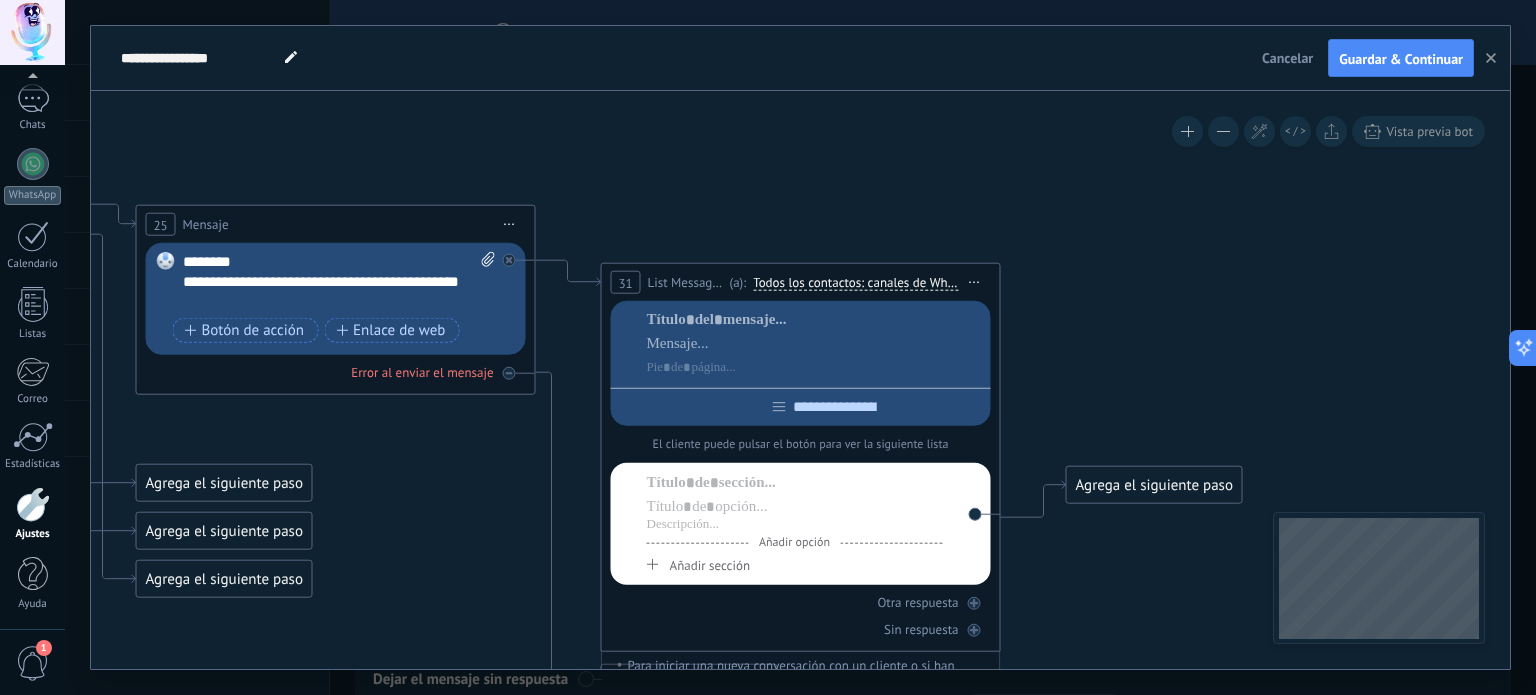 click on "Iniciar vista previa aquí
Cambiar nombre
Duplicar
[GEOGRAPHIC_DATA]" at bounding box center [975, 282] 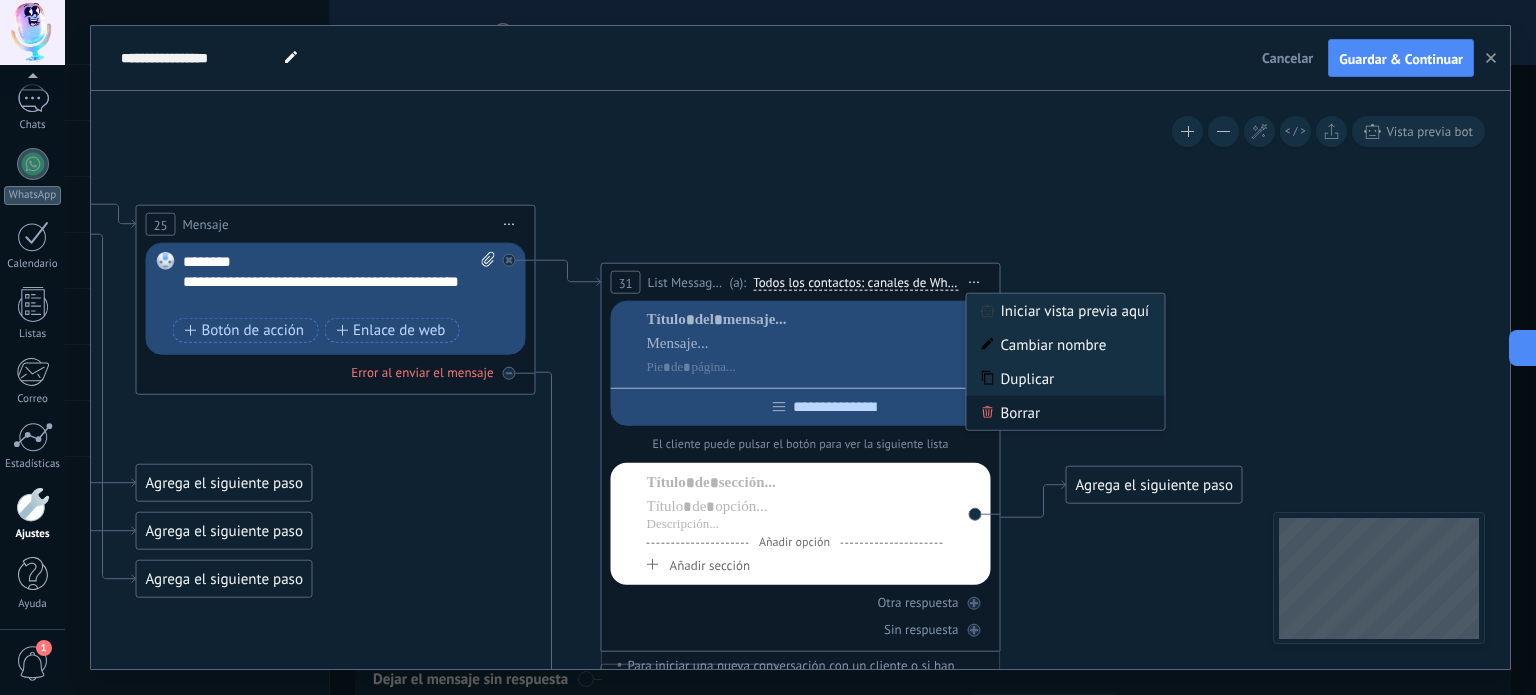 click on "Borrar" at bounding box center [1066, 413] 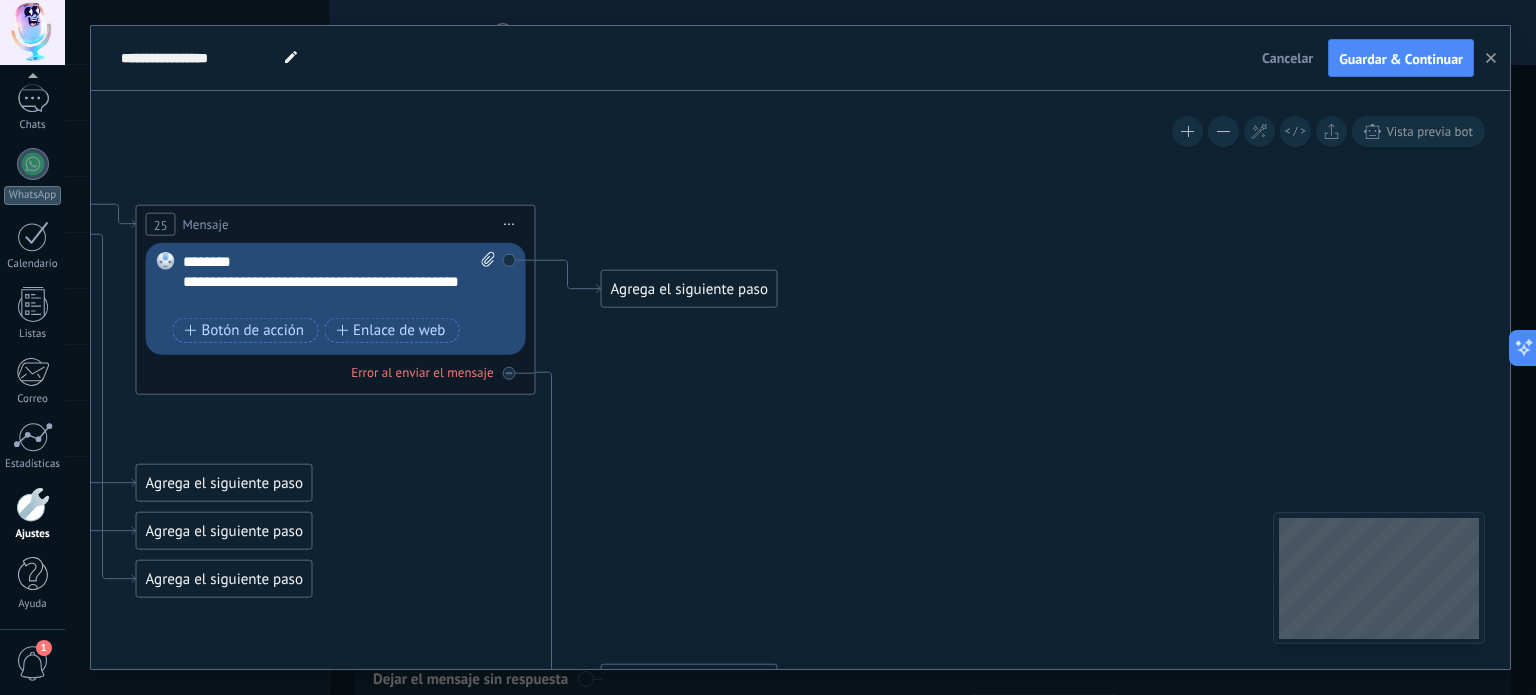 click on "Agrega el siguiente paso" at bounding box center (689, 289) 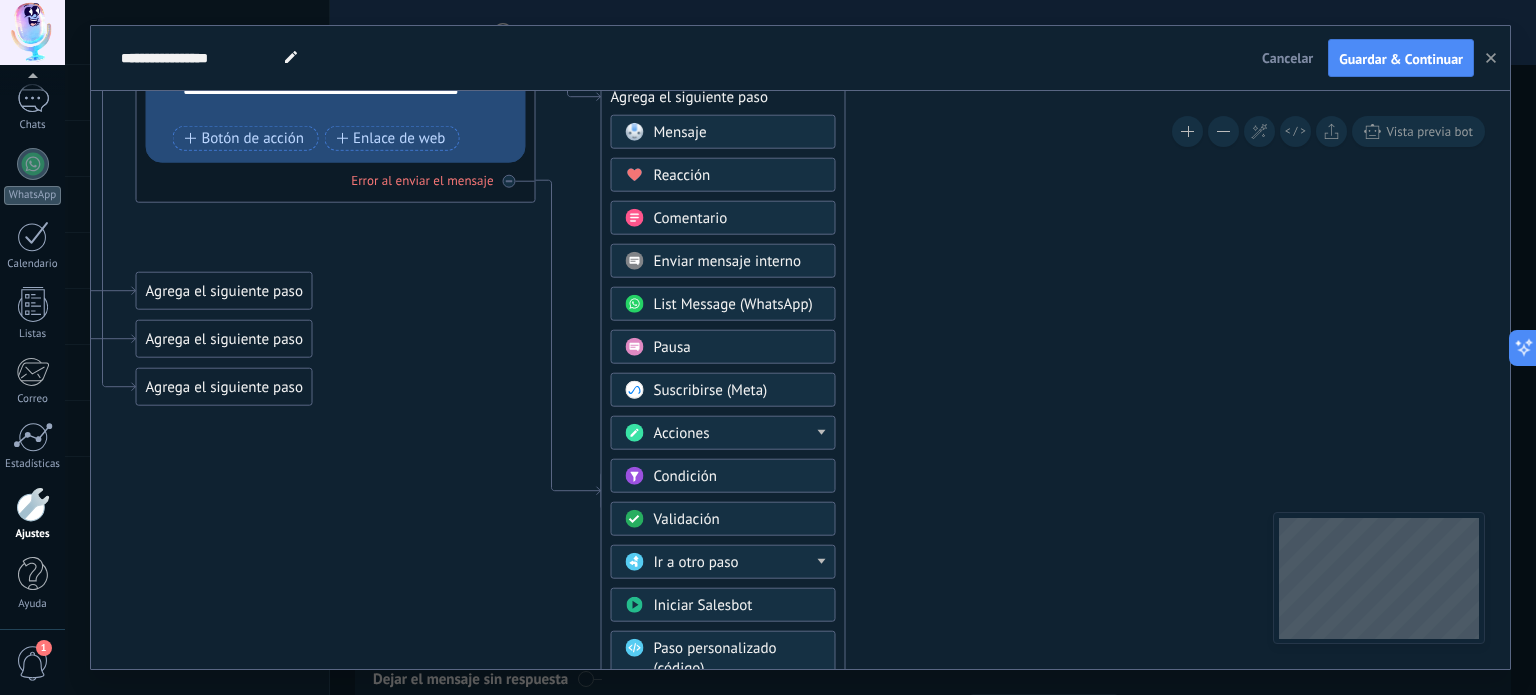 click on "Acciones" at bounding box center [738, 434] 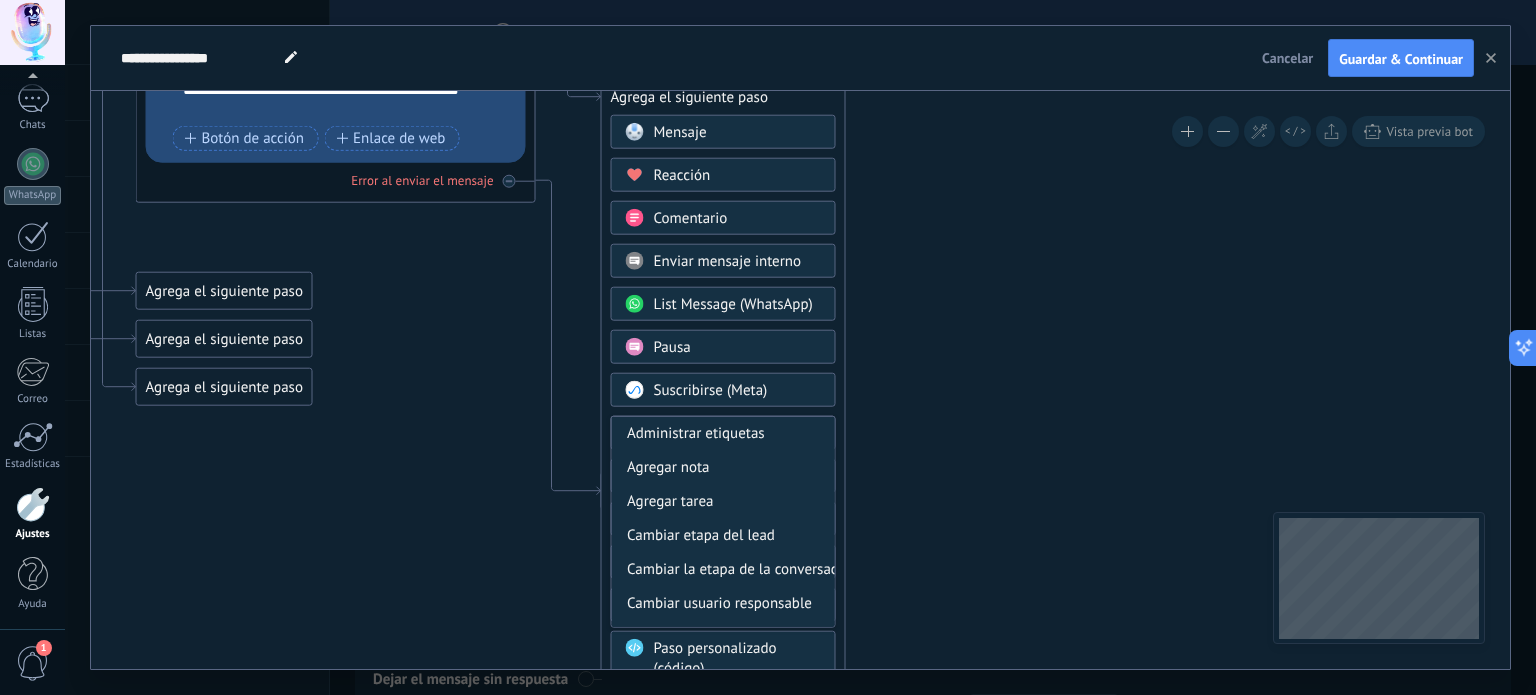 click on "Suscribirse (Meta)" at bounding box center (738, 391) 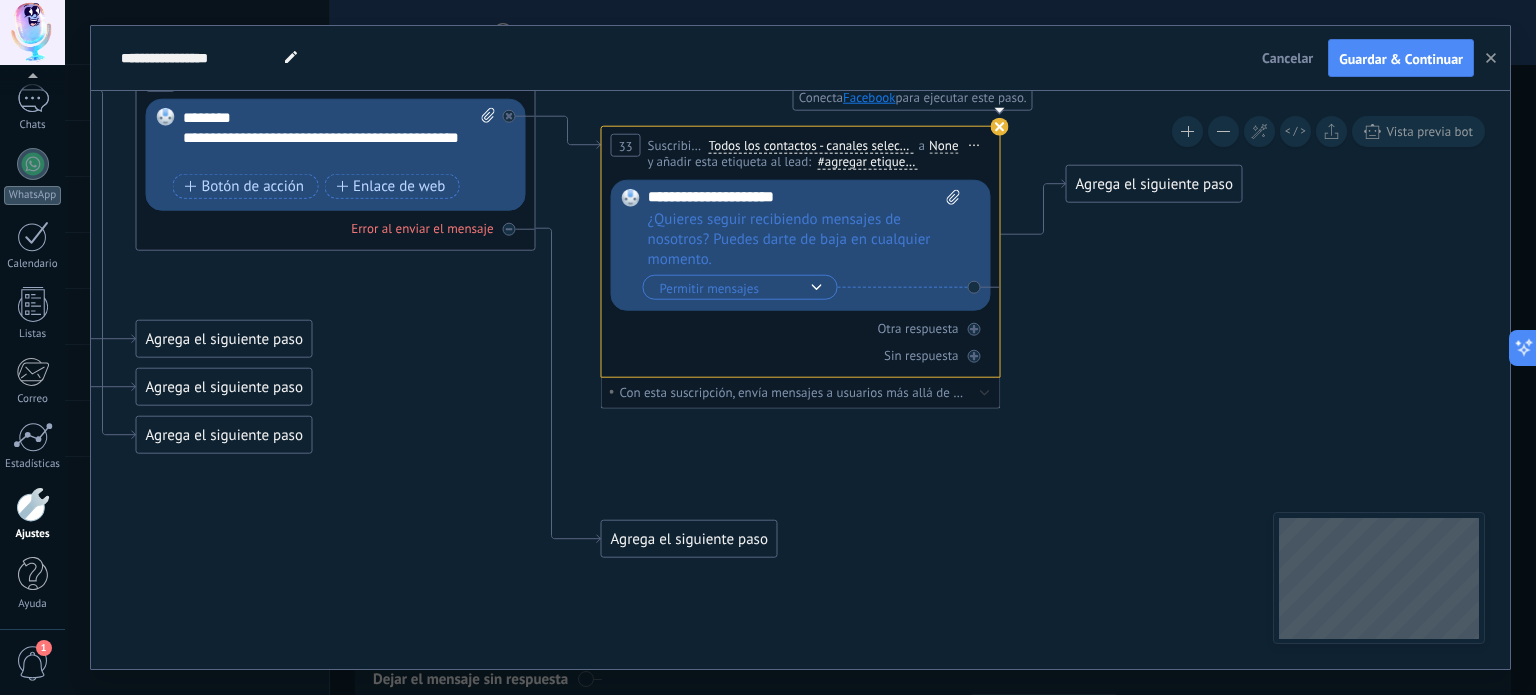 click on "Iniciar vista previa aquí
Cambiar nombre
Duplicar
[GEOGRAPHIC_DATA]" at bounding box center (975, 145) 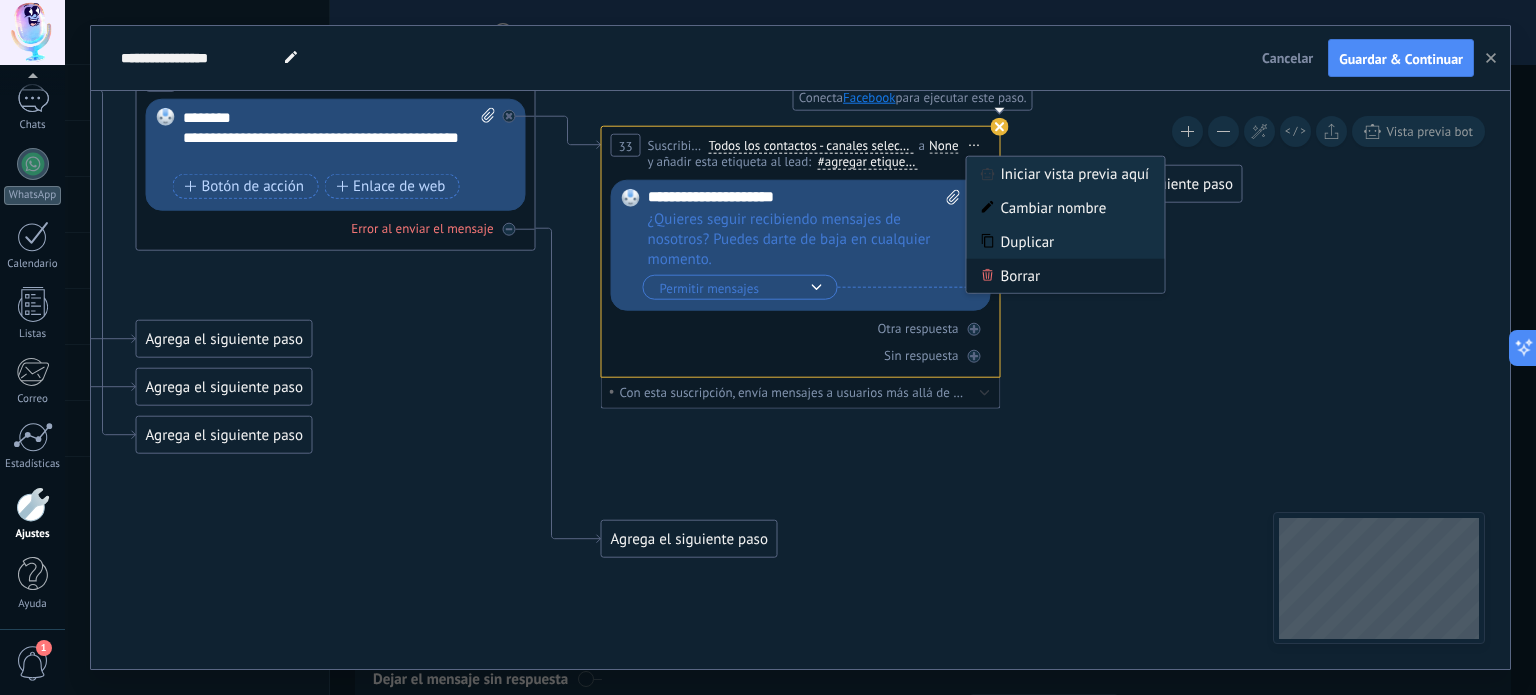 click on "Borrar" at bounding box center [1066, 276] 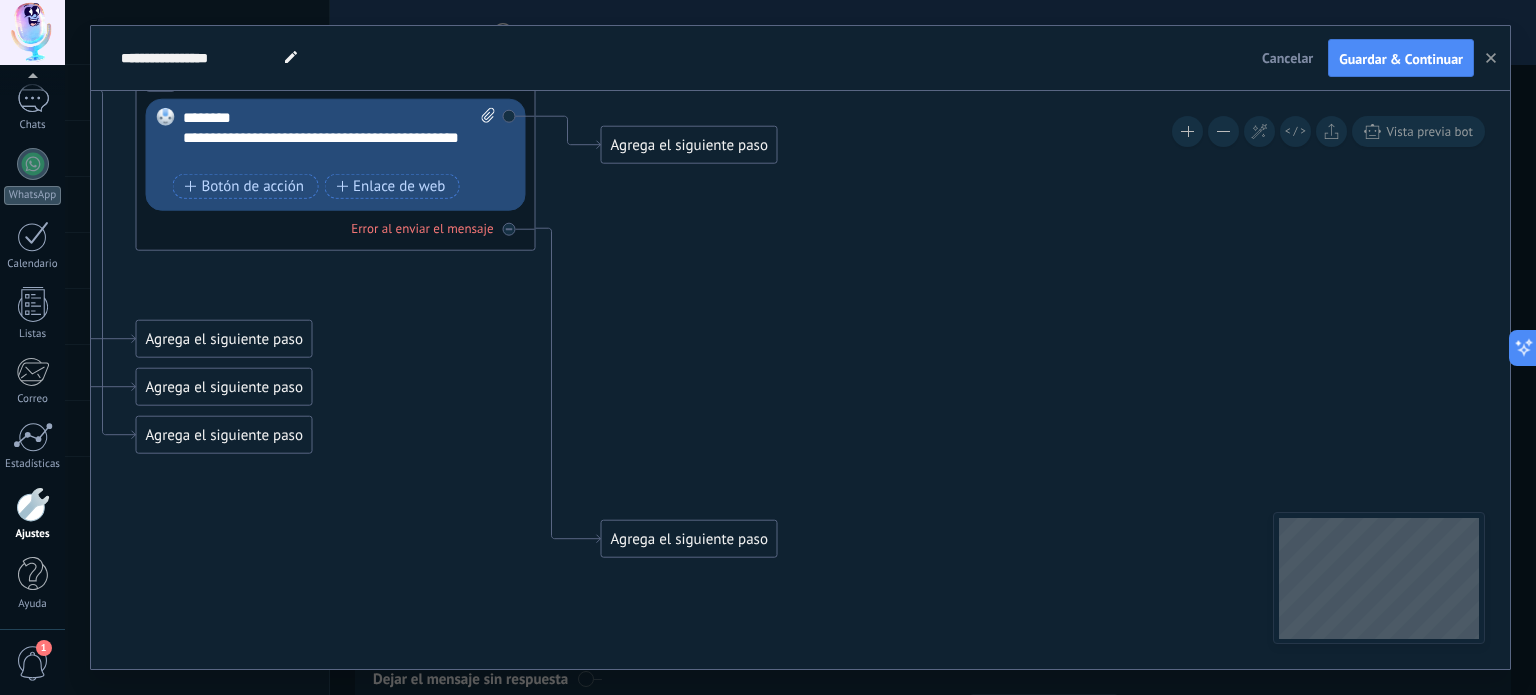 click on "Agrega el siguiente paso" at bounding box center [689, 145] 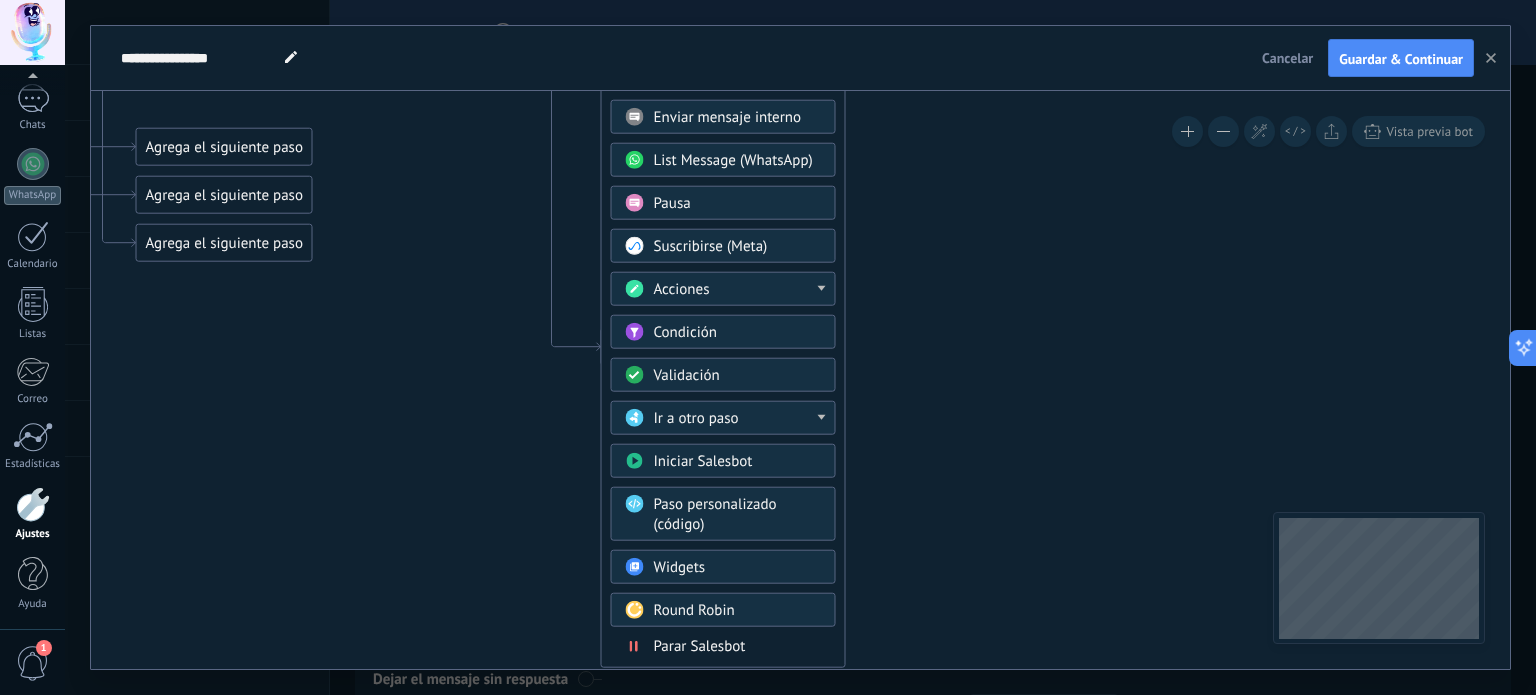 click on "Round Robin" at bounding box center (694, 610) 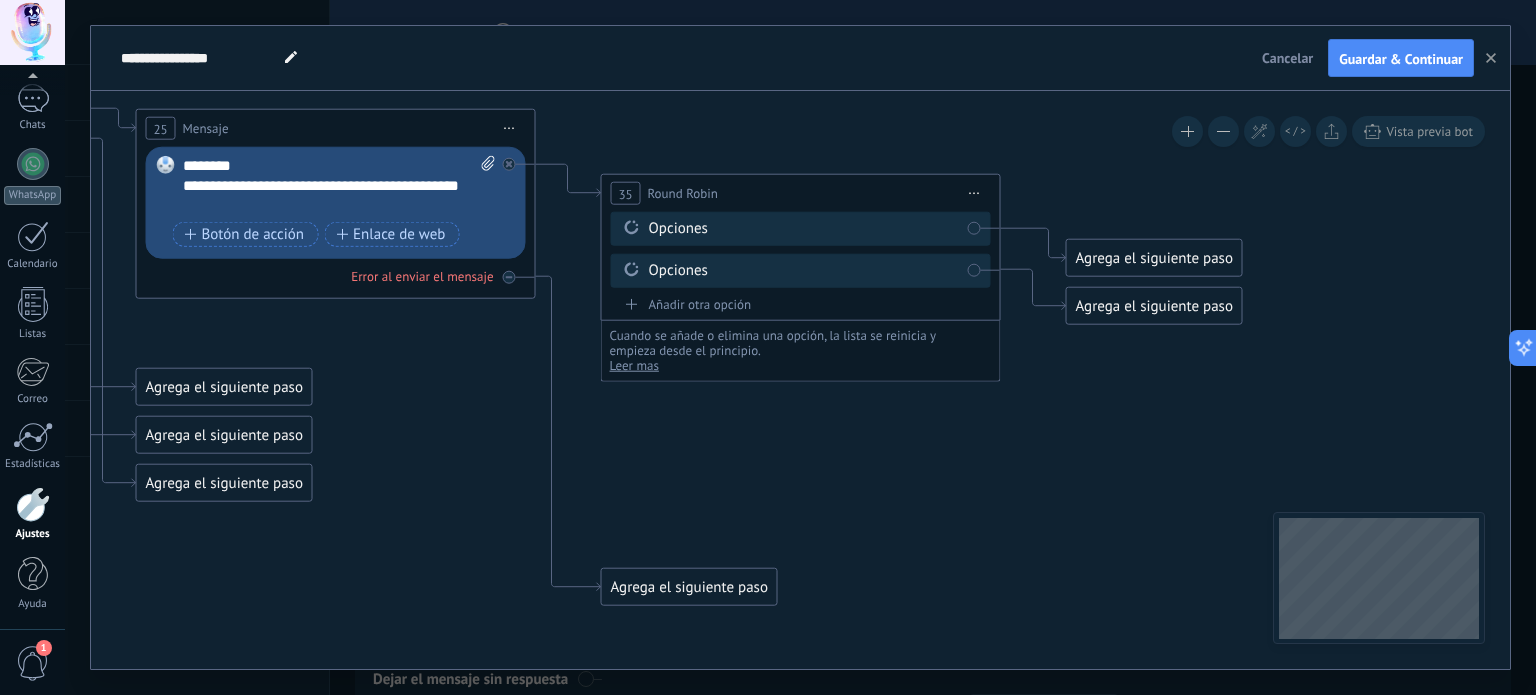 click 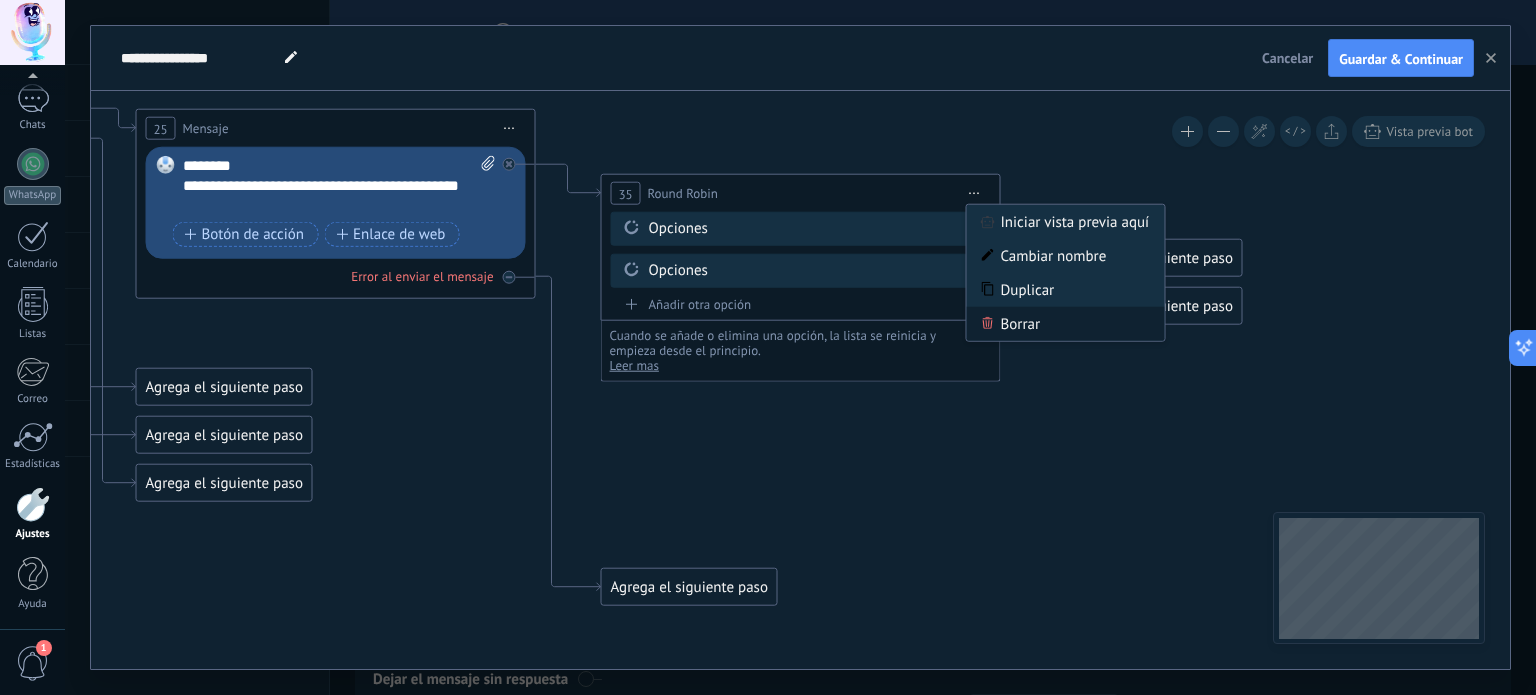 click on "Borrar" at bounding box center [1066, 324] 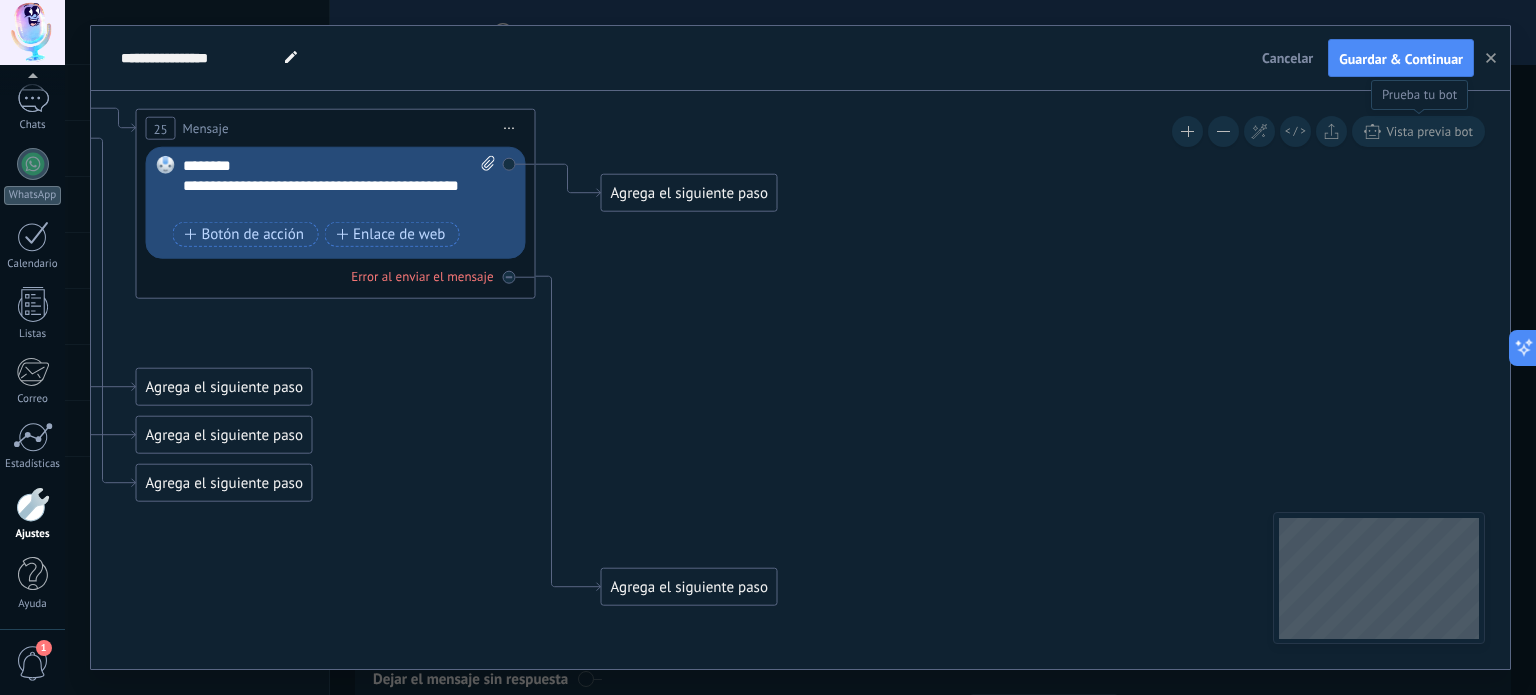 click on "Vista previa bot" at bounding box center (1418, 131) 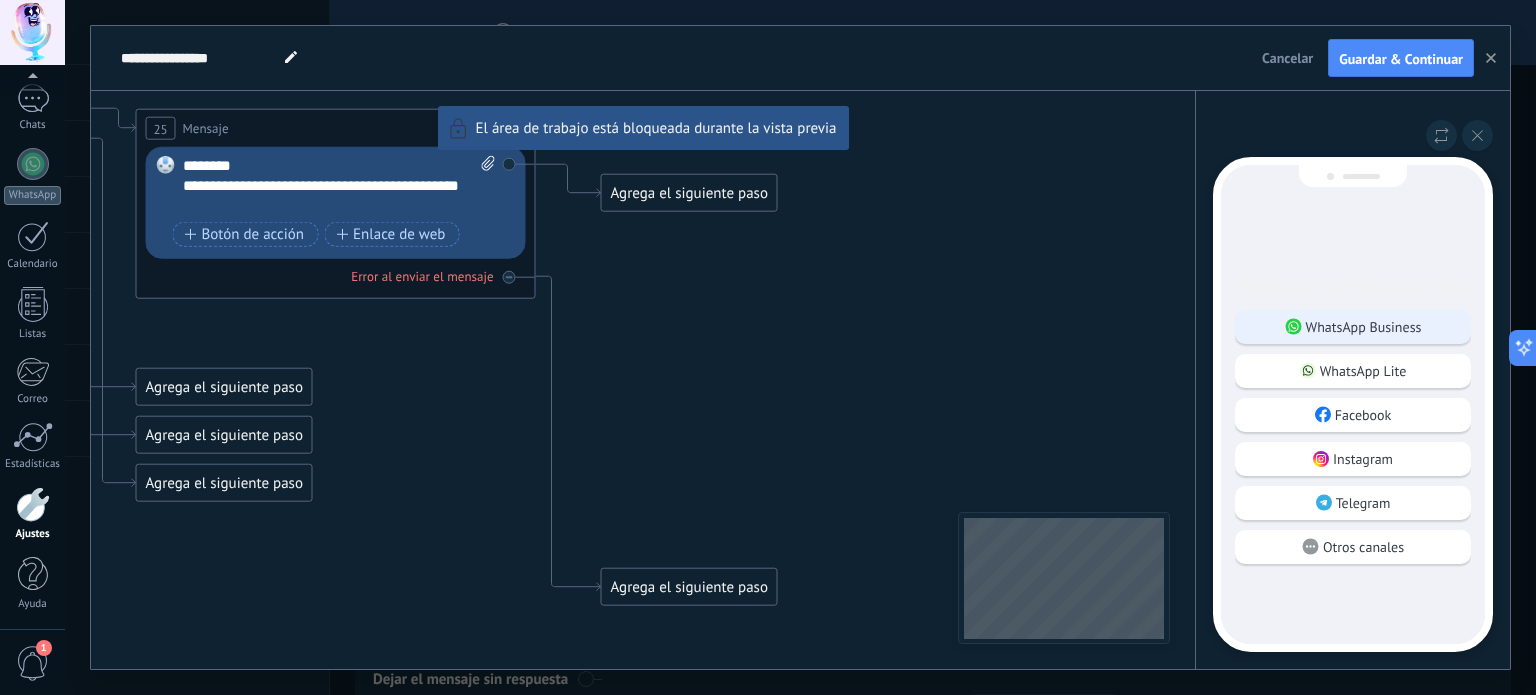 click on "WhatsApp Business" at bounding box center [1353, 327] 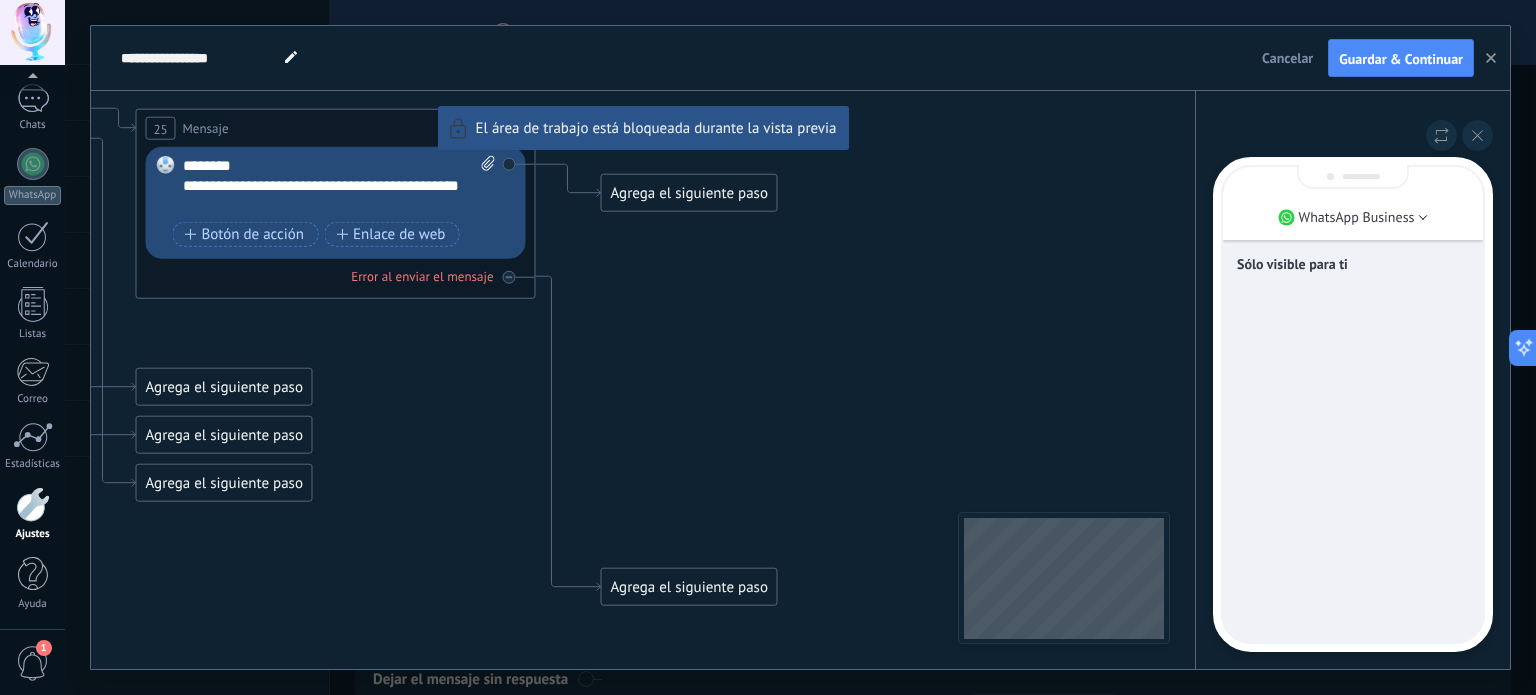 click on "Sólo visible para ti" at bounding box center (1353, 404) 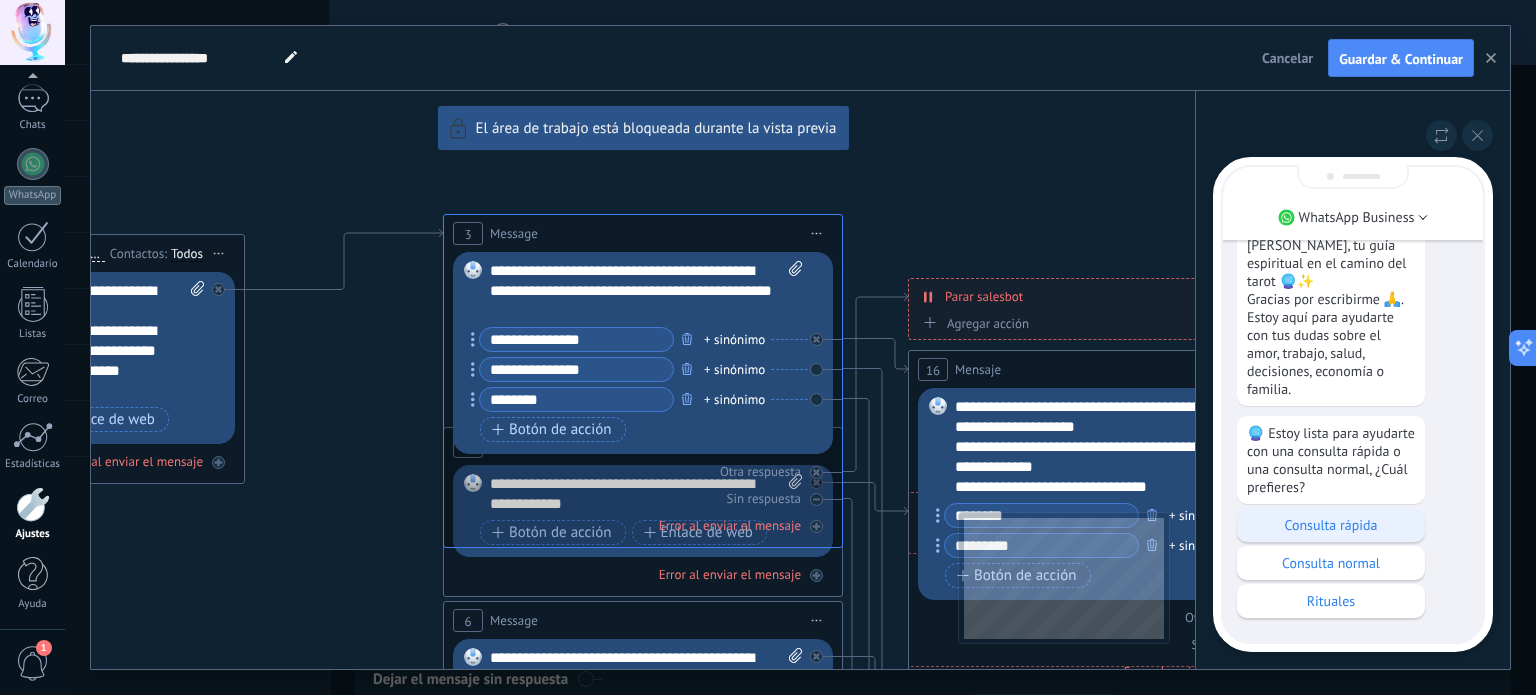 click on "Consulta rápida" at bounding box center [1331, 525] 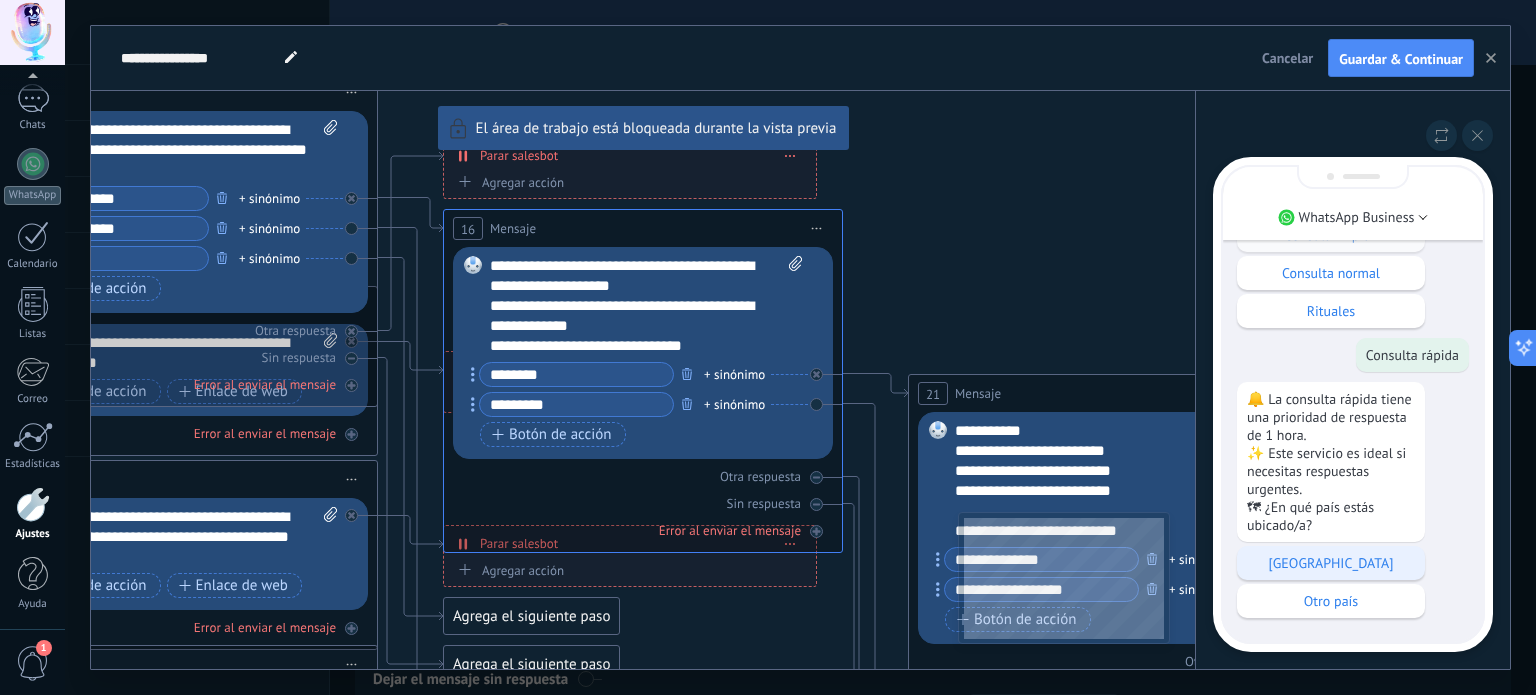 click on "[GEOGRAPHIC_DATA]" at bounding box center [1331, 563] 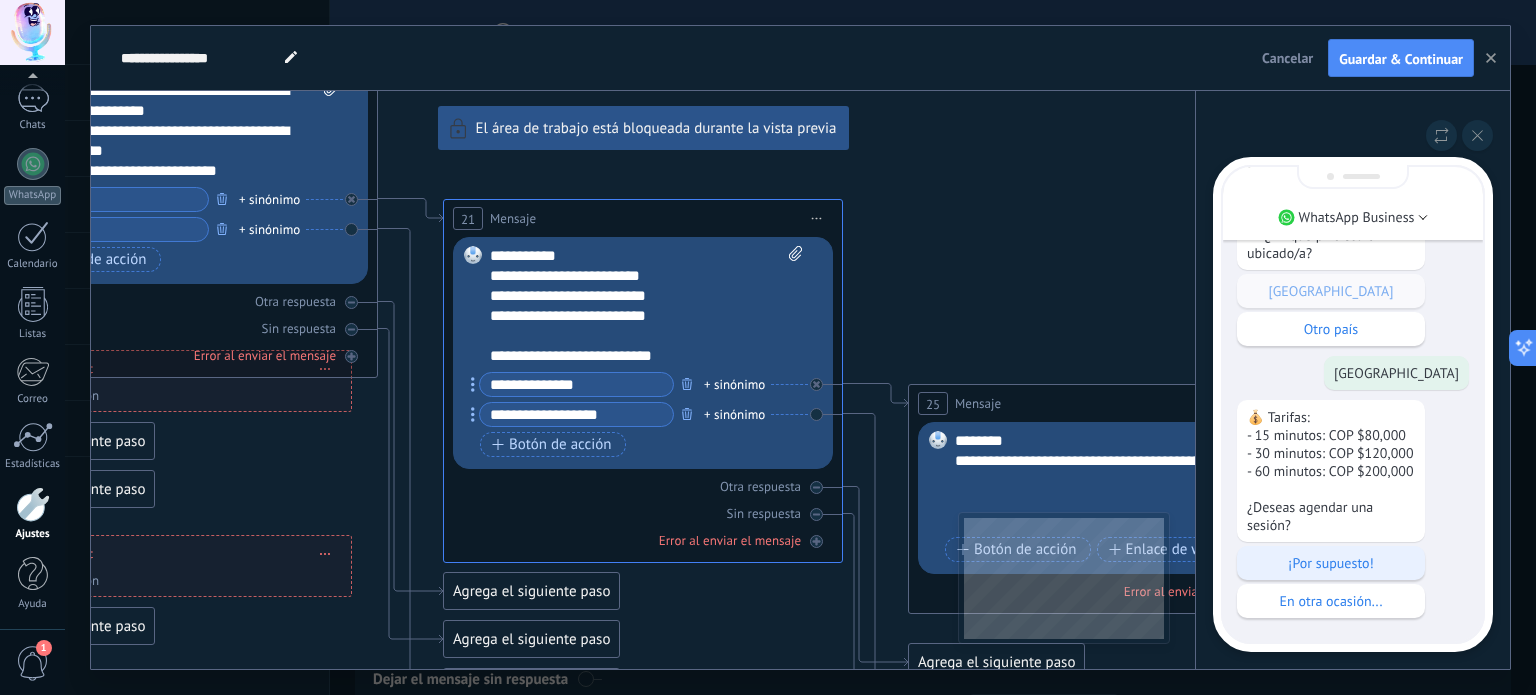 click on "¡Por supuesto!" at bounding box center (1331, 563) 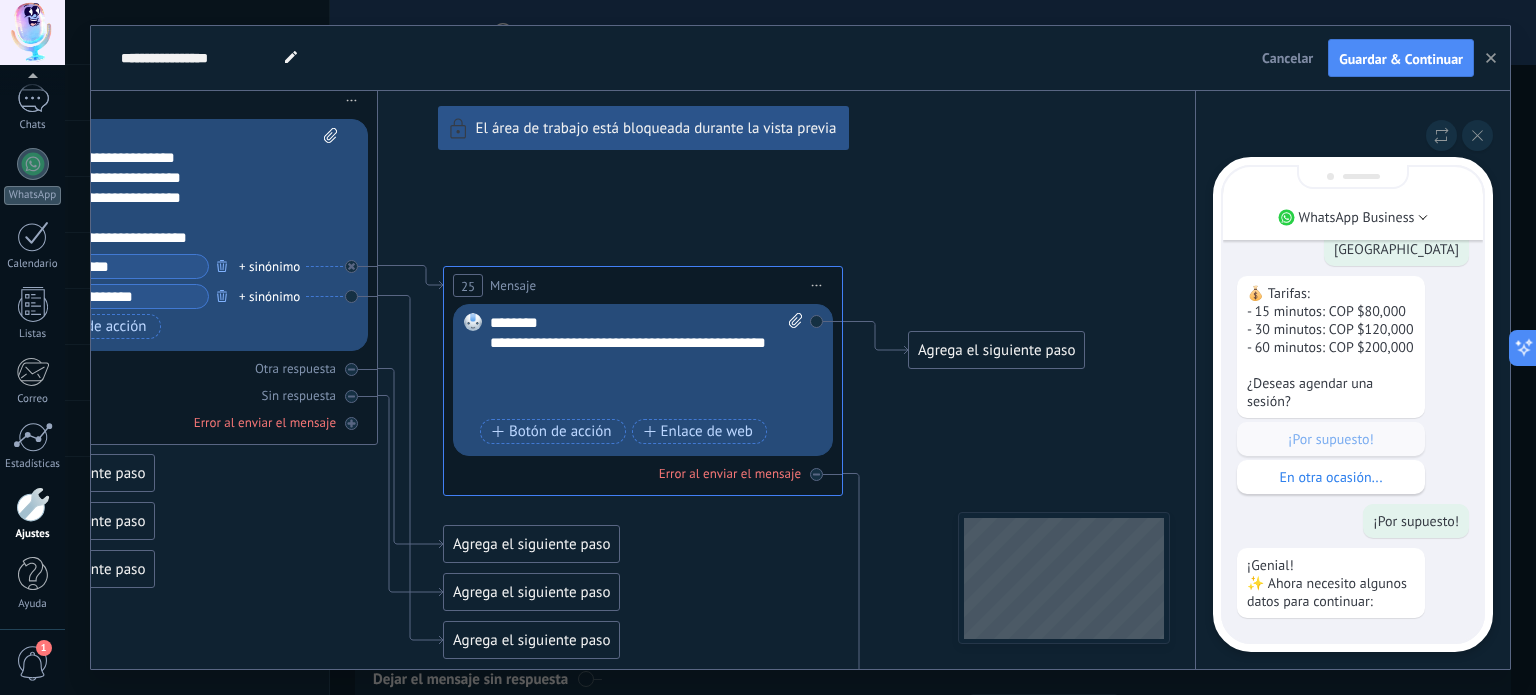 click on "💰 Tarifas:
- 15 minutos: COP $80,000
- 30 minutos: COP $120,000
- 60 minutos: COP $200,000
¿Deseas agendar una sesión? ¡Por supuesto! En otra ocasión..." at bounding box center [1353, 385] 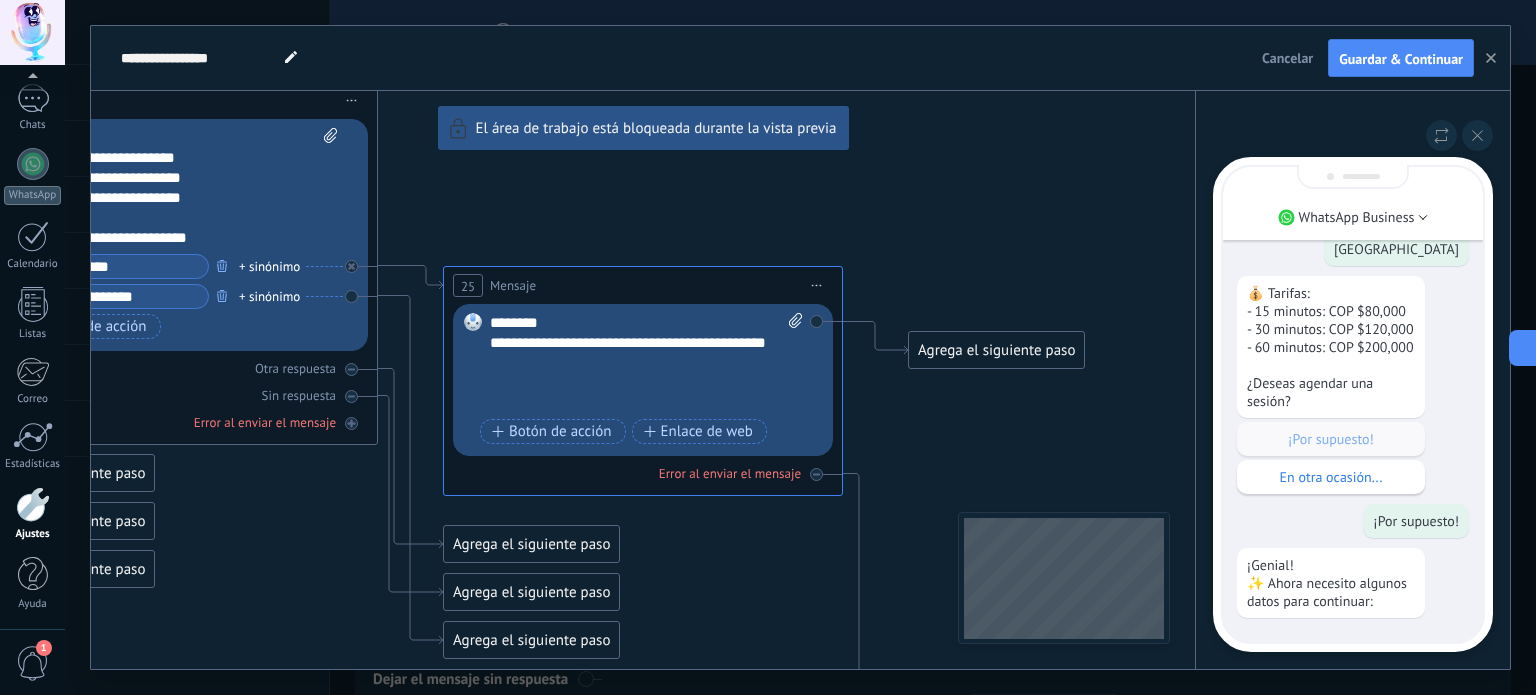 click on "**********" at bounding box center [800, 347] 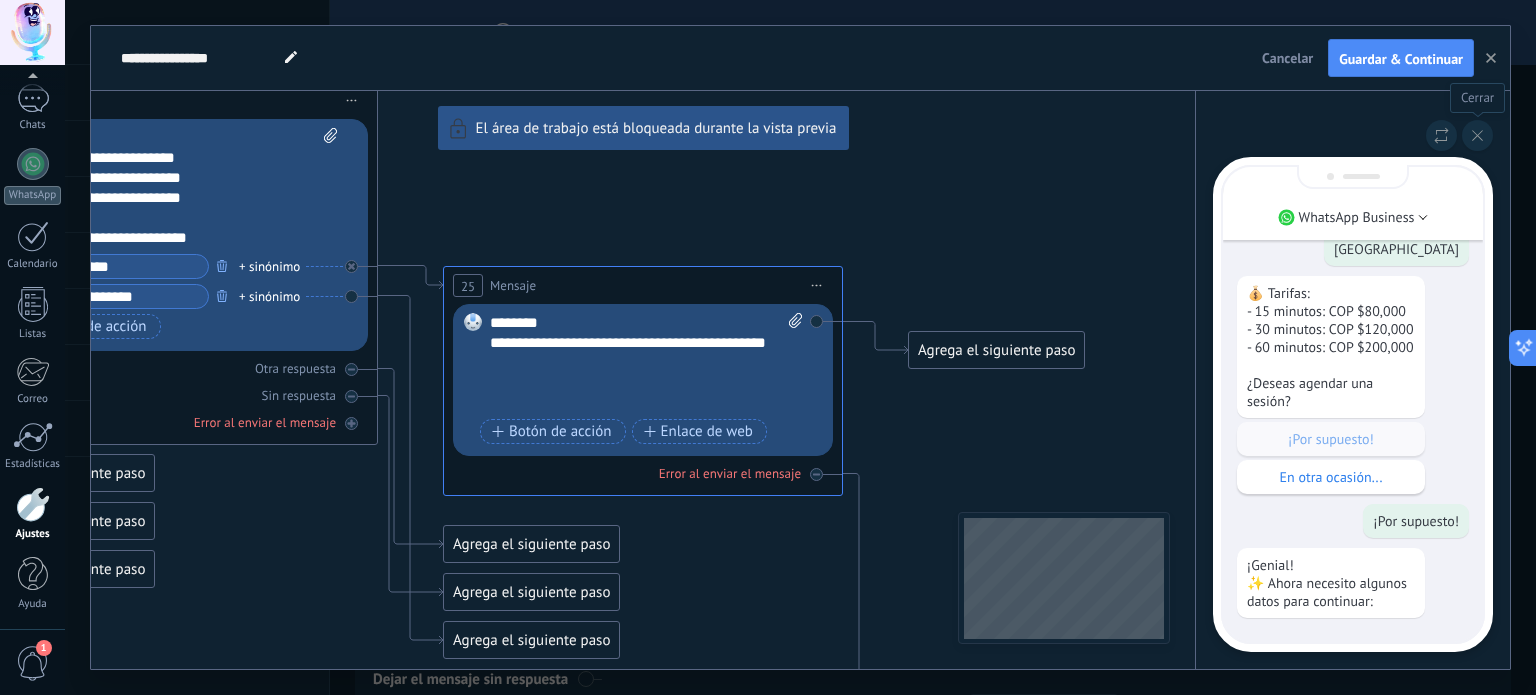 click at bounding box center [1477, 135] 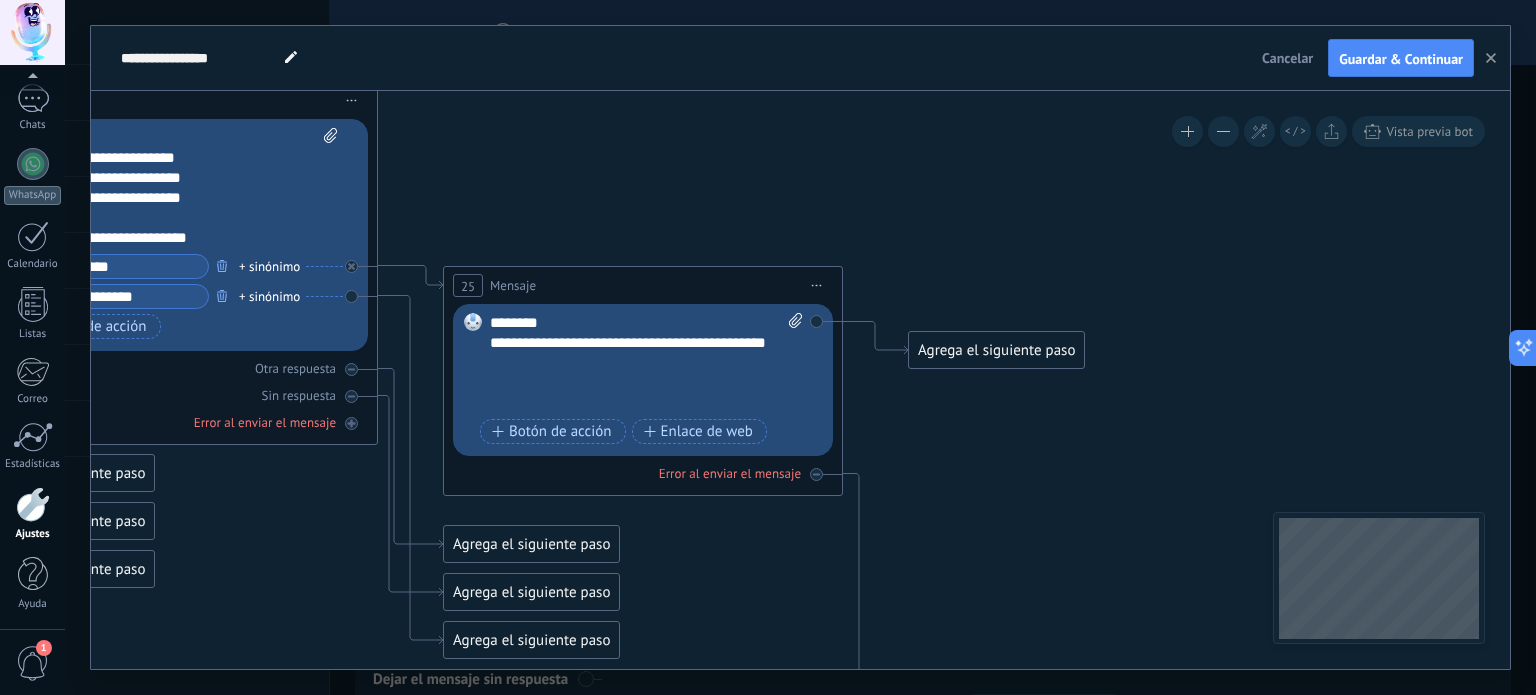 click on "Agrega el siguiente paso" at bounding box center [996, 350] 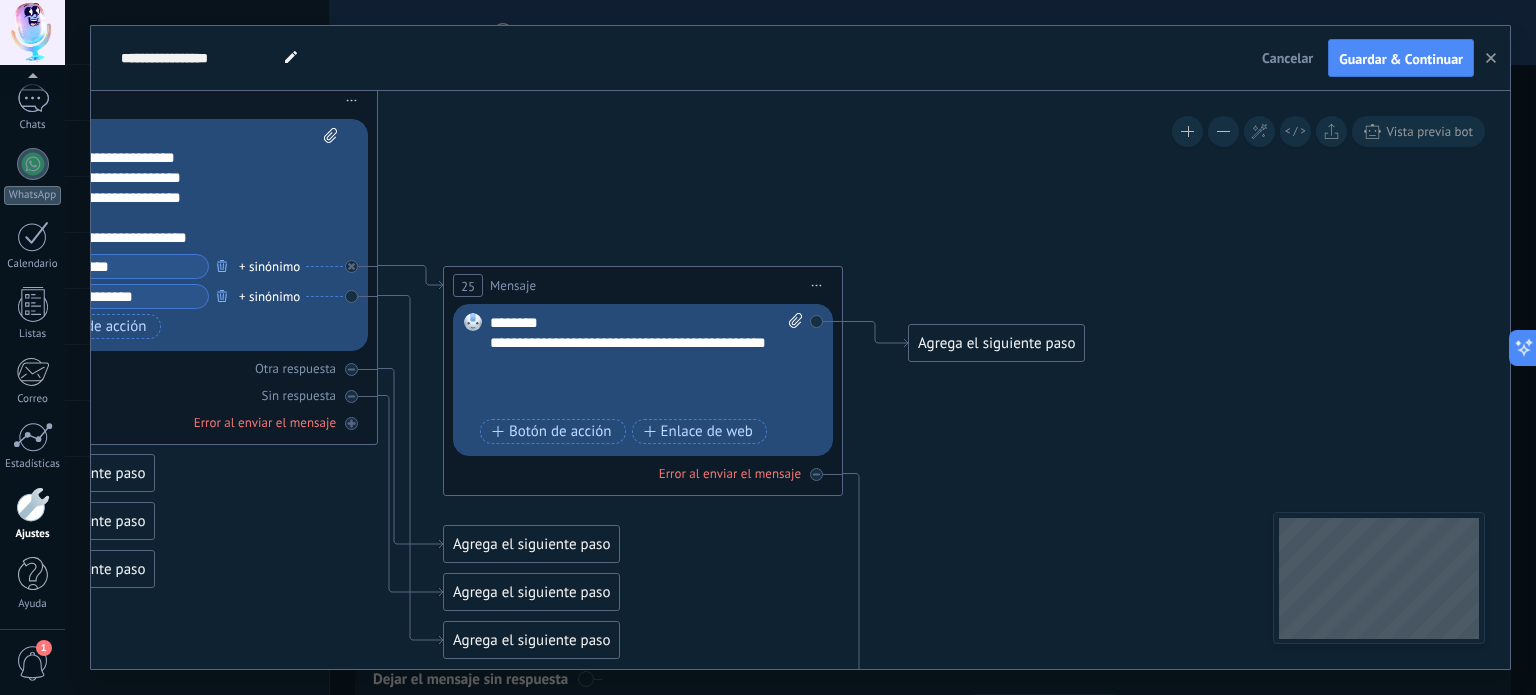 click on "Agrega el siguiente paso" at bounding box center (996, 343) 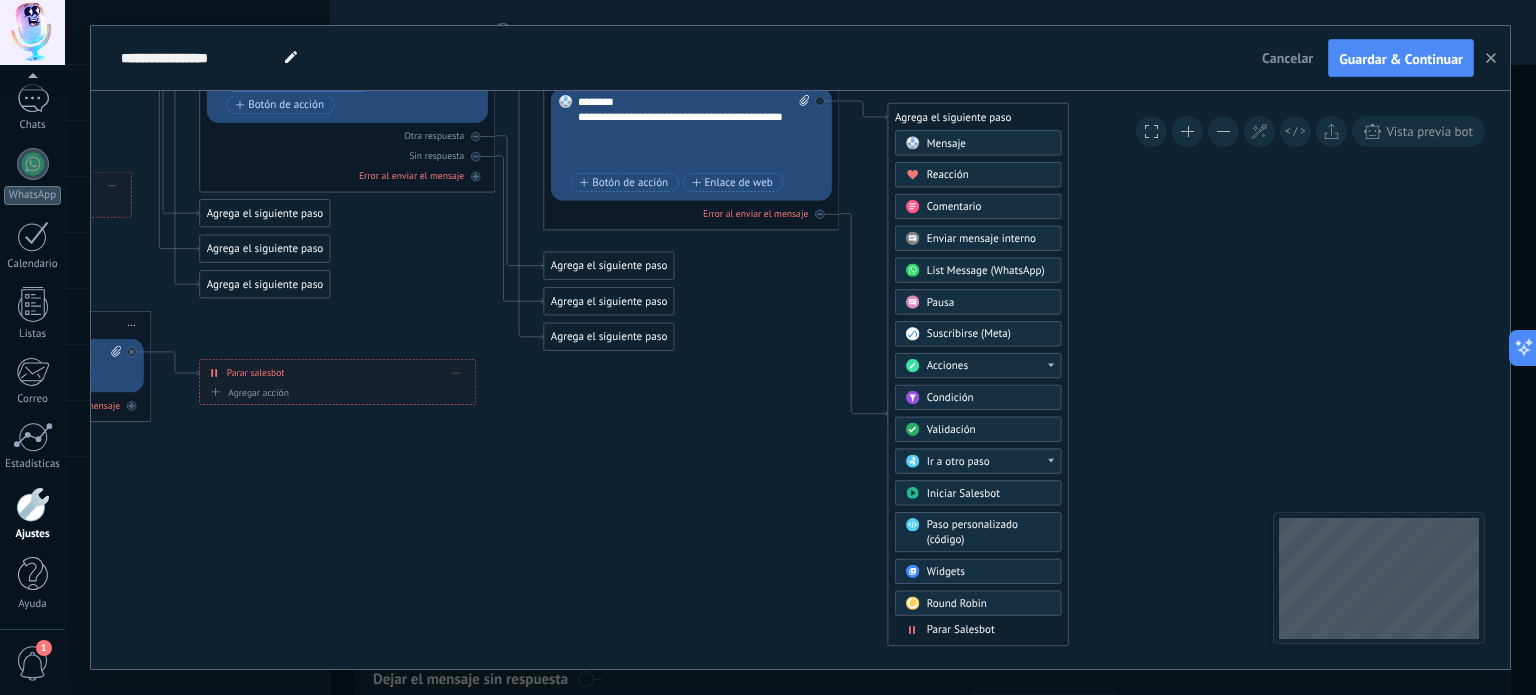drag, startPoint x: 1274, startPoint y: 345, endPoint x: 1136, endPoint y: 331, distance: 138.70833 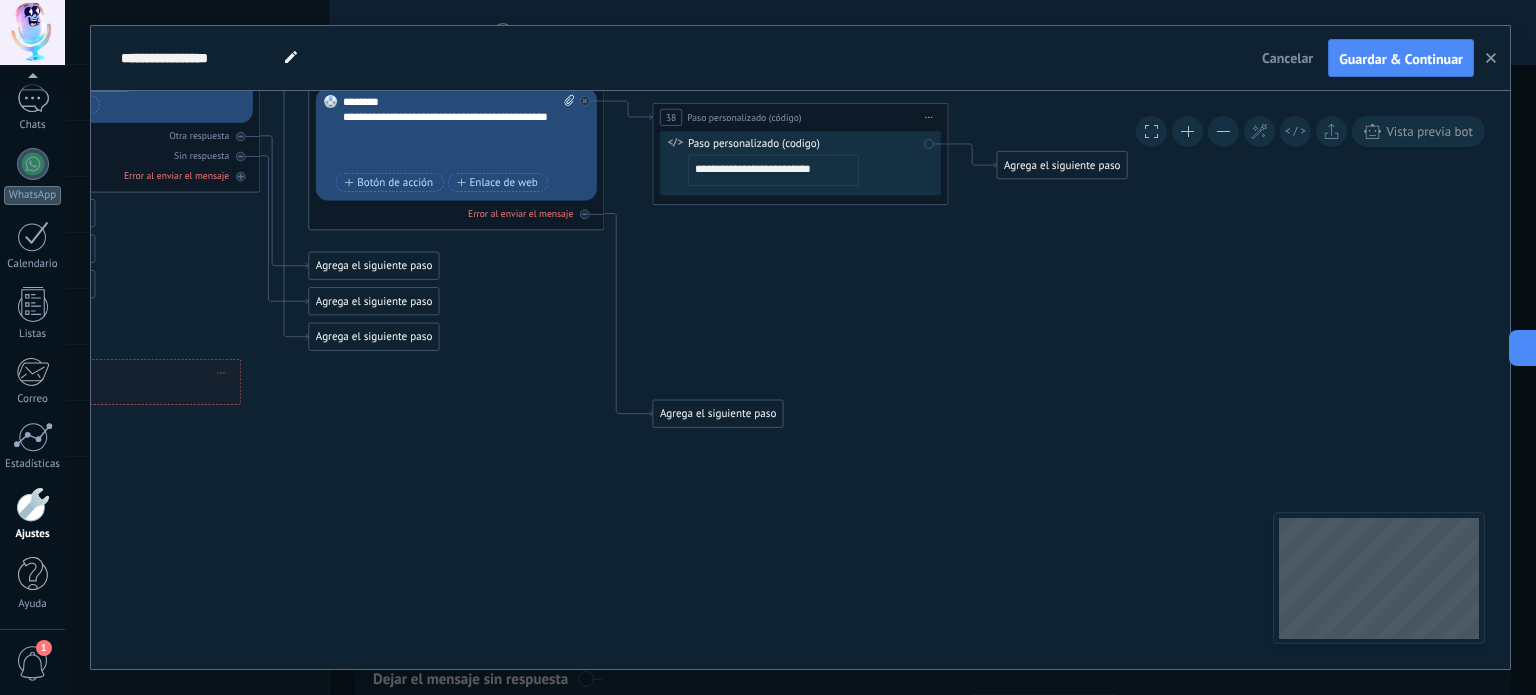 click on "**********" at bounding box center (773, 170) 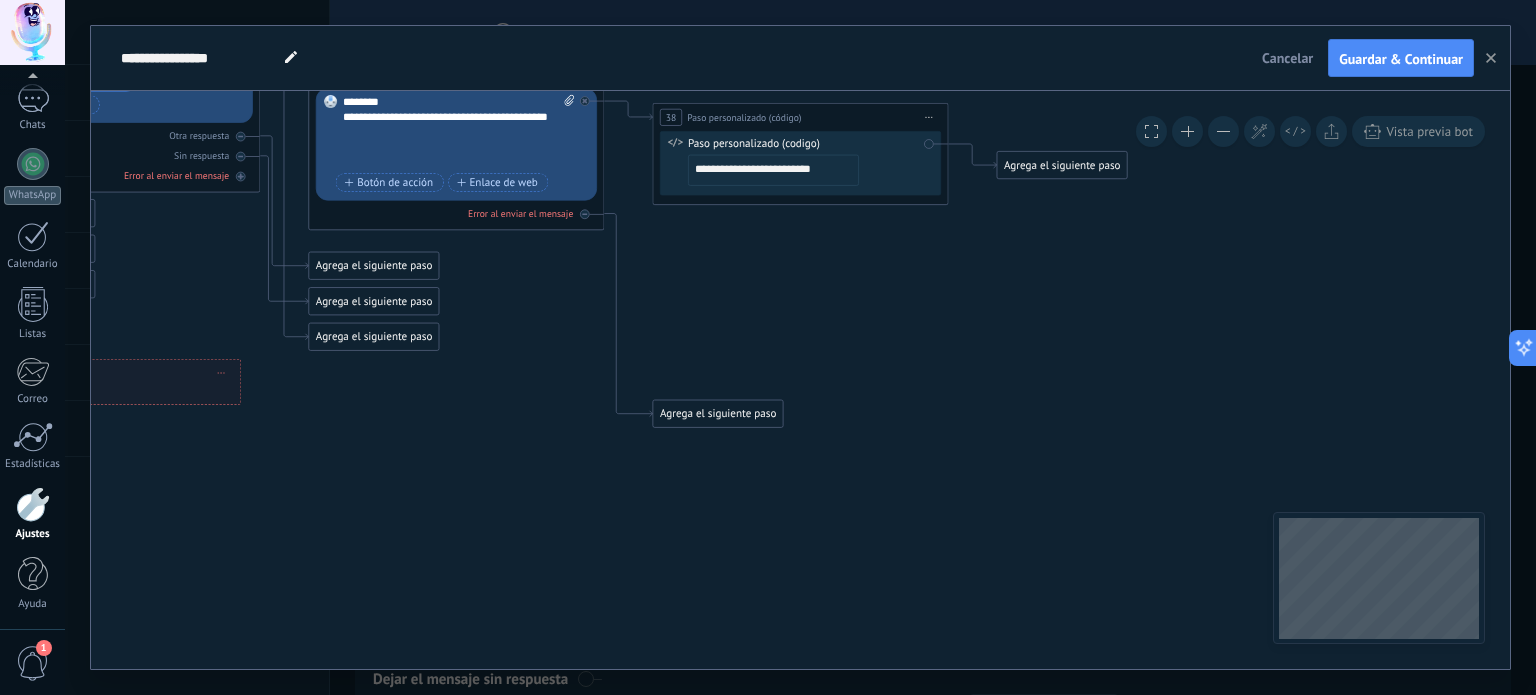drag, startPoint x: 856, startPoint y: 163, endPoint x: 656, endPoint y: 175, distance: 200.35968 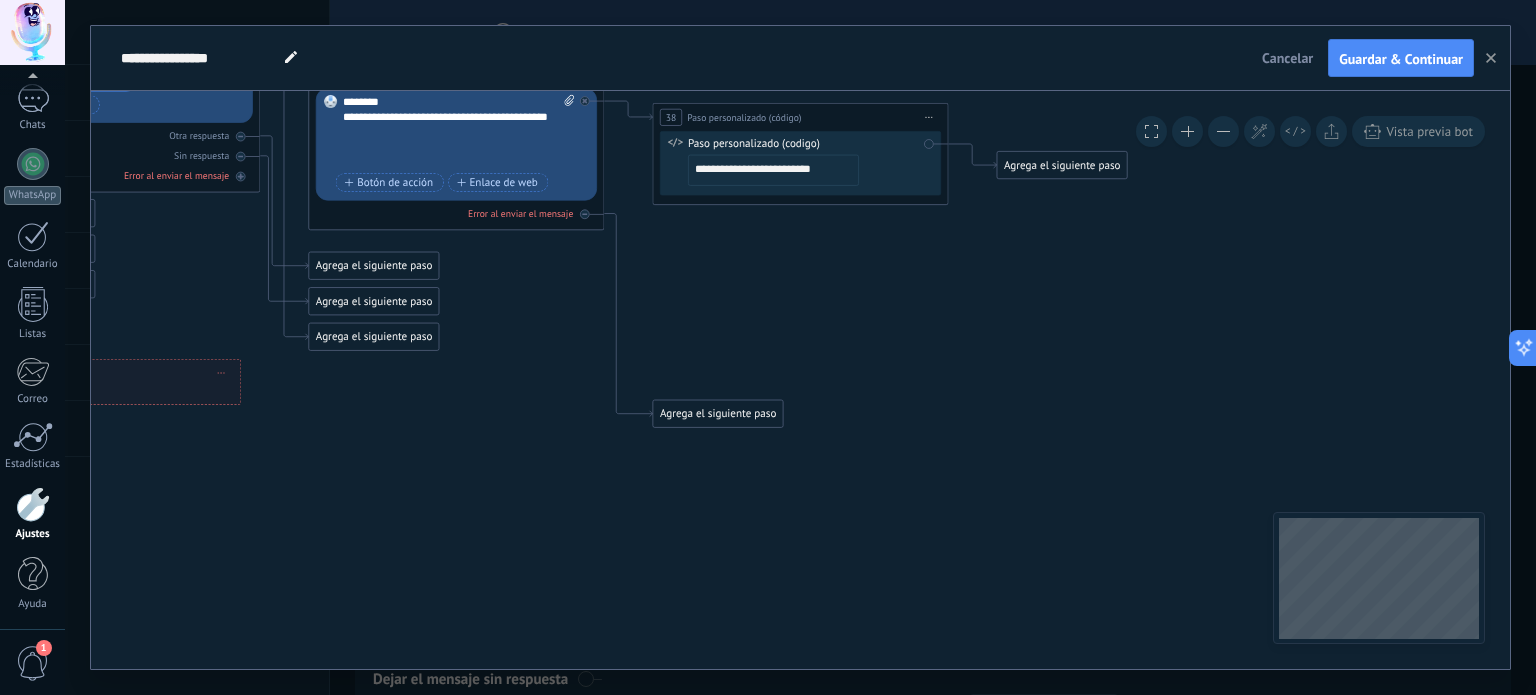 paste 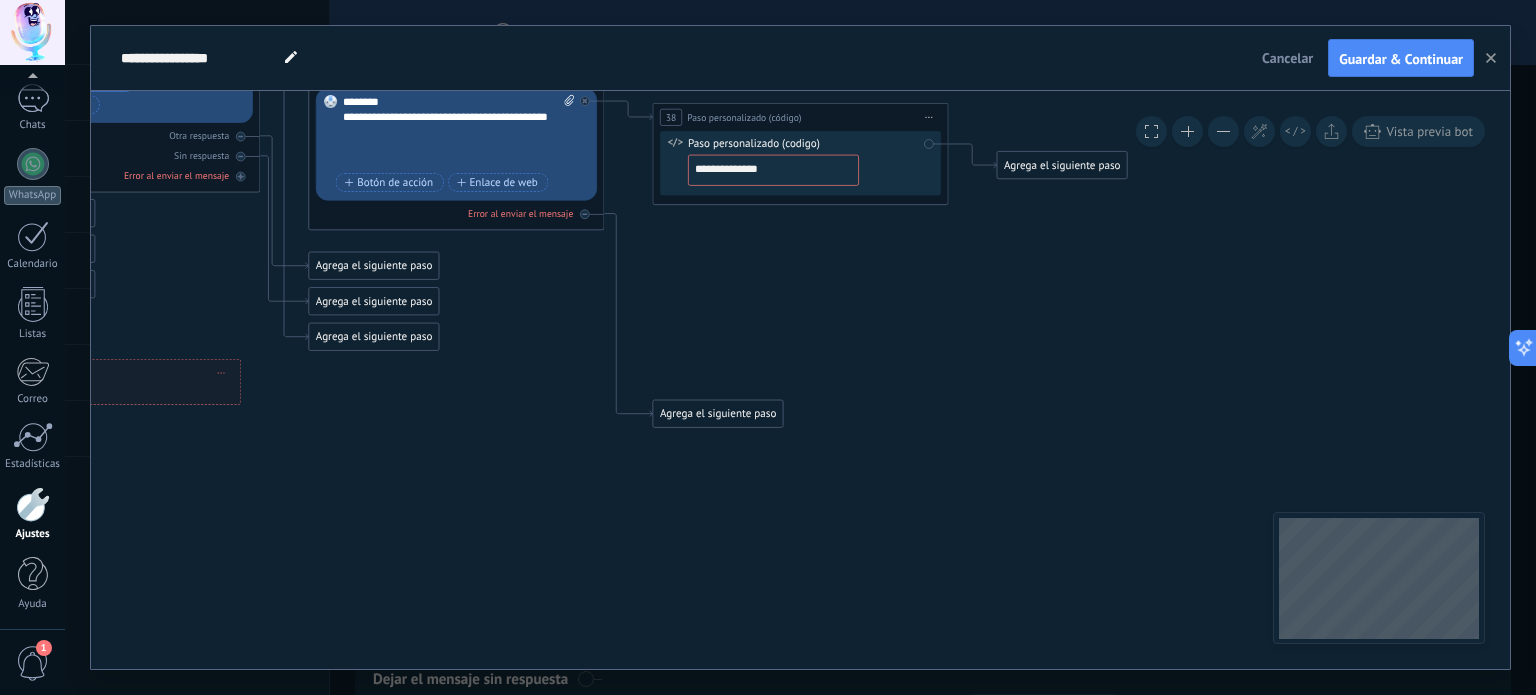 type on "**********" 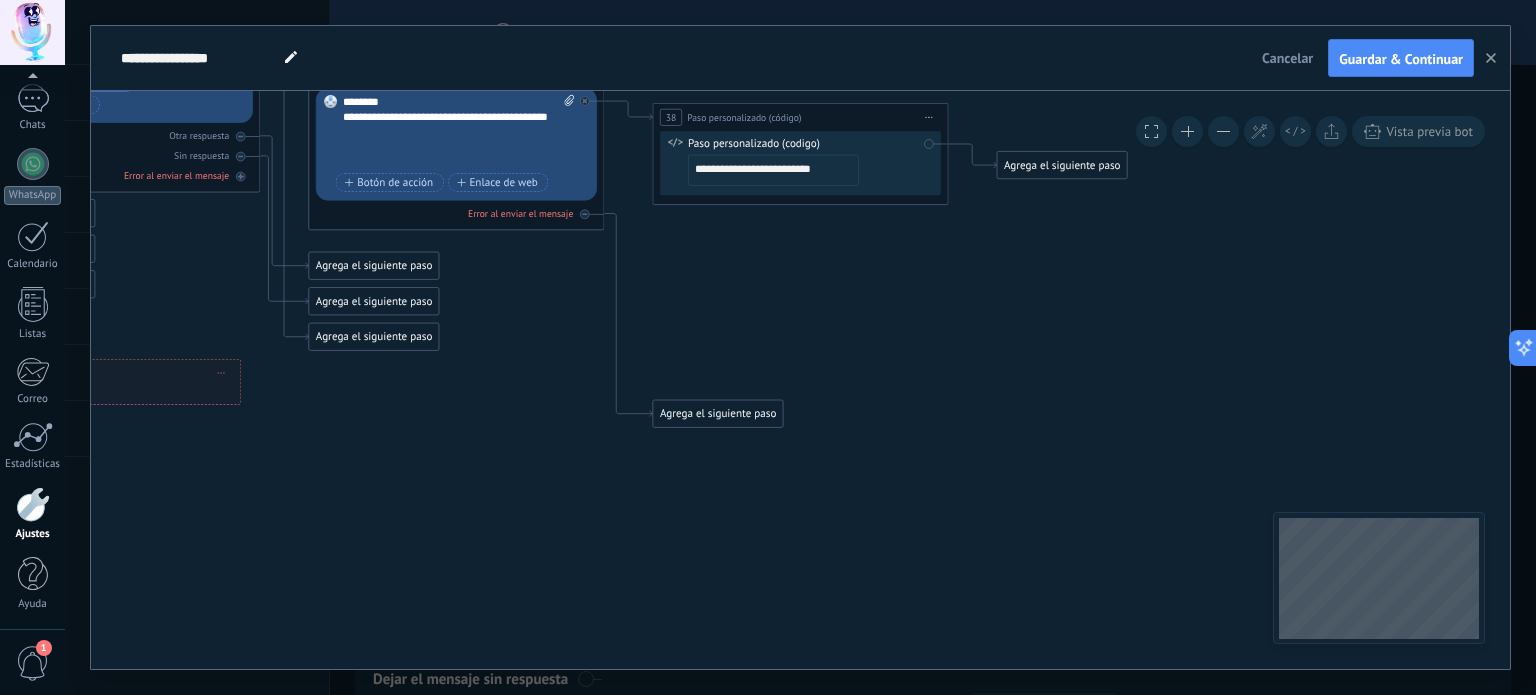 click 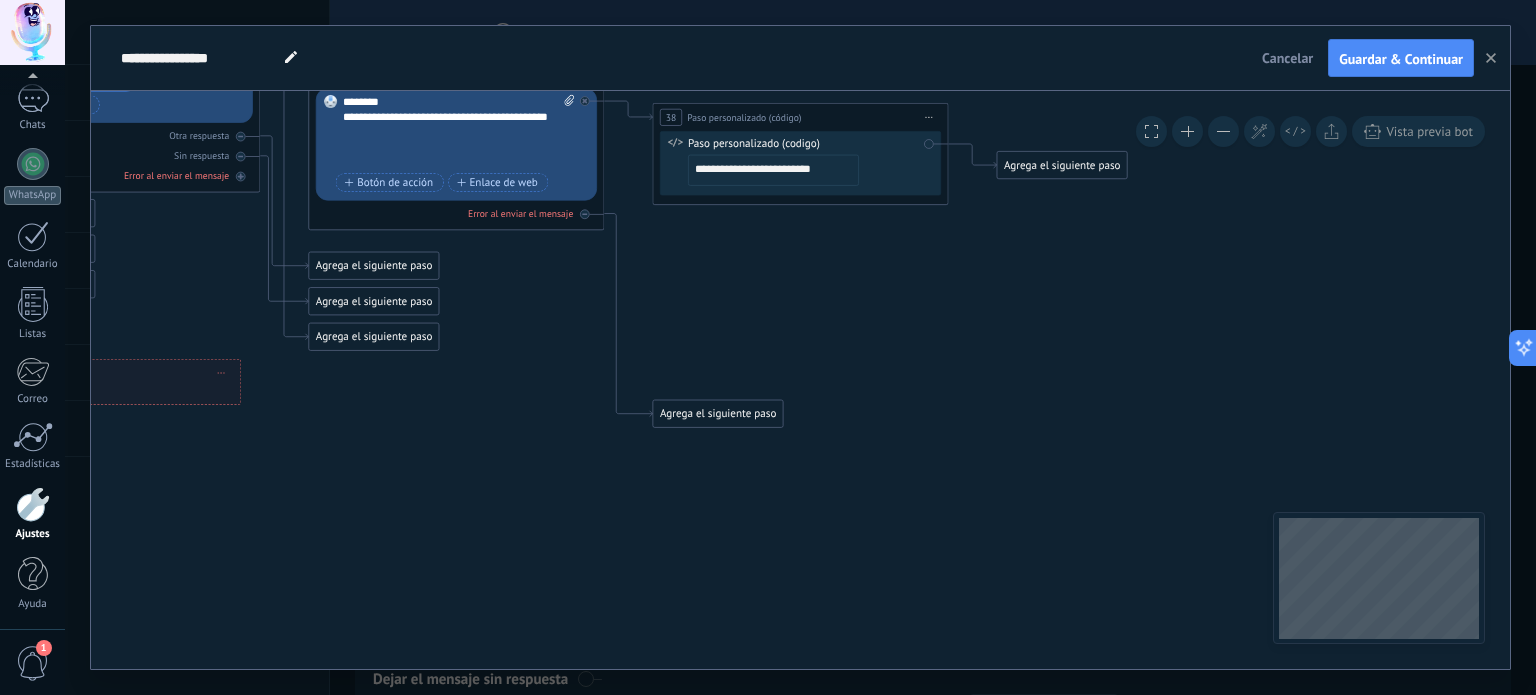 click on "Iniciar vista previa aquí
Cambiar nombre
Duplicar
[GEOGRAPHIC_DATA]" at bounding box center (929, 117) 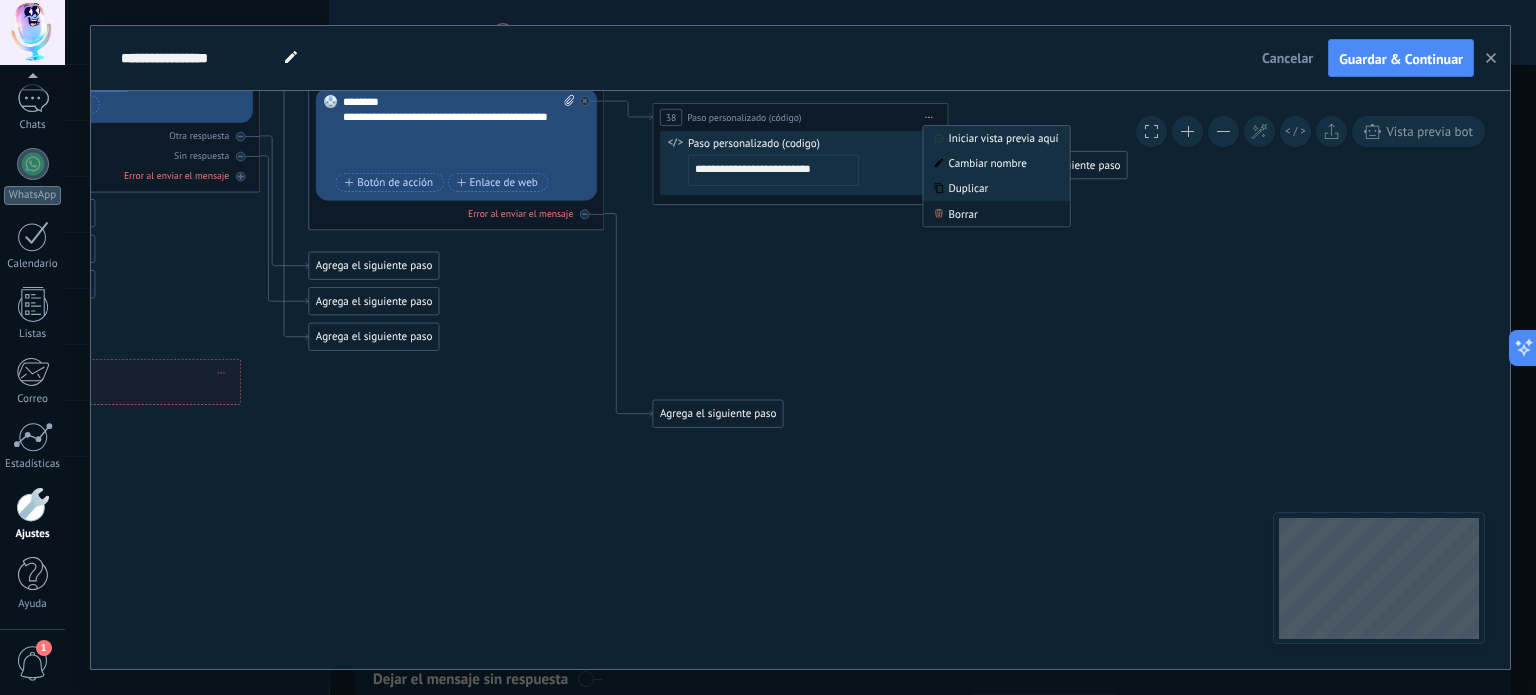 click on "Borrar" at bounding box center (996, 214) 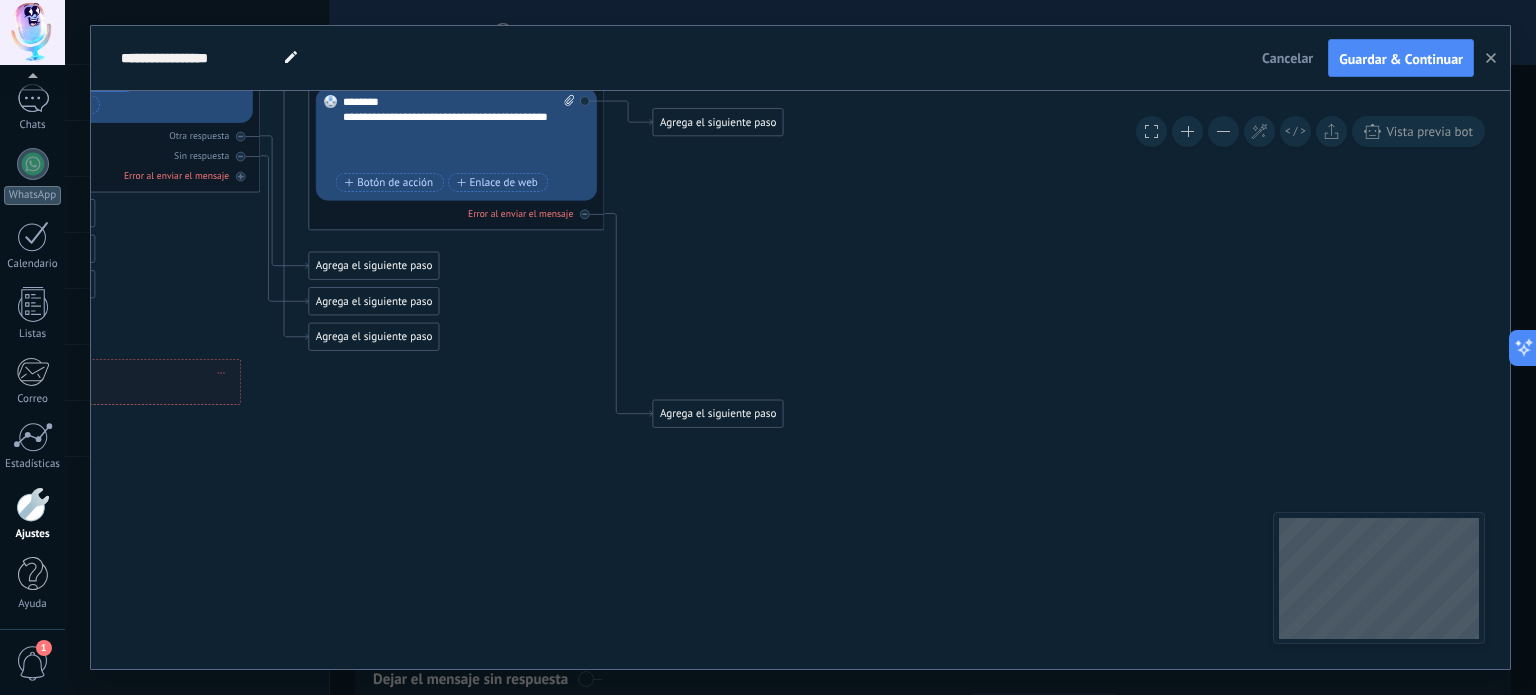 click on "Agrega el siguiente paso" at bounding box center [718, 123] 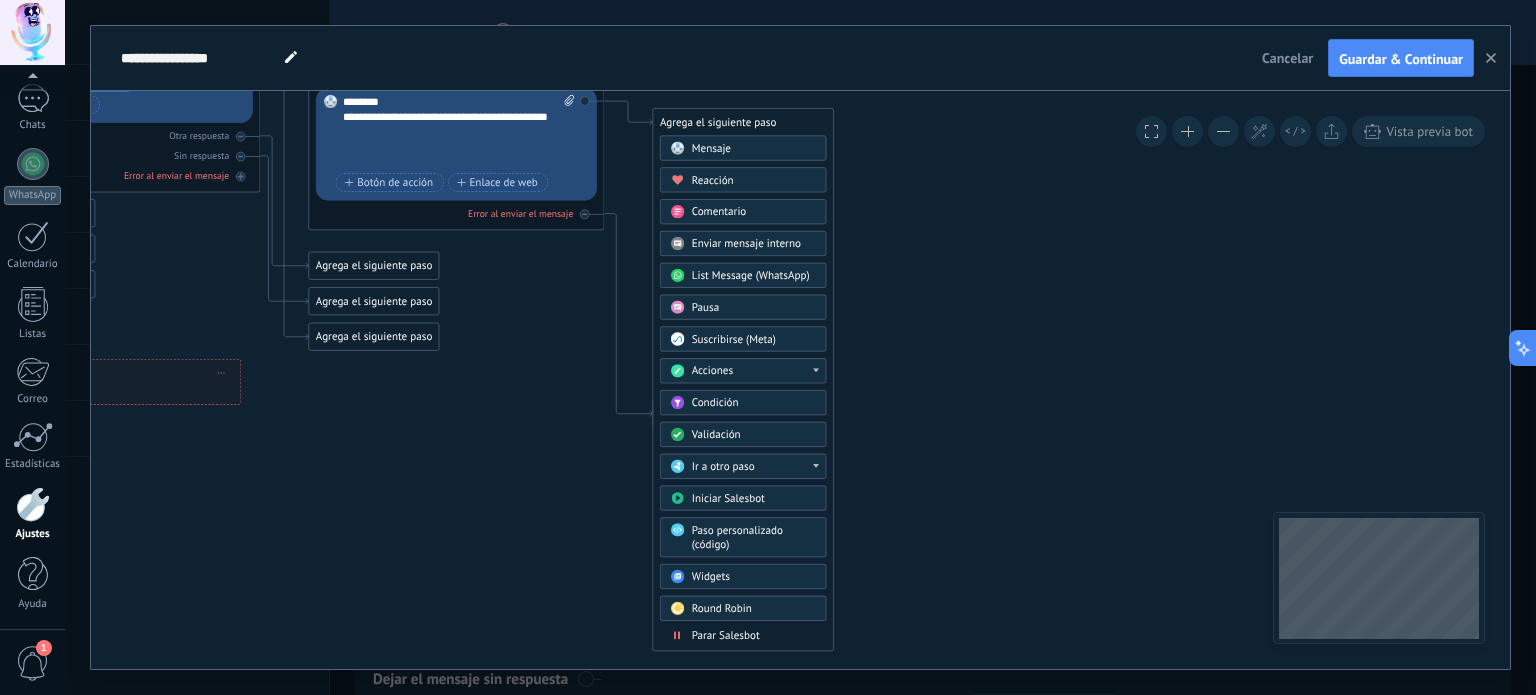 click on "Validación" at bounding box center [716, 435] 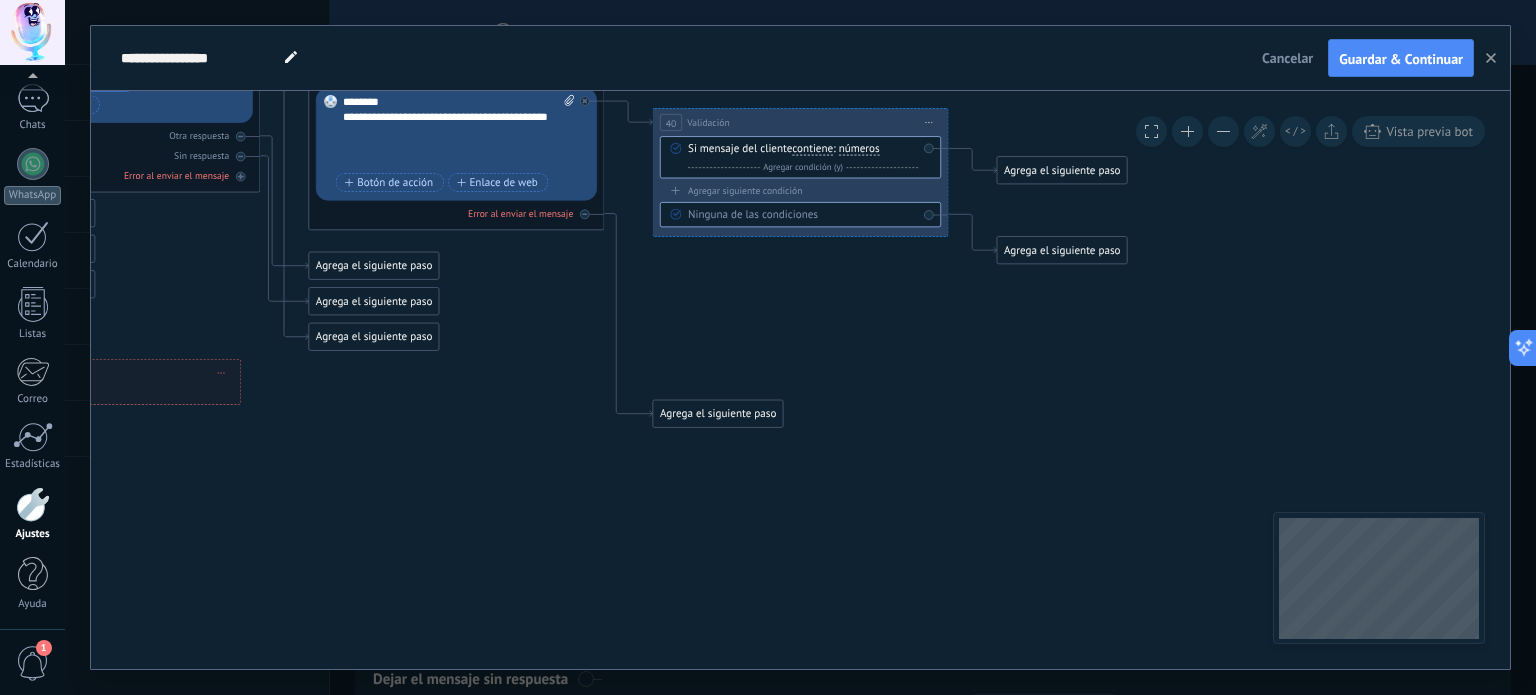click on "Ninguna de las condiciones" at bounding box center [803, 215] 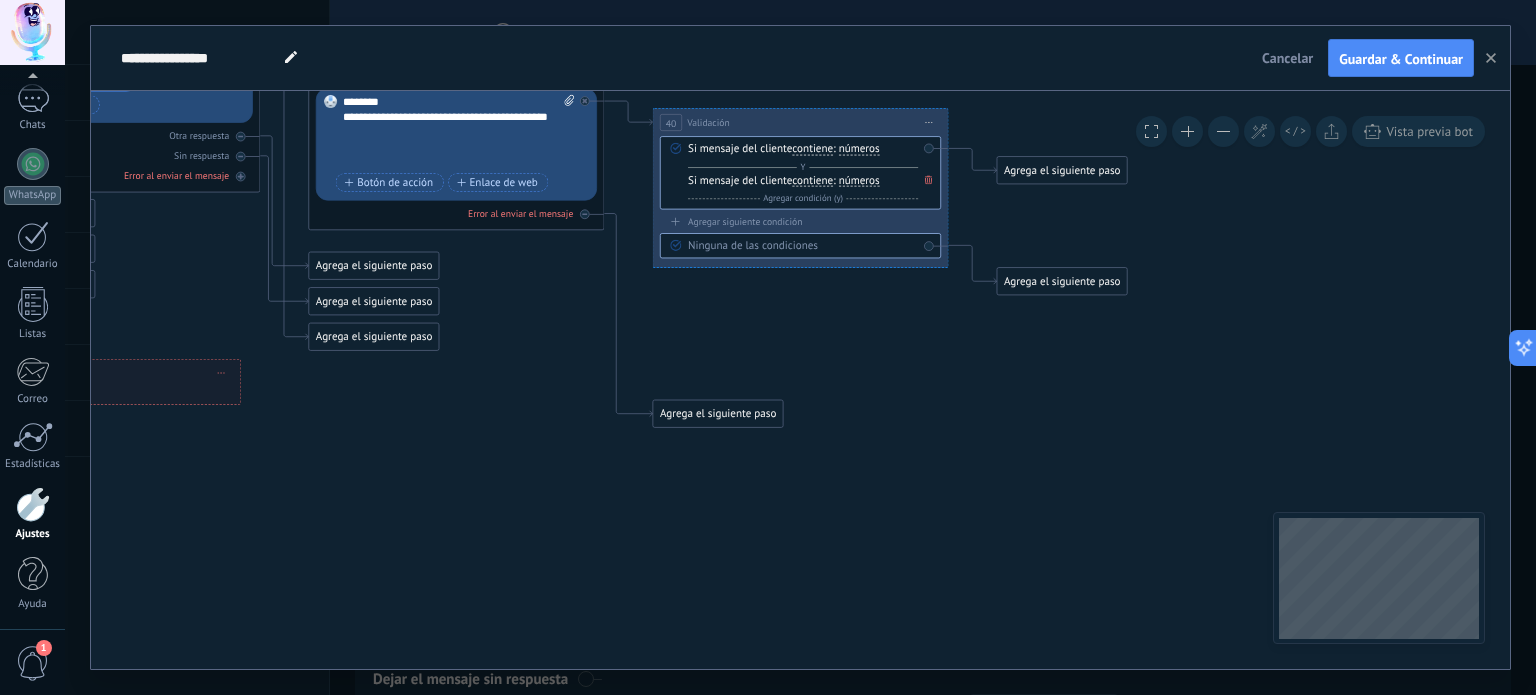 click at bounding box center [928, 180] 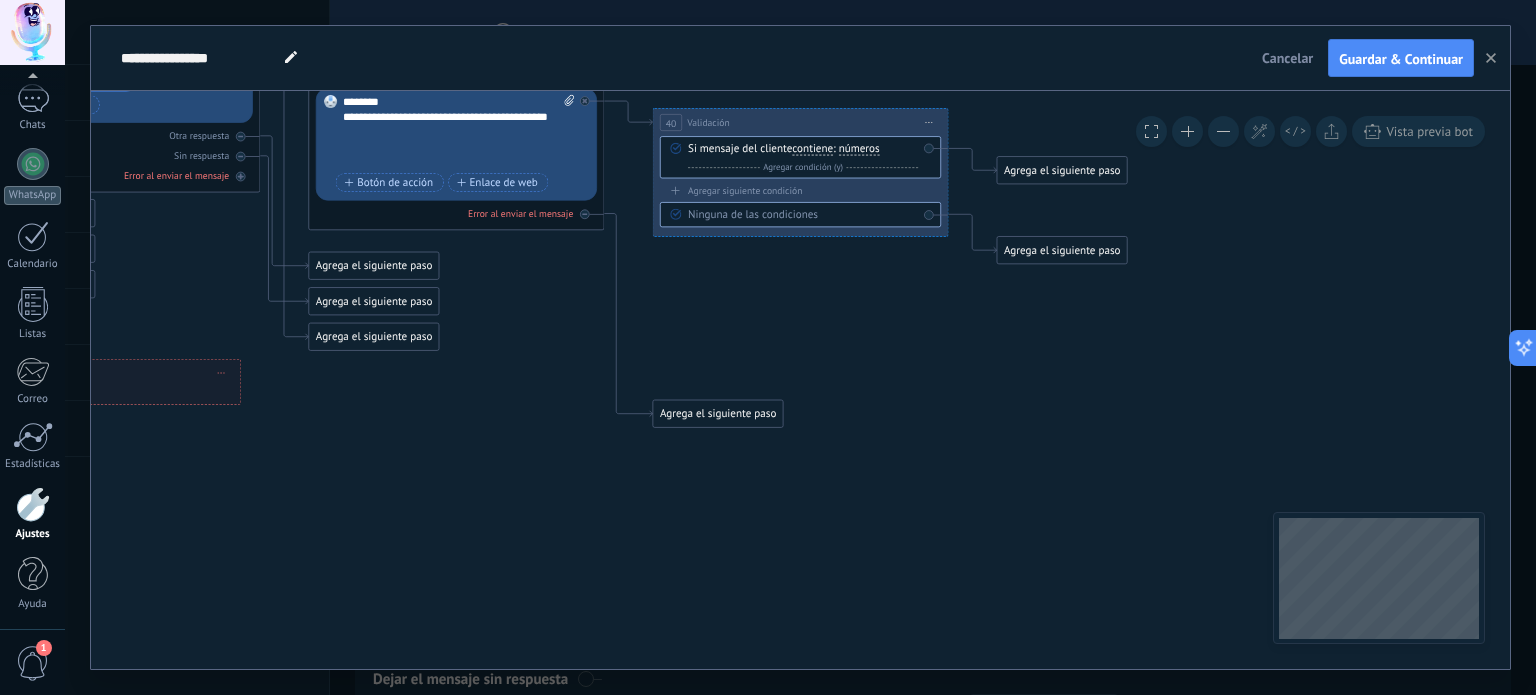 click on "Si mensaje del cliente
contiene
es igual a
no es igual
contiene
no contiene
tiene una longitud de
expresión regular
contiene
es igual a
no es igual" at bounding box center (800, 157) 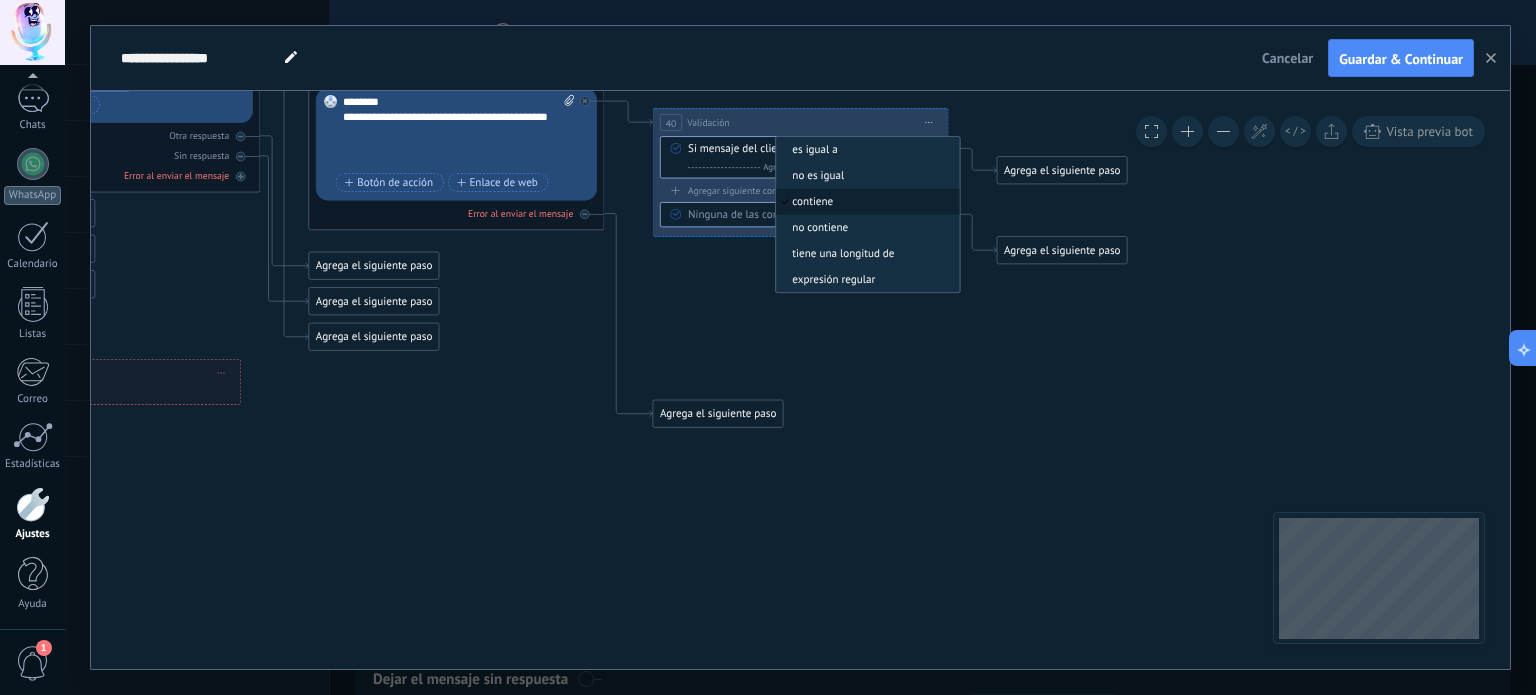 click on "**********" at bounding box center [801, 172] 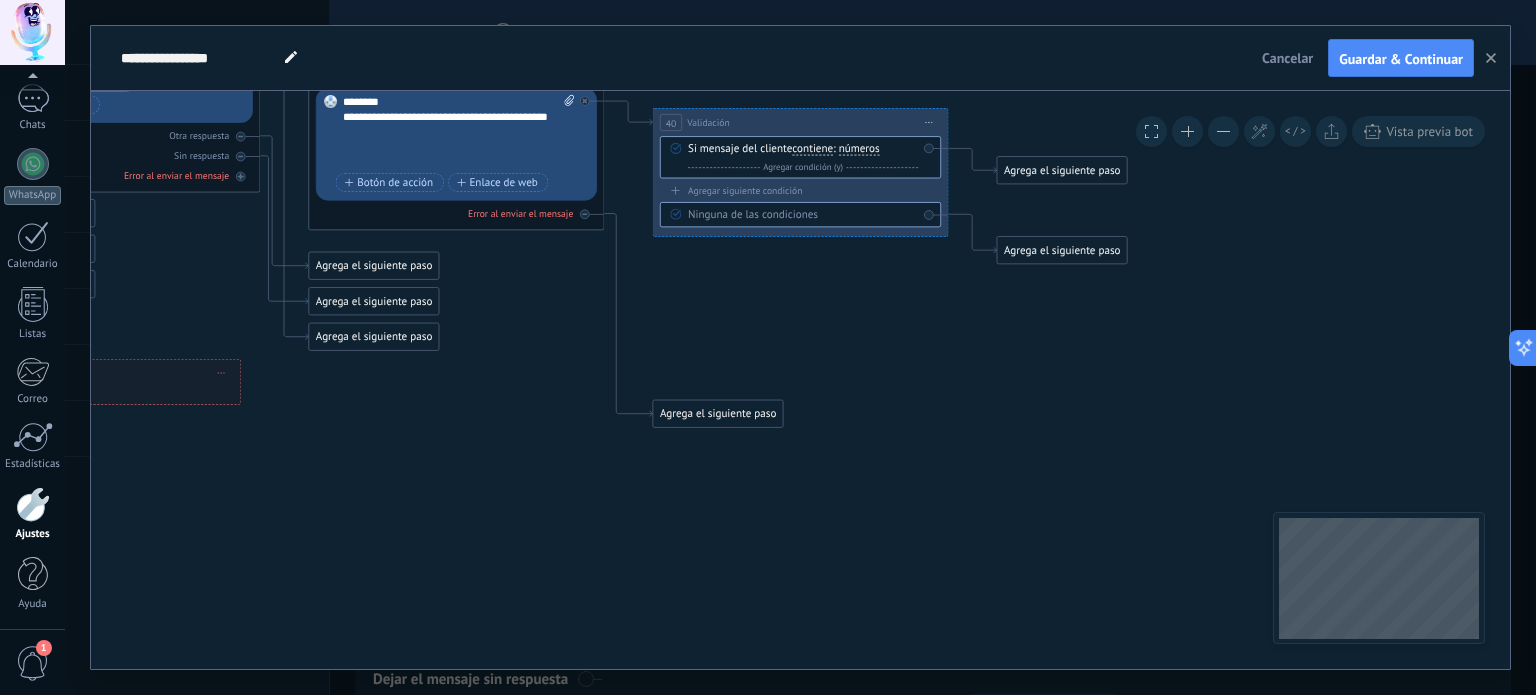click on "números" at bounding box center (859, 150) 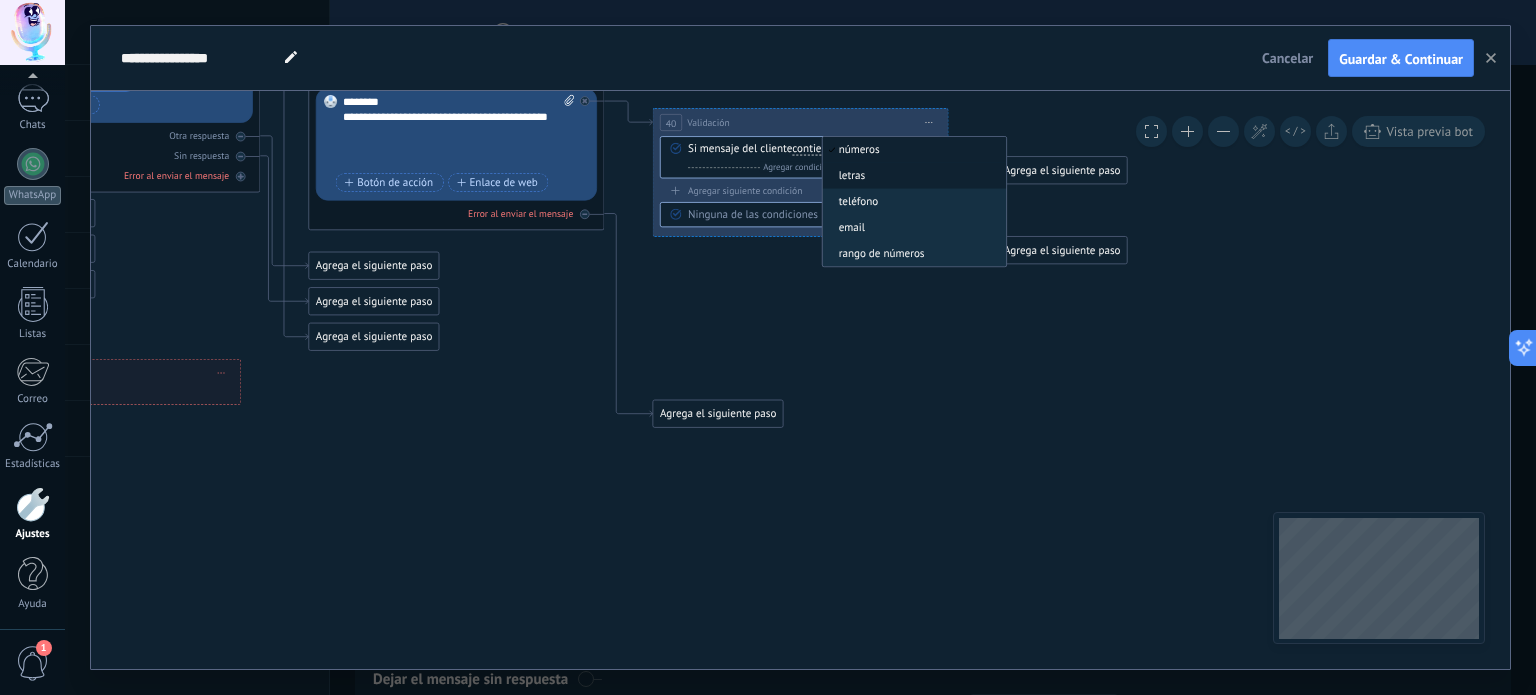 click on "letras" at bounding box center [911, 176] 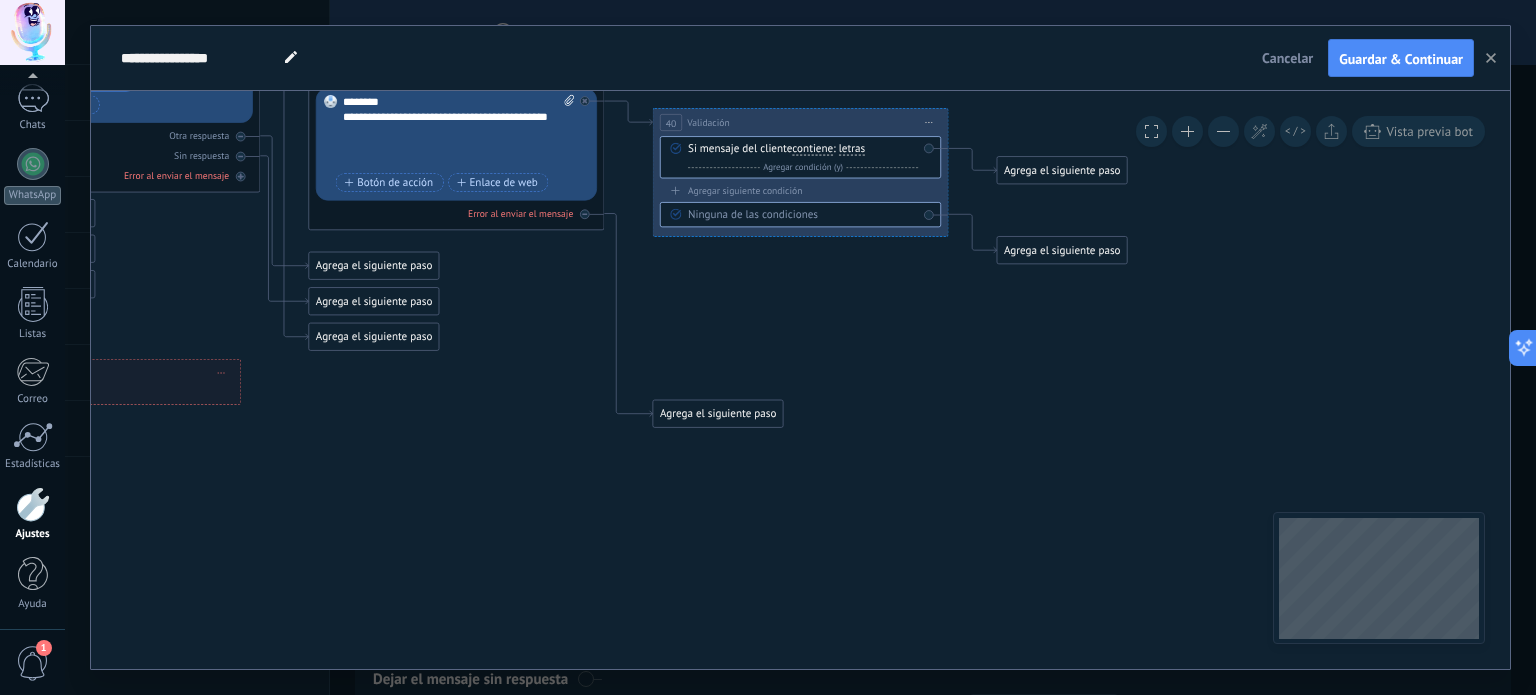 type 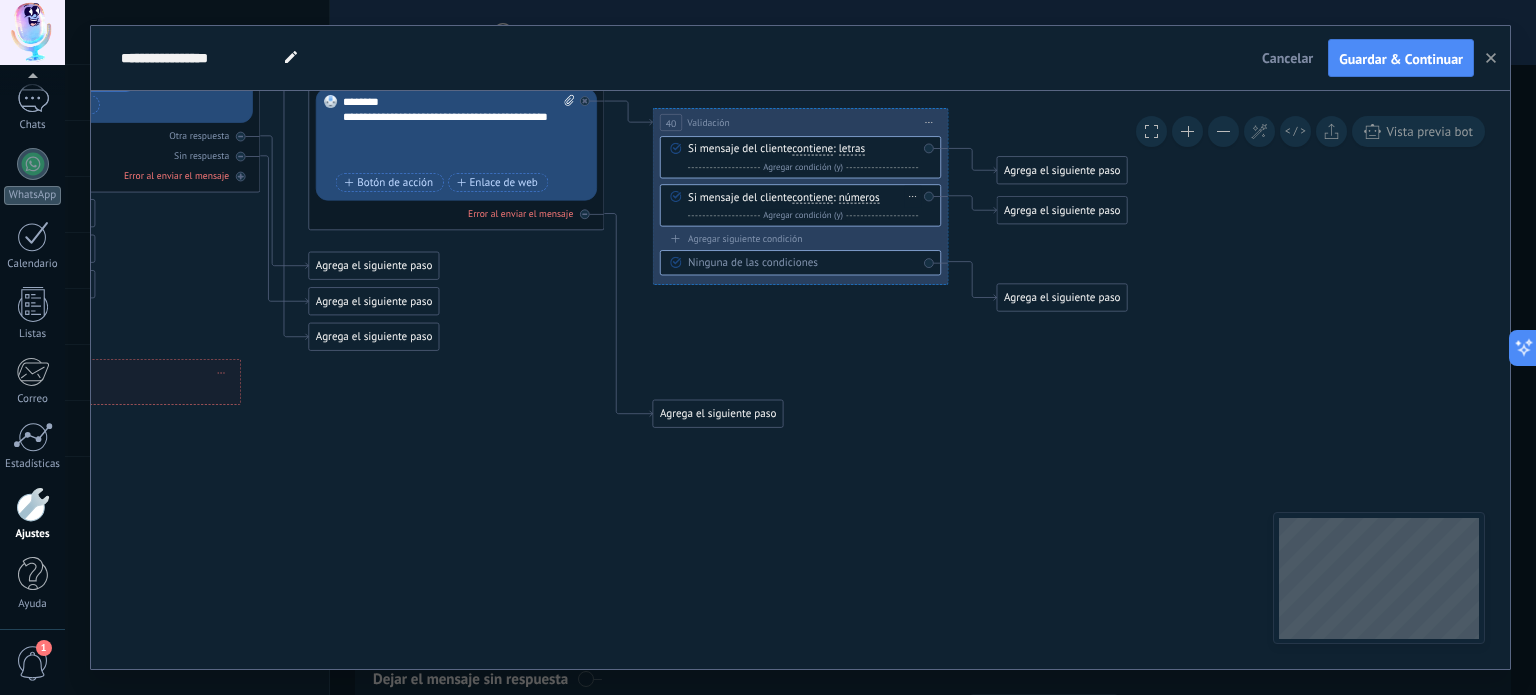 click 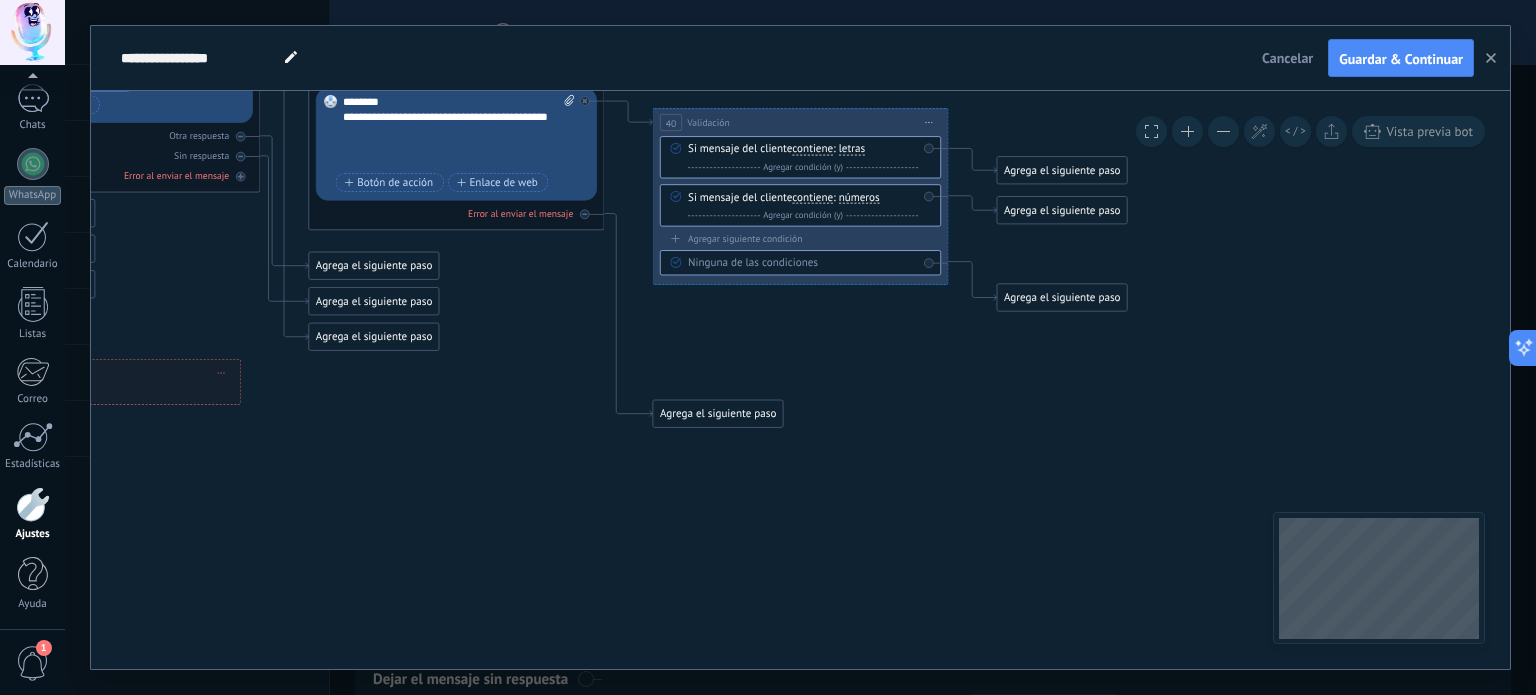 click on "Borrar" at bounding box center (936, 217) 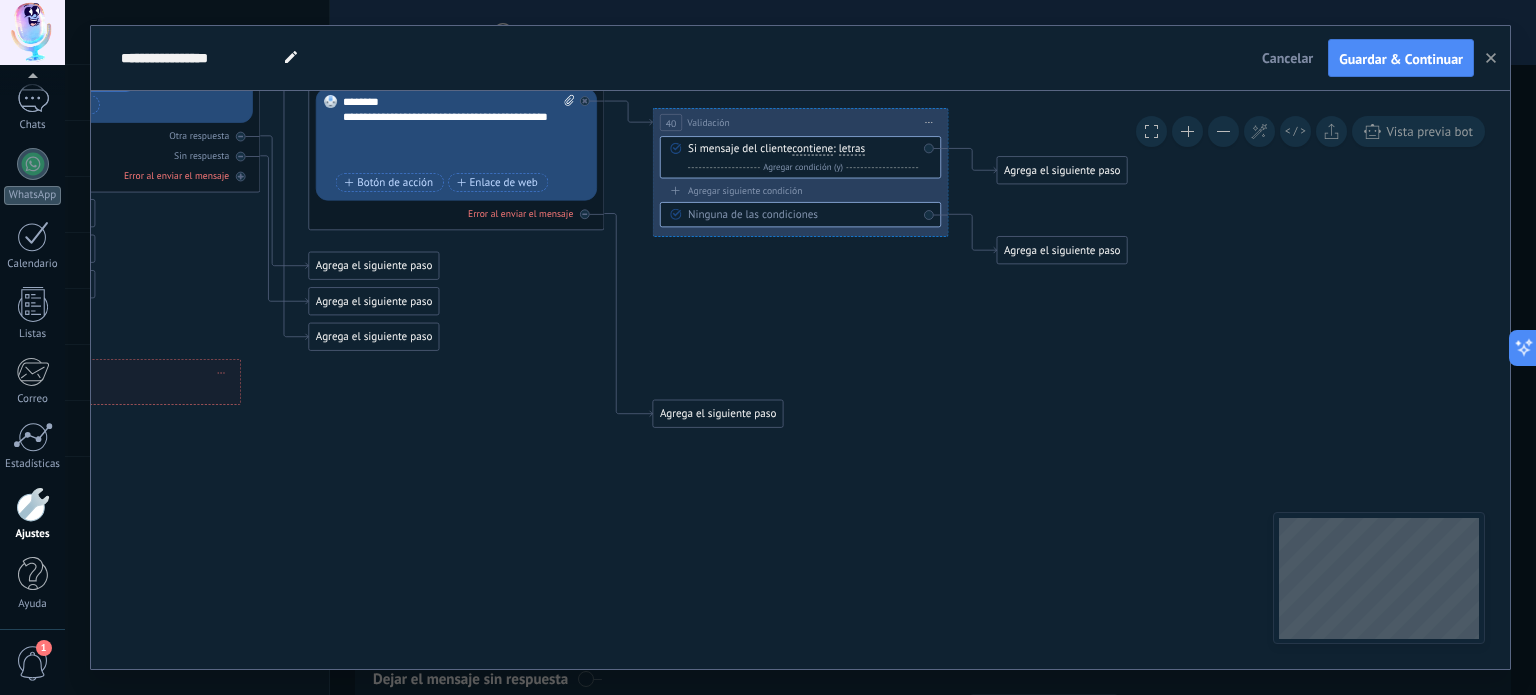 click on "contiene" at bounding box center (812, 150) 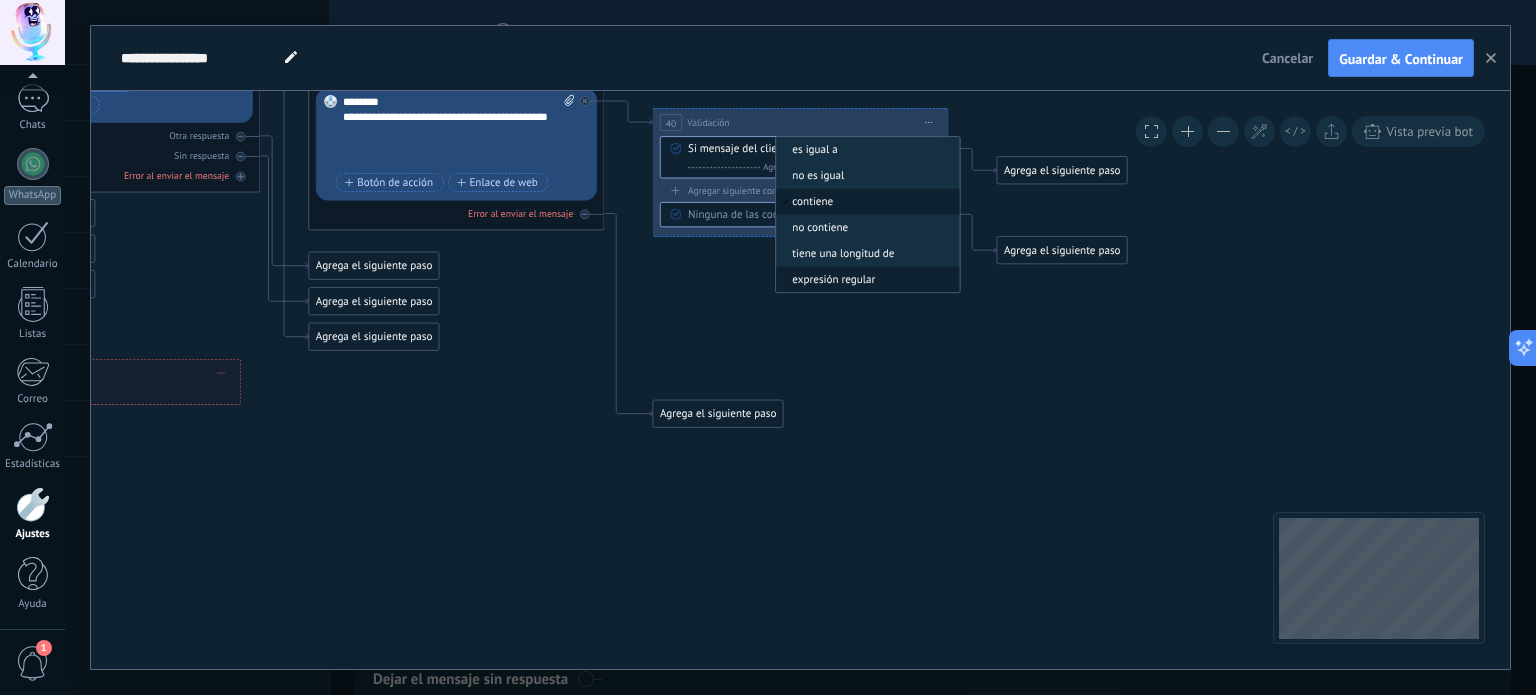 click on "expresión regular" at bounding box center (865, 280) 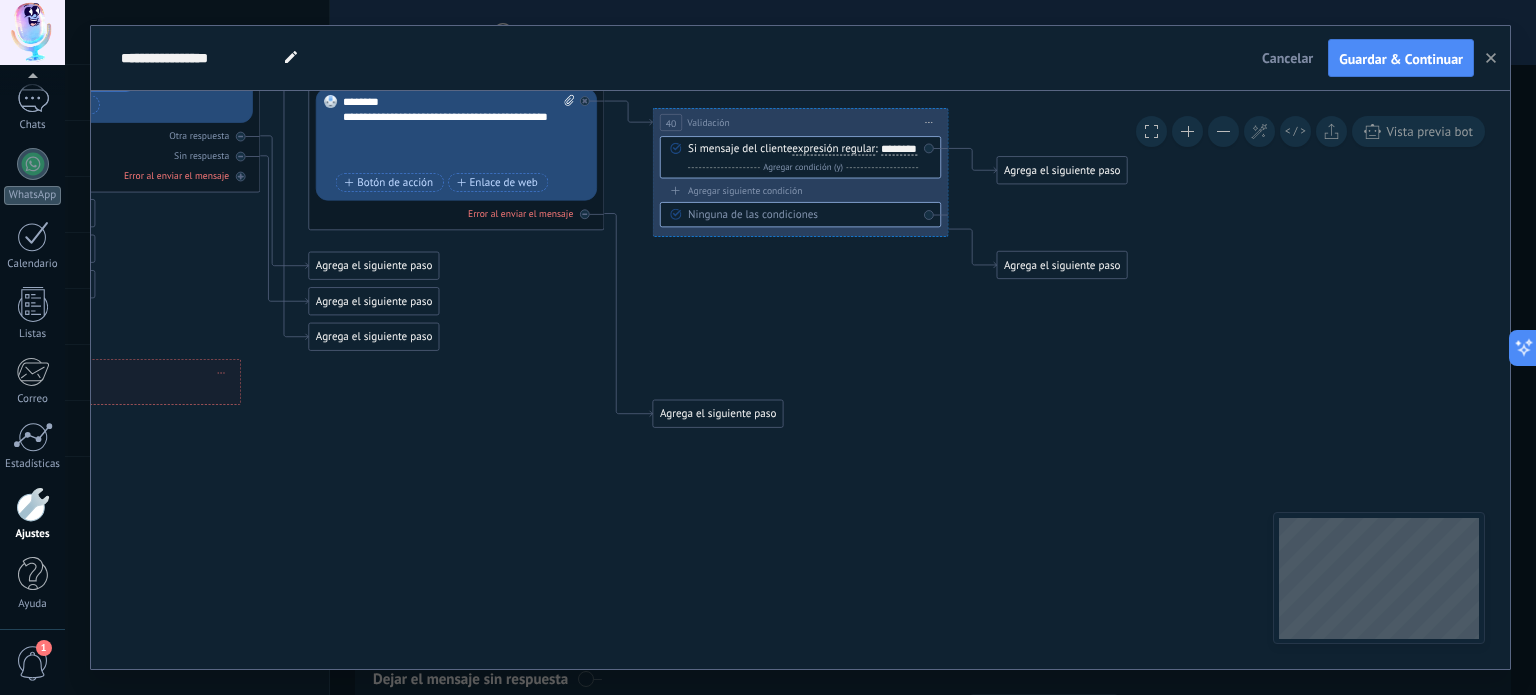 click on "expresión regular" at bounding box center (833, 150) 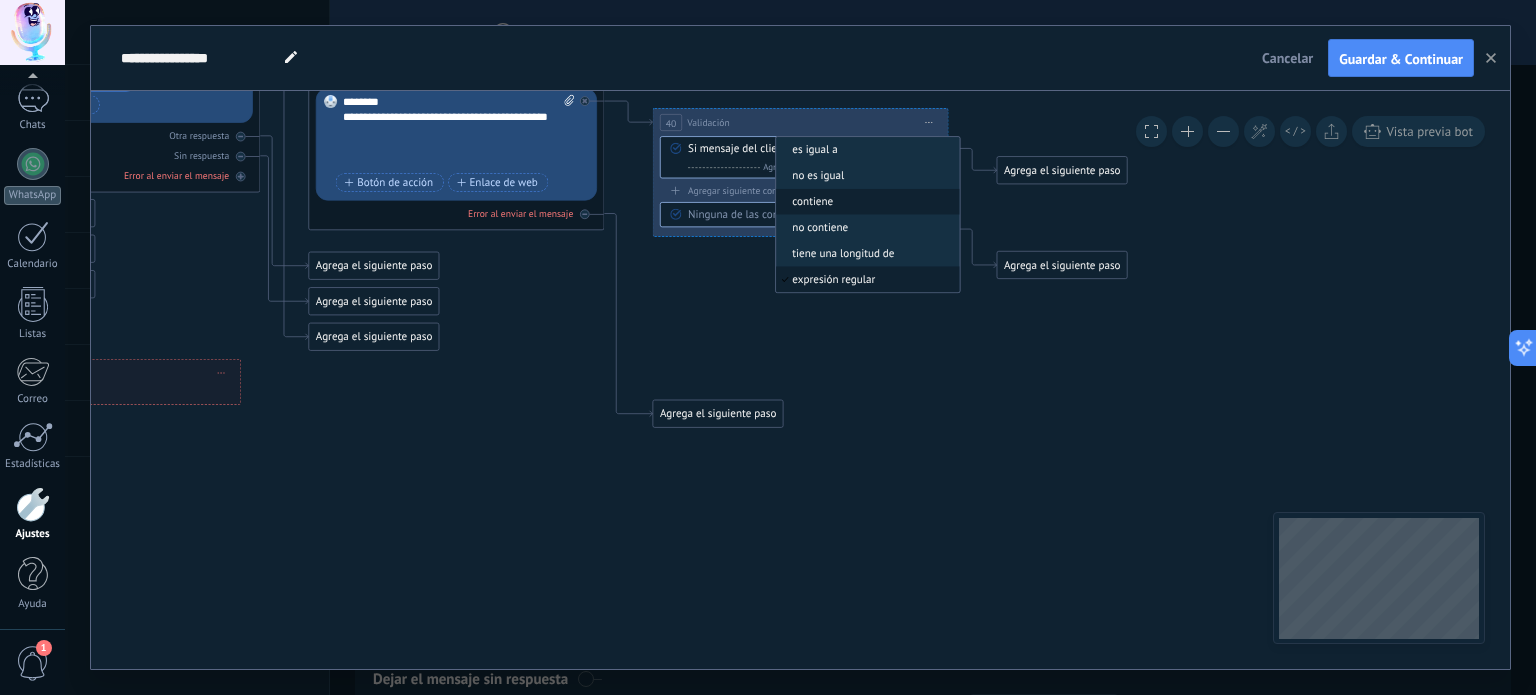 click on "contiene" at bounding box center (865, 202) 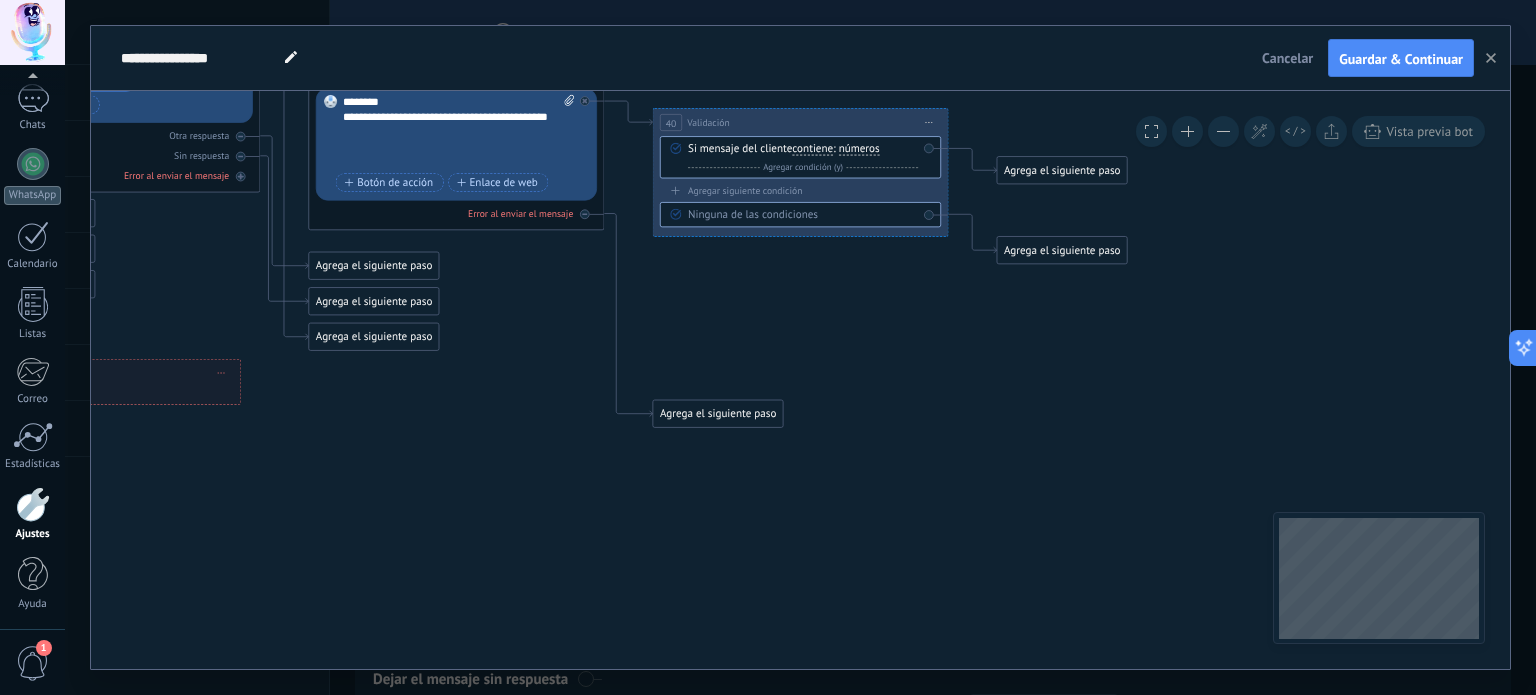 type 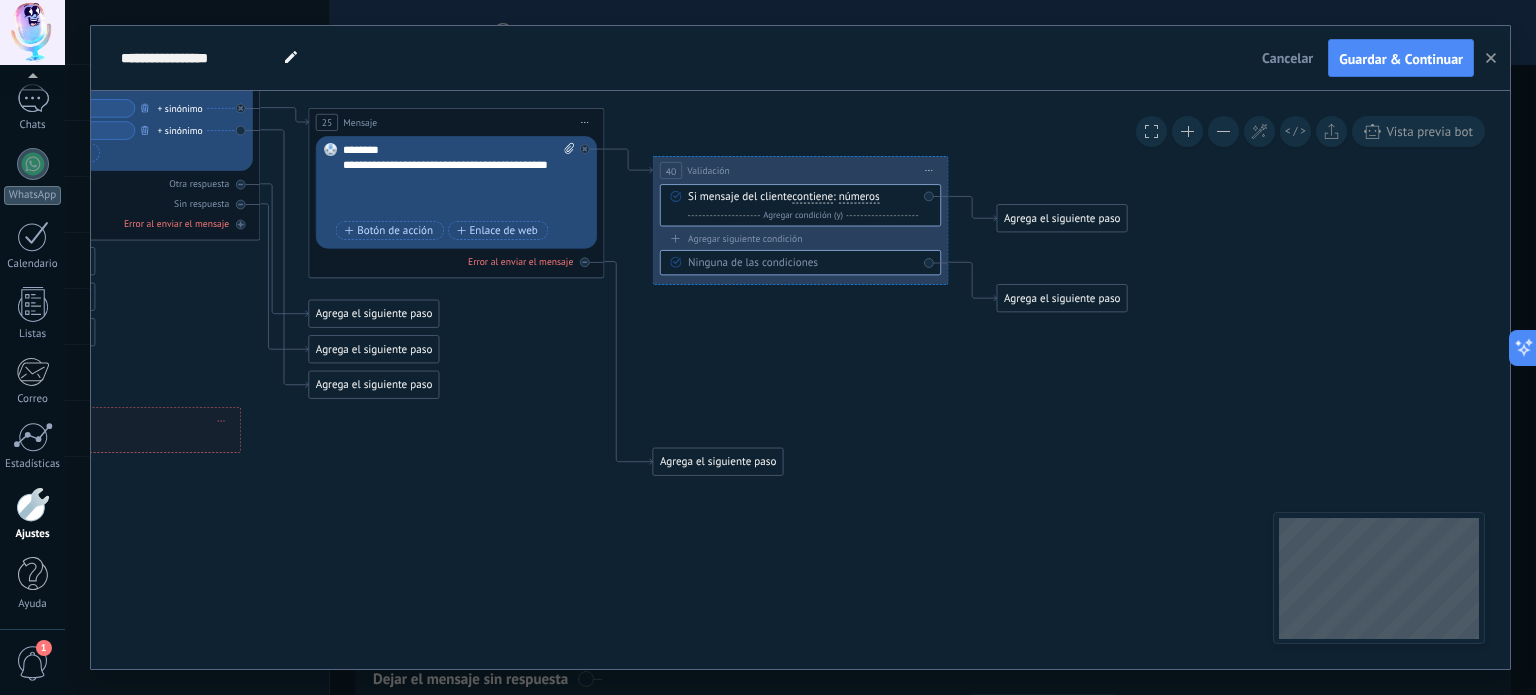 click on "**********" at bounding box center (459, 180) 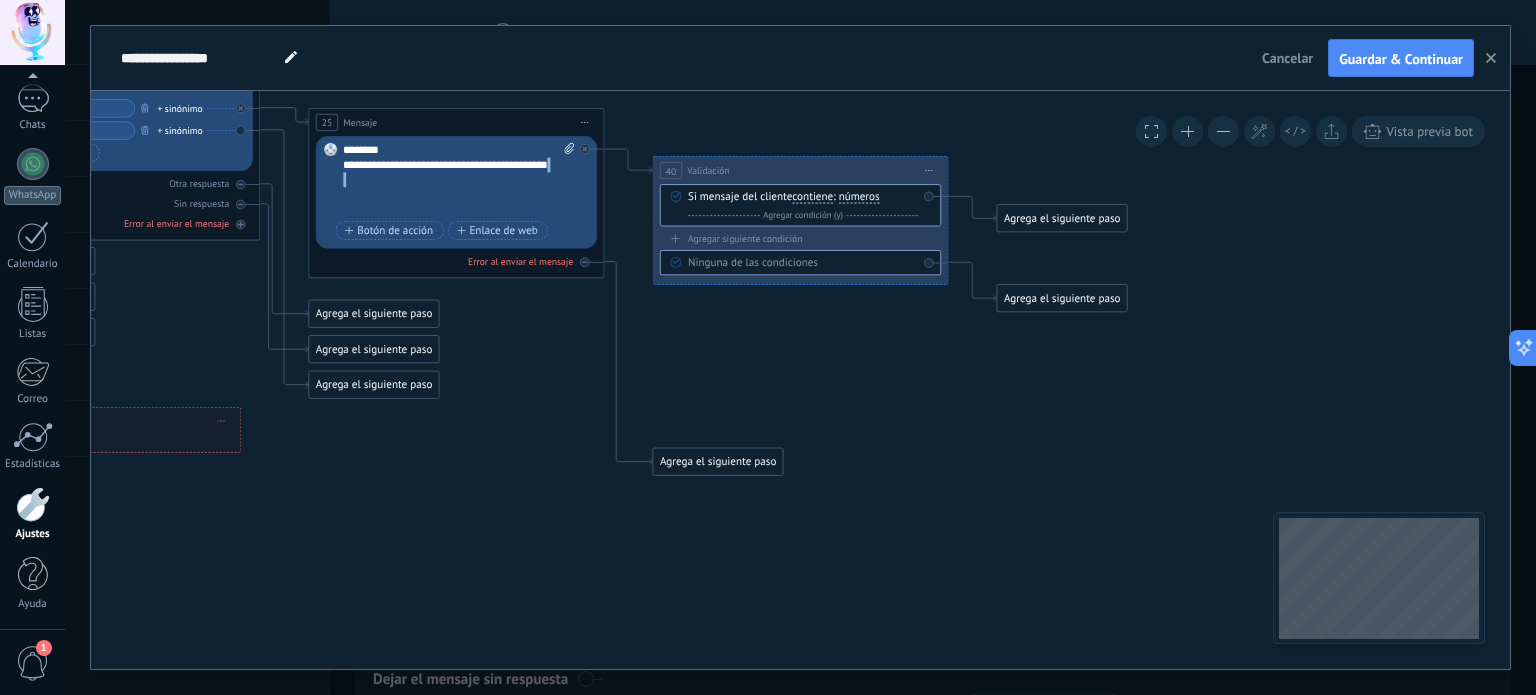 click on "**********" at bounding box center [459, 180] 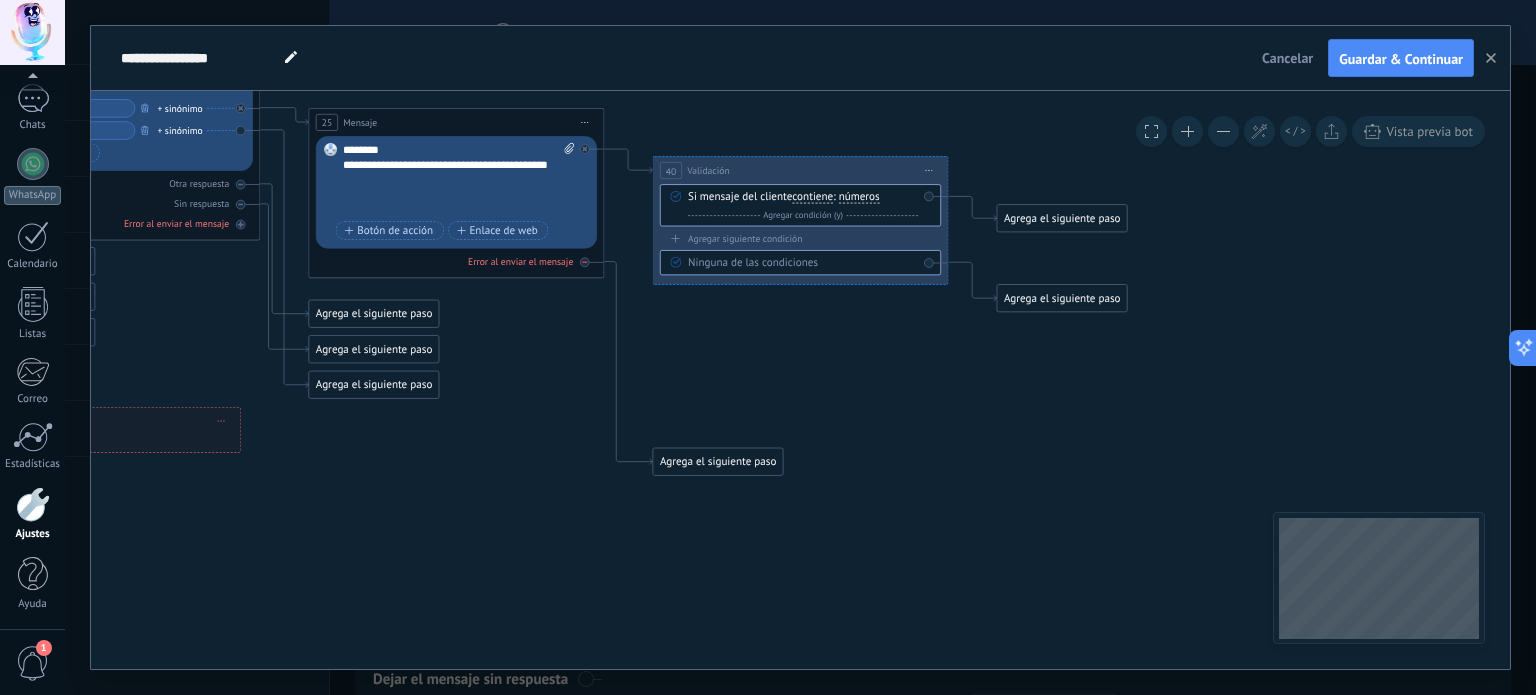 type 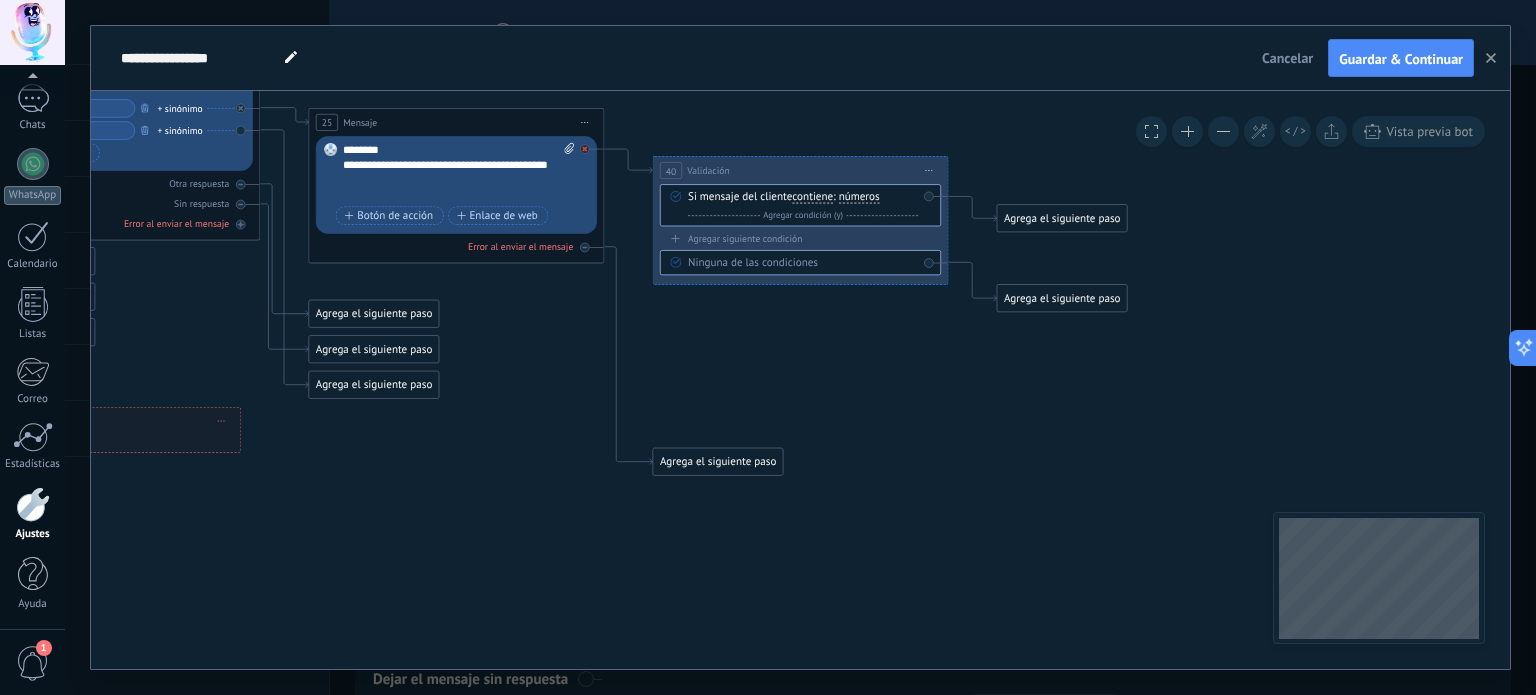 click 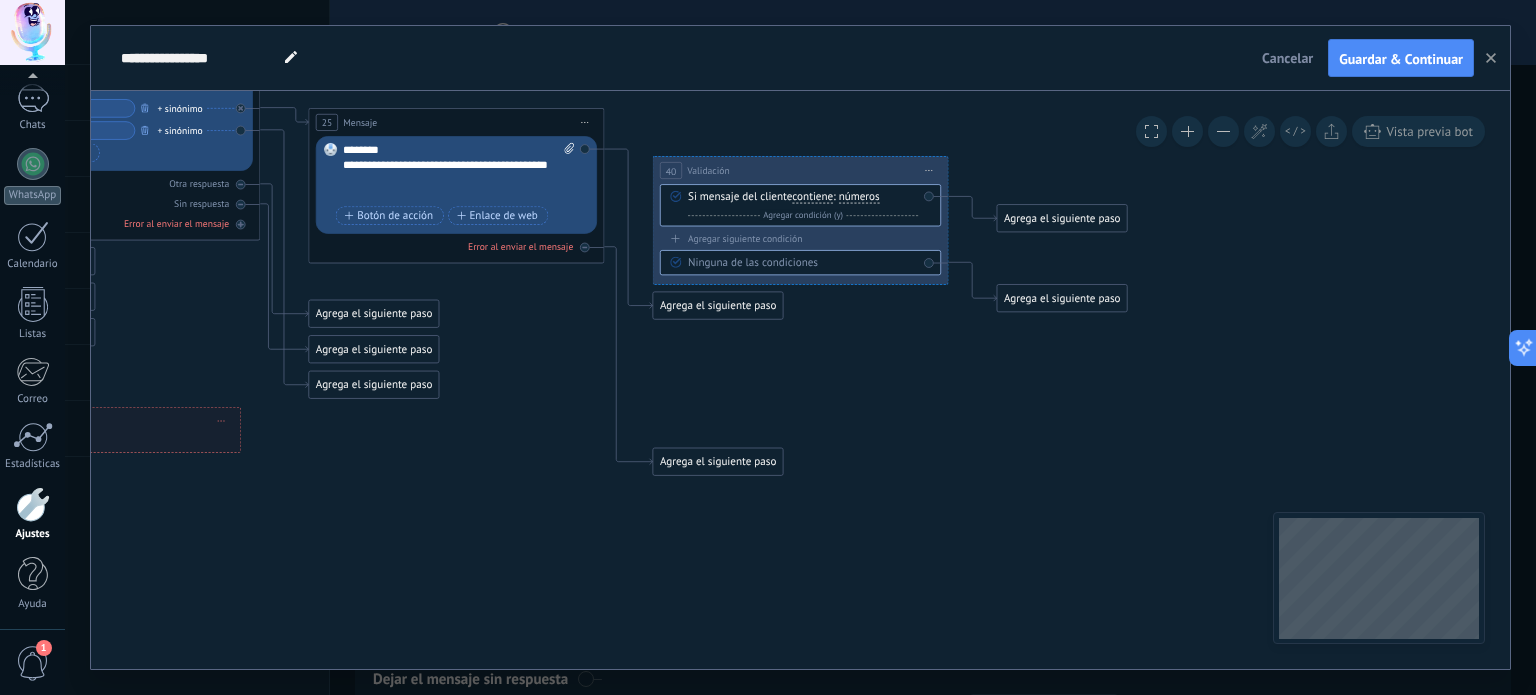 click on "Iniciar vista previa aquí
Cambiar nombre
Duplicar
[GEOGRAPHIC_DATA]" at bounding box center (929, 170) 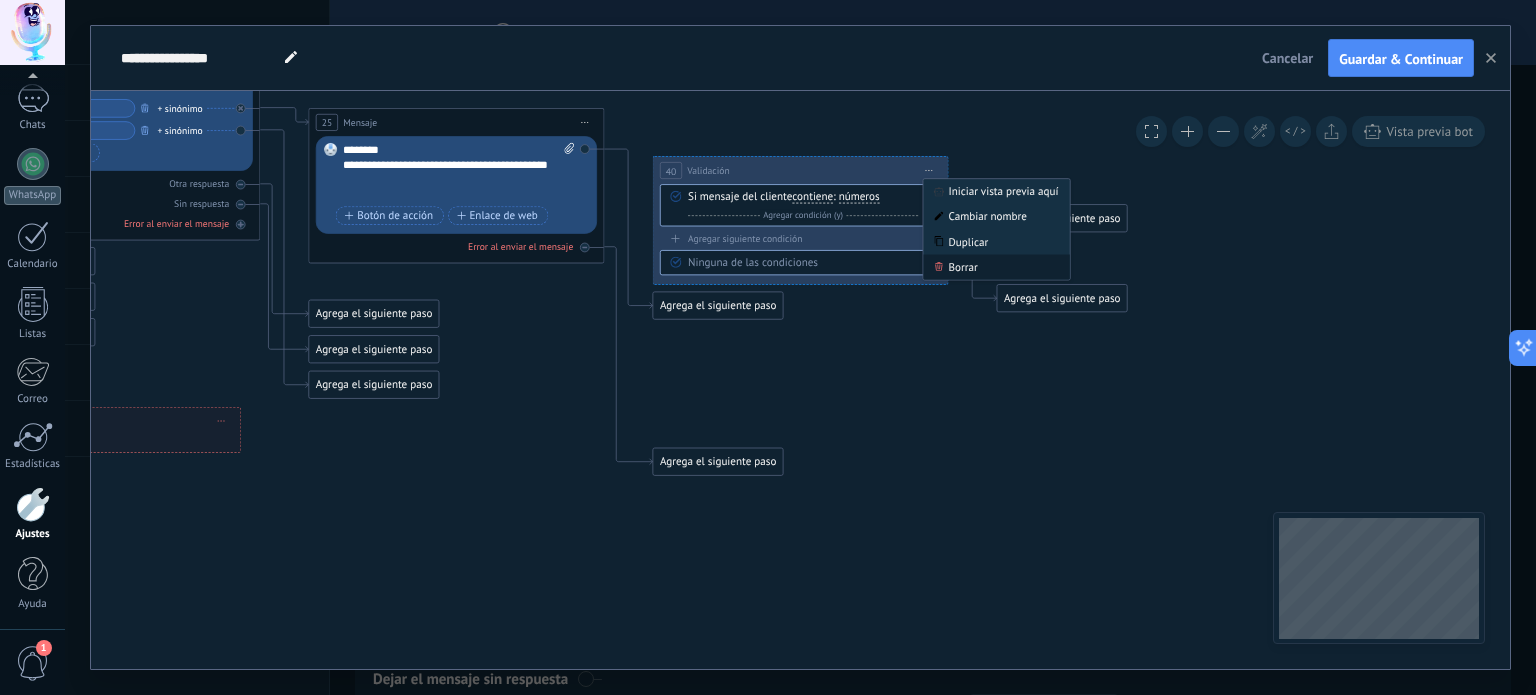 click on "Borrar" at bounding box center (996, 267) 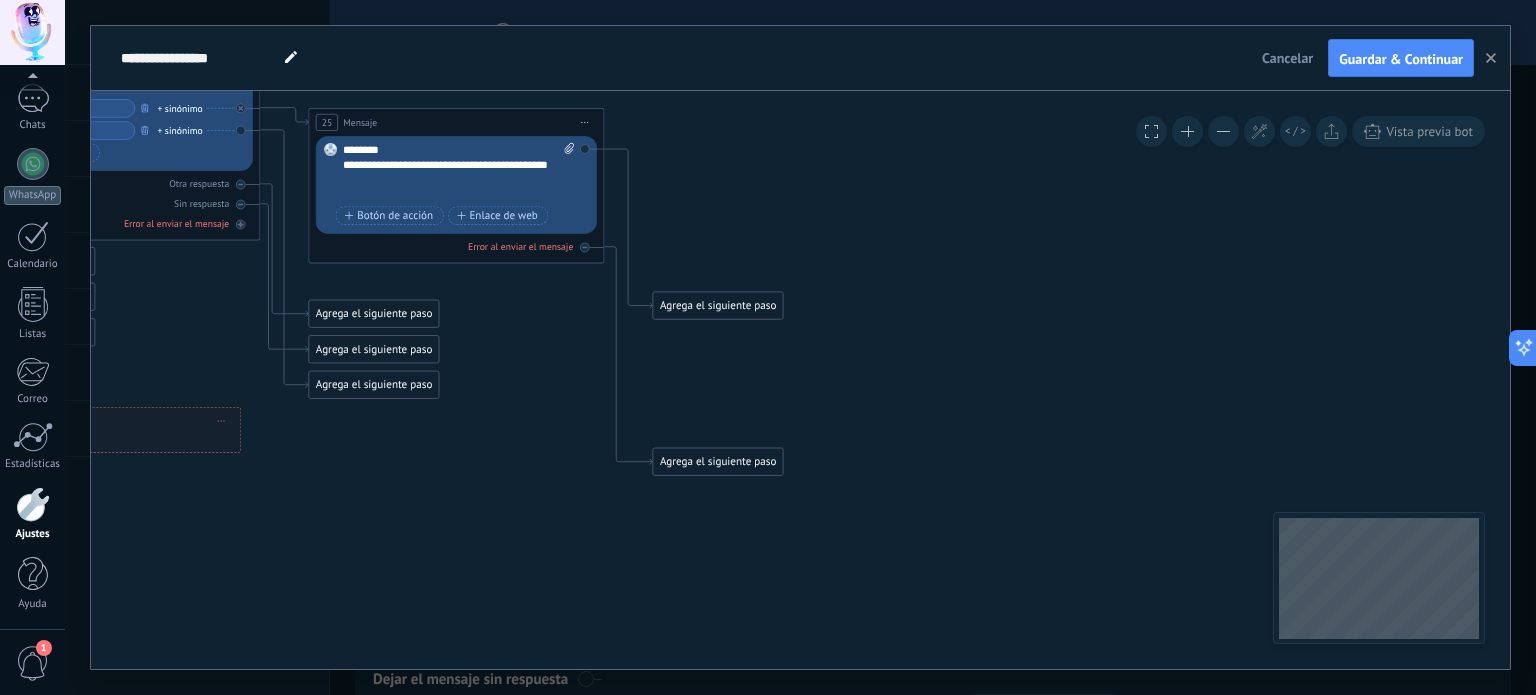 click on "Agrega el siguiente paso" at bounding box center [718, 306] 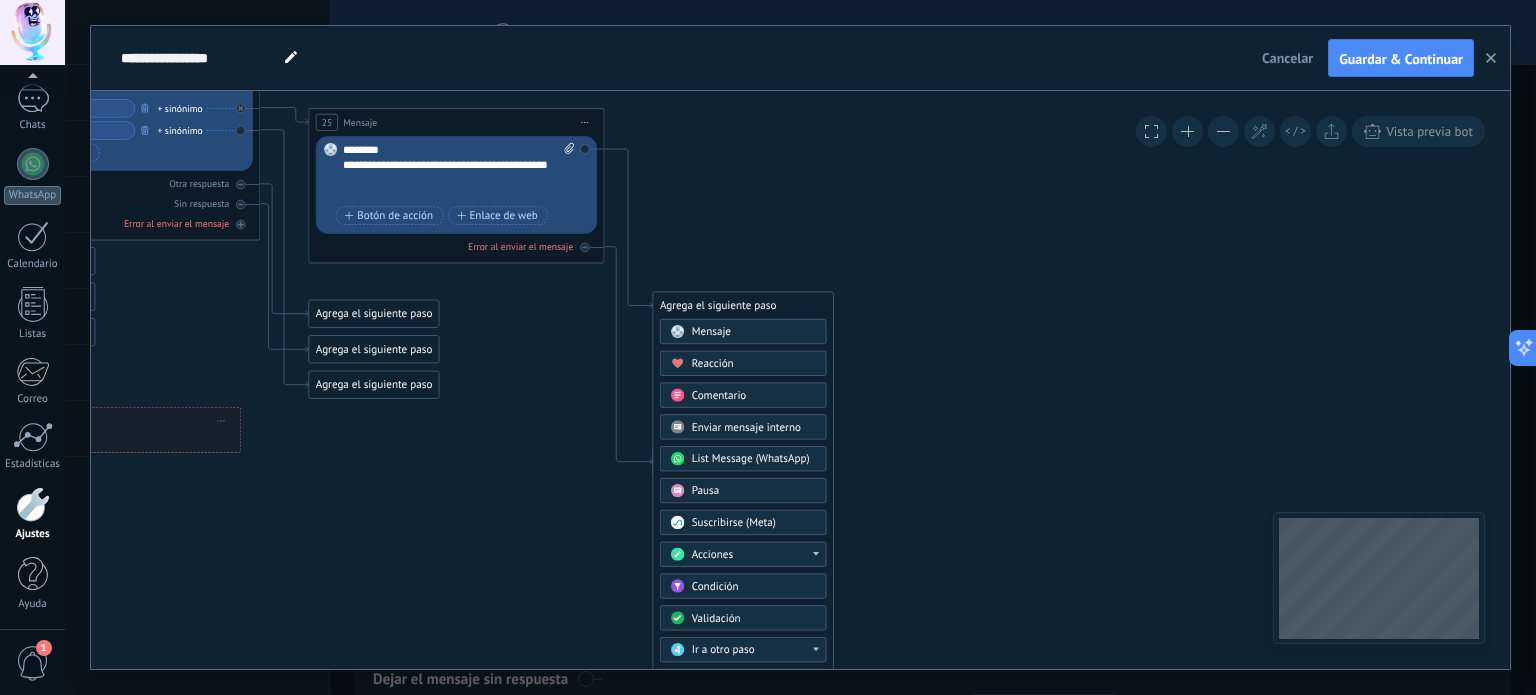 click on "Mensaje" at bounding box center [711, 332] 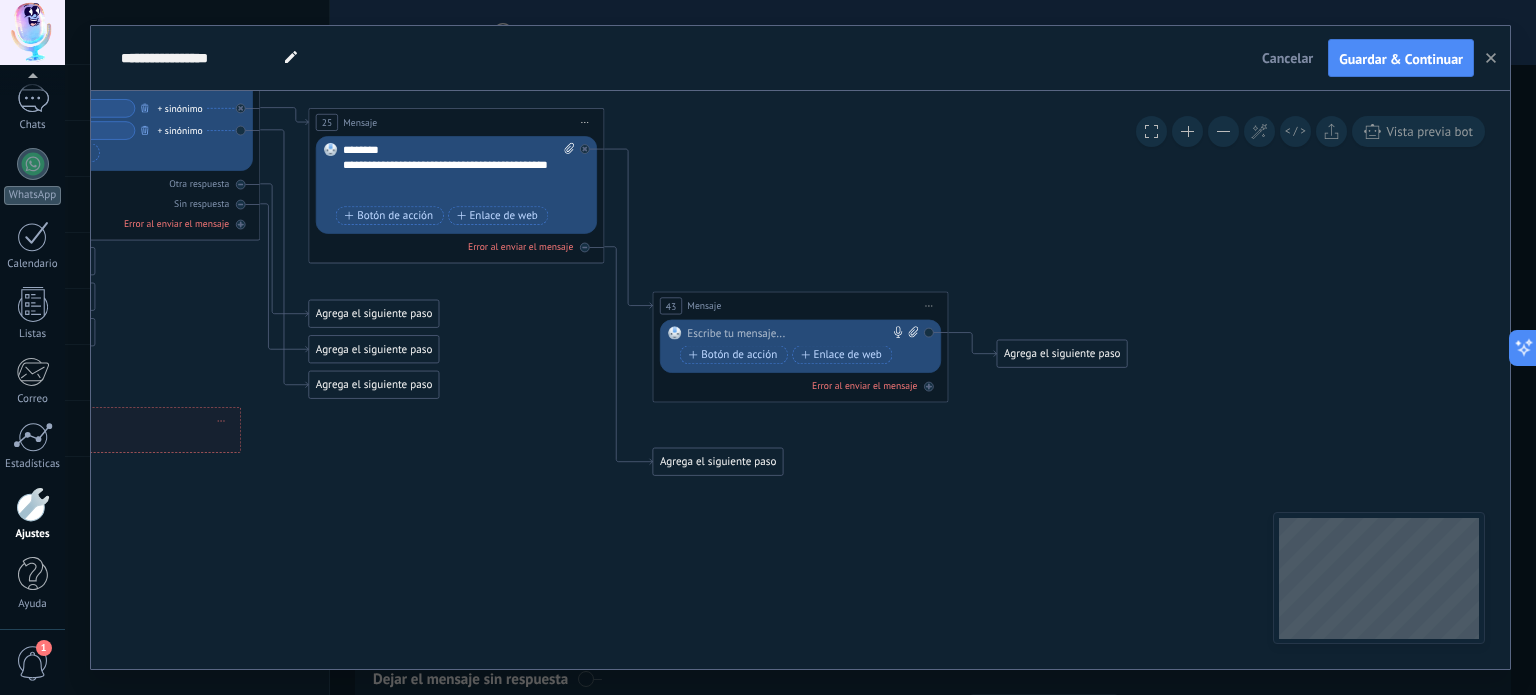 click at bounding box center (797, 333) 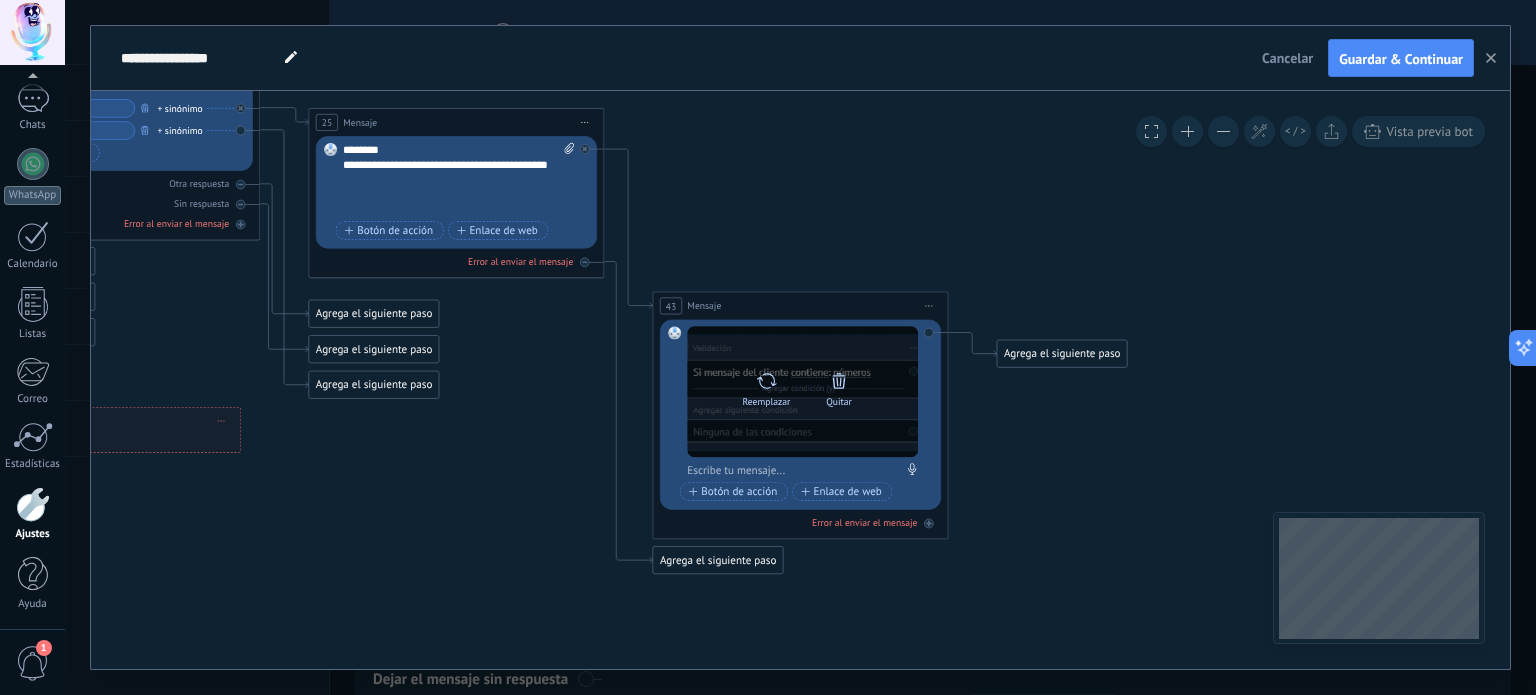 click 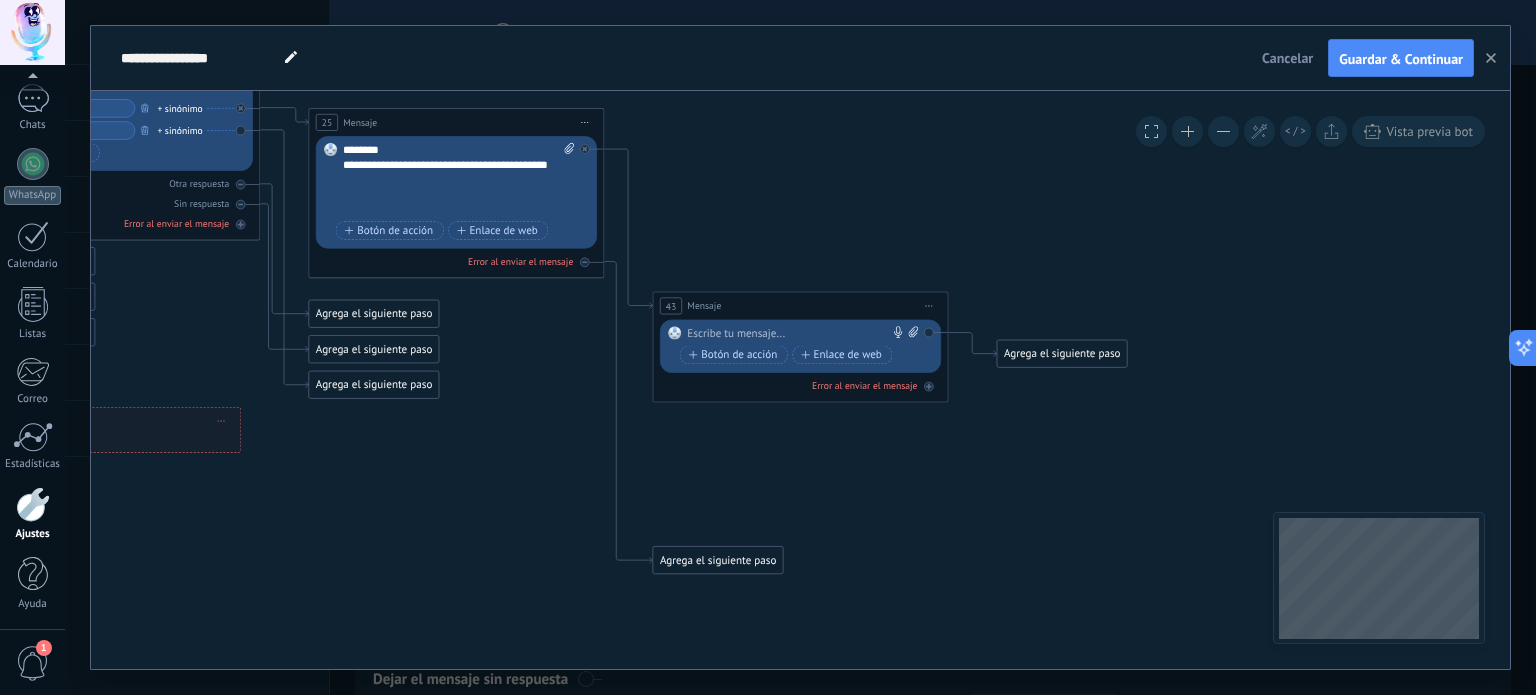 click at bounding box center [797, 333] 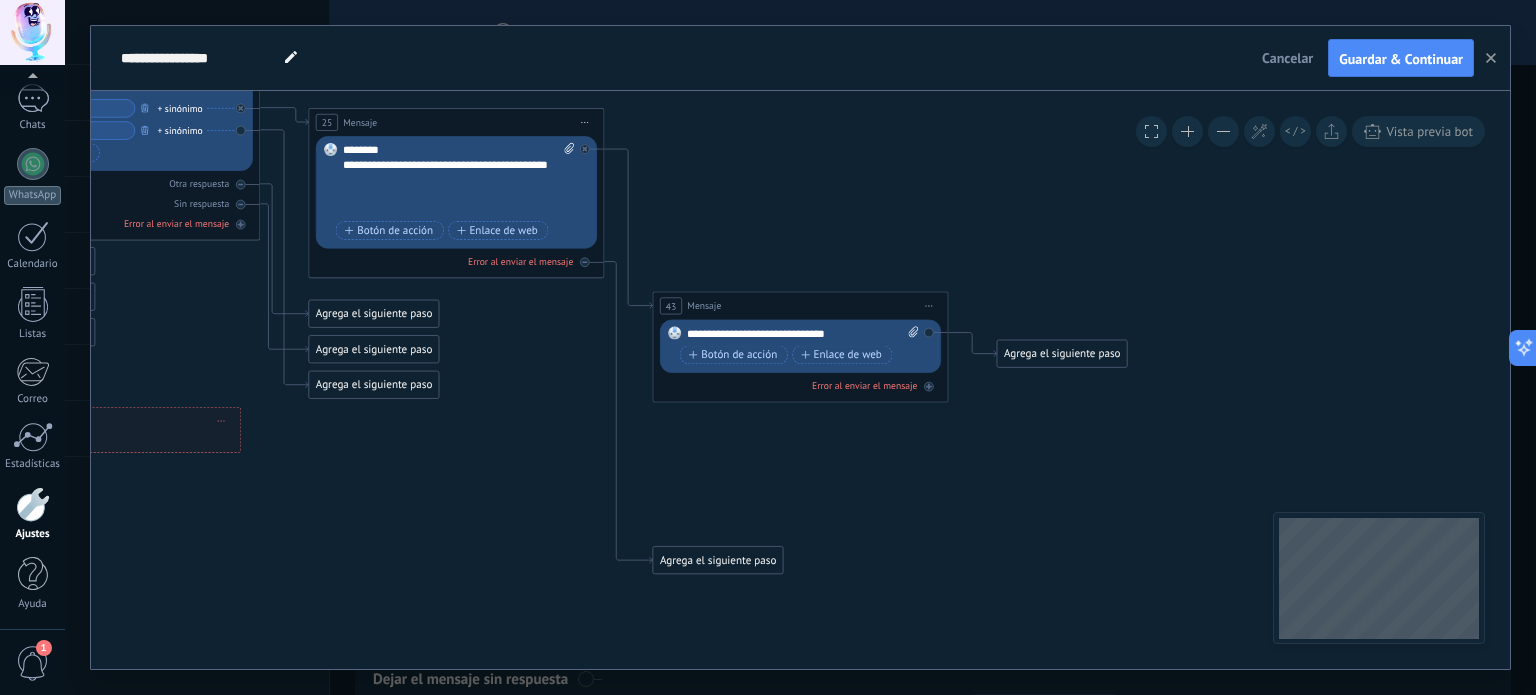 click on "Agrega el siguiente paso" at bounding box center (1062, 354) 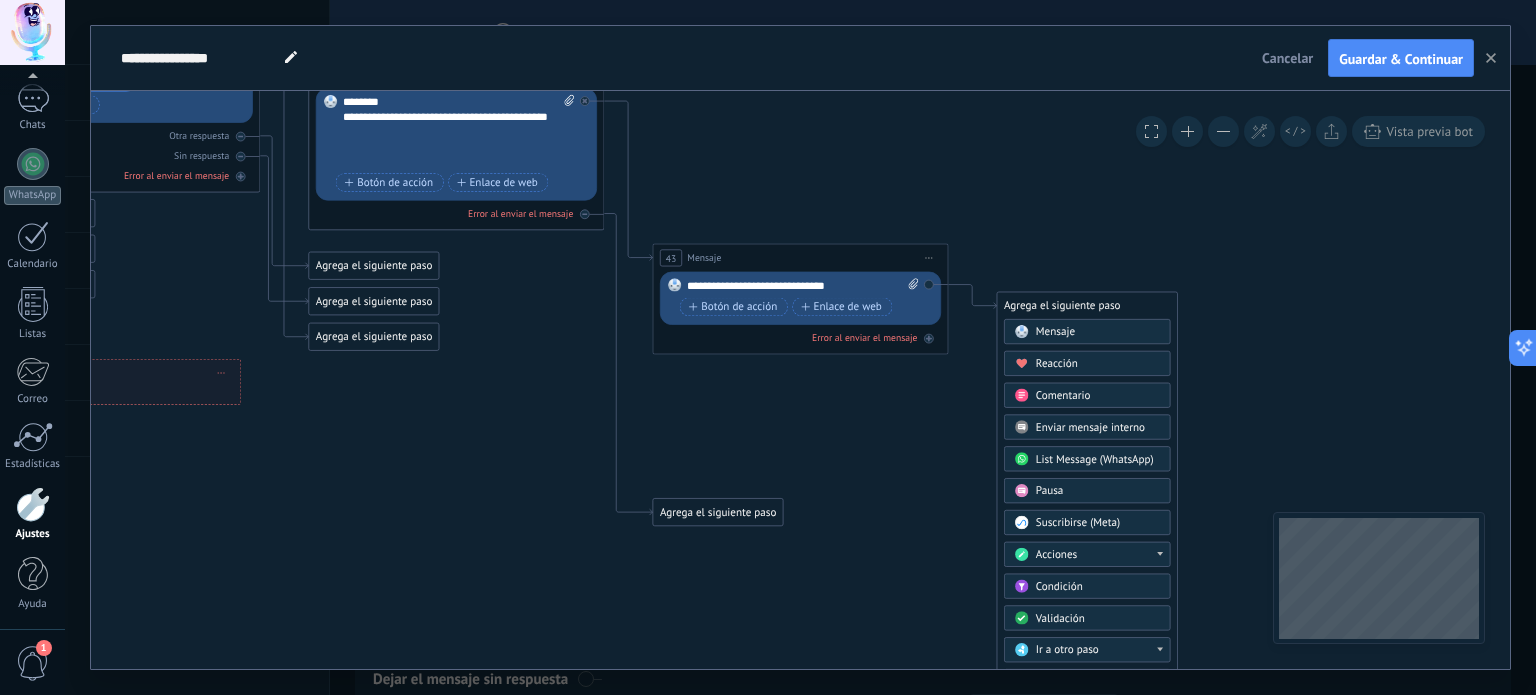 click on "Validación" at bounding box center (1060, 618) 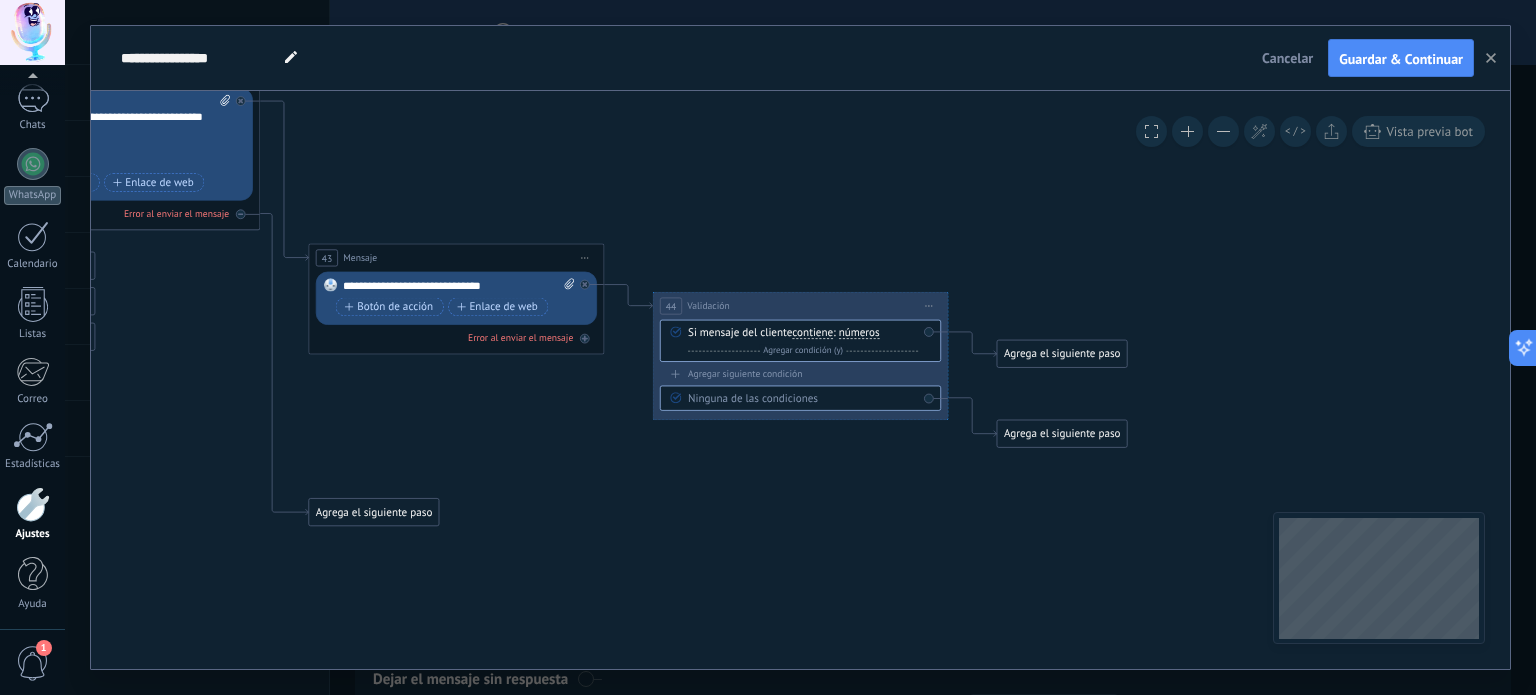 click on "Si mensaje del cliente
contiene
es igual a
no es igual
contiene
no contiene
tiene una longitud de
expresión regular
contiene
es igual a
no es igual" at bounding box center [800, 341] 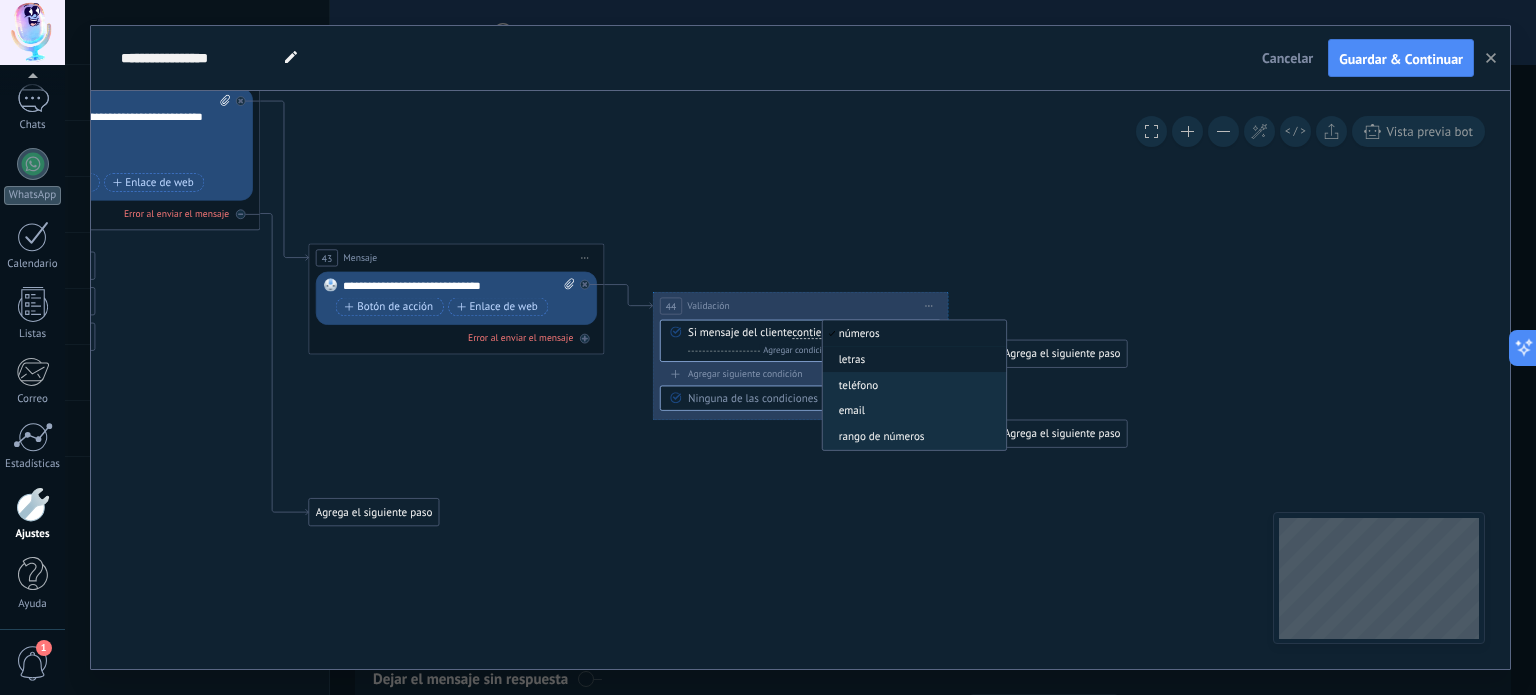 click on "letras" at bounding box center (911, 359) 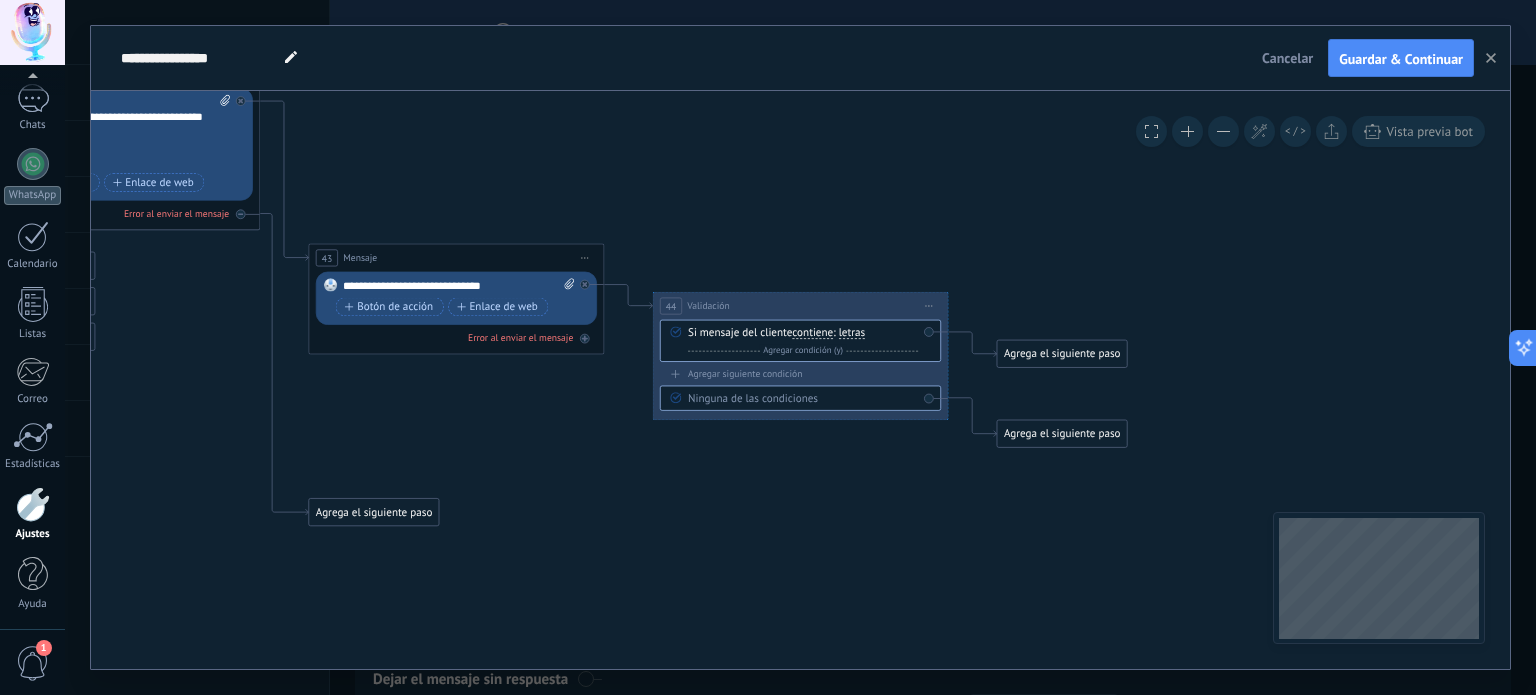 click on "Ninguna de las condiciones" at bounding box center (803, 399) 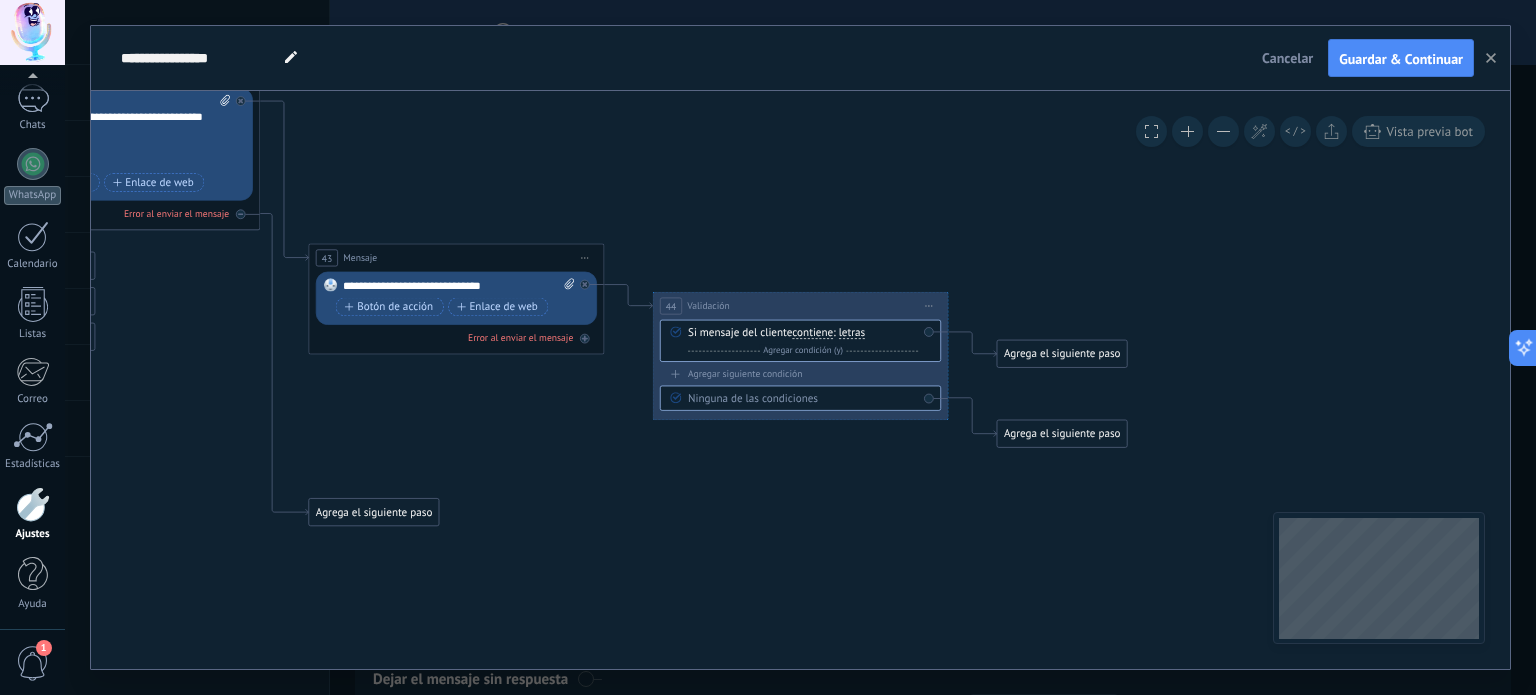 click on "Agrega el siguiente paso" at bounding box center (1062, 354) 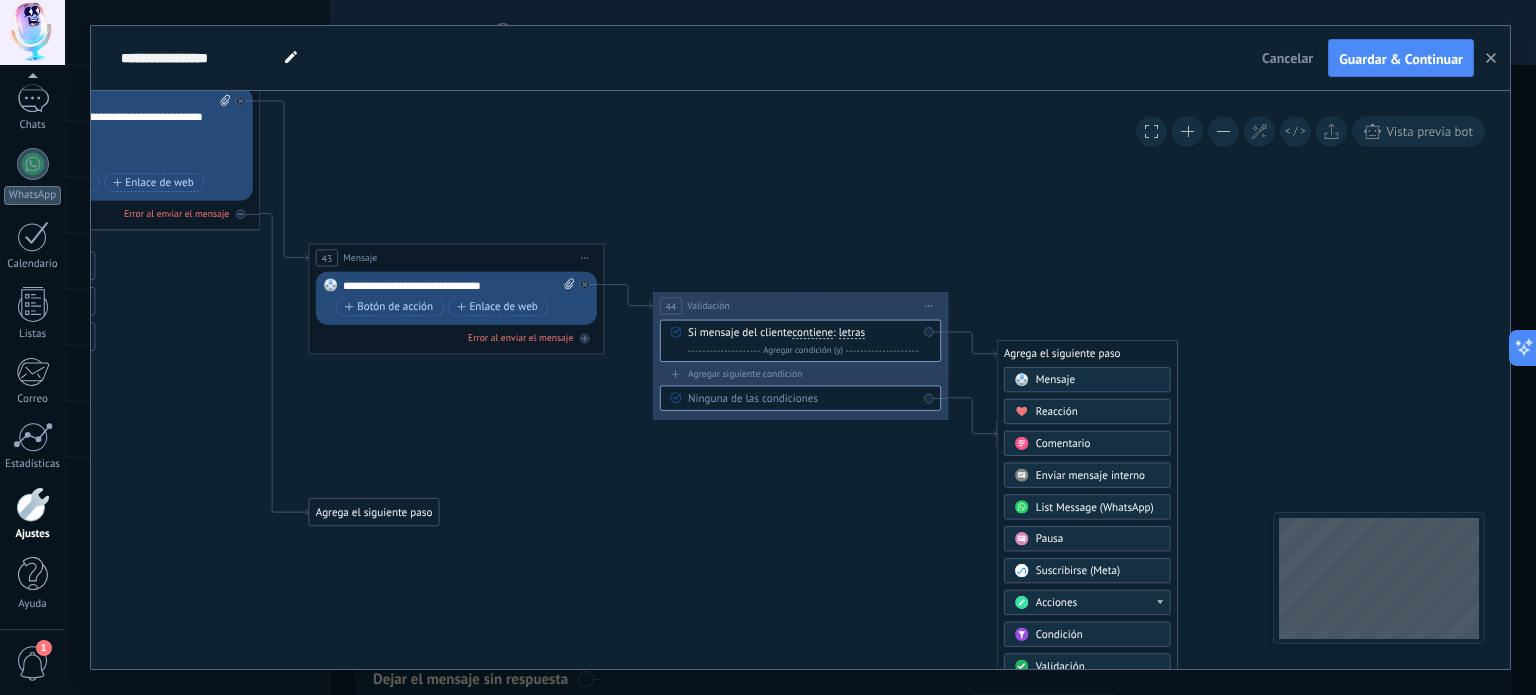 click on "Agregar siguiente condición" at bounding box center [800, 374] 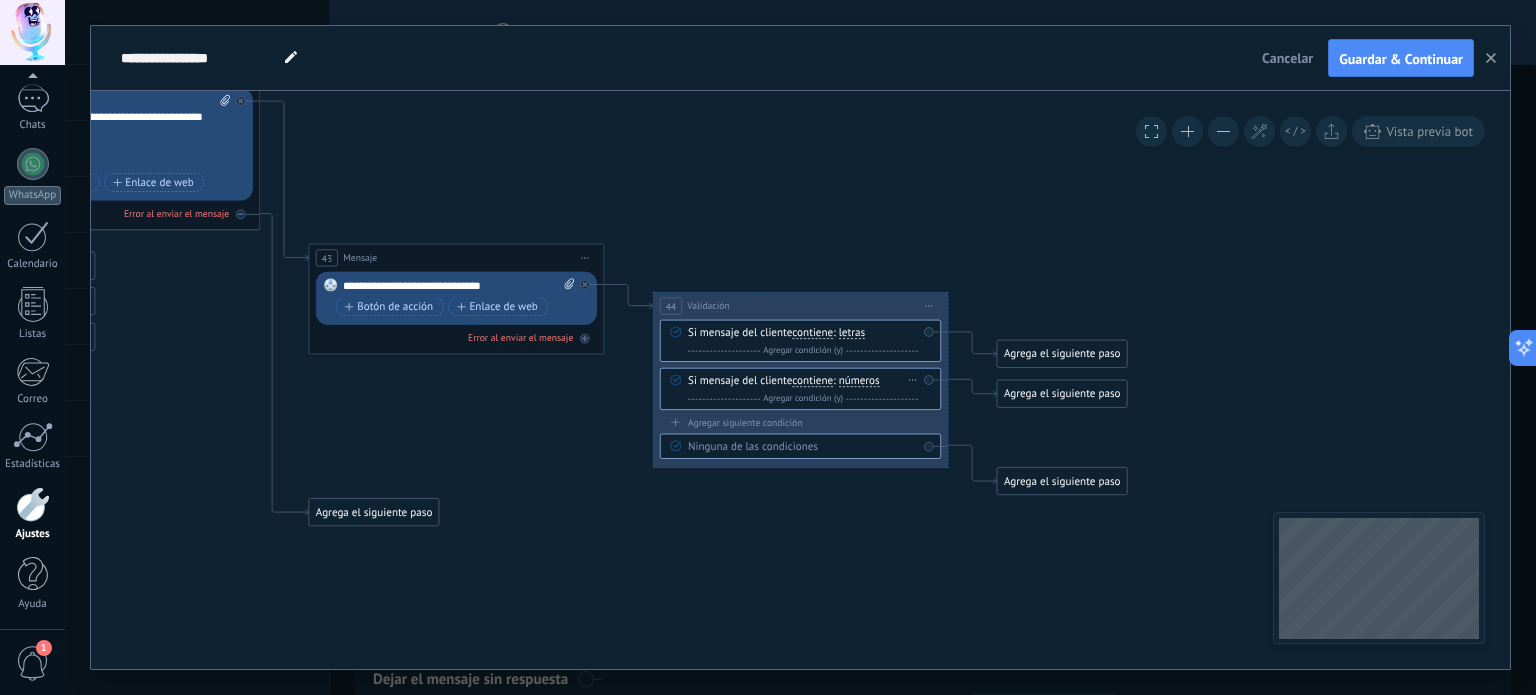 click on "contiene" at bounding box center (812, 381) 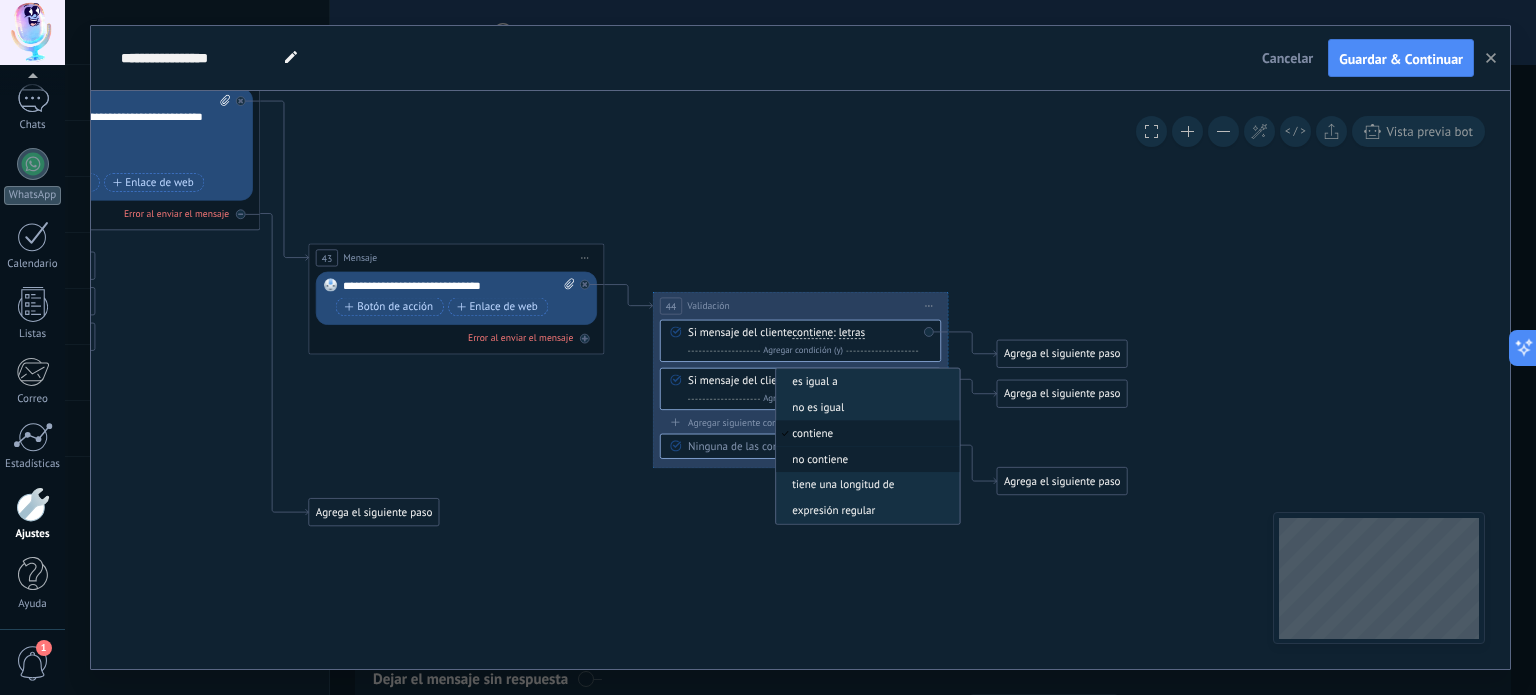 click on "no contiene" at bounding box center (868, 459) 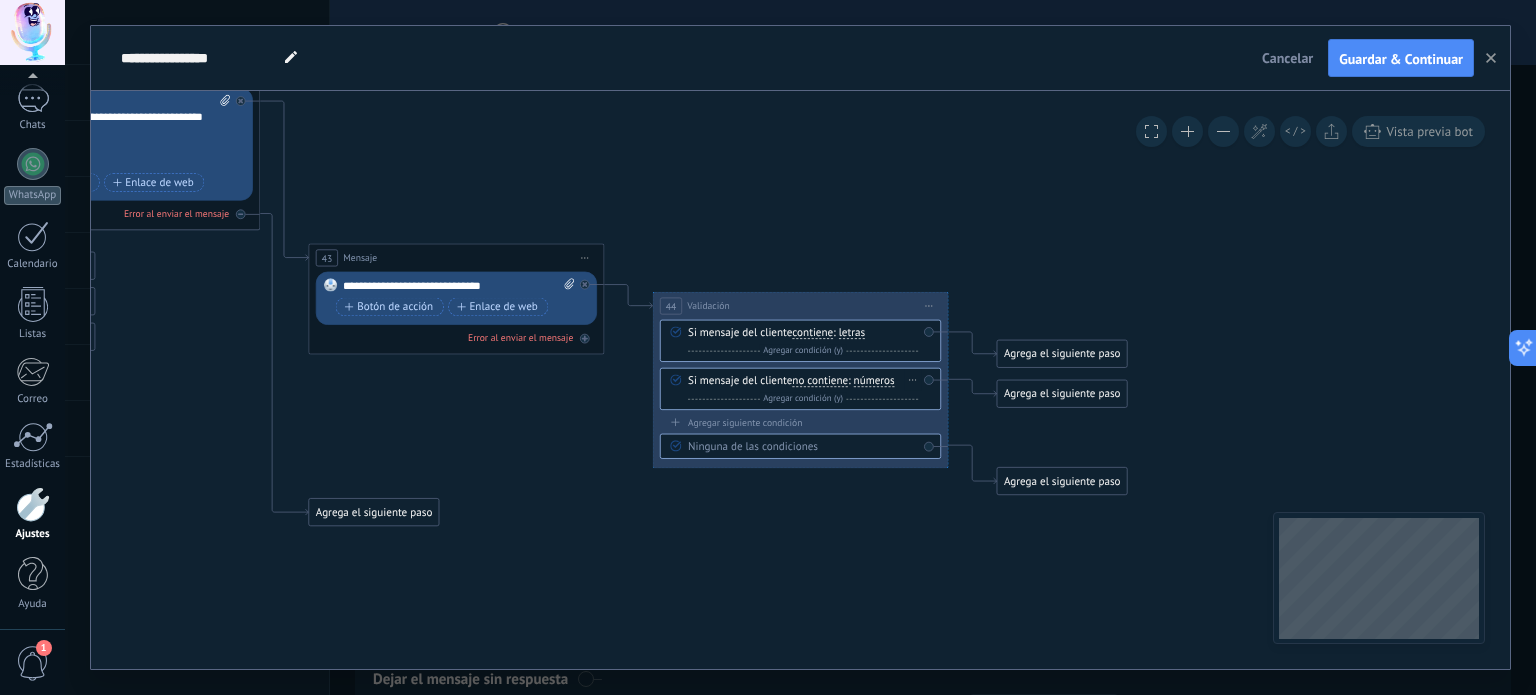 click on "números" at bounding box center (874, 381) 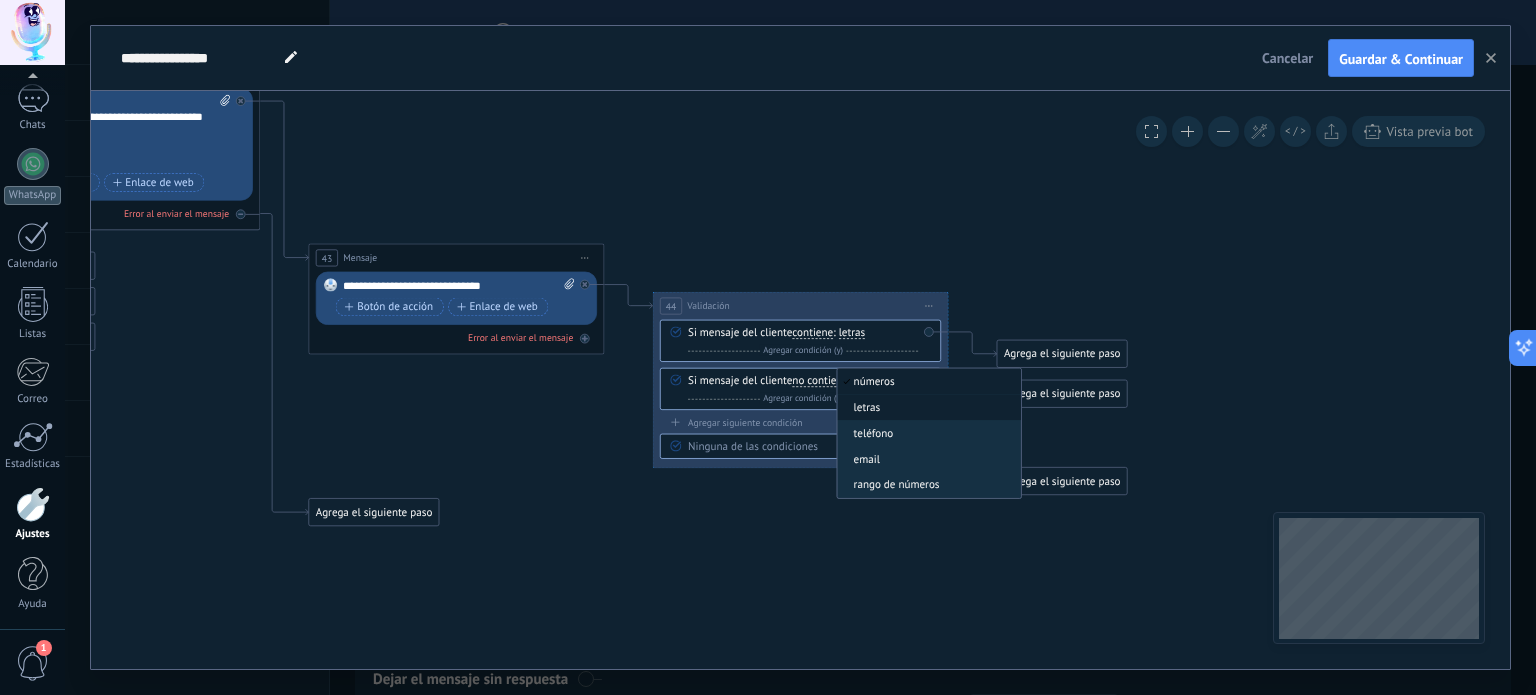 click on "letras" at bounding box center (926, 408) 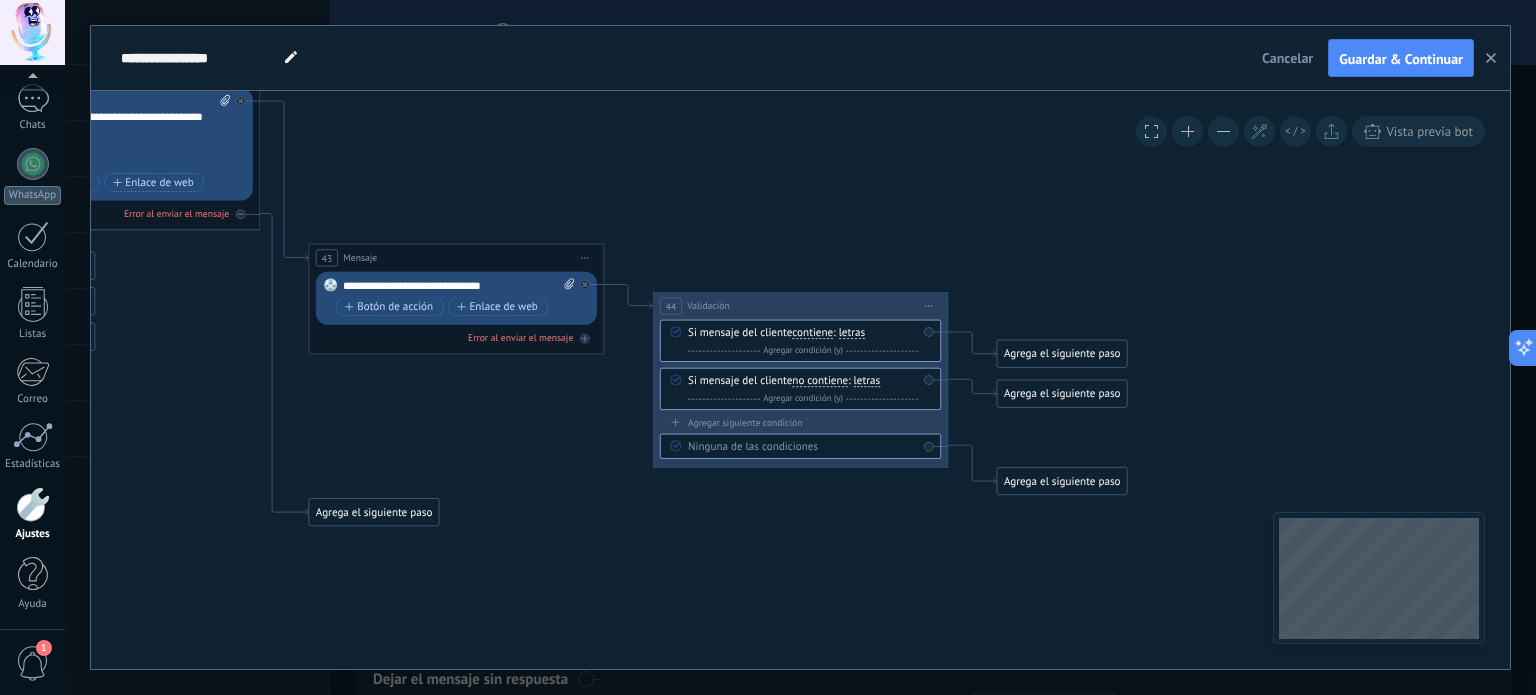 click on "Agrega el siguiente paso" at bounding box center [1062, 354] 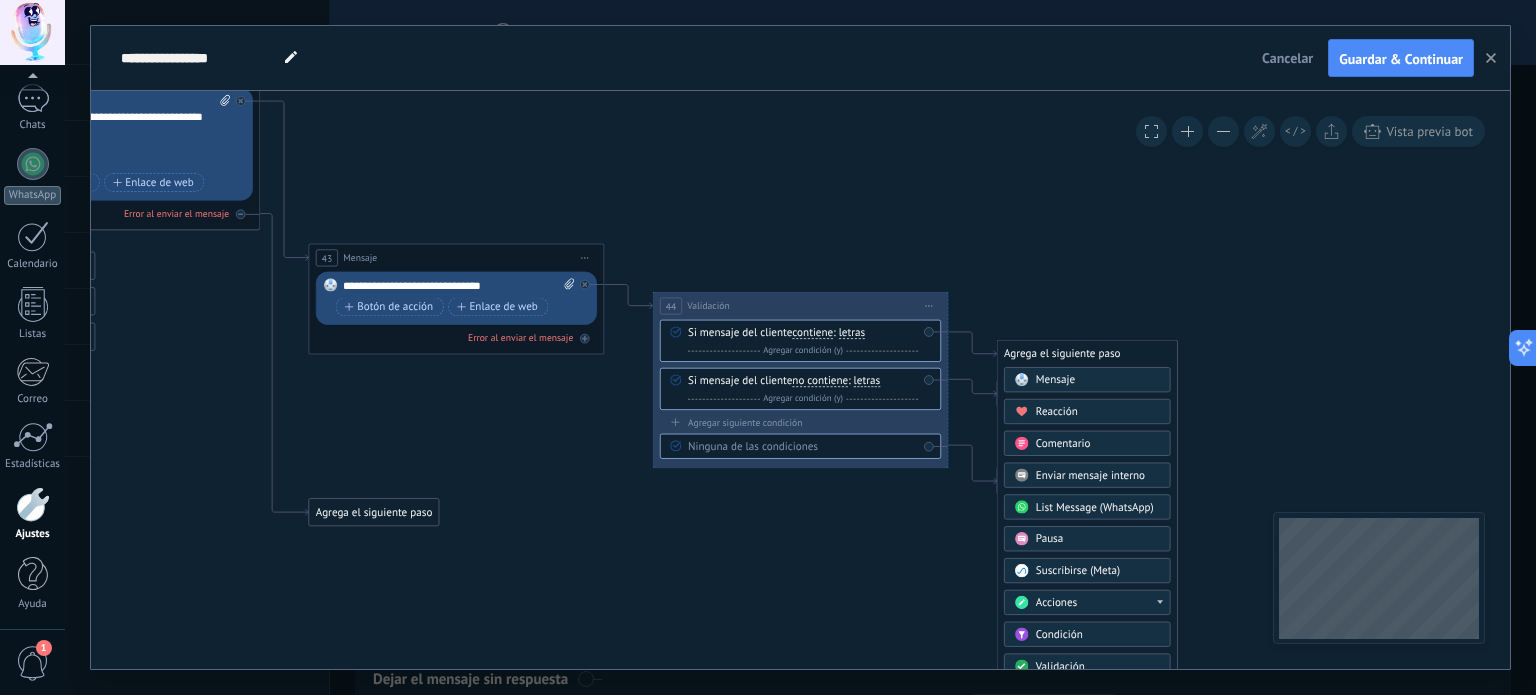 click on "Mensaje" at bounding box center [1055, 380] 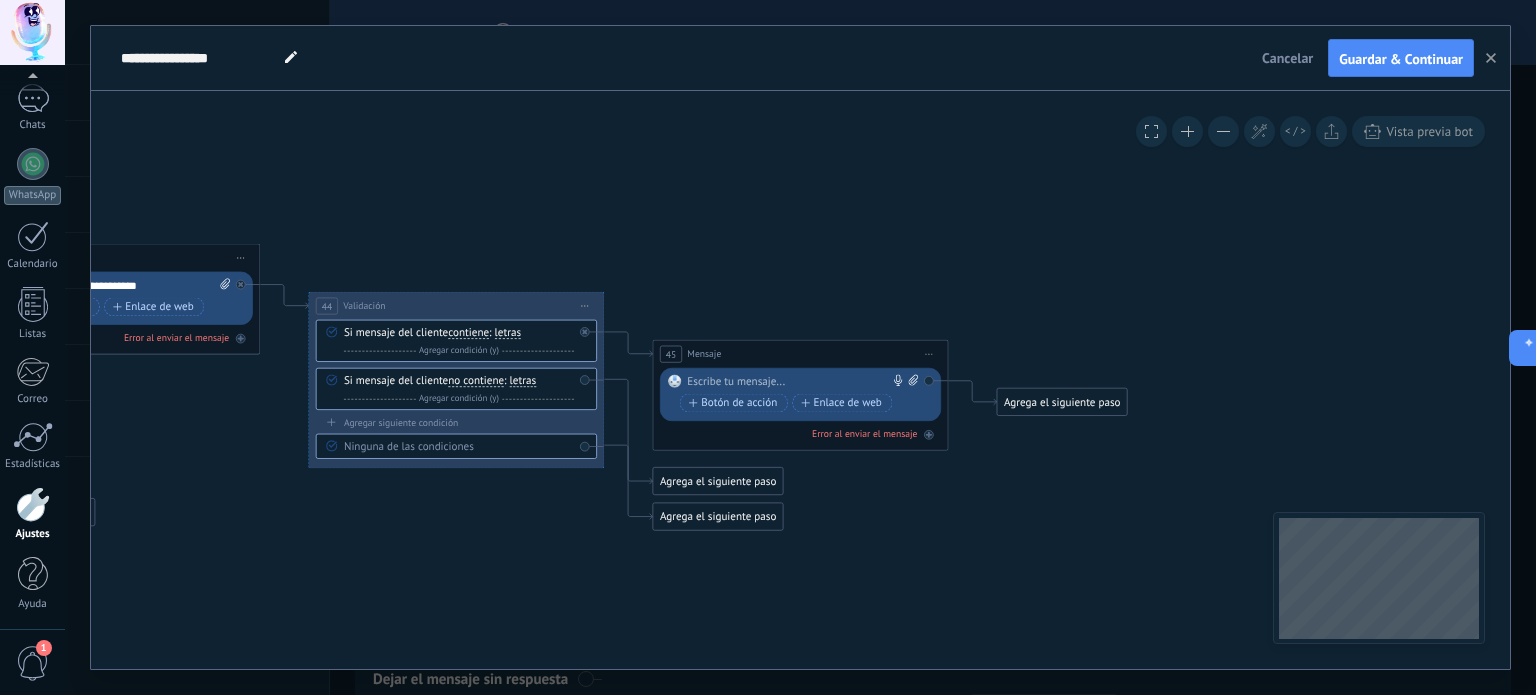 click on "Ninguna de las condiciones" at bounding box center [459, 447] 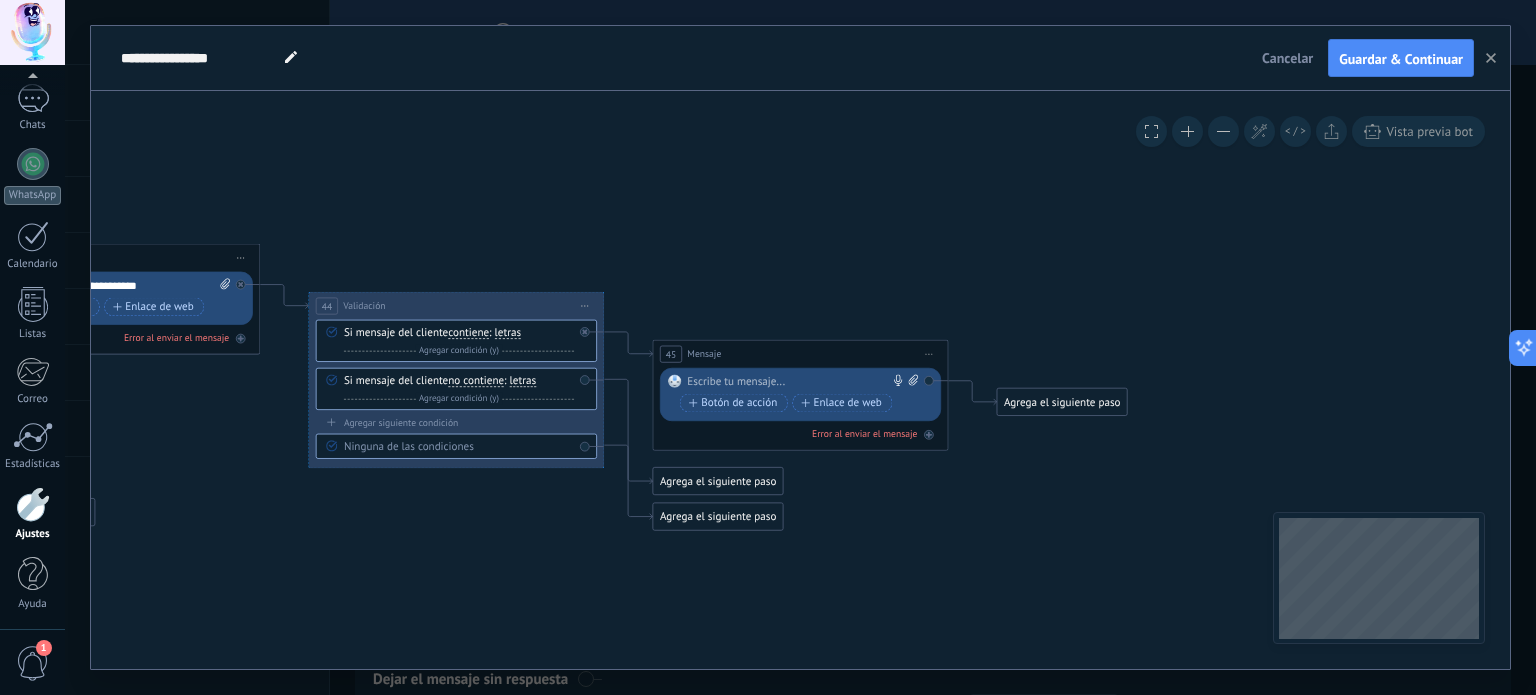 click on "Ninguna de las condiciones" at bounding box center [459, 447] 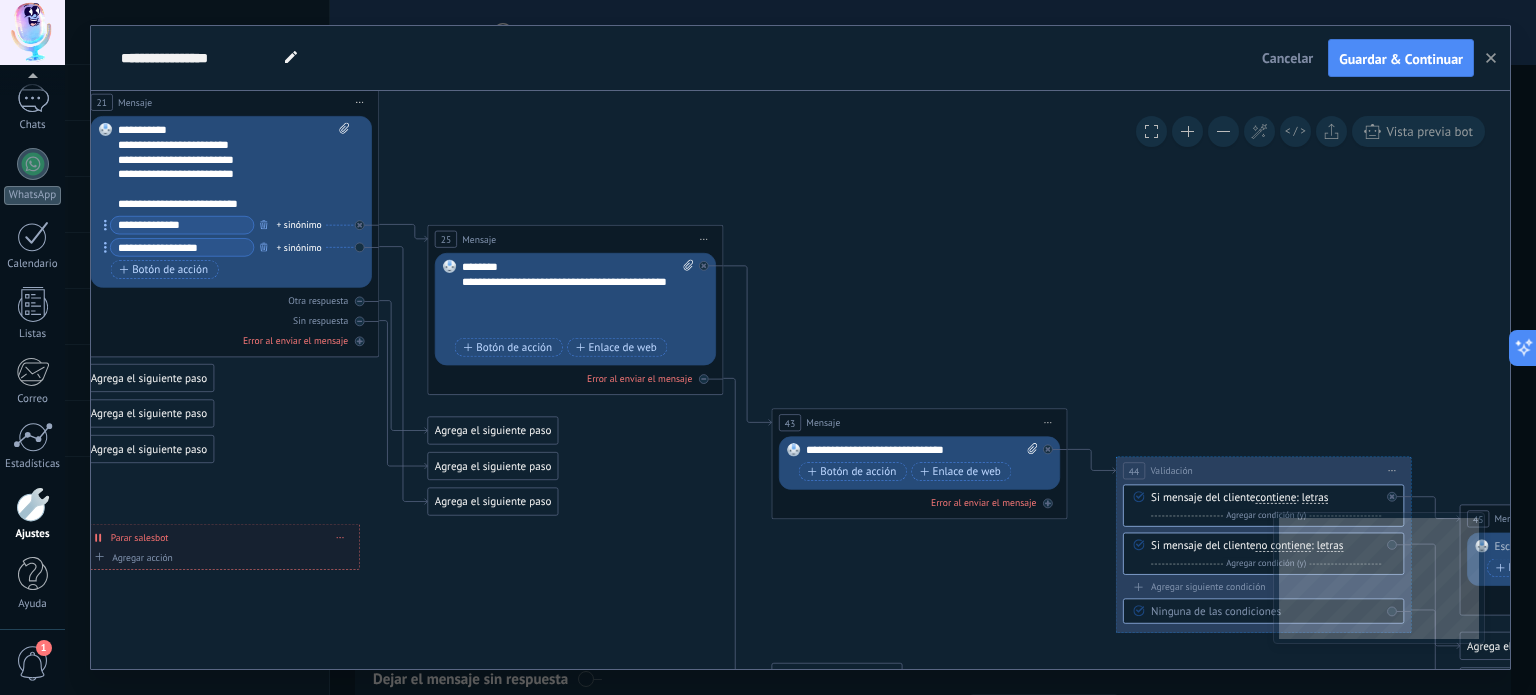 drag, startPoint x: 243, startPoint y: 521, endPoint x: 1035, endPoint y: 673, distance: 806.454 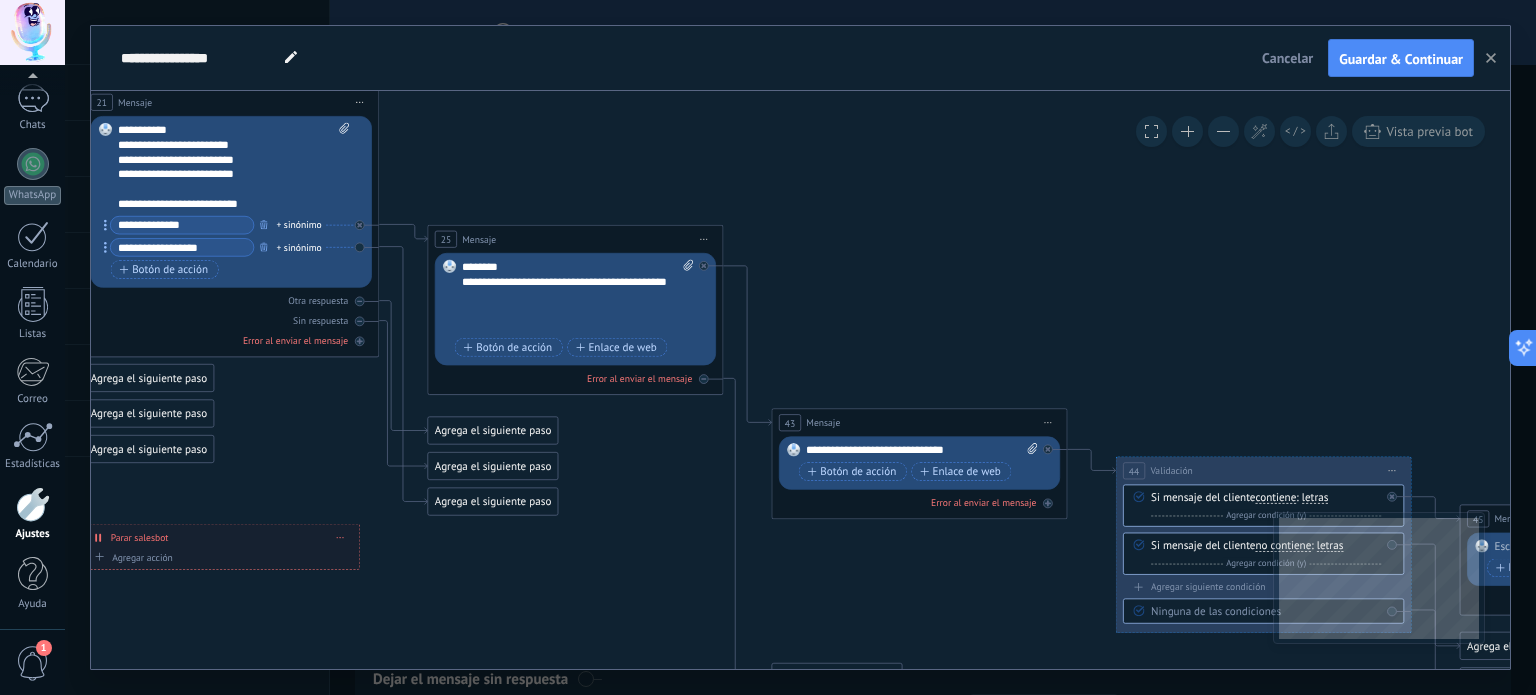 click on "**********" at bounding box center (800, 347) 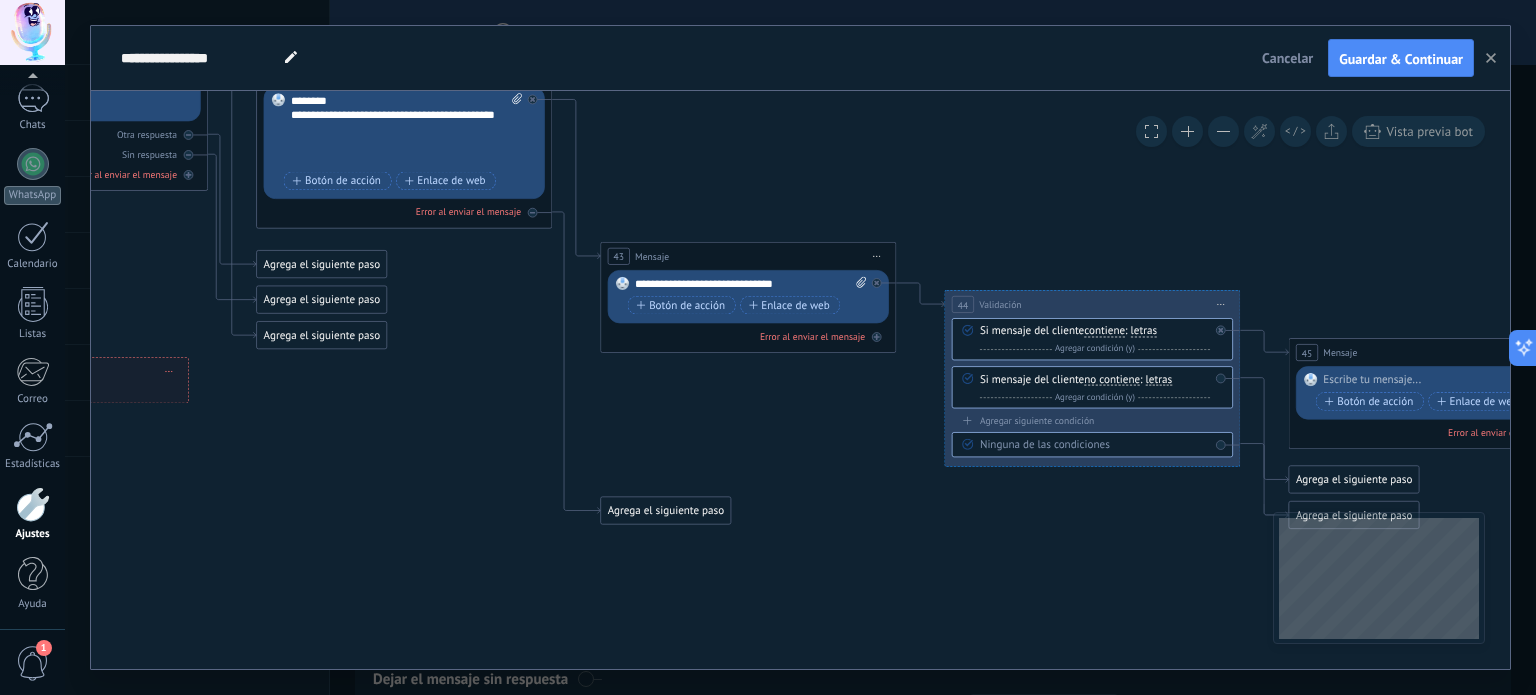 drag, startPoint x: 663, startPoint y: 598, endPoint x: 308, endPoint y: 376, distance: 418.6992 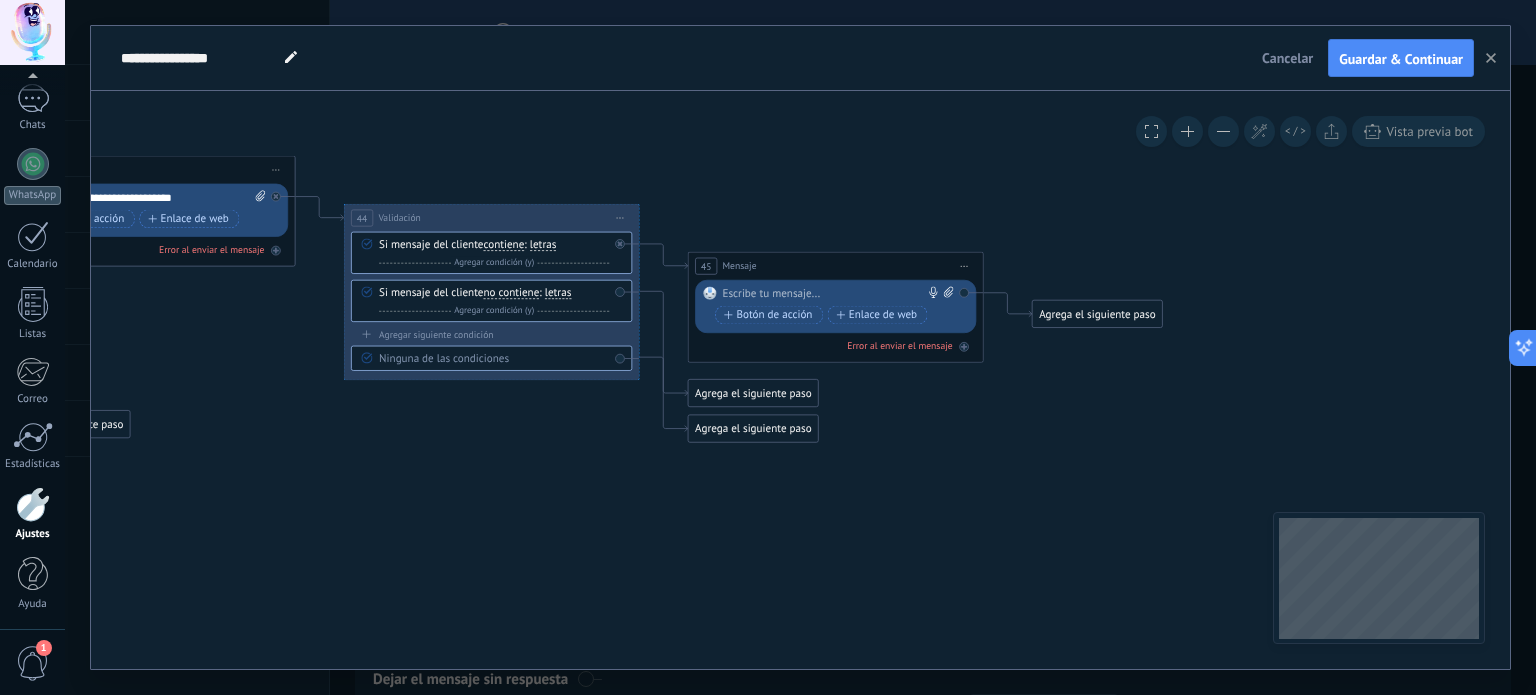 drag, startPoint x: 852, startPoint y: 517, endPoint x: 378, endPoint y: 459, distance: 477.53534 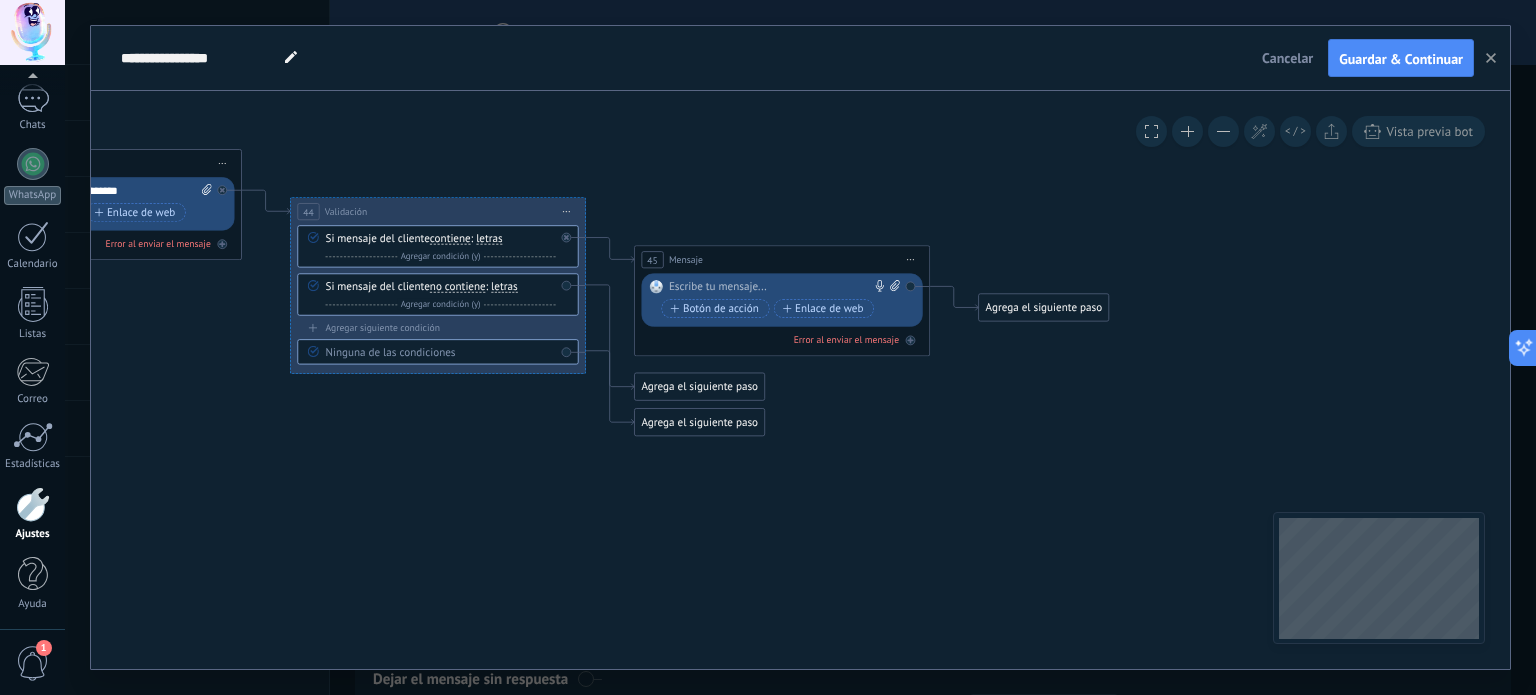 click at bounding box center [779, 287] 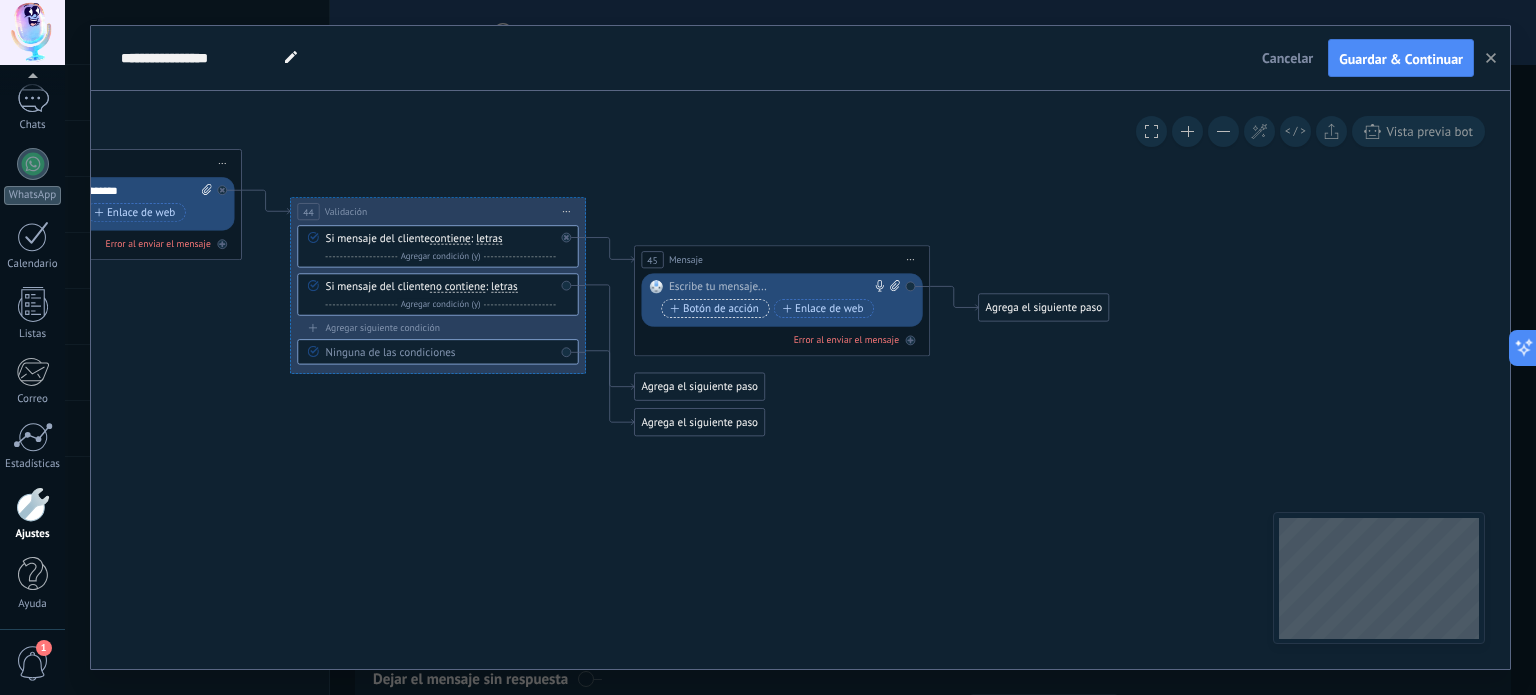 type 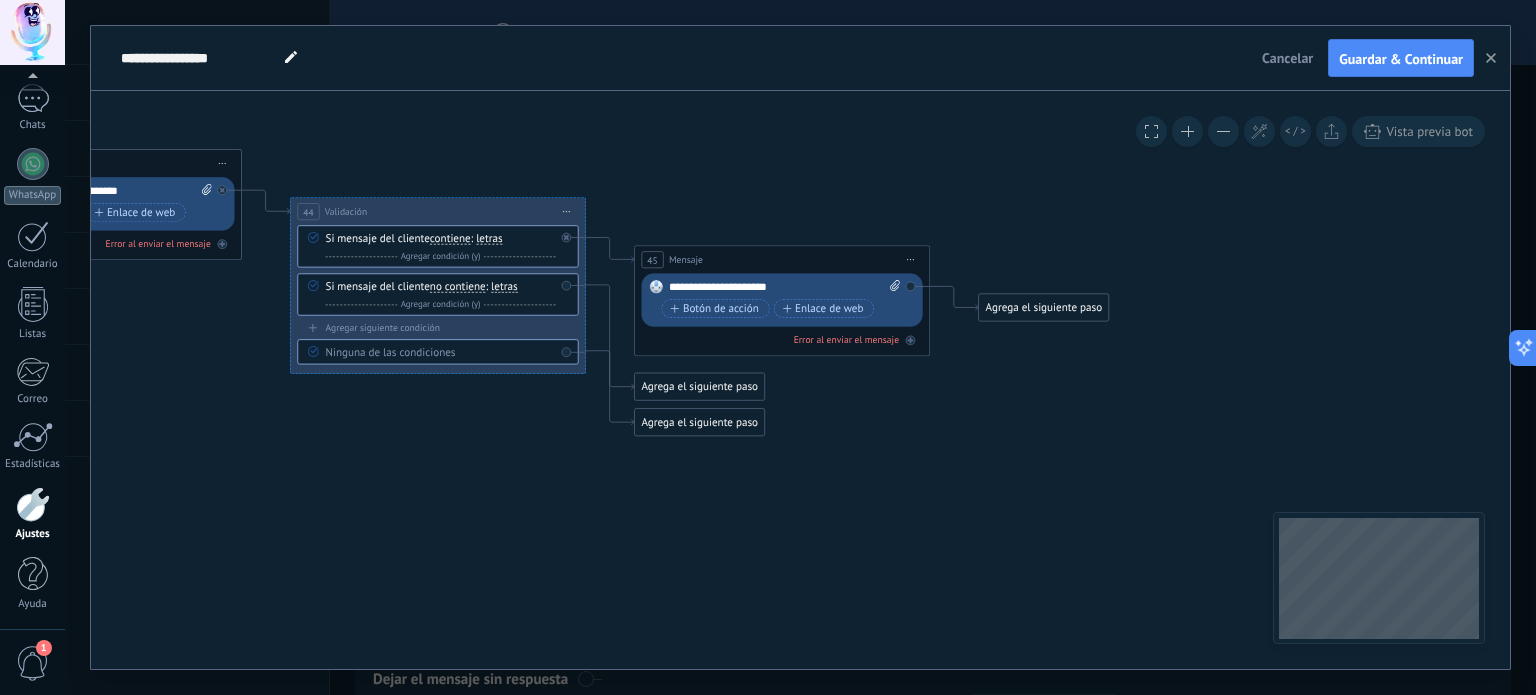 click on "**********" at bounding box center [784, 300] 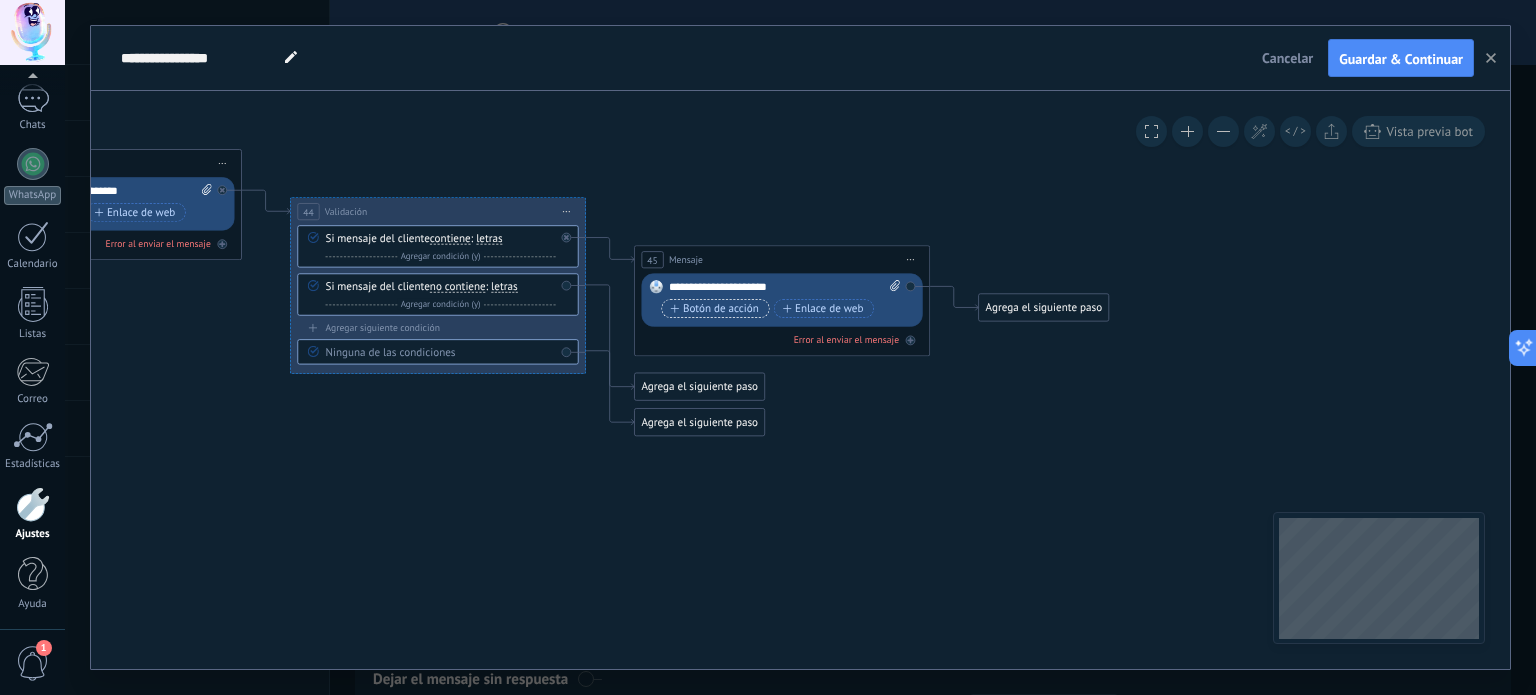 click on "Botón de acción" at bounding box center (714, 309) 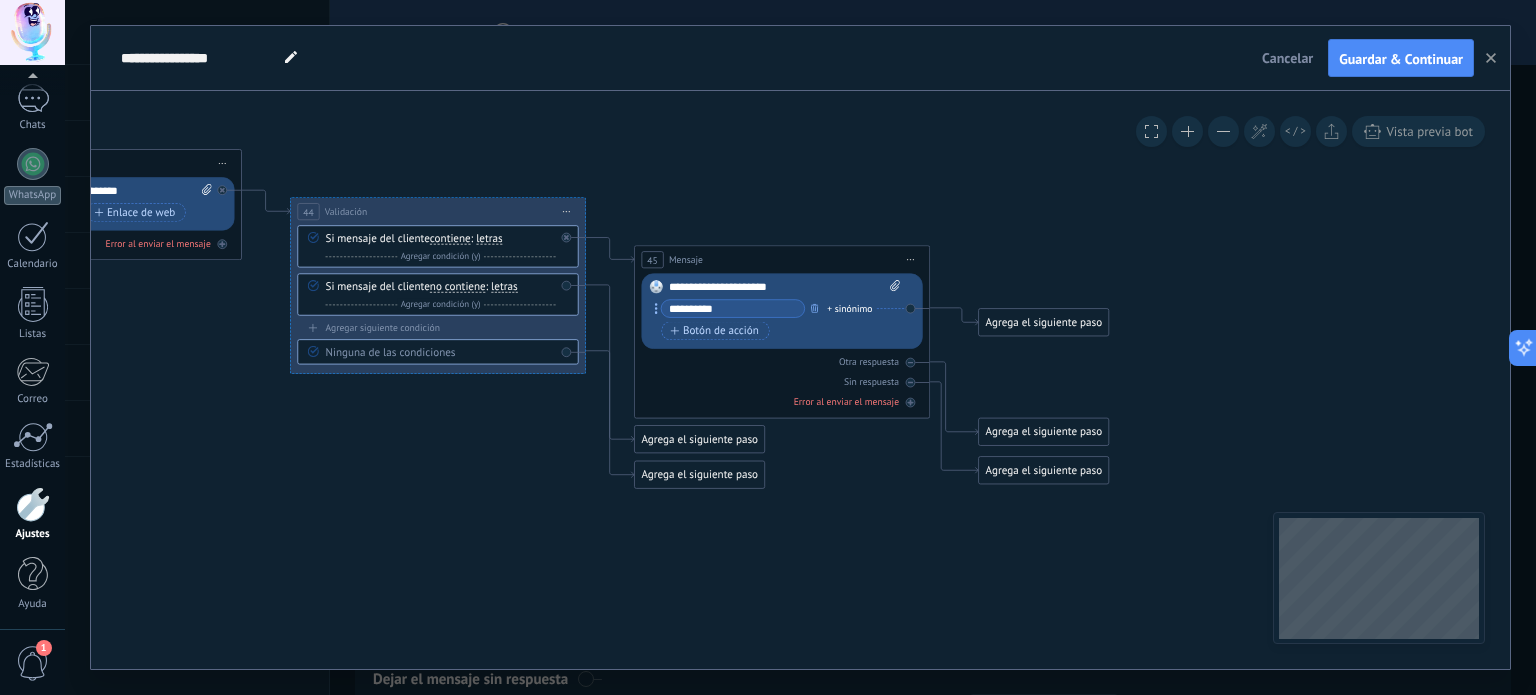 type on "**********" 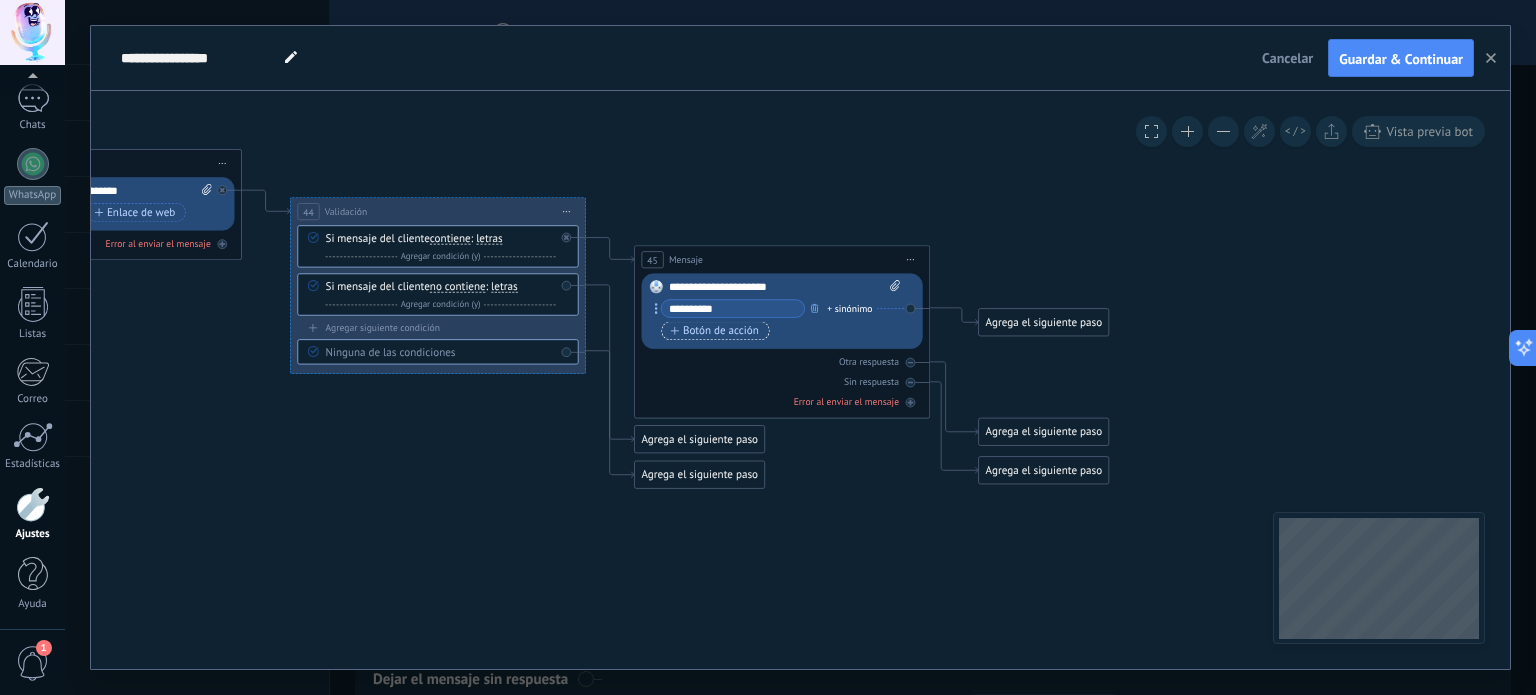 type 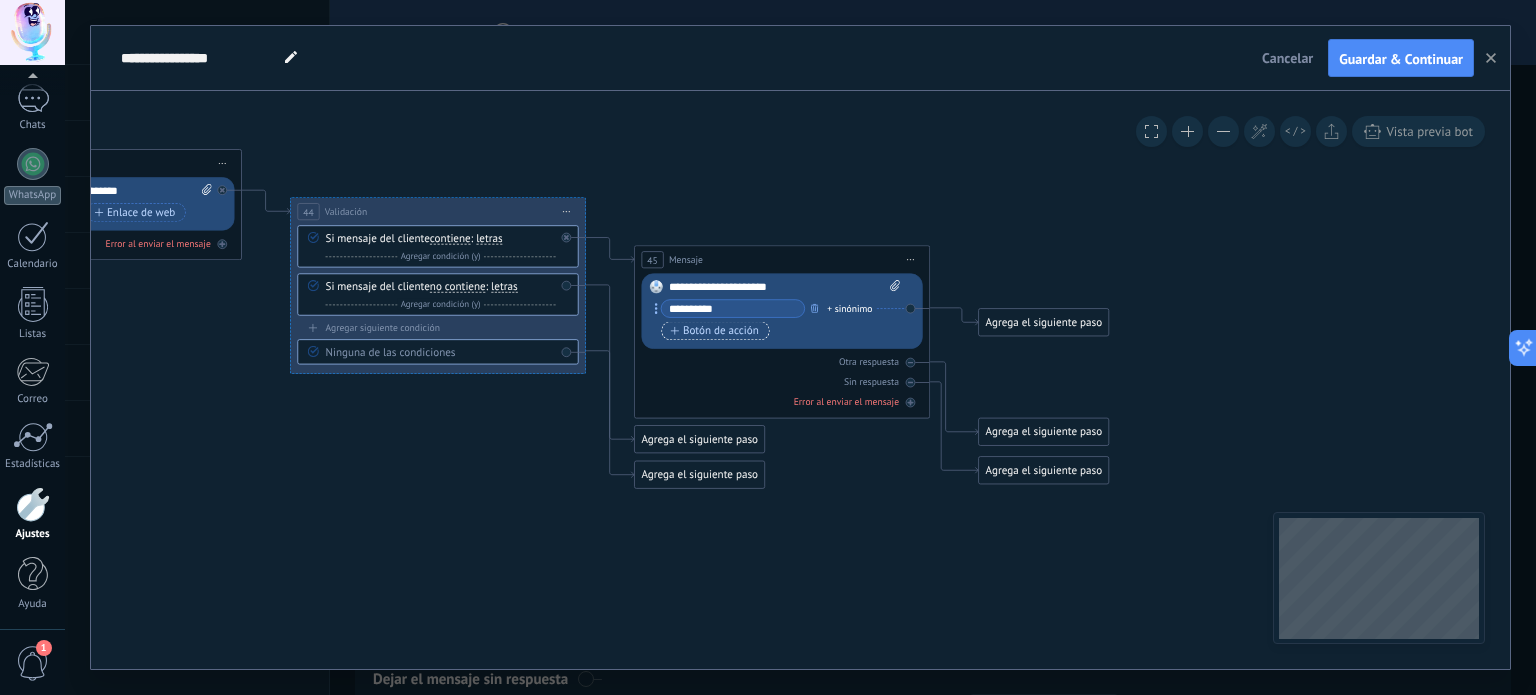 click on "Botón de acción" at bounding box center [715, 331] 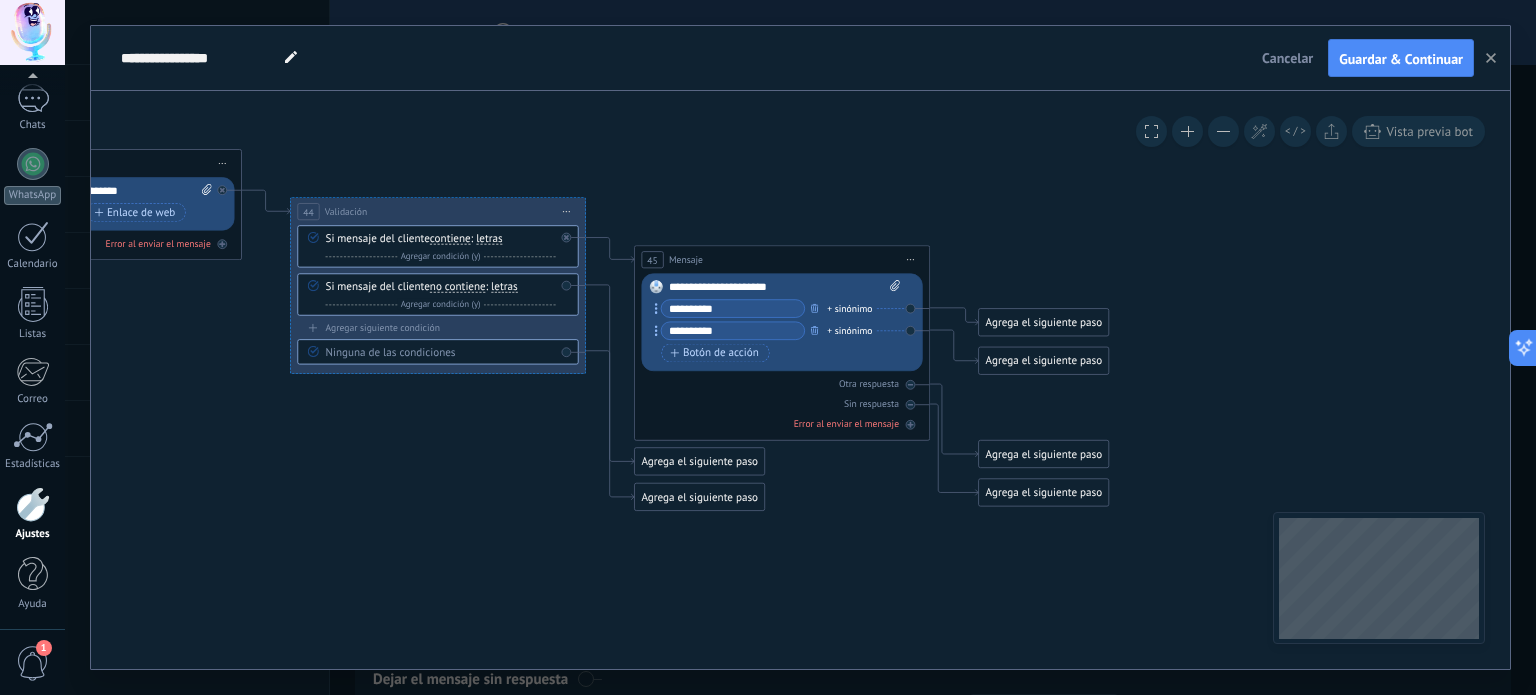 type on "**********" 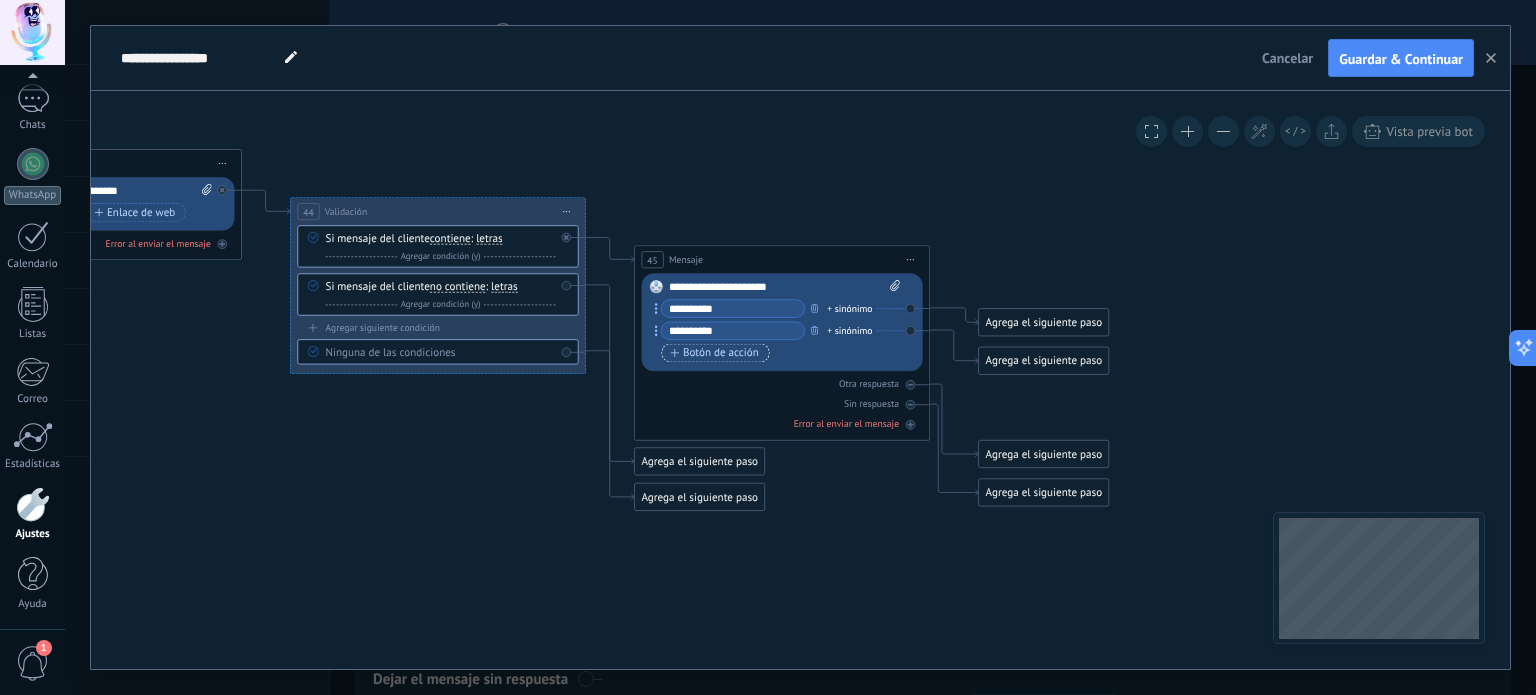click on "Botón de acción" at bounding box center (715, 353) 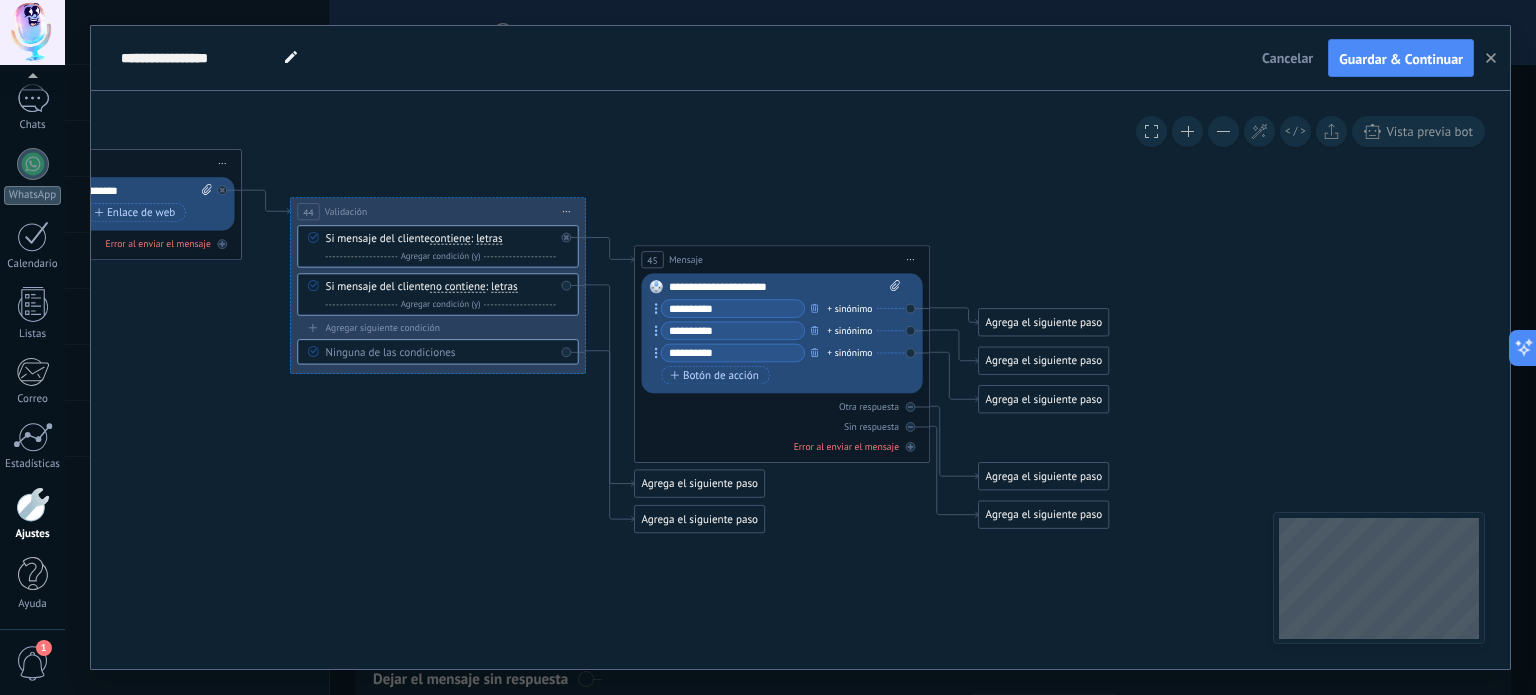 type on "**********" 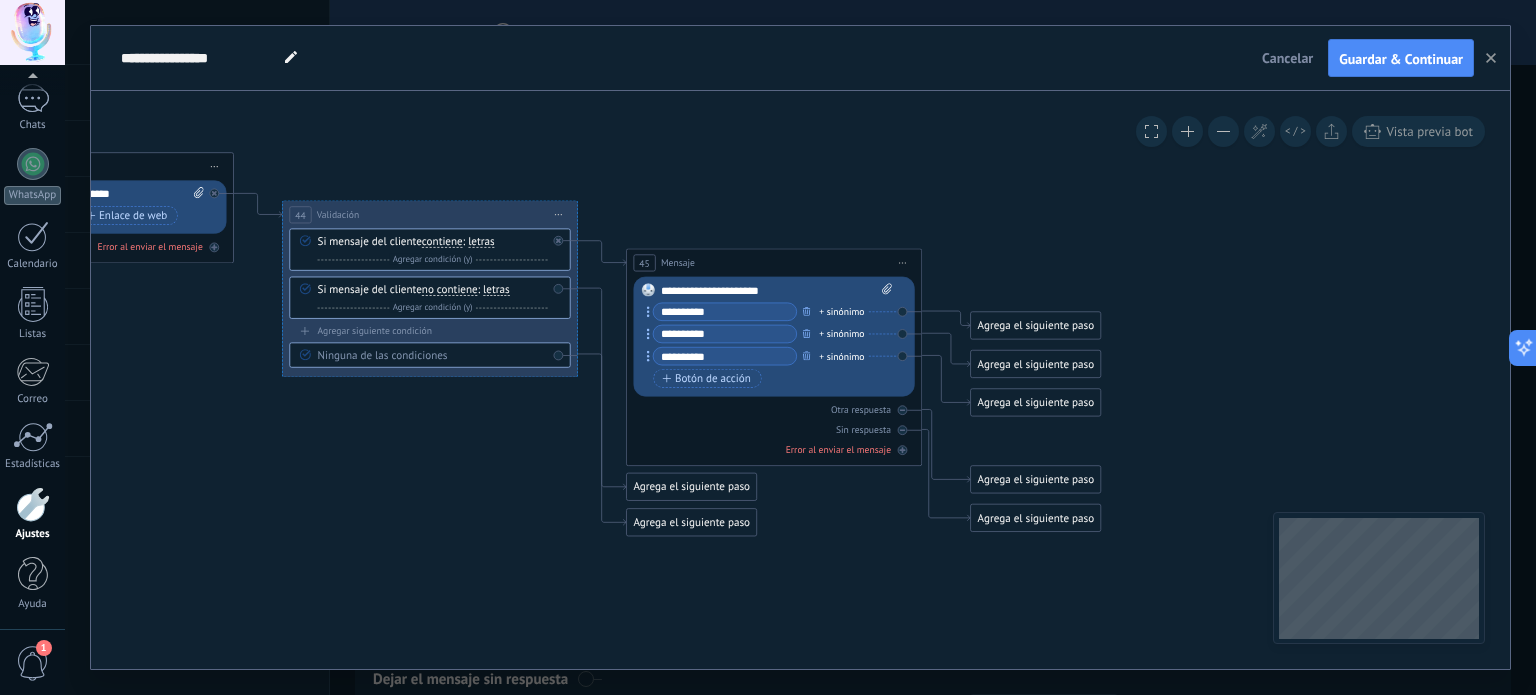 click 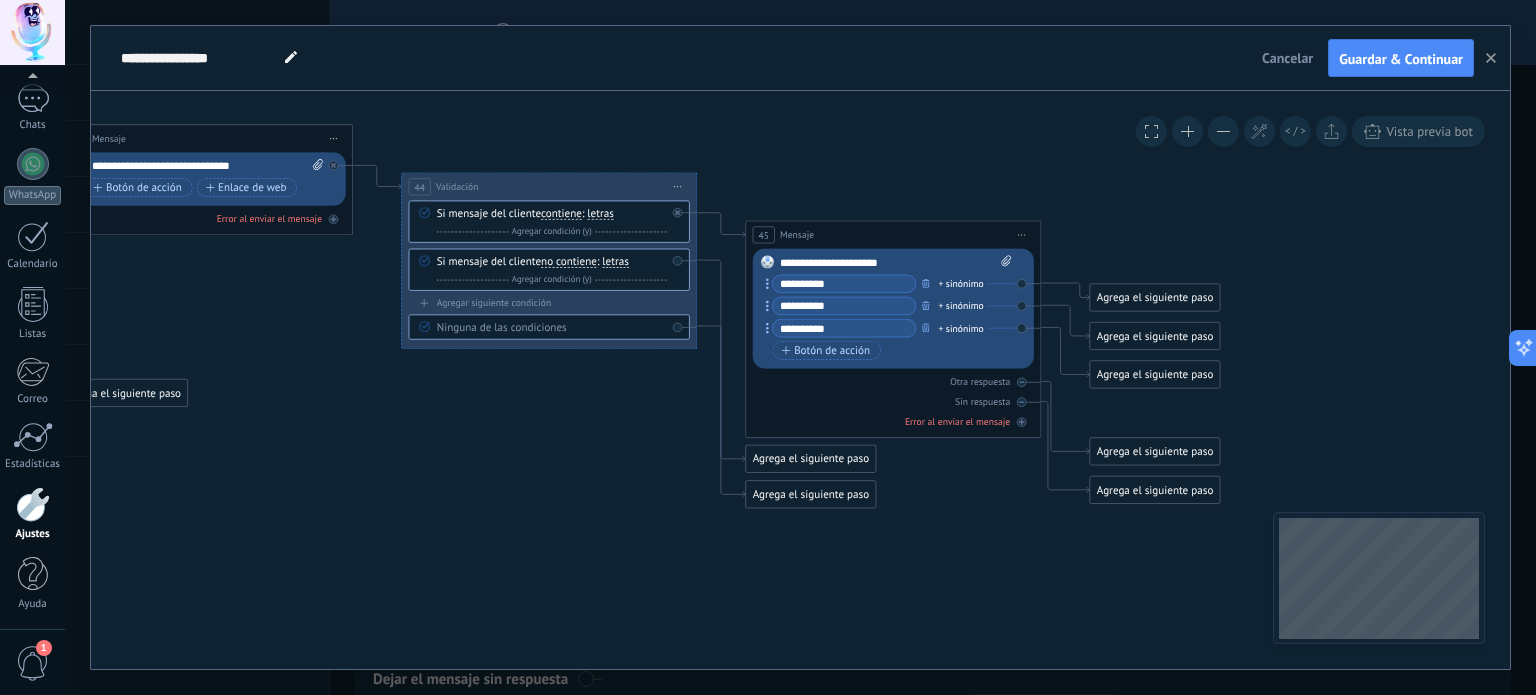 drag, startPoint x: 854, startPoint y: 588, endPoint x: 959, endPoint y: 526, distance: 121.93851 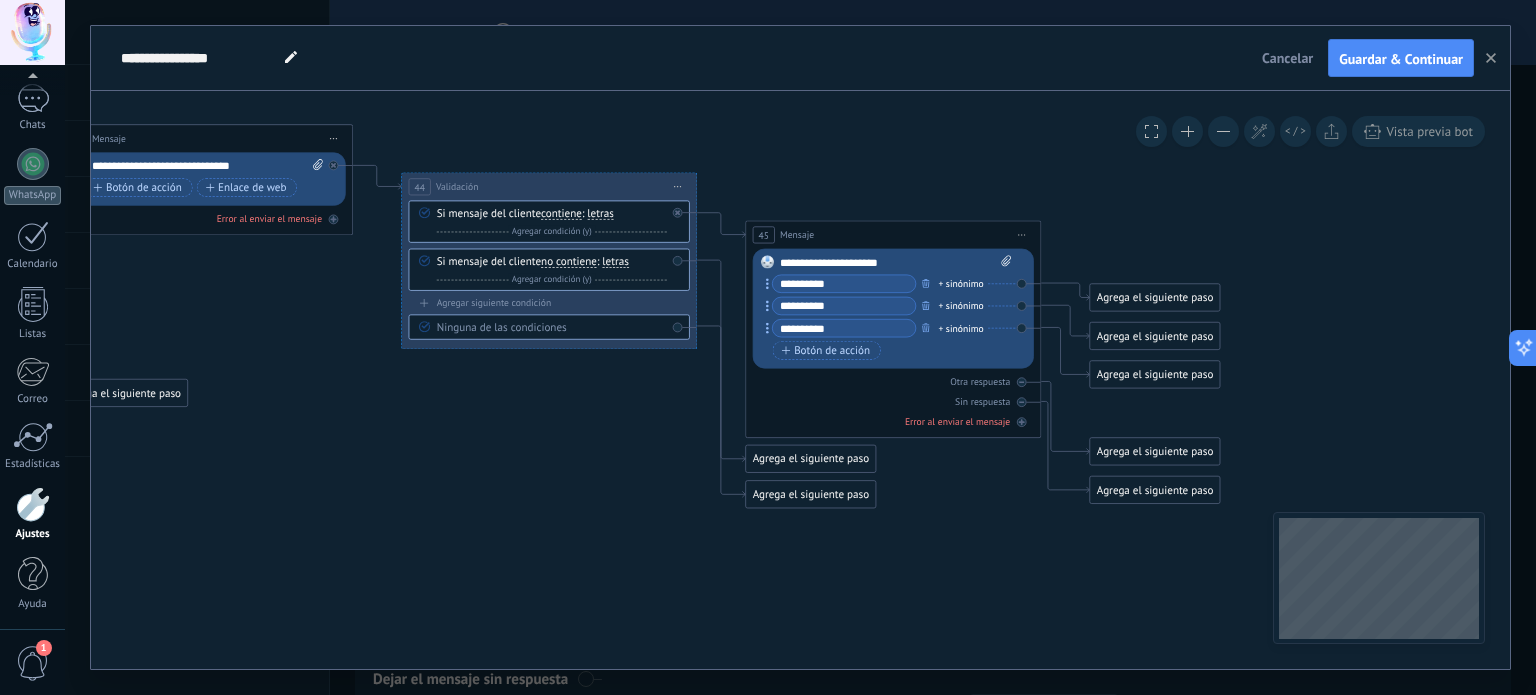 click 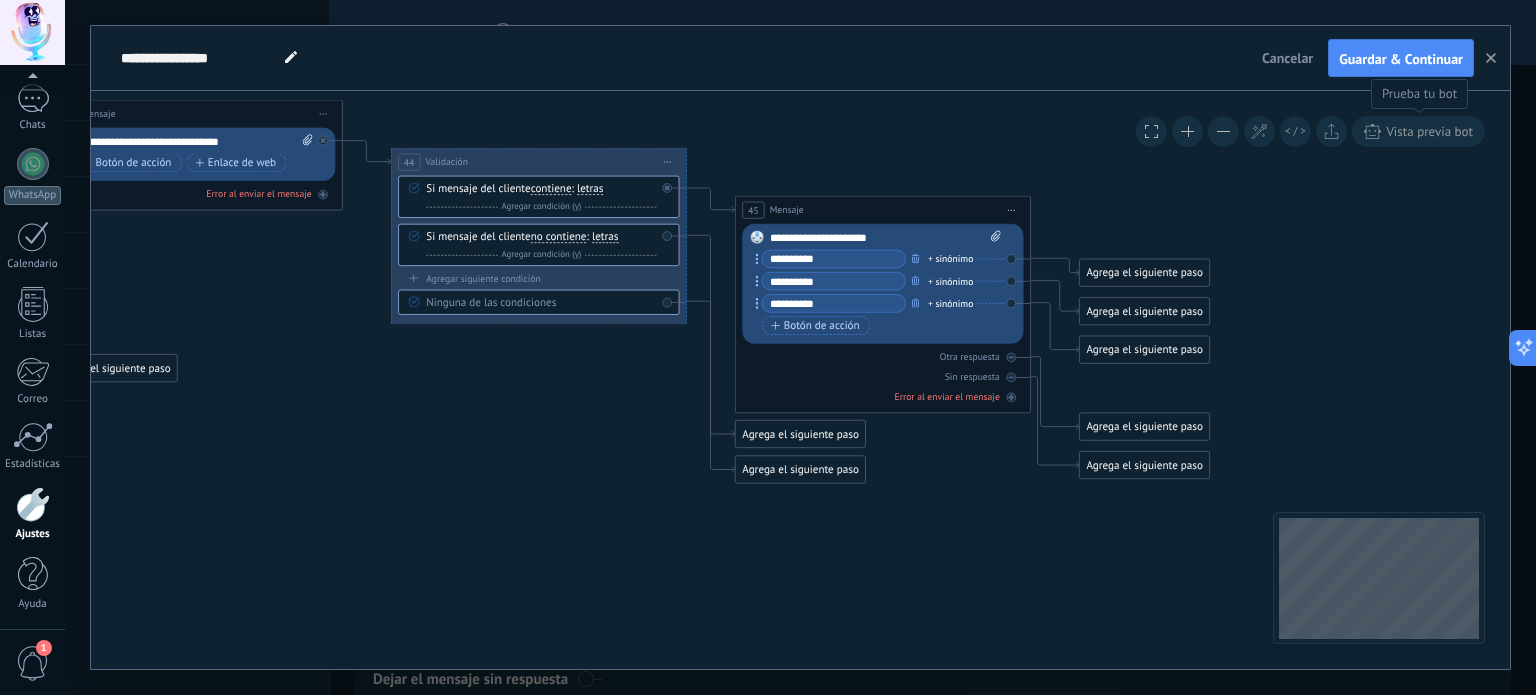click on "Vista previa bot" at bounding box center [1429, 131] 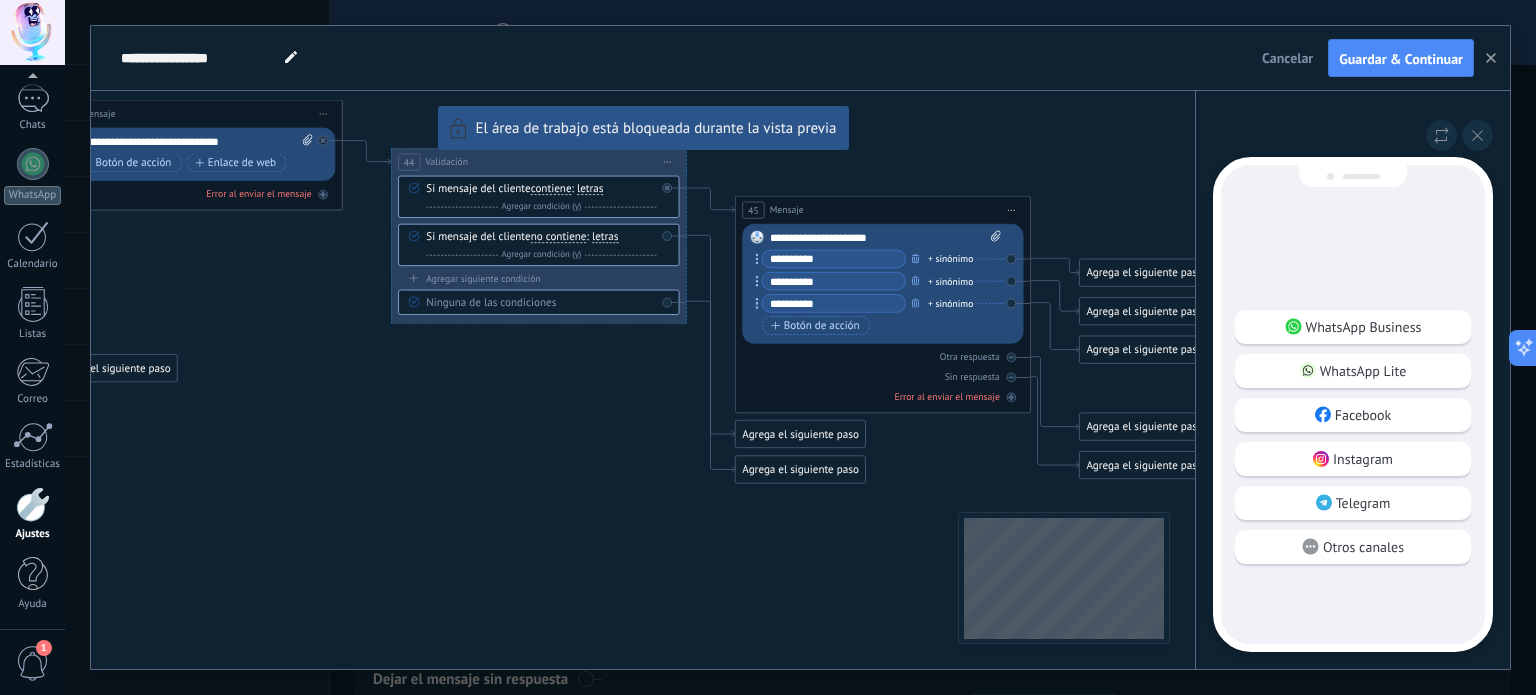 click on "WhatsApp Business" at bounding box center [1364, 327] 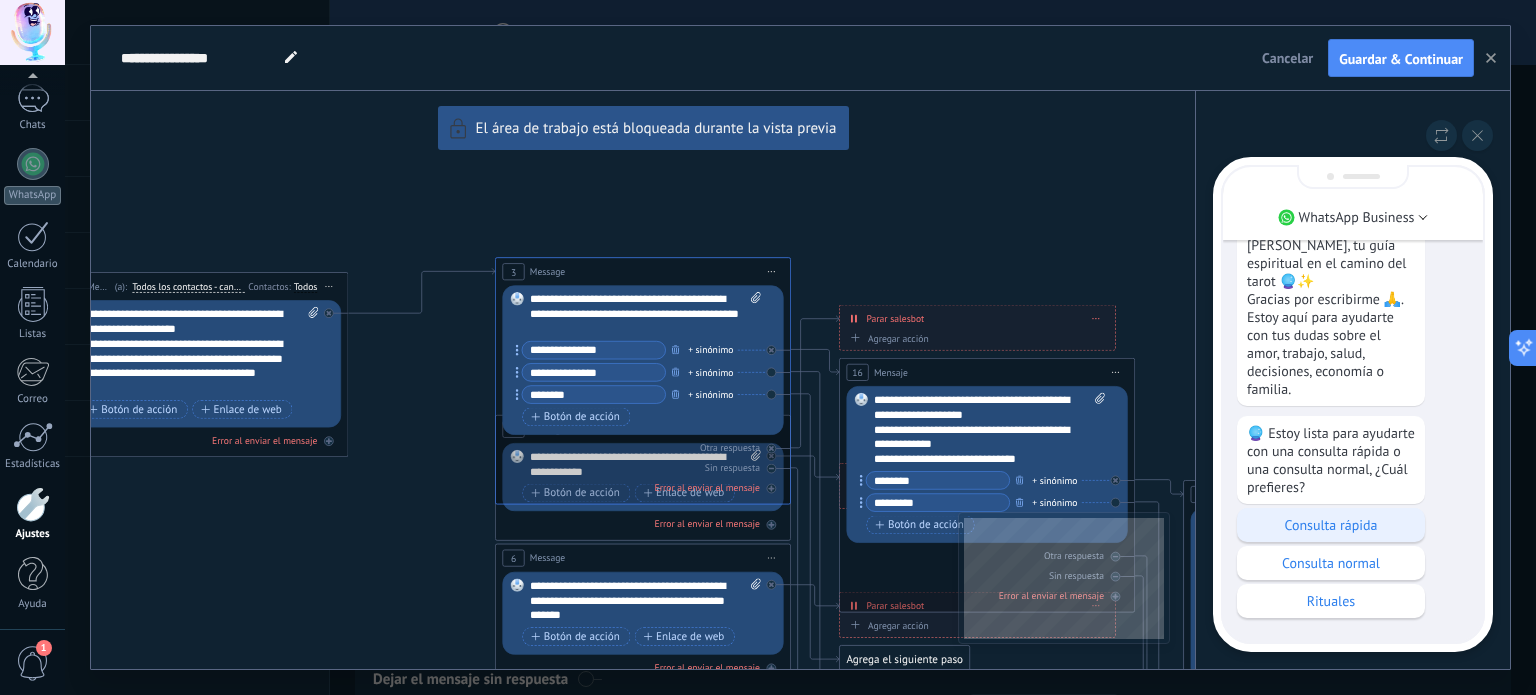 click on "Consulta rápida" at bounding box center (1331, 525) 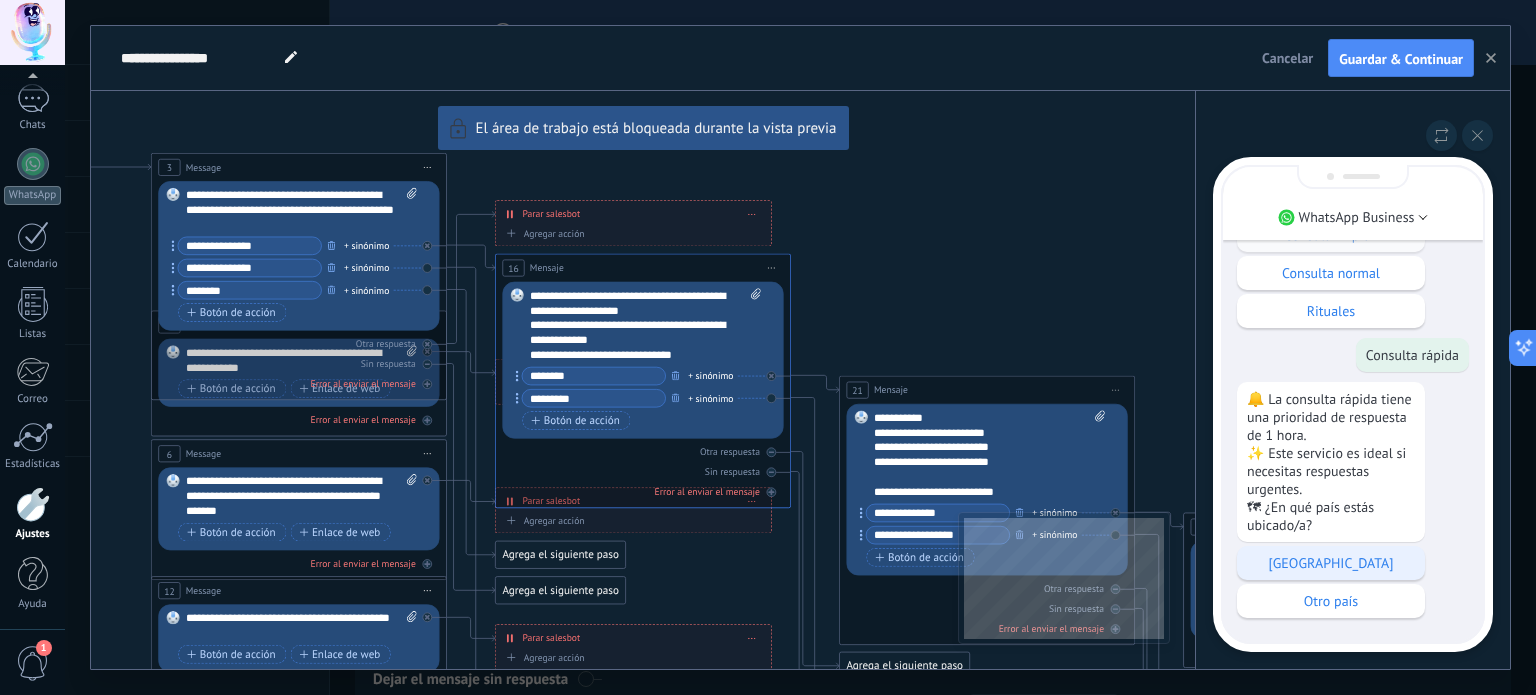 click on "[GEOGRAPHIC_DATA]" at bounding box center (1331, 563) 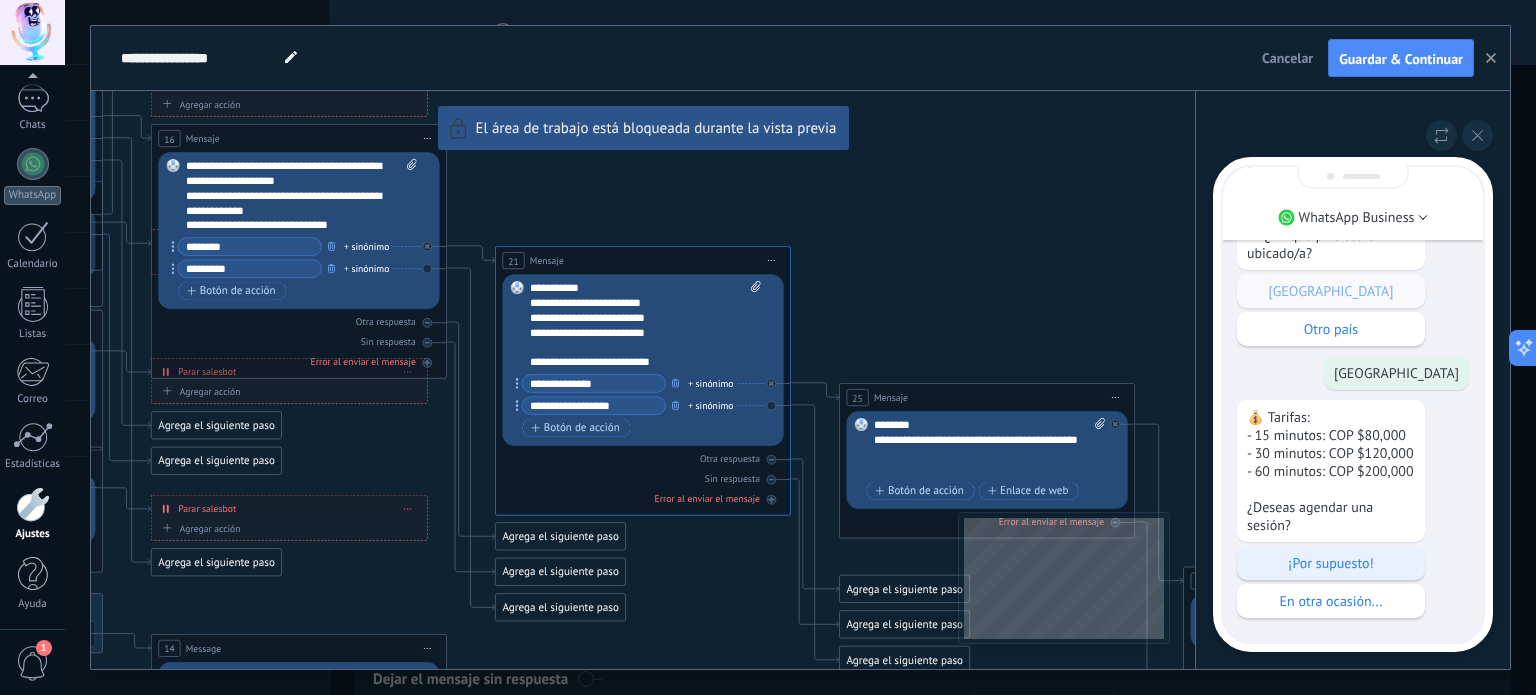 click on "¡Por supuesto!" at bounding box center [1331, 563] 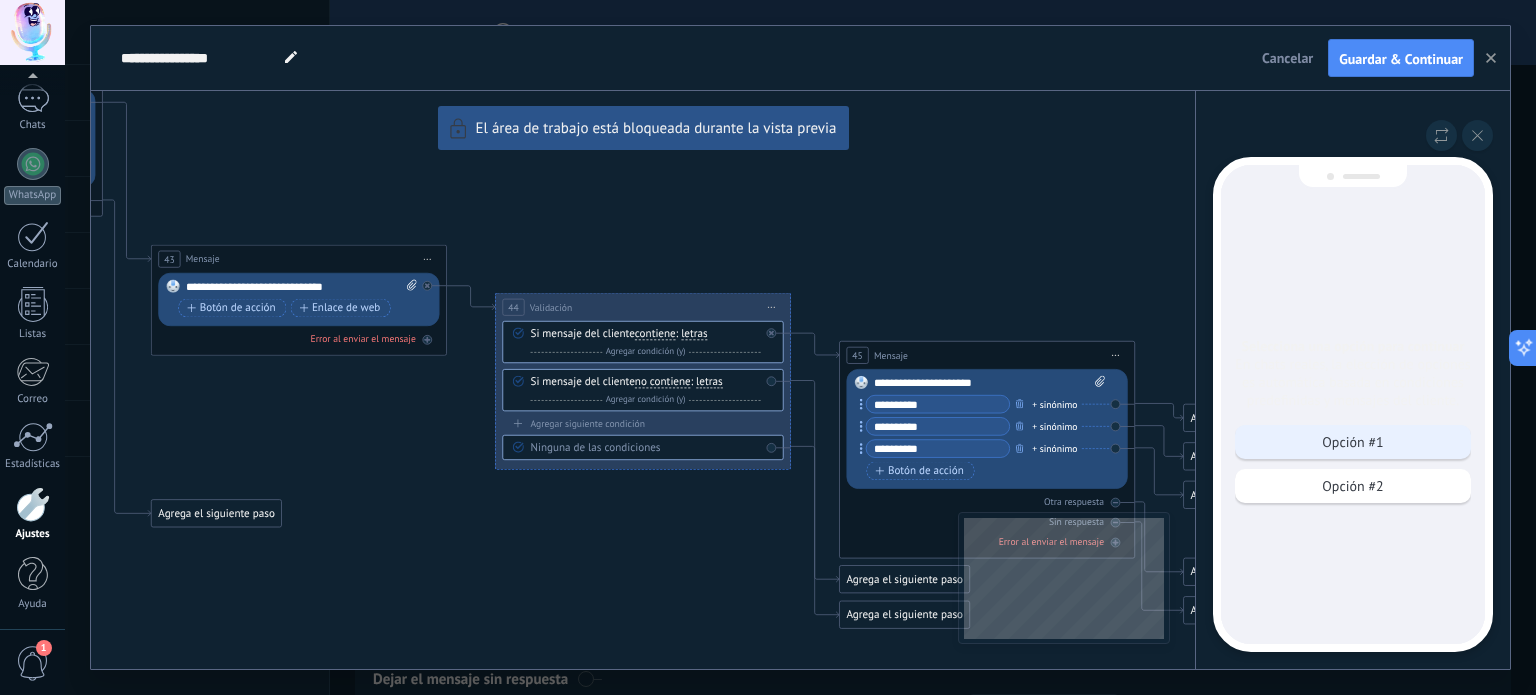 click on "Opción #1" at bounding box center [1352, 442] 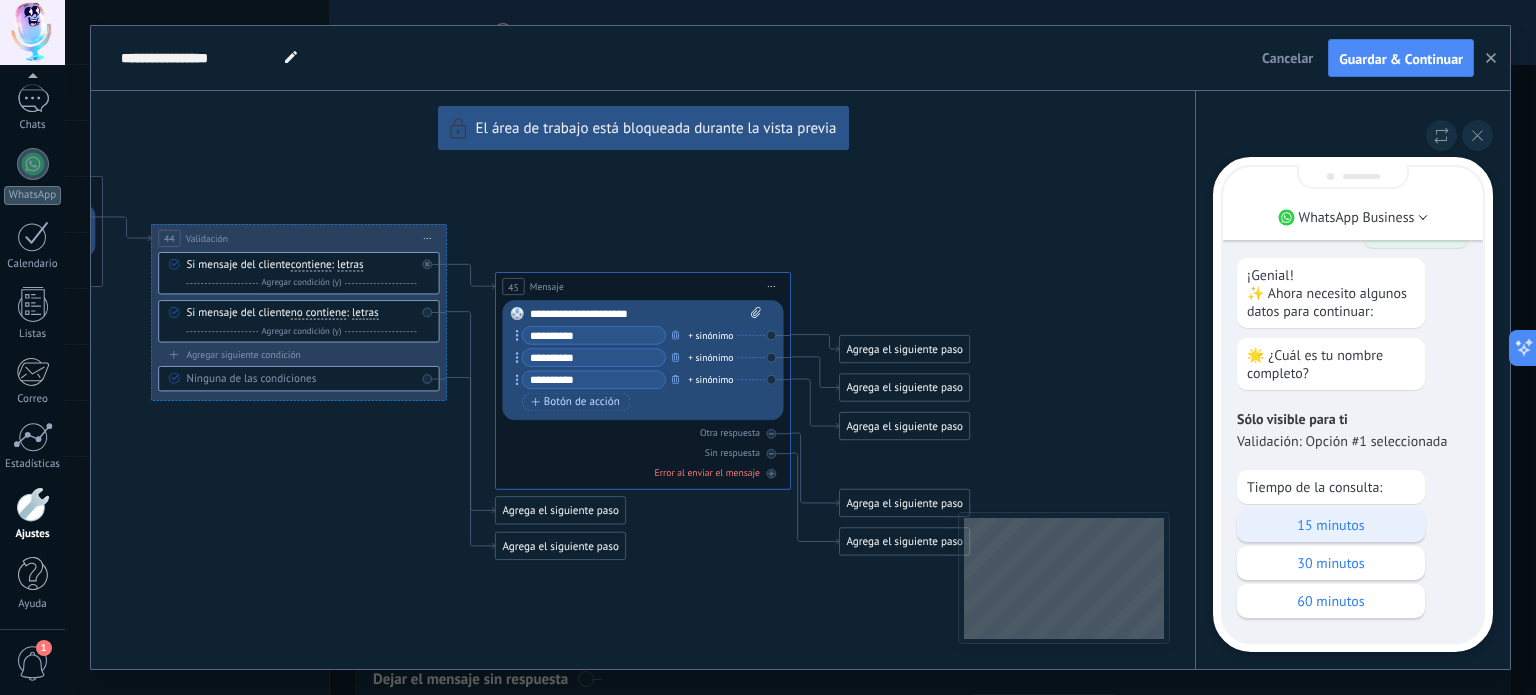 click on "15 minutos" at bounding box center (1331, 525) 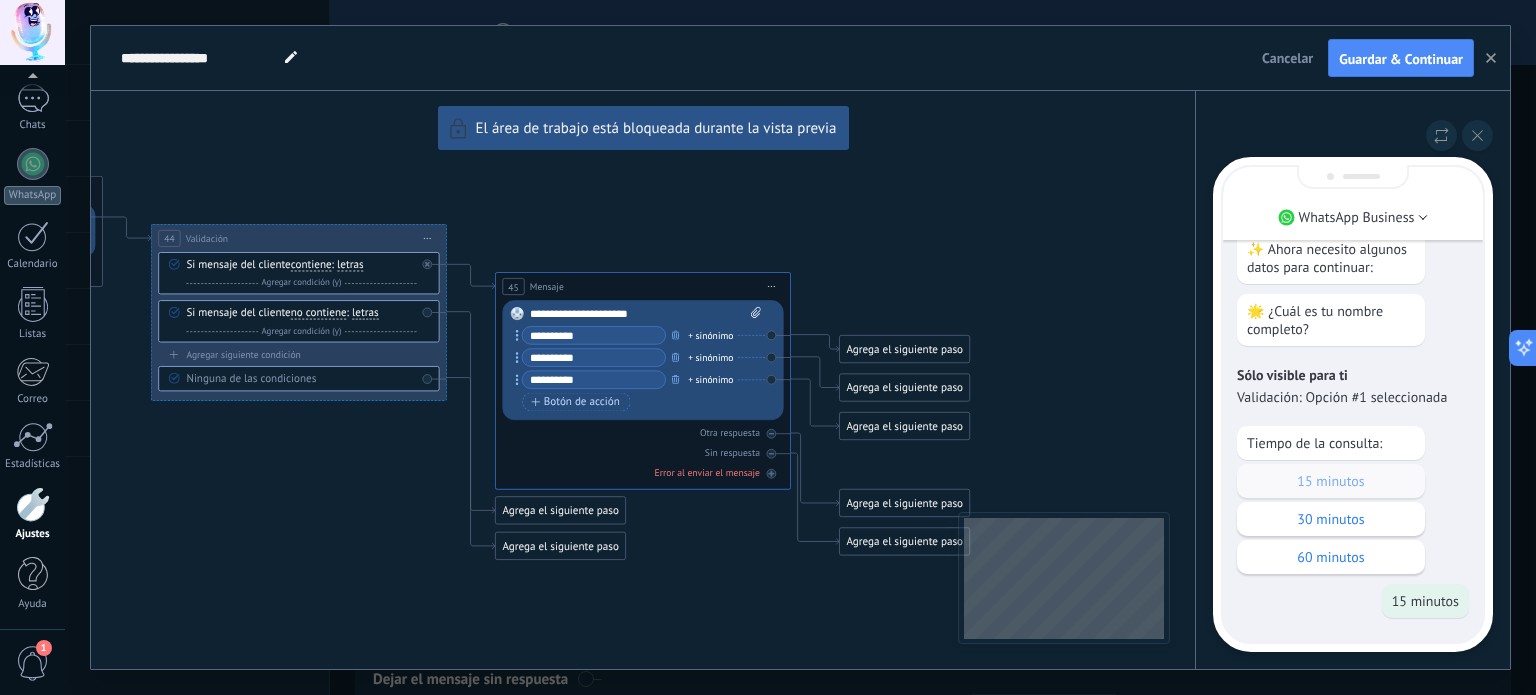 scroll, scrollTop: -1114, scrollLeft: 0, axis: vertical 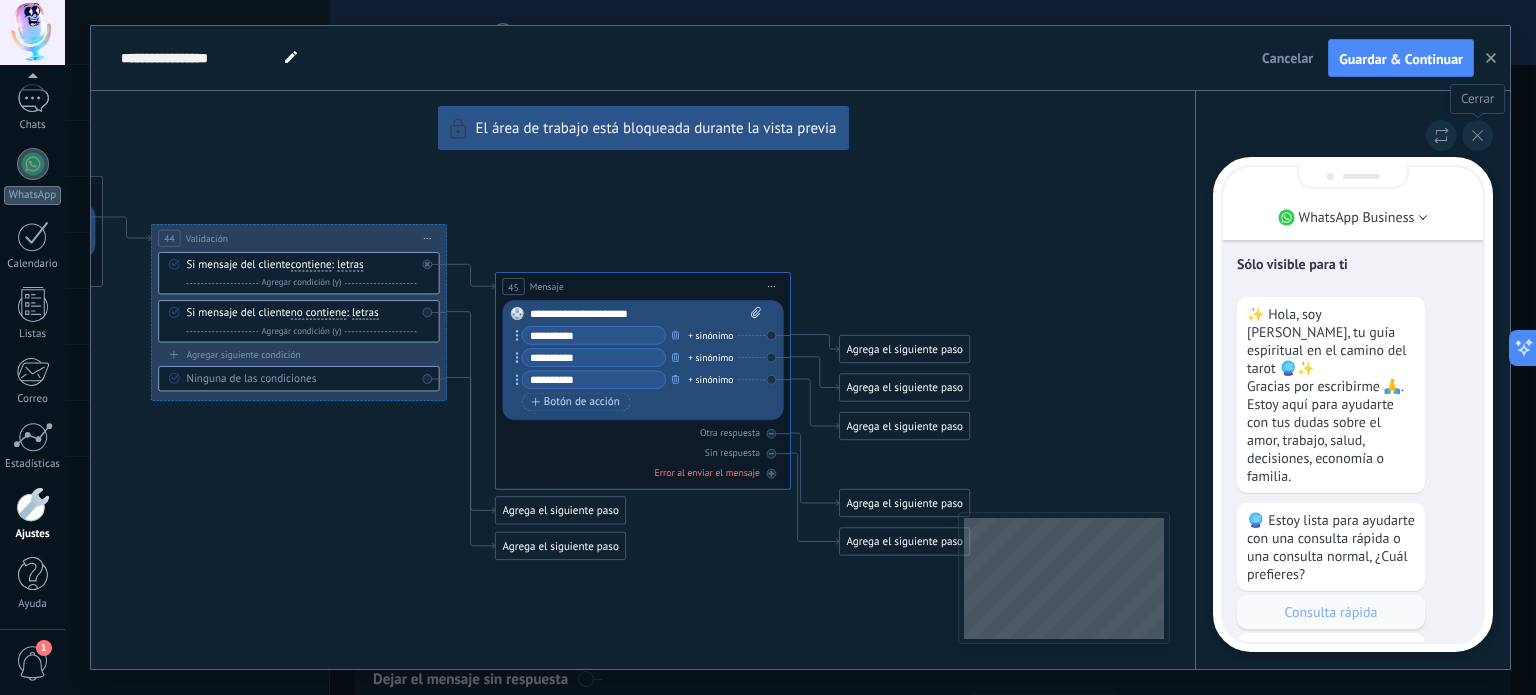 click 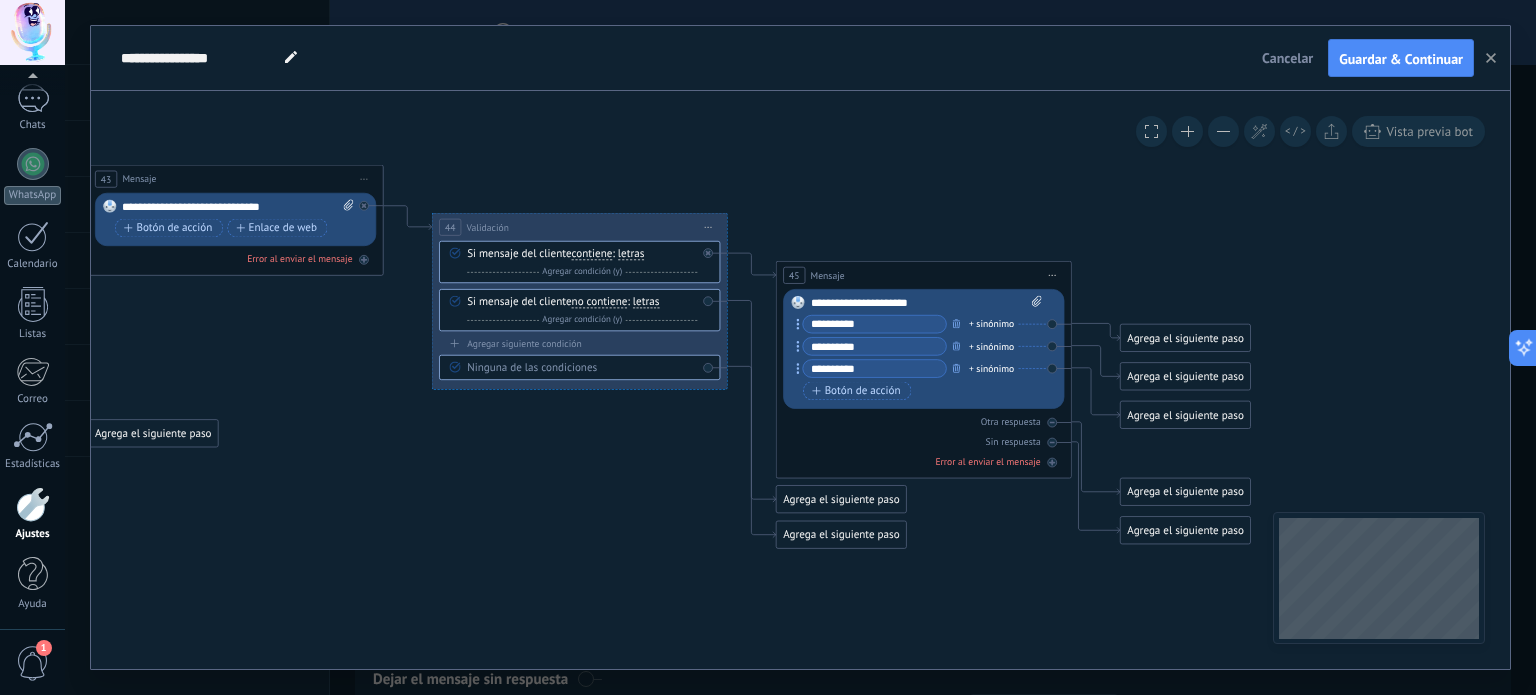 drag, startPoint x: 741, startPoint y: 597, endPoint x: 1004, endPoint y: 535, distance: 270.20917 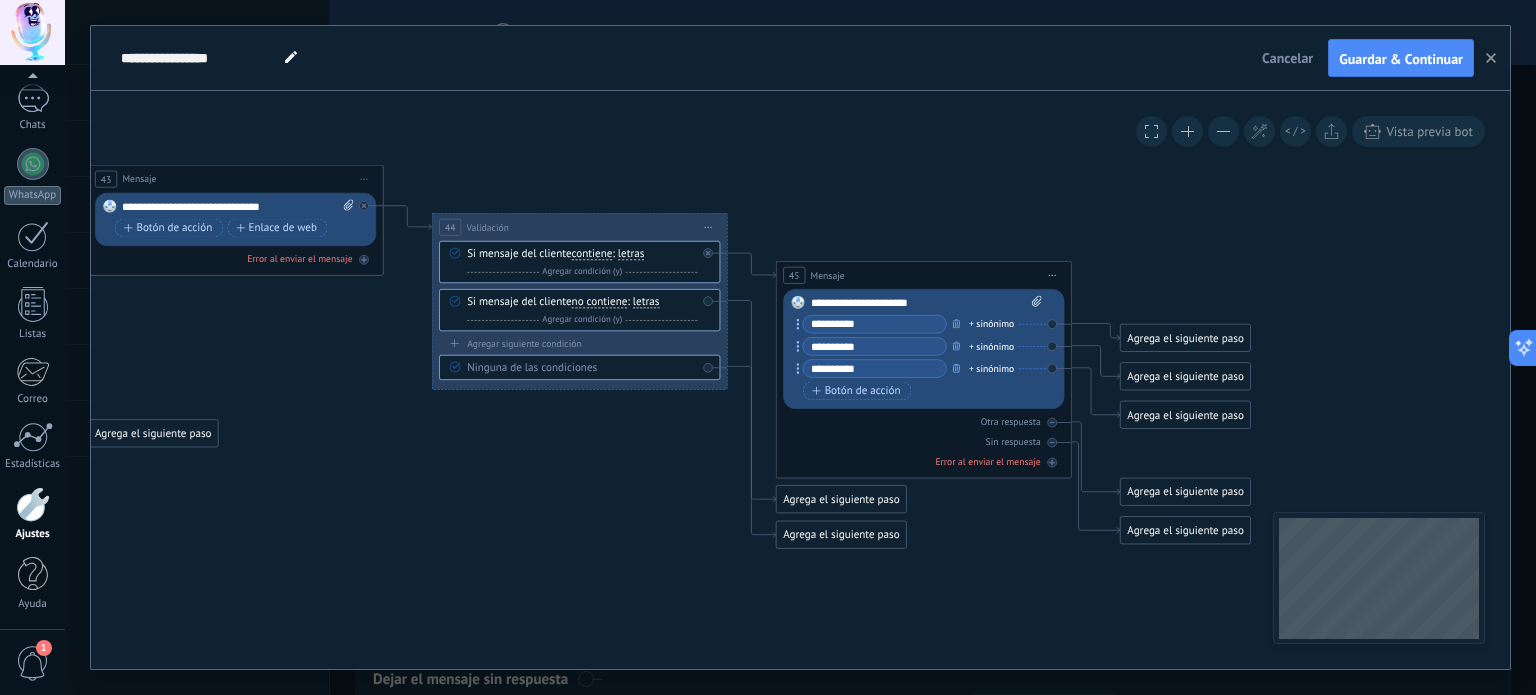 click 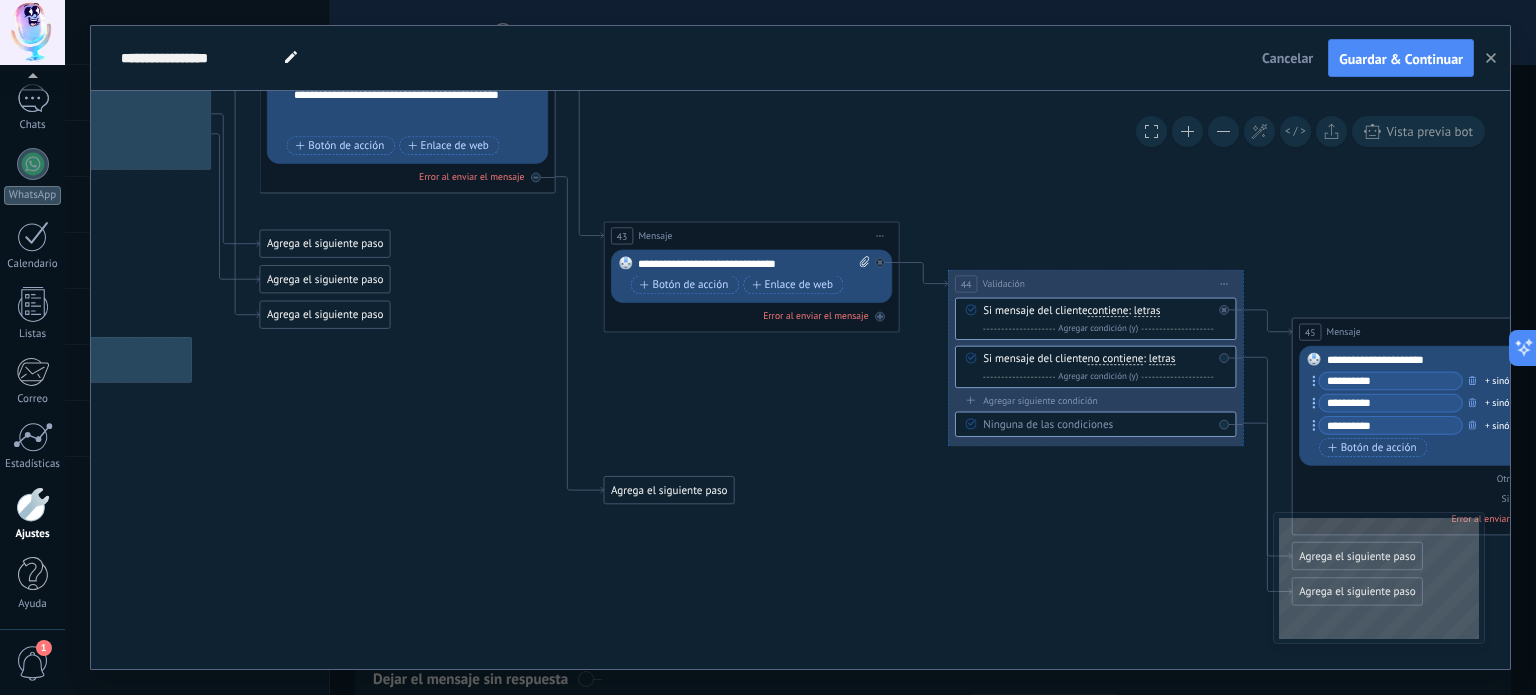 drag, startPoint x: 604, startPoint y: 444, endPoint x: 1266, endPoint y: 519, distance: 666.2349 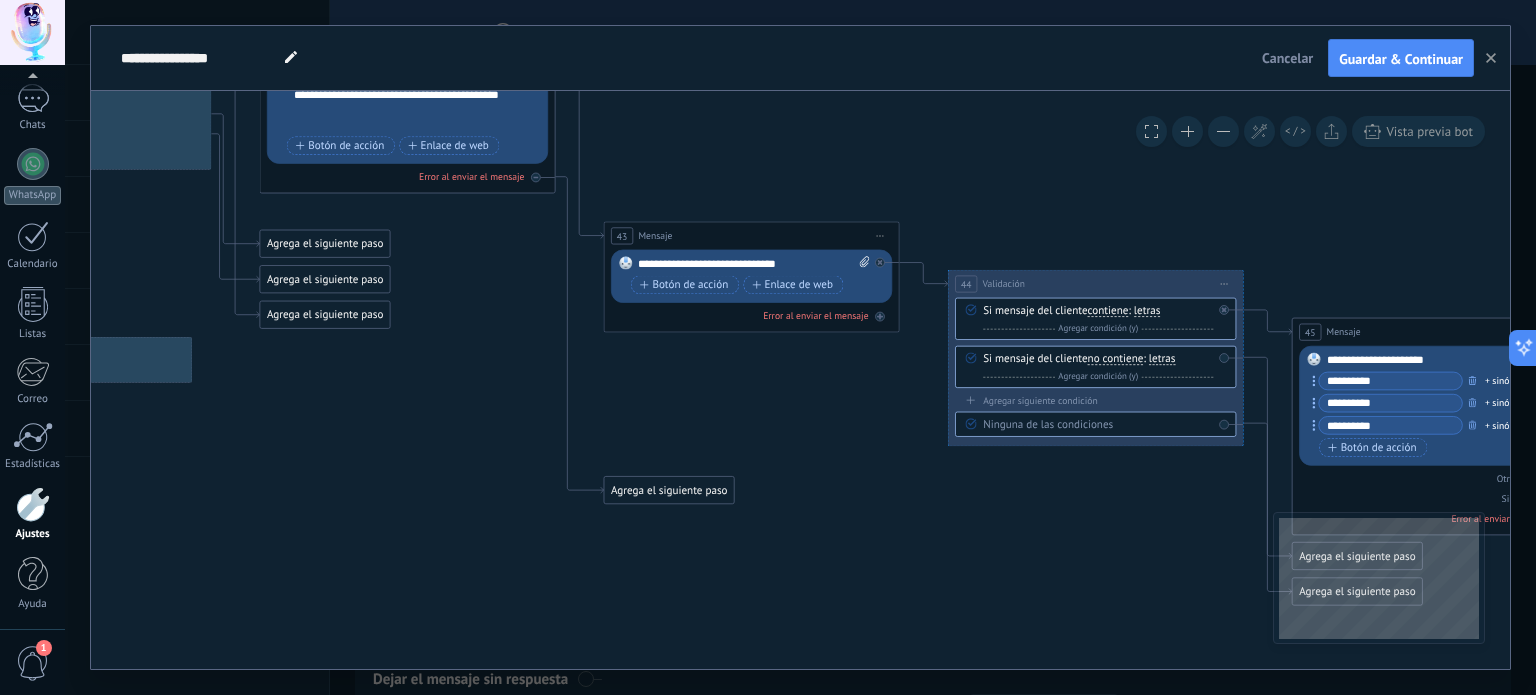 click 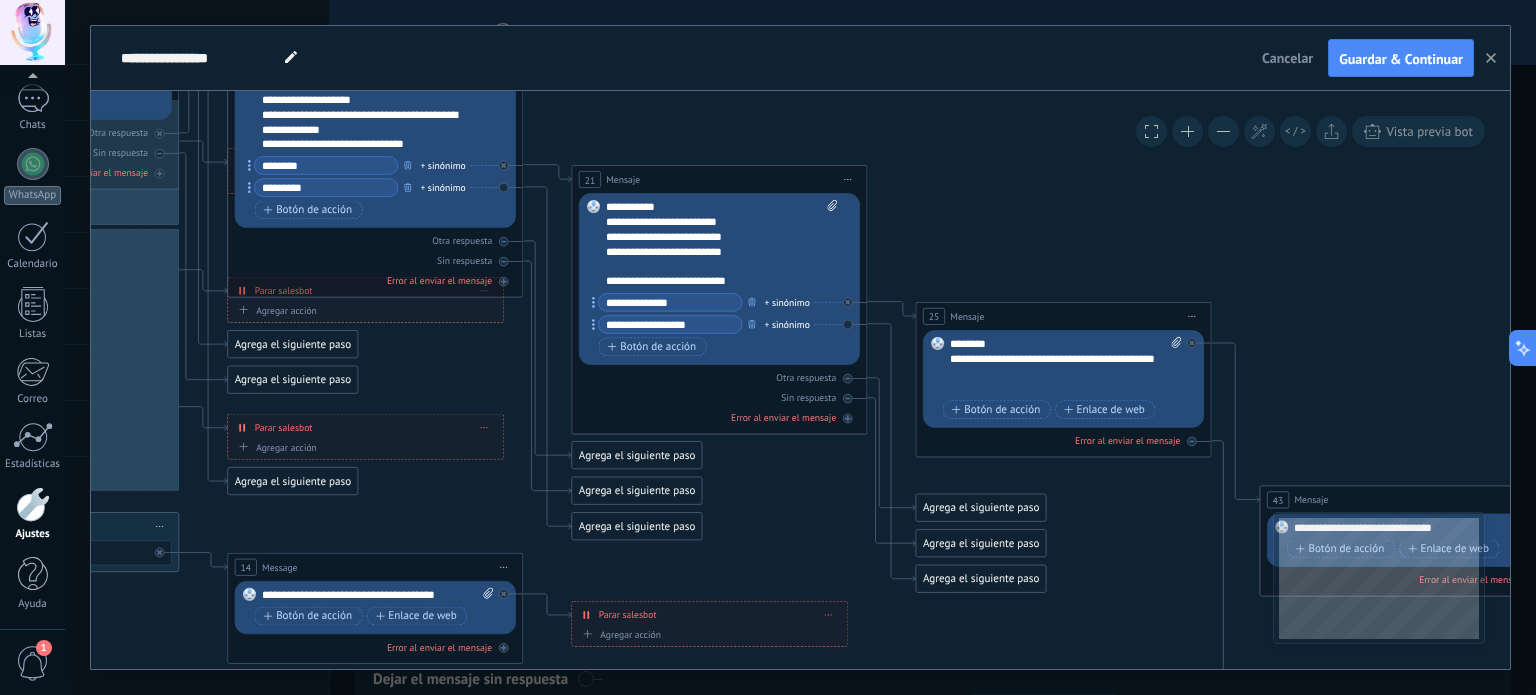 drag, startPoint x: 594, startPoint y: 363, endPoint x: 1535, endPoint y: 578, distance: 965.2492 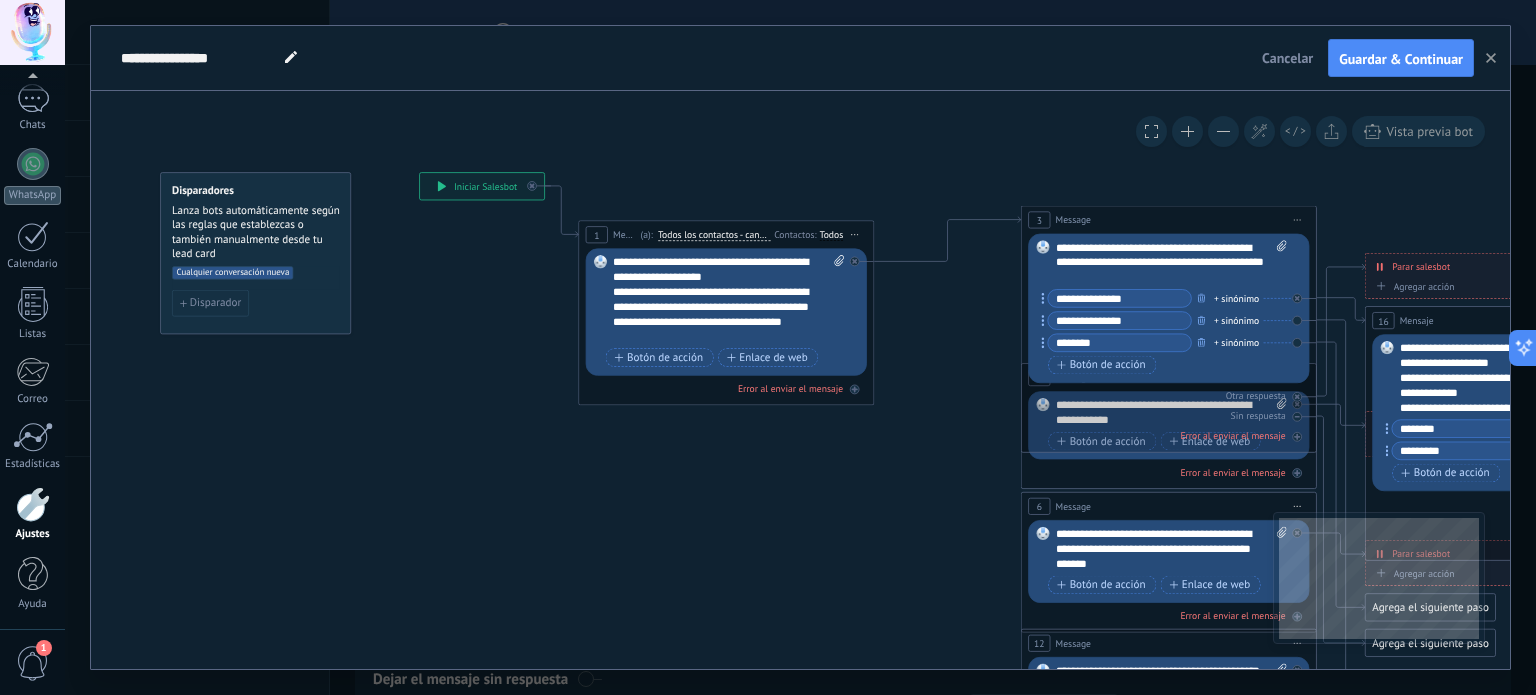 drag, startPoint x: 153, startPoint y: 321, endPoint x: 876, endPoint y: 568, distance: 764.02747 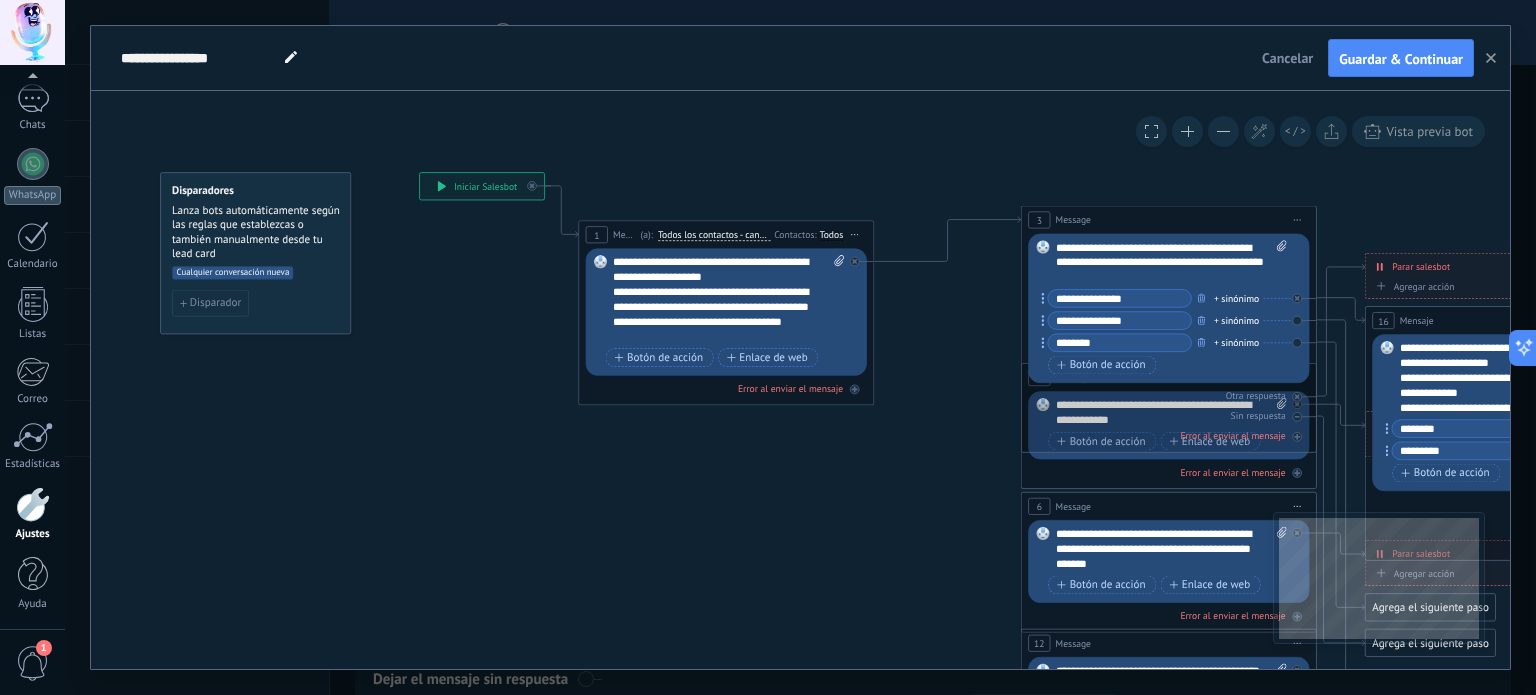 click 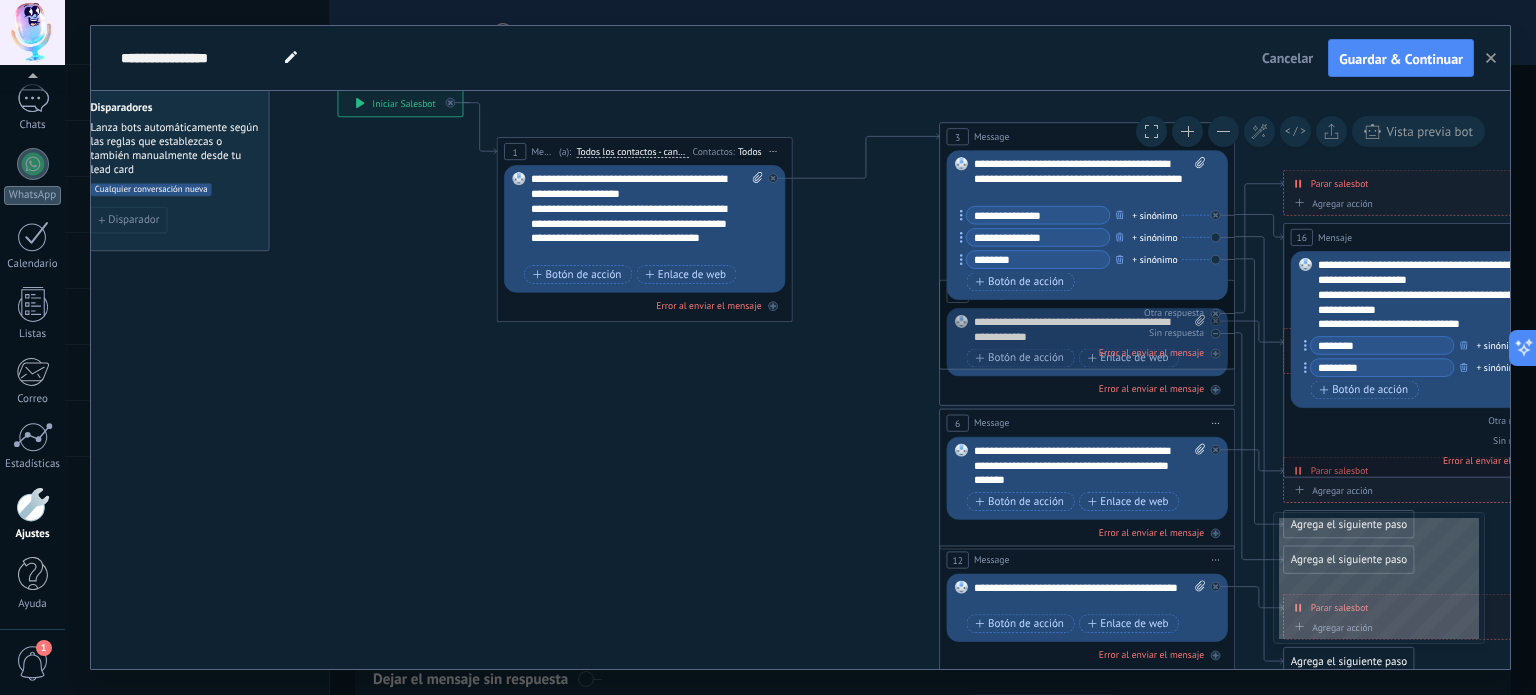 drag, startPoint x: 885, startPoint y: 504, endPoint x: 796, endPoint y: 420, distance: 122.380554 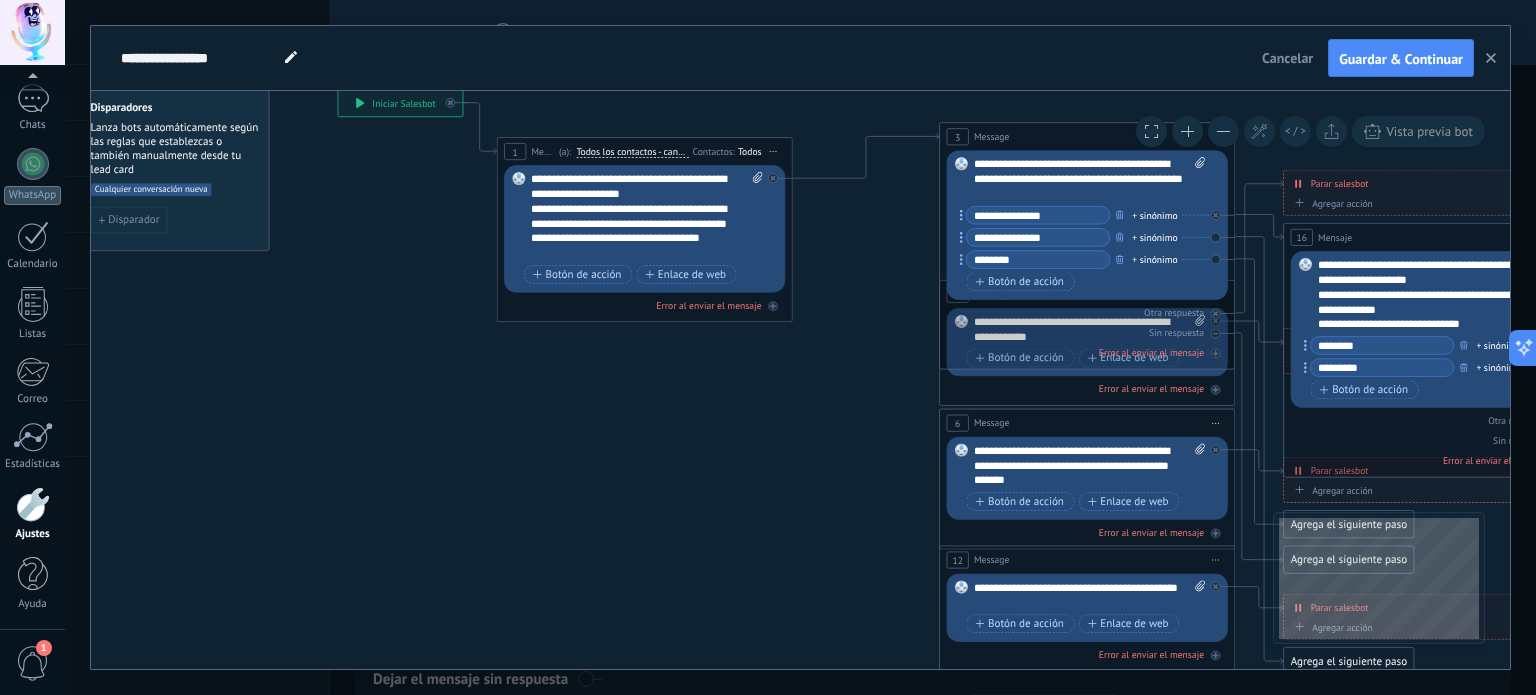 click 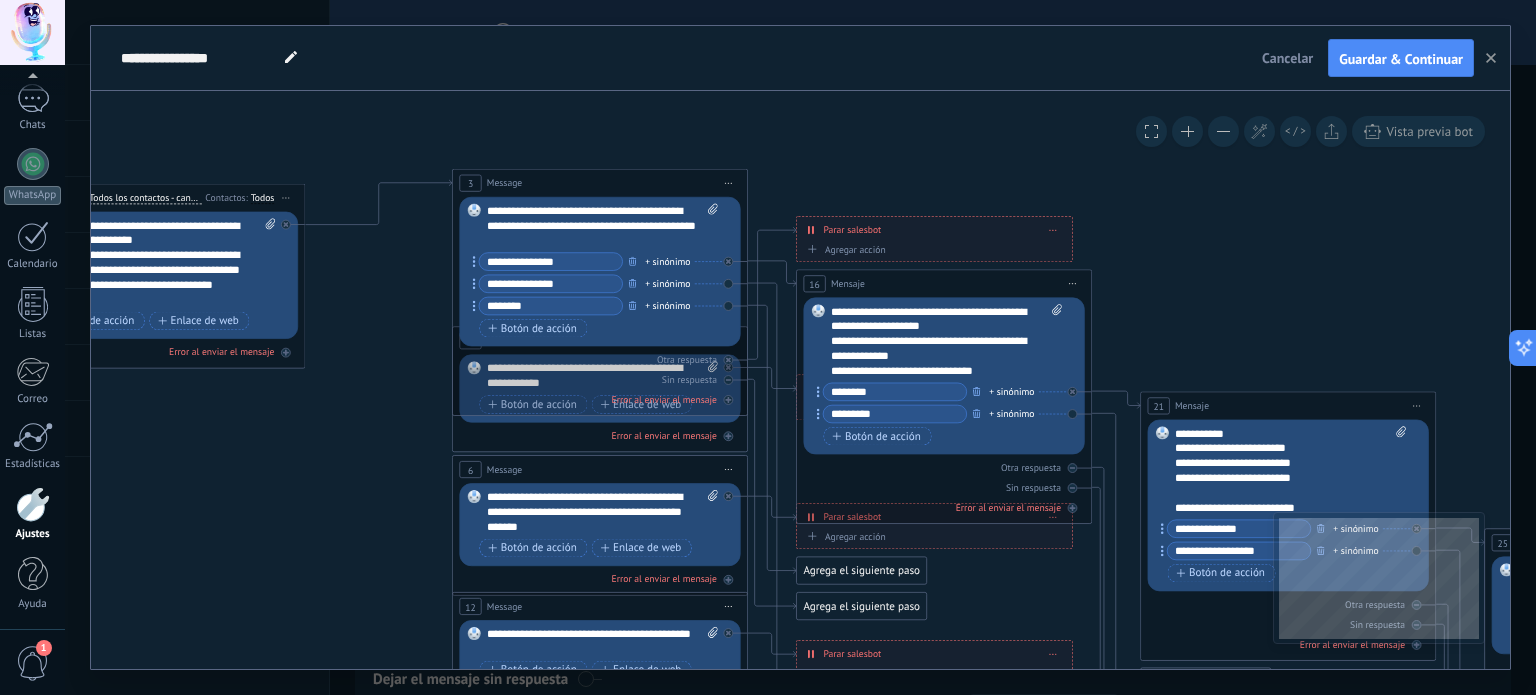 drag, startPoint x: 821, startPoint y: 430, endPoint x: 345, endPoint y: 458, distance: 476.8228 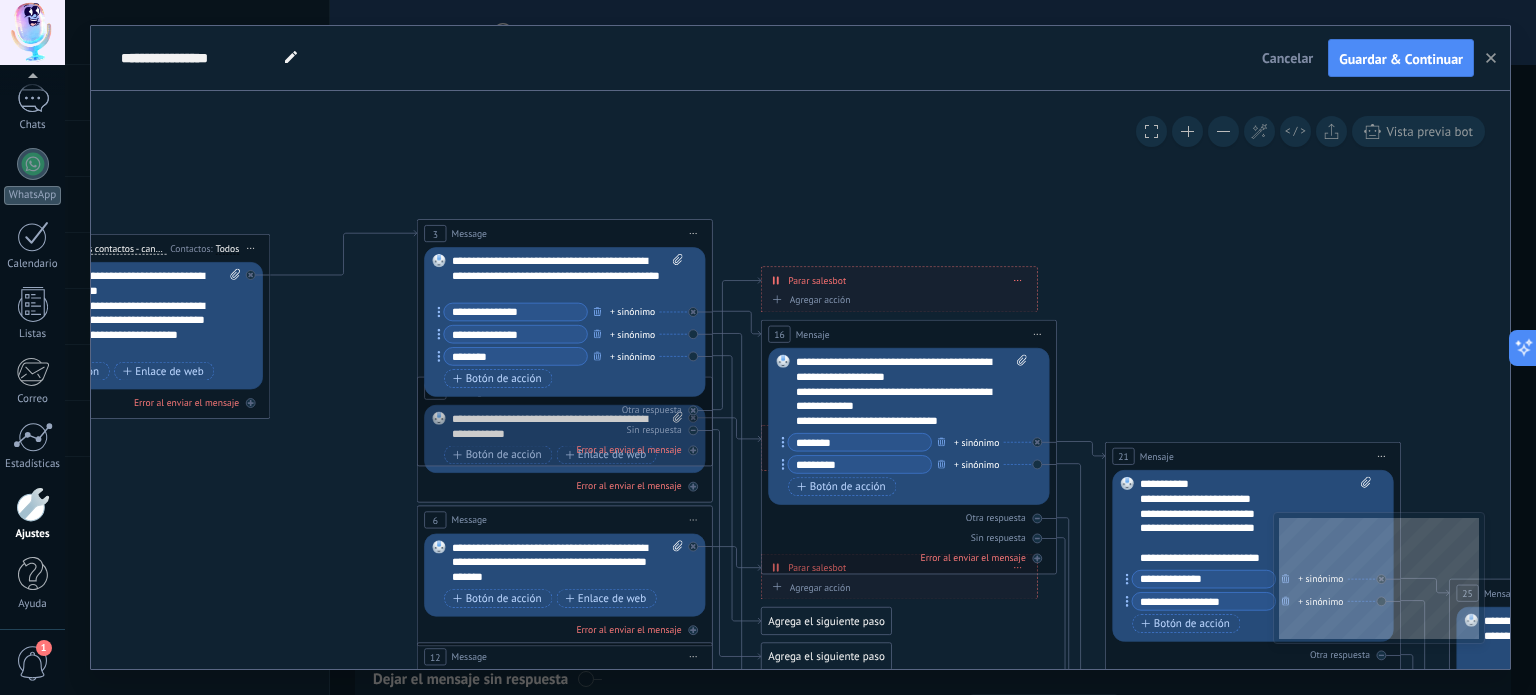 drag, startPoint x: 1147, startPoint y: 201, endPoint x: 1106, endPoint y: 258, distance: 70.21396 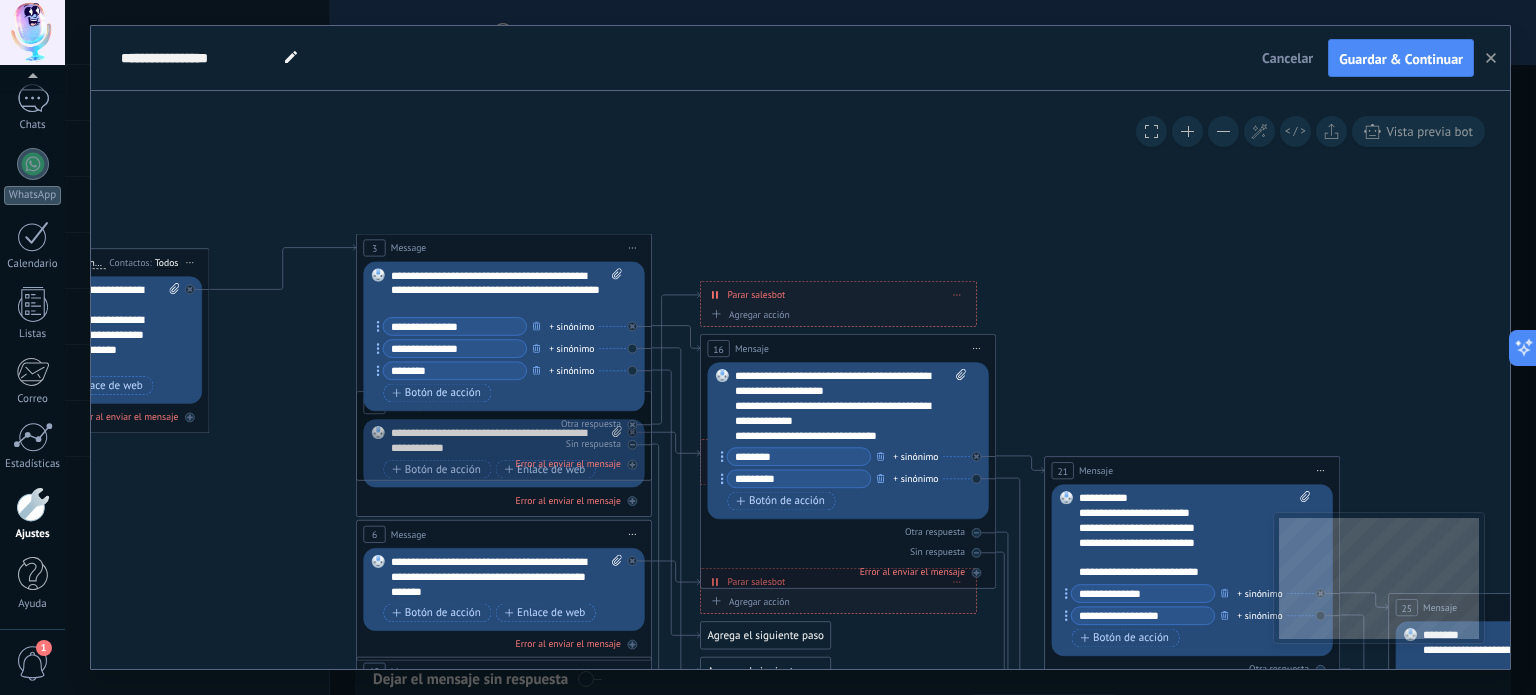 drag, startPoint x: 1125, startPoint y: 297, endPoint x: 1046, endPoint y: 279, distance: 81.02469 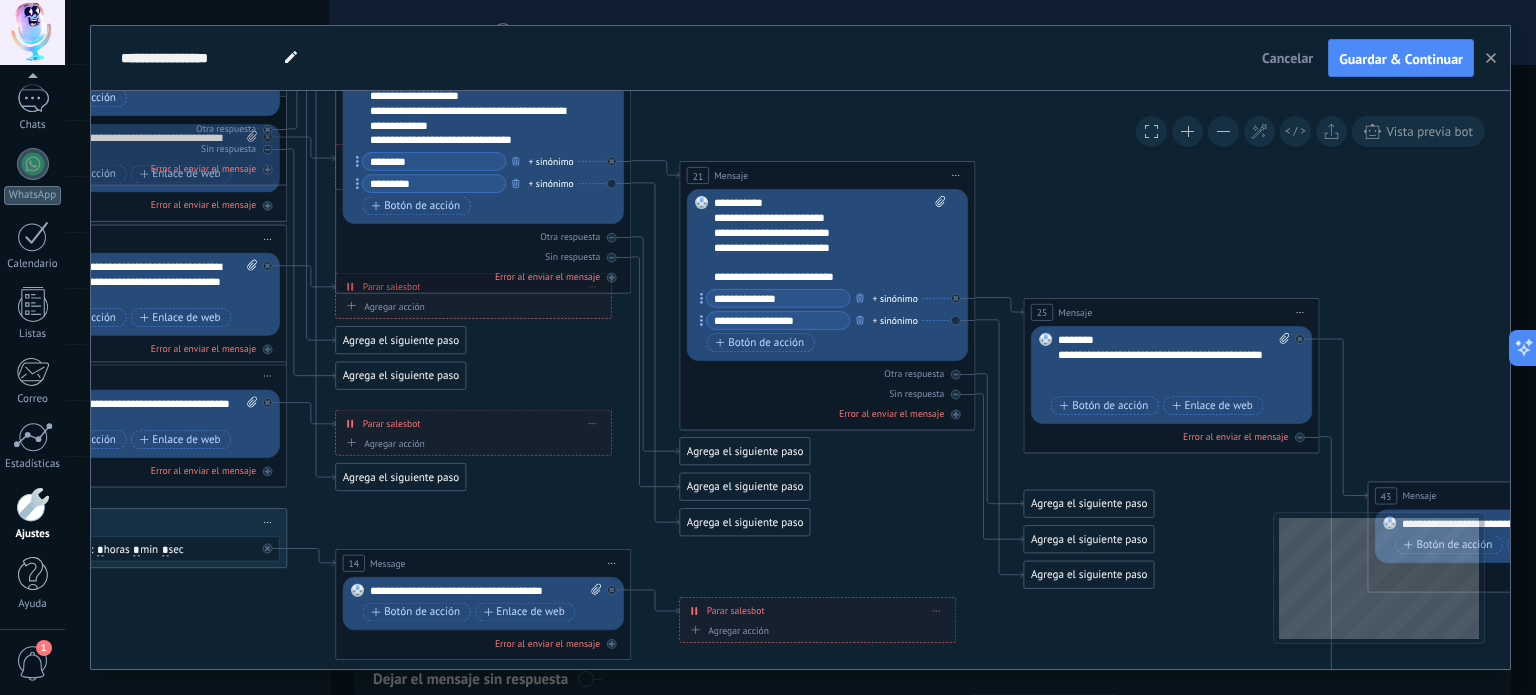 drag, startPoint x: 1077, startPoint y: 303, endPoint x: 714, endPoint y: 7, distance: 468.38553 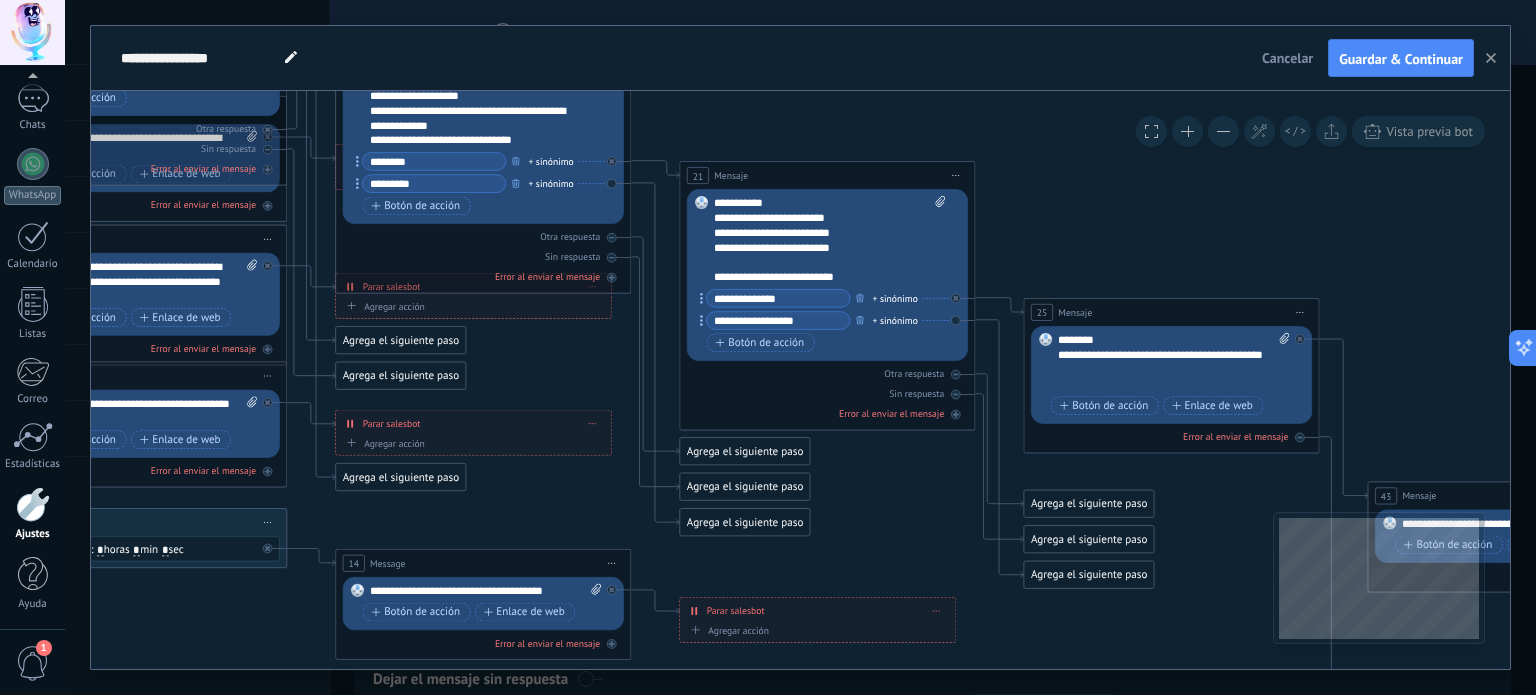 click on "**********" at bounding box center [800, 347] 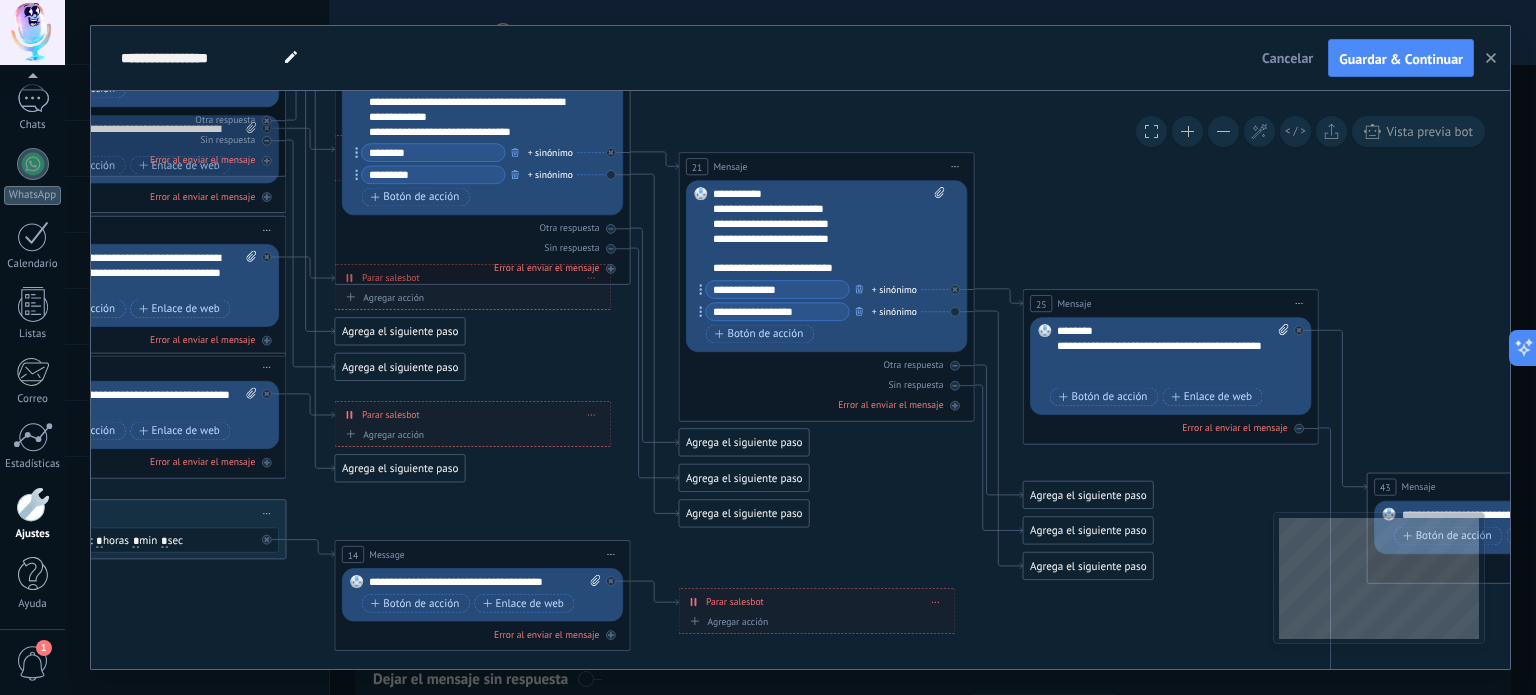 drag, startPoint x: 808, startPoint y: 204, endPoint x: 811, endPoint y: 192, distance: 12.369317 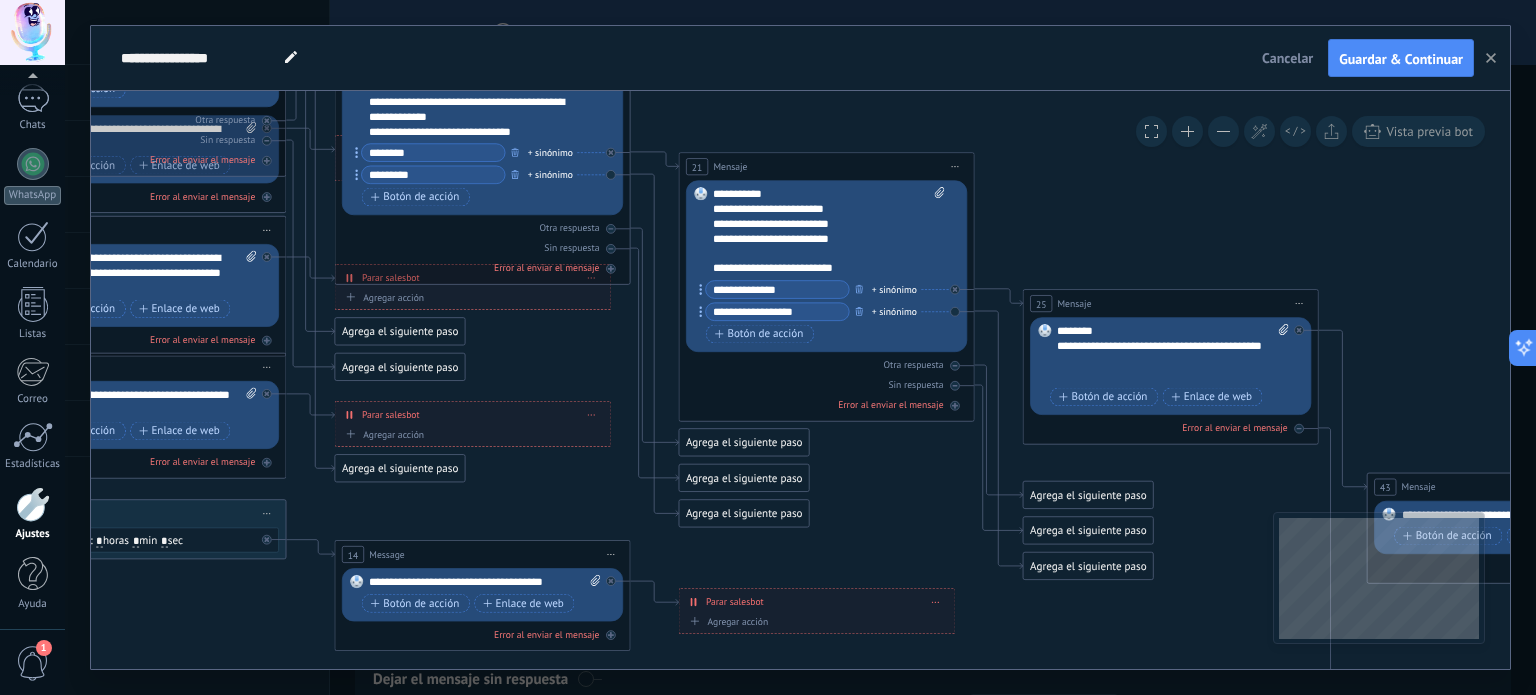 click on "Iniciar vista previa aquí
Cambiar nombre
Duplicar
[GEOGRAPHIC_DATA]" at bounding box center [956, 166] 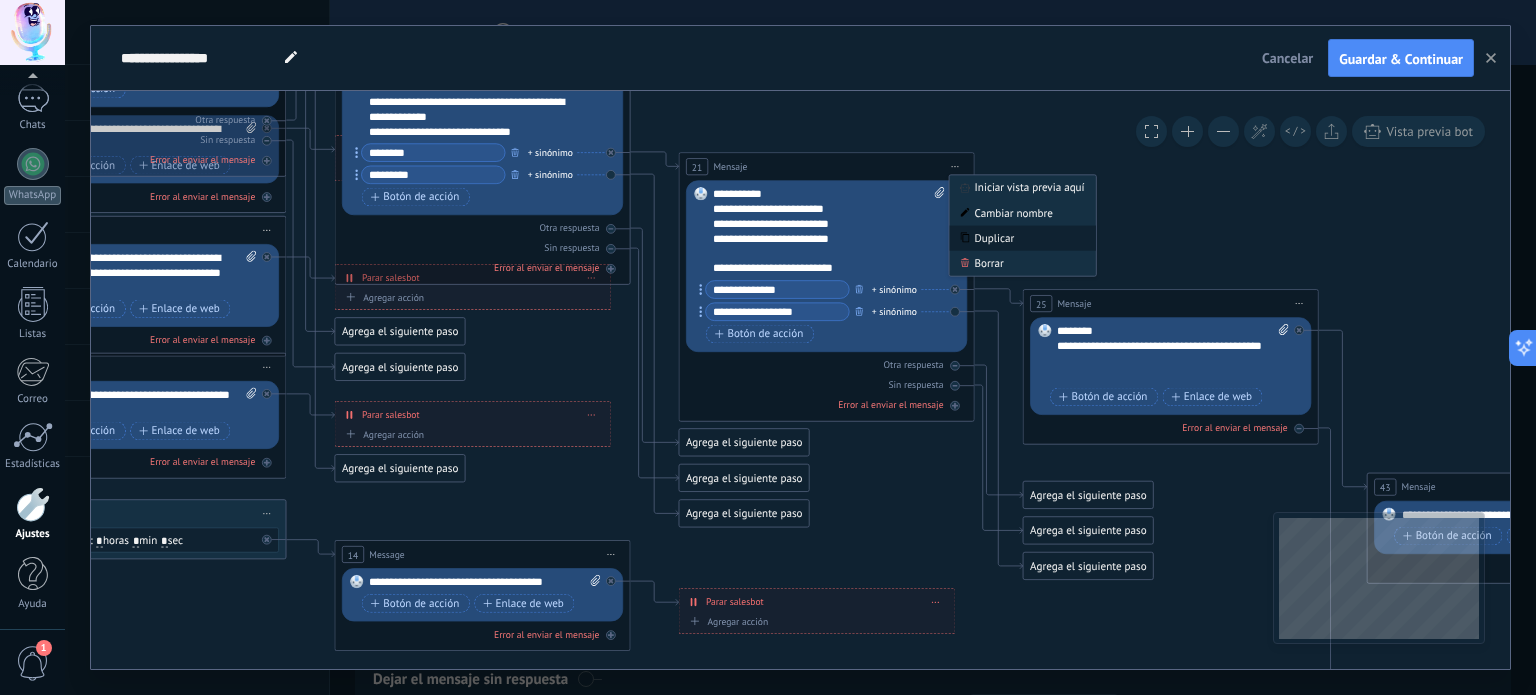 click on "Duplicar" at bounding box center [1022, 238] 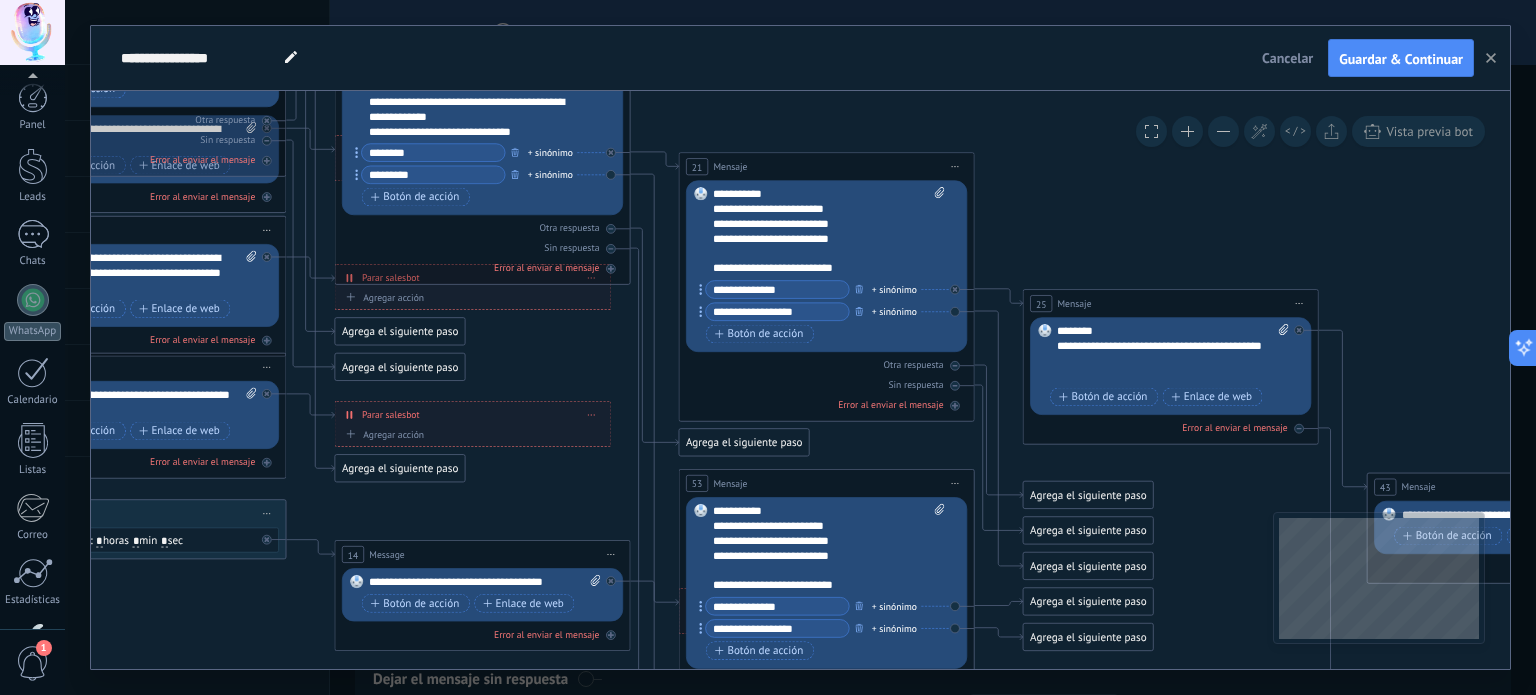 scroll, scrollTop: 0, scrollLeft: 0, axis: both 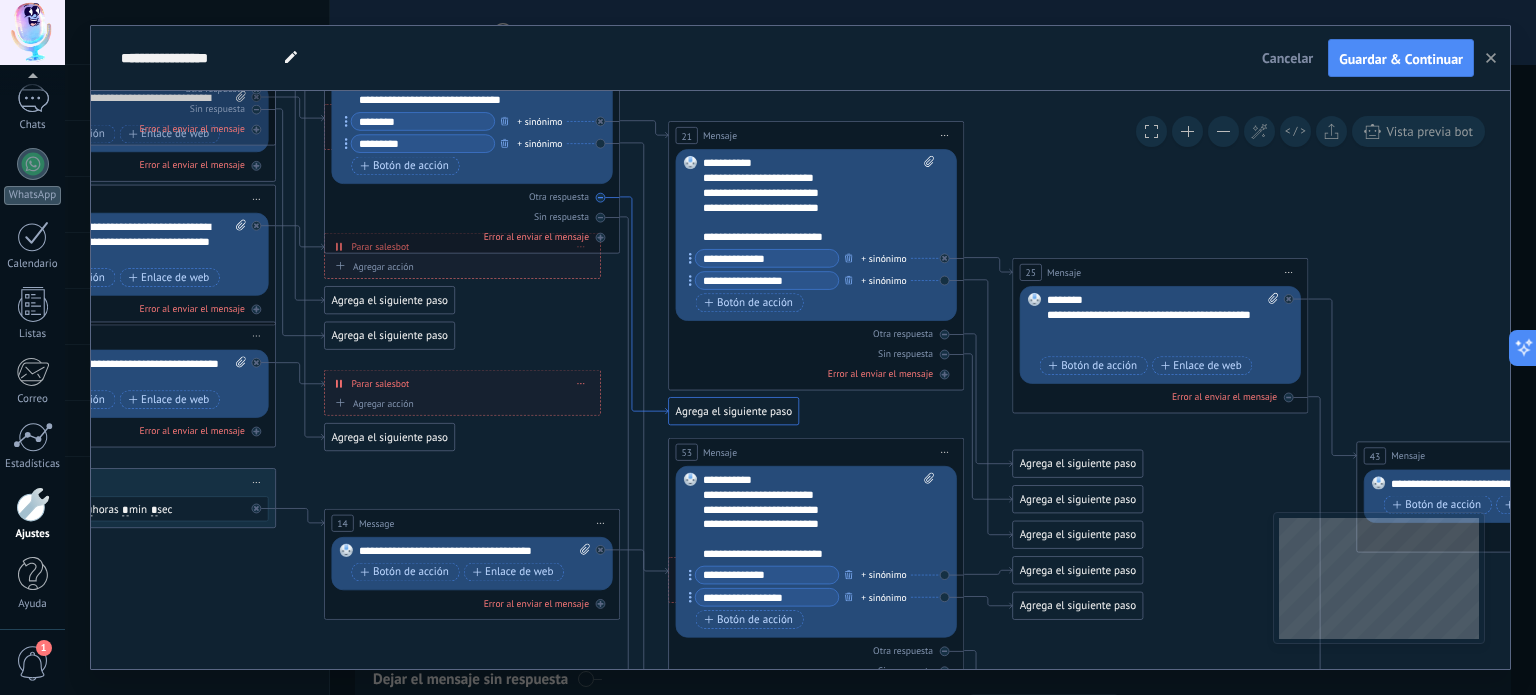 drag, startPoint x: 664, startPoint y: 438, endPoint x: 653, endPoint y: 407, distance: 32.89377 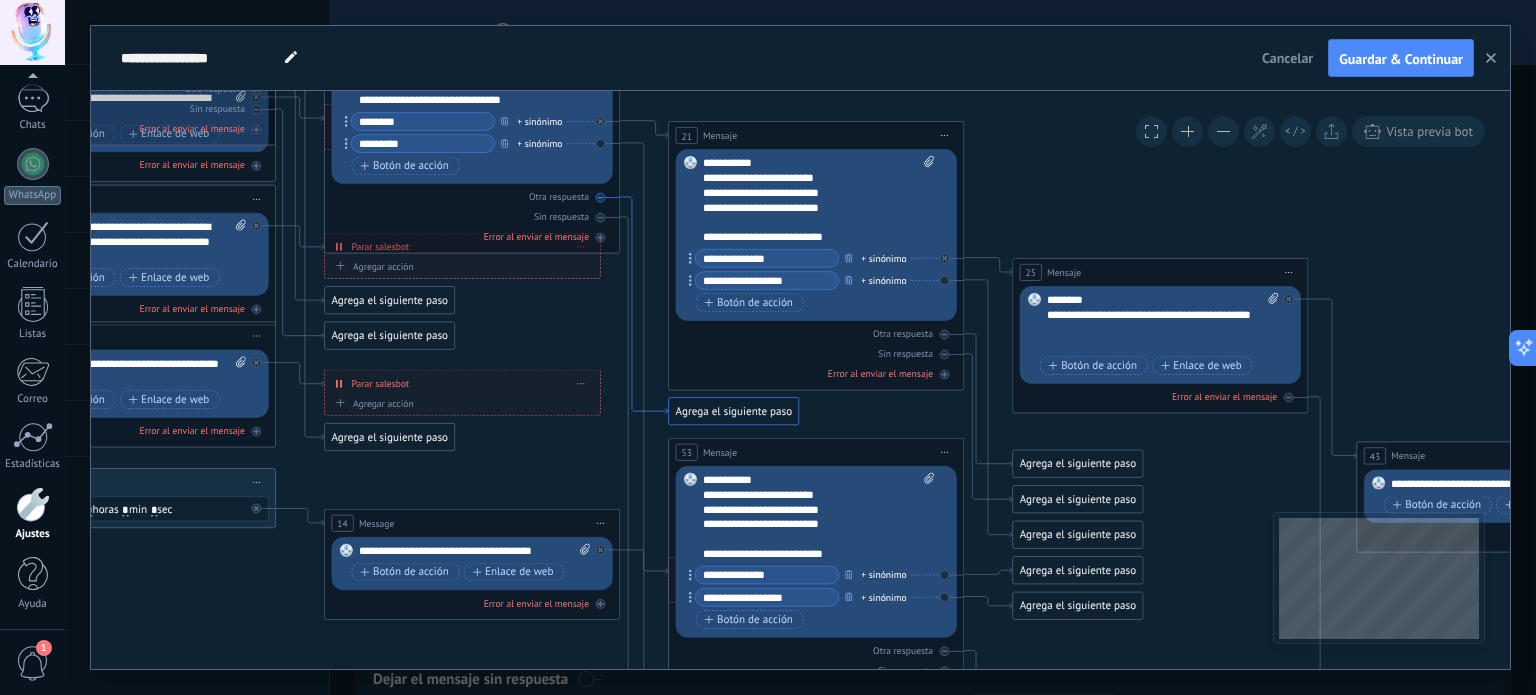 click 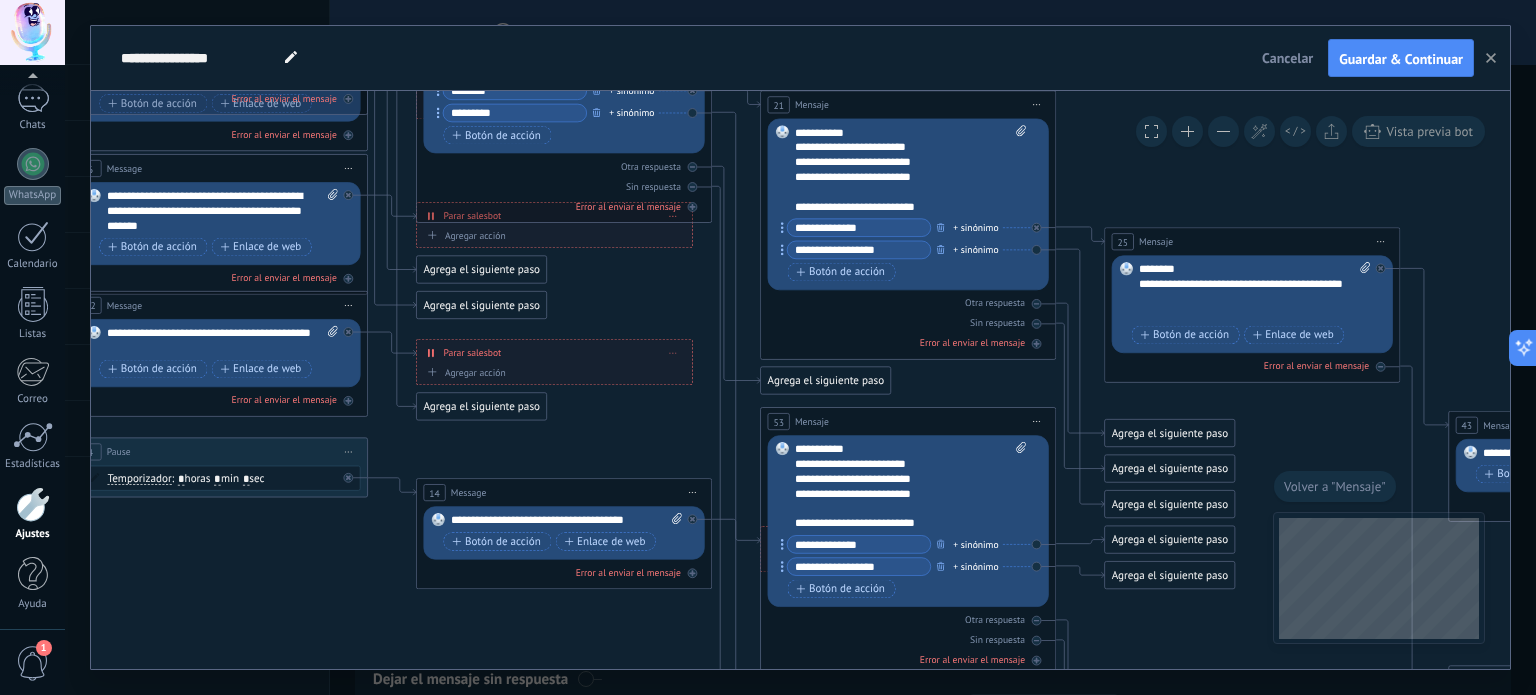 click 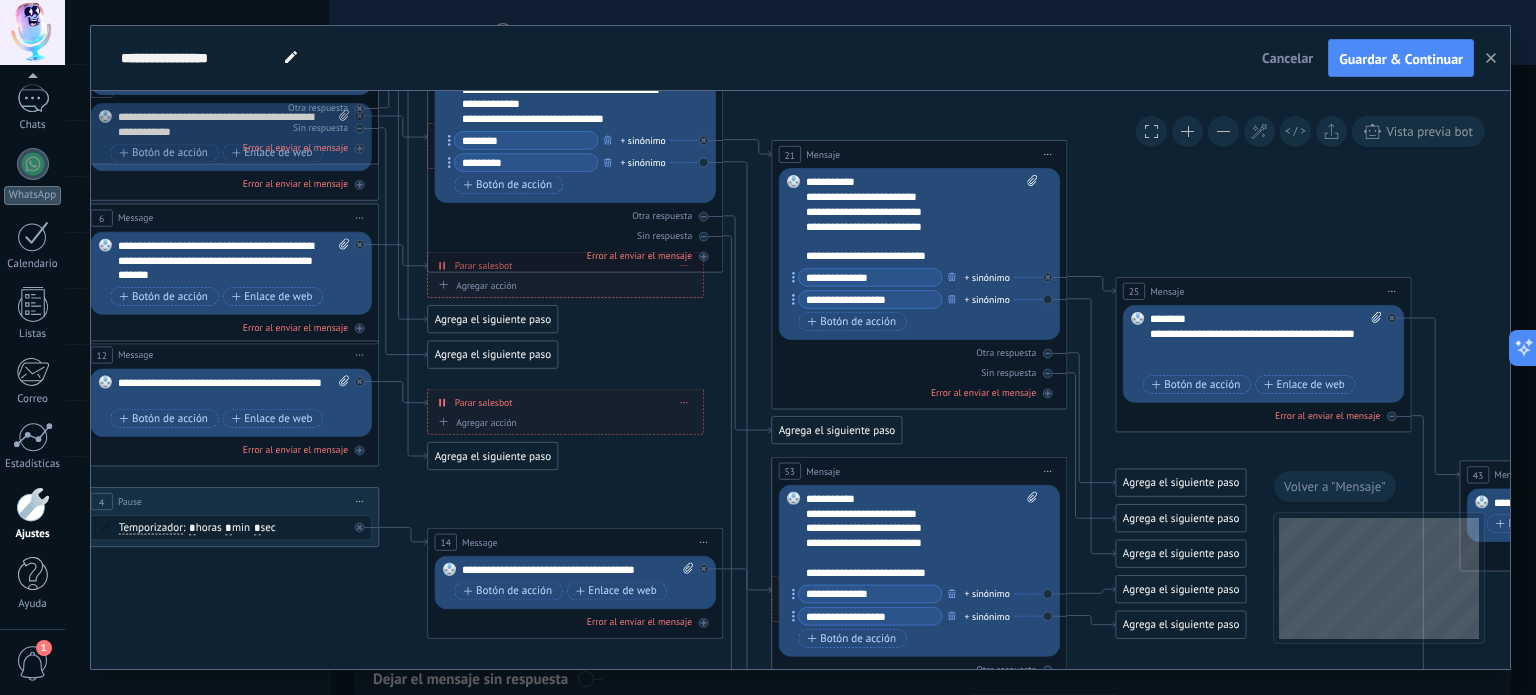 drag, startPoint x: 676, startPoint y: 295, endPoint x: 688, endPoint y: 343, distance: 49.47727 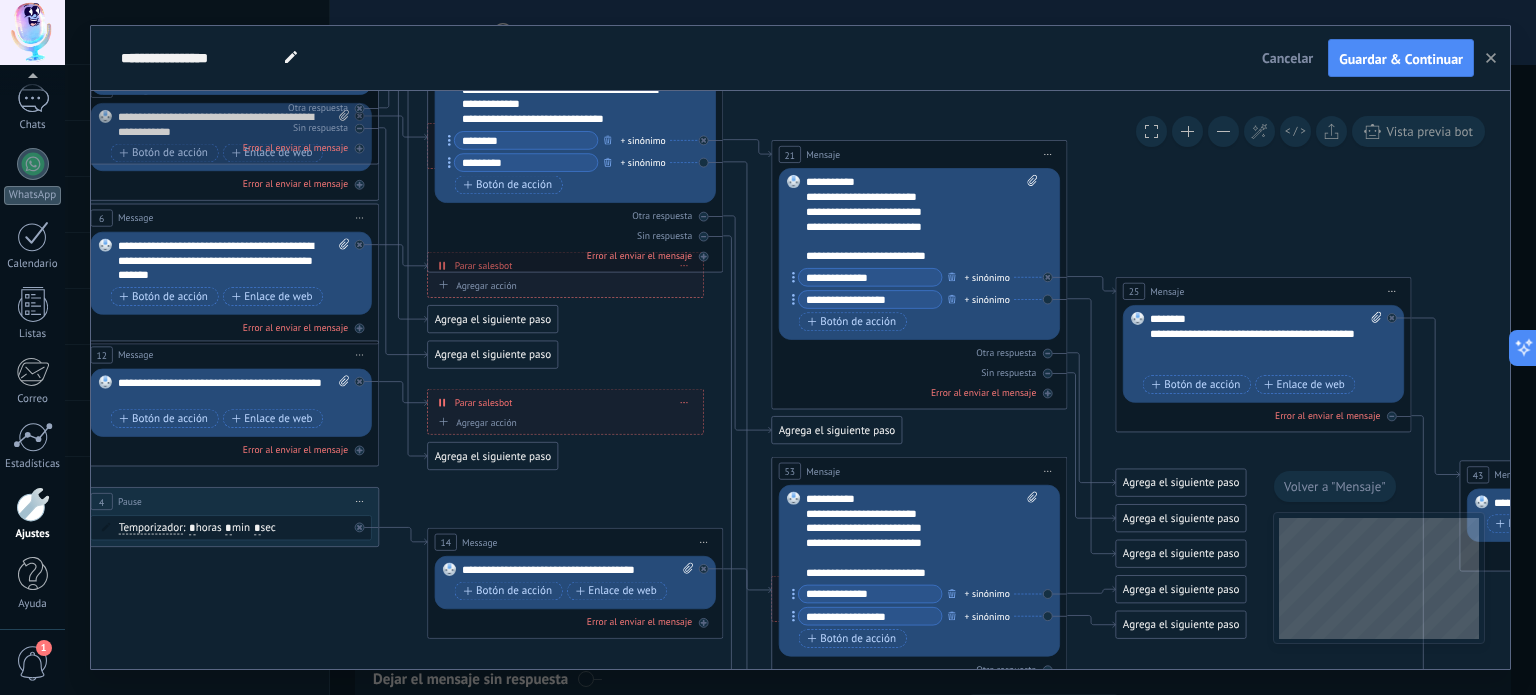 click 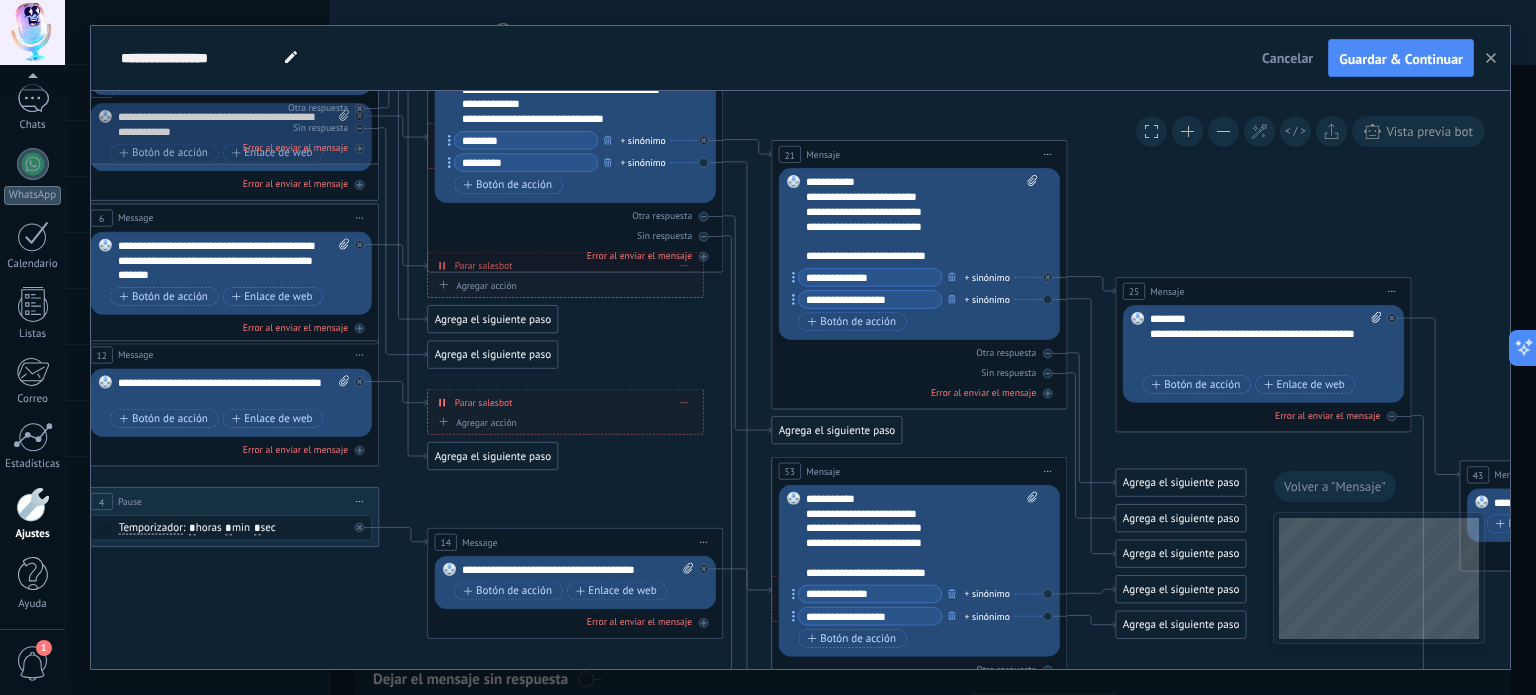 click on "Reemplazar
Quitar
Convertir a mensaje de voz
Arrastre la imagen aquí para adjuntarla.
Añadir imagen
Subir
Arrastrar y soltar
Archivo no encontrado
Escribe tu mensaje..." at bounding box center [575, 124] 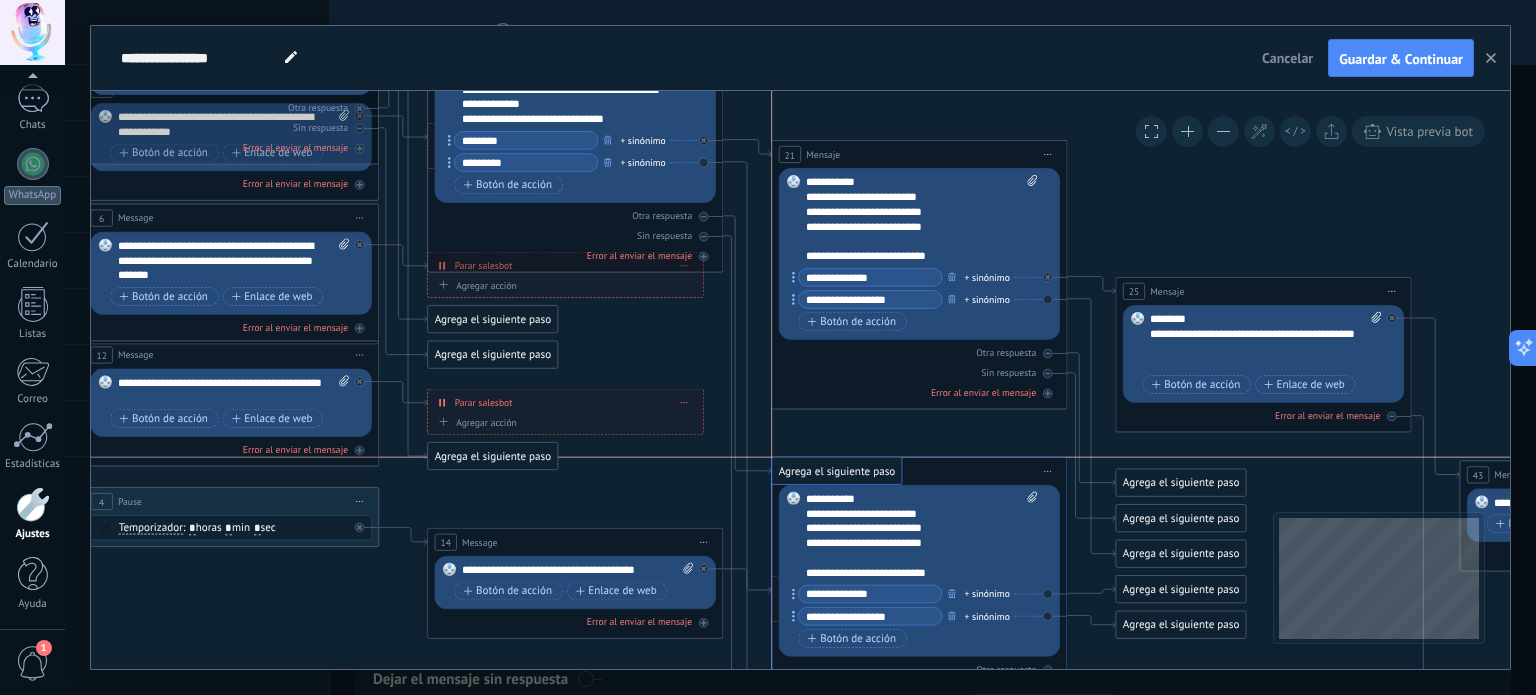 drag, startPoint x: 822, startPoint y: 427, endPoint x: 828, endPoint y: 472, distance: 45.39824 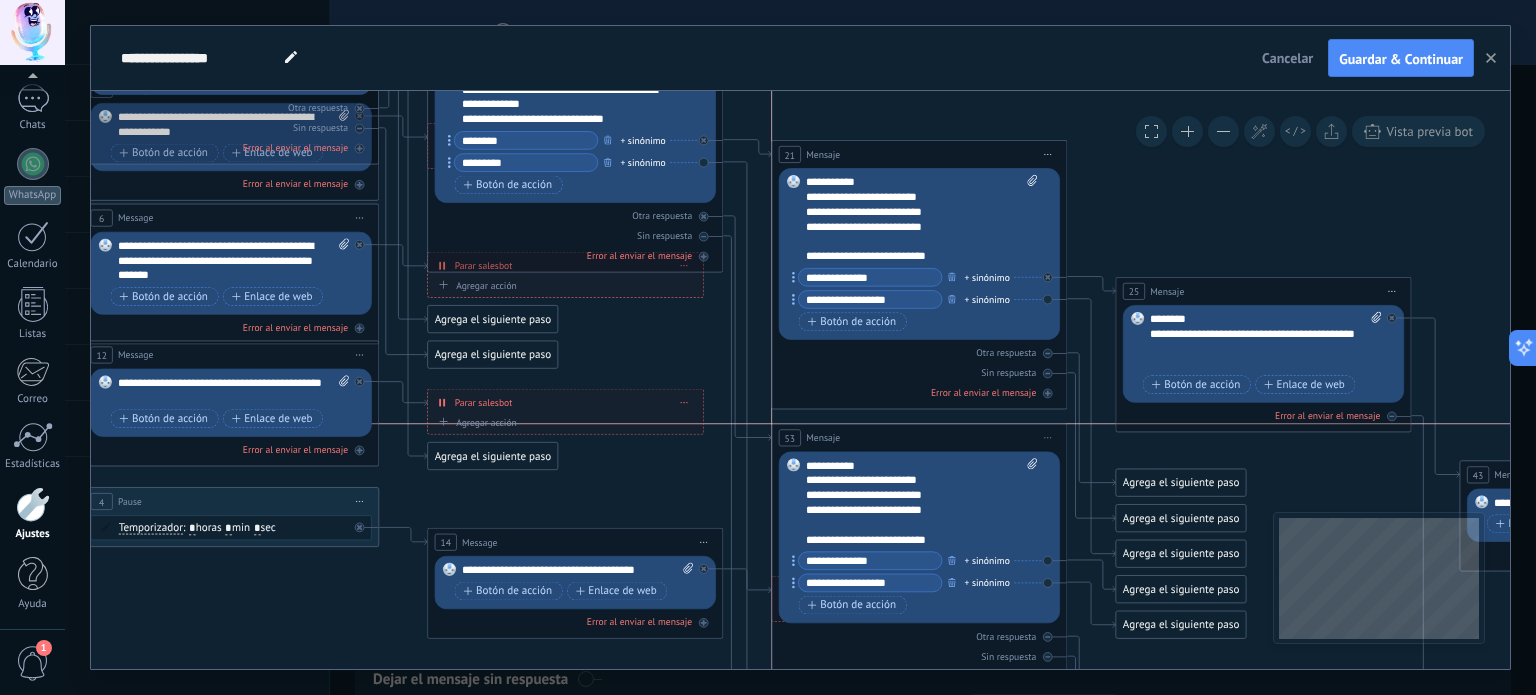 drag, startPoint x: 888, startPoint y: 467, endPoint x: 881, endPoint y: 416, distance: 51.47815 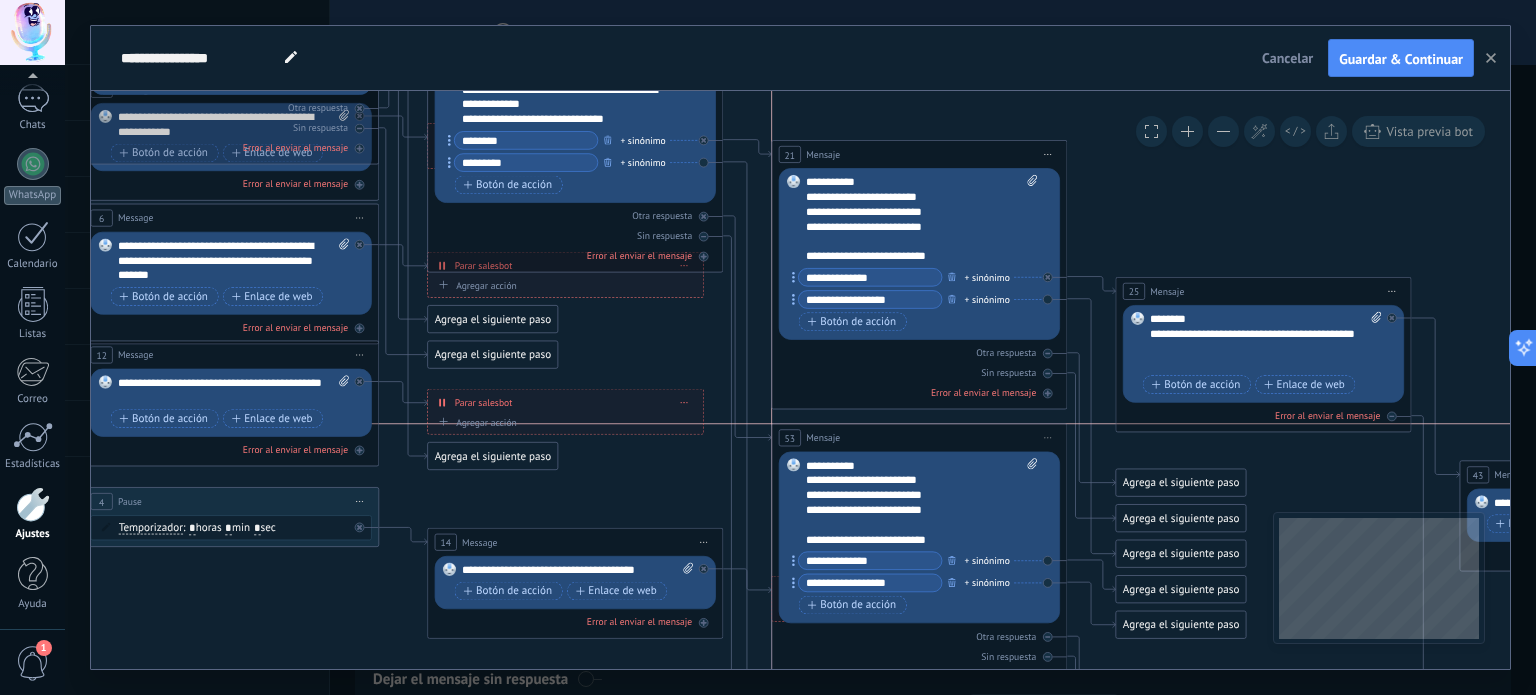 click on "53
Mensaje
*******
(a):
Todos los contactos - canales seleccionados
Todos los contactos - canales seleccionados
Todos los contactos - canal primario
Contacto principal - canales seleccionados
Contacto principal - canal primario
Todos los contactos - canales seleccionados
Todos los contactos - canales seleccionados
Todos los contactos - canal primario" at bounding box center [919, 437] 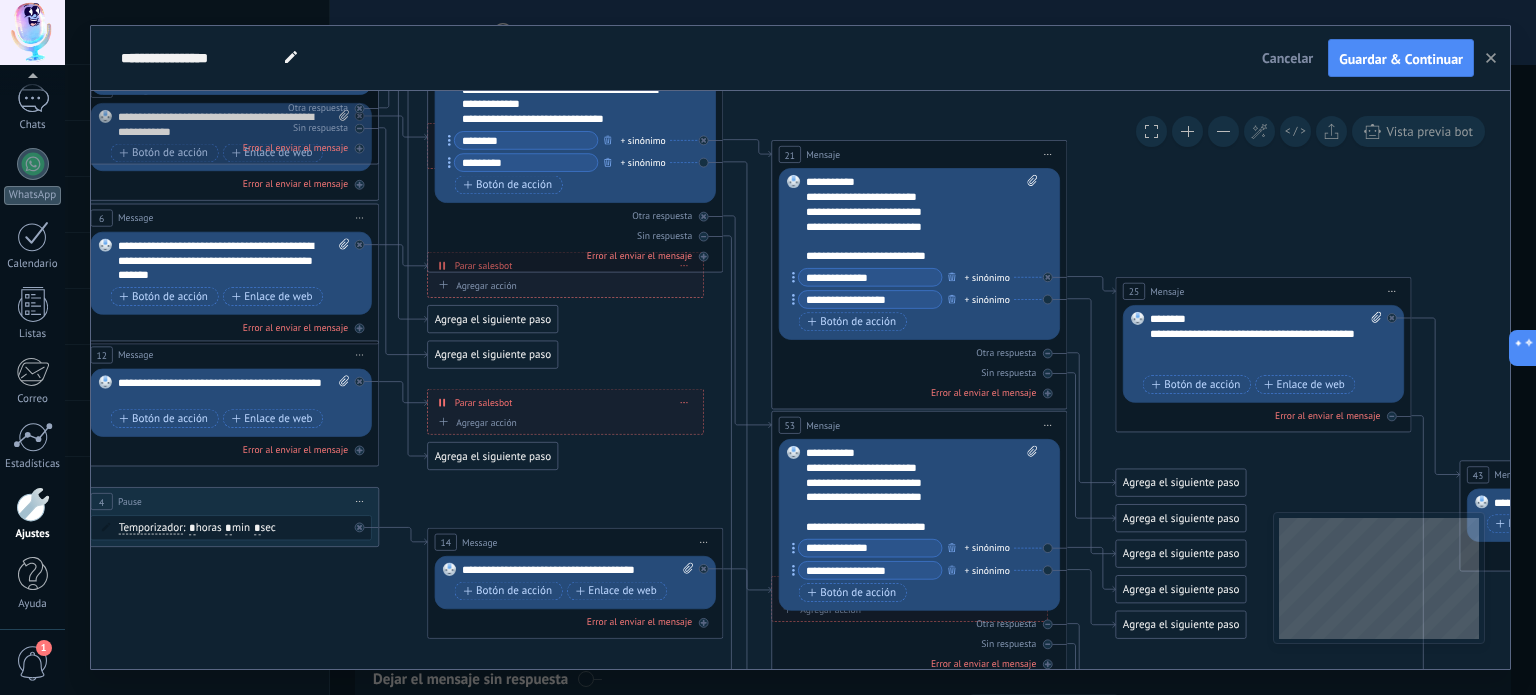 click on "**********" at bounding box center (922, 490) 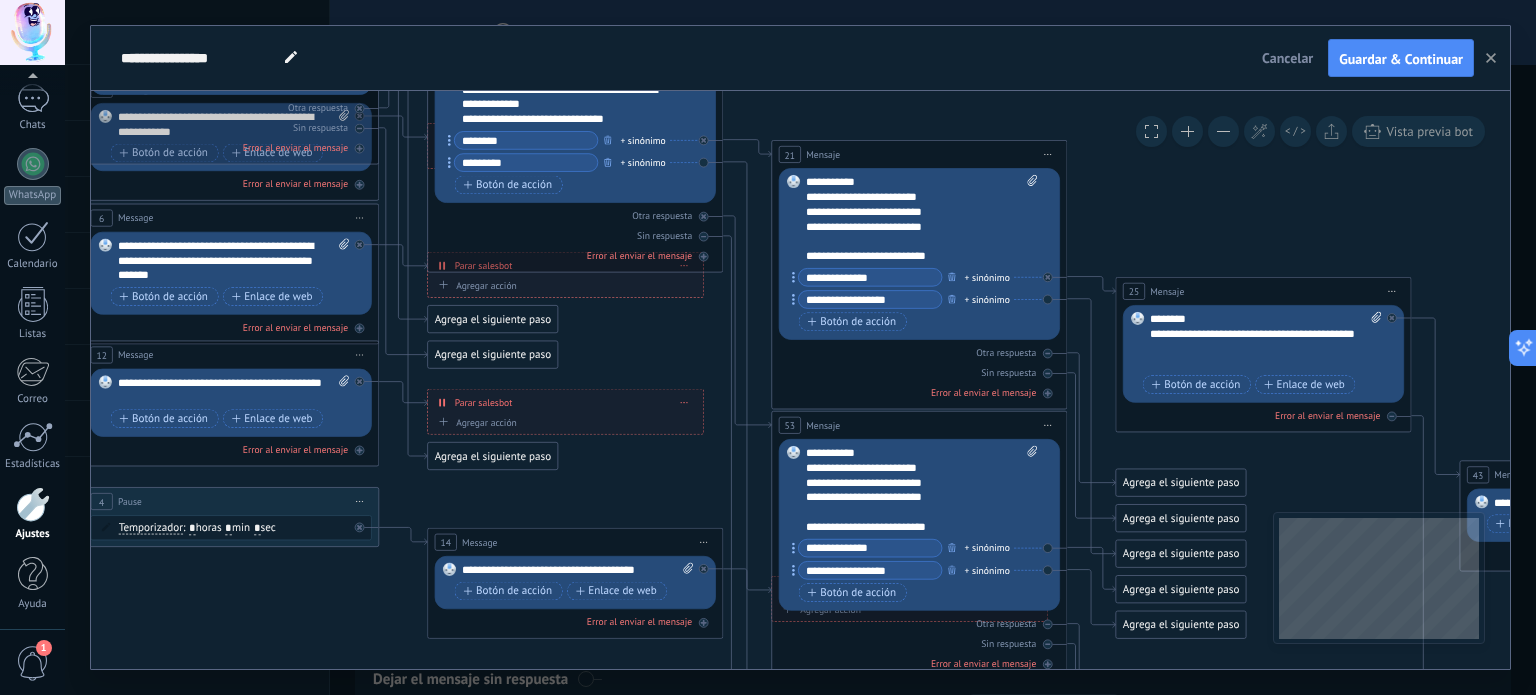type 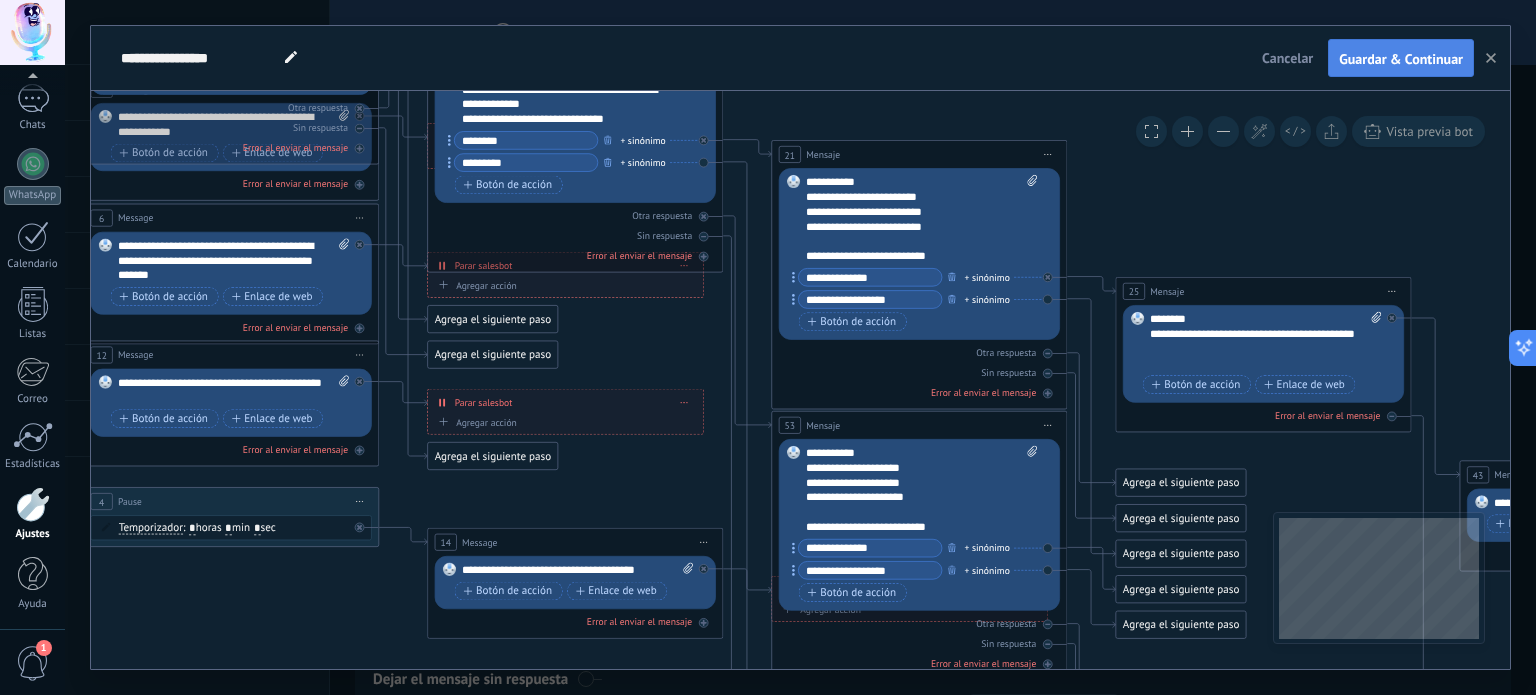 click on "Guardar & Continuar" at bounding box center [1401, 59] 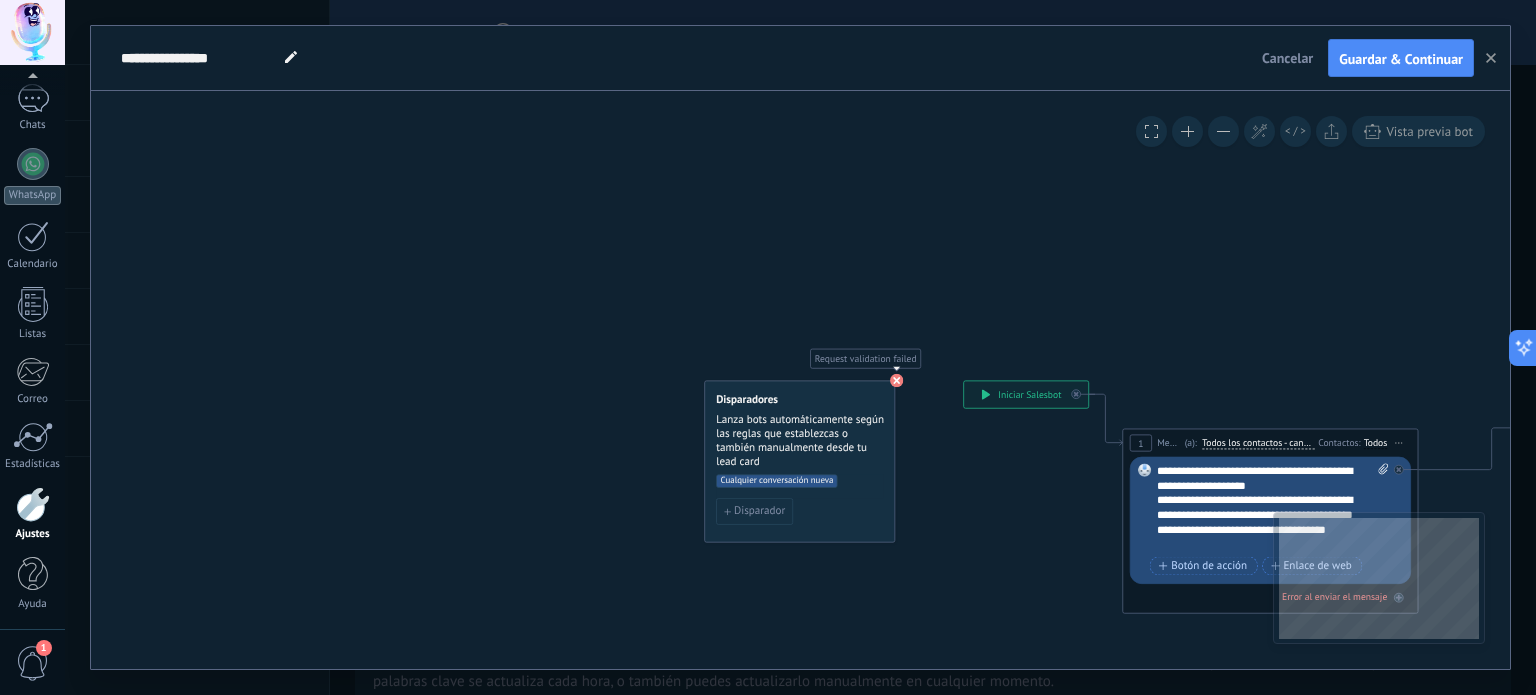 click 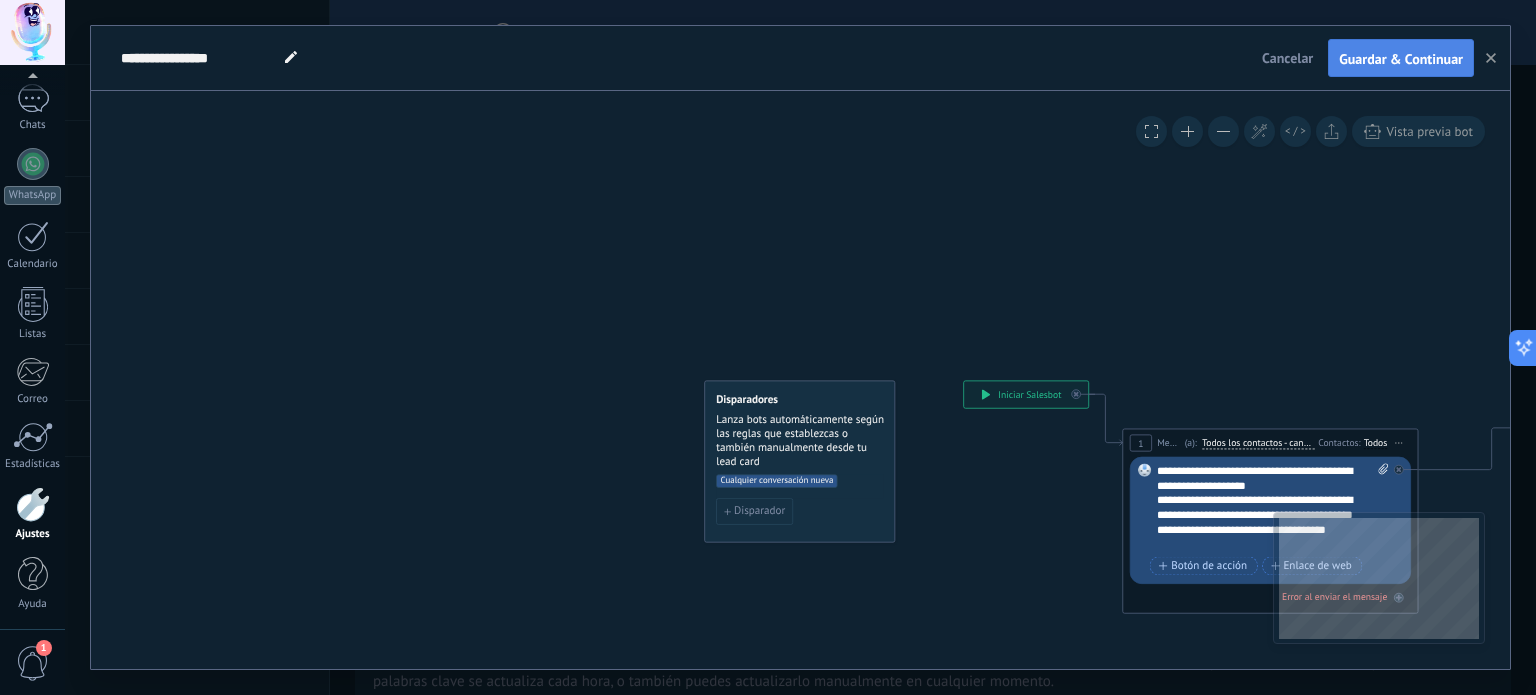 click on "Guardar & Continuar" at bounding box center [1401, 58] 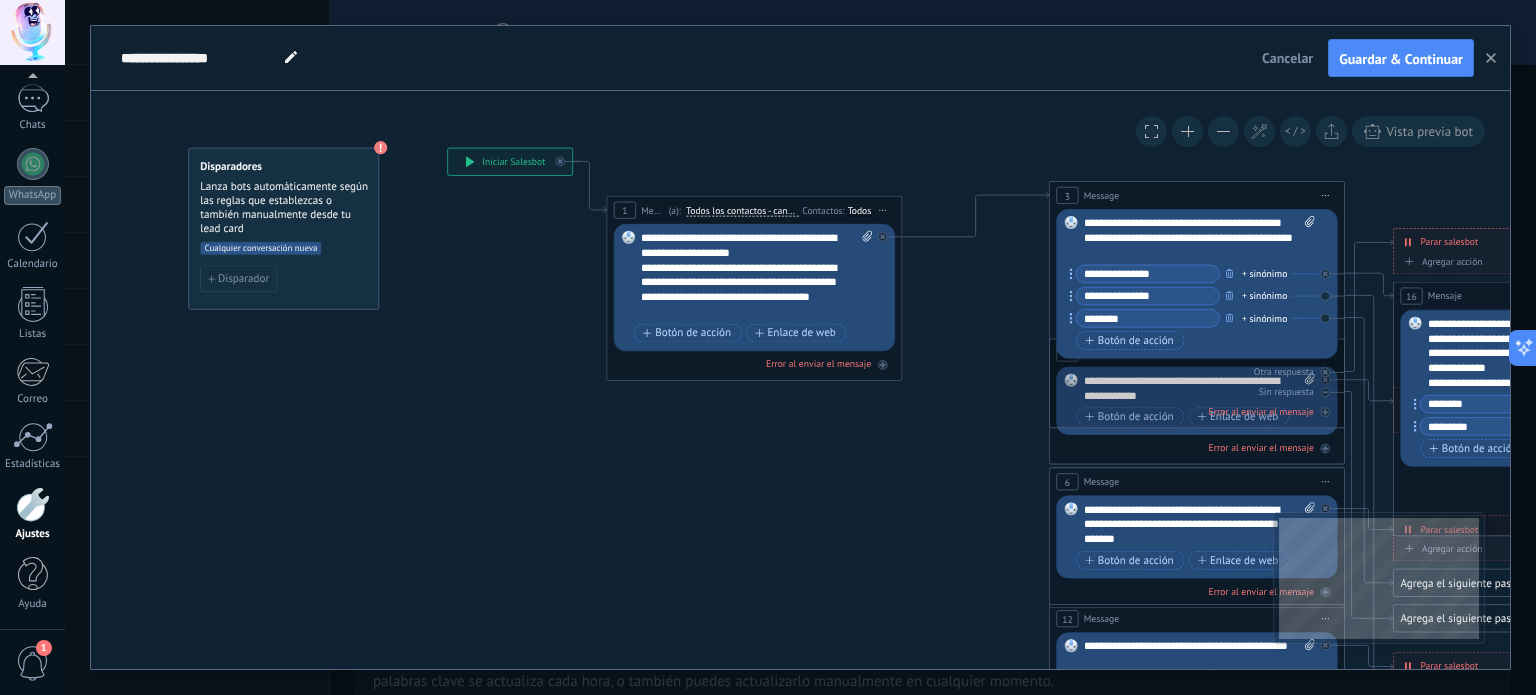 drag, startPoint x: 1255, startPoint y: 391, endPoint x: 639, endPoint y: 107, distance: 678.31555 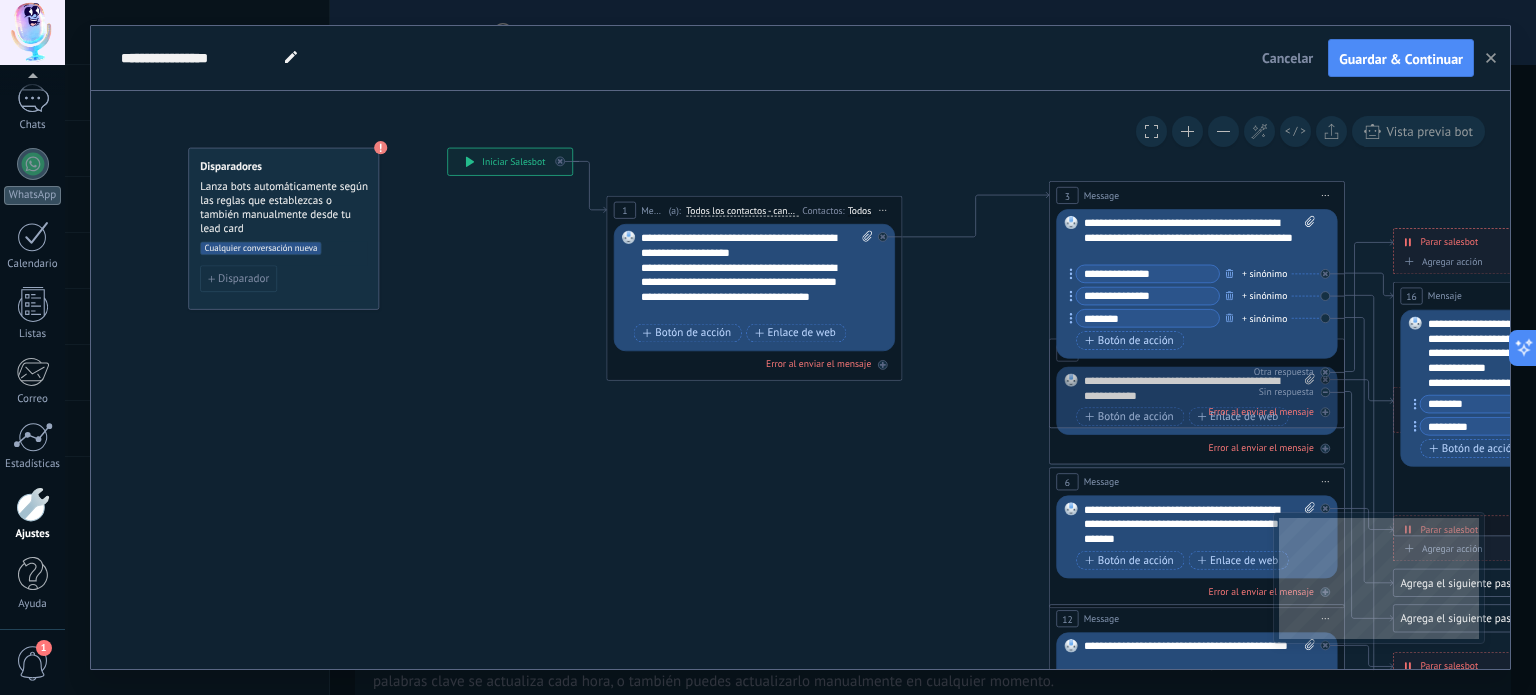 click 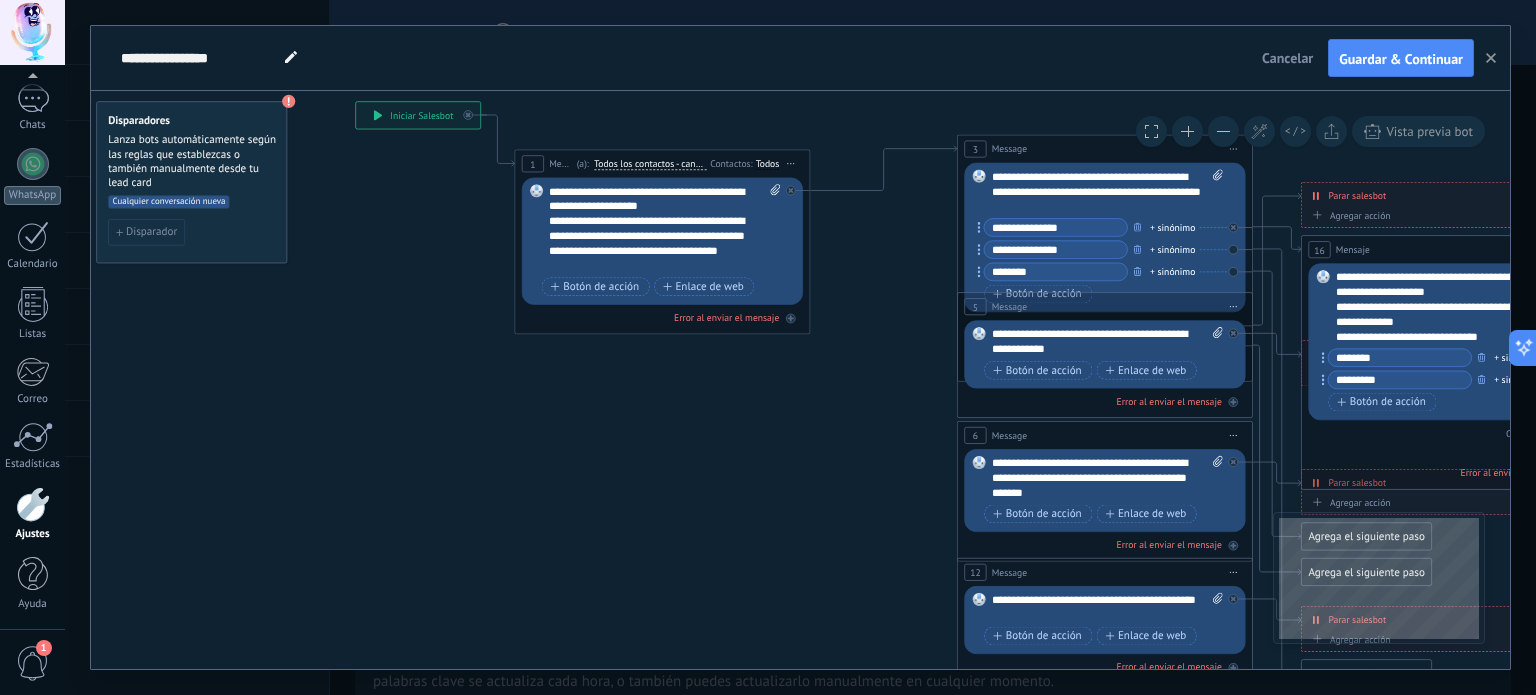 drag, startPoint x: 1164, startPoint y: 390, endPoint x: 650, endPoint y: 259, distance: 530.43097 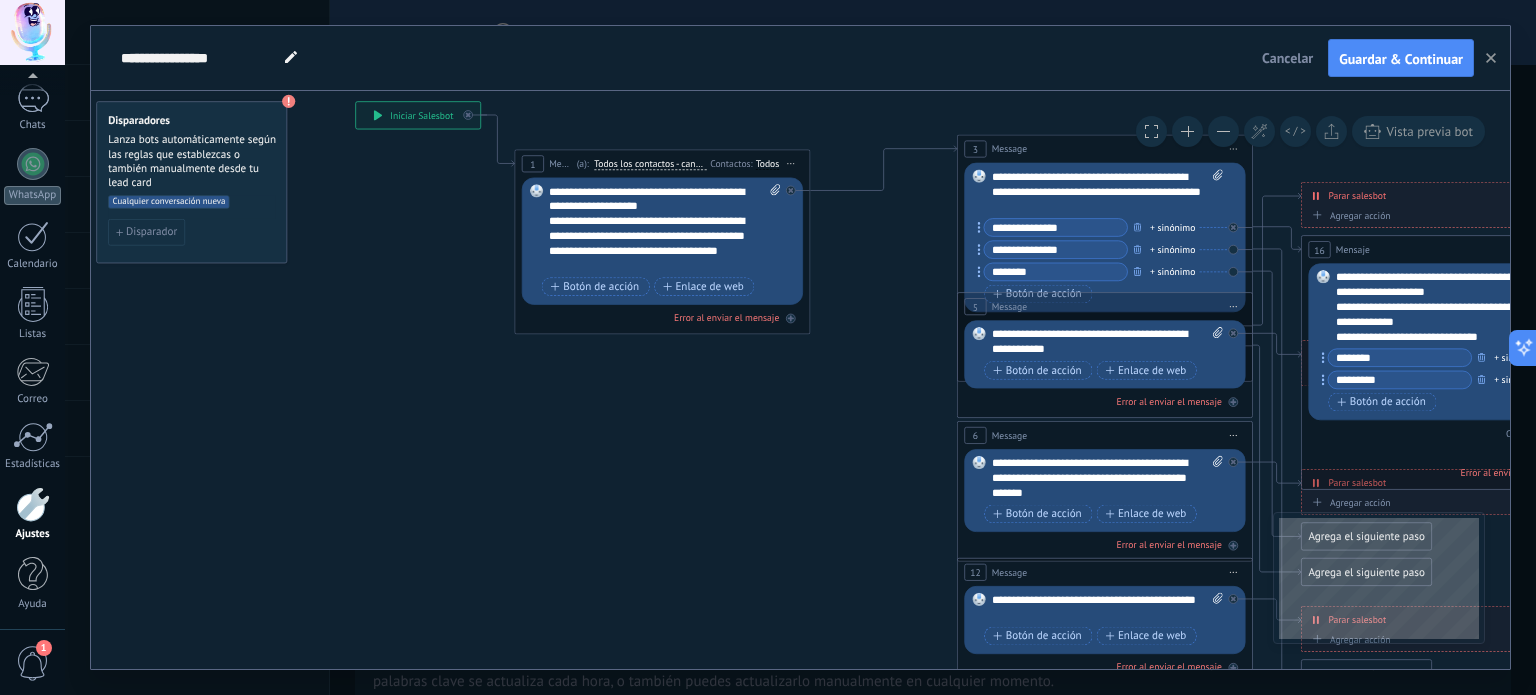 click on "**********" at bounding box center (355, 102) 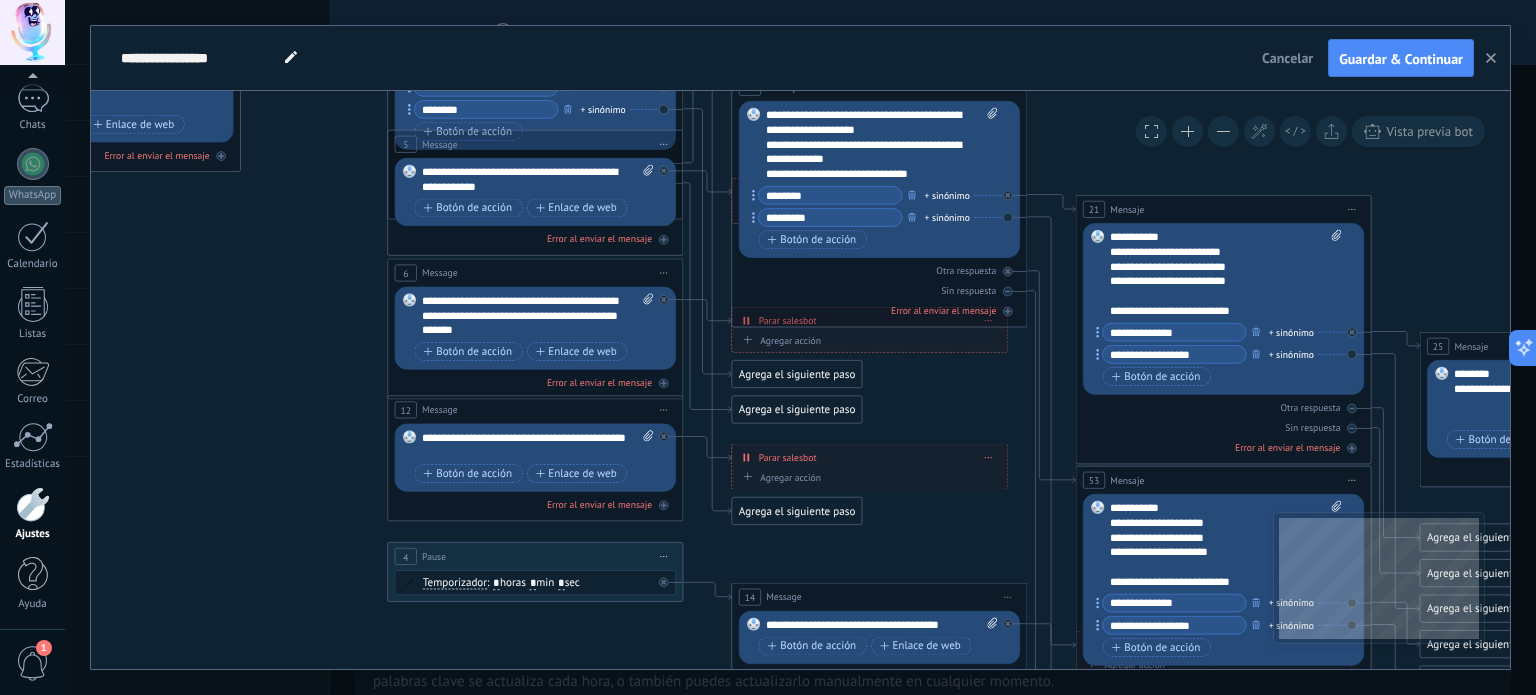 drag, startPoint x: 899, startPoint y: 469, endPoint x: 312, endPoint y: 296, distance: 611.9624 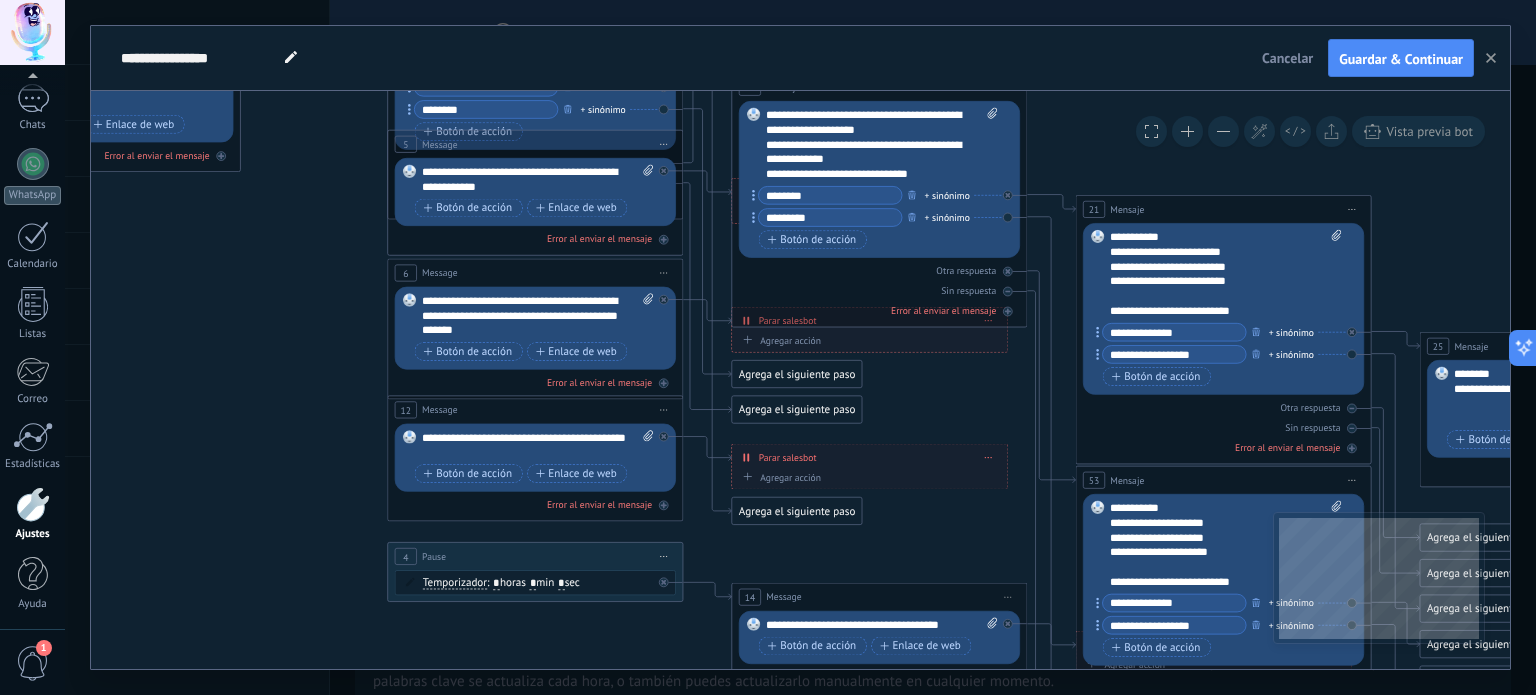 click 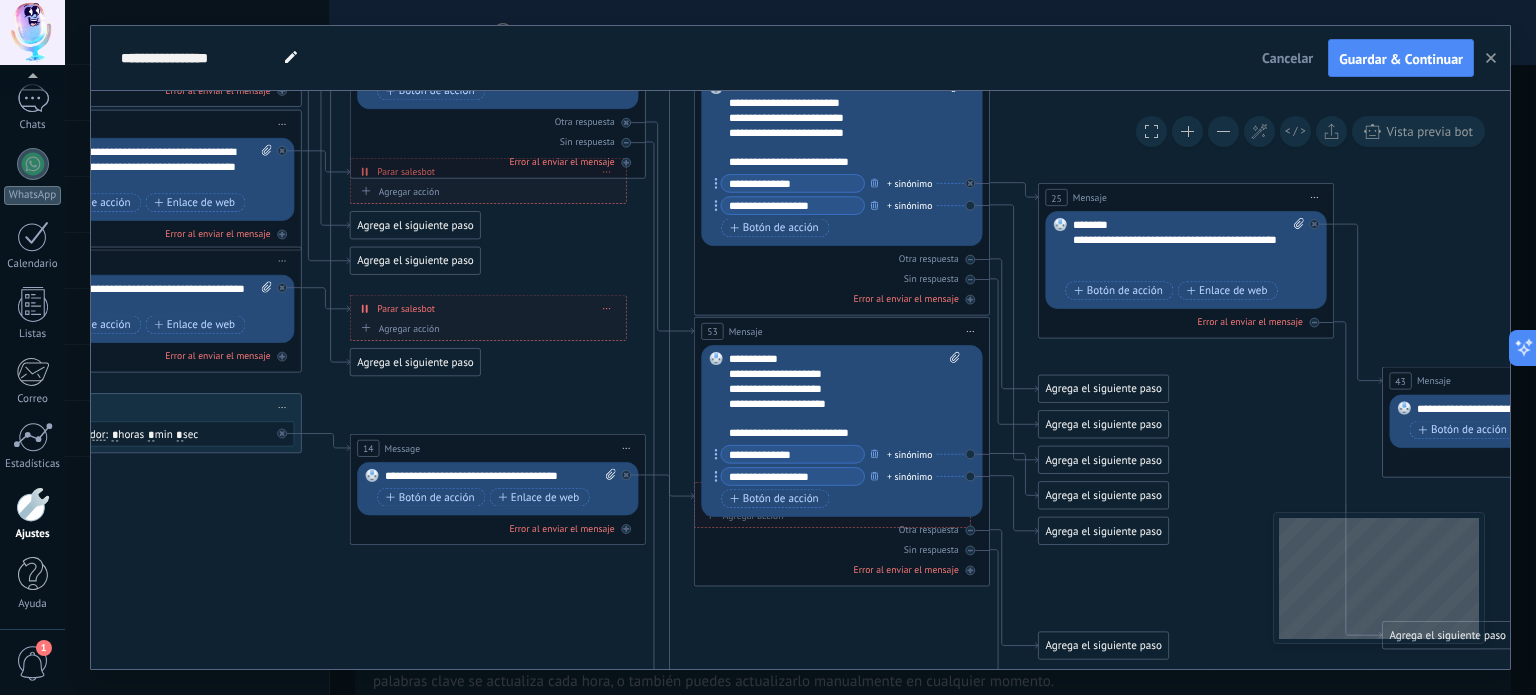 drag, startPoint x: 1005, startPoint y: 389, endPoint x: 637, endPoint y: 247, distance: 394.44644 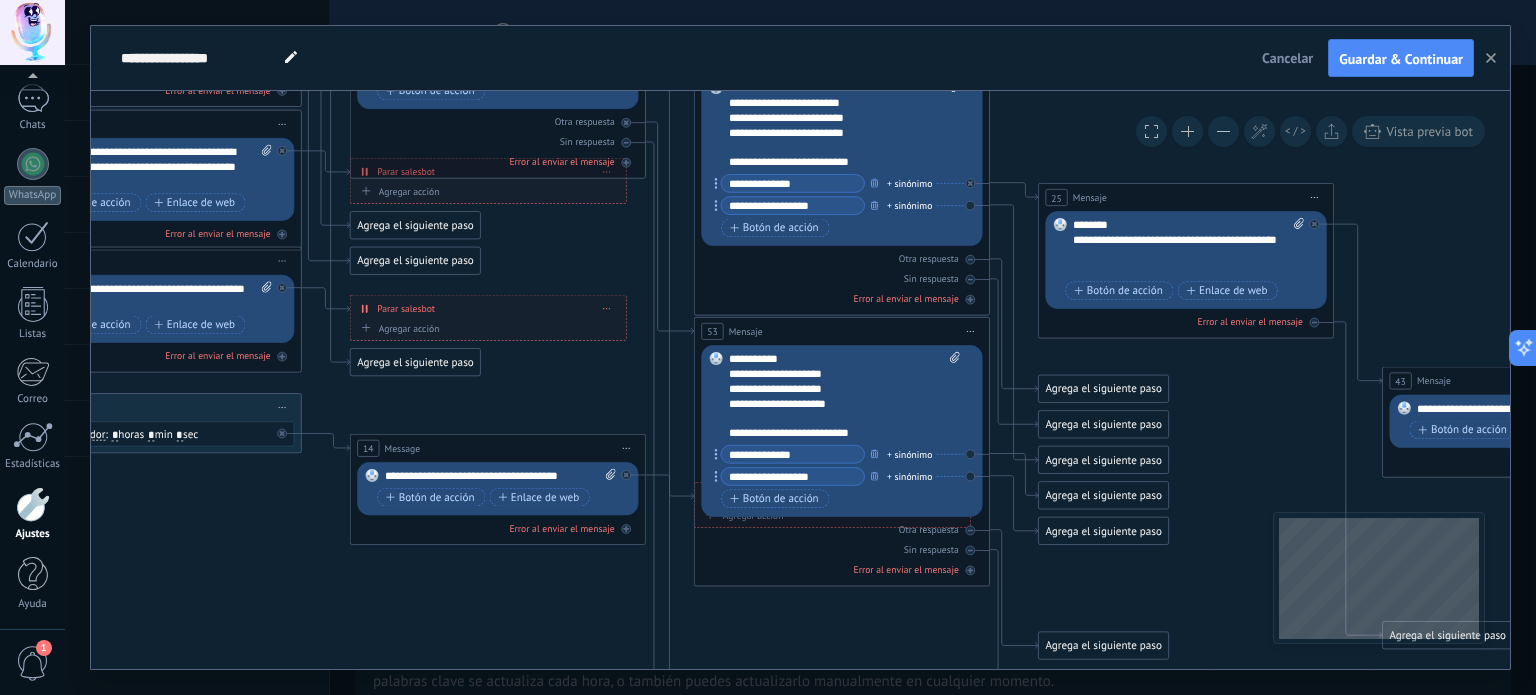 click 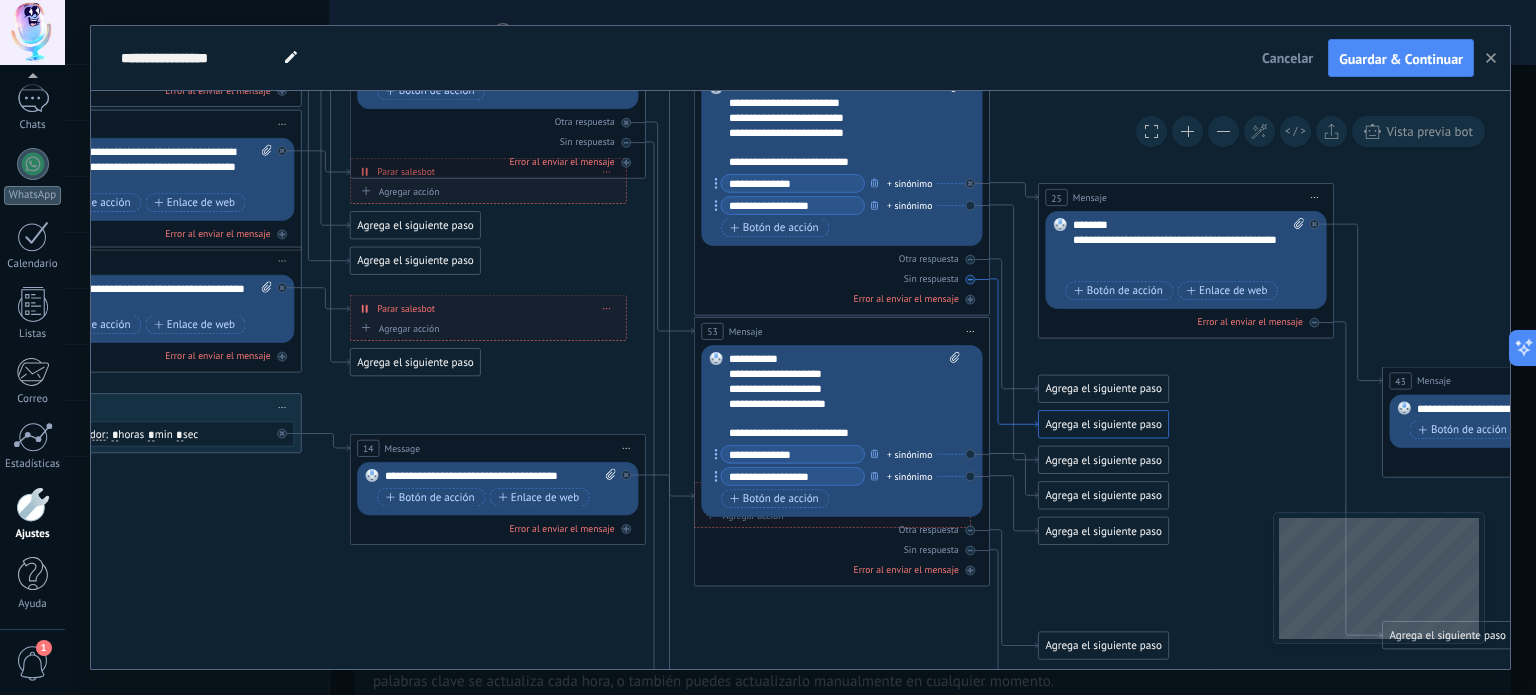 drag, startPoint x: 969, startPoint y: 451, endPoint x: 996, endPoint y: 386, distance: 70.38466 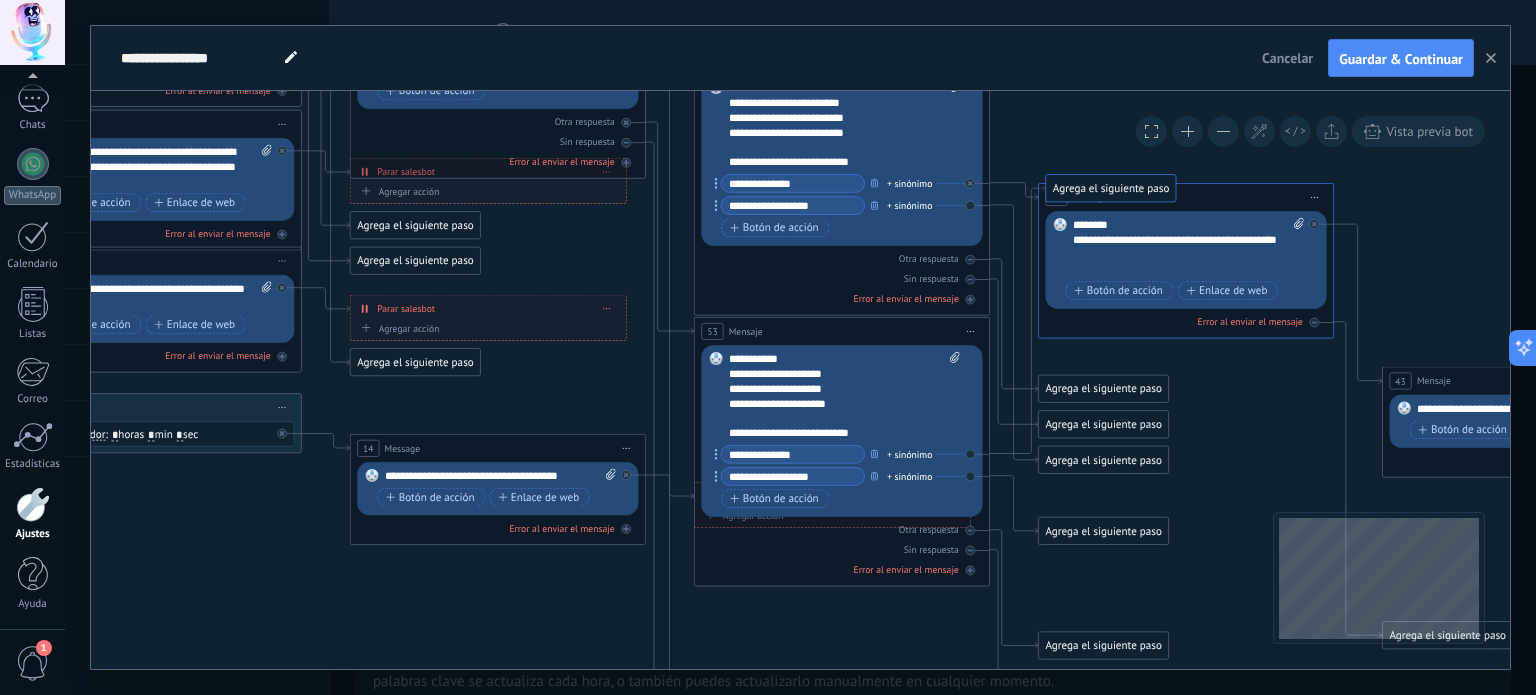 drag, startPoint x: 1084, startPoint y: 498, endPoint x: 1092, endPoint y: 191, distance: 307.10422 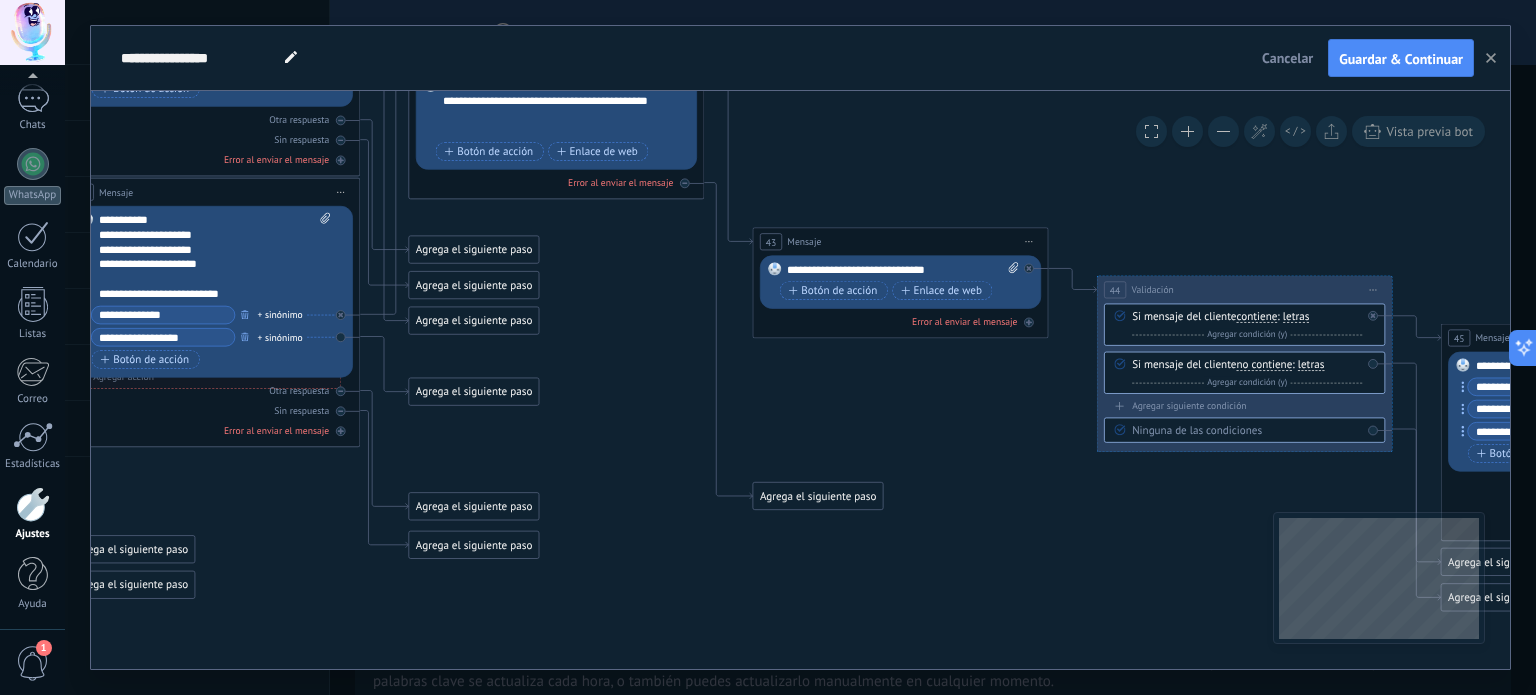 drag, startPoint x: 1248, startPoint y: 411, endPoint x: 619, endPoint y: 272, distance: 644.1754 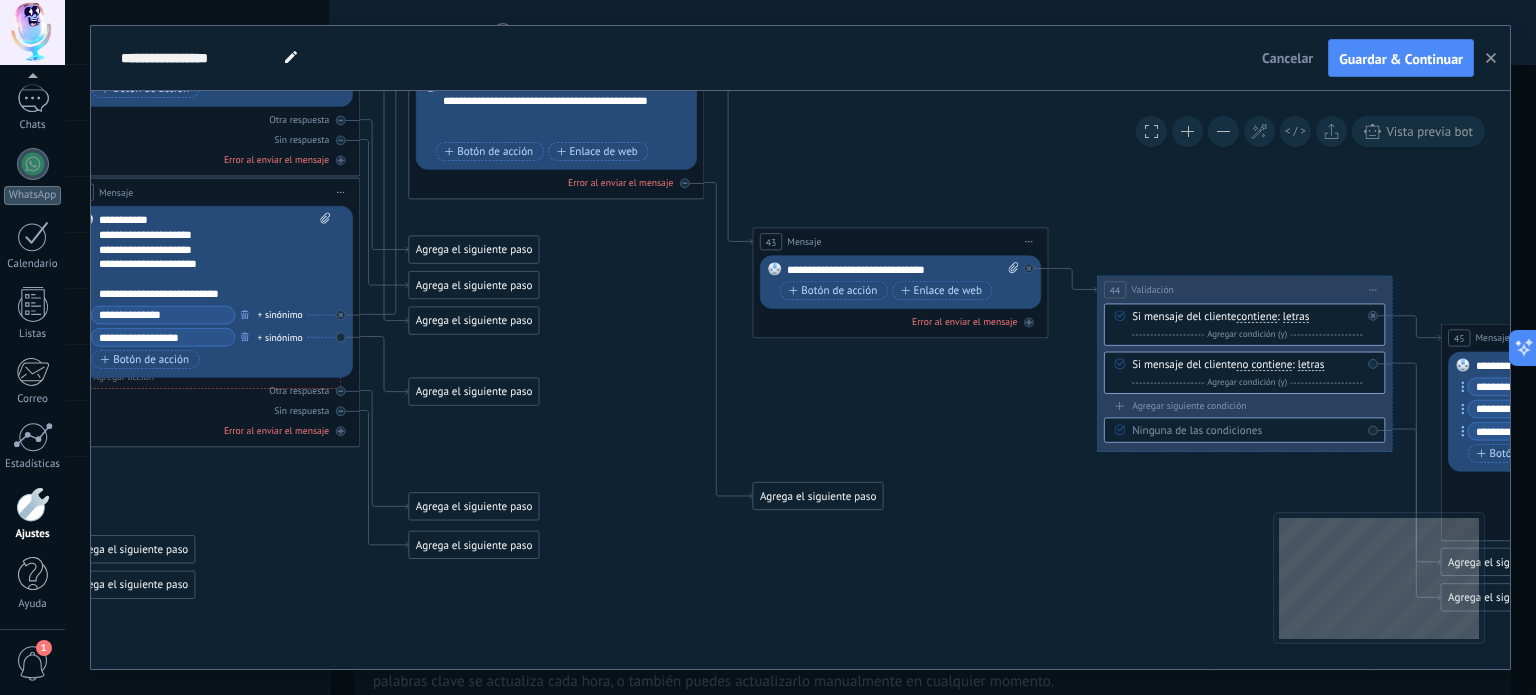 click 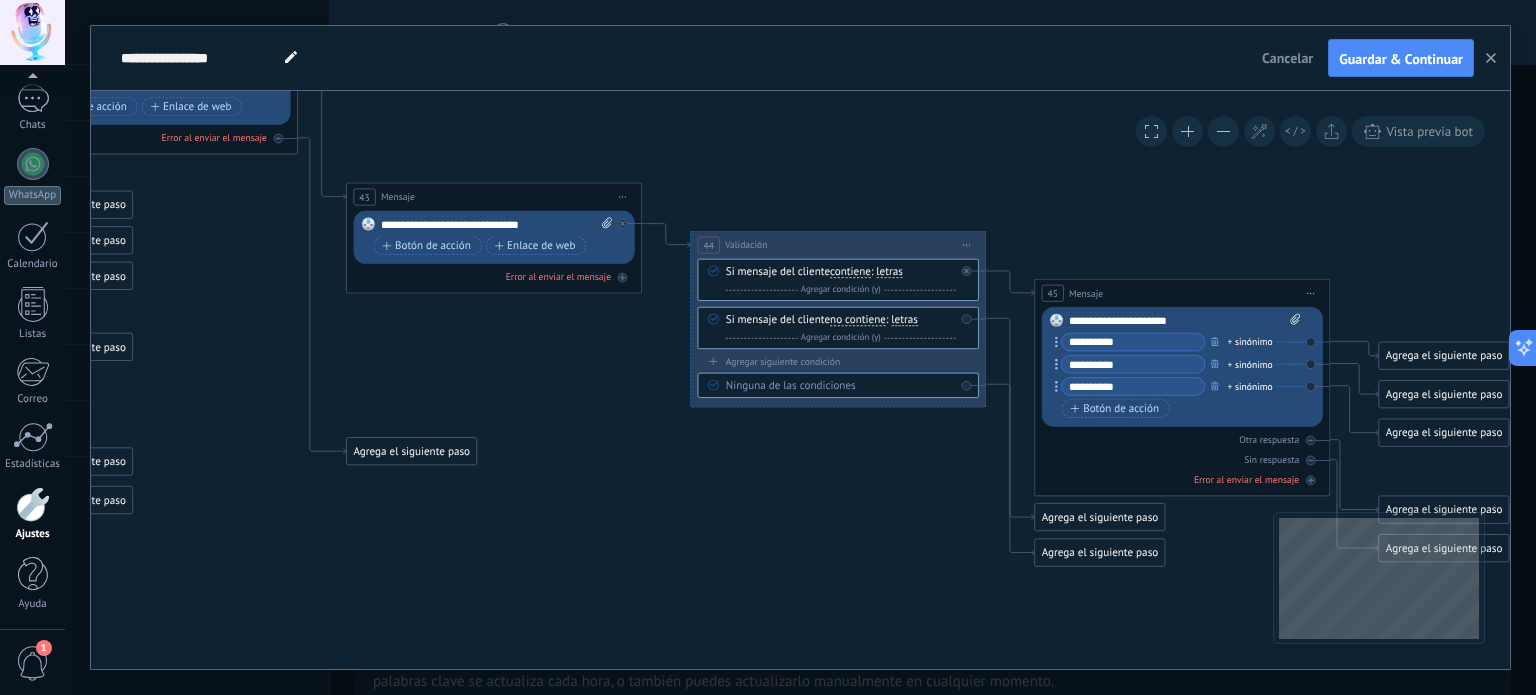 drag, startPoint x: 979, startPoint y: 406, endPoint x: 527, endPoint y: 375, distance: 453.0618 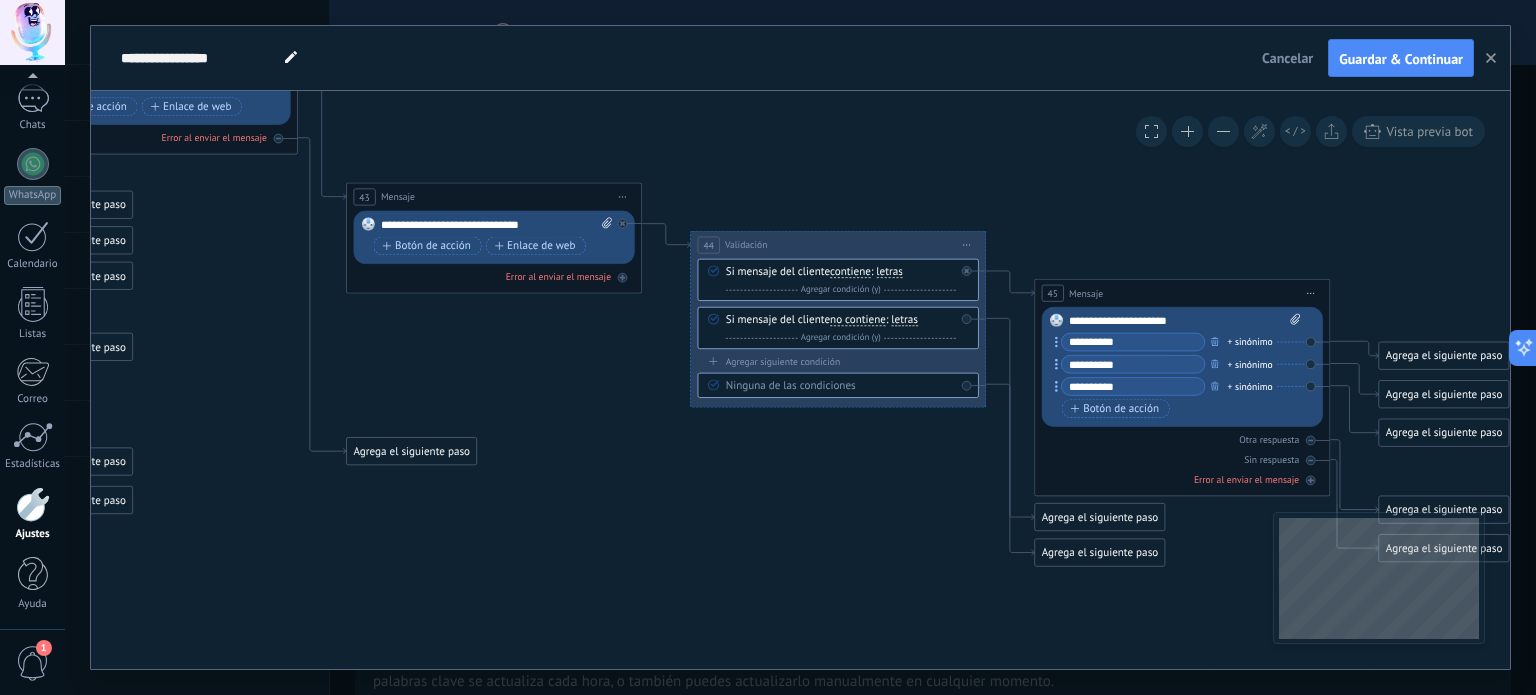 click 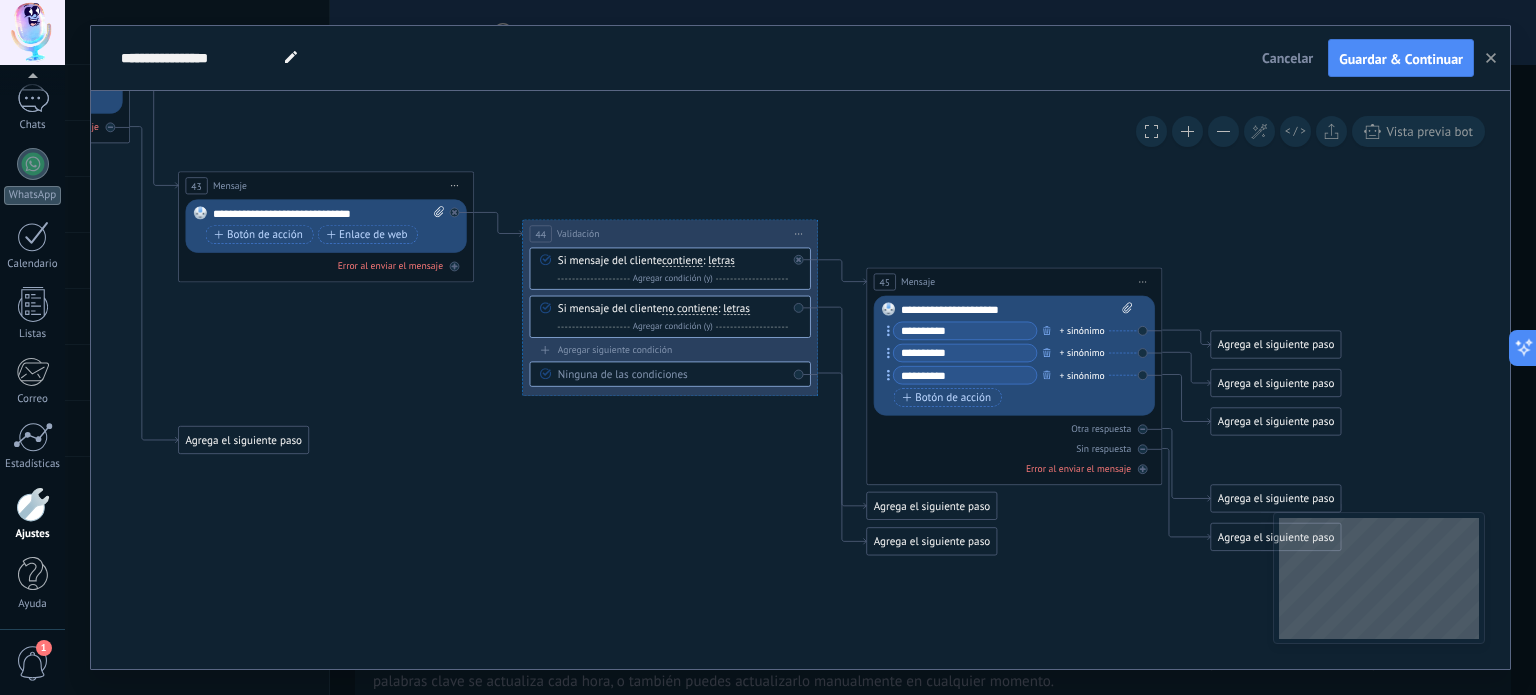 drag, startPoint x: 888, startPoint y: 552, endPoint x: 771, endPoint y: 528, distance: 119.43617 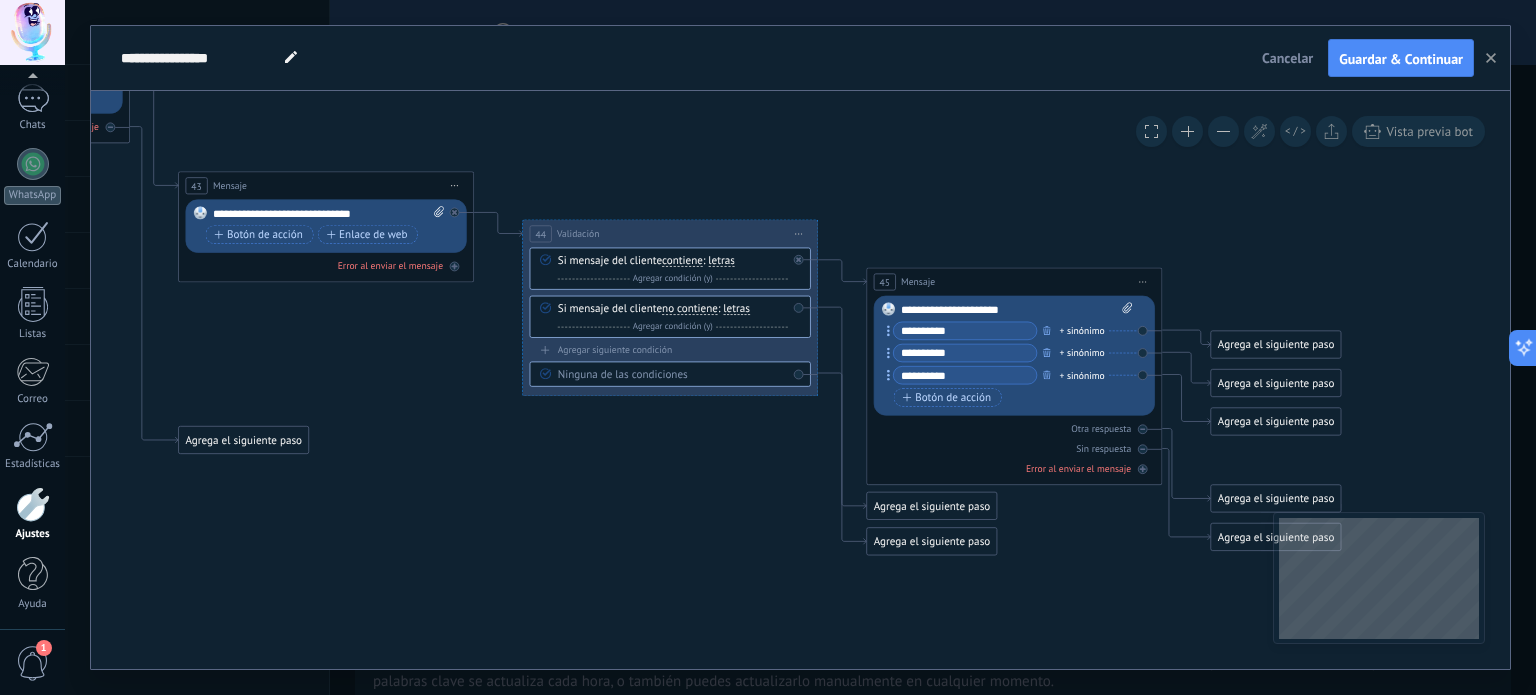 click 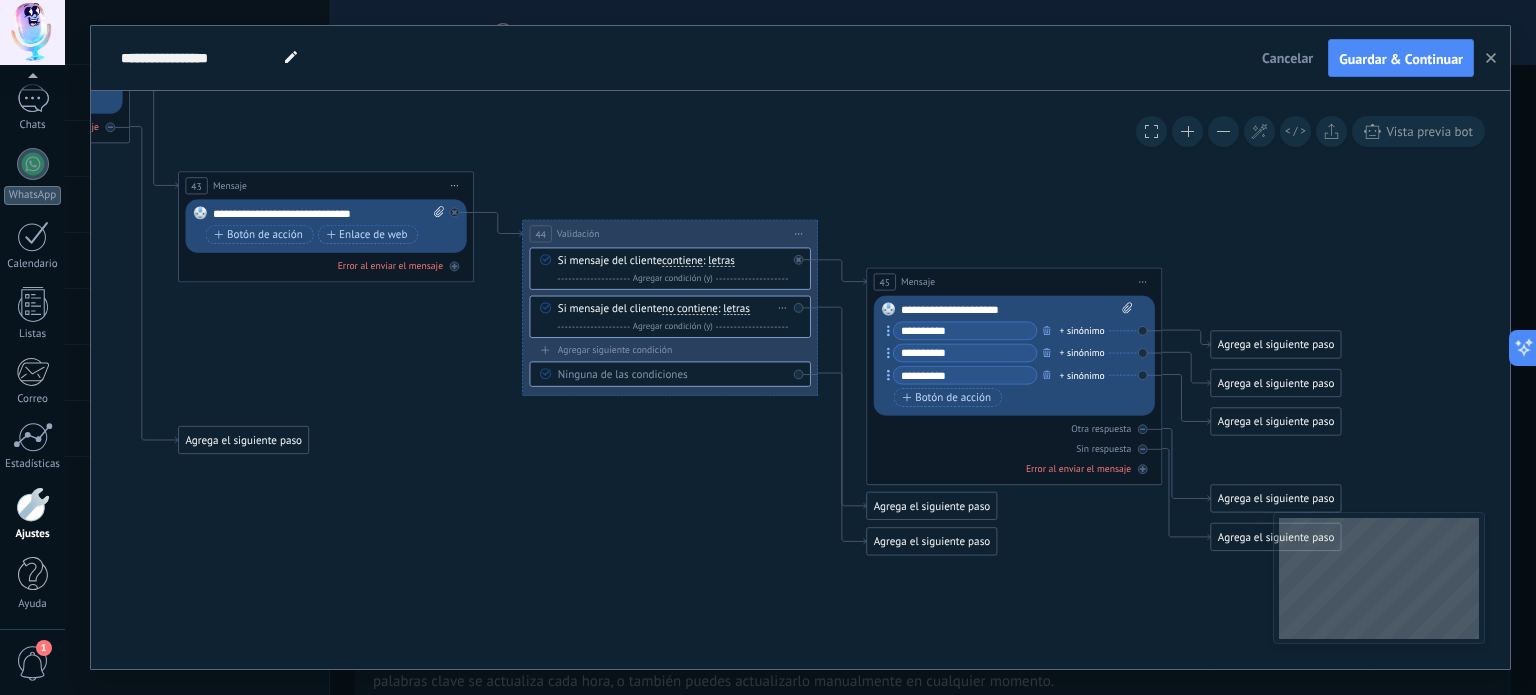 click on "Y
Agregar condición (y)" at bounding box center (673, 327) 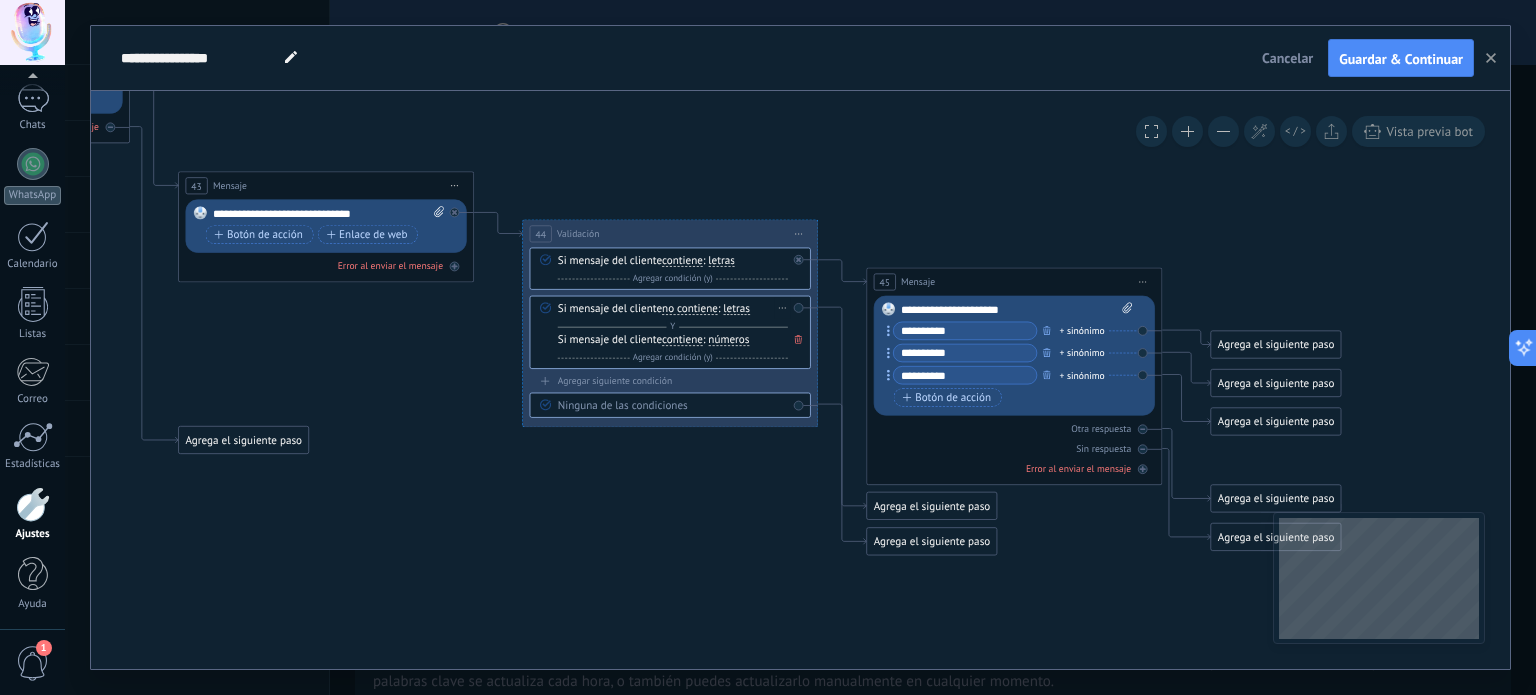 click 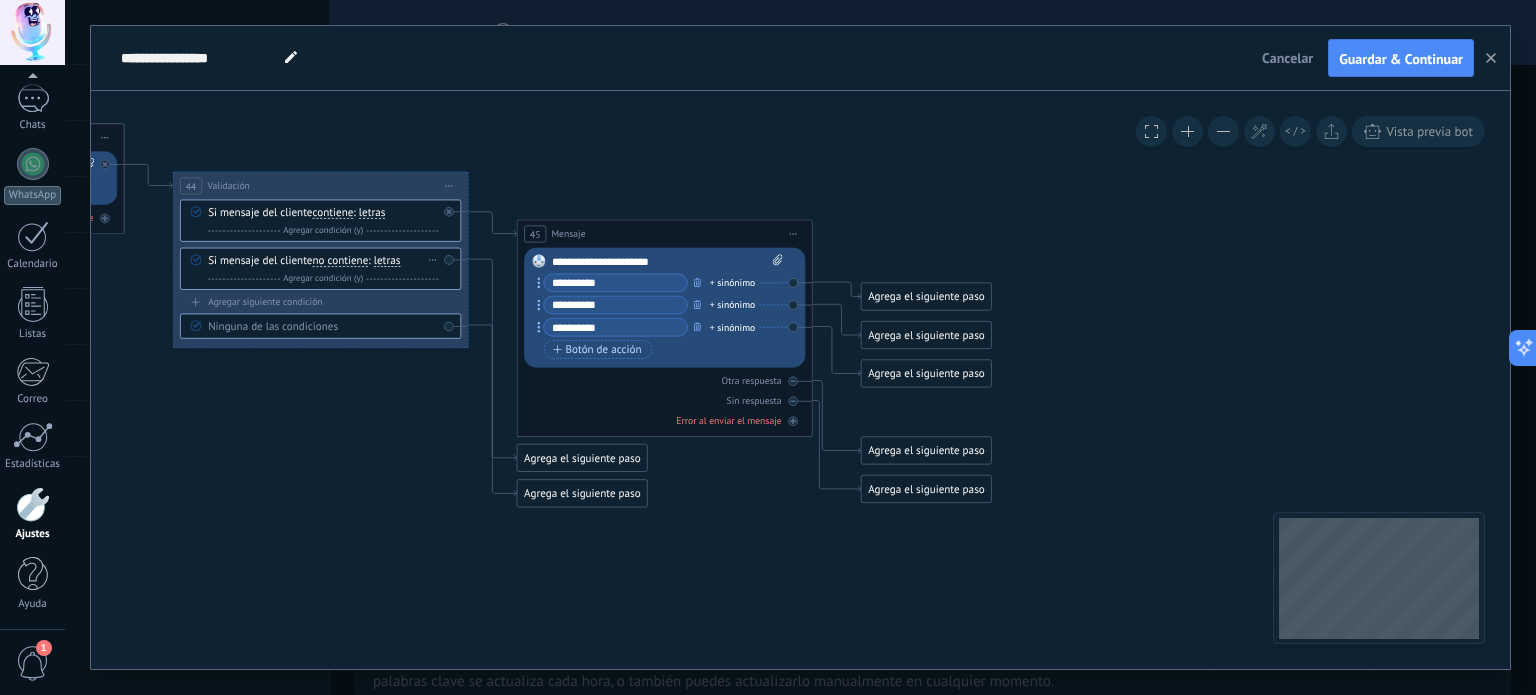 drag, startPoint x: 1120, startPoint y: 612, endPoint x: 763, endPoint y: 555, distance: 361.5218 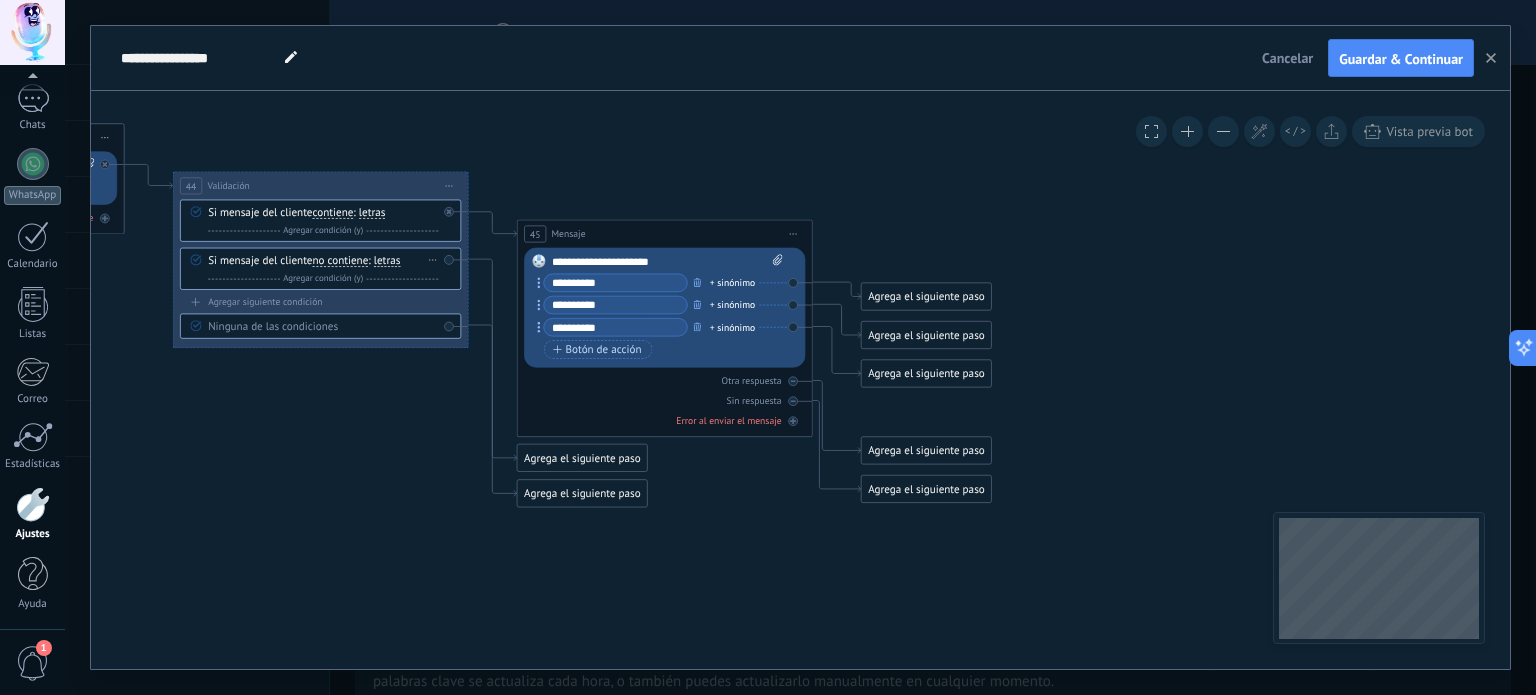 click 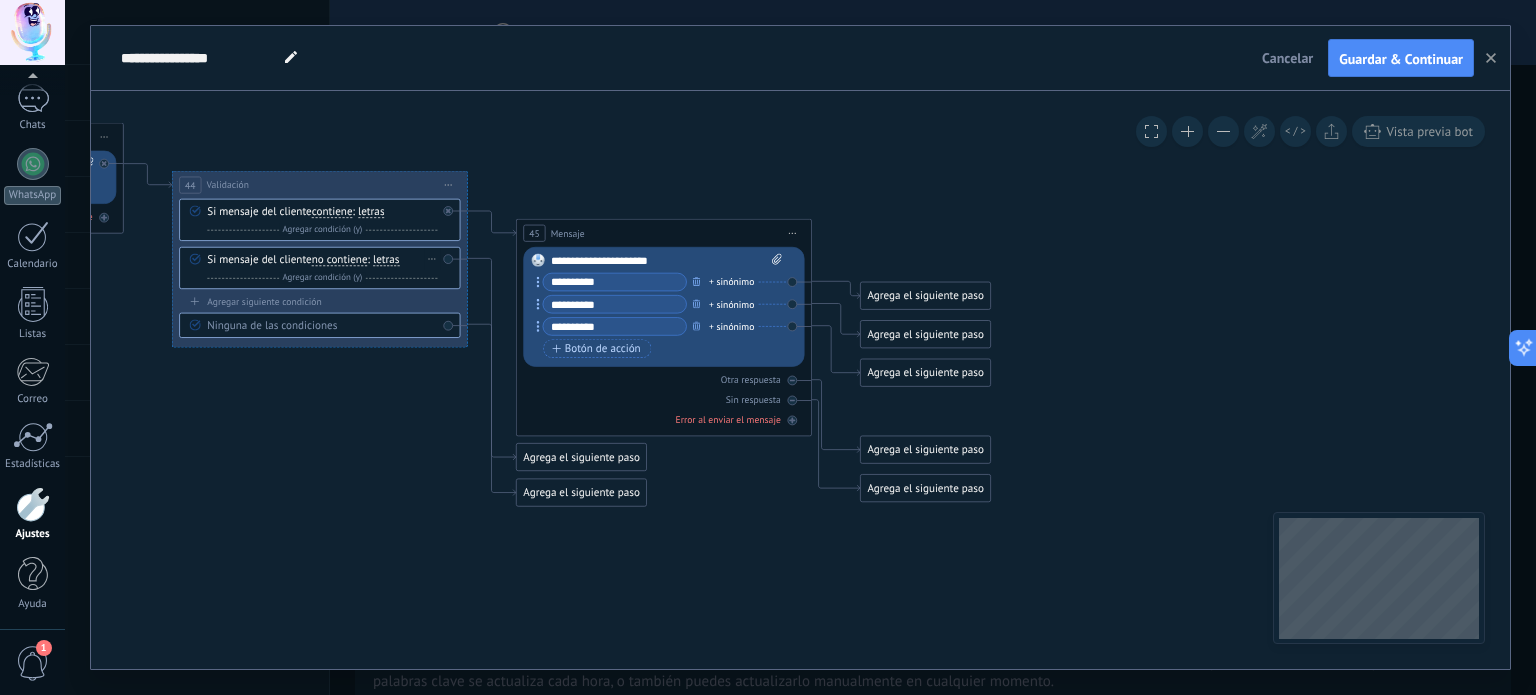 click on "Agrega el siguiente paso" at bounding box center (926, 296) 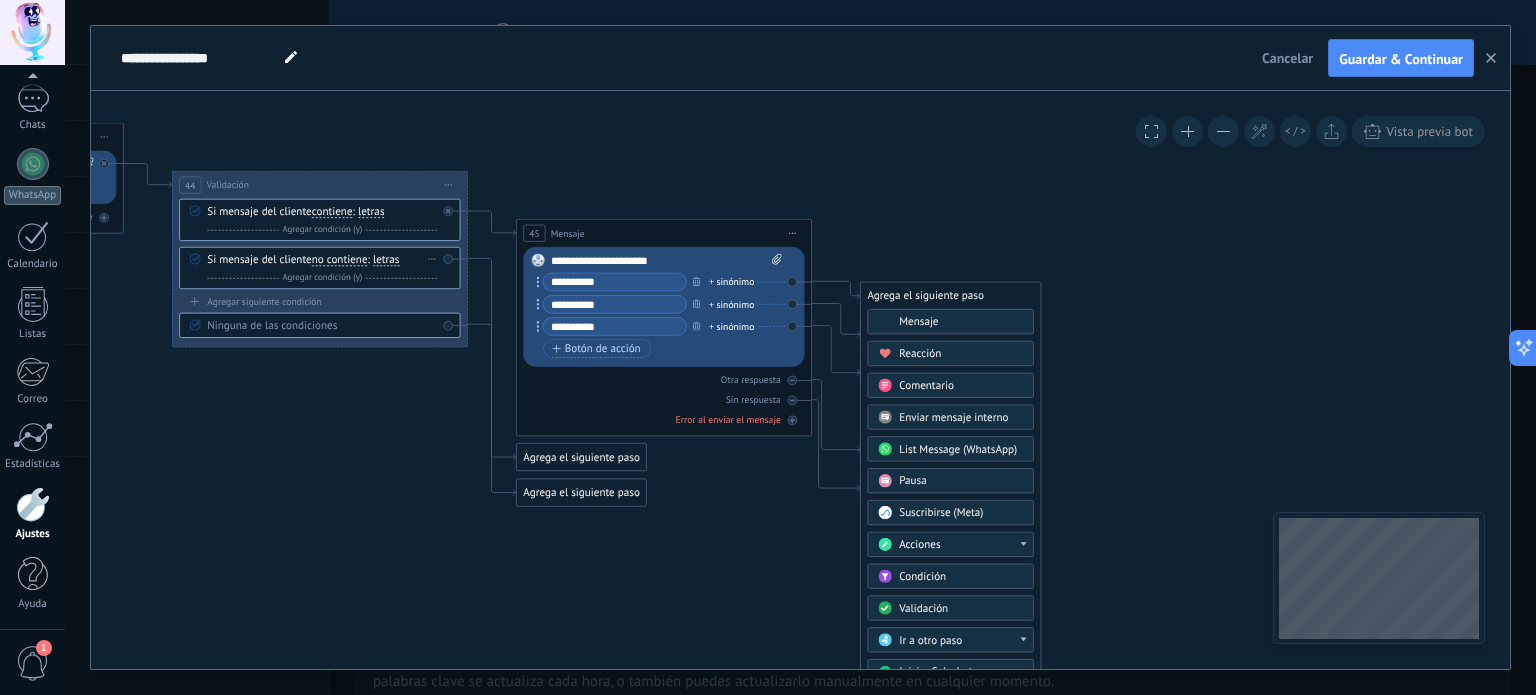 click on "Mensaje" at bounding box center [961, 322] 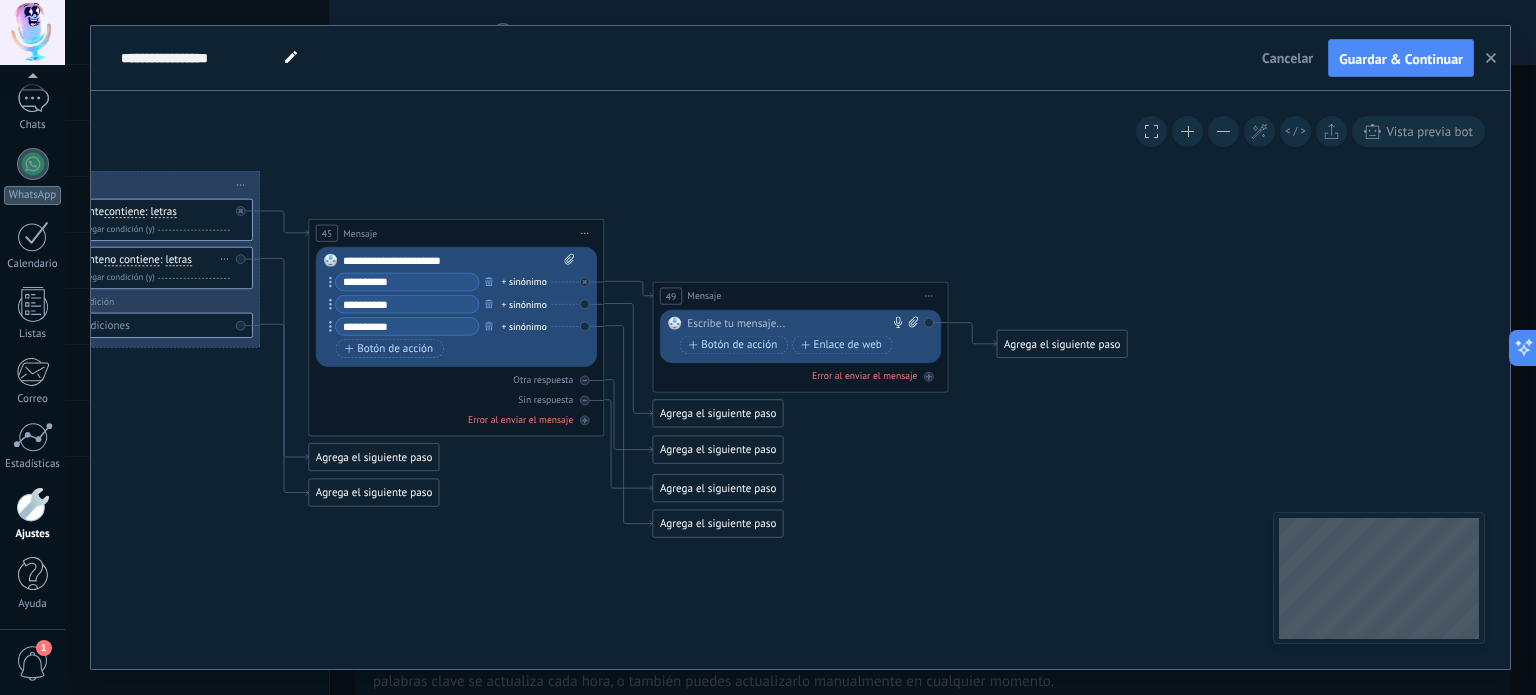 click at bounding box center [797, 324] 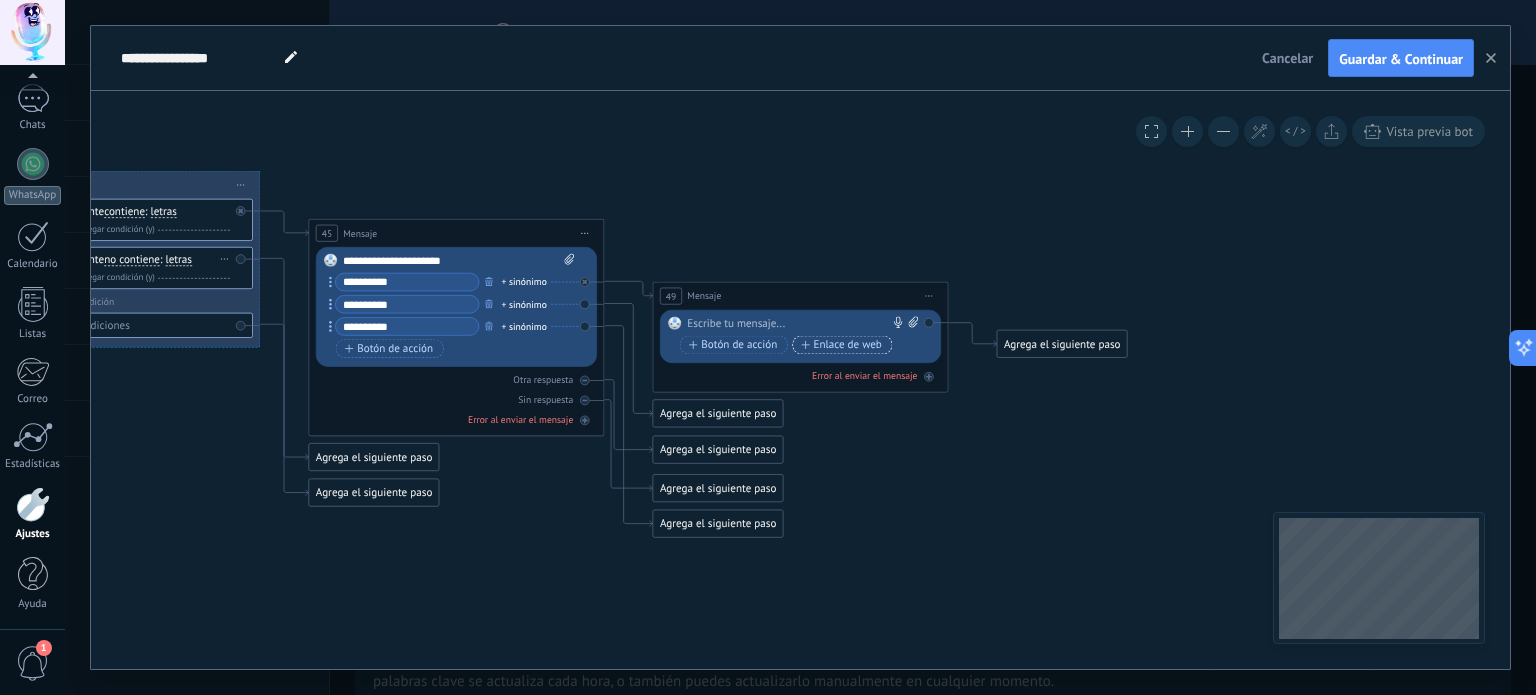 paste 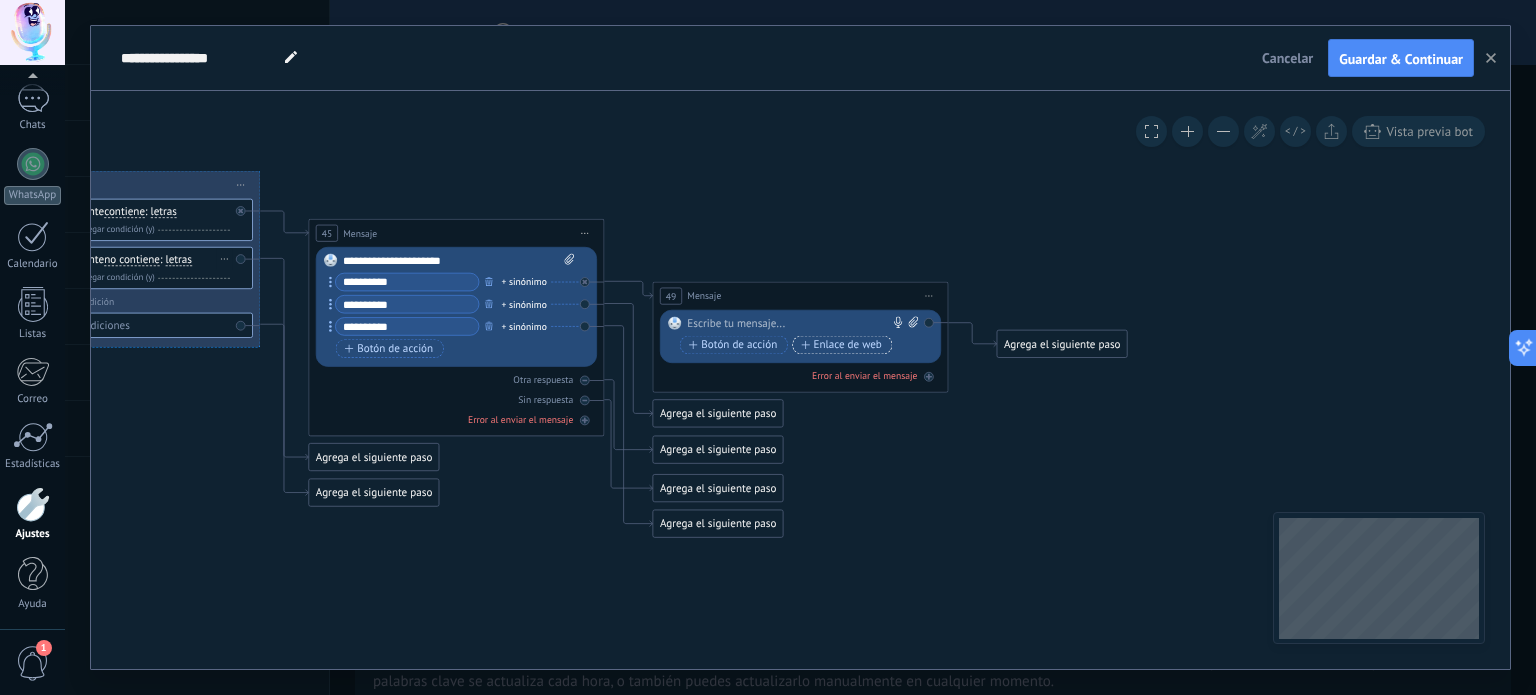 type 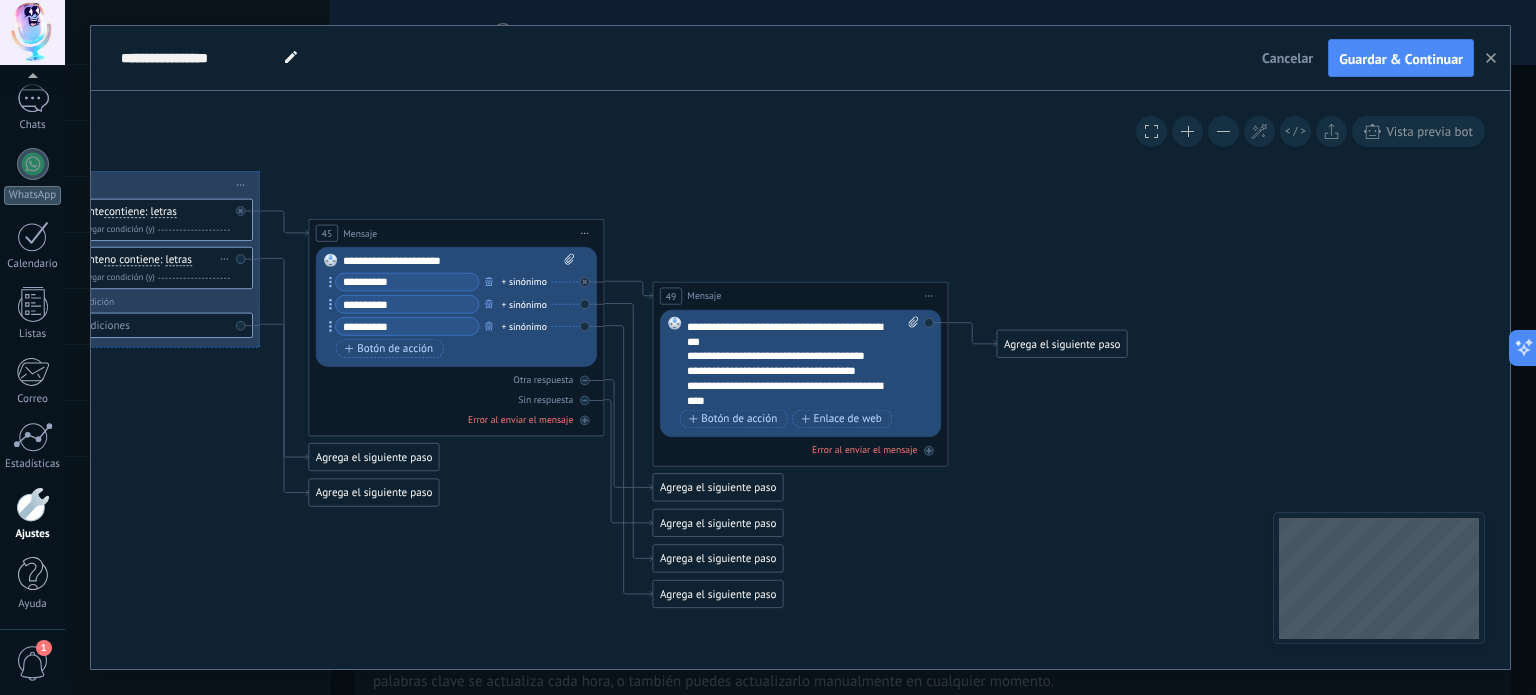 scroll, scrollTop: 20, scrollLeft: 0, axis: vertical 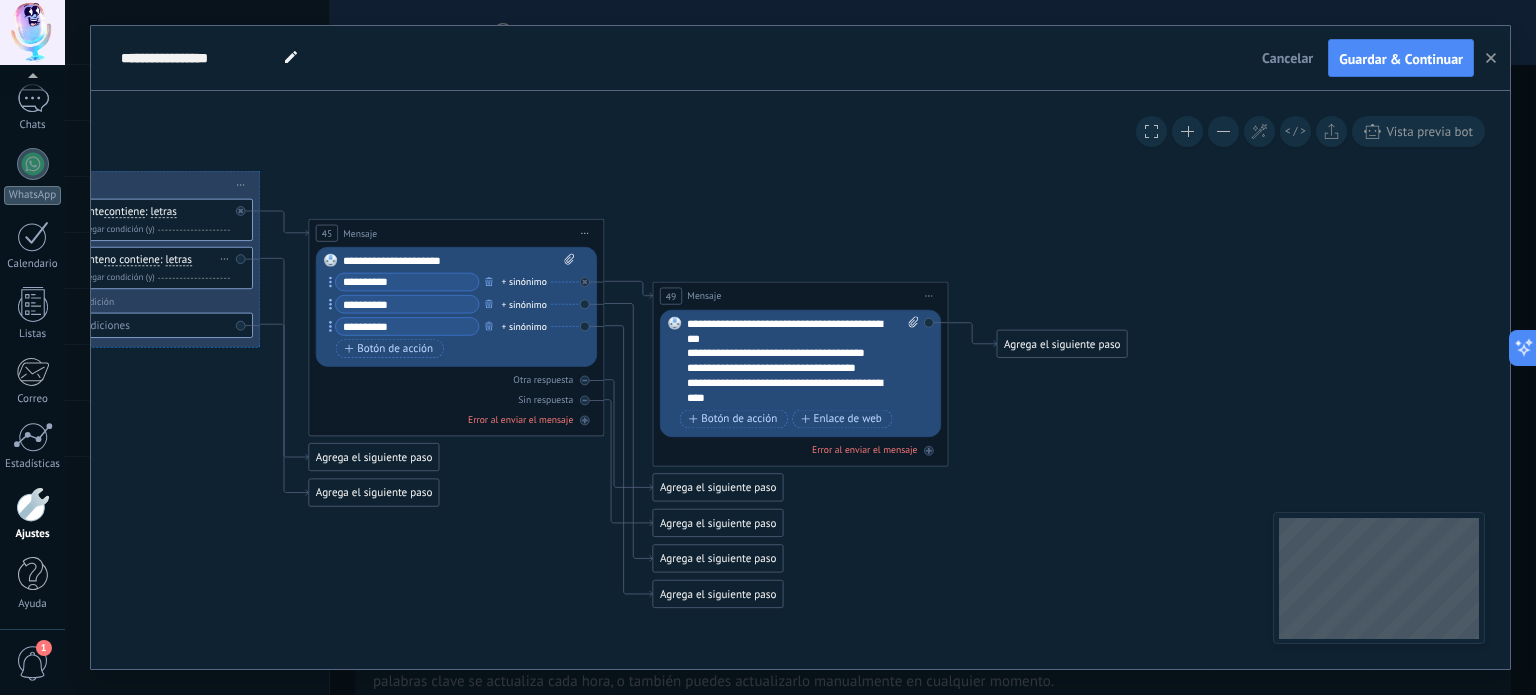 click on "**********" at bounding box center [790, 391] 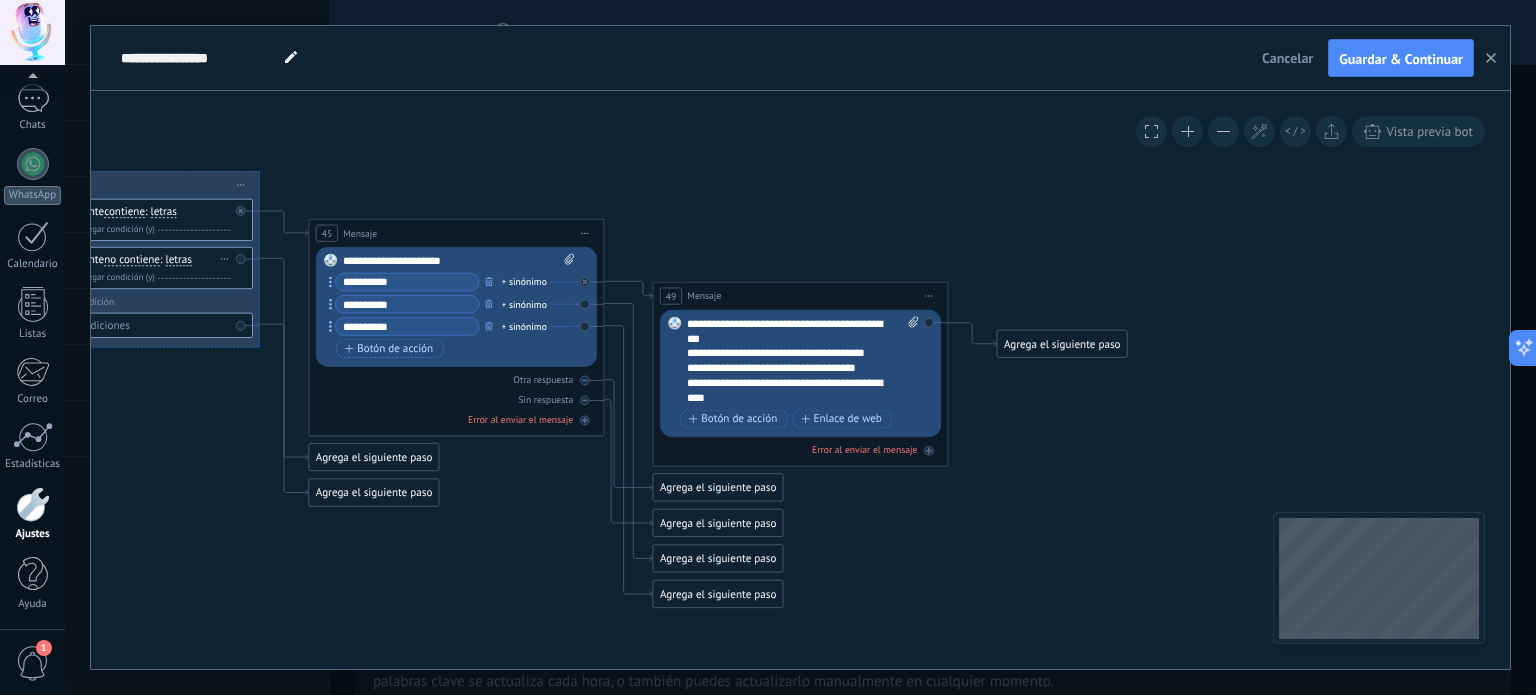 click on "**********" at bounding box center (790, 391) 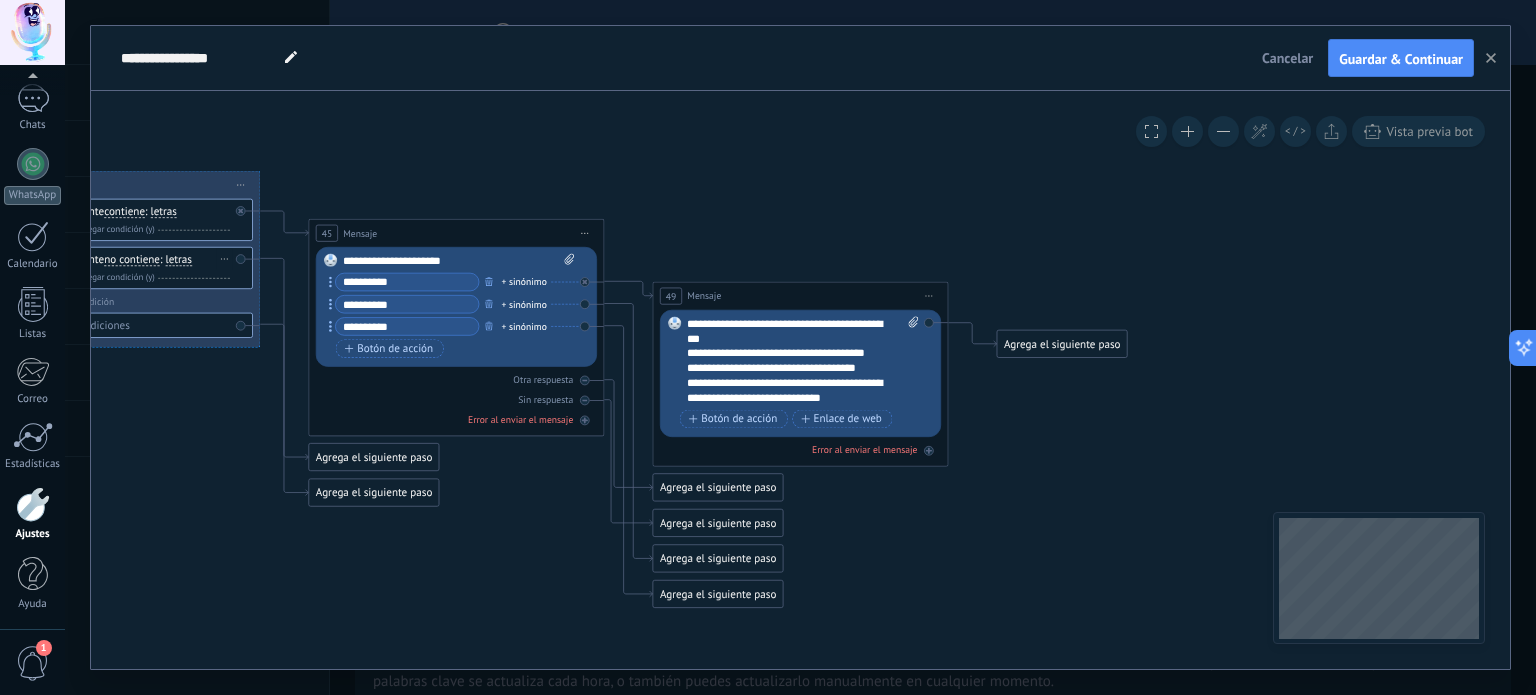 scroll, scrollTop: 40, scrollLeft: 0, axis: vertical 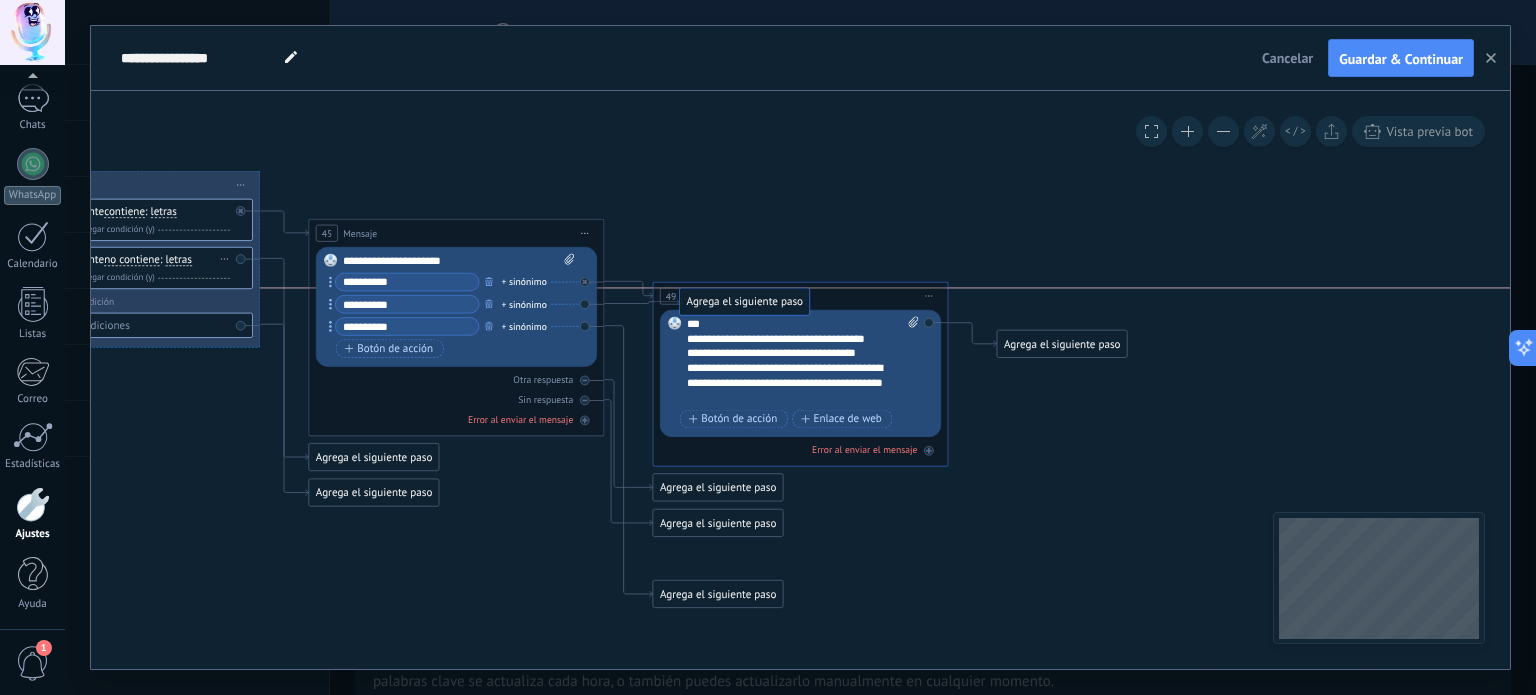 drag, startPoint x: 699, startPoint y: 550, endPoint x: 726, endPoint y: 297, distance: 254.43663 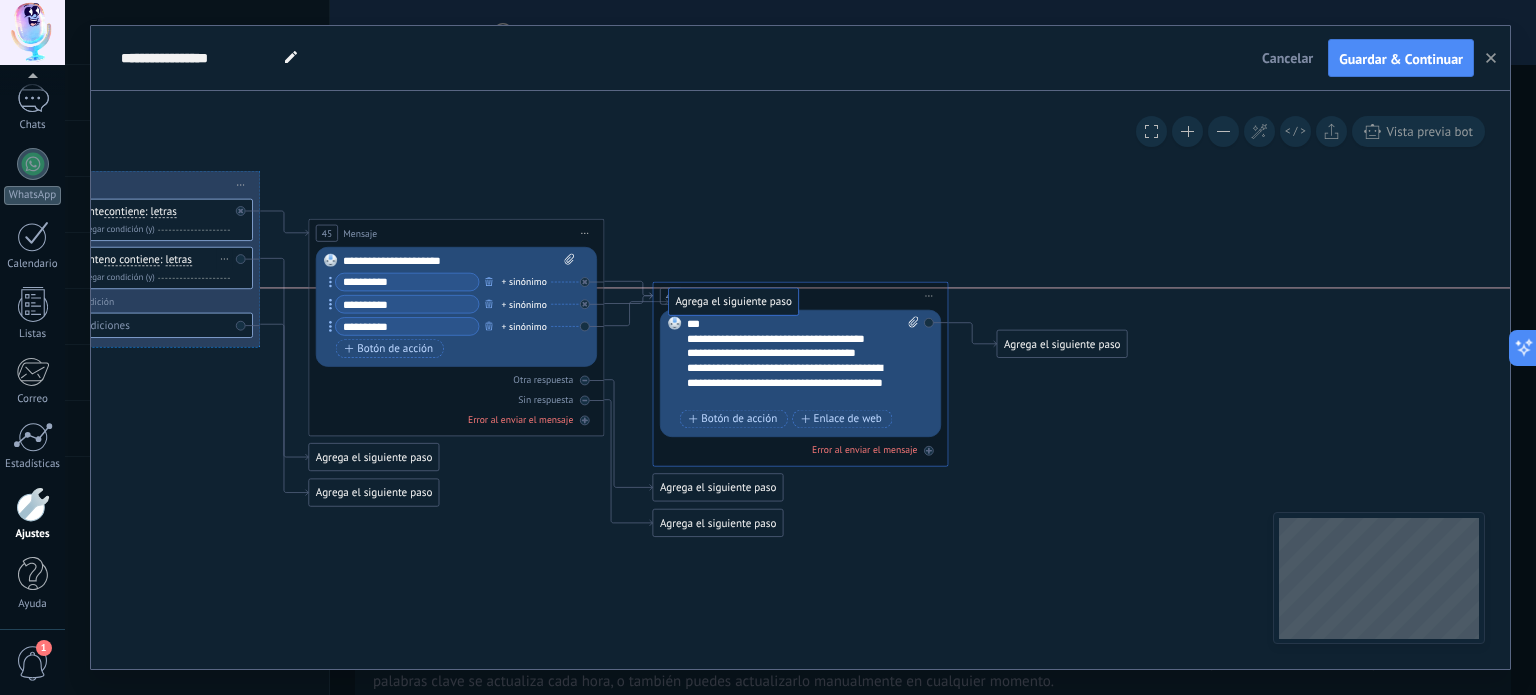 drag, startPoint x: 694, startPoint y: 591, endPoint x: 710, endPoint y: 298, distance: 293.43652 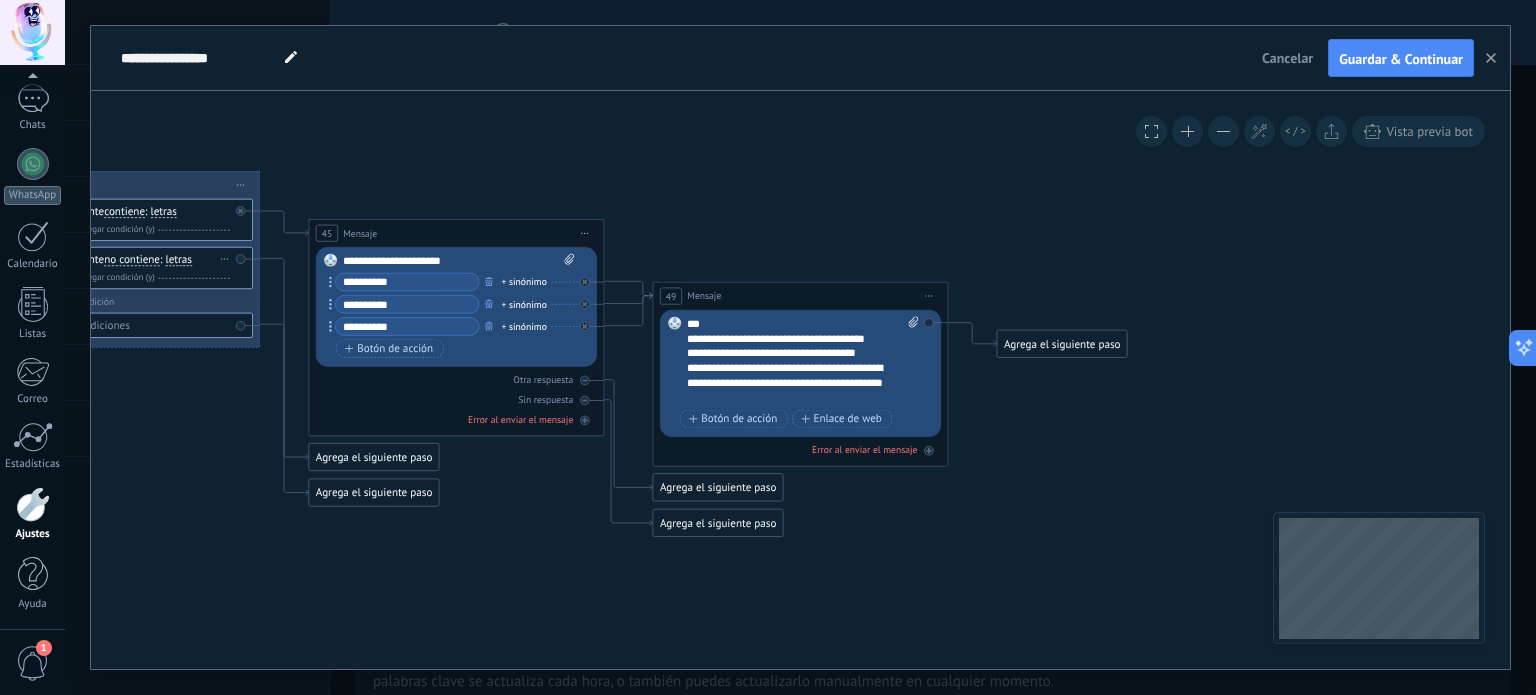 click on "Agrega el siguiente paso" at bounding box center [1062, 344] 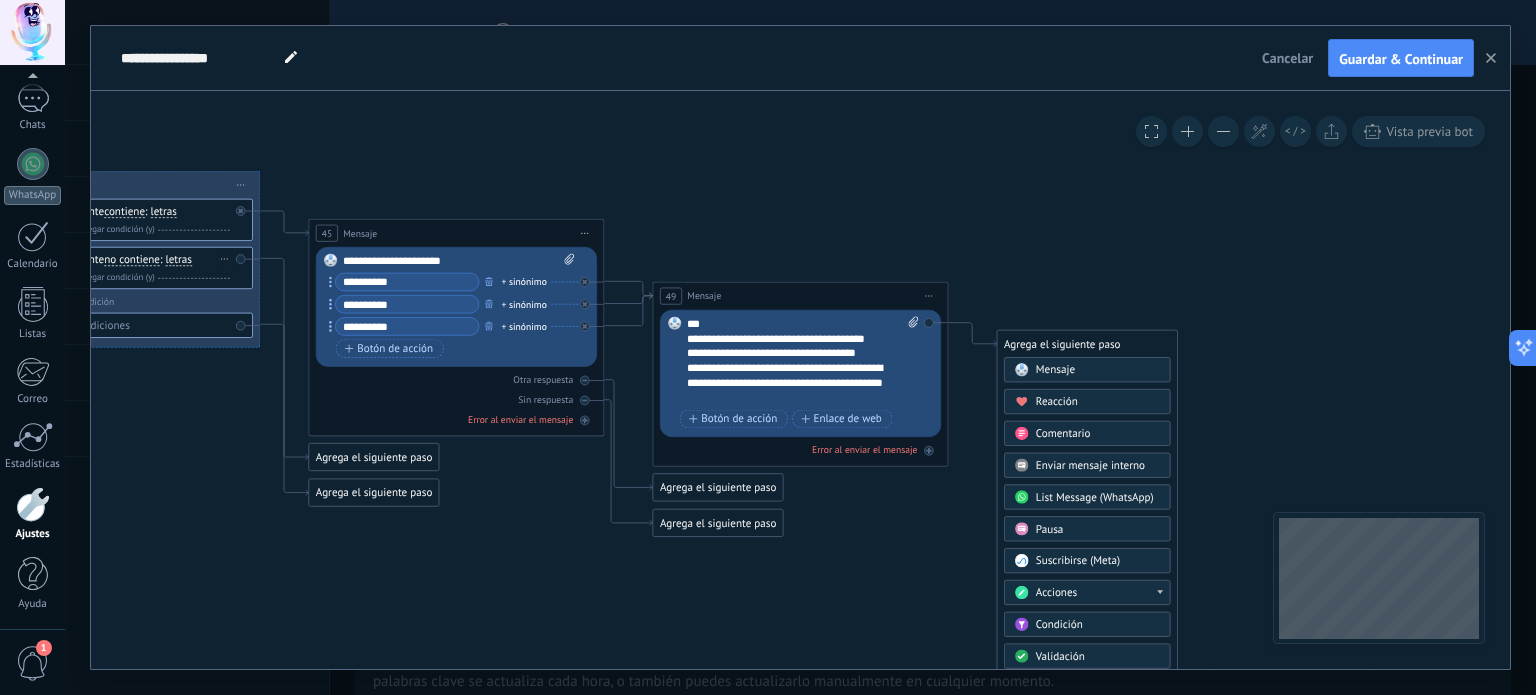 click on "Validación" at bounding box center (1060, 657) 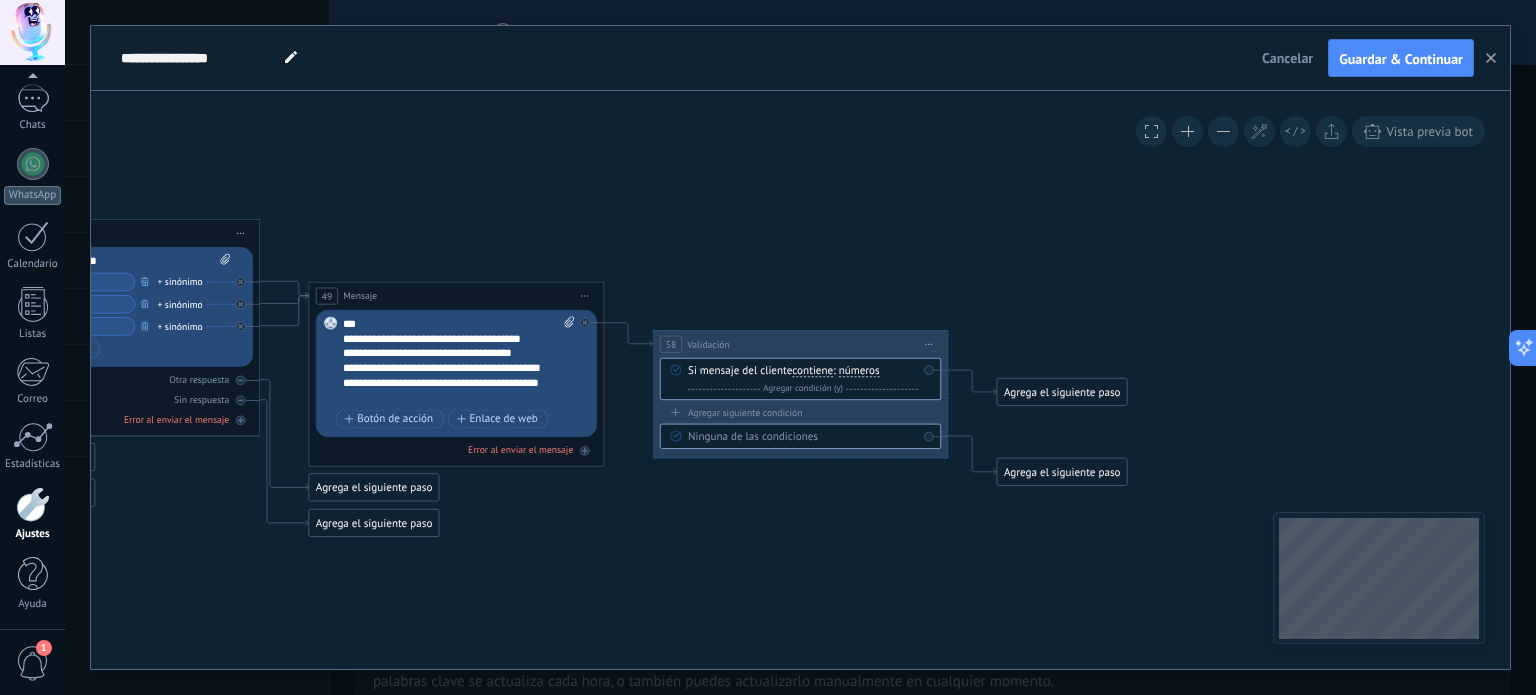 click on "números" at bounding box center (859, 371) 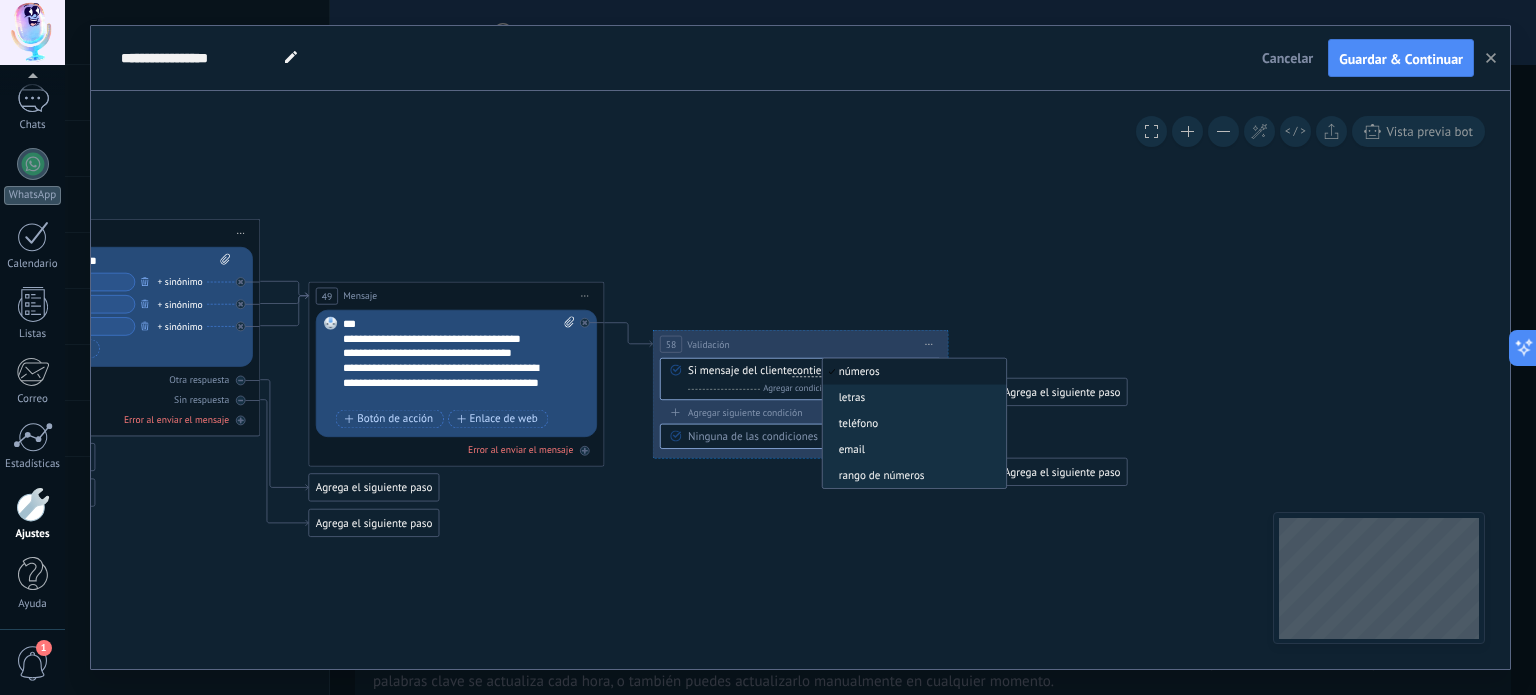 click on "Si mensaje del cliente
contiene
es igual a
no es igual
contiene
no contiene
tiene una longitud de
expresión regular
contiene
es igual a
no es igual
contiene
no contiene
tiene una longitud de" at bounding box center [803, 380] 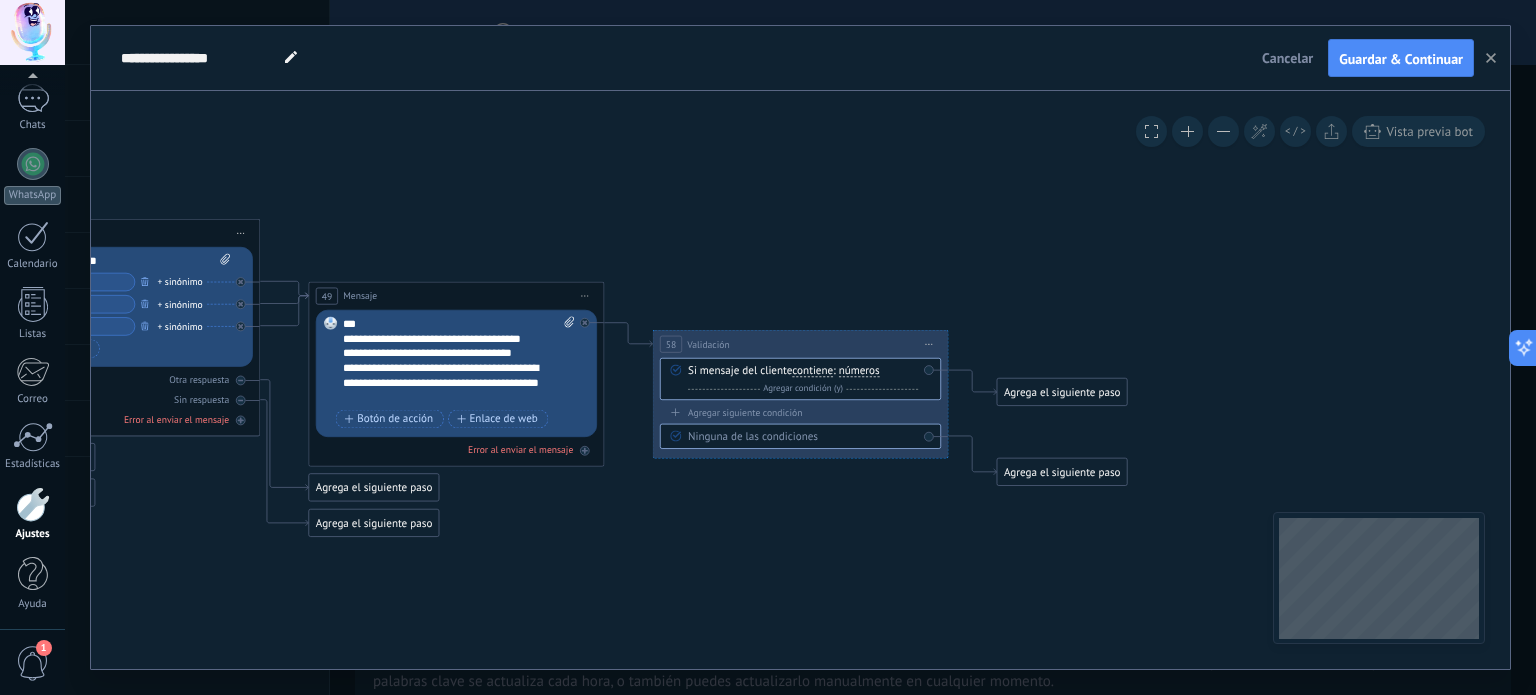 click on "contiene" at bounding box center [812, 371] 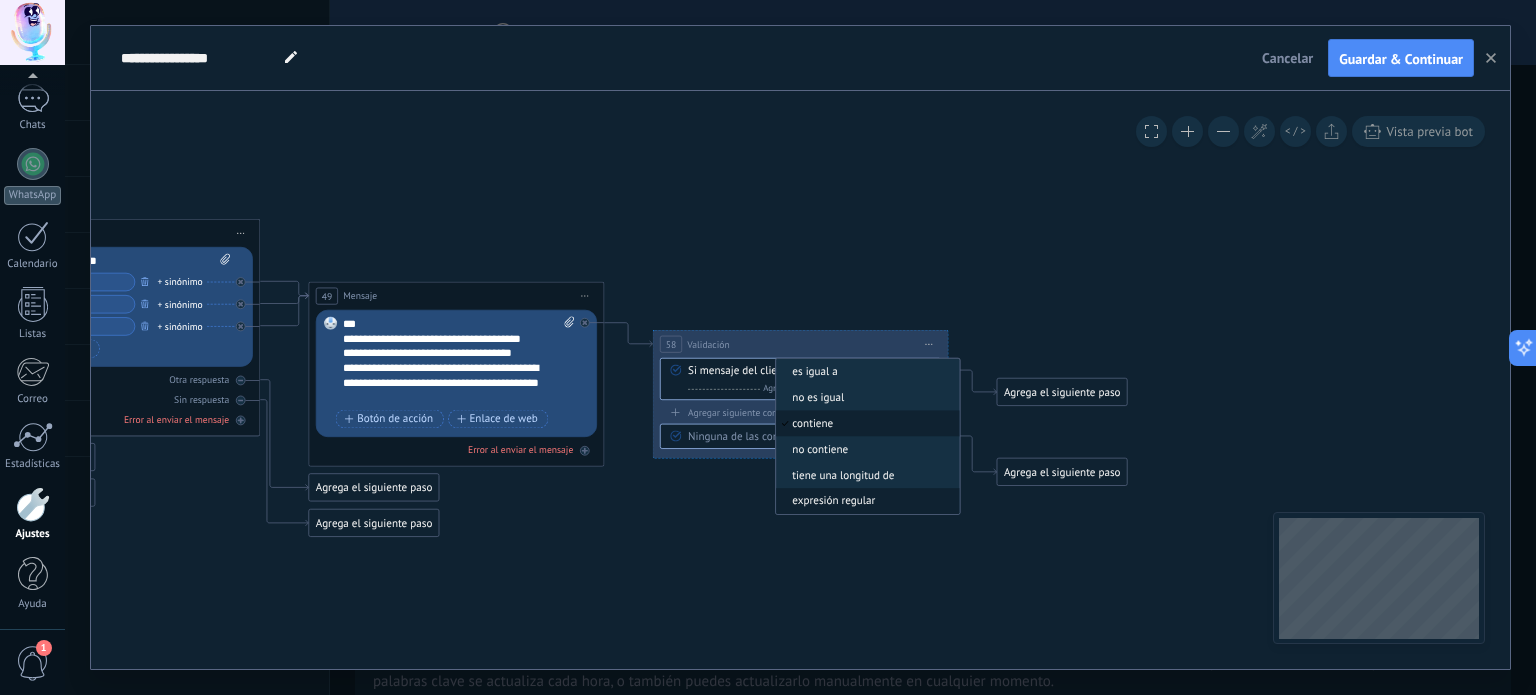 click on "expresión regular" at bounding box center [868, 501] 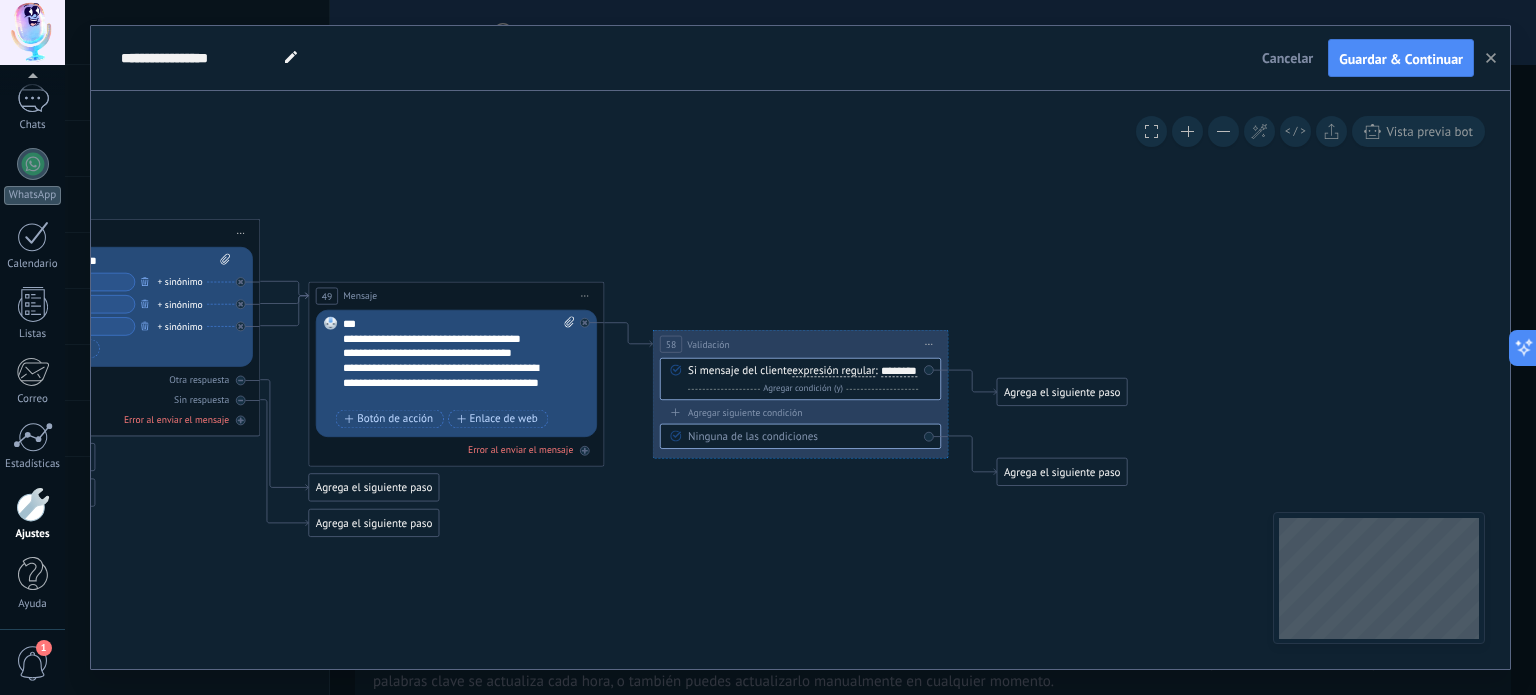 click on "expresión regular" at bounding box center [833, 371] 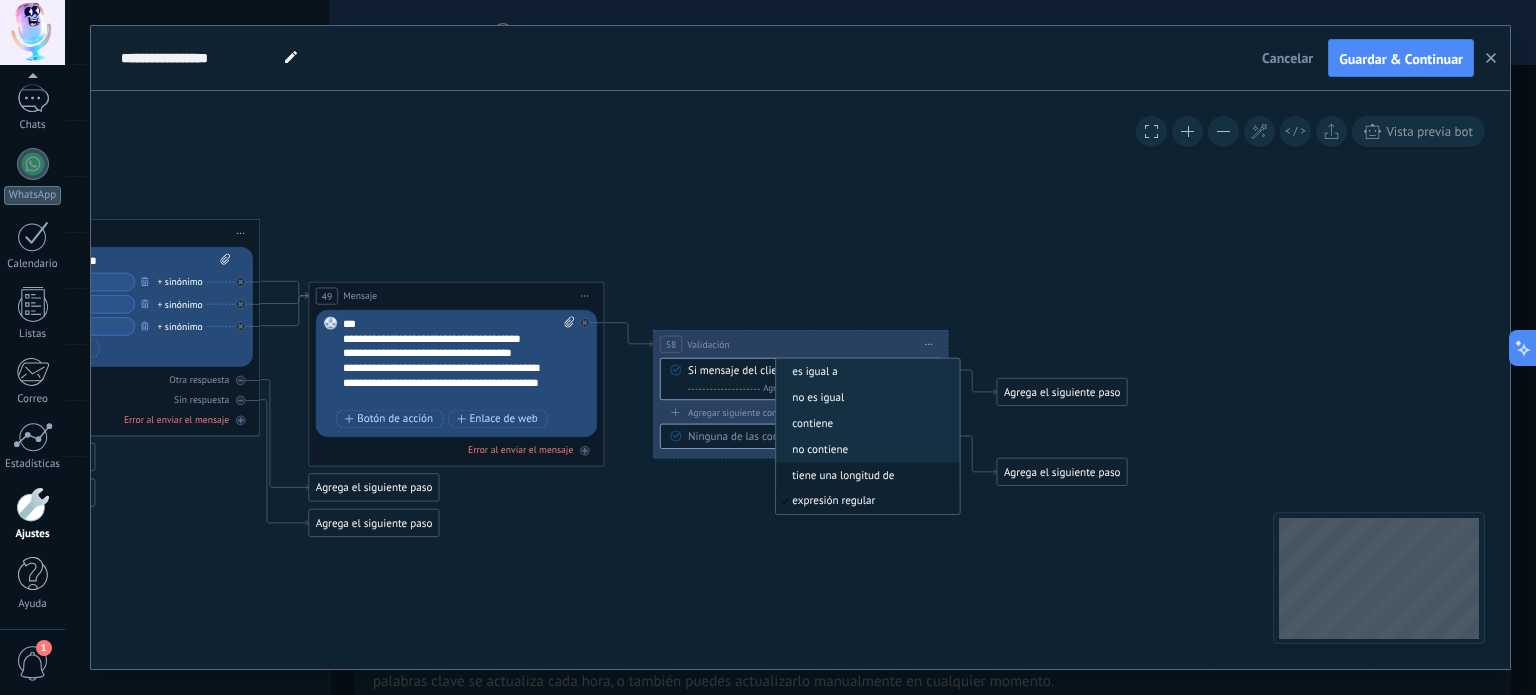 click on "tiene una longitud de" at bounding box center (868, 475) 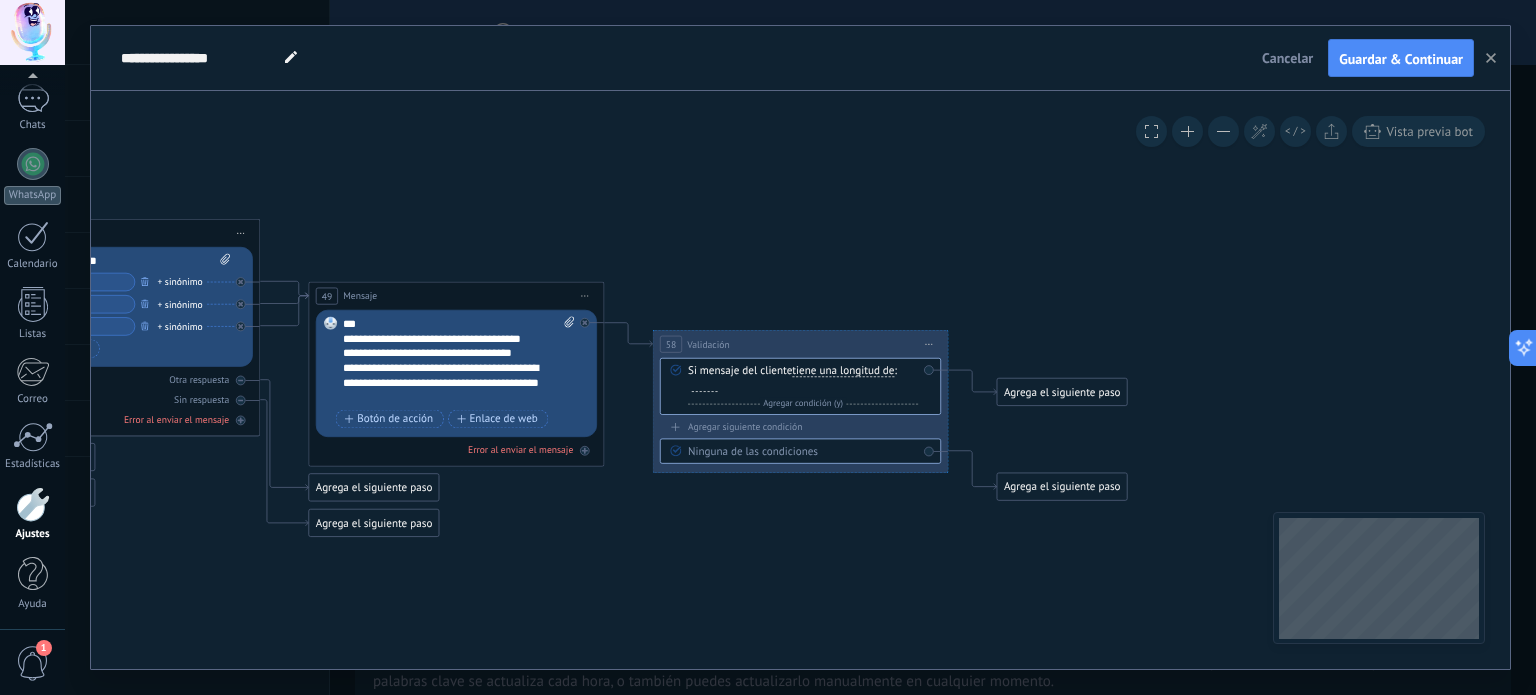 click at bounding box center (705, 386) 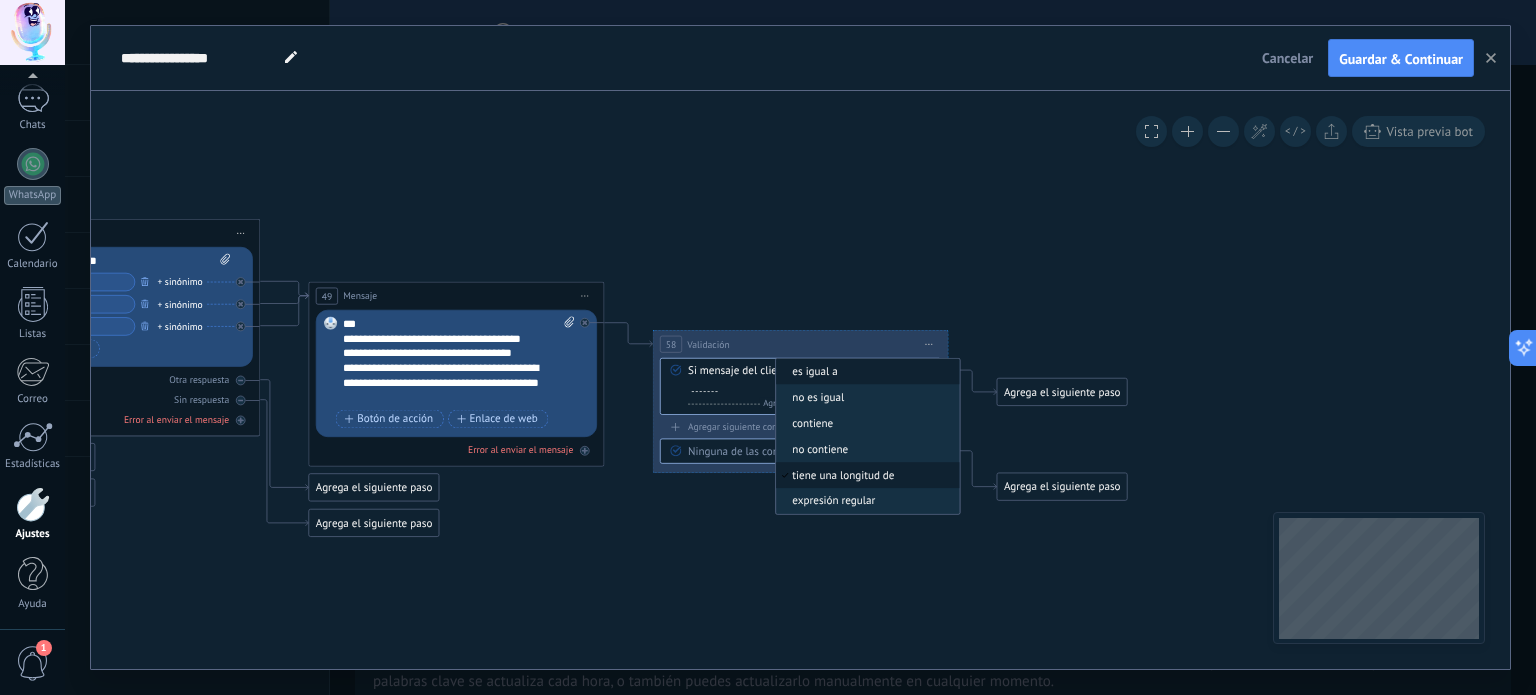 click on "es igual a" at bounding box center (865, 372) 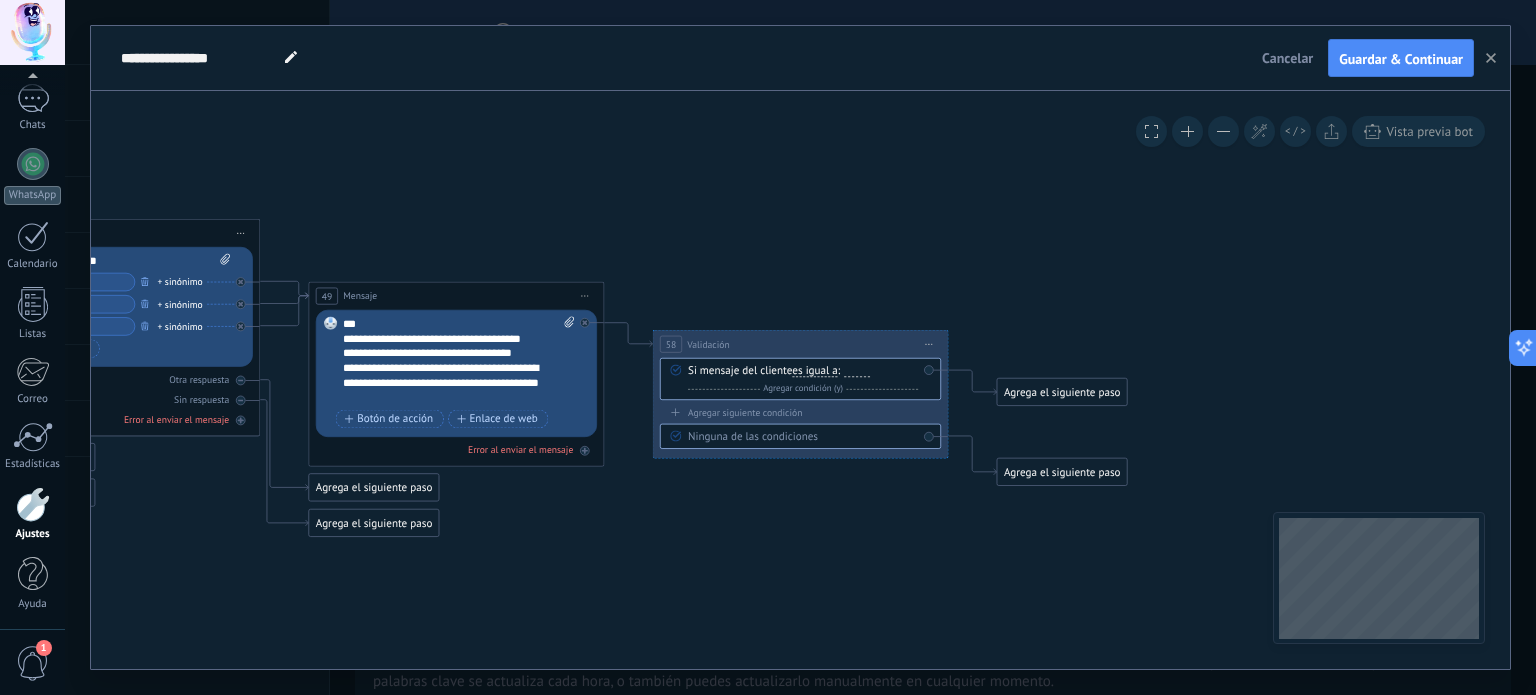 click on "es igual a" at bounding box center [814, 371] 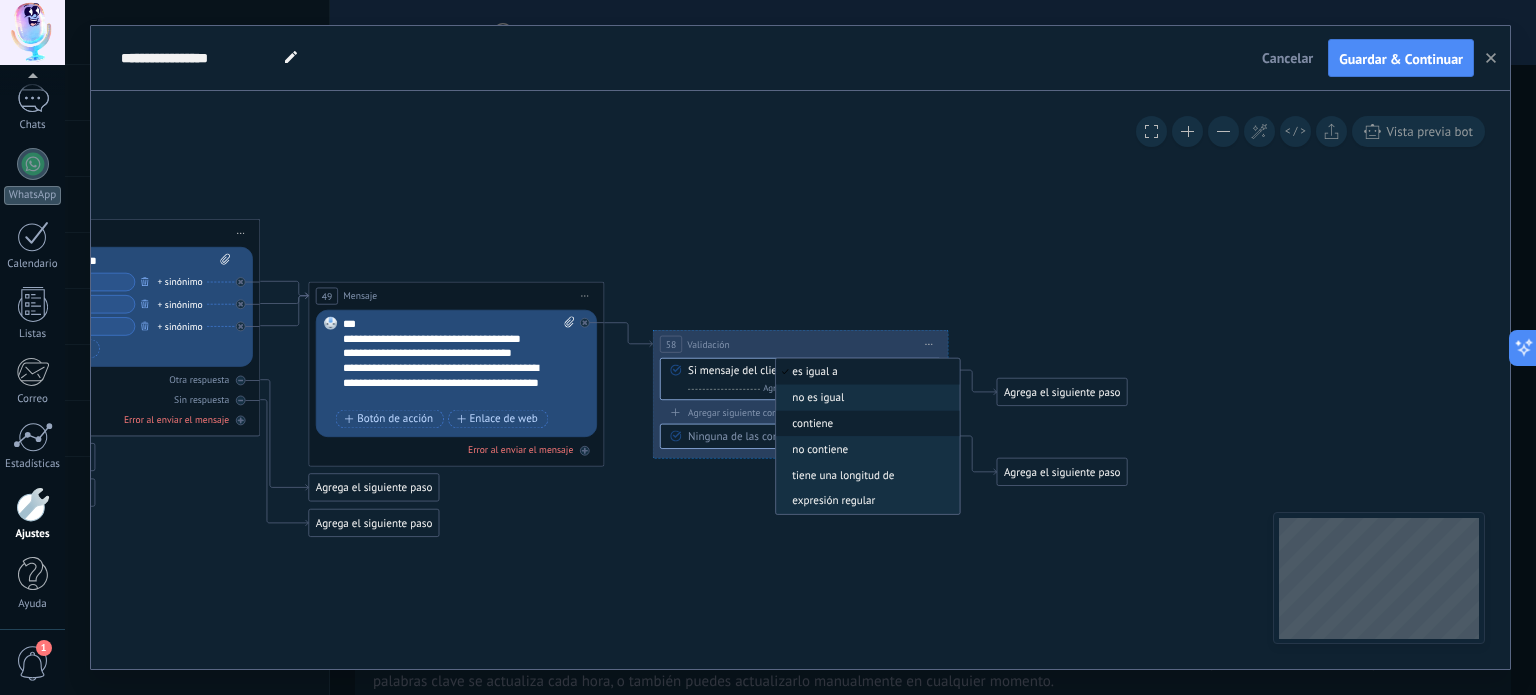 click on "contiene" at bounding box center (868, 424) 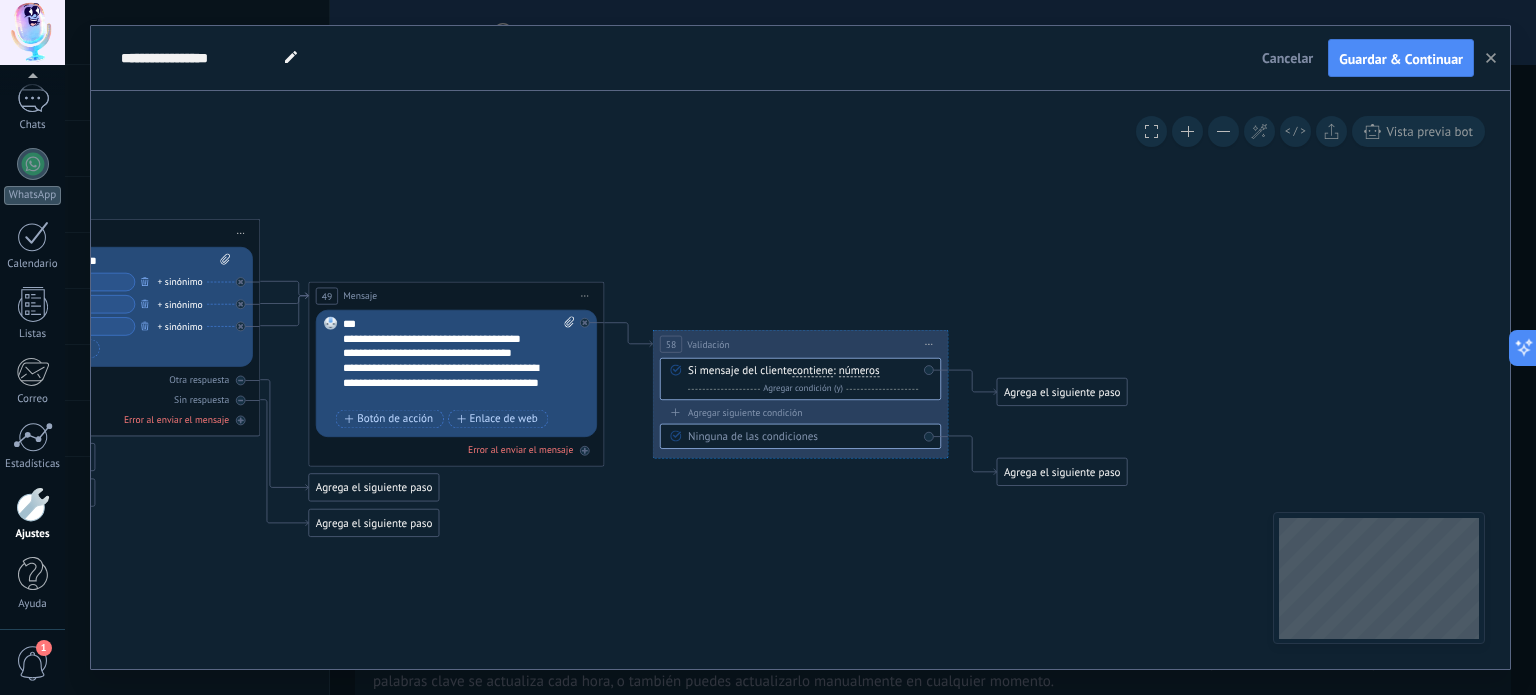 click on "números" at bounding box center [859, 371] 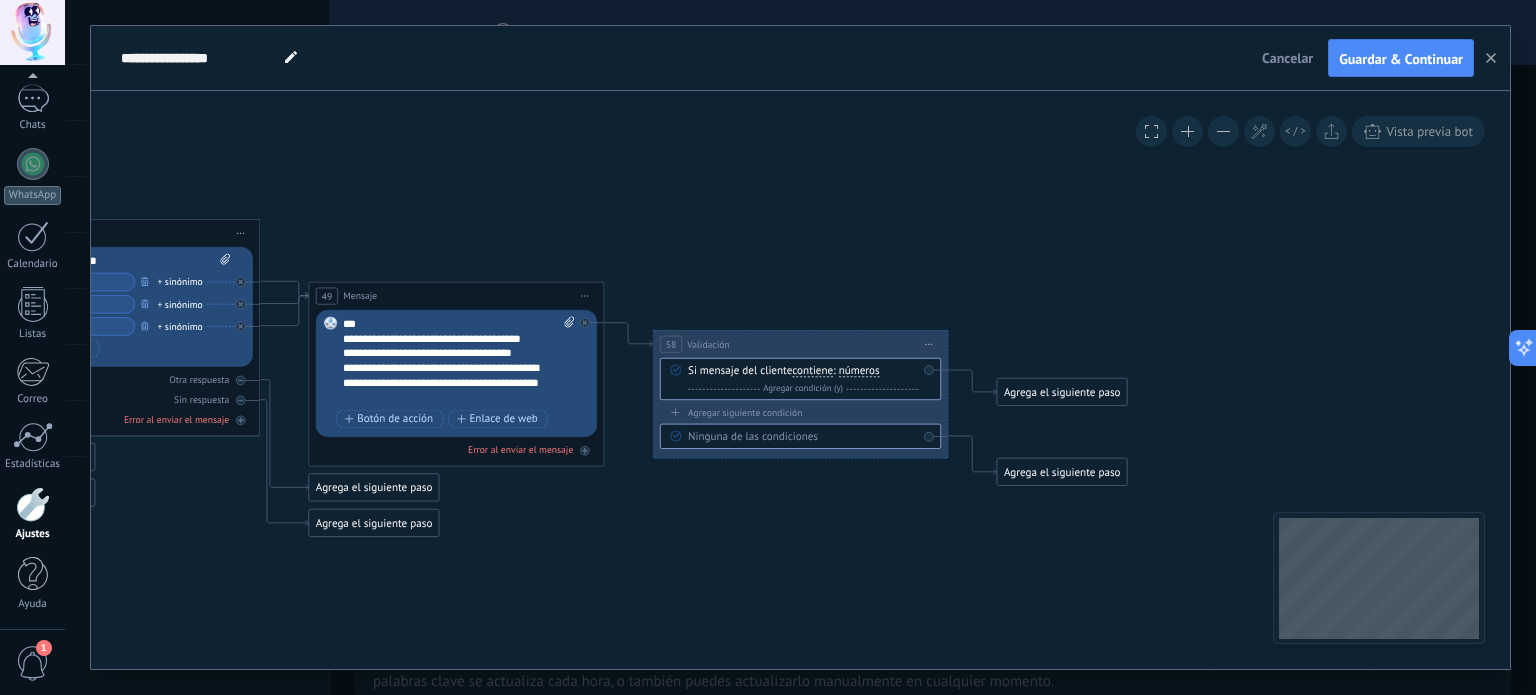 click on "números" at bounding box center (923, 371) 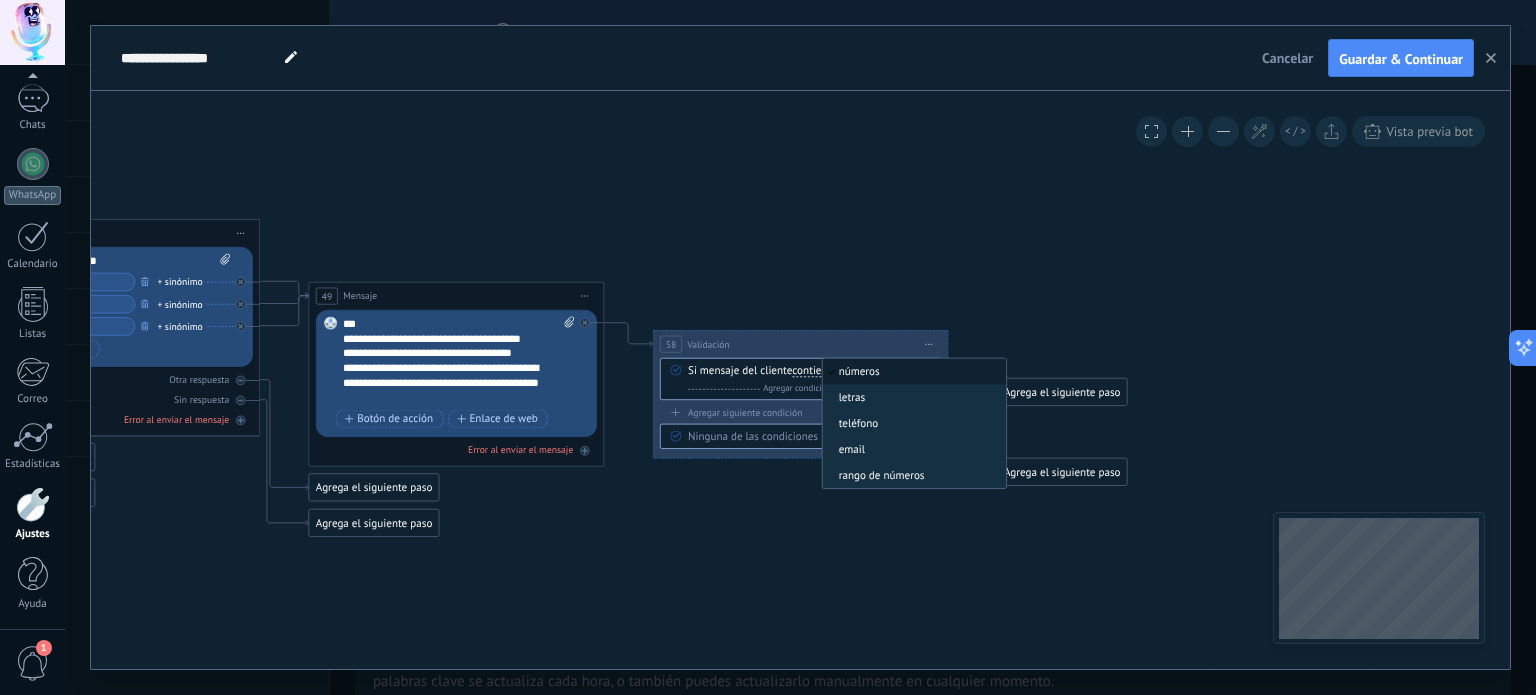 click 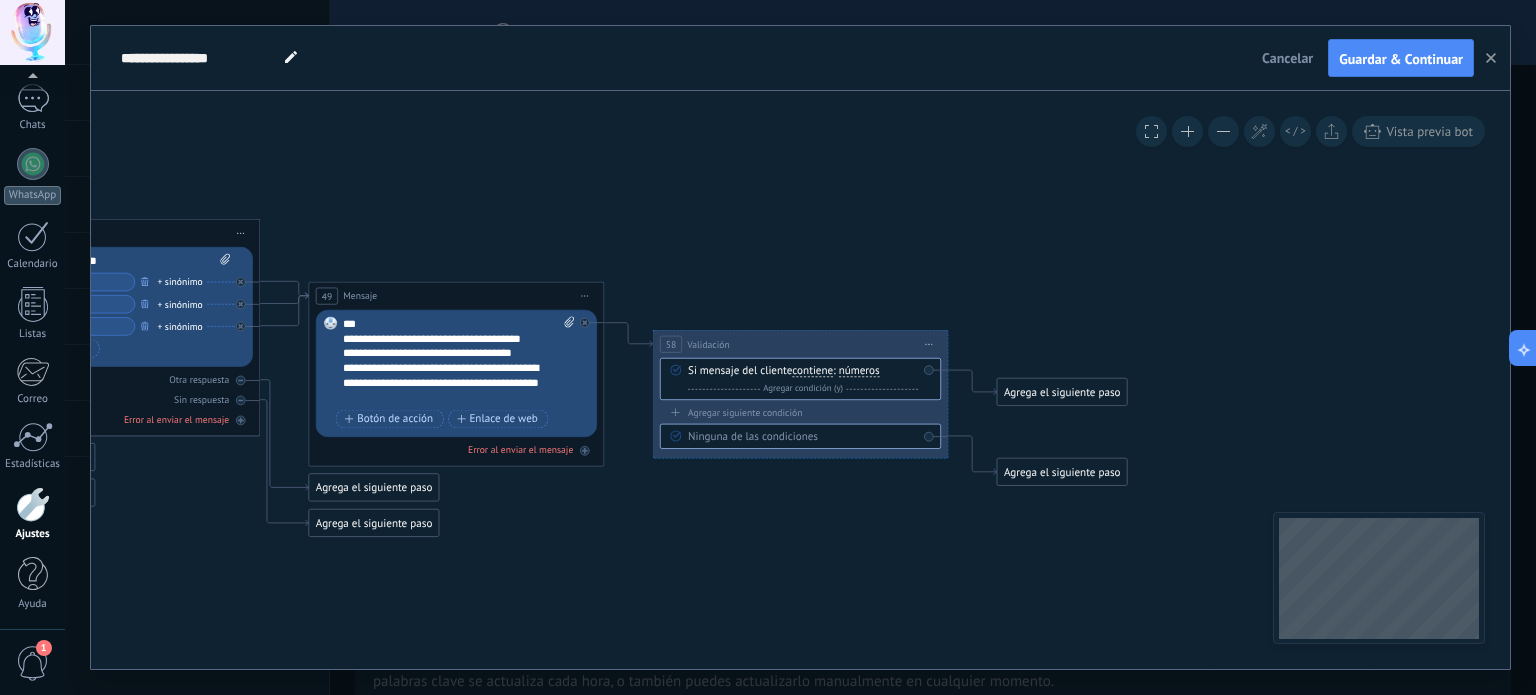 click on "**********" at bounding box center [800, 344] 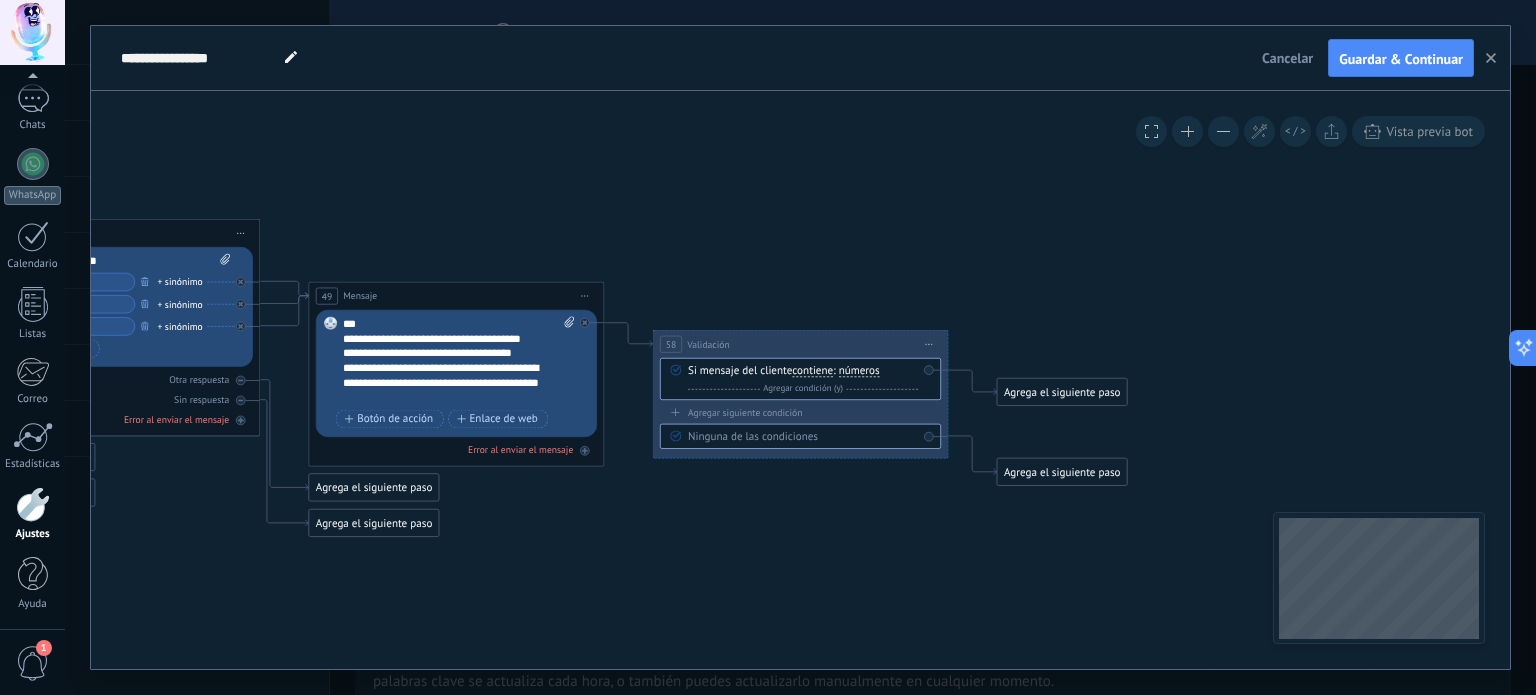 click on "Iniciar vista previa aquí
Cambiar nombre
Duplicar
[GEOGRAPHIC_DATA]" at bounding box center [929, 344] 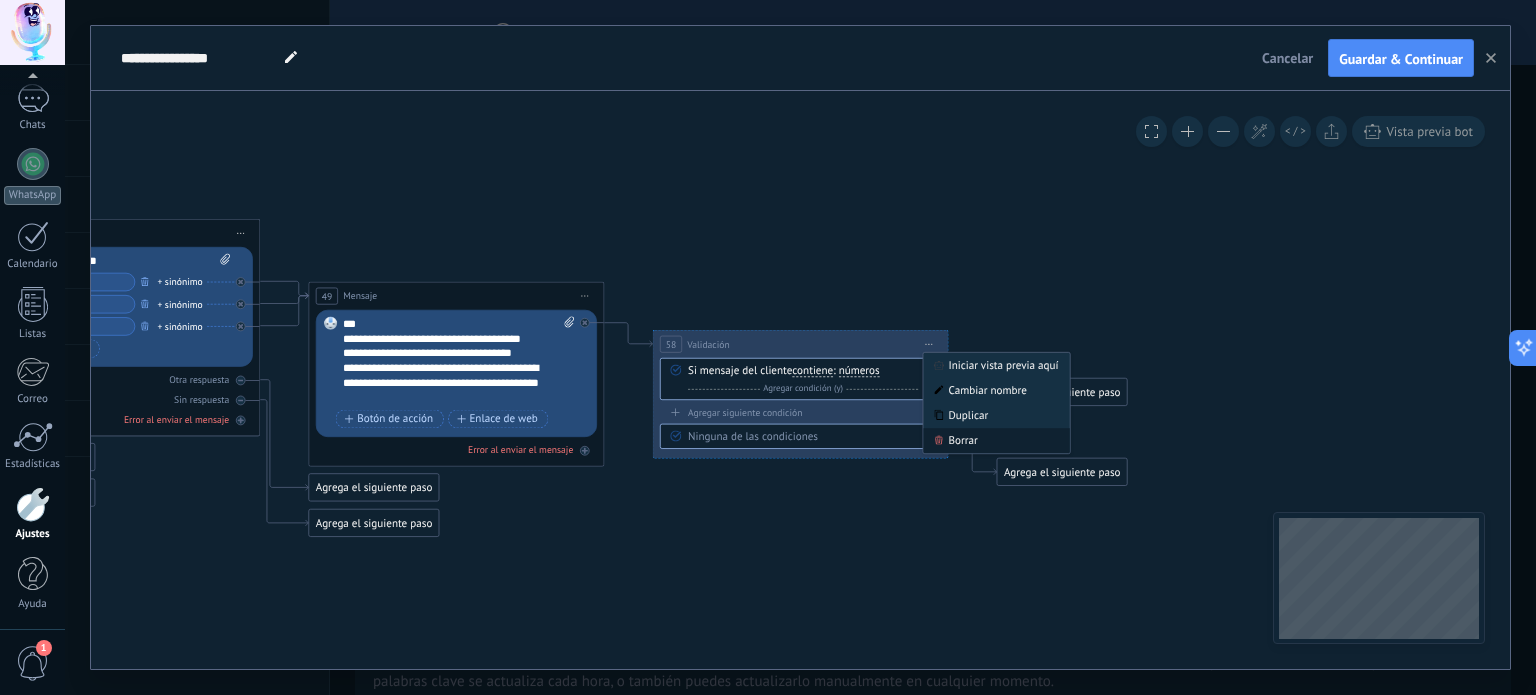 click on "Borrar" at bounding box center (996, 440) 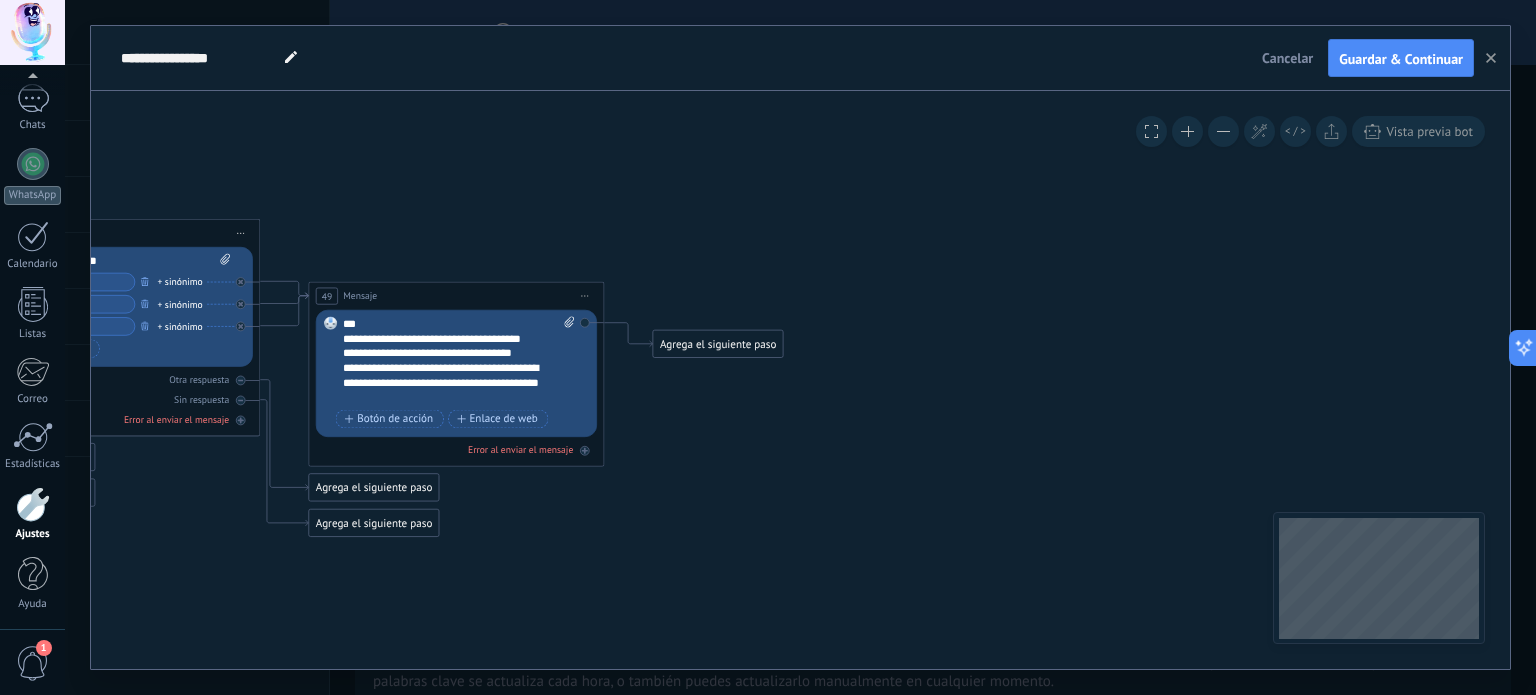 click on "Agrega el siguiente paso" at bounding box center [718, 344] 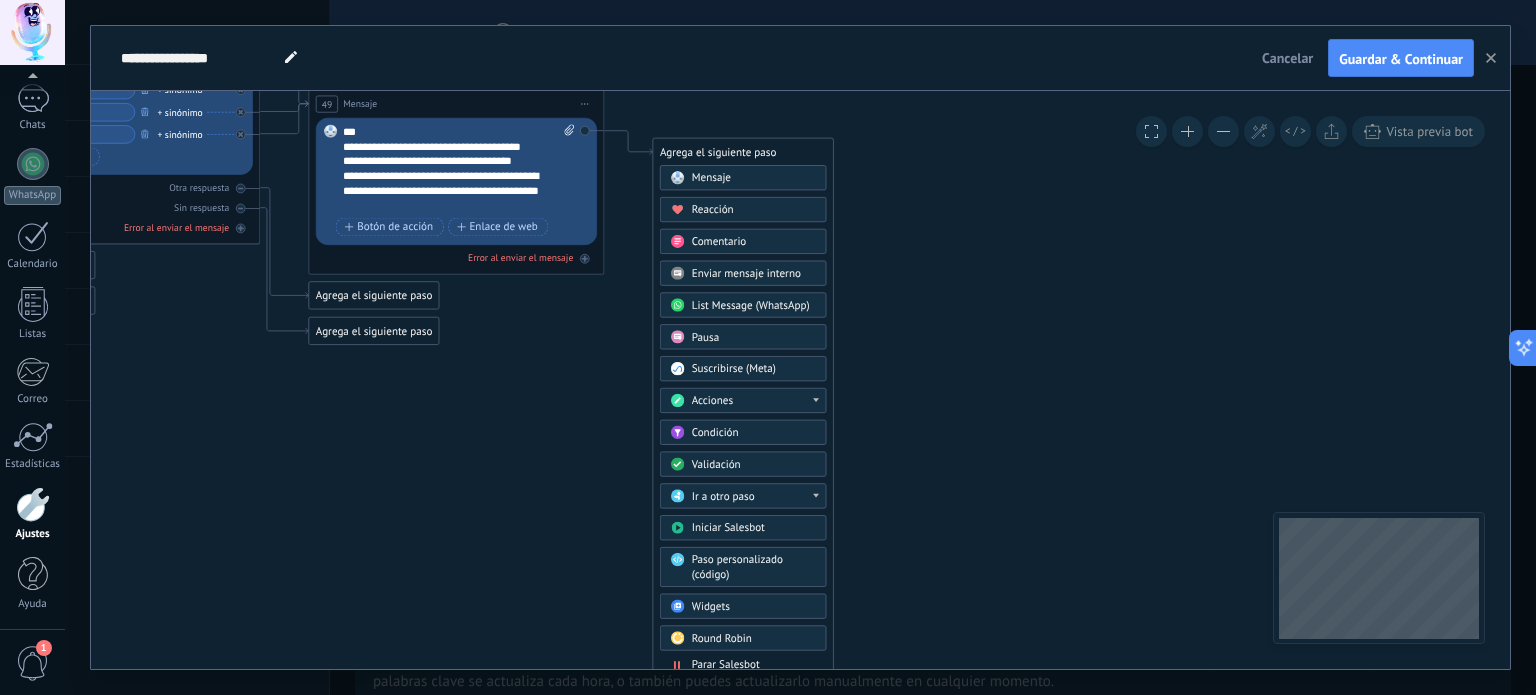 click on "Condición" at bounding box center (754, 433) 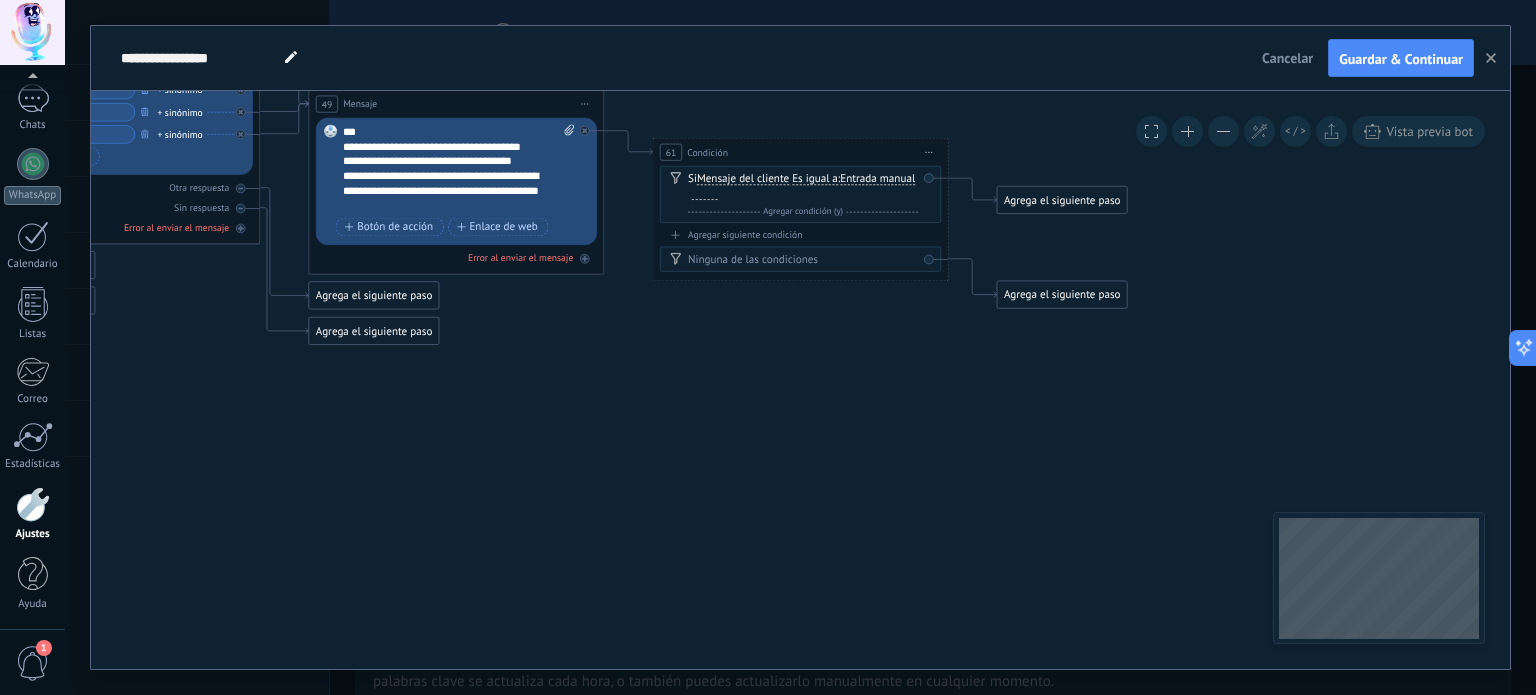 click on "Es igual a" at bounding box center [815, 179] 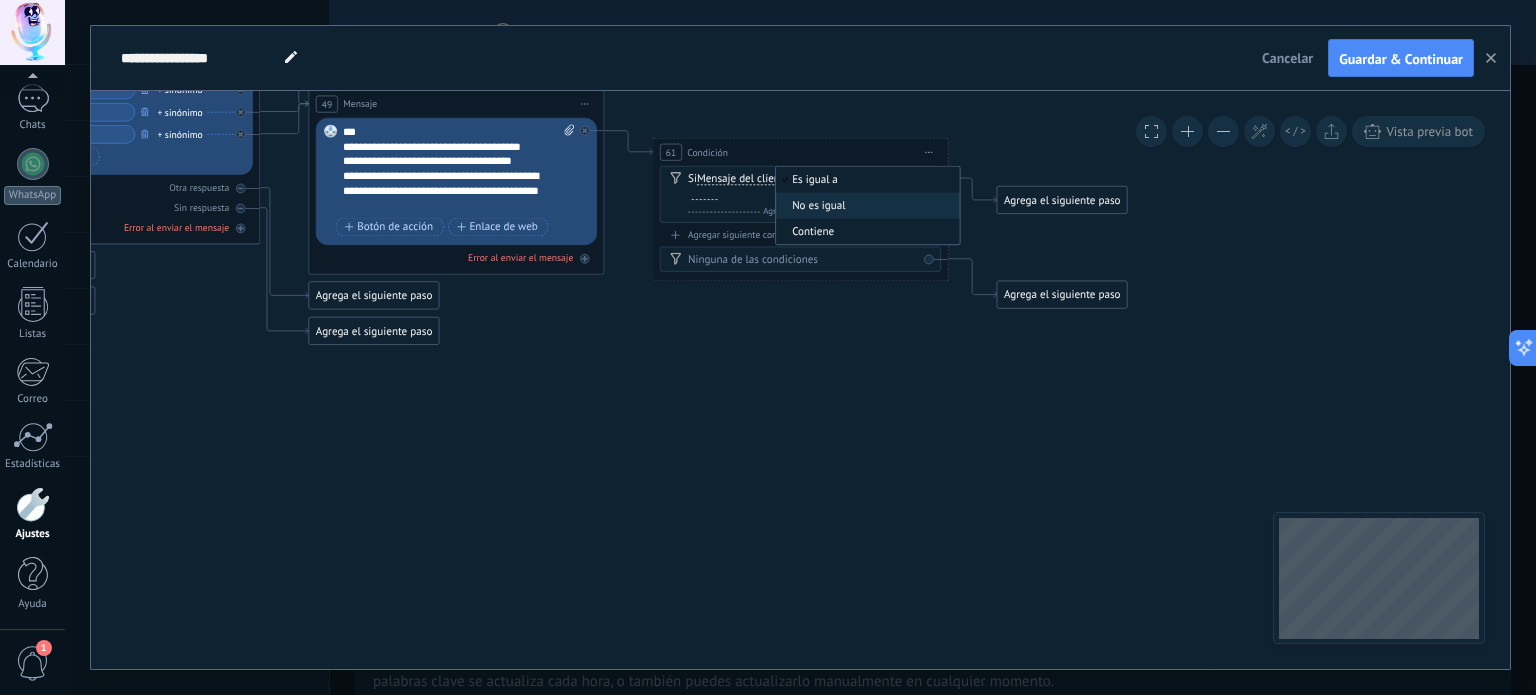 click on "Contiene" at bounding box center [865, 232] 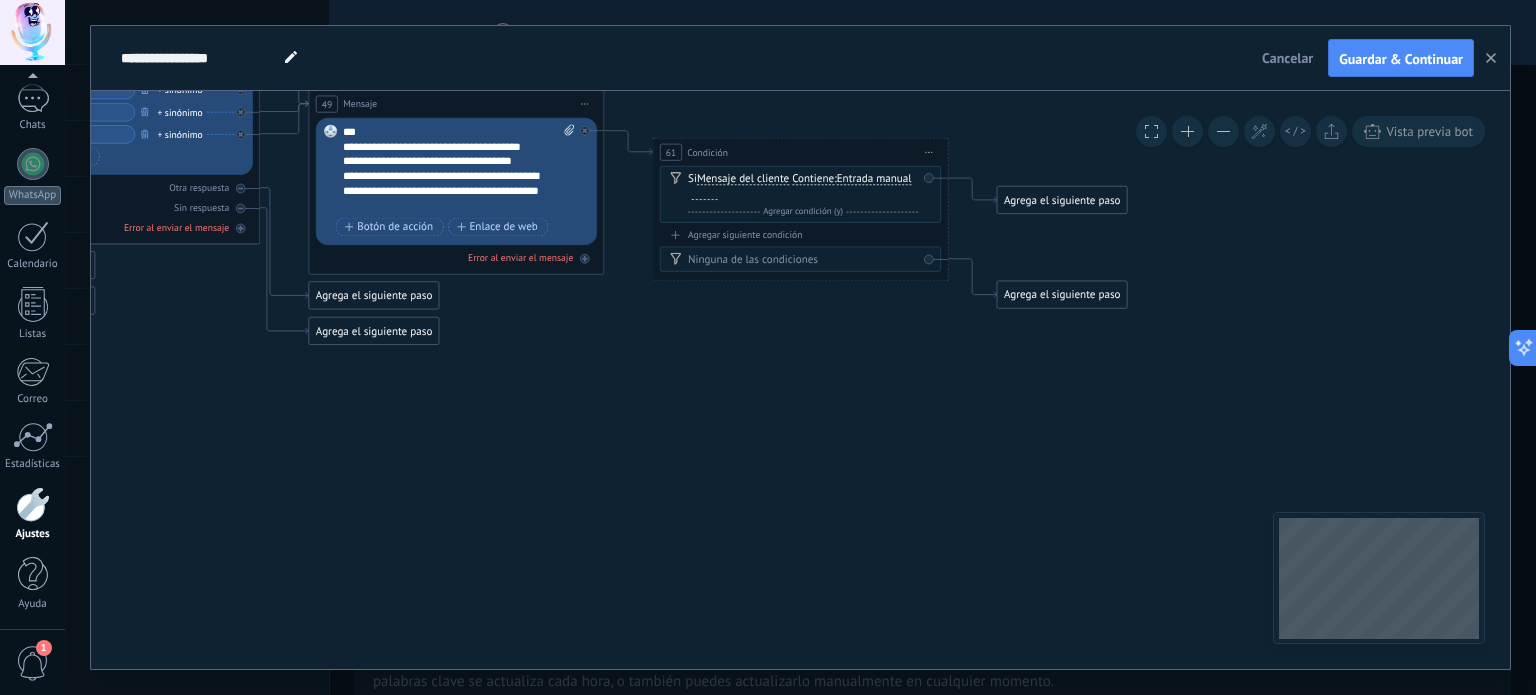 click on "Entrada manual" at bounding box center (874, 179) 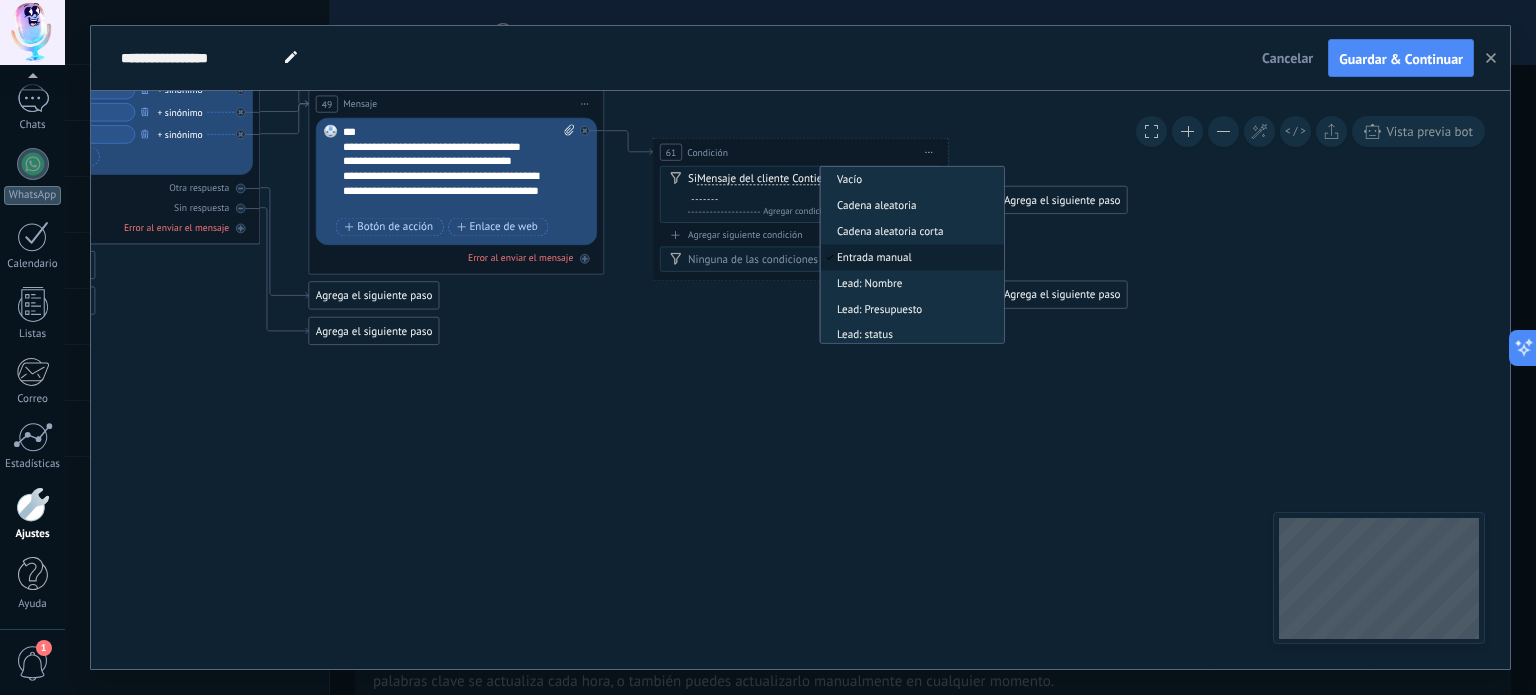 click on "Si
Mensaje del cliente
Mensaje del cliente
Emoción de la conversación
Comentario del cliente
El cliente
Código de chat activo
Mensajero de chat activo
Fuente de cliente potencial
Estado de la conversación
Estado de respuesta
Estado de interacción
a" at bounding box center [803, 187] 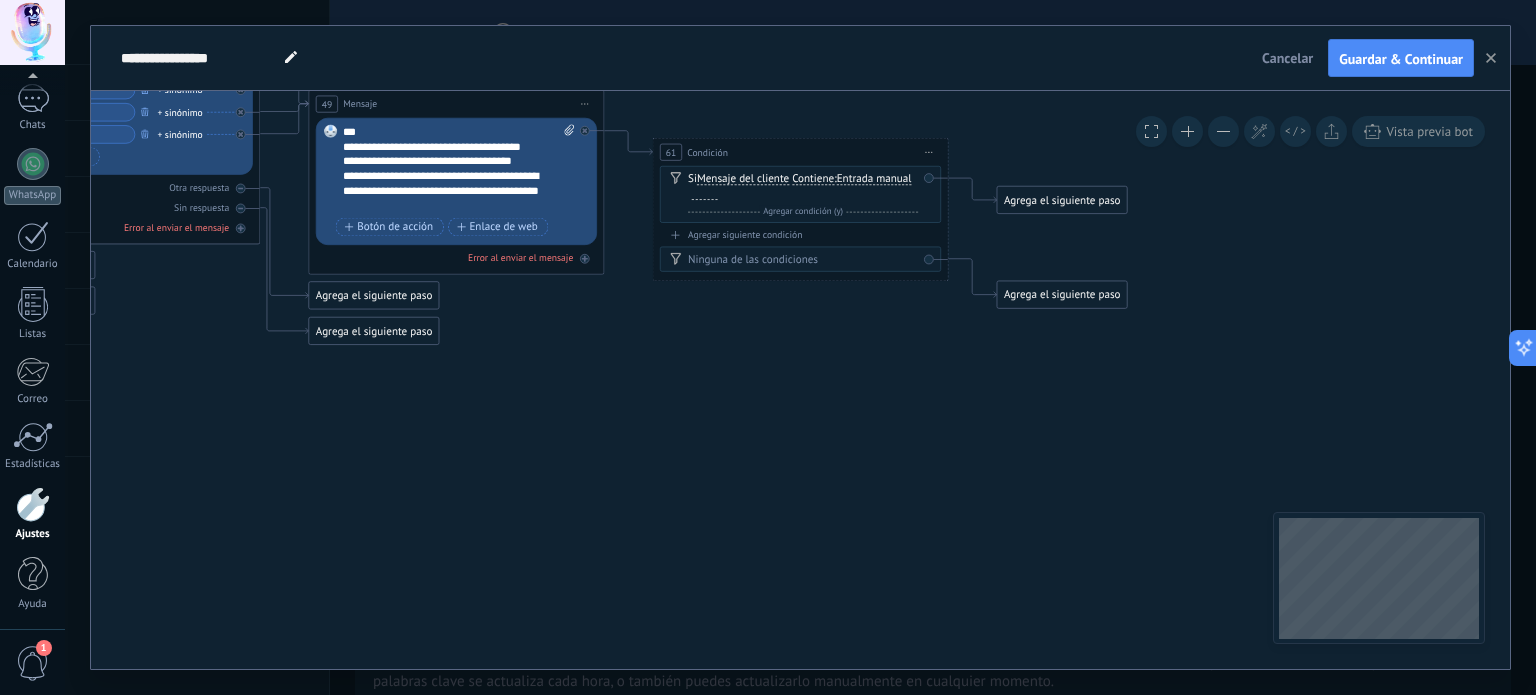 click on "Ninguna de las condiciones" at bounding box center (803, 260) 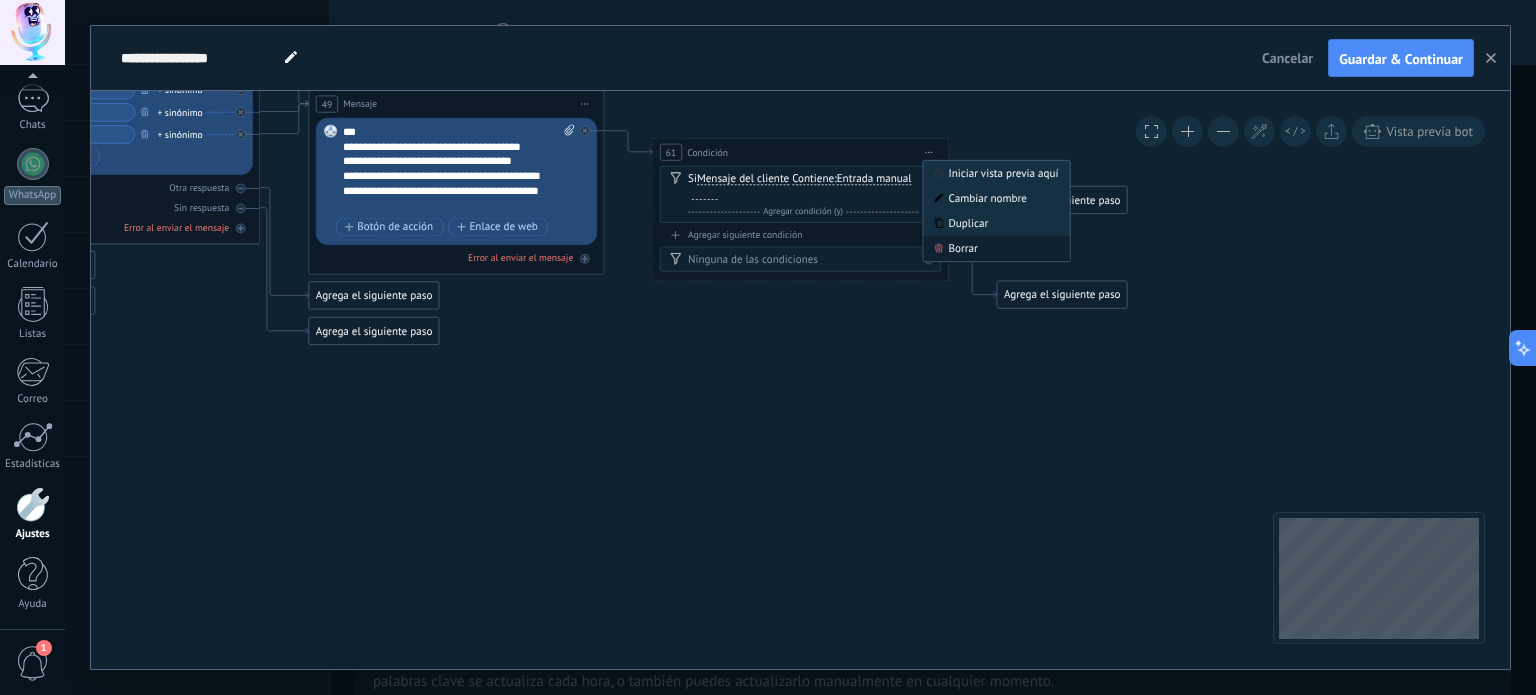 click on "Borrar" at bounding box center (996, 248) 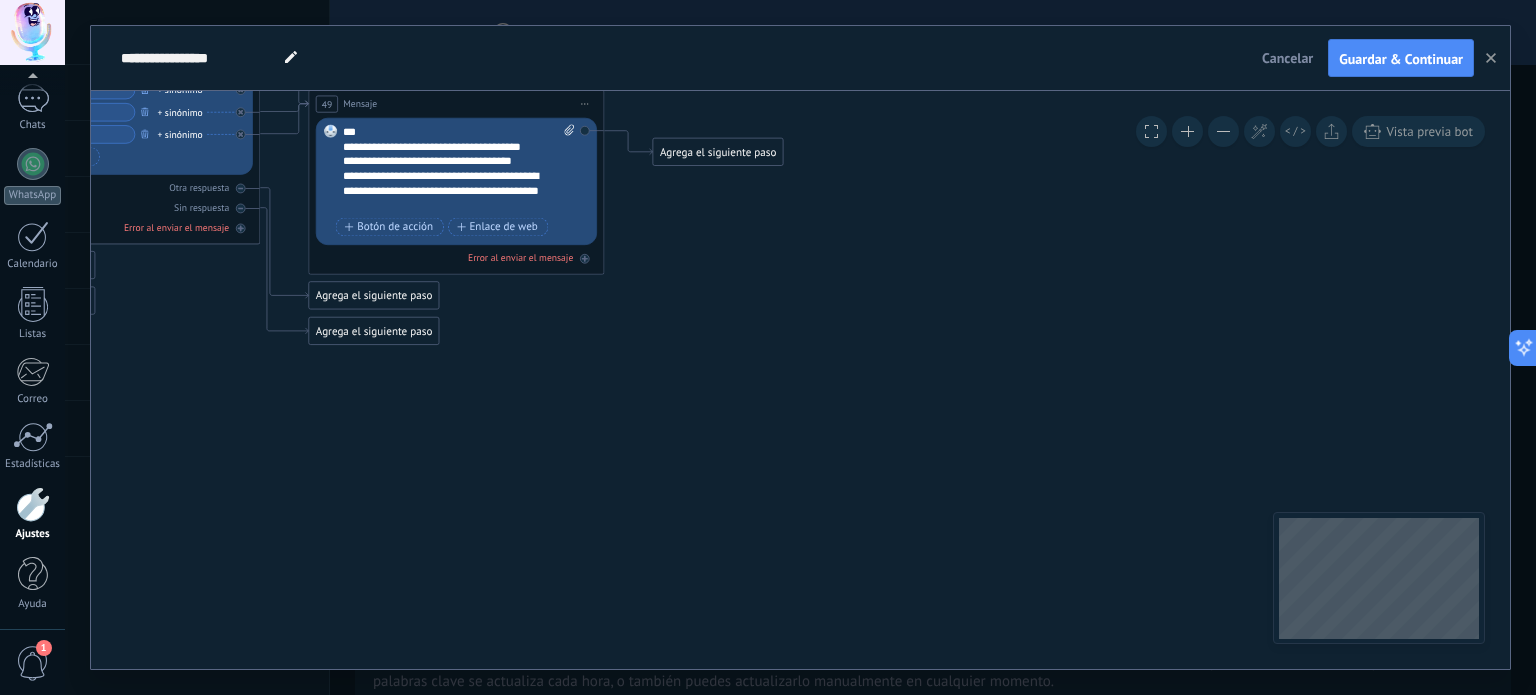 click on "Agrega el siguiente paso" at bounding box center (718, 152) 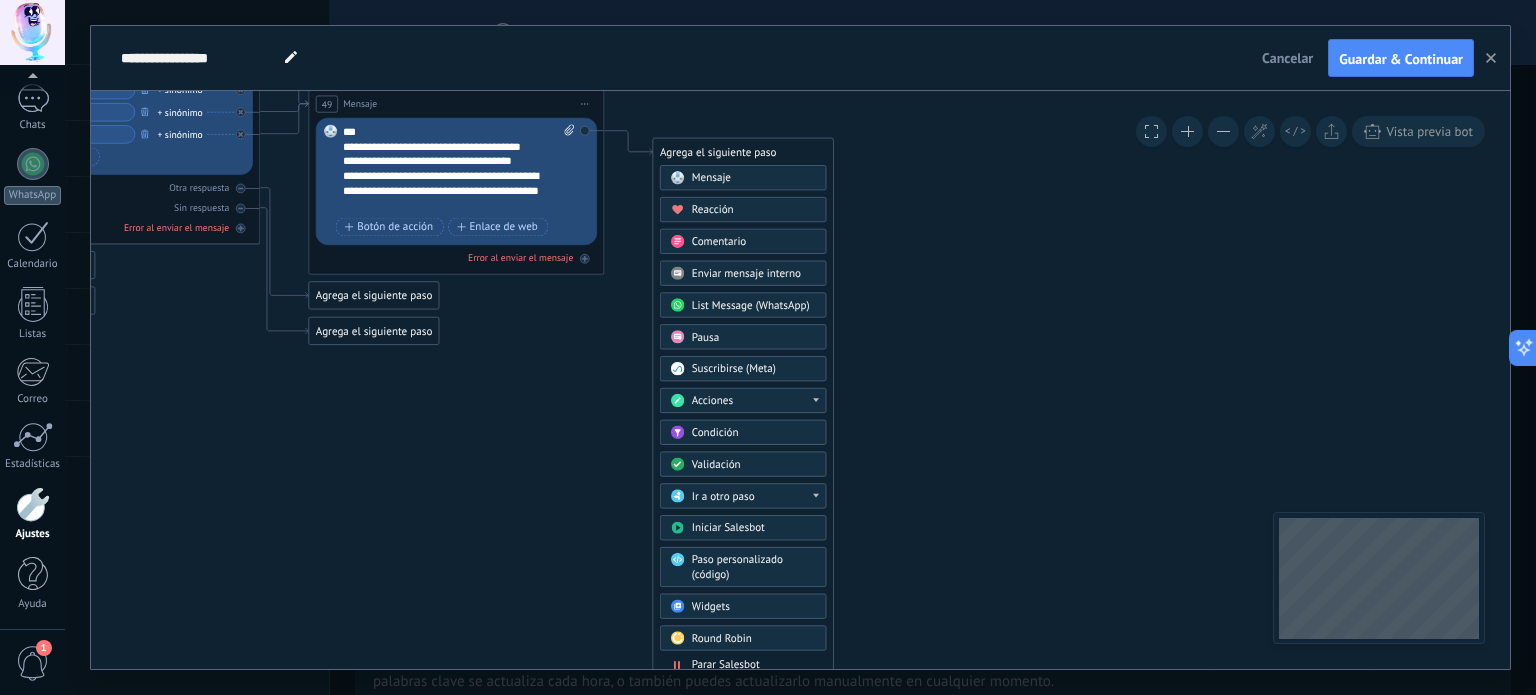 click on "List Message (WhatsApp)" at bounding box center [751, 306] 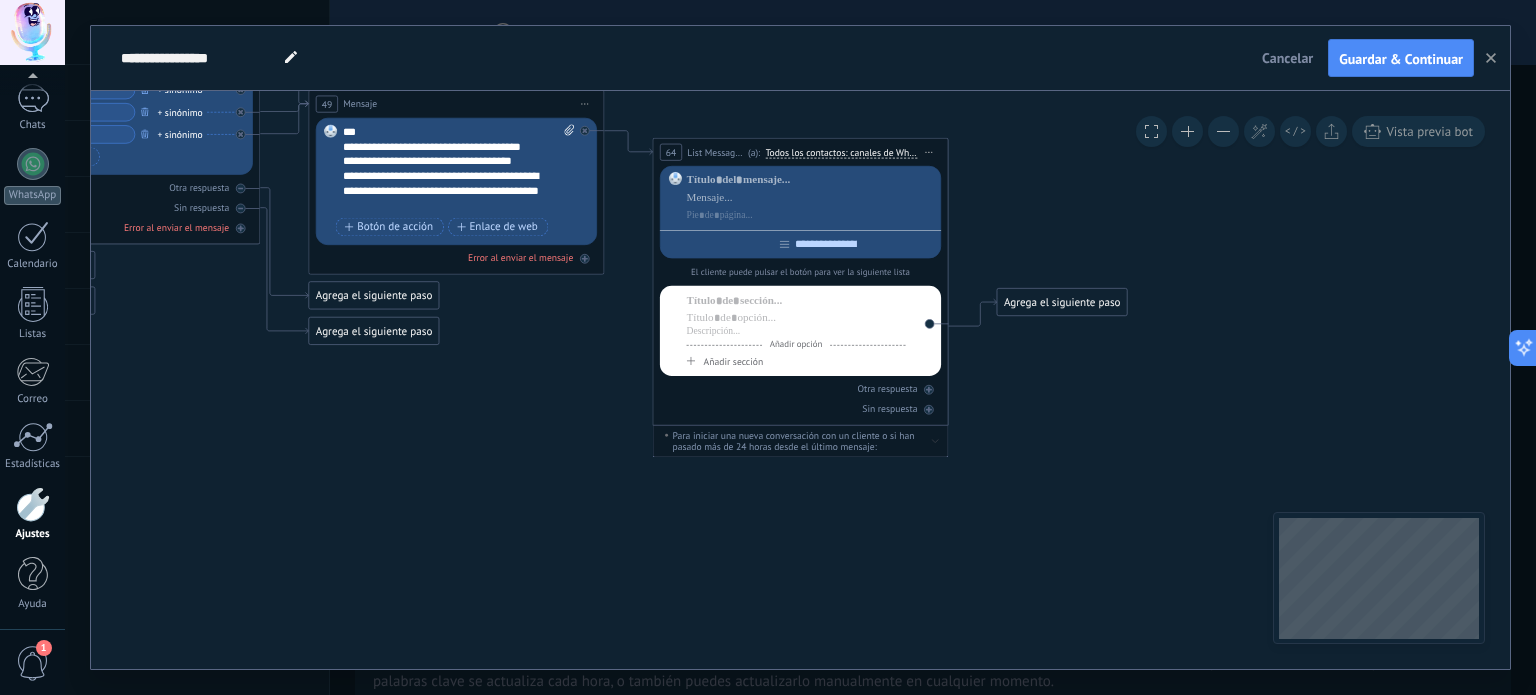 click on "Iniciar vista previa aquí
Cambiar nombre
Duplicar
[GEOGRAPHIC_DATA]" at bounding box center (929, 152) 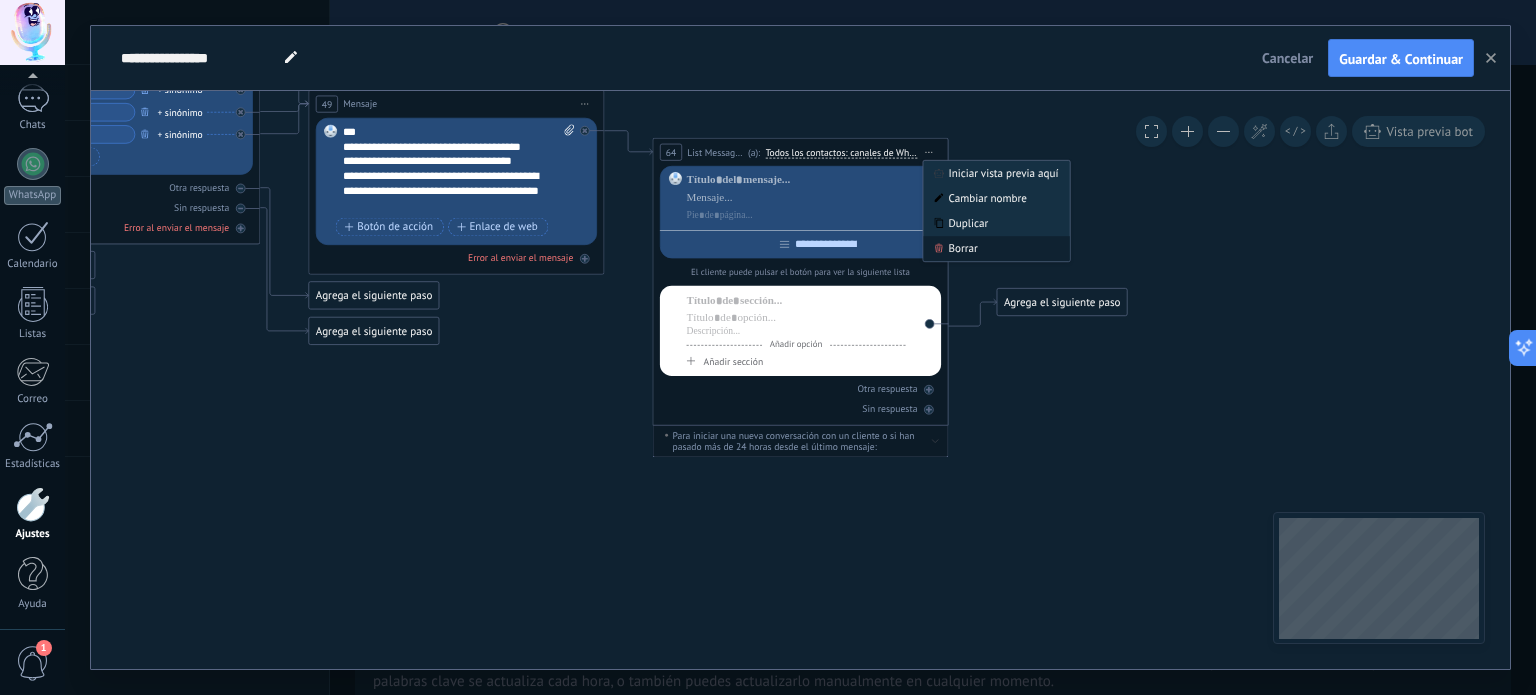 click on "Borrar" at bounding box center [996, 248] 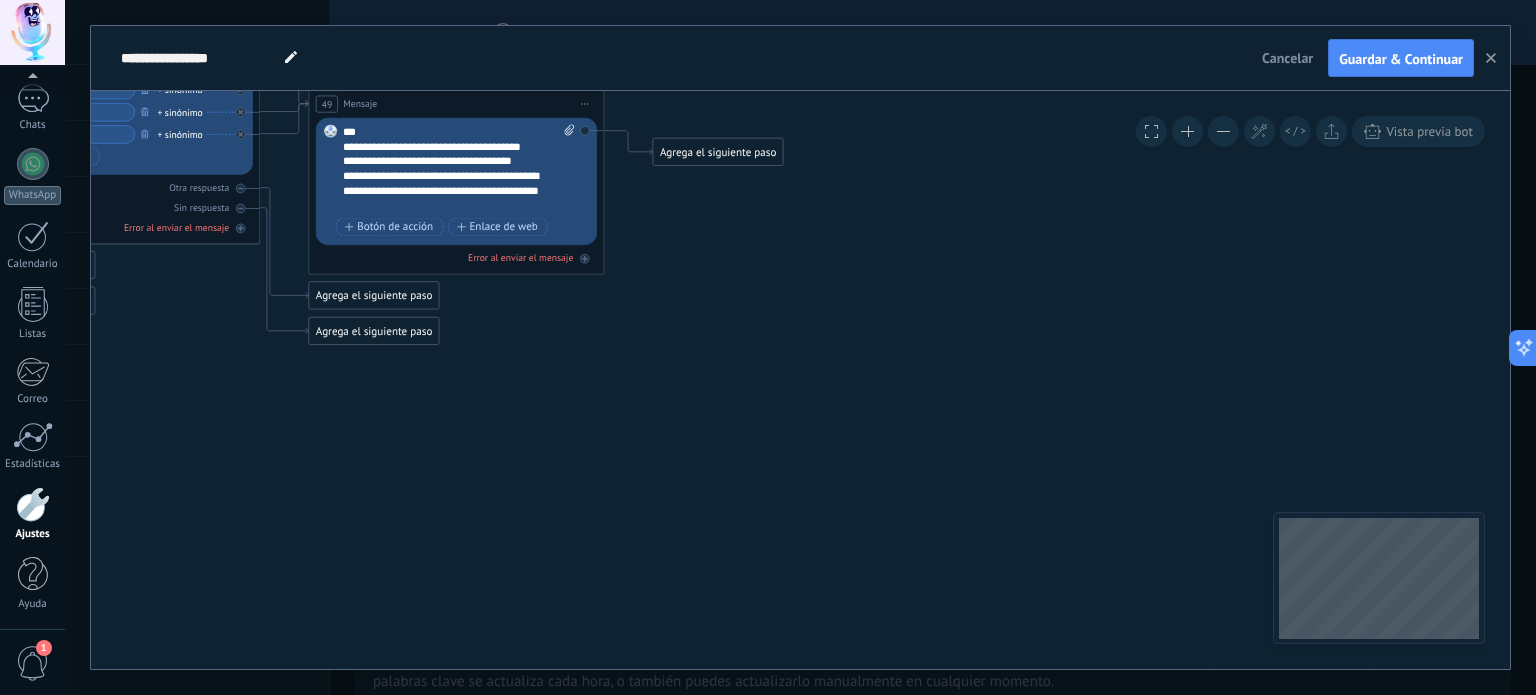 click on "Agrega el siguiente paso" at bounding box center (718, 152) 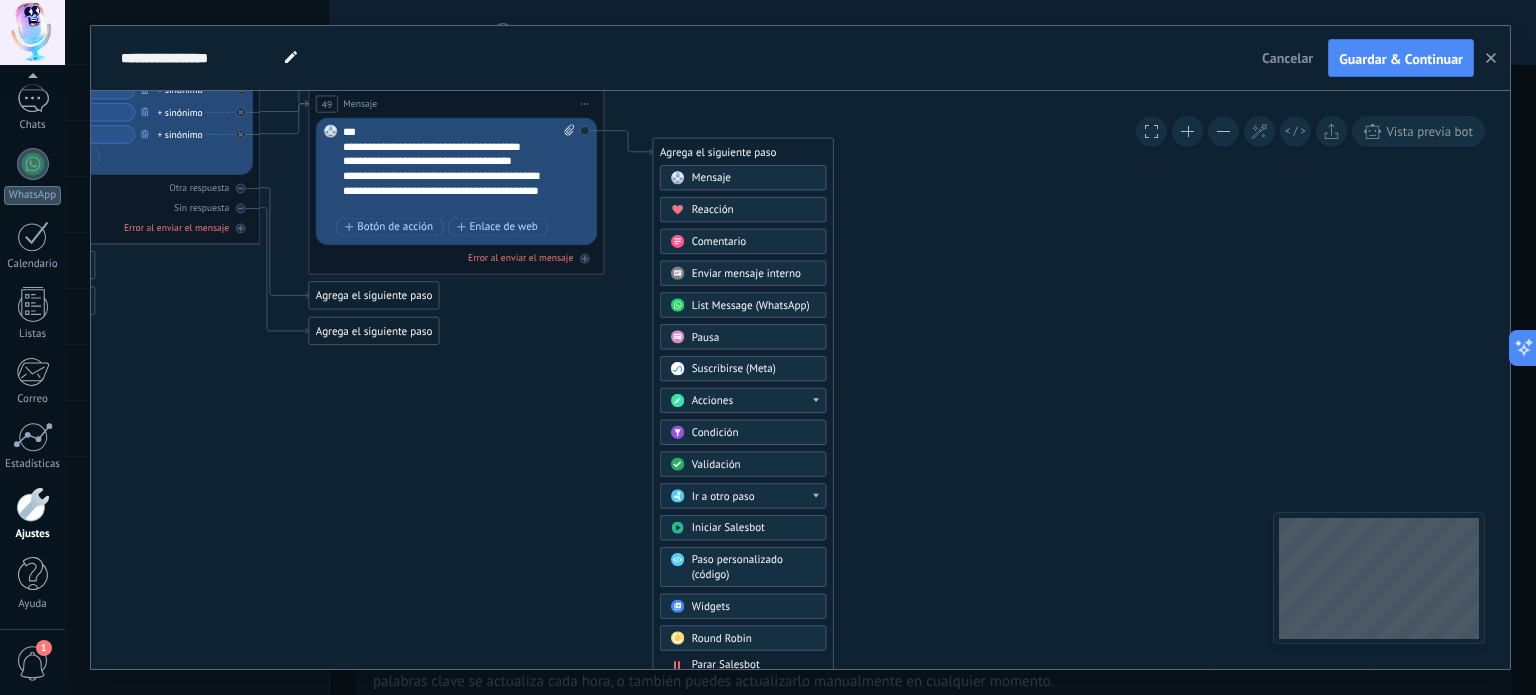 click on "Pausa" at bounding box center [754, 337] 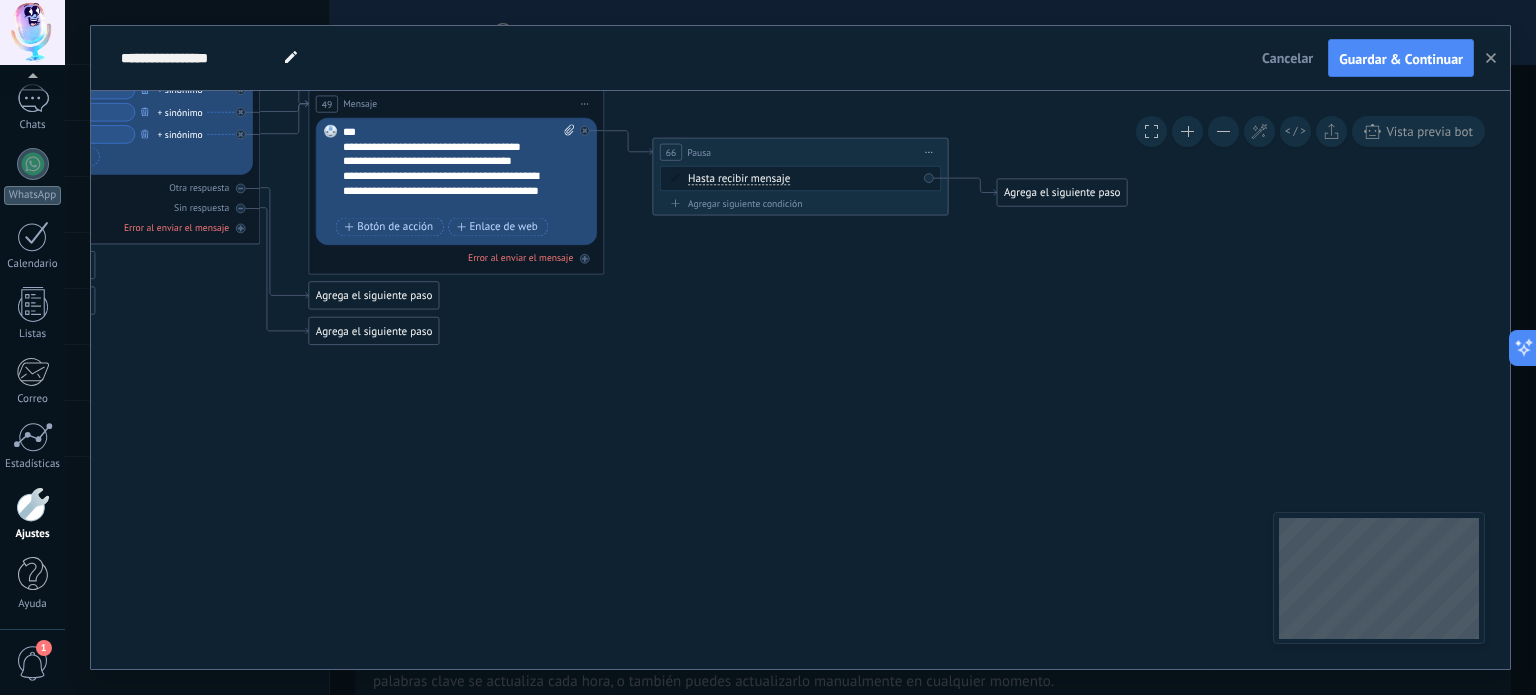 click on "Hasta recibir mensaje
Hasta recibir mensaje
Temporizador
Excepto horas laborales
Hasta que se abrió el video
Hasta que se cierre el video
Hasta recibir mensaje
Hasta recibir mensaje
Temporizador
*" at bounding box center (800, 178) 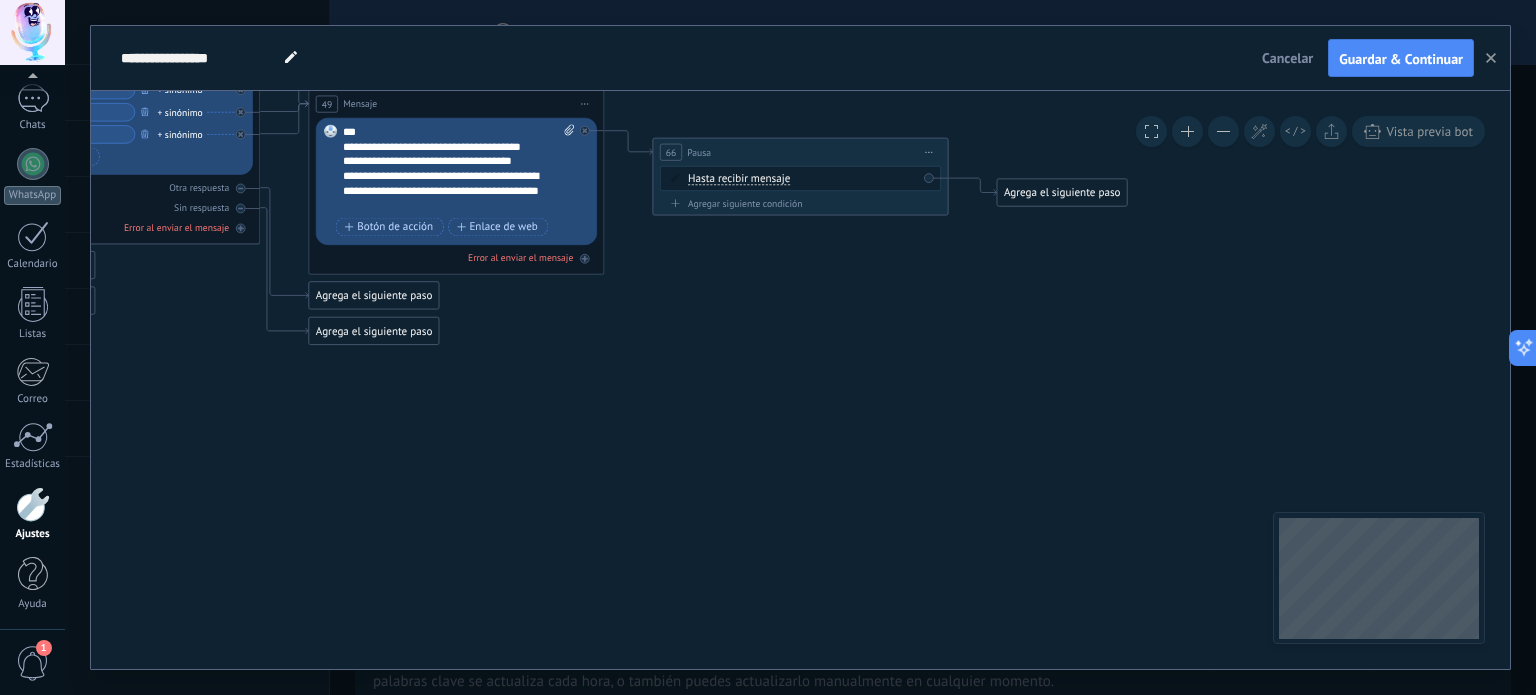 click on "Hasta recibir mensaje" at bounding box center [739, 179] 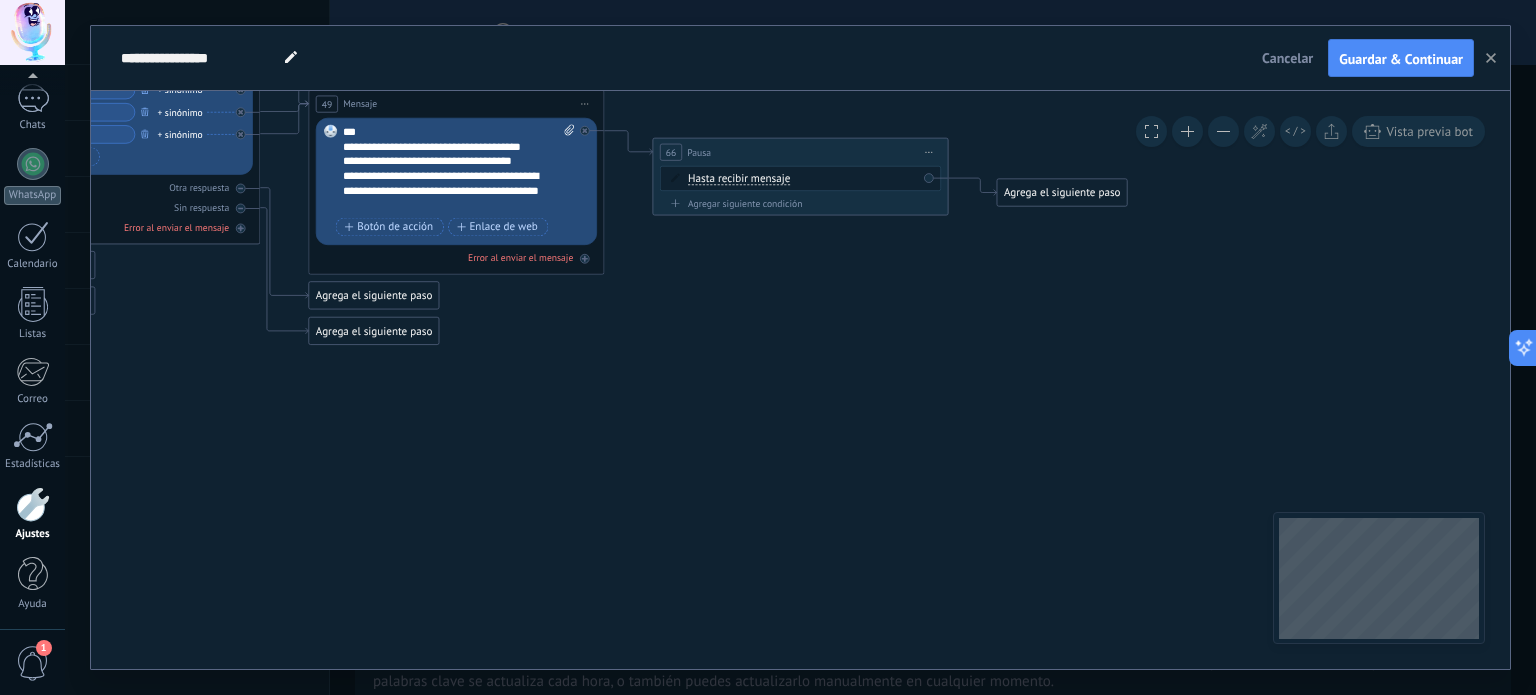 click on "Hasta recibir mensaje" at bounding box center (773, 179) 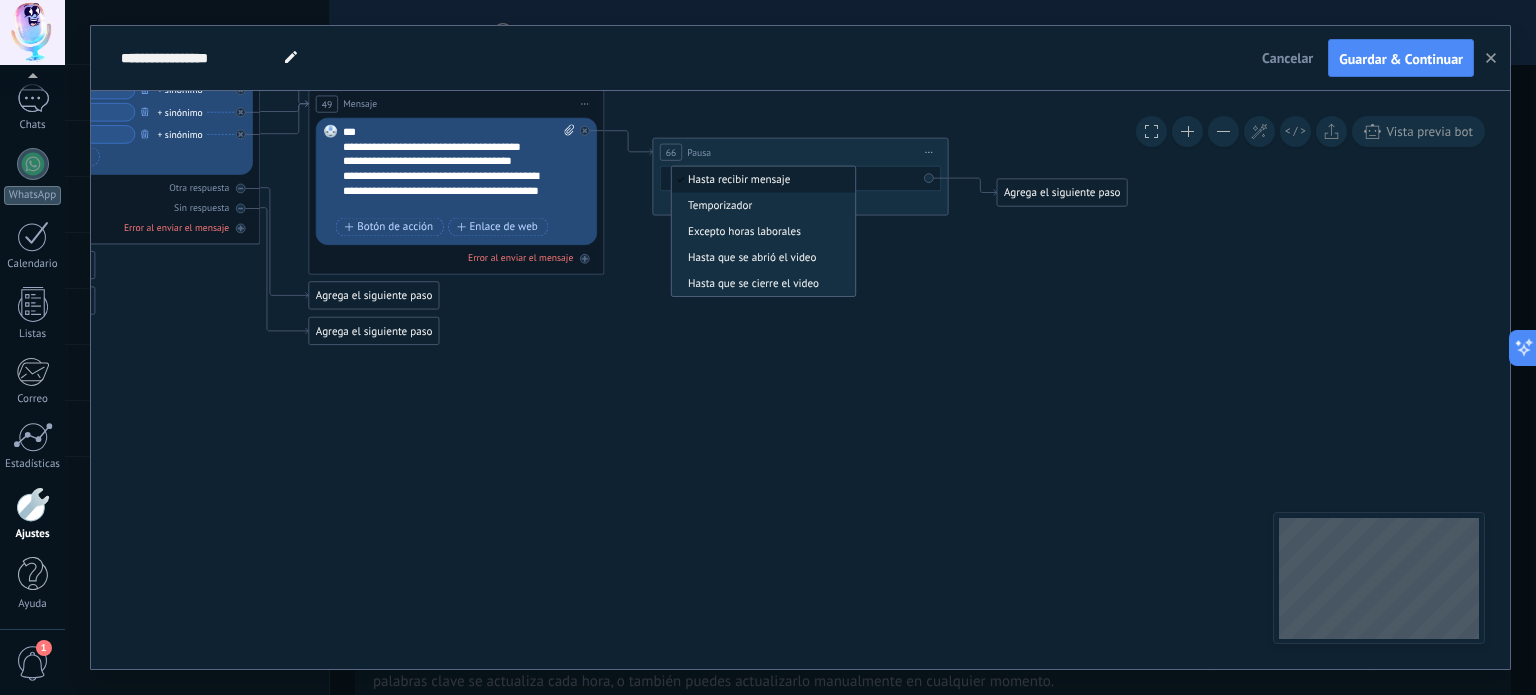 click 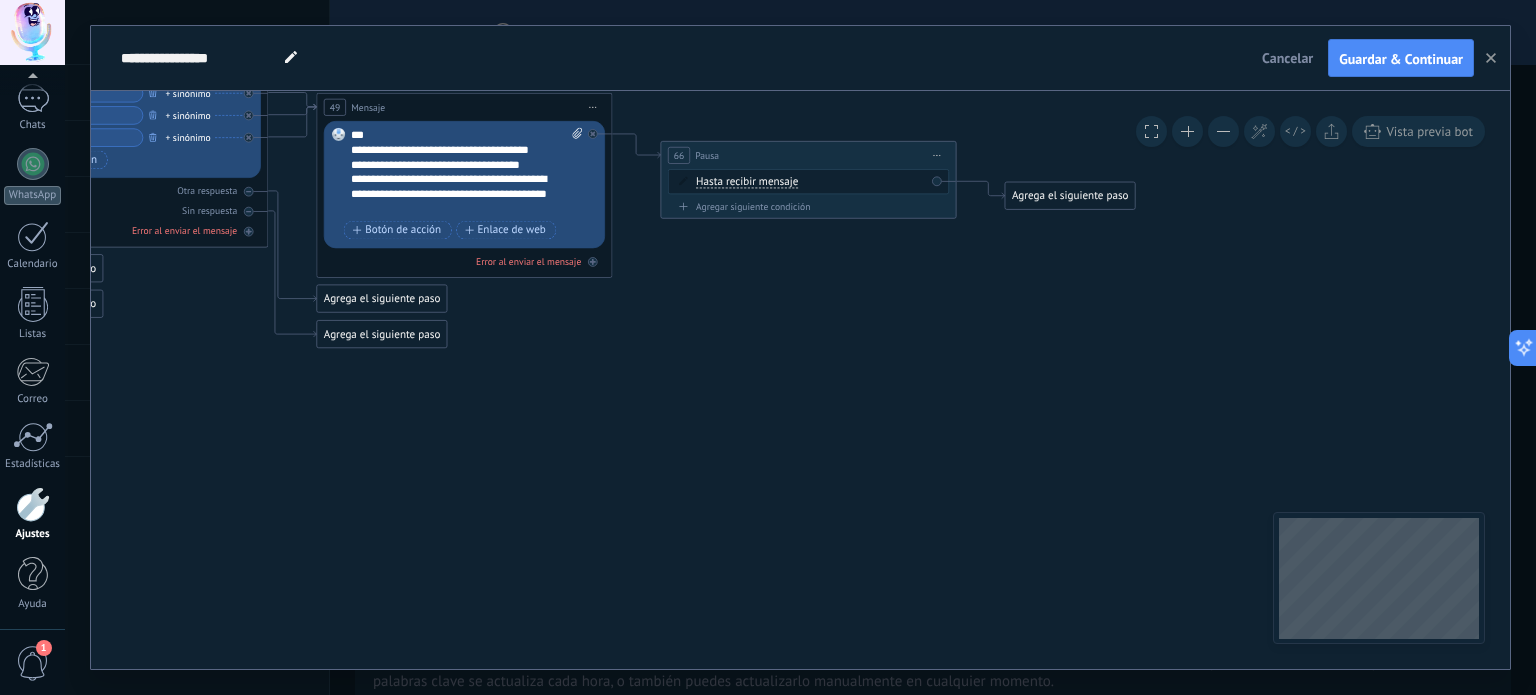 click on "Iniciar vista previa aquí
Cambiar nombre
Duplicar
[GEOGRAPHIC_DATA]" at bounding box center [937, 155] 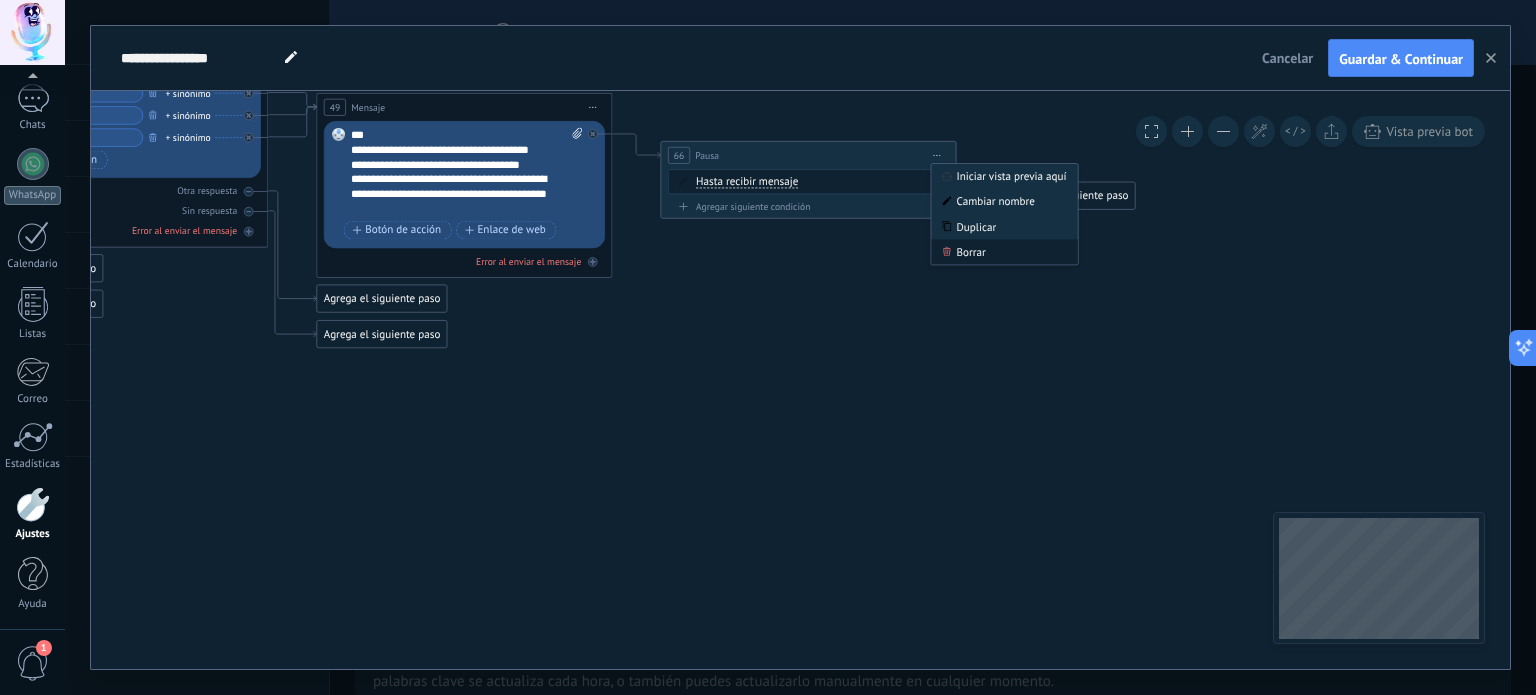 click on "Borrar" at bounding box center [1004, 252] 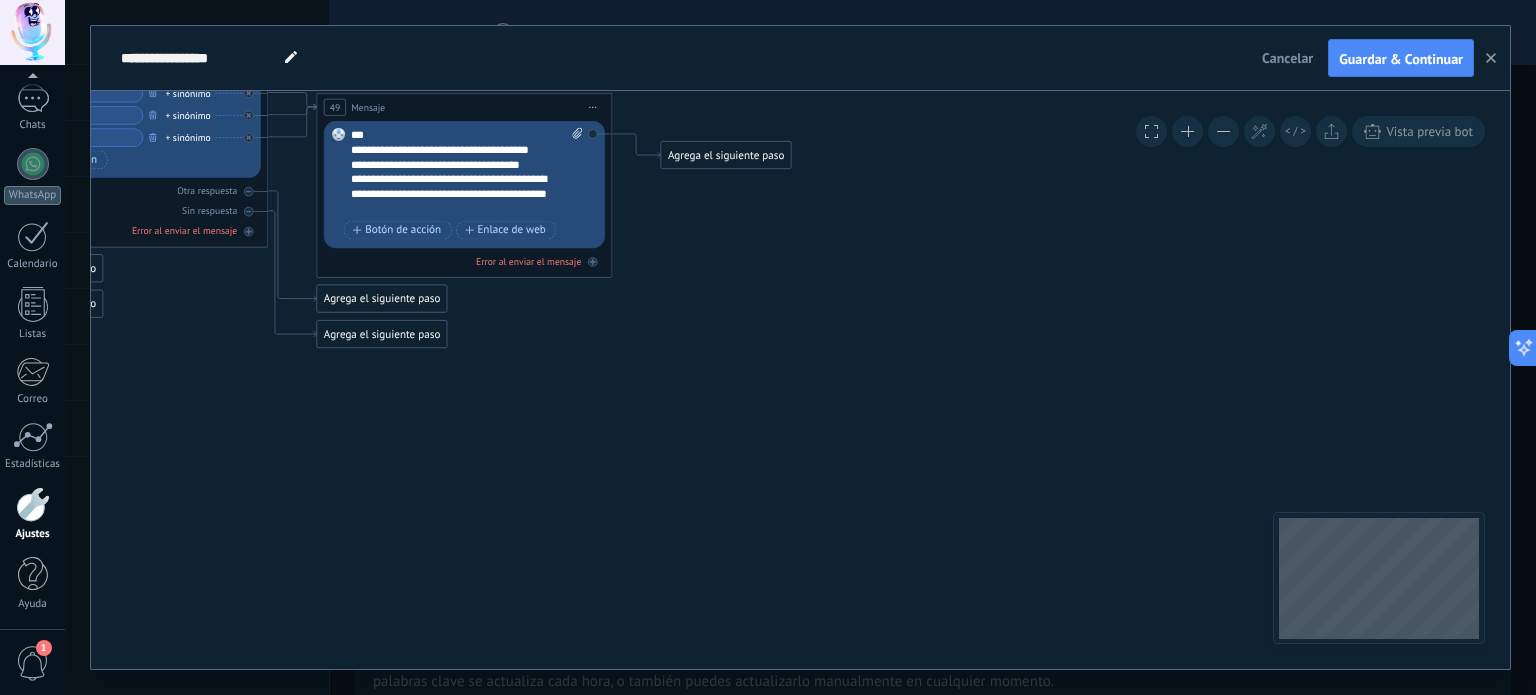 click on "Agrega el siguiente paso" at bounding box center (726, 155) 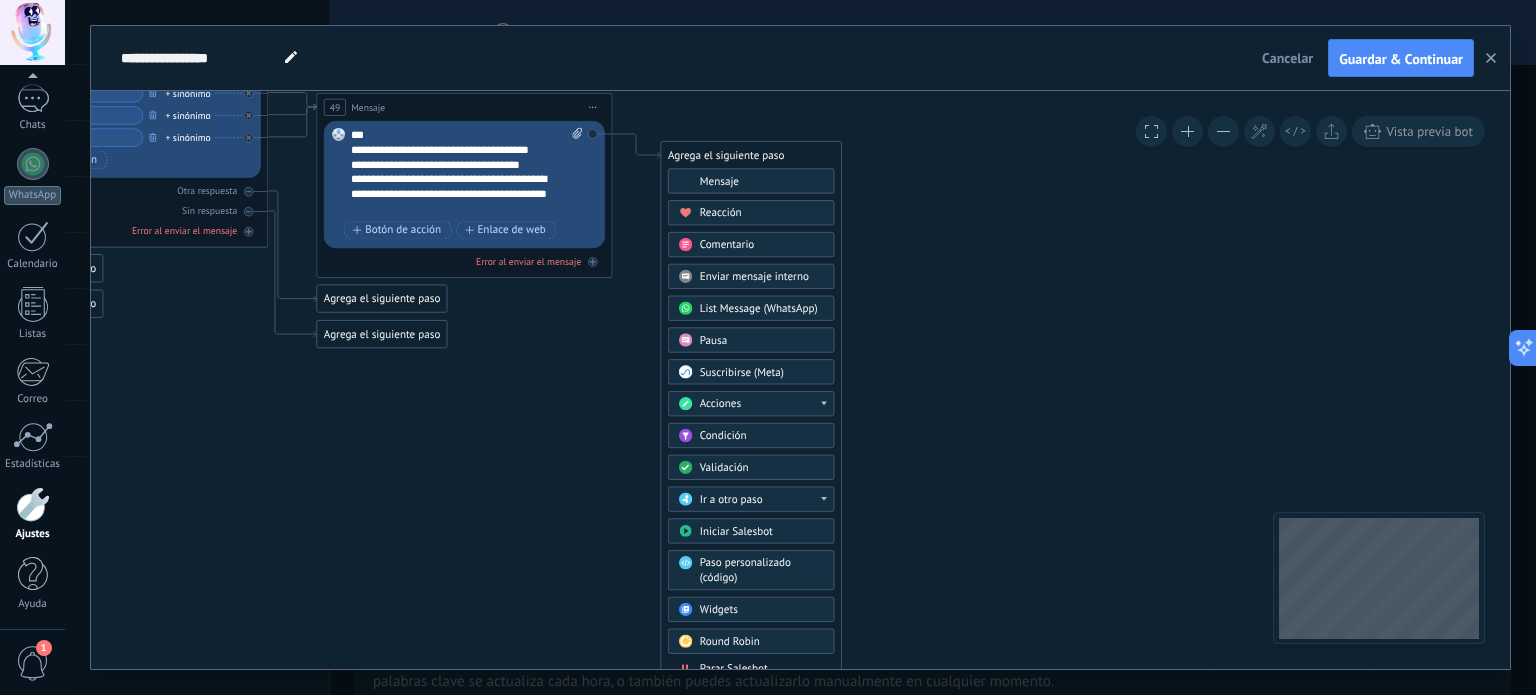 click on "Acciones" at bounding box center [762, 404] 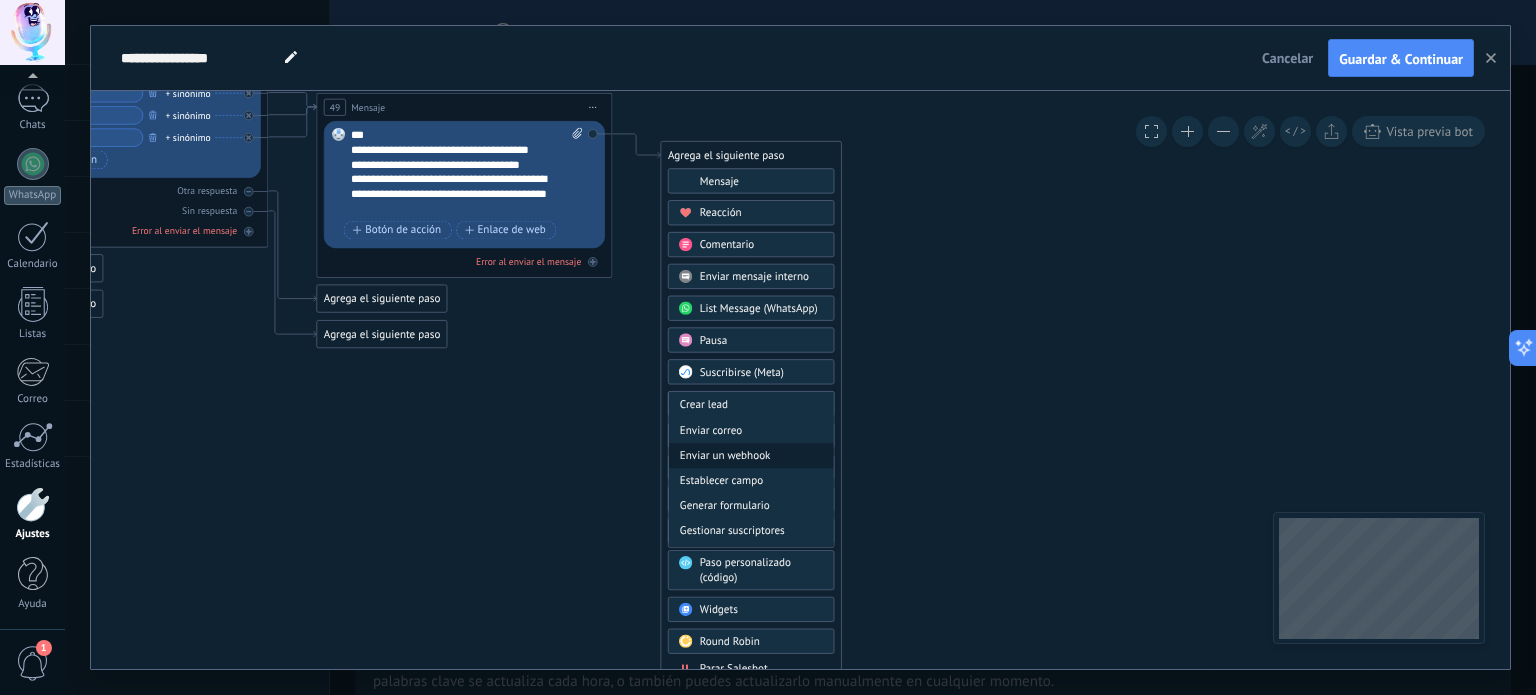 scroll, scrollTop: 265, scrollLeft: 0, axis: vertical 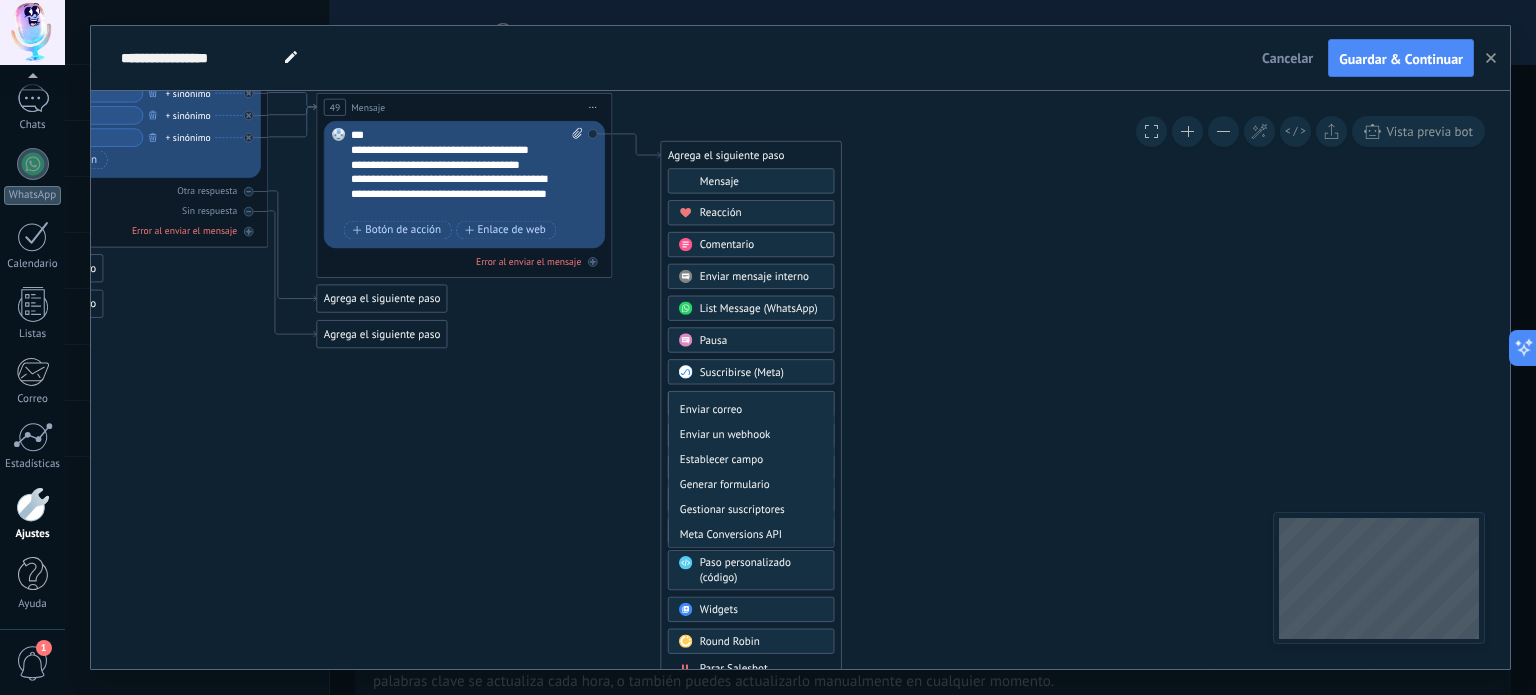 click 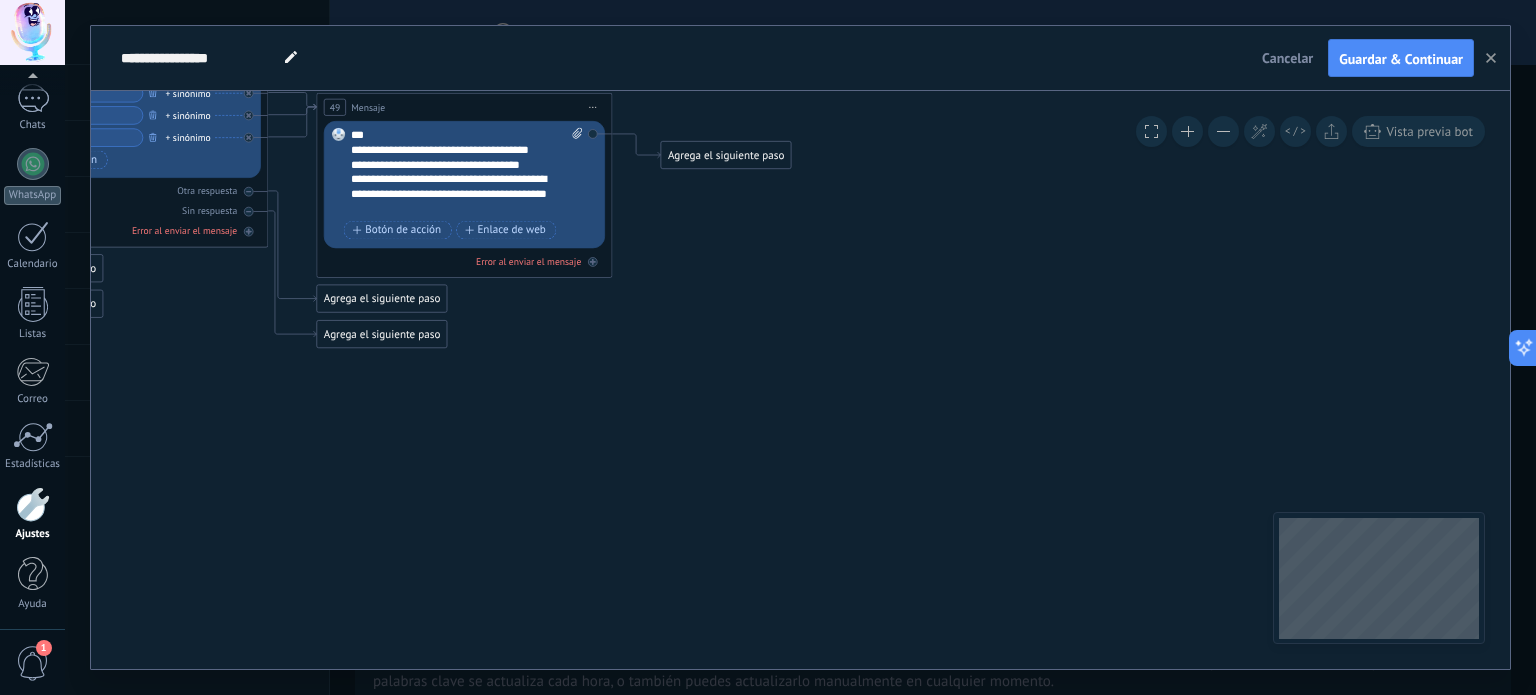 click on "Agrega el siguiente paso" at bounding box center (726, 155) 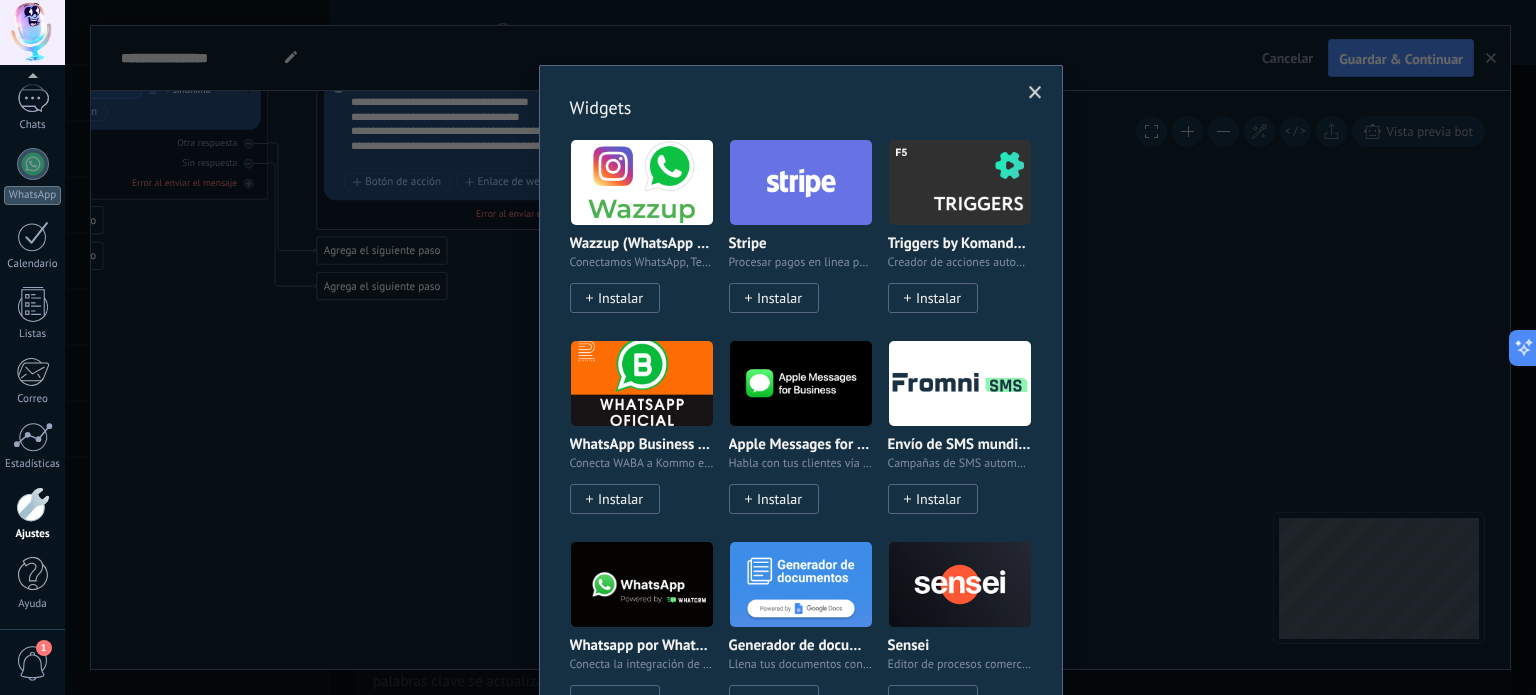 click on ".abccls-1,.abccls-2{fill-rule:evenodd}.abccls-2{fill:#fff} .abfcls-1{fill:none}.abfcls-2{fill:#fff} .abncls-1{isolation:isolate}.abncls-2{opacity:.06}.abncls-2,.abncls-3,.abncls-6{mix-blend-mode:multiply}.abncls-3{opacity:.15}.abncls-4,.abncls-8{fill:#fff}.abncls-5{fill:url(#abnlinear-gradient)}.abncls-6{opacity:.04}.abncls-7{fill:url(#abnlinear-gradient-2)}.abncls-8{fill-rule:evenodd} .abqst0{fill:#ffa200} .abwcls-1{fill:#252525} .cls-1{isolation:isolate} .acicls-1{fill:none} .aclcls-1{fill:#232323} .acnst0{display:none} .addcls-1,.addcls-2{fill:none;stroke-miterlimit:10}.addcls-1{stroke:#dfe0e5}.addcls-2{stroke:#a1a7ab} .adecls-1,.adecls-2{fill:none;stroke-miterlimit:10}.adecls-1{stroke:#dfe0e5}.adecls-2{stroke:#a1a7ab} .adqcls-1{fill:#8591a5;fill-rule:evenodd} .aeccls-1{fill:#5c9f37} .aeecls-1{fill:#f86161} .aejcls-1{fill:#8591a5;fill-rule:evenodd} .aekcls-1{fill-rule:evenodd} .aelcls-1{fill-rule:evenodd;fill:currentColor} .aemcls-1{fill-rule:evenodd;fill:currentColor} .aencls-2{fill:#f86161;opacity:.3}" at bounding box center [768, 347] 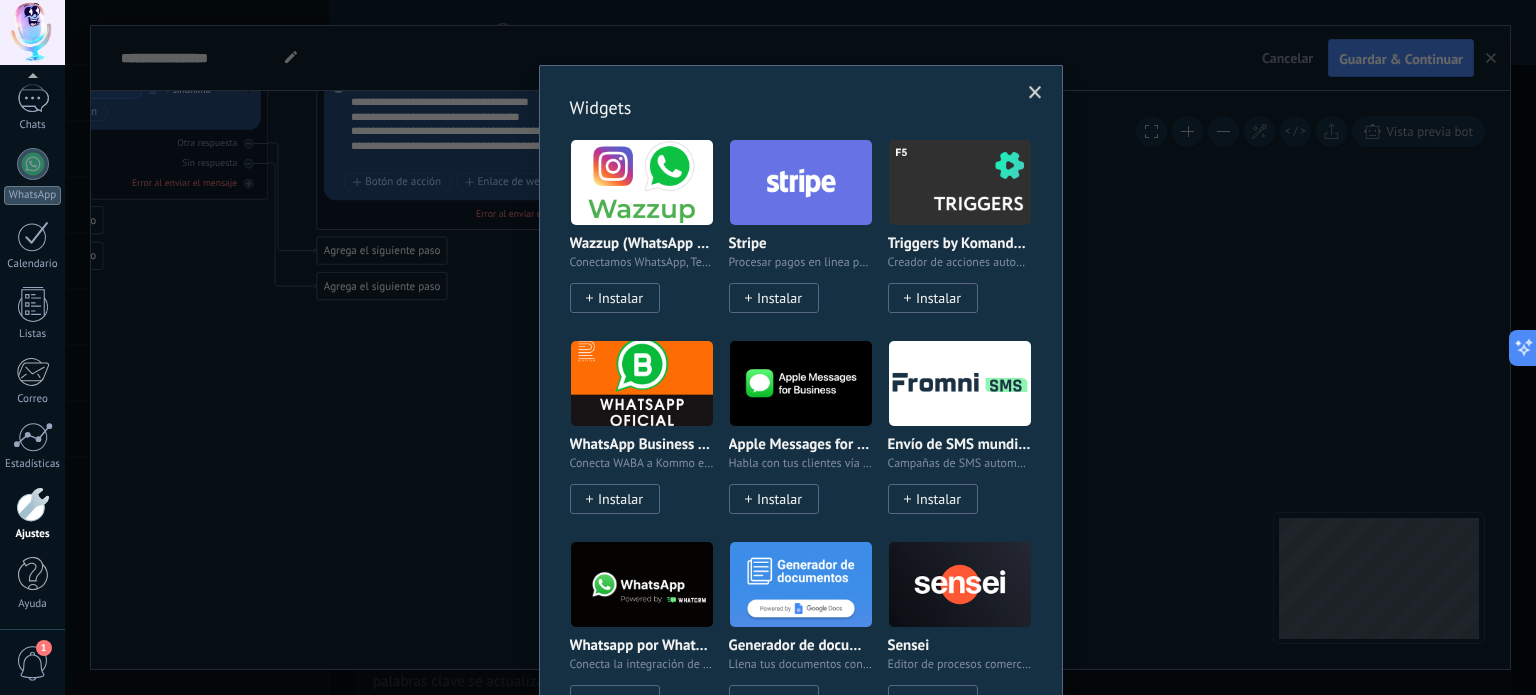 click on "Widgets Wazzup (WhatsApp & Instagram) Conectamos WhatsApp, Telegram e Instagram a Kommo Instalar Stripe Procesar pagos en linea para negocios digitales  Instalar Triggers by Komanda F5 Creador de acciones automáticas Instalar WhatsApp Business API (WABA) via Radist.Online Conecta WABA a Kommo en 10 minutos Instalar Apple Messages for Business Habla con tus clientes vía iMessage Instalar Envío de SMS mundiald por Fromni Campañas de SMS automatizadas y manuales - Kommo Instalar Whatsapp por Whatcrm y Telphin Conecta la integración de WhatsApp en un minuto Instalar Generador de documentos Llena tus documentos con la info de tus leads Instalar Sensei Editor de procesos comerciales de venta Instalar Telegram de Whatcrm Conecte la integración de Telegram en un minuto Instalar Etapa del Lead por KWID Verificación de la etapa del lead en Salesbot Instalar PayPal Crea y envía formatos de pago Instalar Mercado Pago Mercado Pago Instalar Webhooks de Salesbot por KWID Enviar webhooks desde Salesbot Instalar" at bounding box center [800, 347] 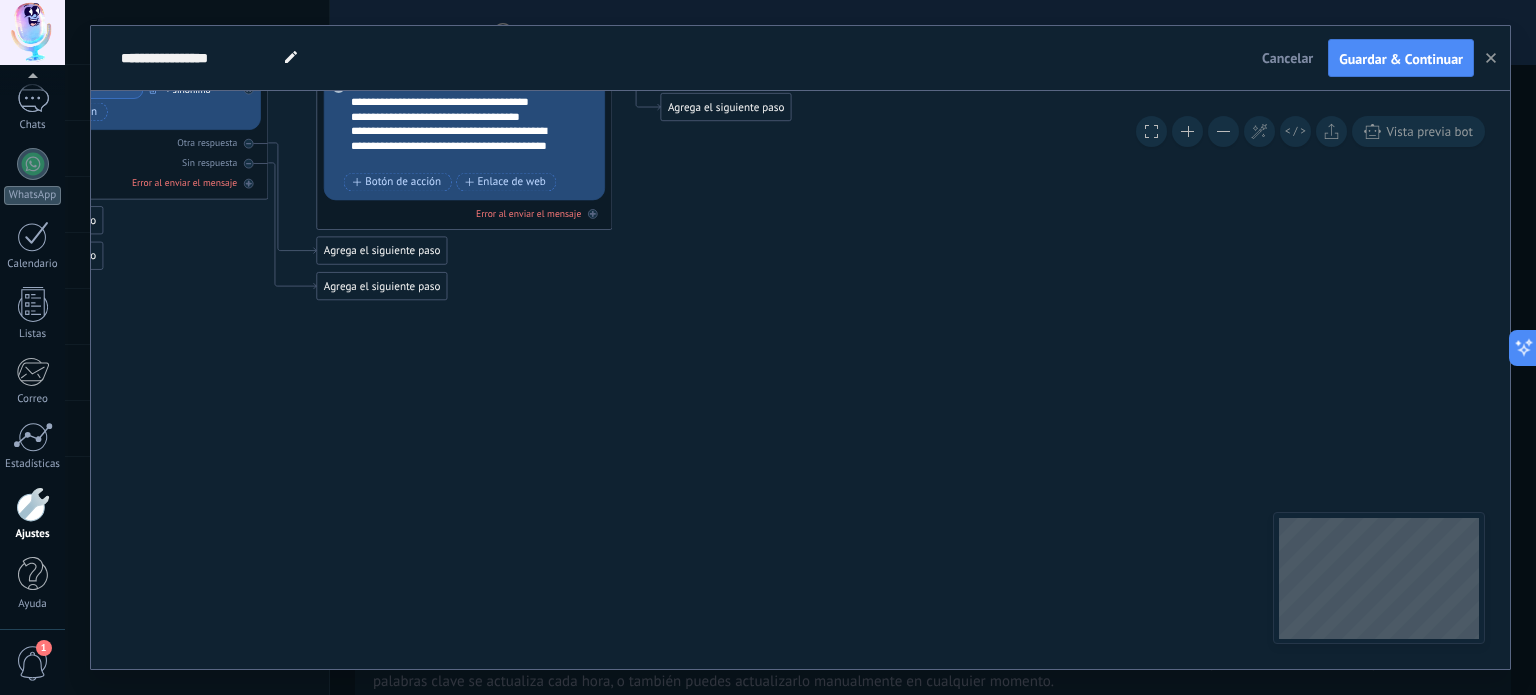 click on "Agrega el siguiente paso" at bounding box center (726, 107) 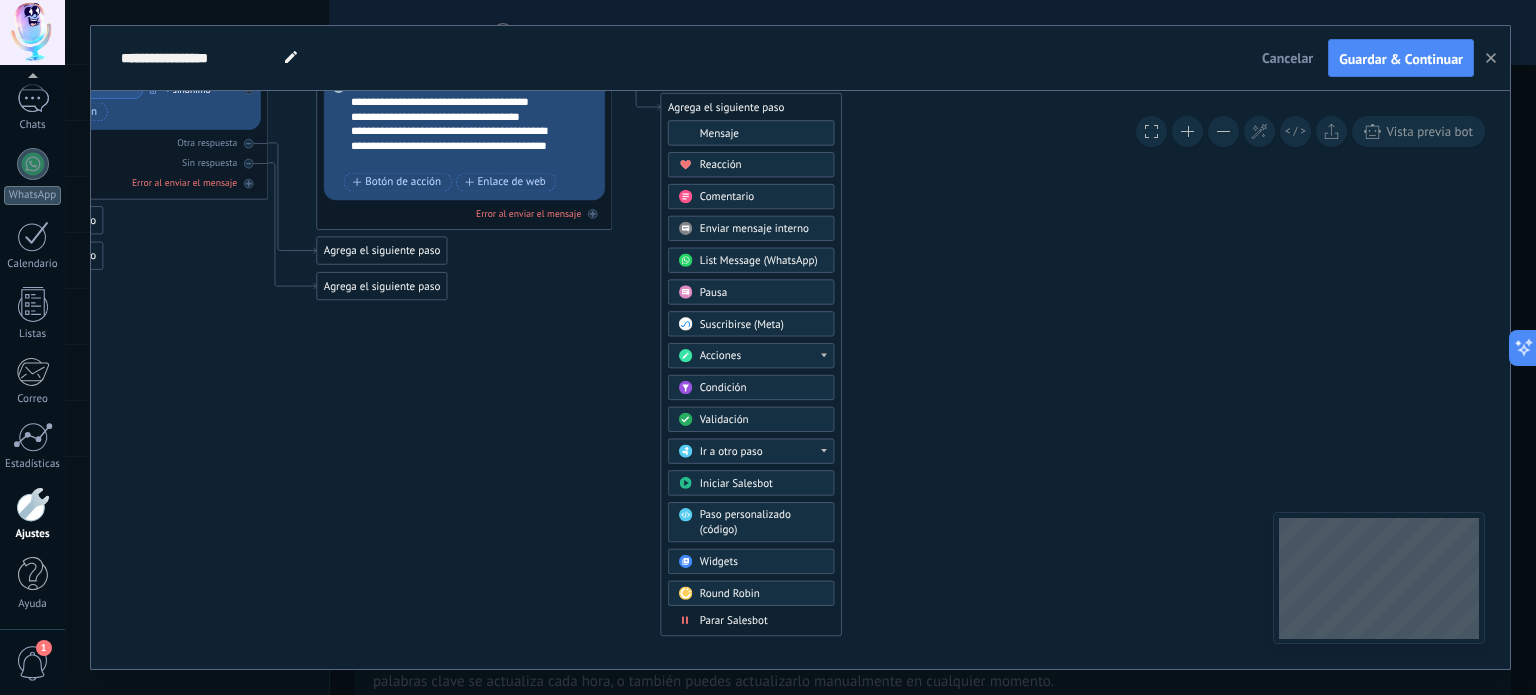 click on "Round Robin" at bounding box center (730, 594) 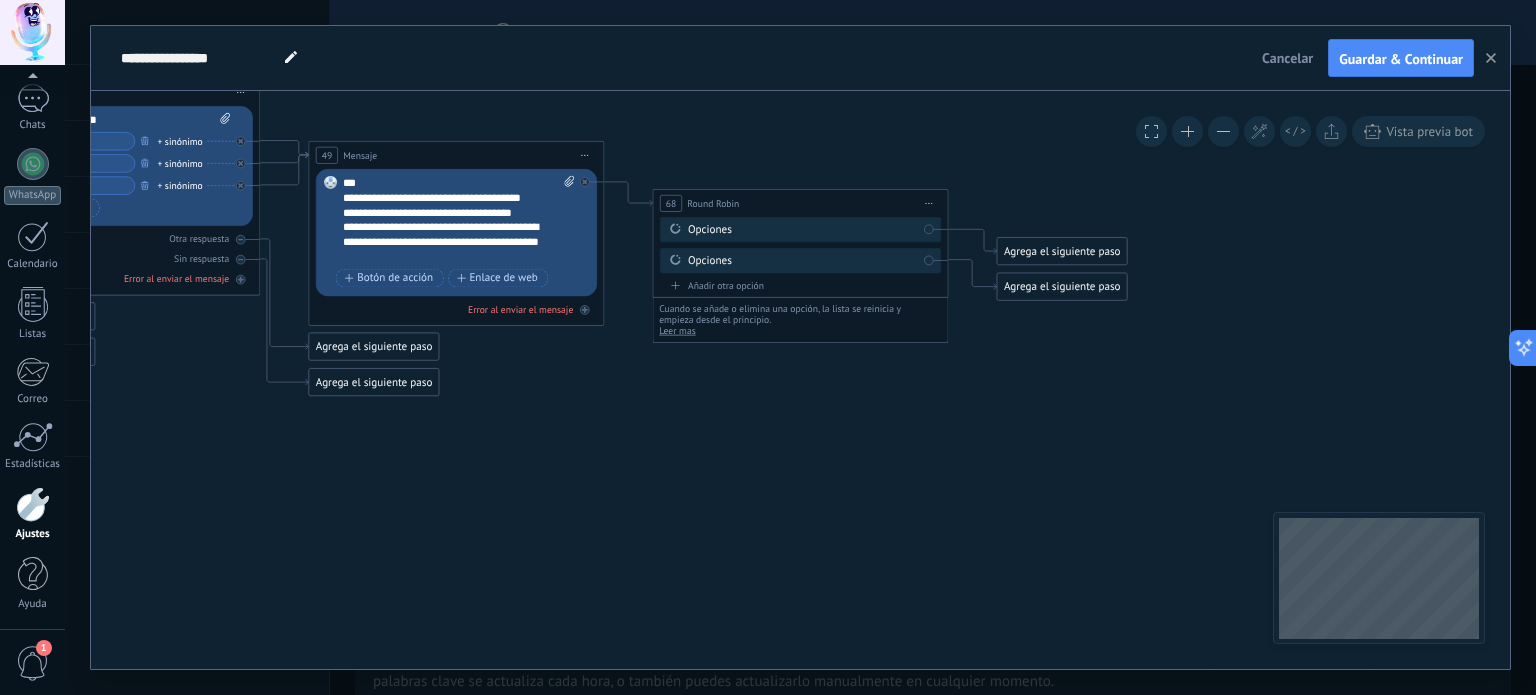 drag, startPoint x: 828, startPoint y: 244, endPoint x: 816, endPoint y: 236, distance: 14.422205 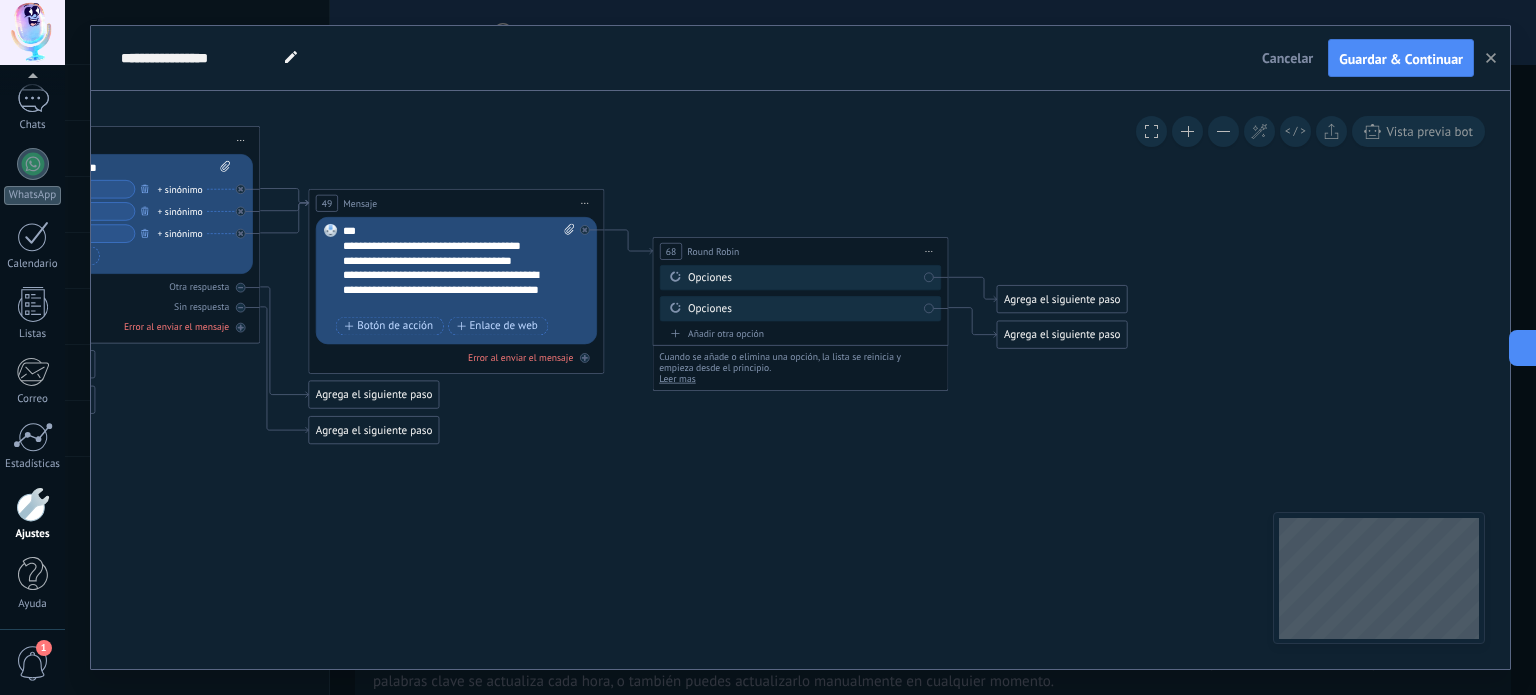click 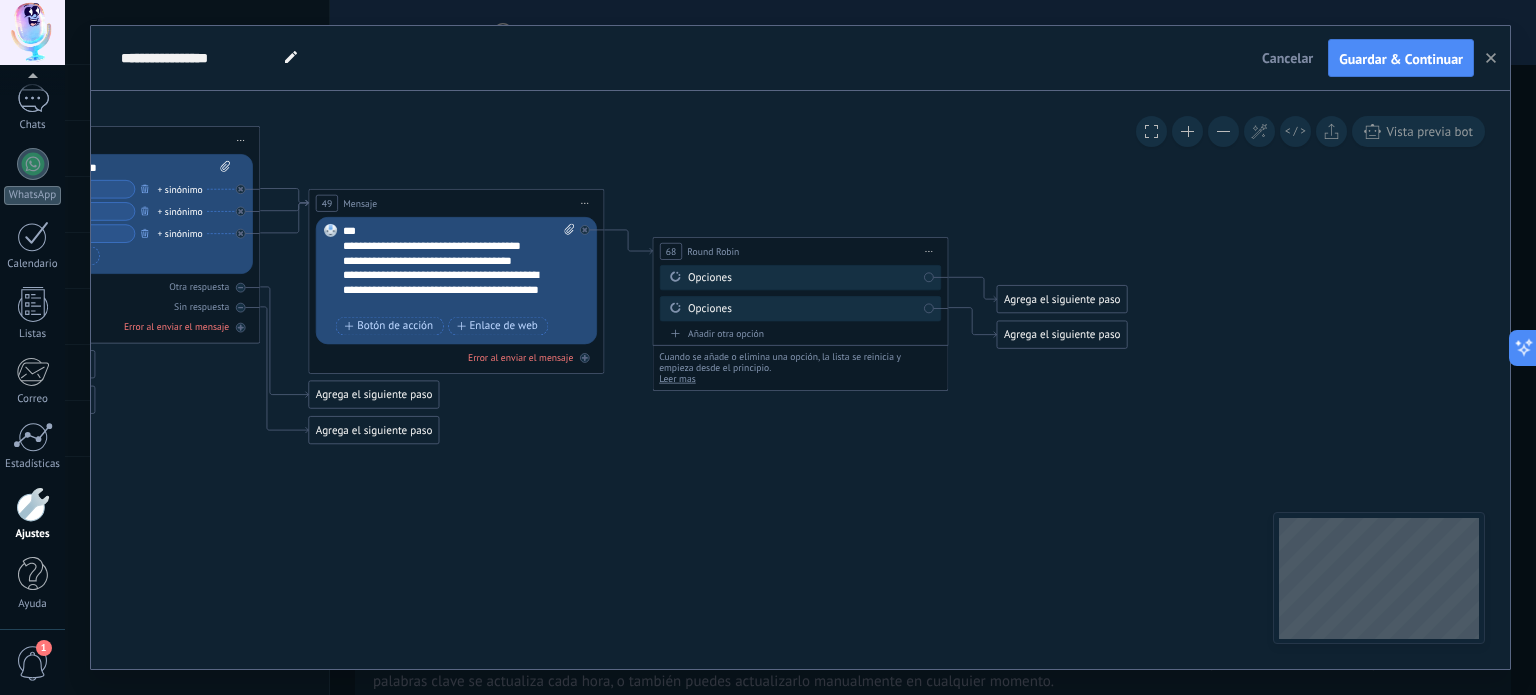 click on "Opciones" at bounding box center (803, 277) 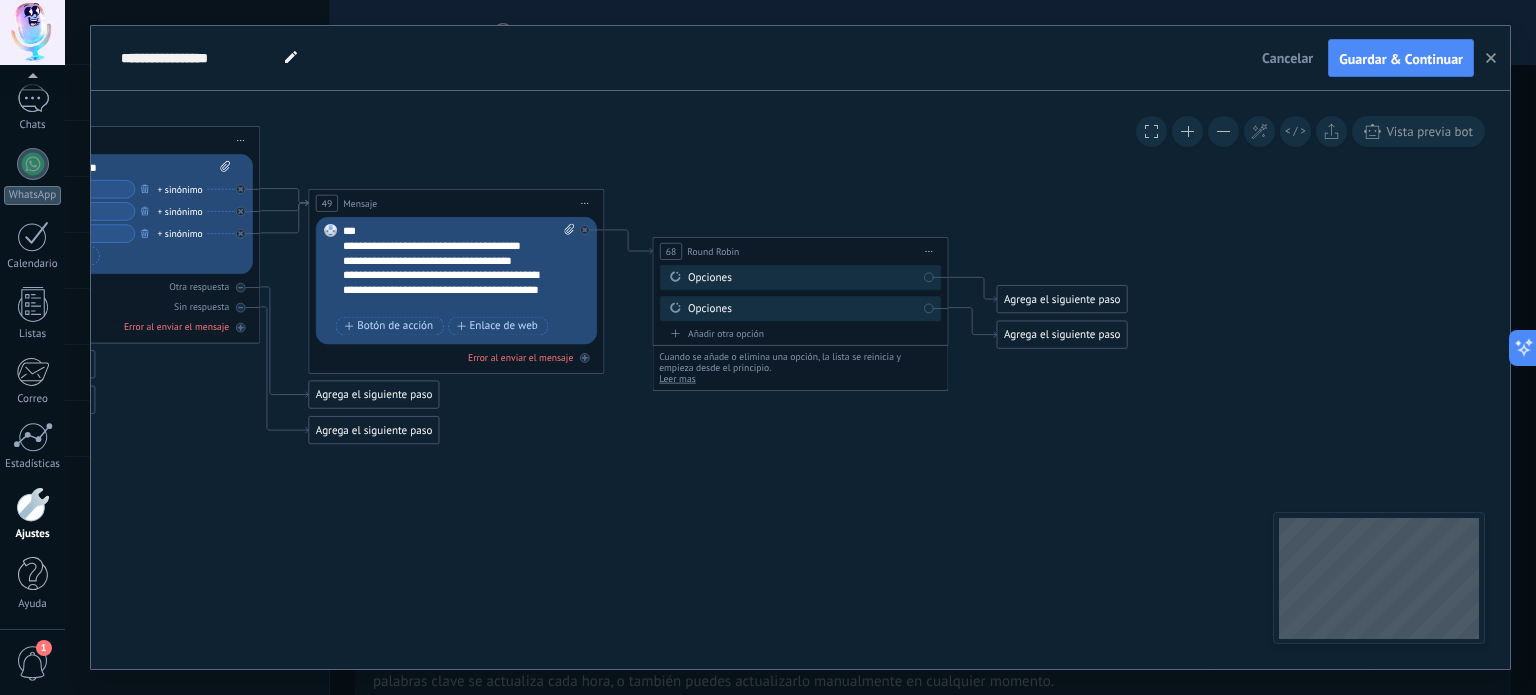 click on "Iniciar vista previa aquí
Cambiar nombre
Duplicar
[GEOGRAPHIC_DATA]" at bounding box center (929, 251) 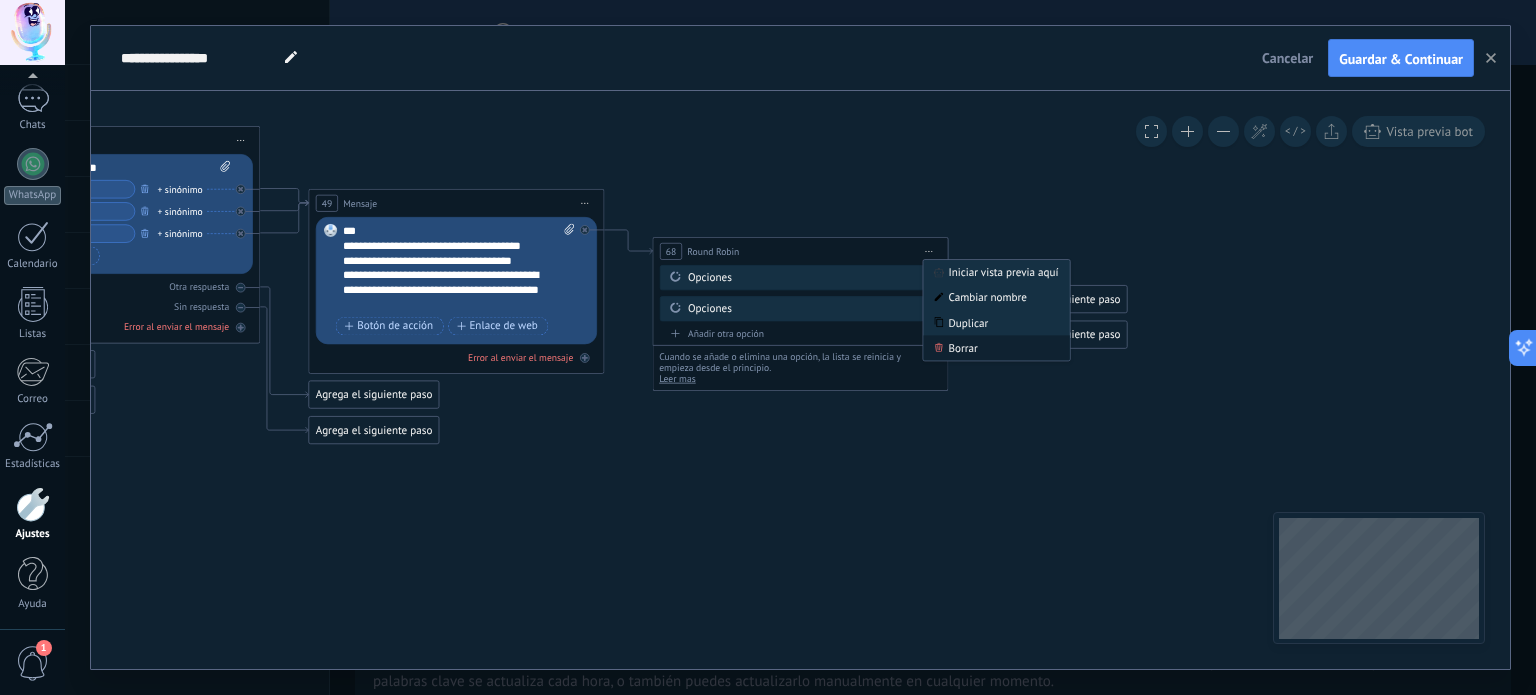 click on "Borrar" at bounding box center (996, 348) 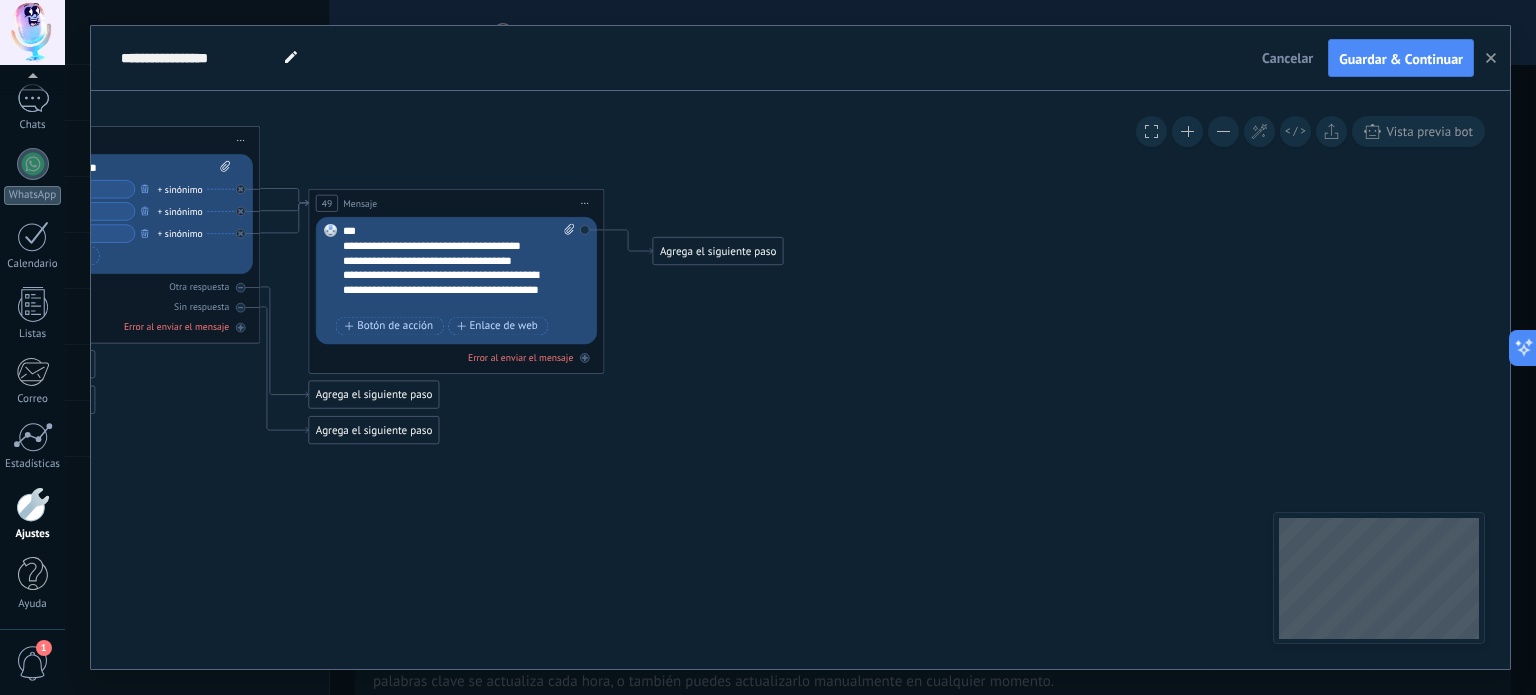 click 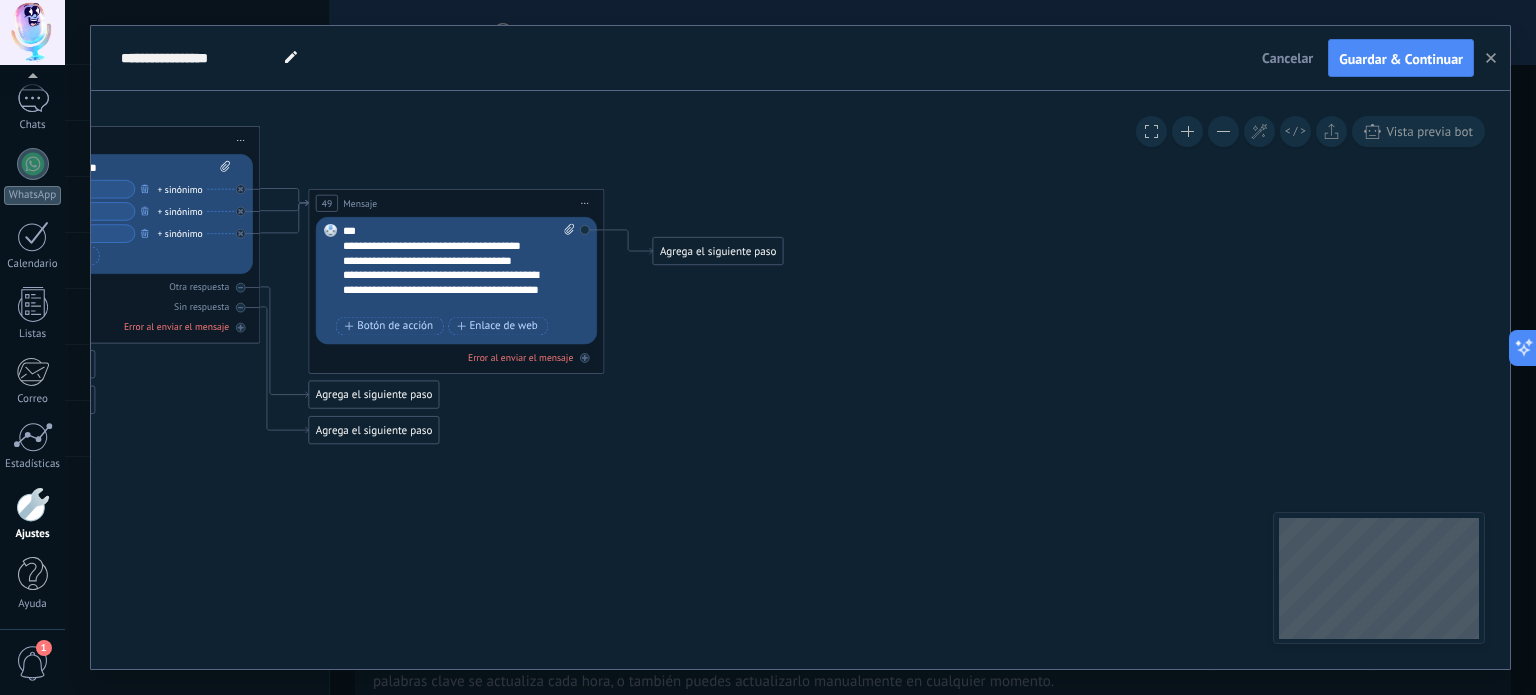 click on "Agrega el siguiente paso" at bounding box center [718, 251] 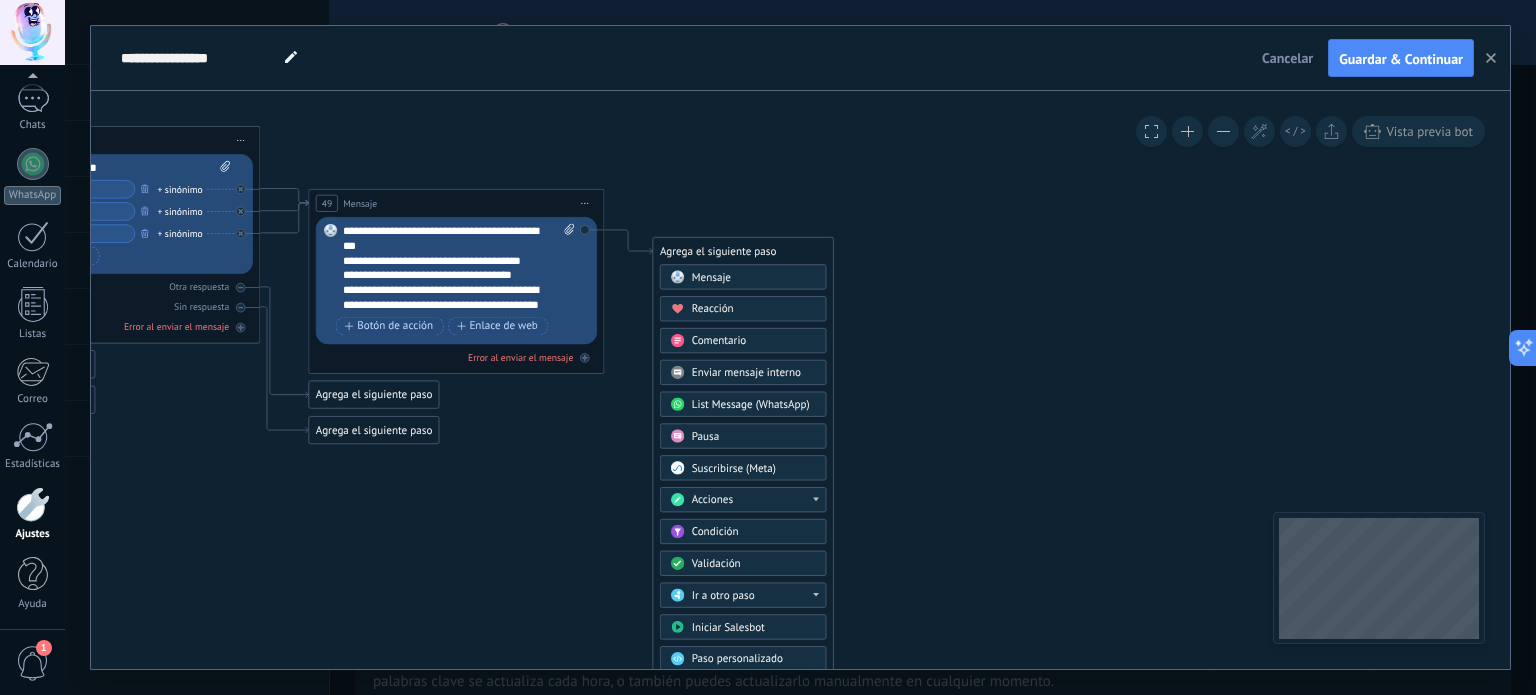 scroll, scrollTop: 40, scrollLeft: 0, axis: vertical 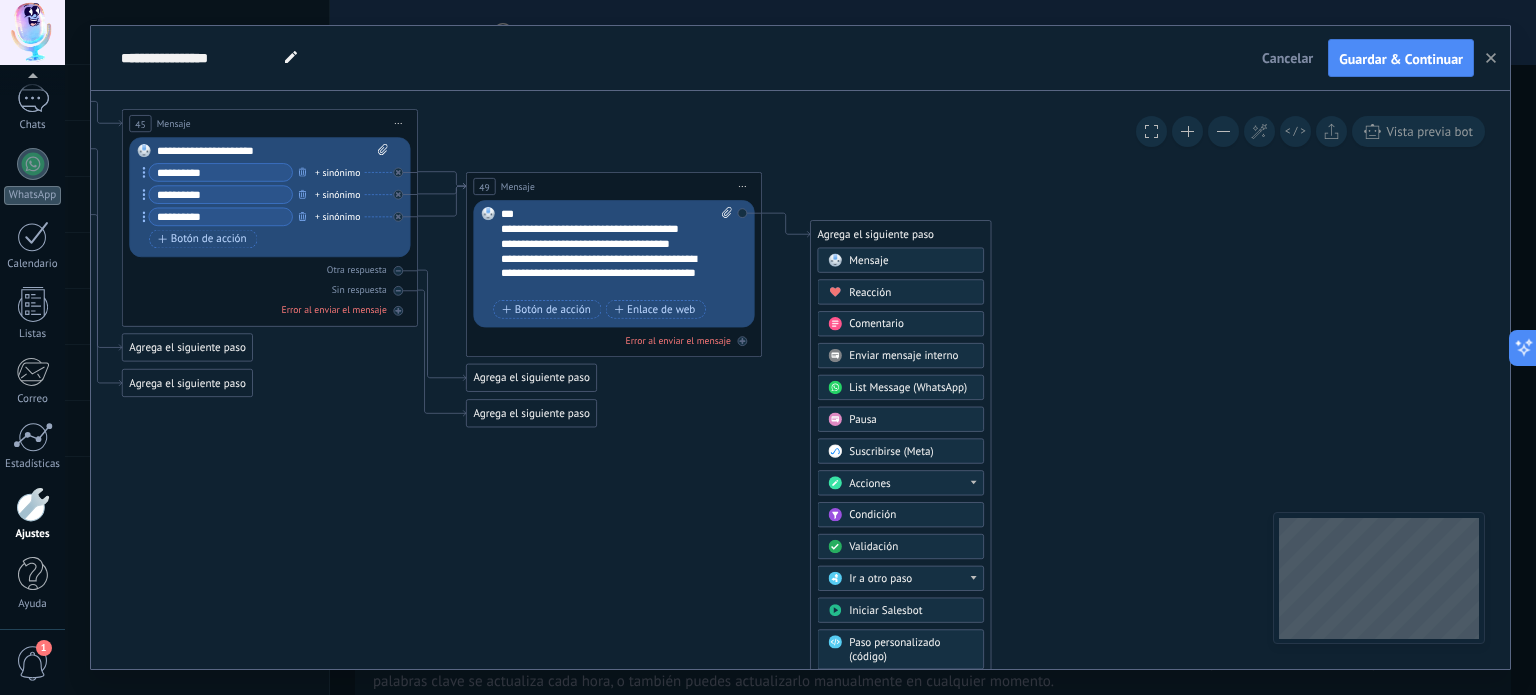 drag, startPoint x: 387, startPoint y: 535, endPoint x: 510, endPoint y: 493, distance: 129.97307 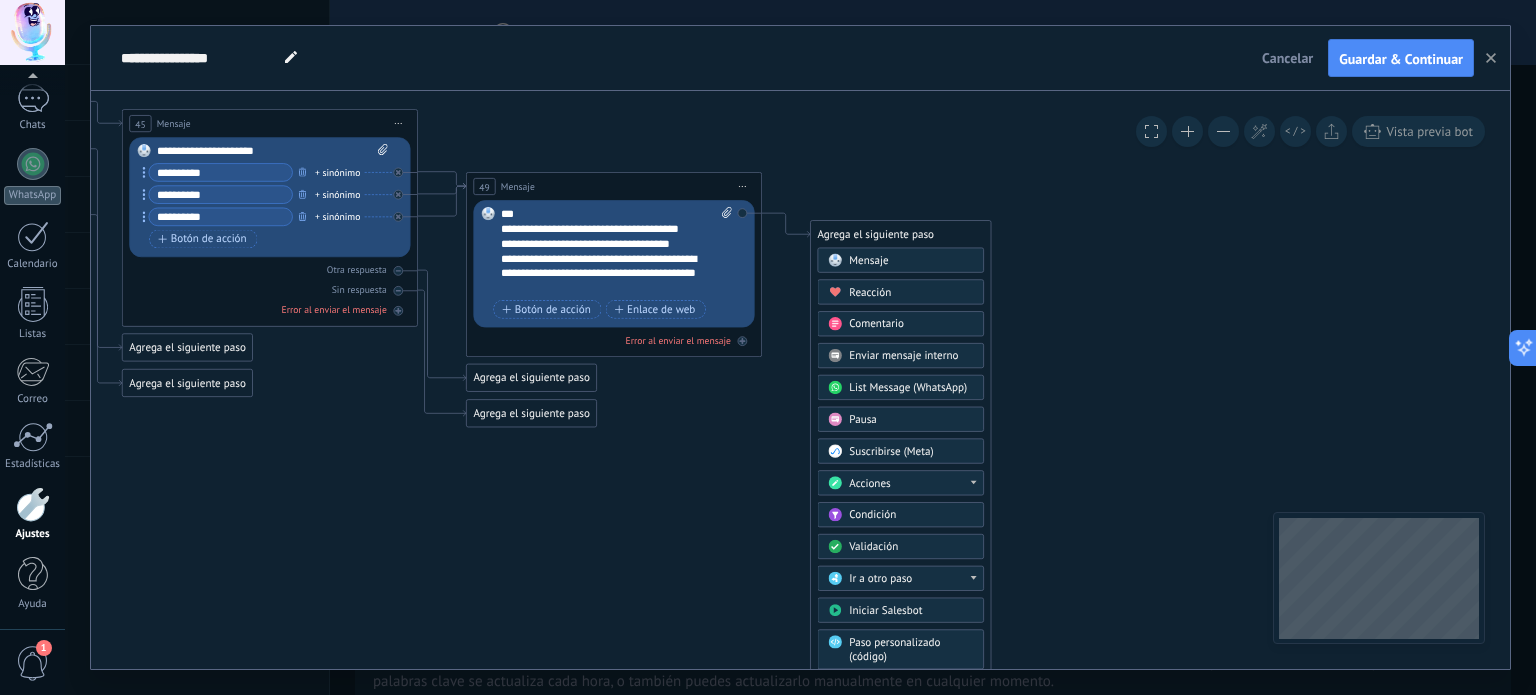 click 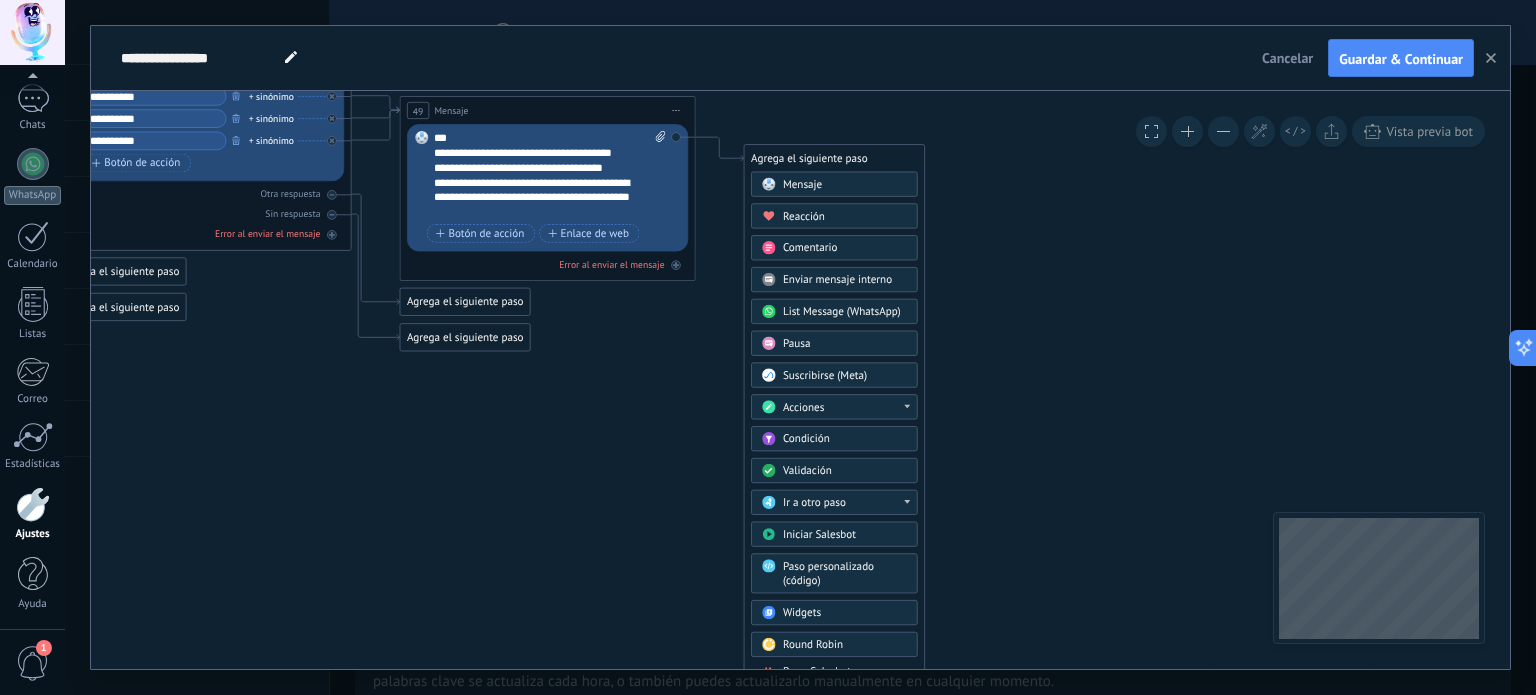 drag, startPoint x: 744, startPoint y: 481, endPoint x: 682, endPoint y: 403, distance: 99.63935 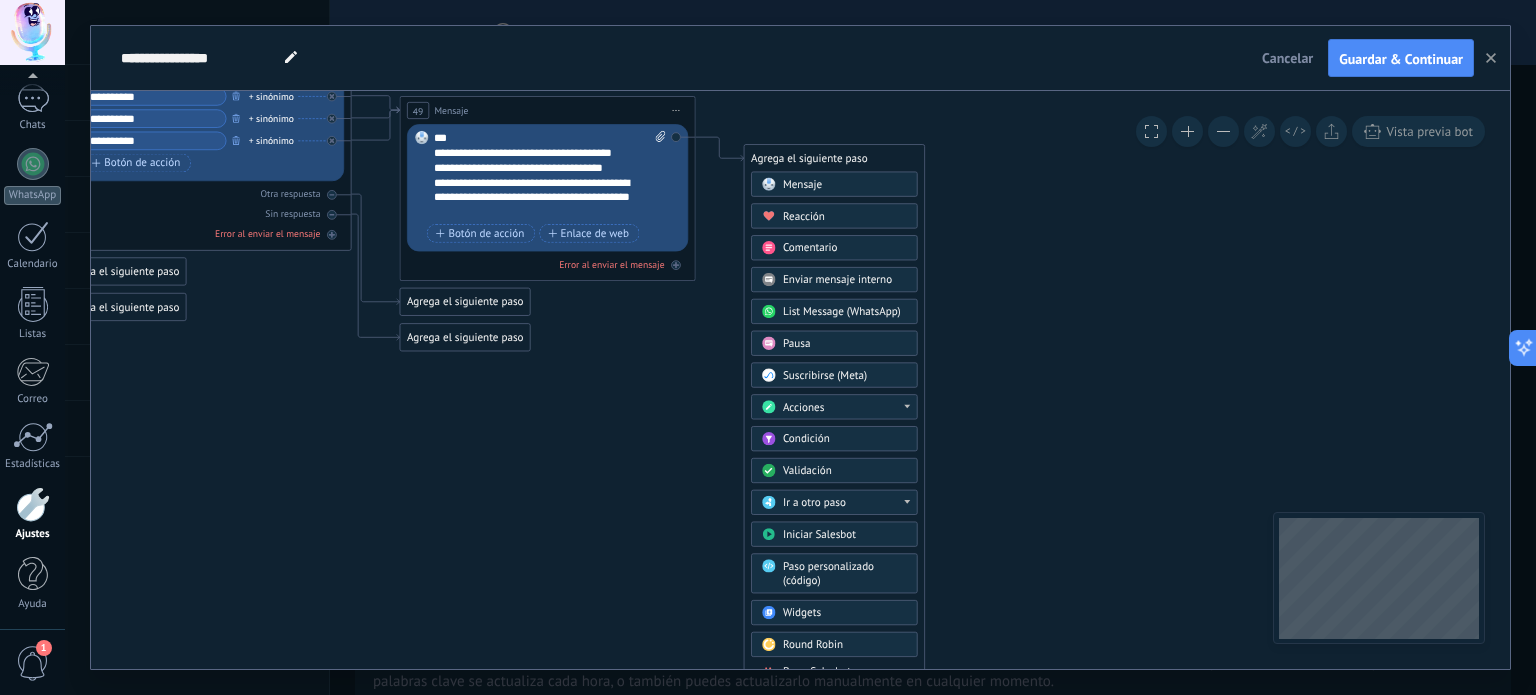 click 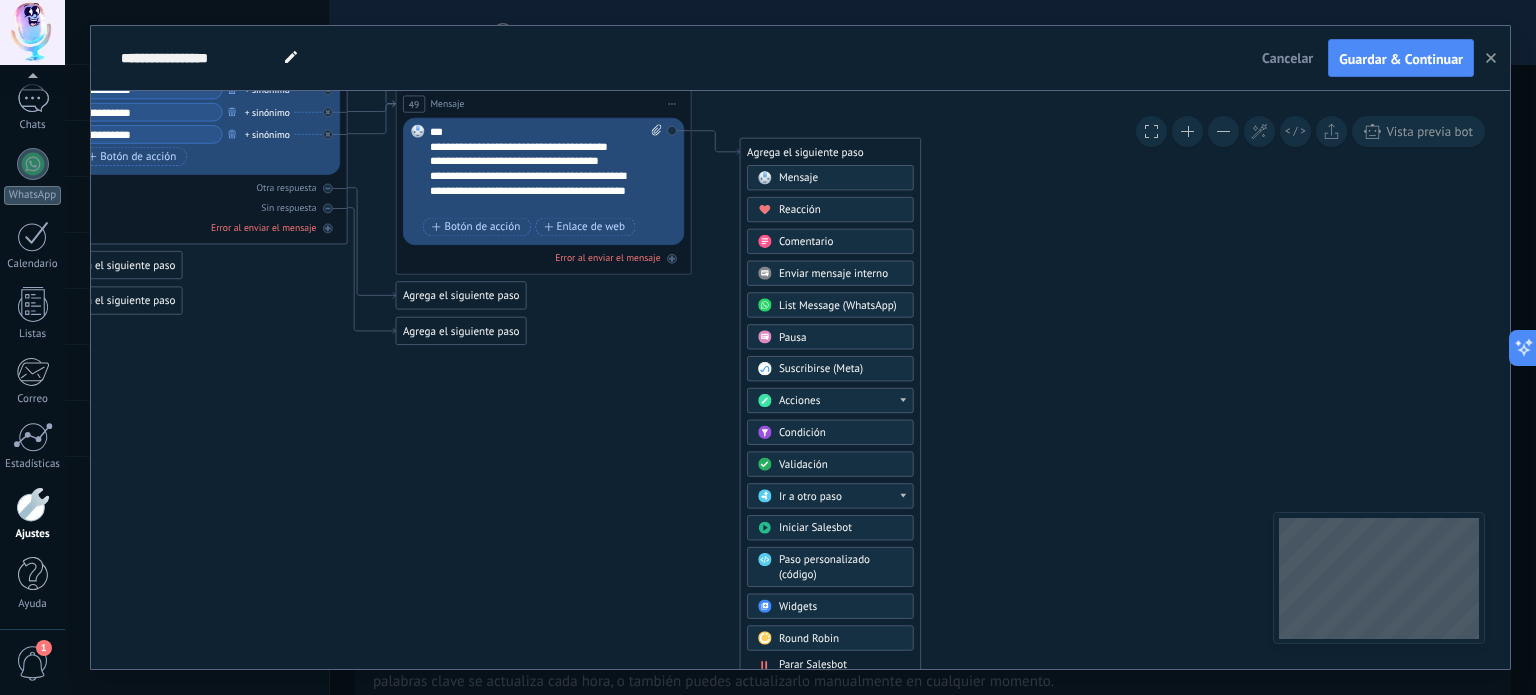 click on "Acciones" at bounding box center [841, 401] 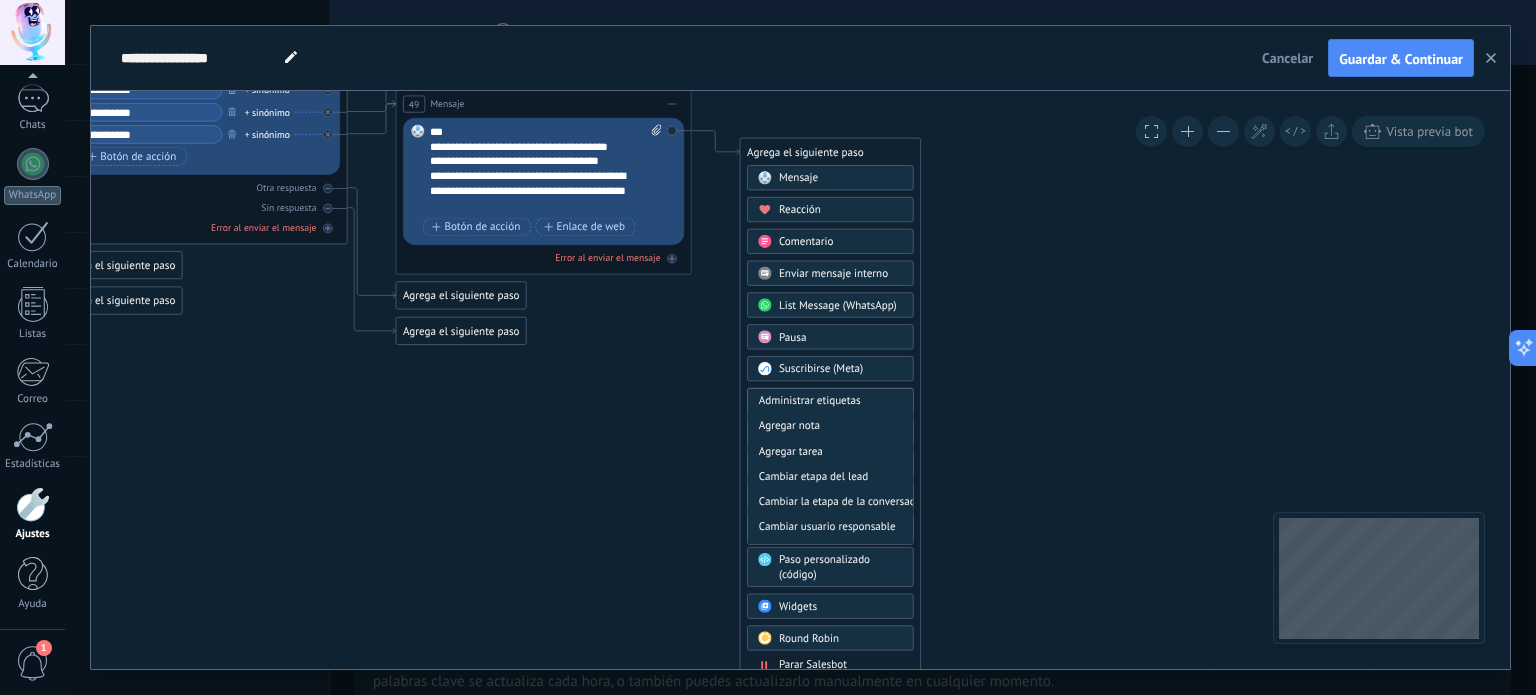 click 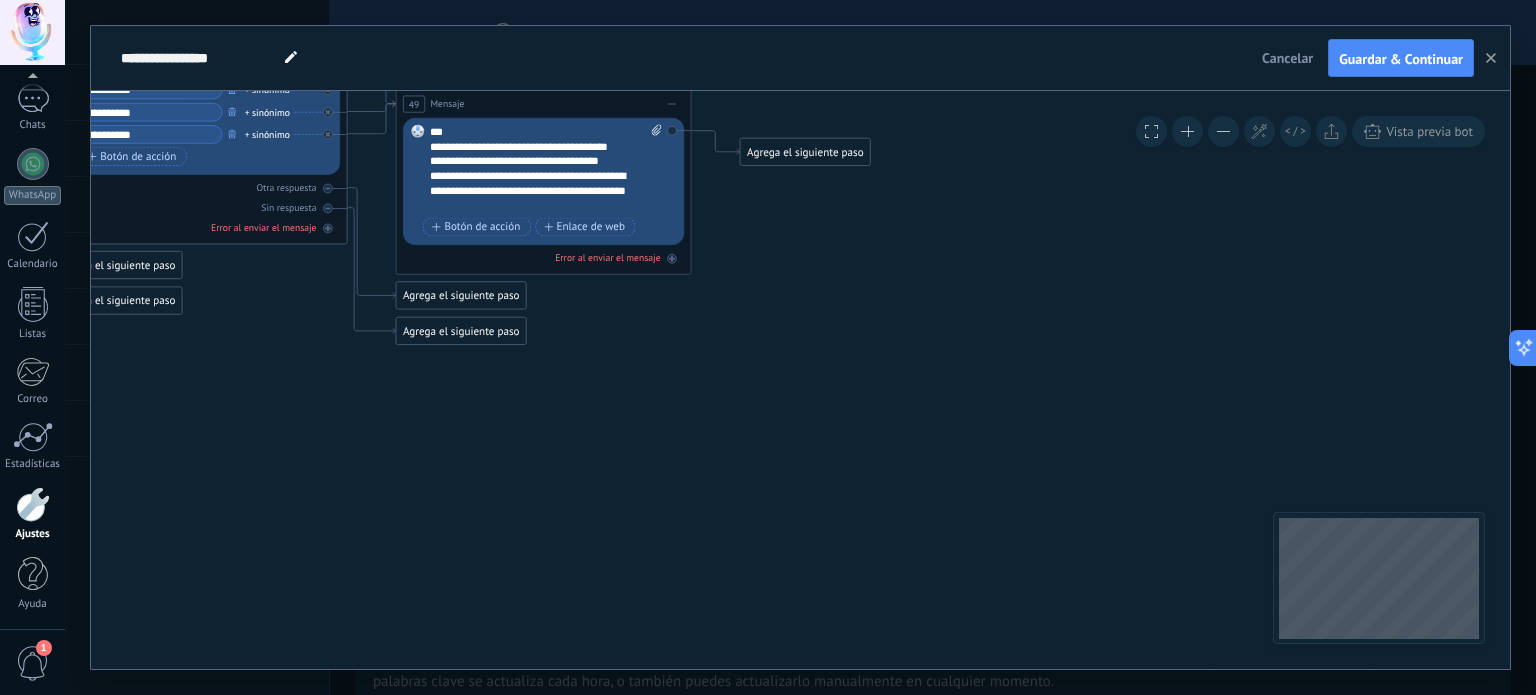 click on "Agrega el siguiente paso" at bounding box center [805, 152] 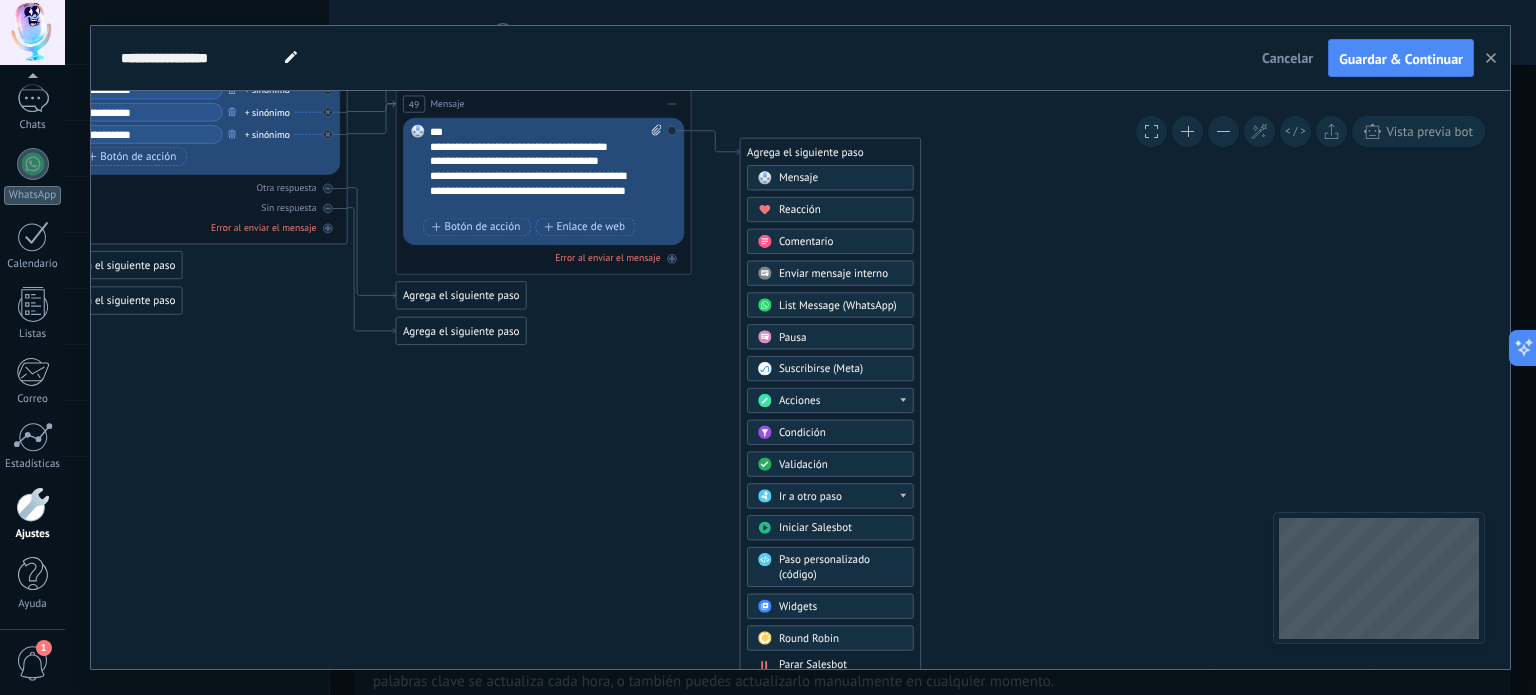 click on "Ir a otro paso" at bounding box center (810, 496) 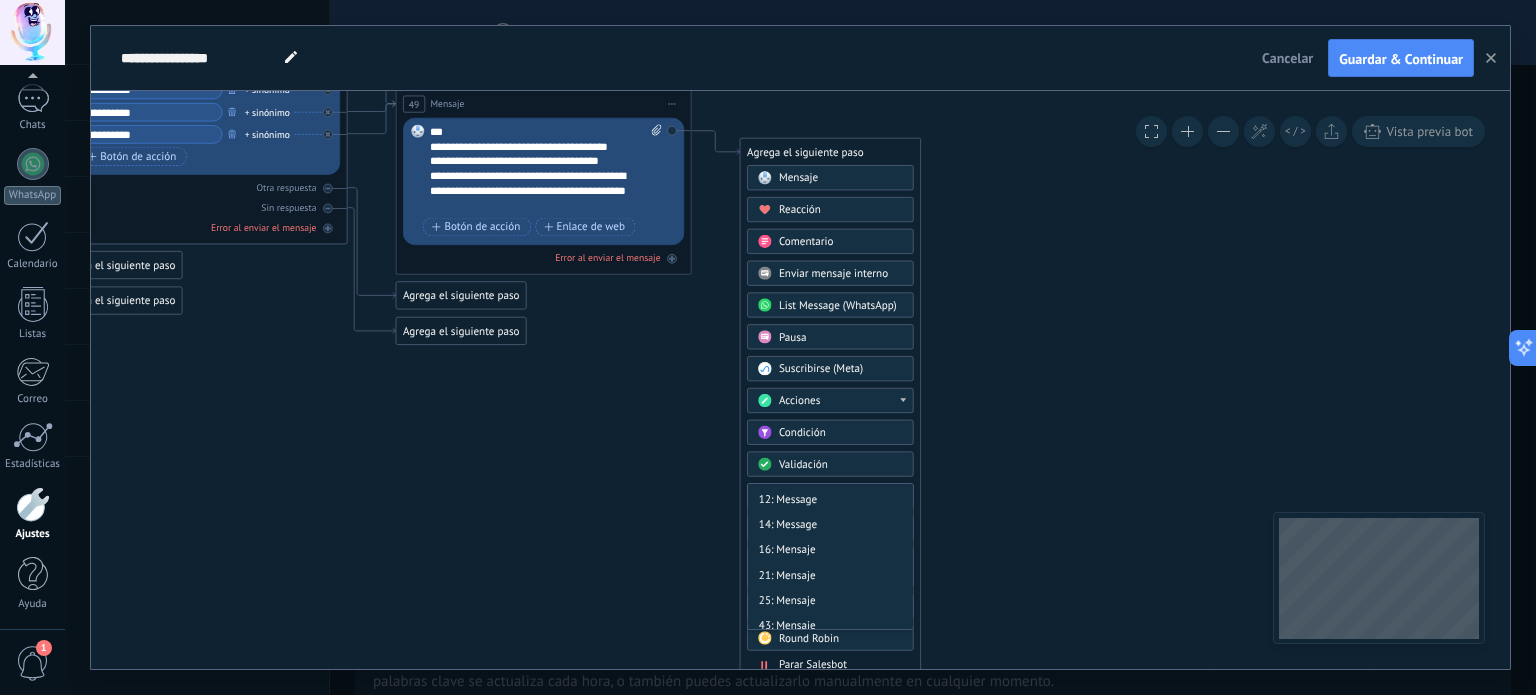 scroll, scrollTop: 279, scrollLeft: 0, axis: vertical 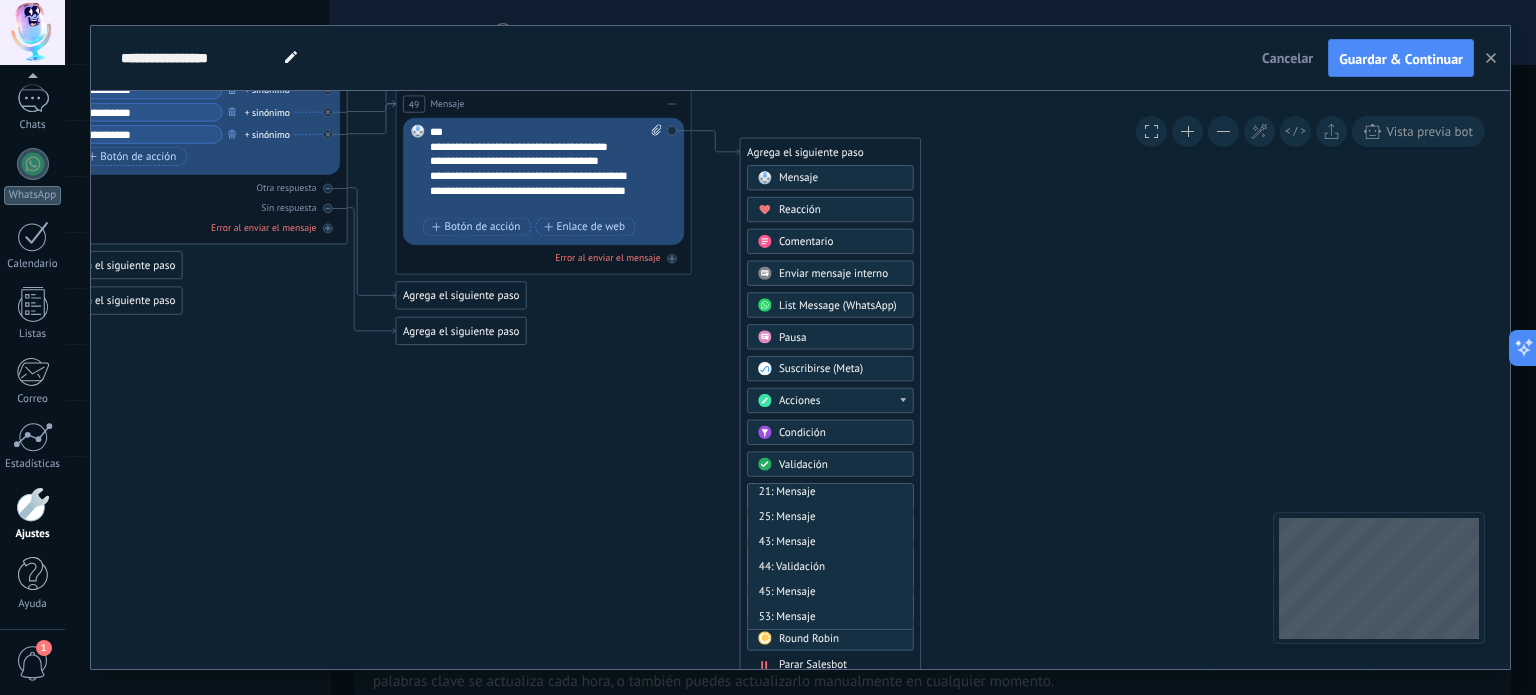 click 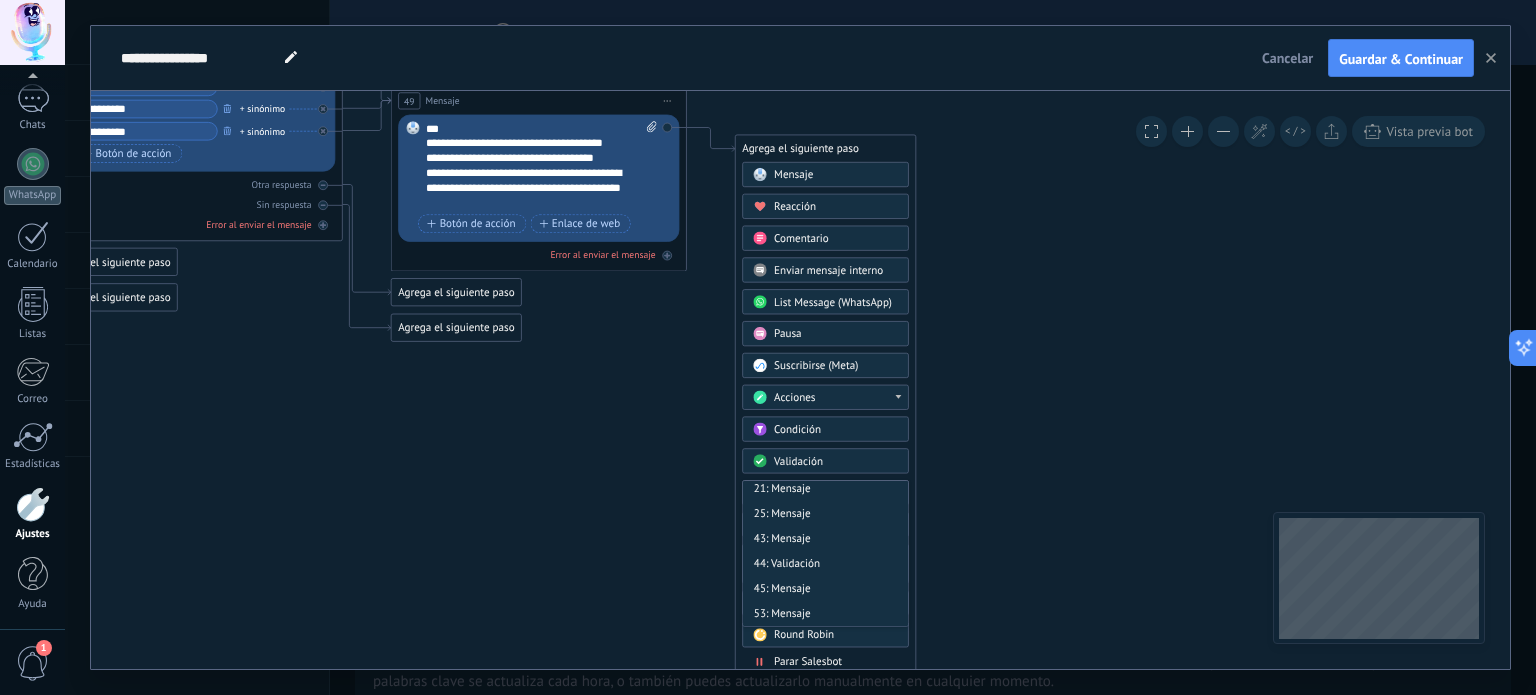 click 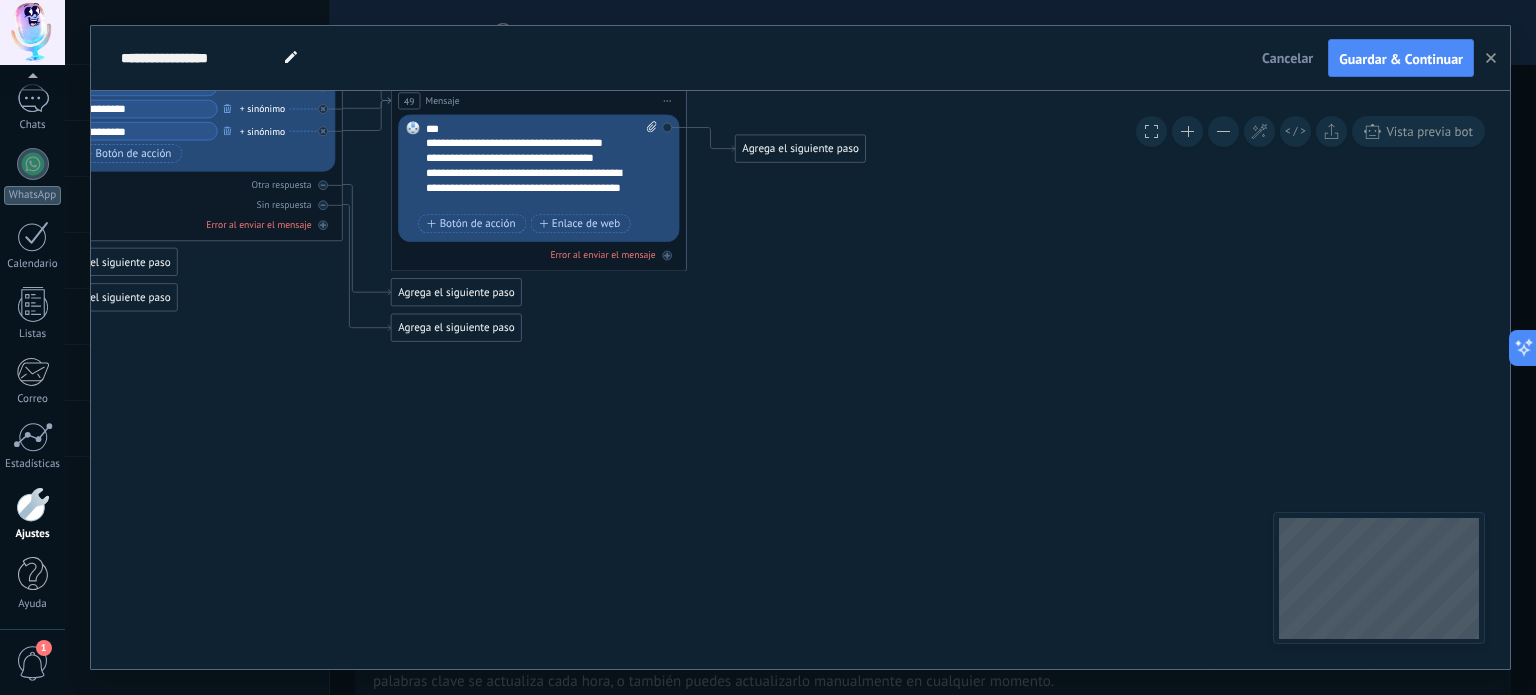 click on "Agrega el siguiente paso" at bounding box center (801, 149) 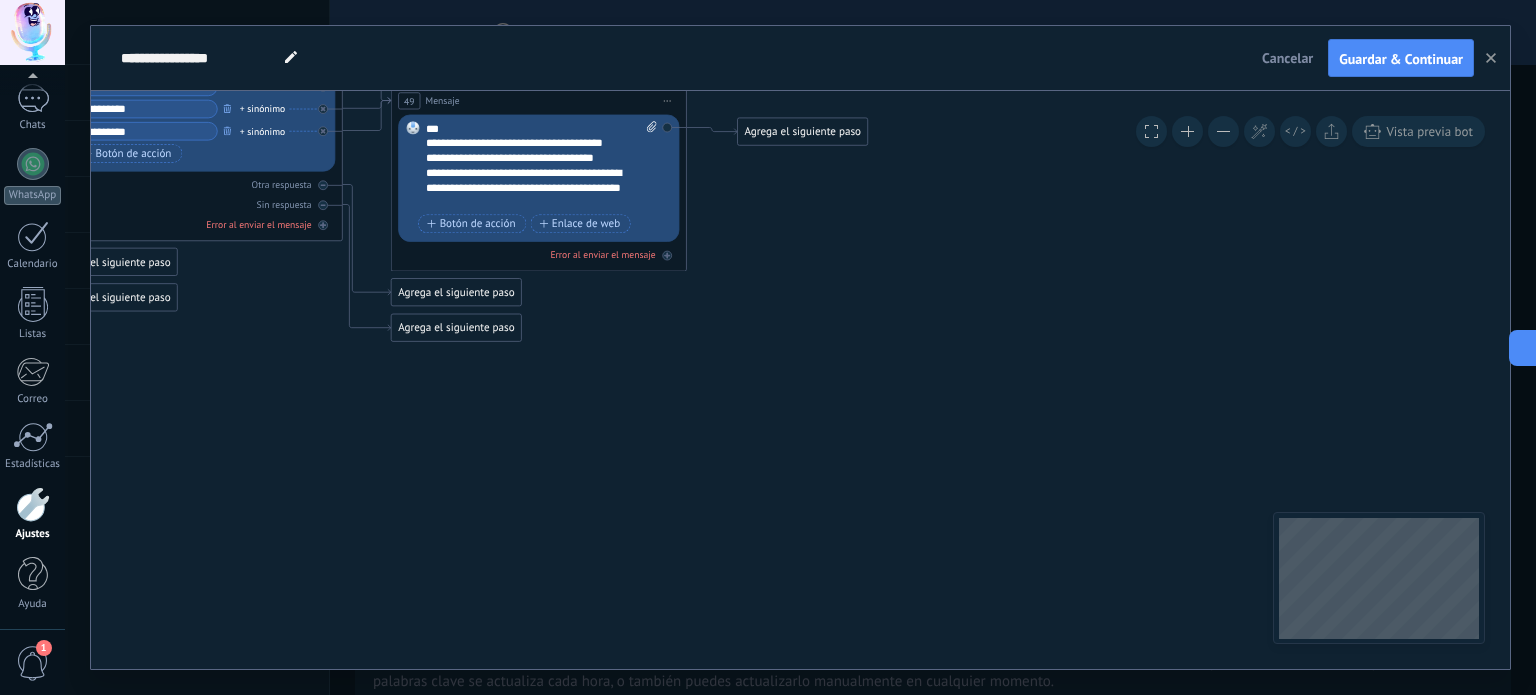 click 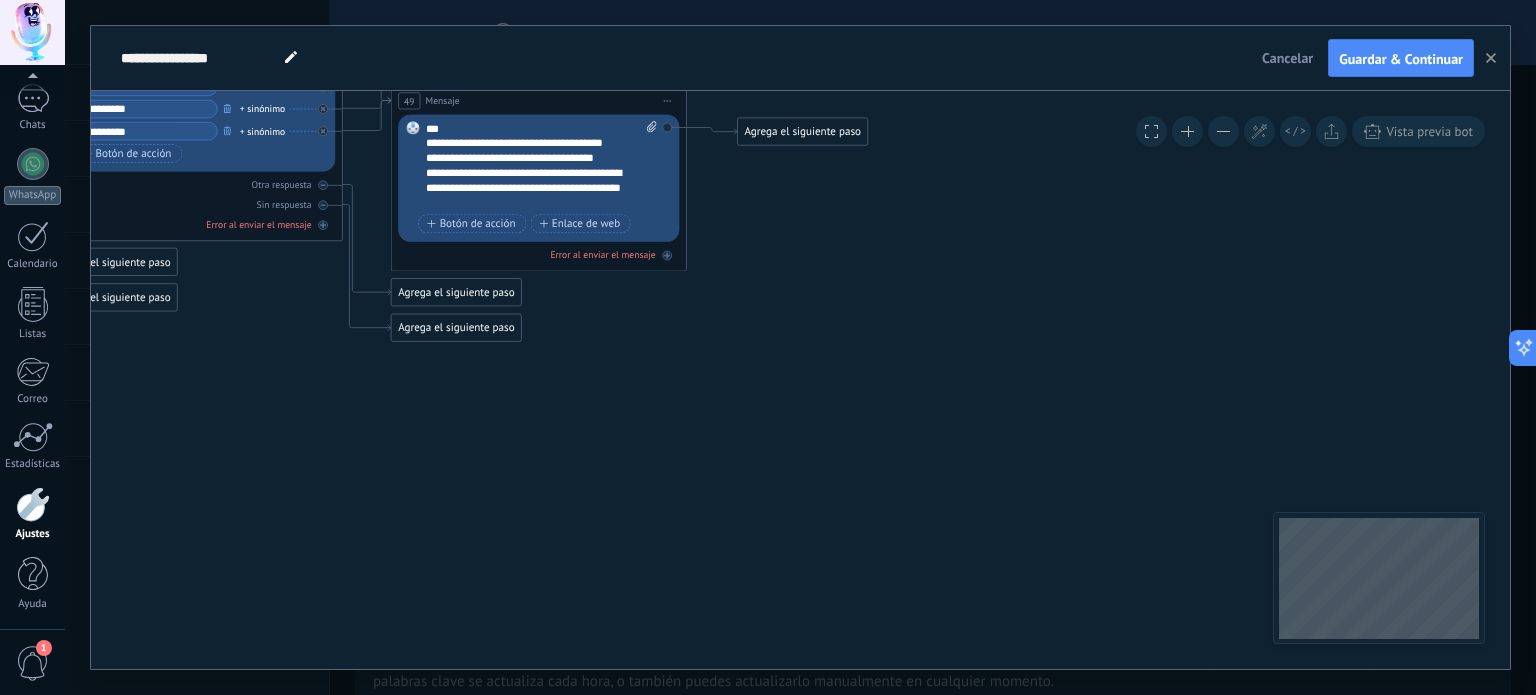 click on "Agrega el siguiente paso" at bounding box center (803, 132) 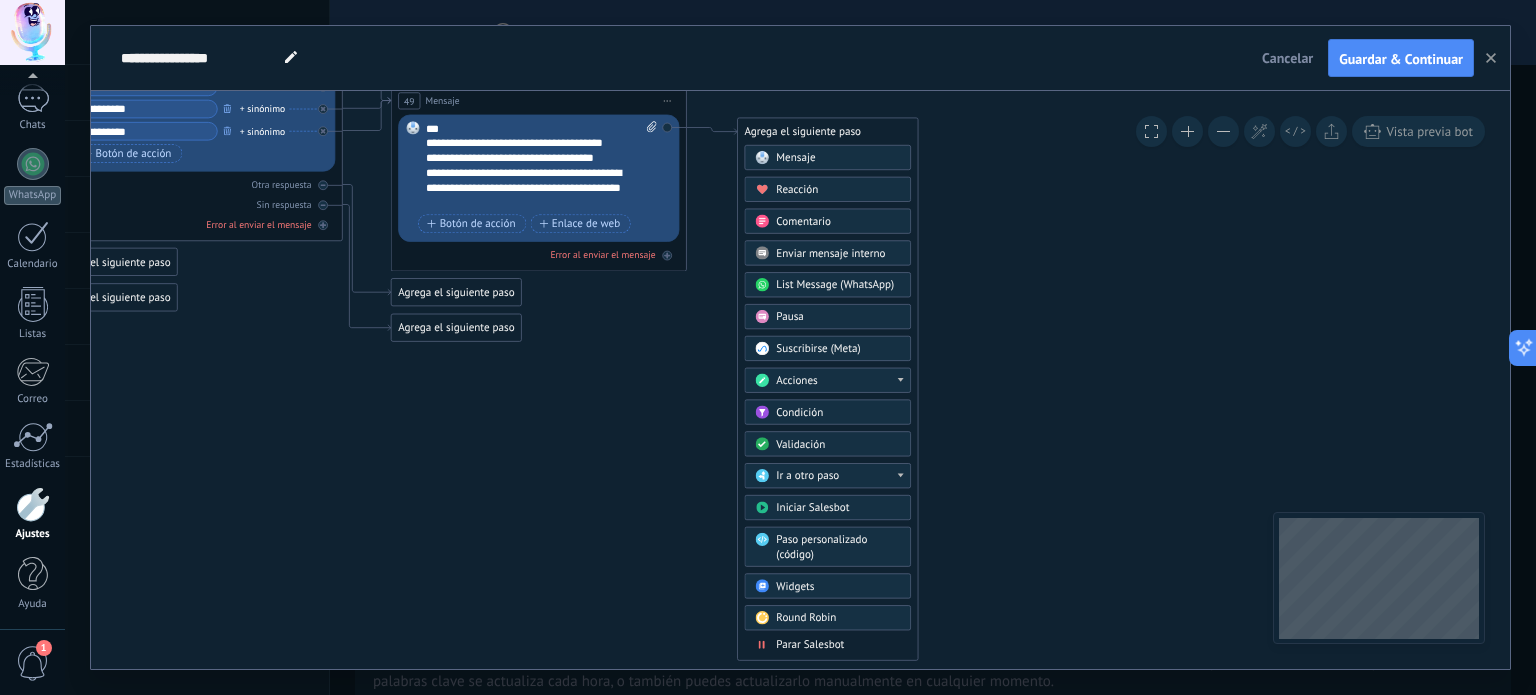 click on "Ir a otro paso" at bounding box center [838, 476] 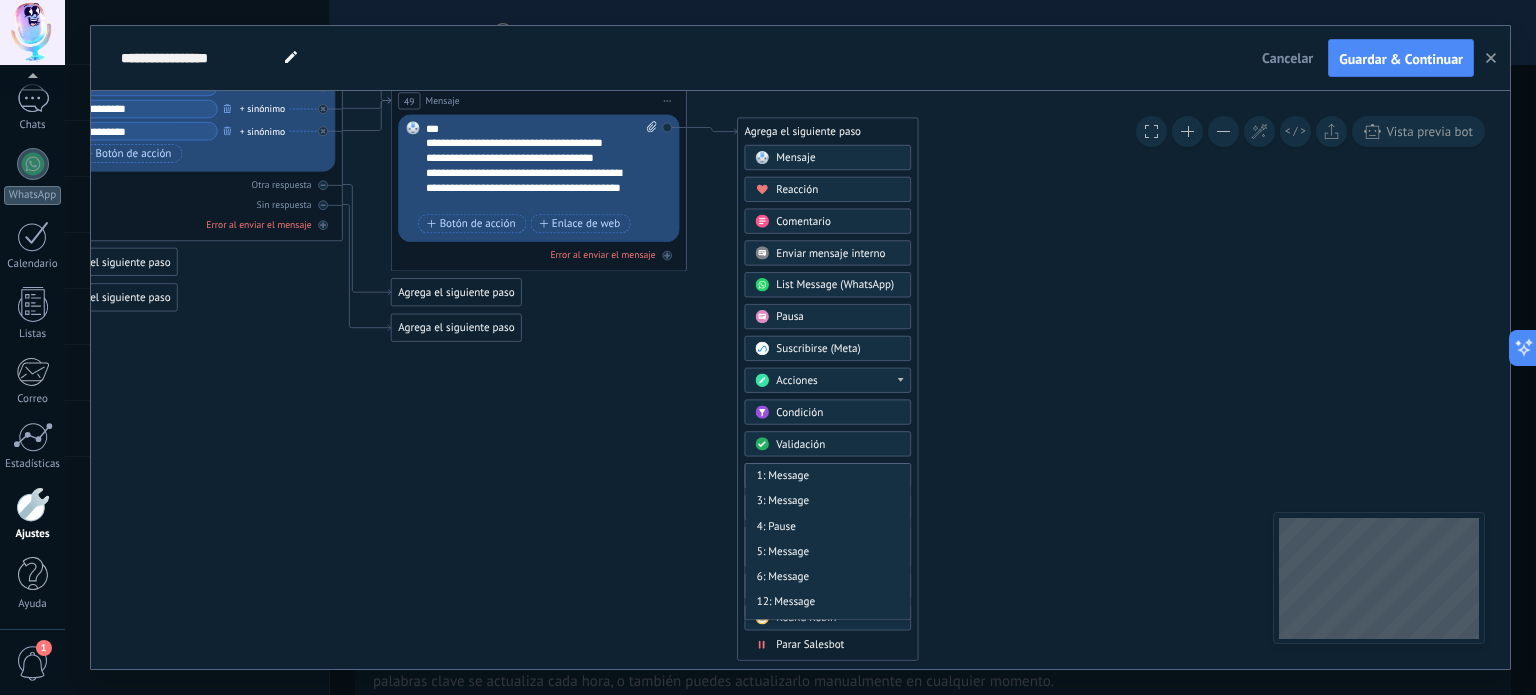click on "Validación" at bounding box center (838, 444) 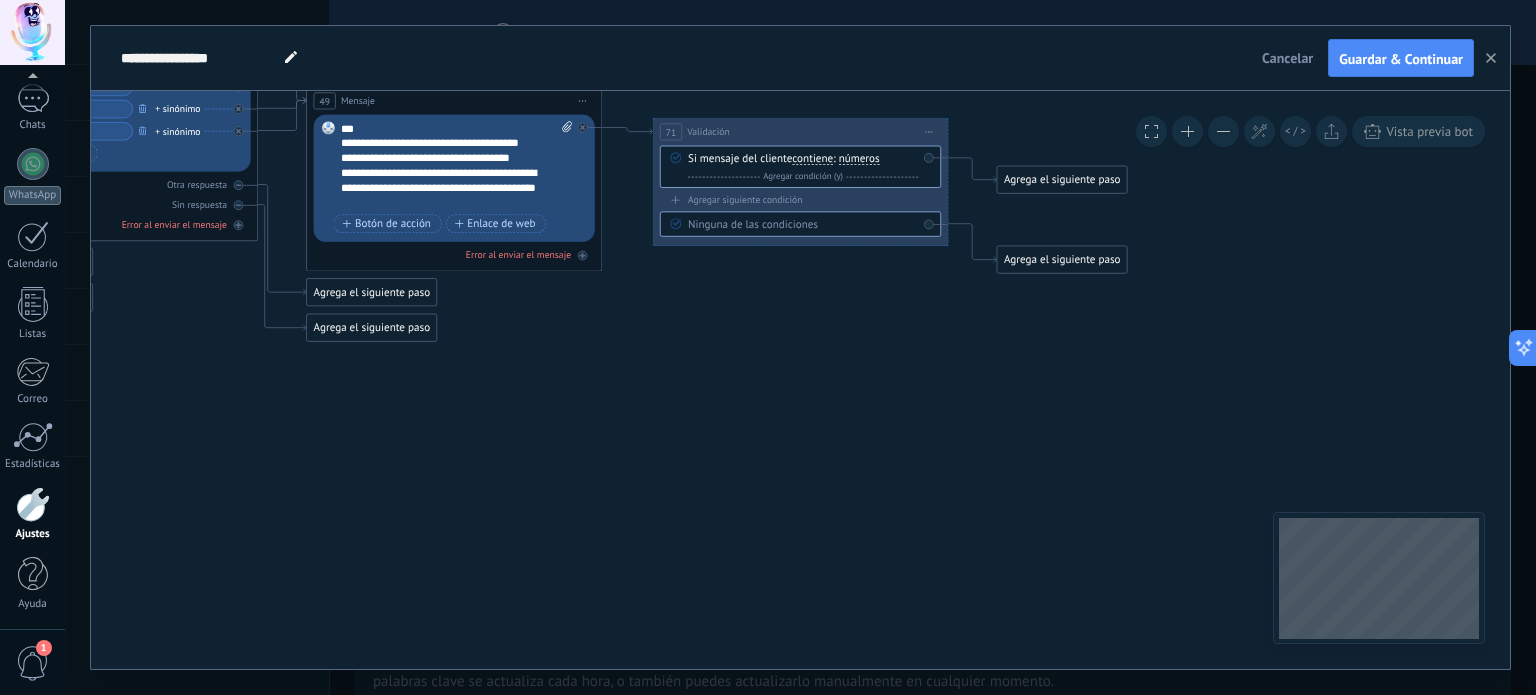 click on "Iniciar vista previa aquí
Cambiar nombre
Duplicar
[GEOGRAPHIC_DATA]" at bounding box center [929, 131] 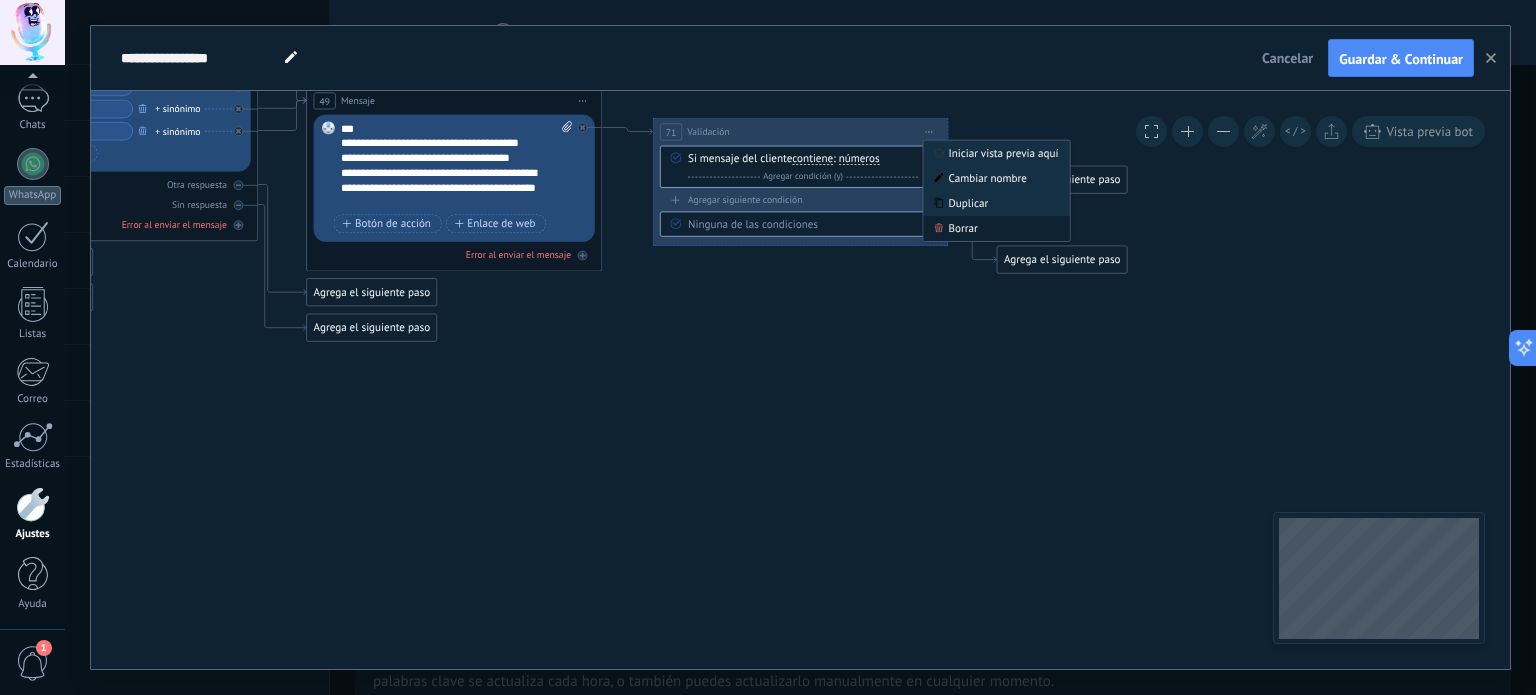 click on "Borrar" at bounding box center [996, 228] 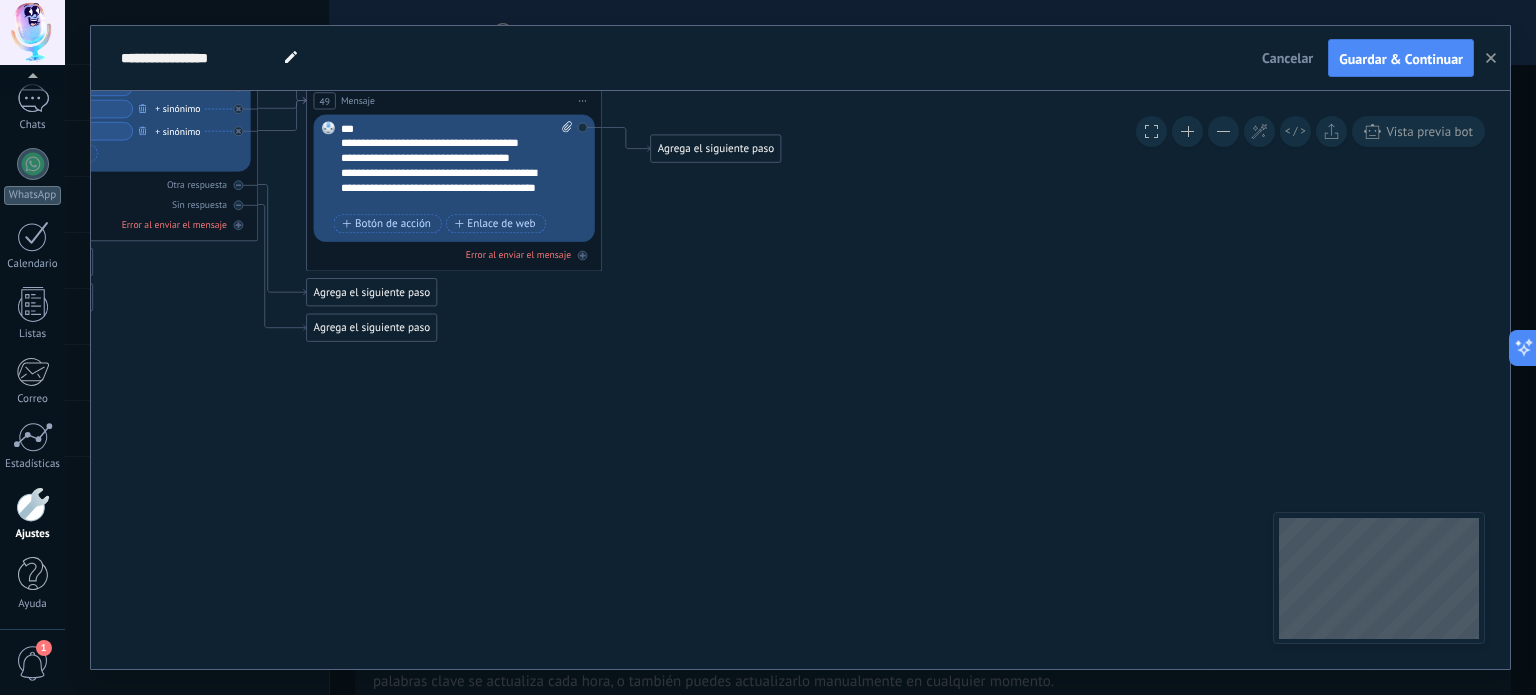 click on "Agrega el siguiente paso" at bounding box center [716, 149] 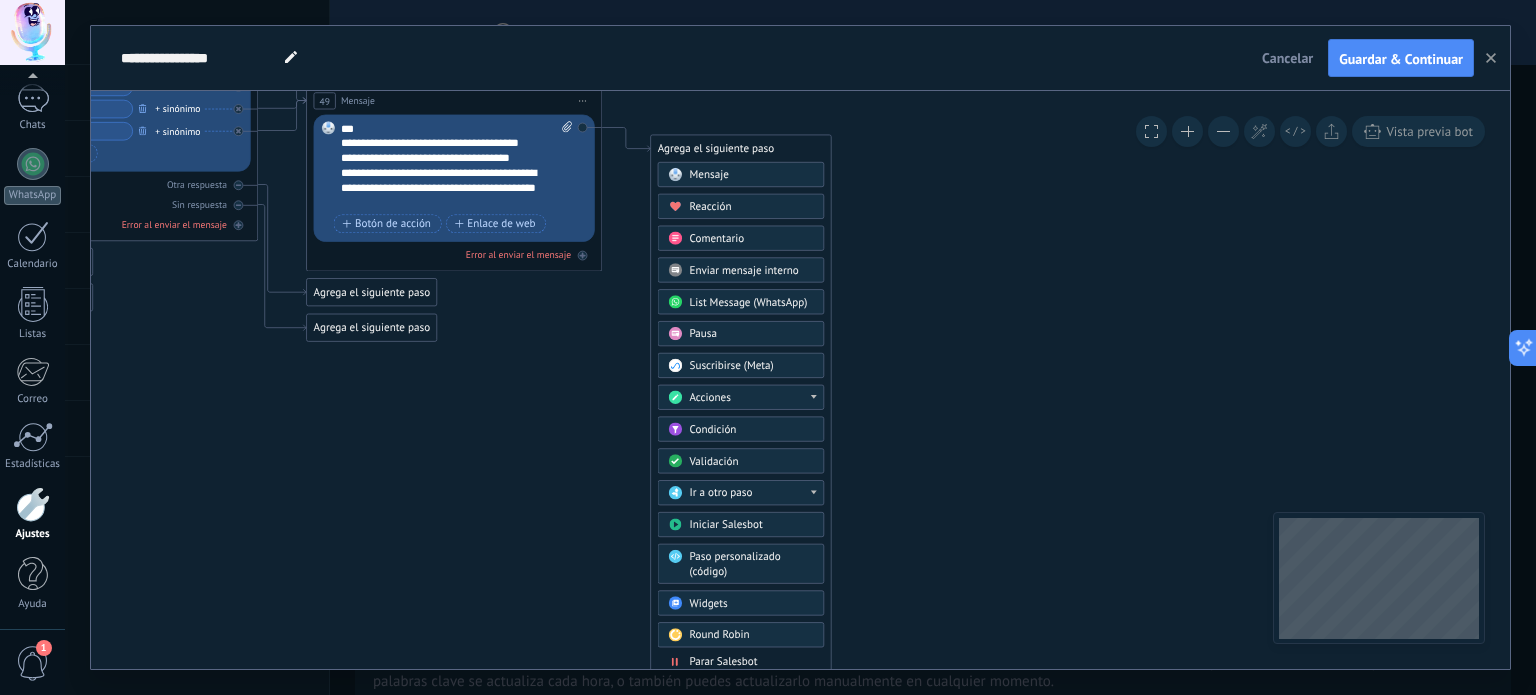 click on "Paso personalizado (código)" at bounding box center [735, 564] 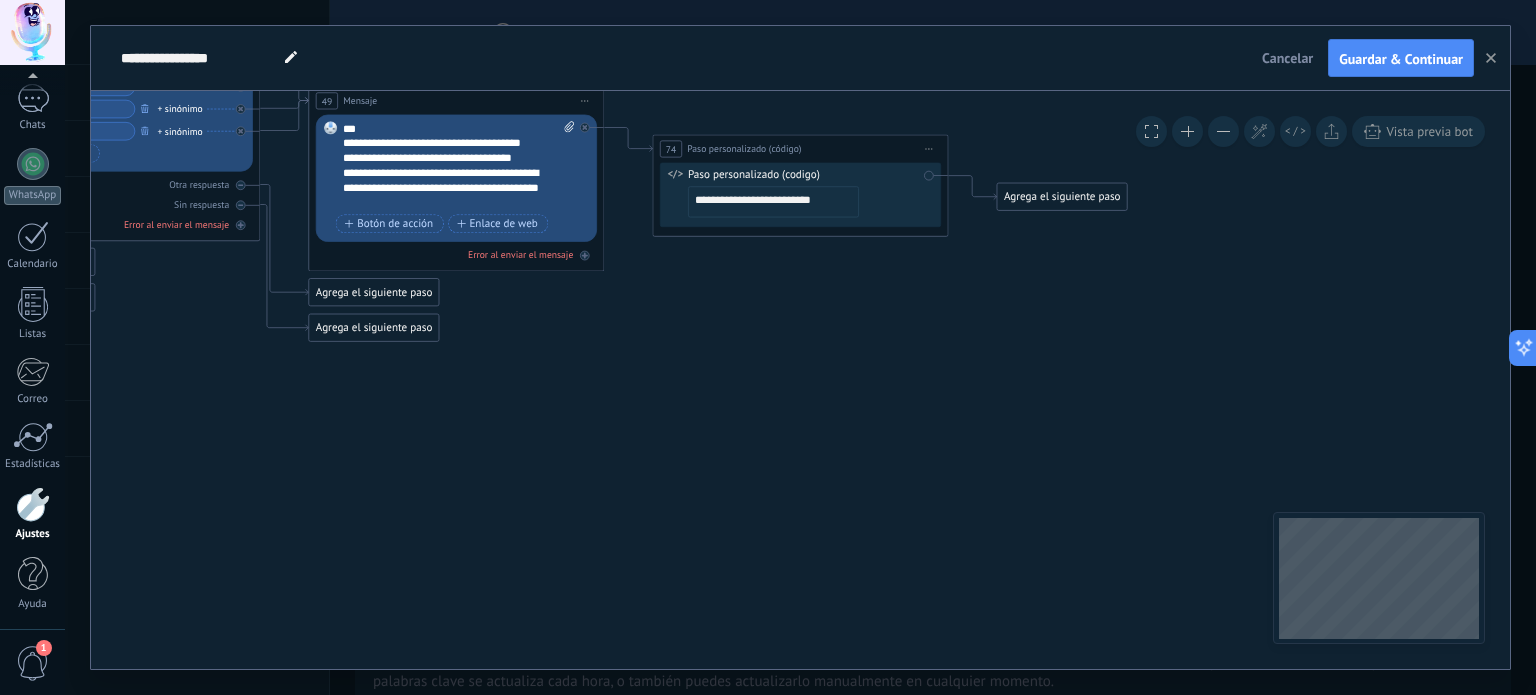 click on "**********" at bounding box center [773, 202] 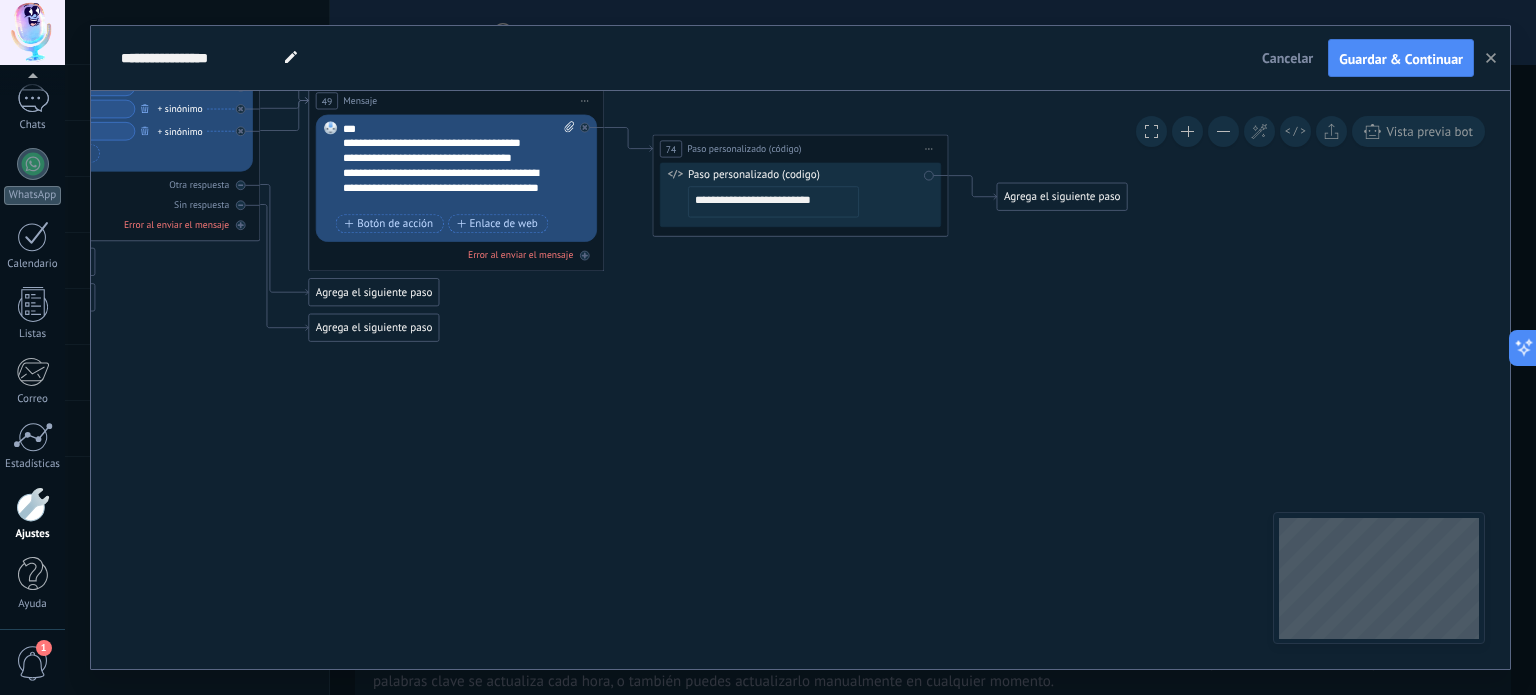 paste on "**********" 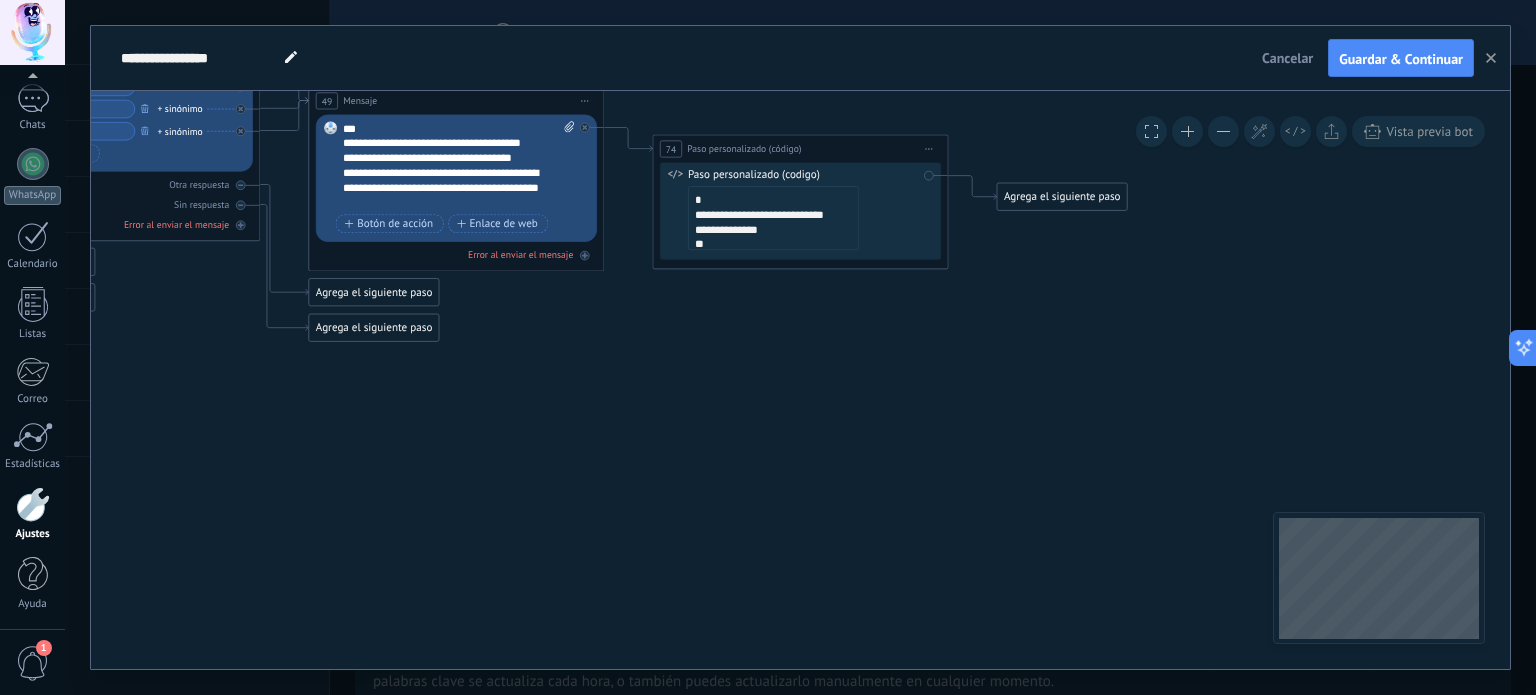 paste on "**********" 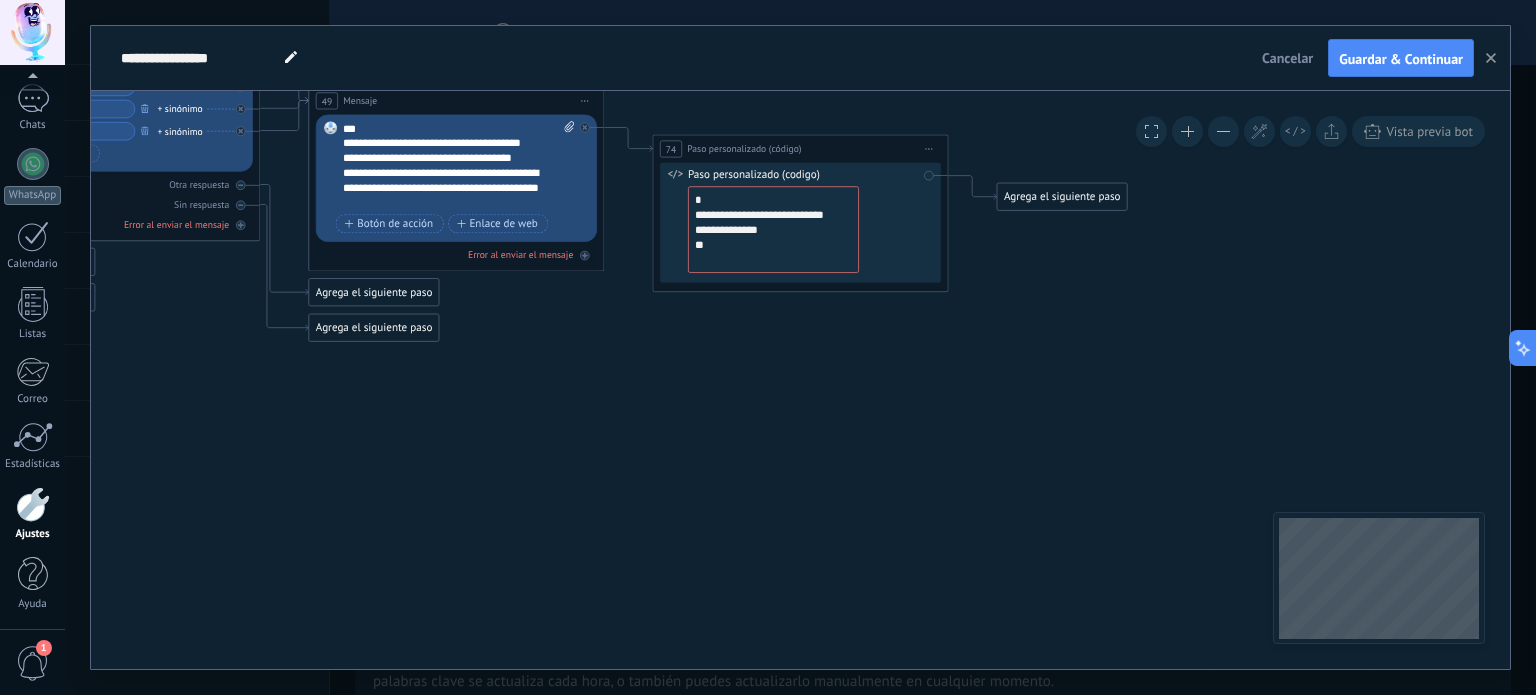 scroll, scrollTop: 0, scrollLeft: 0, axis: both 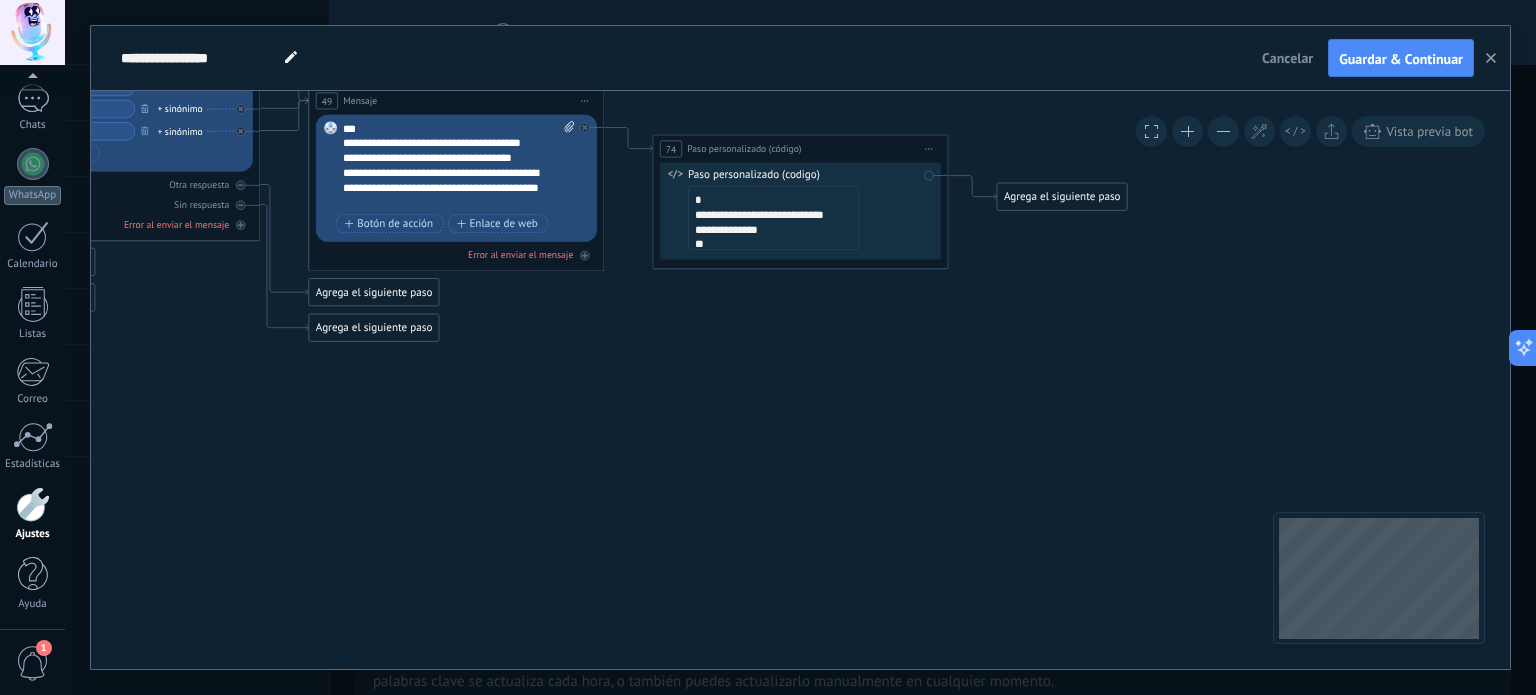 type on "**********" 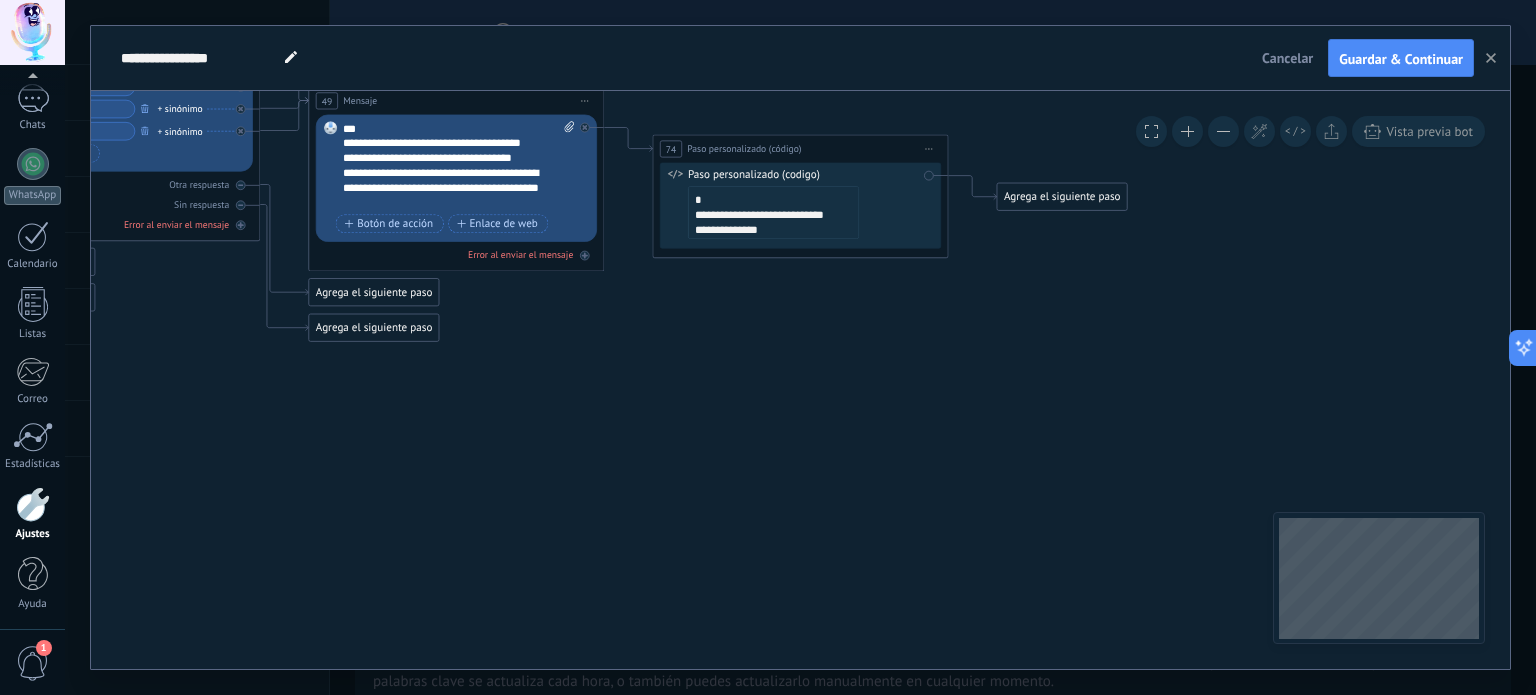 click 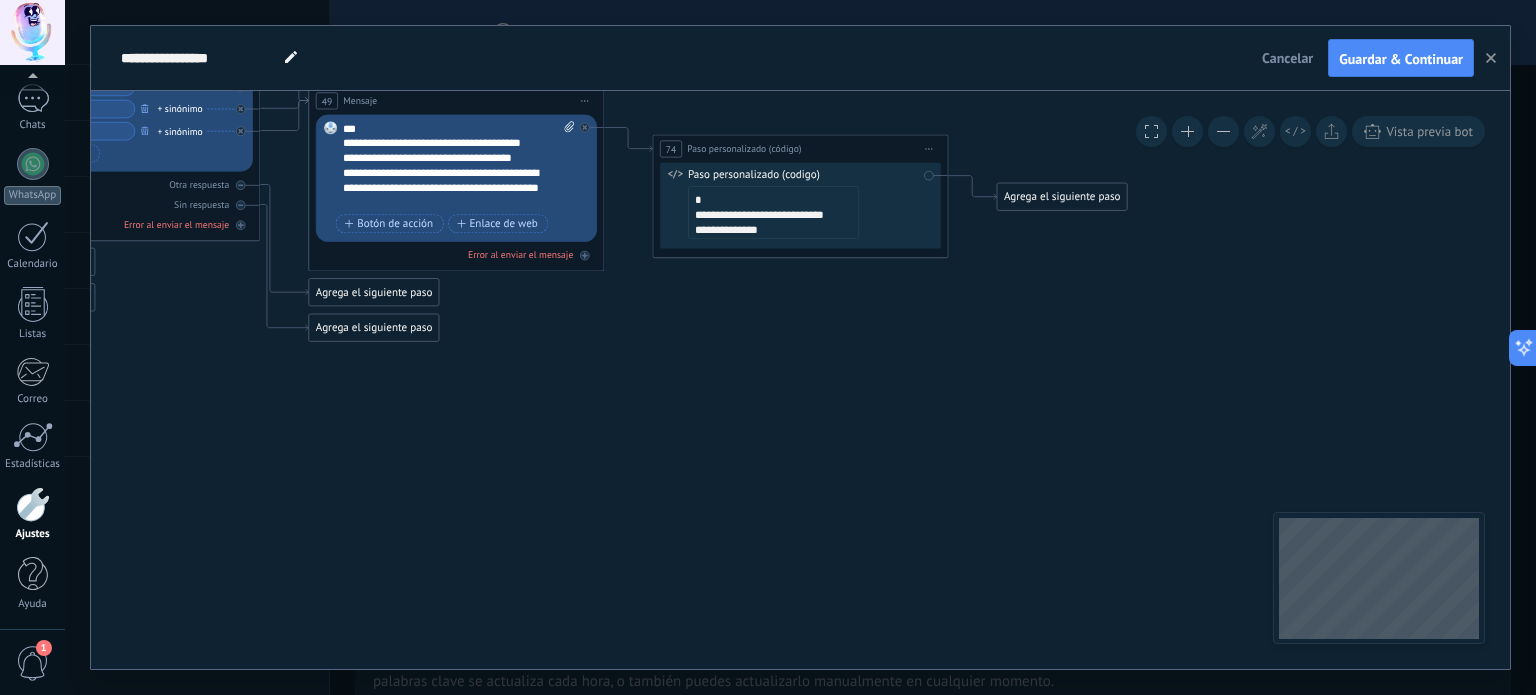 click 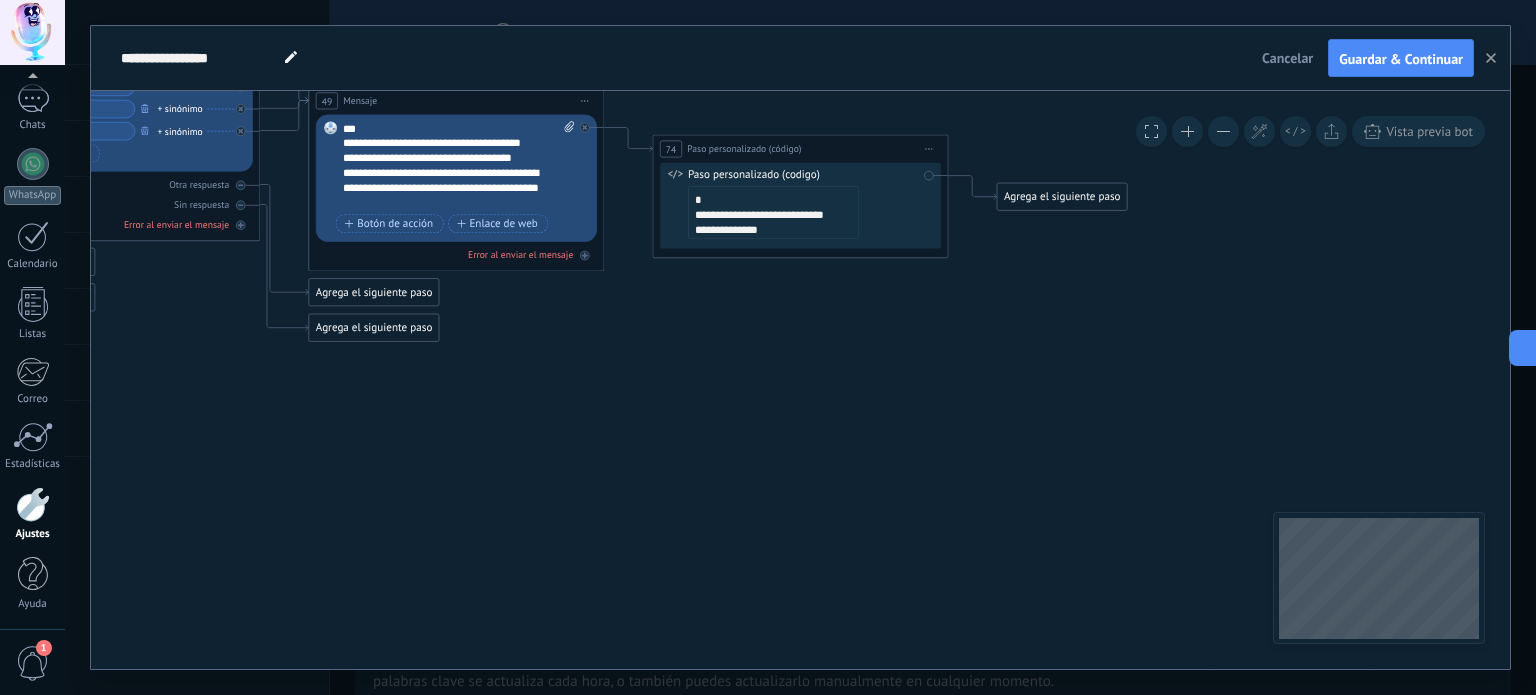 click on "**********" at bounding box center (773, 213) 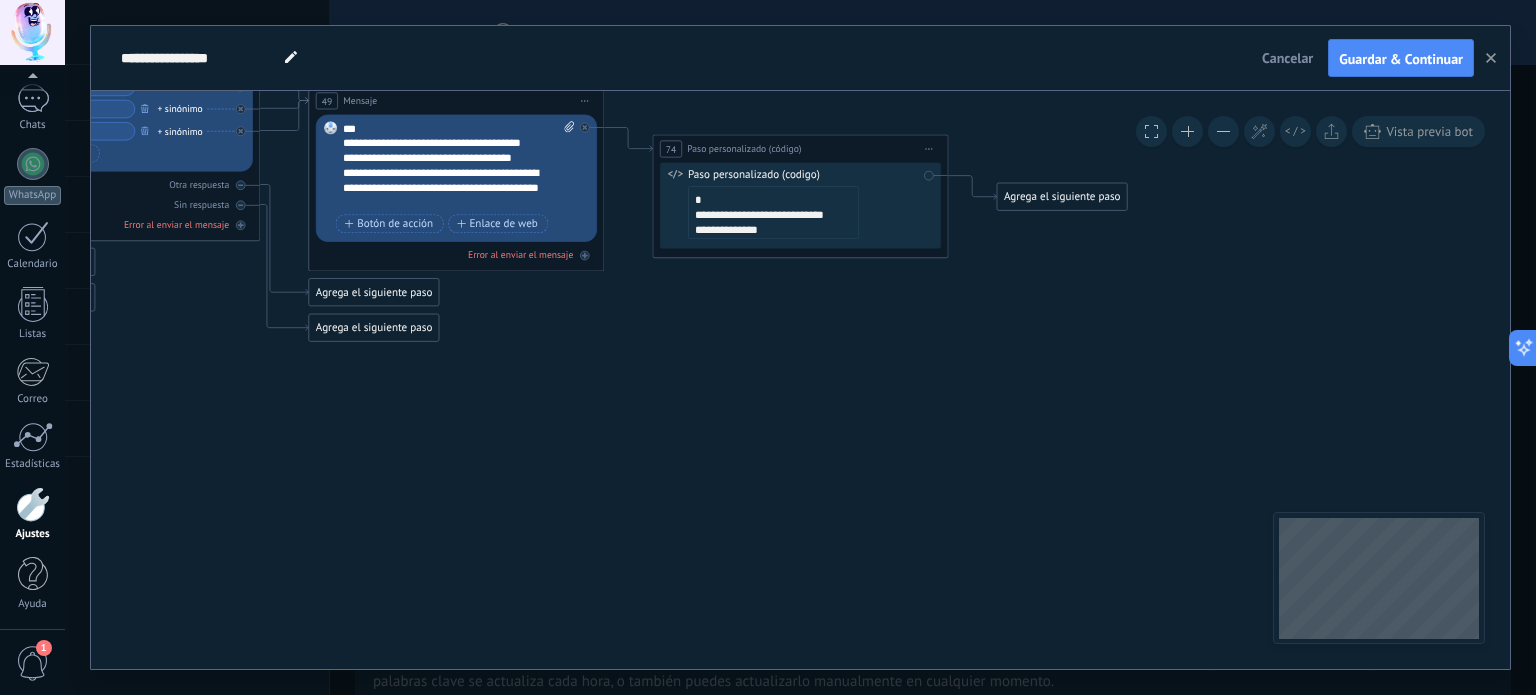 click 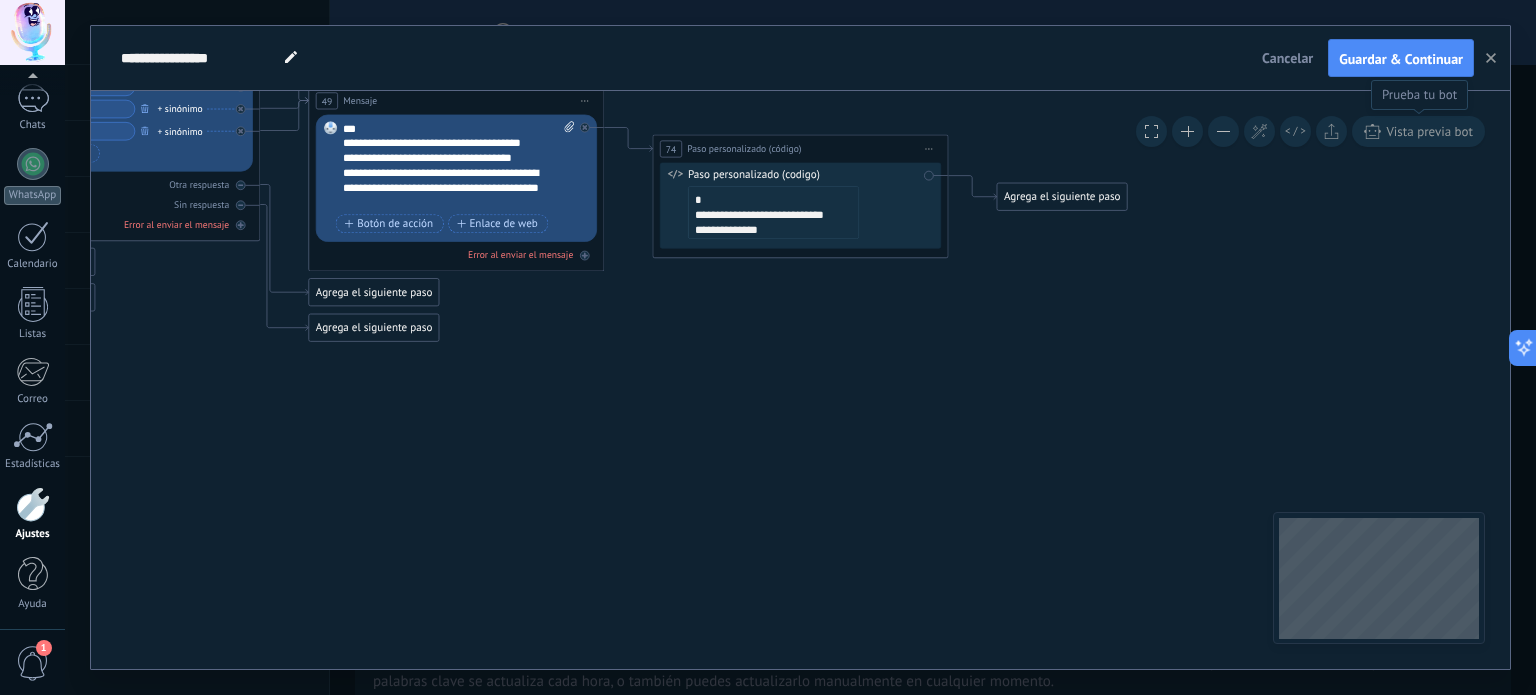 click on "Vista previa bot" at bounding box center (1429, 131) 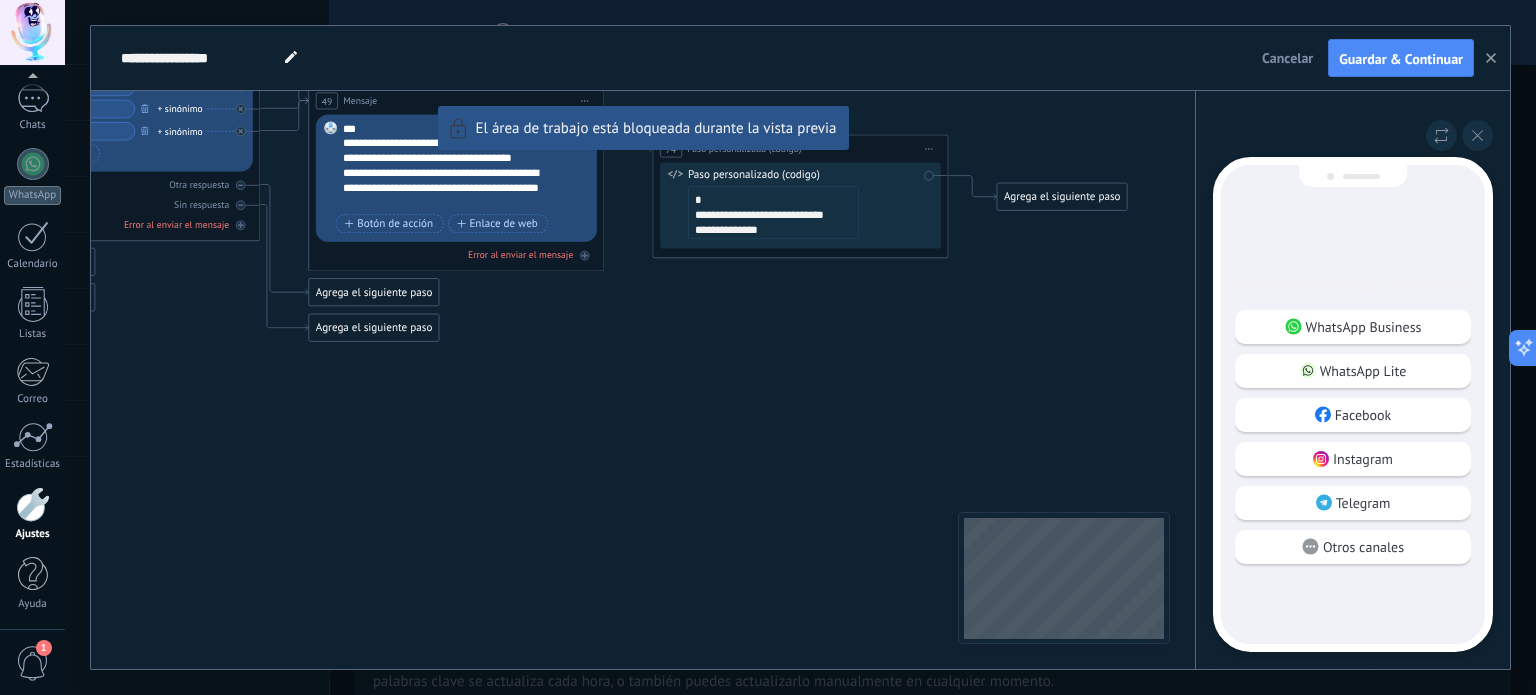 click on "WhatsApp Business" at bounding box center (1364, 327) 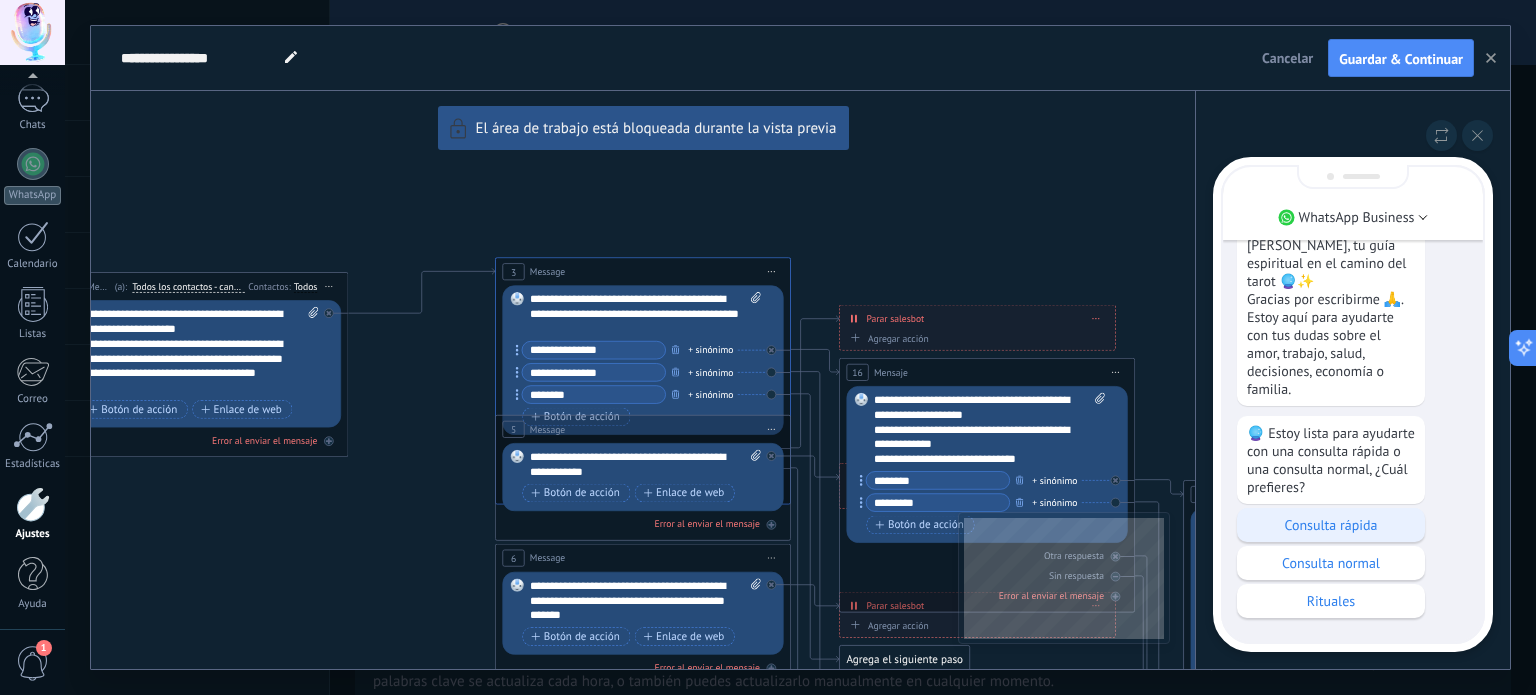 click on "Consulta rápida" at bounding box center [1331, 525] 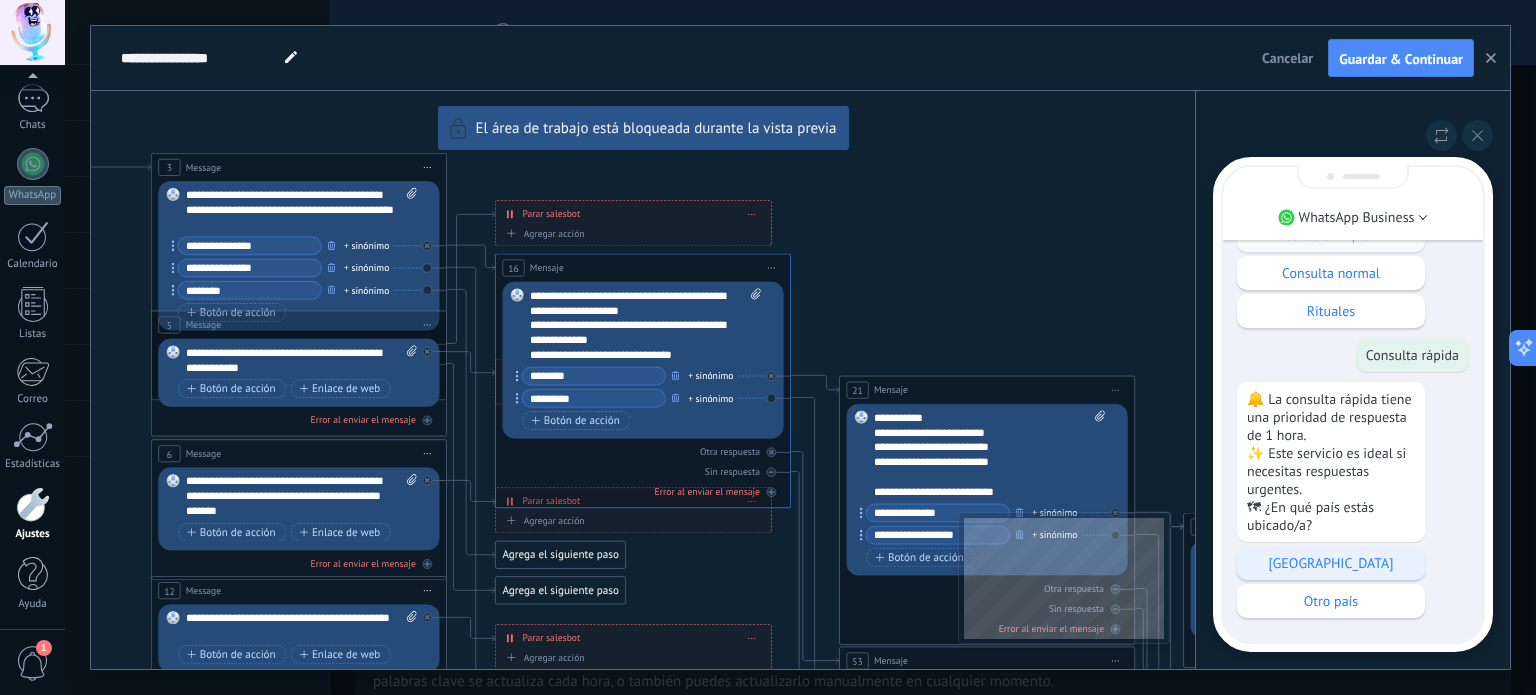click on "[GEOGRAPHIC_DATA]" at bounding box center (1331, 563) 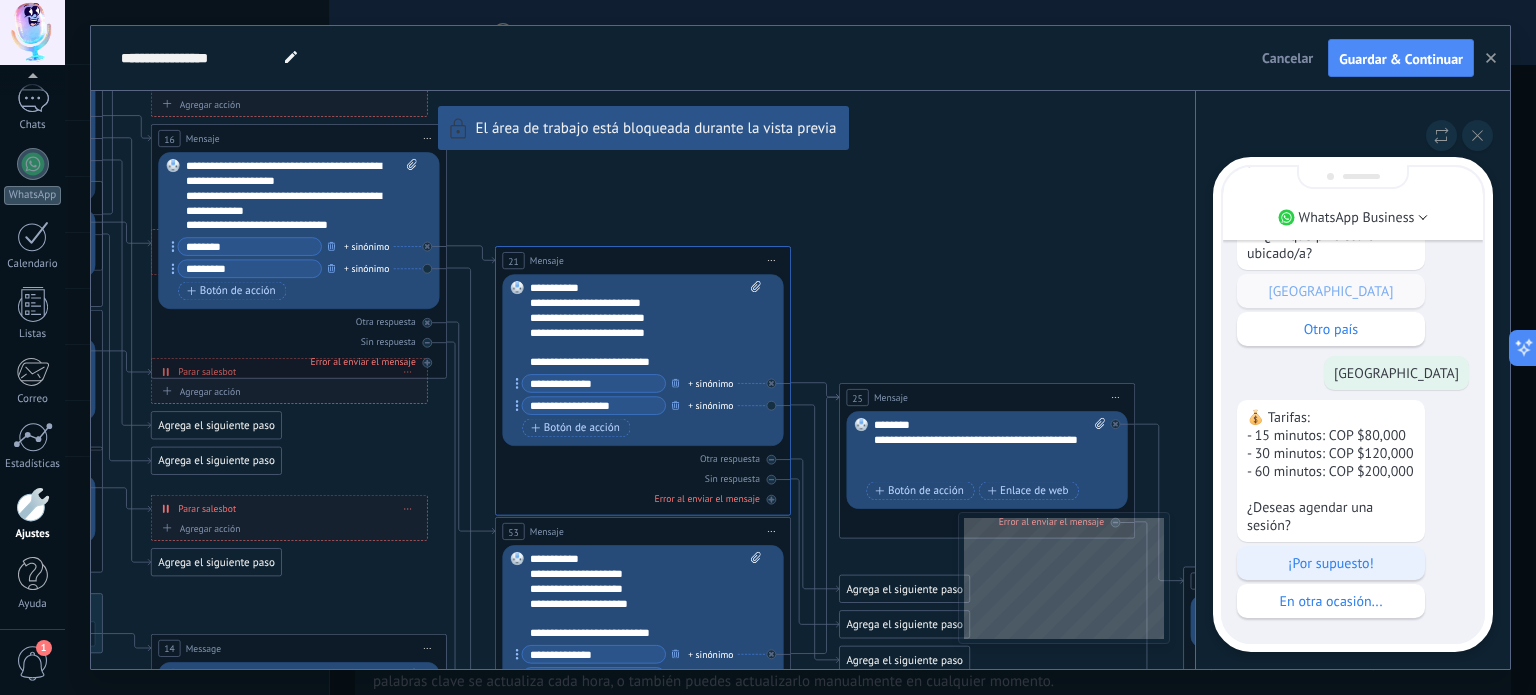 click on "¡Por supuesto!" at bounding box center (1331, 563) 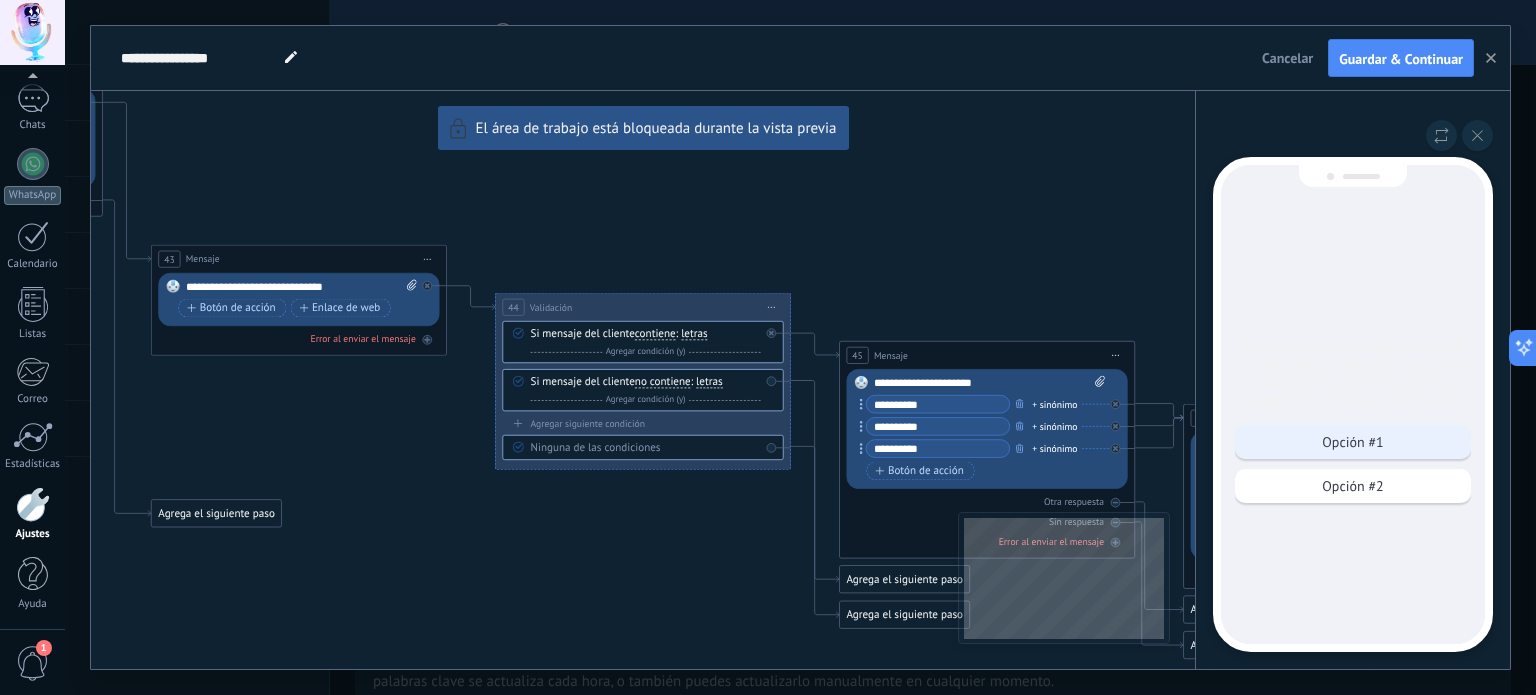 click on "Opción #1" at bounding box center (1353, 442) 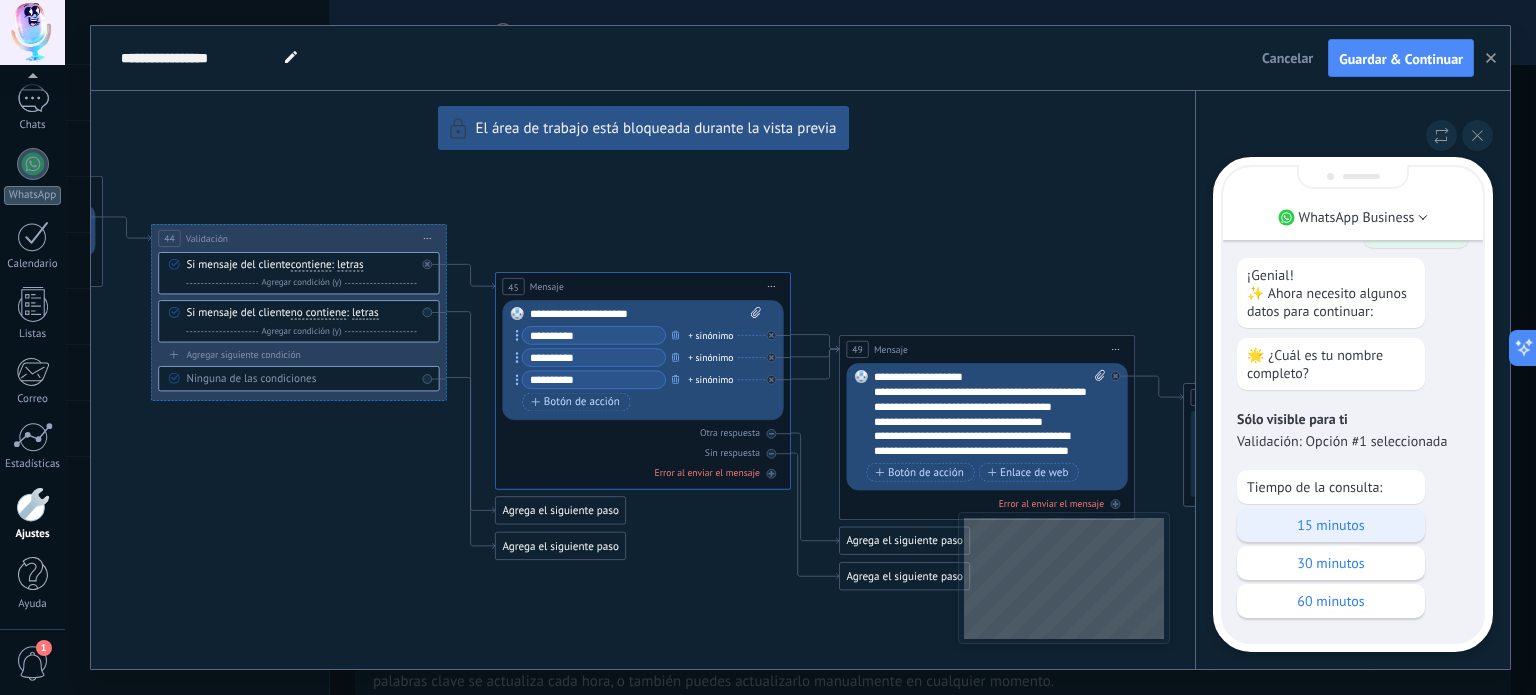 click on "15 minutos" at bounding box center [1331, 525] 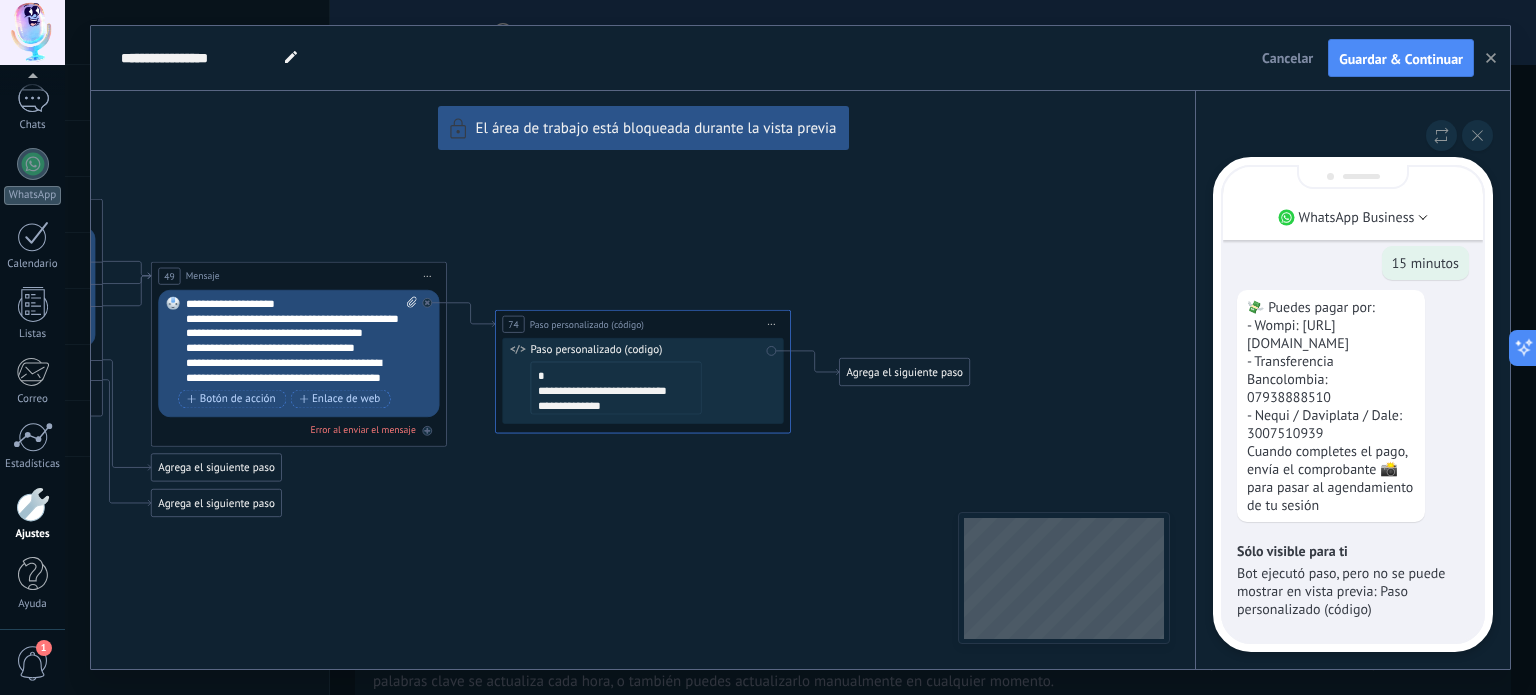 click on "**********" at bounding box center [800, 347] 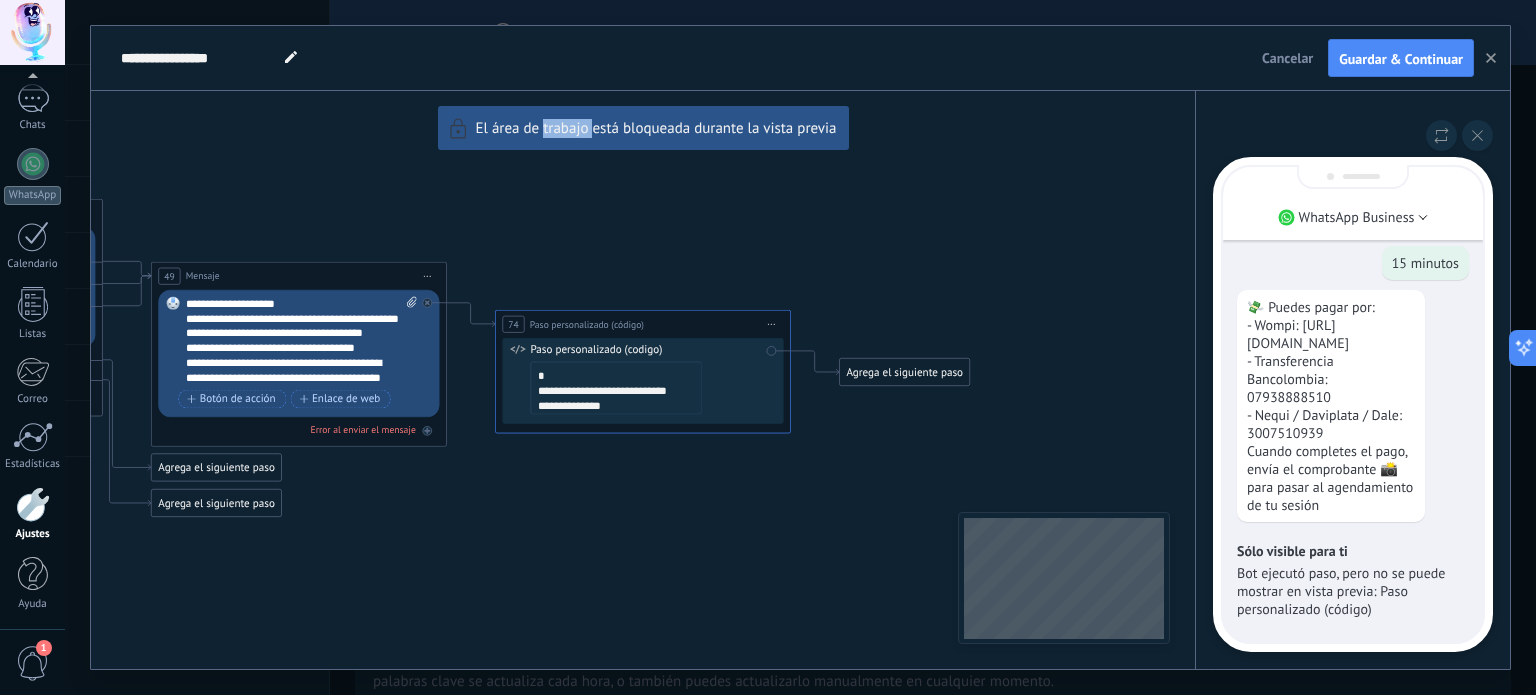 click on "**********" at bounding box center (800, 347) 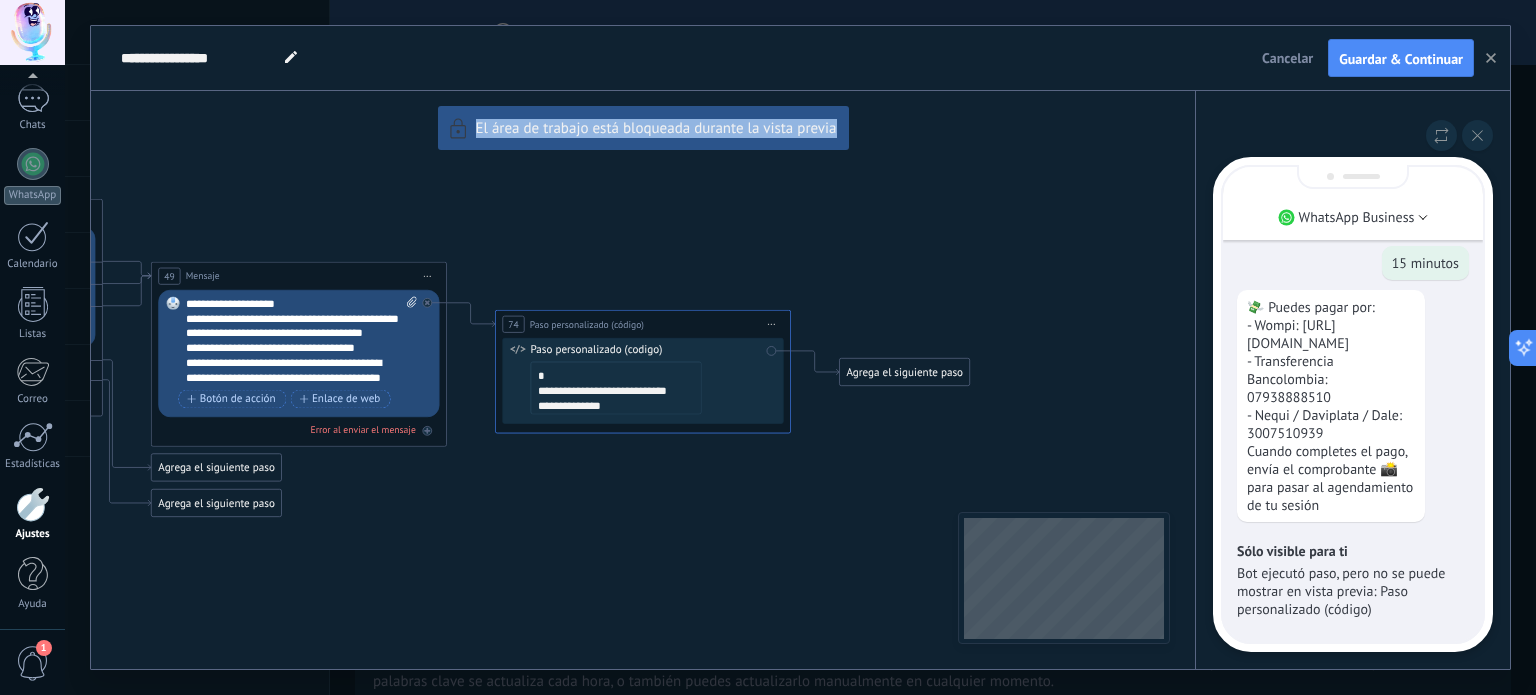 click on "**********" at bounding box center [800, 347] 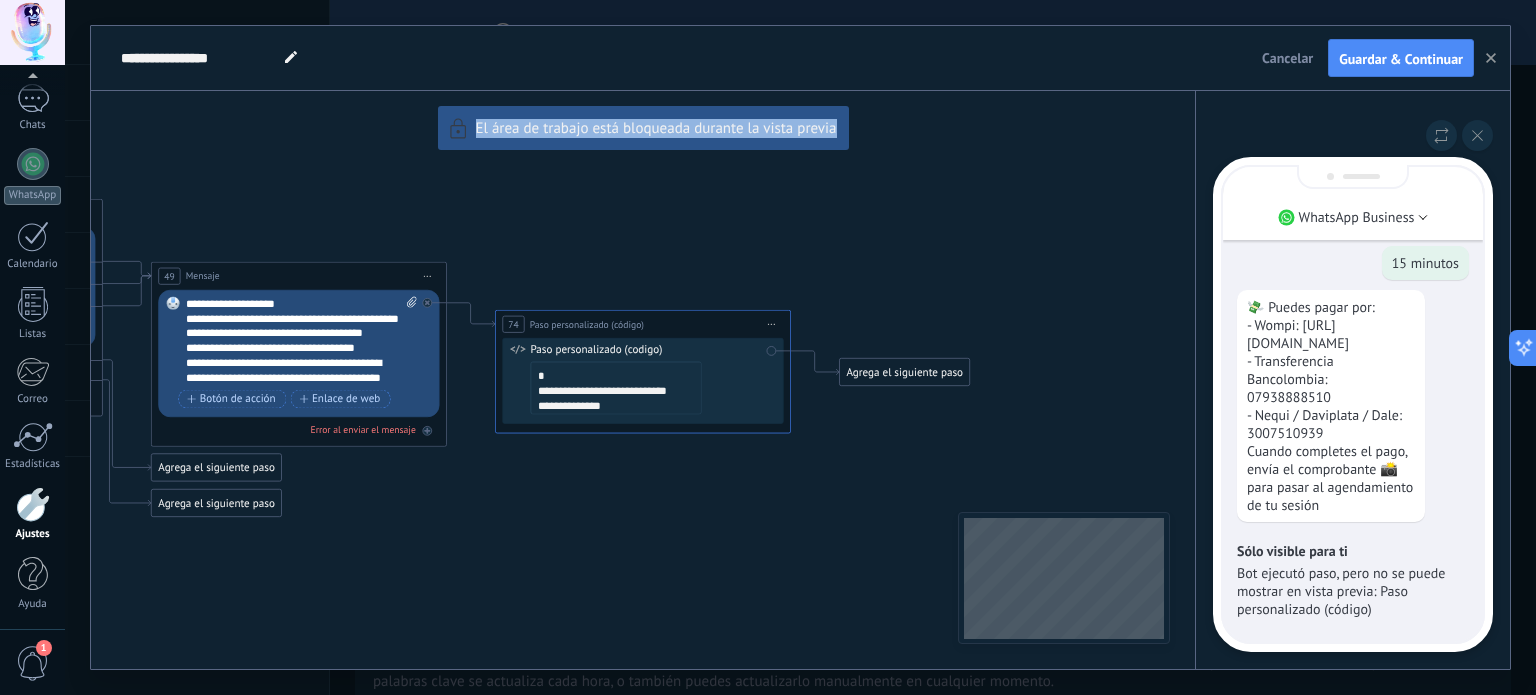 click on "**********" at bounding box center (800, 347) 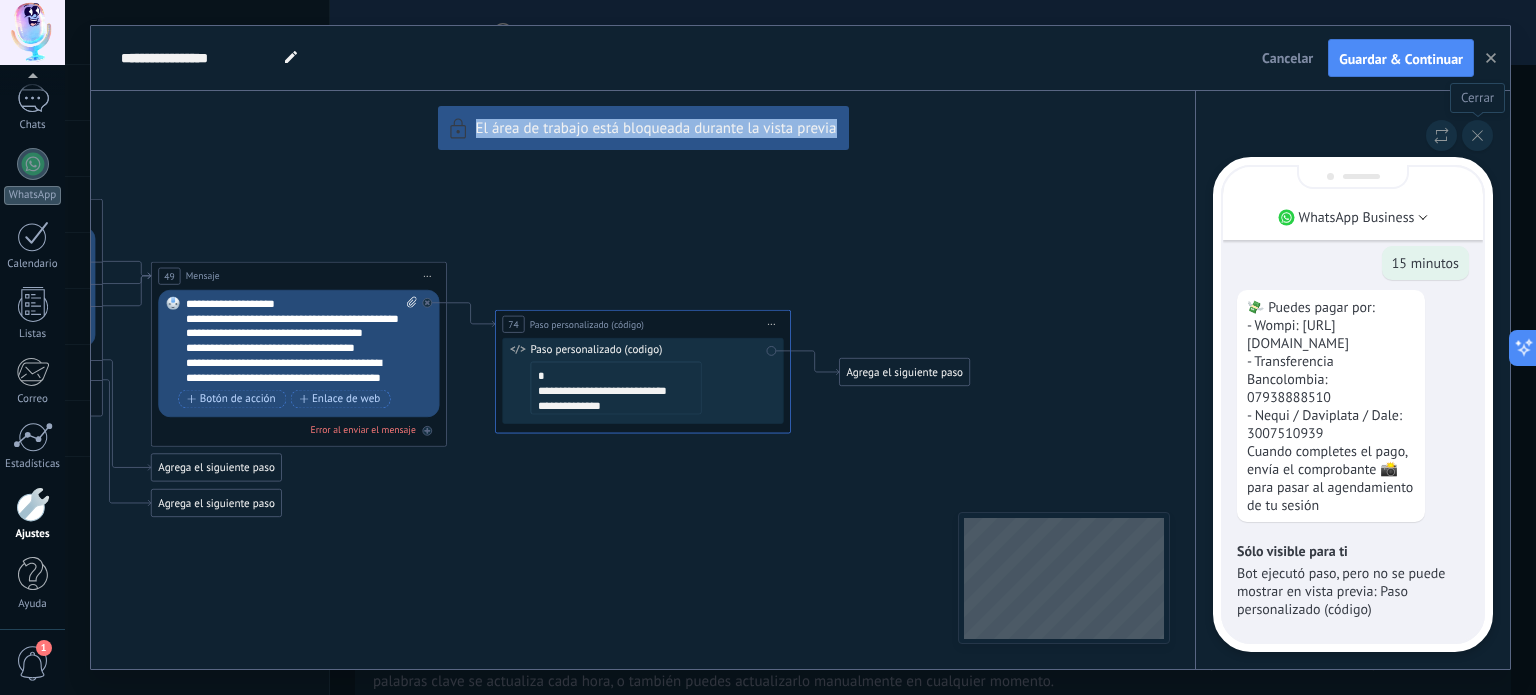 click at bounding box center (1477, 135) 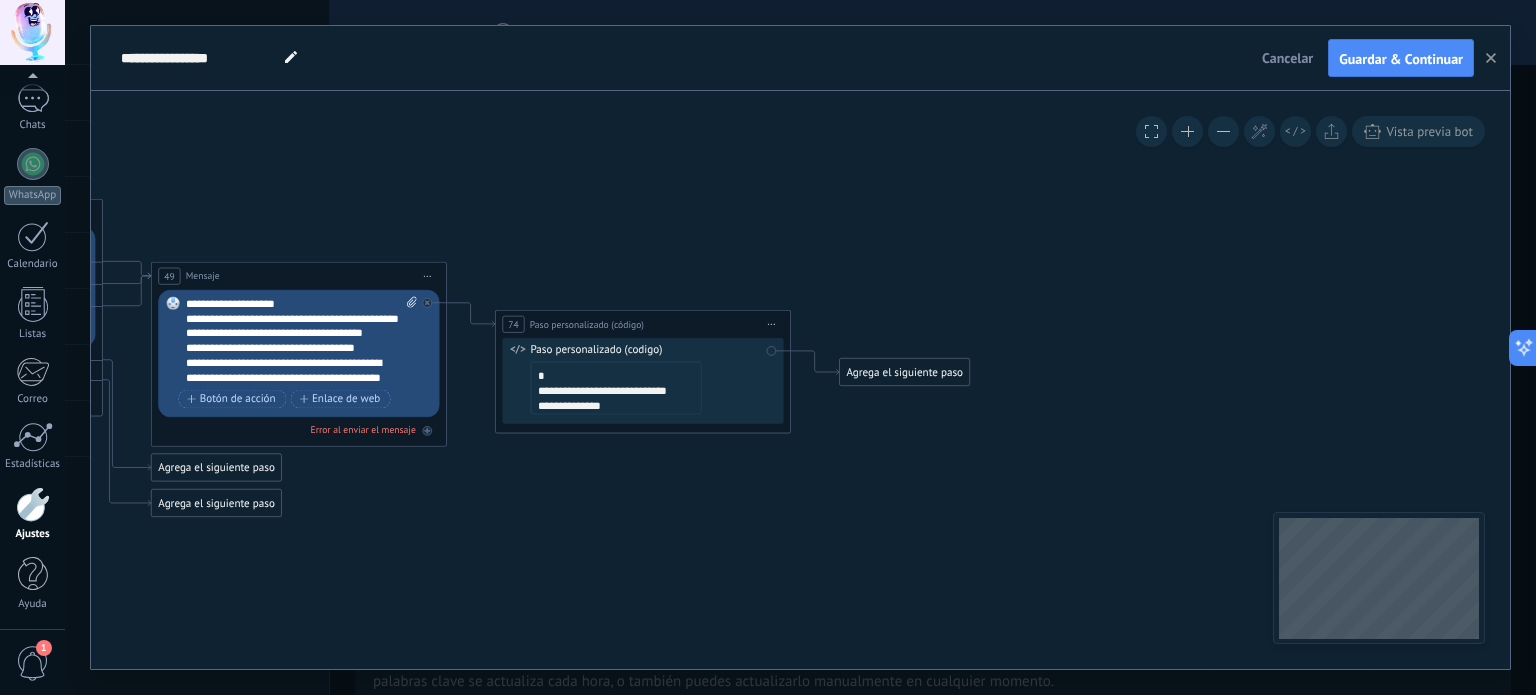 click on "**********" at bounding box center [616, 388] 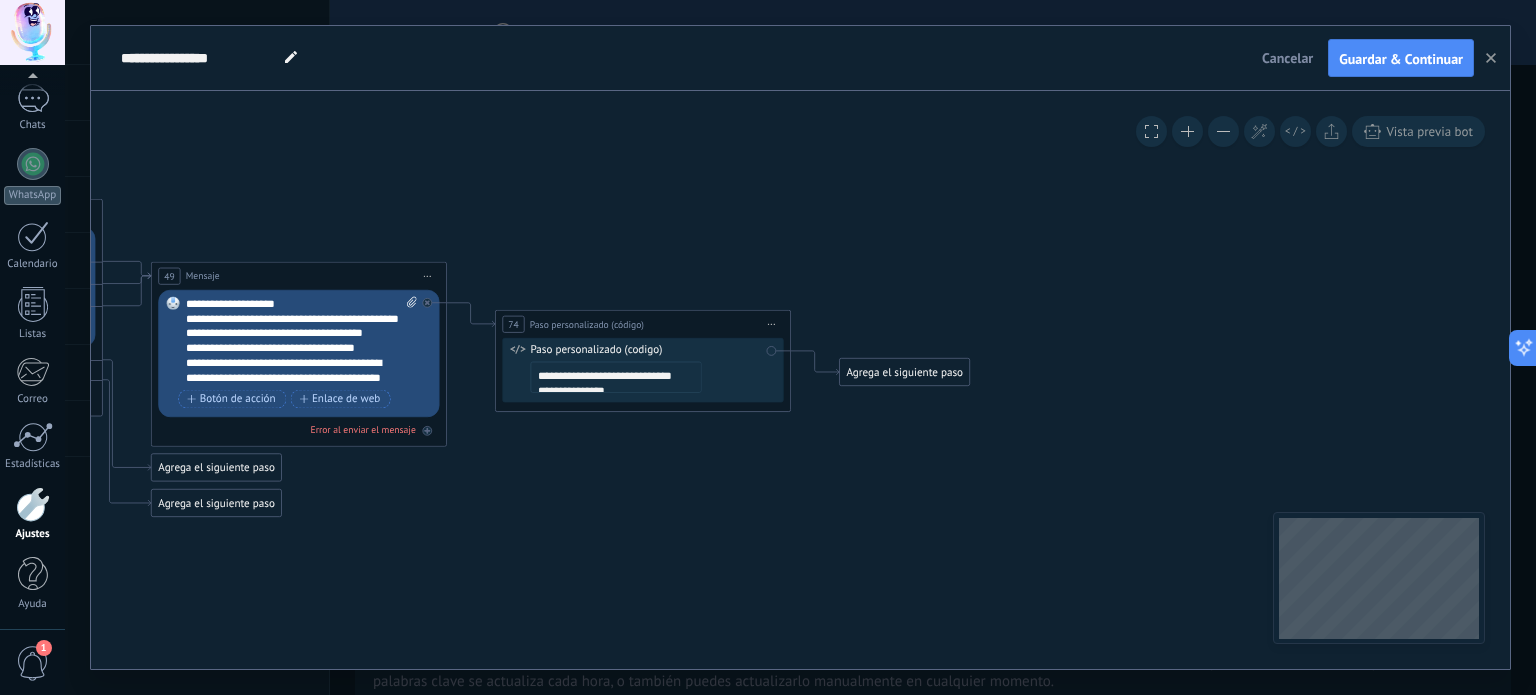 type on "**********" 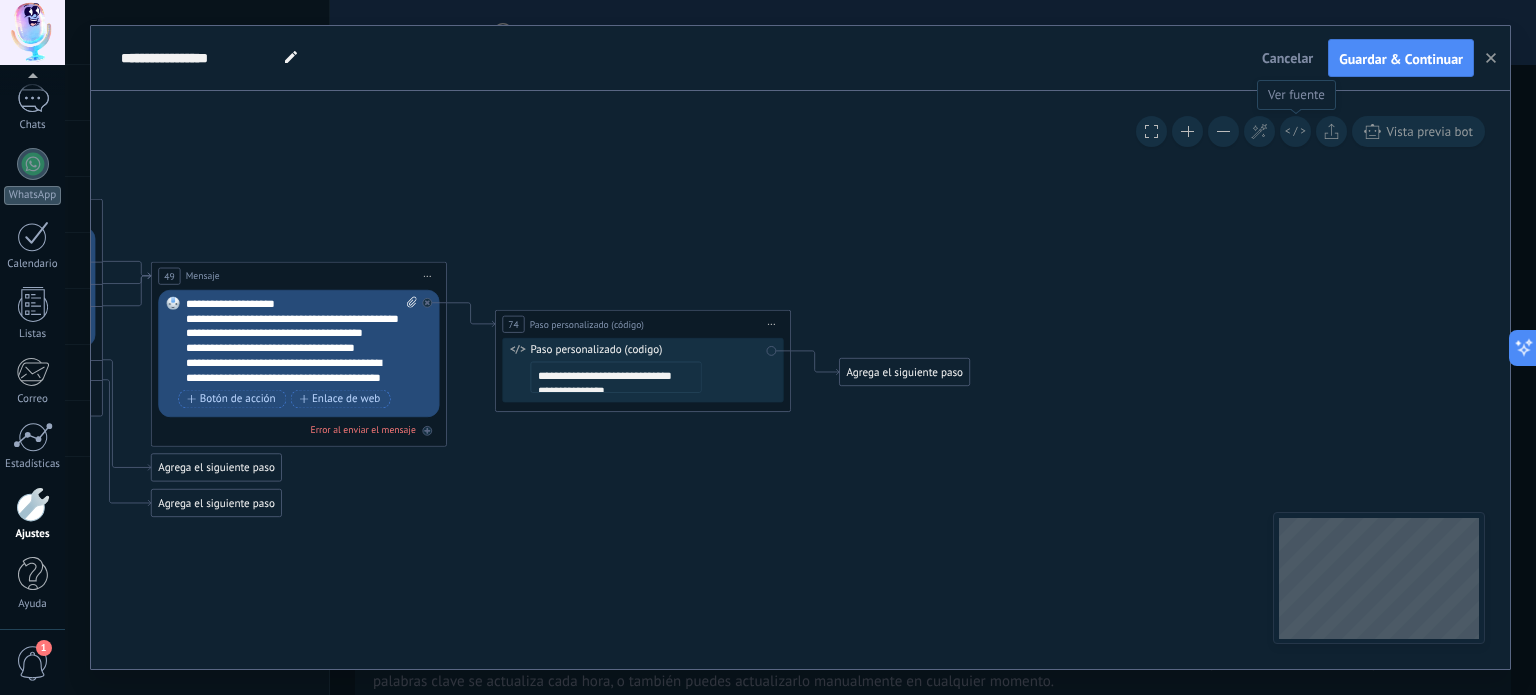 click at bounding box center (1295, 131) 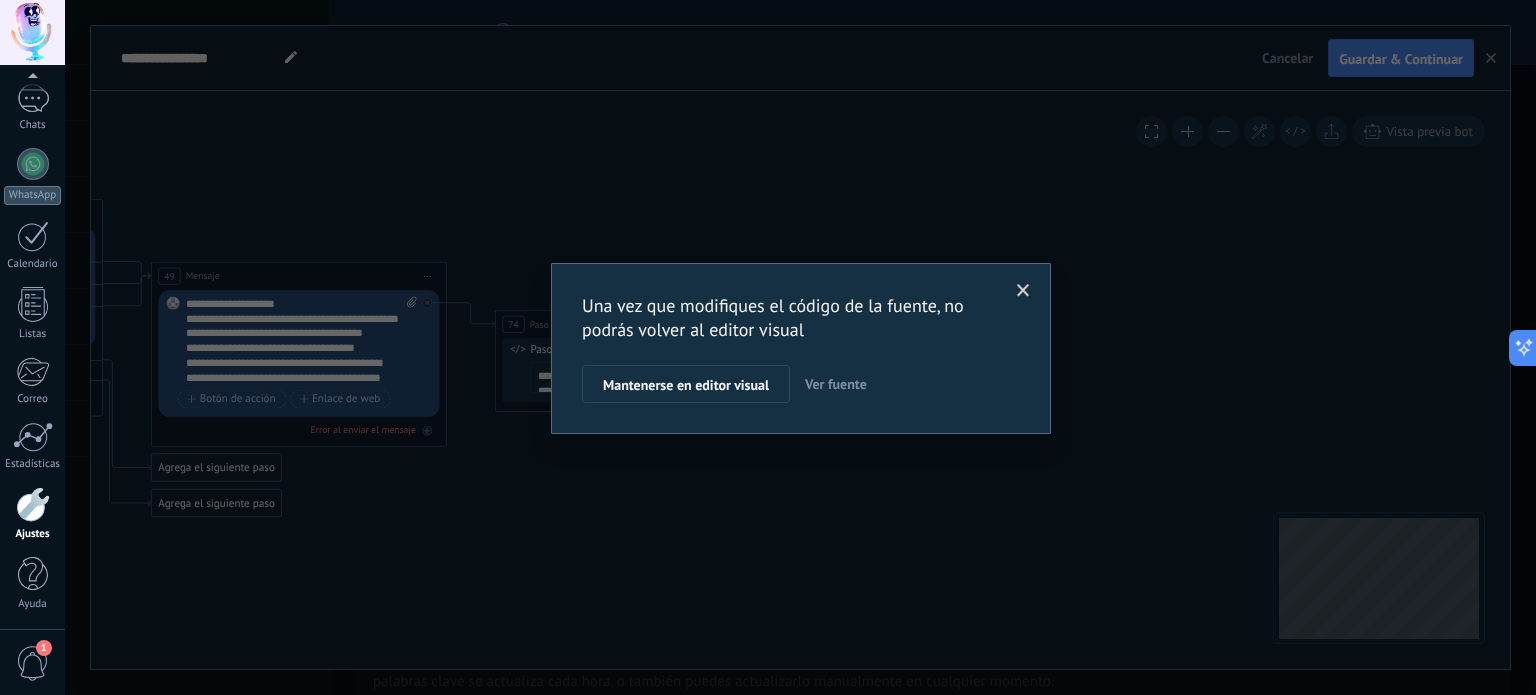 click at bounding box center [1023, 291] 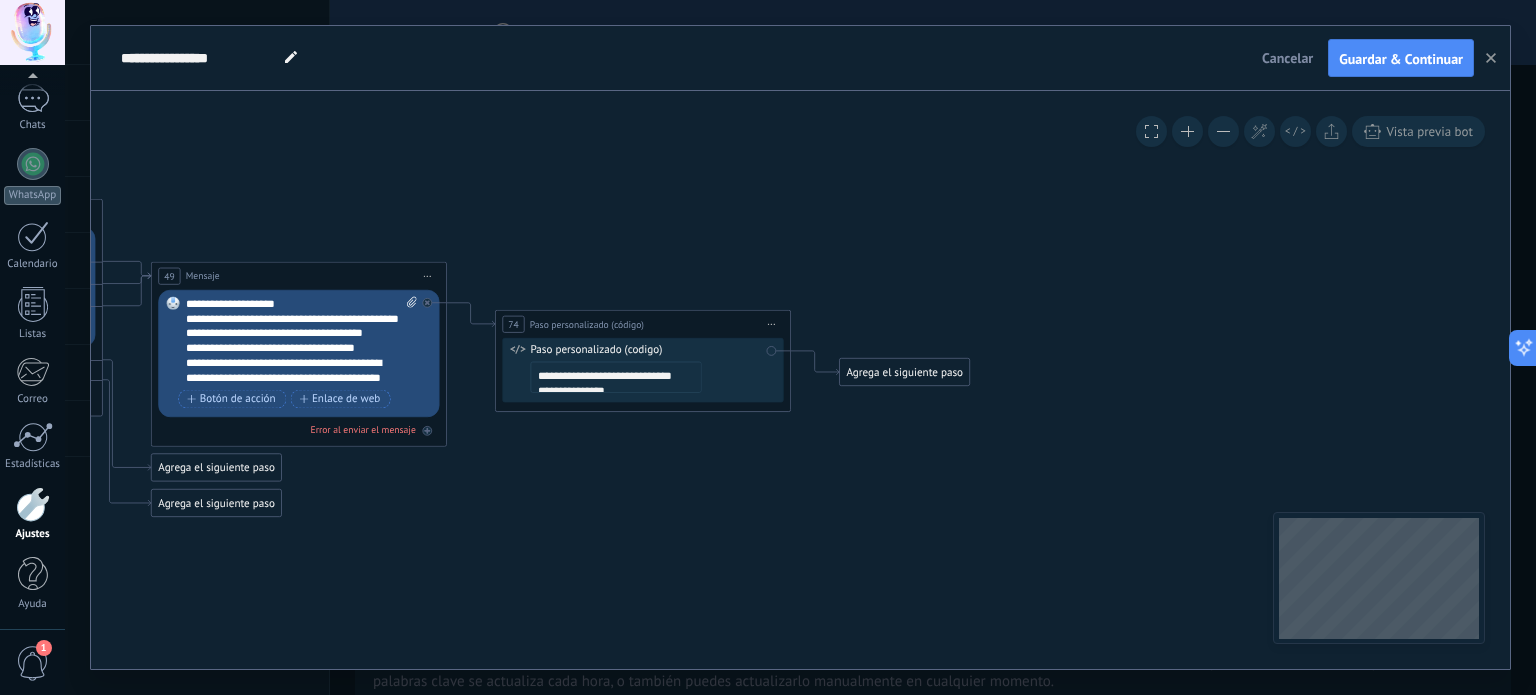 click on "**********" at bounding box center (616, 377) 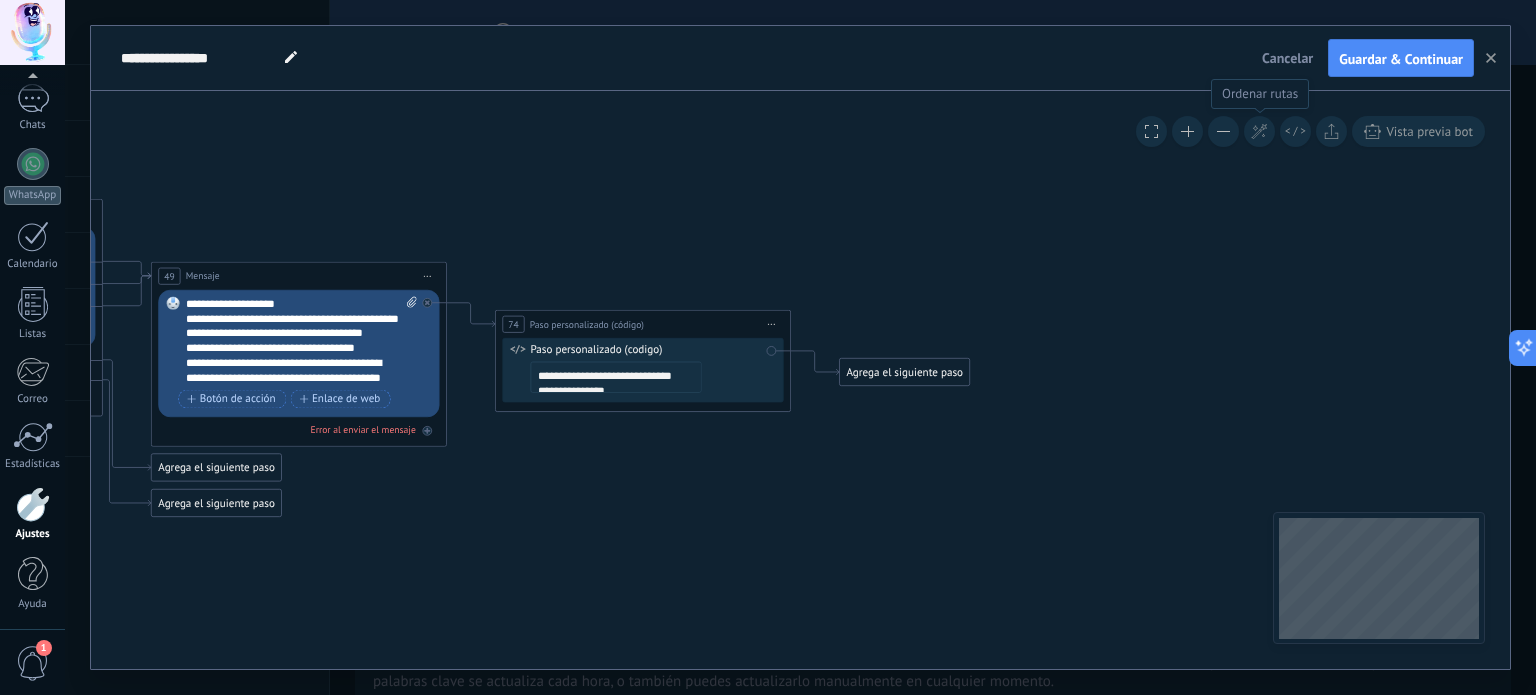 click 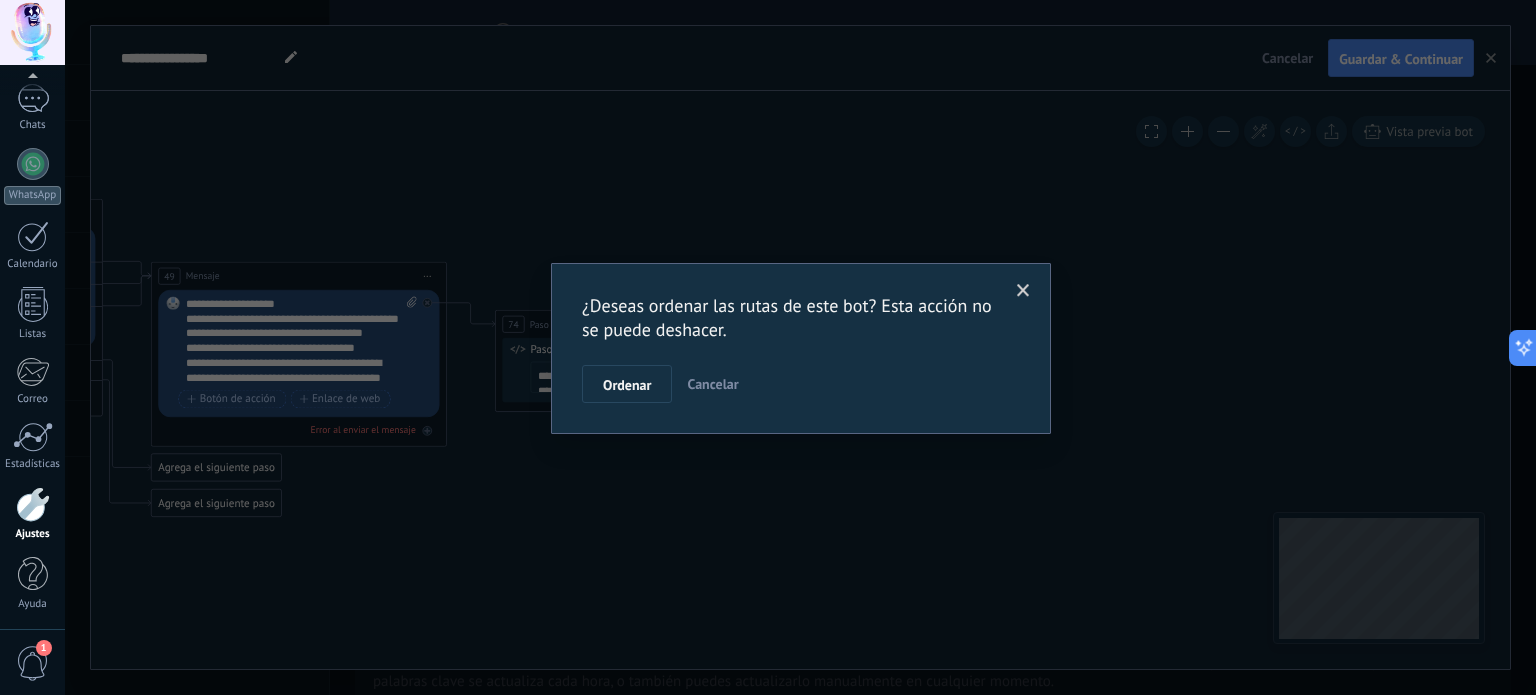 click at bounding box center [1023, 291] 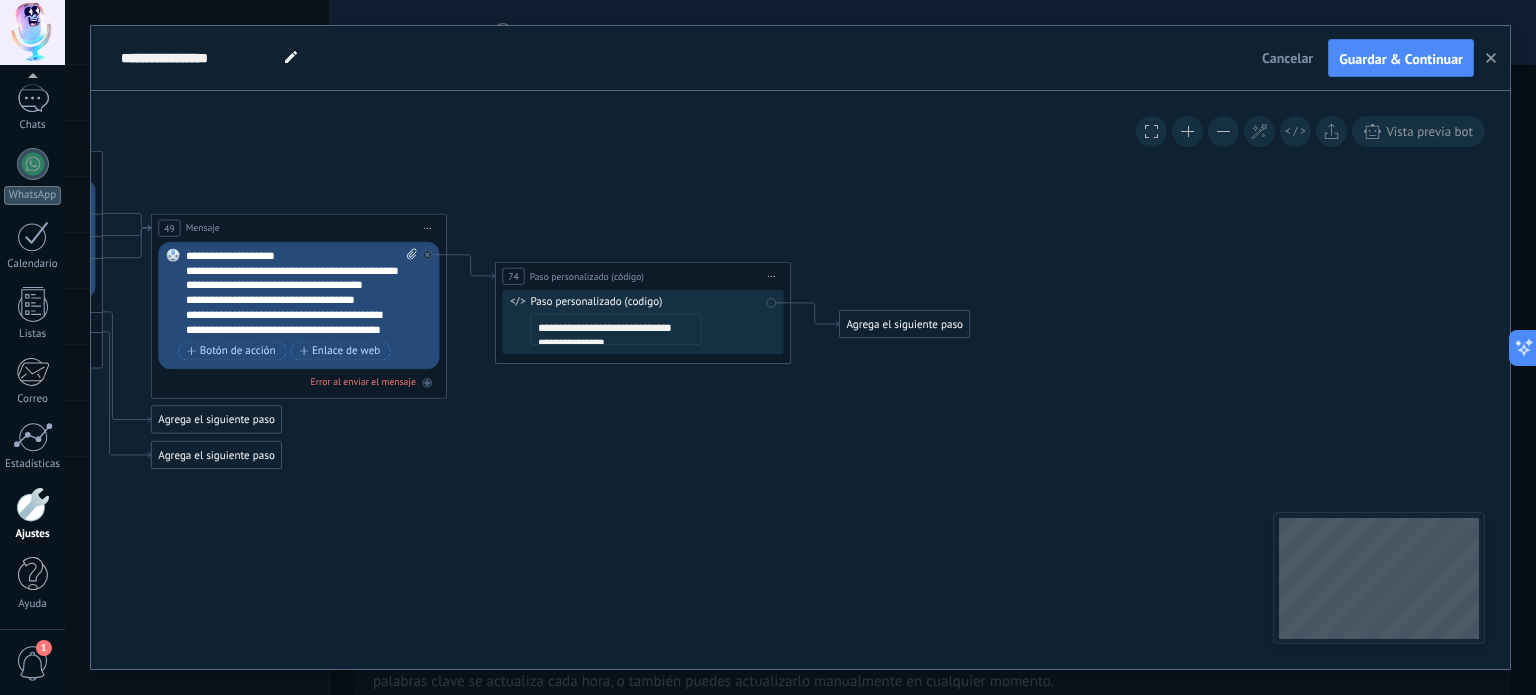 click 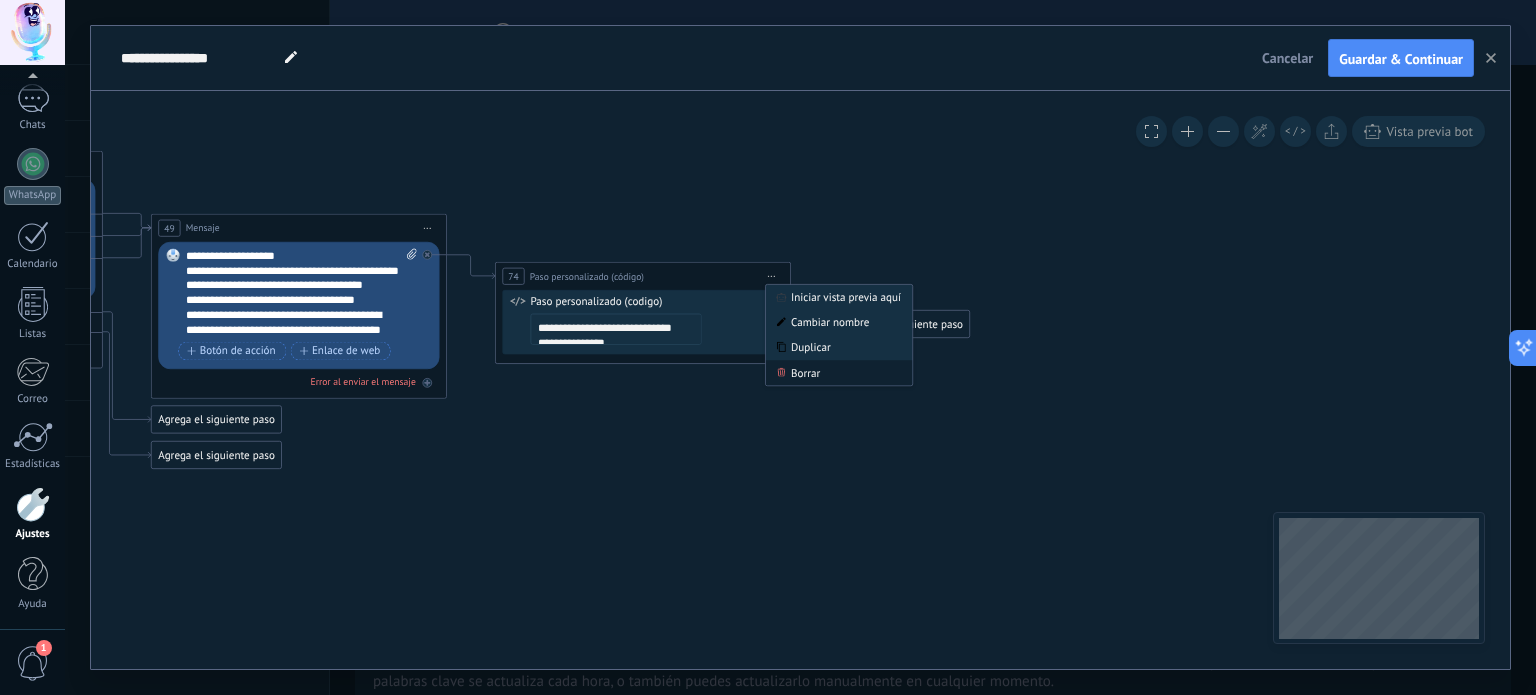 click on "Borrar" at bounding box center (839, 372) 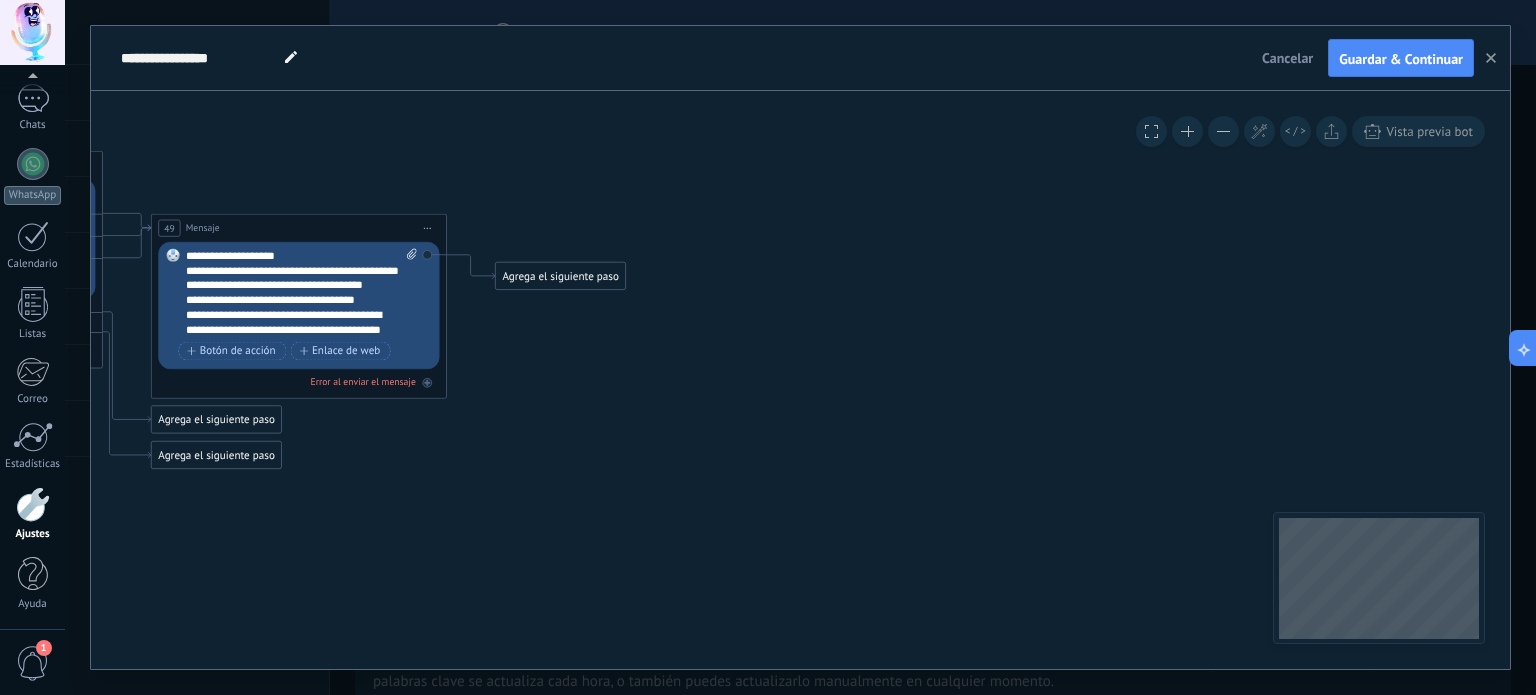 drag, startPoint x: 596, startPoint y: 291, endPoint x: 591, endPoint y: 271, distance: 20.615528 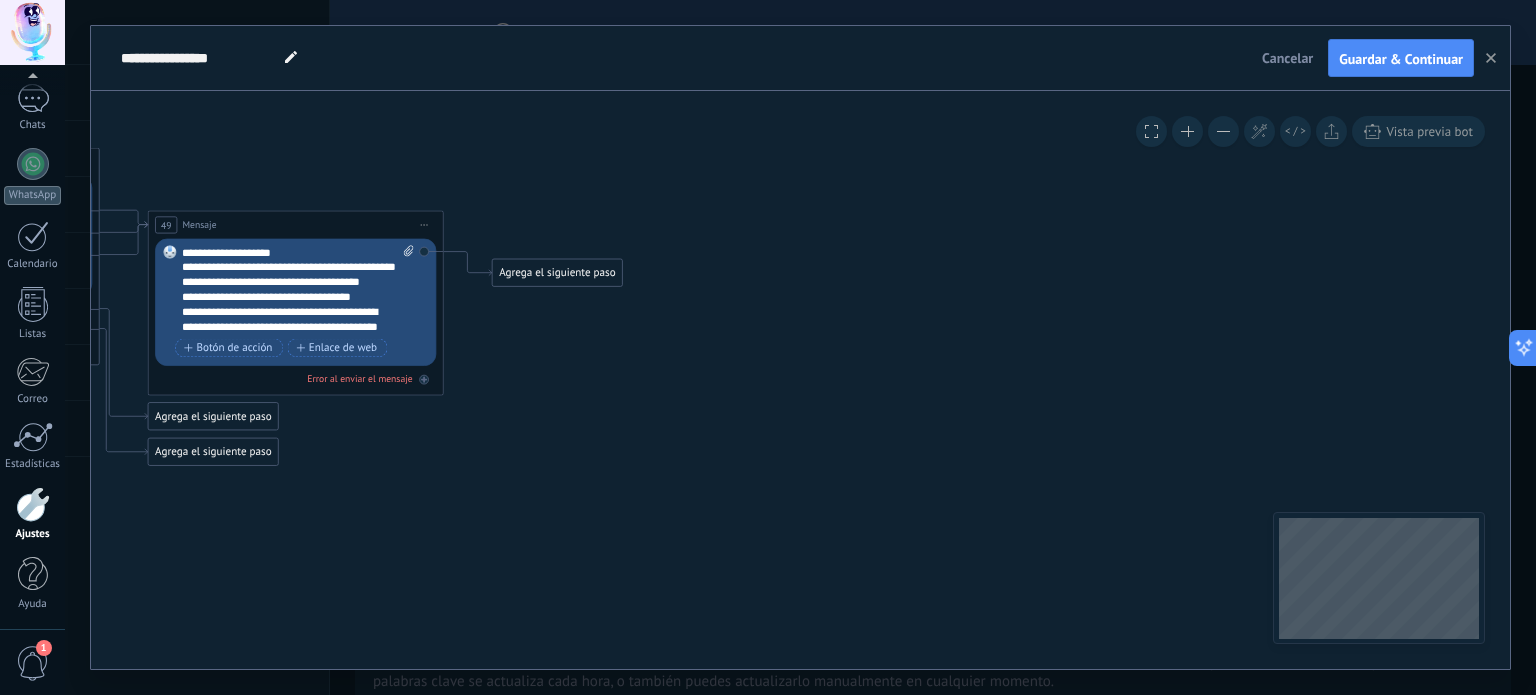 click on "Agrega el siguiente paso" at bounding box center [558, 273] 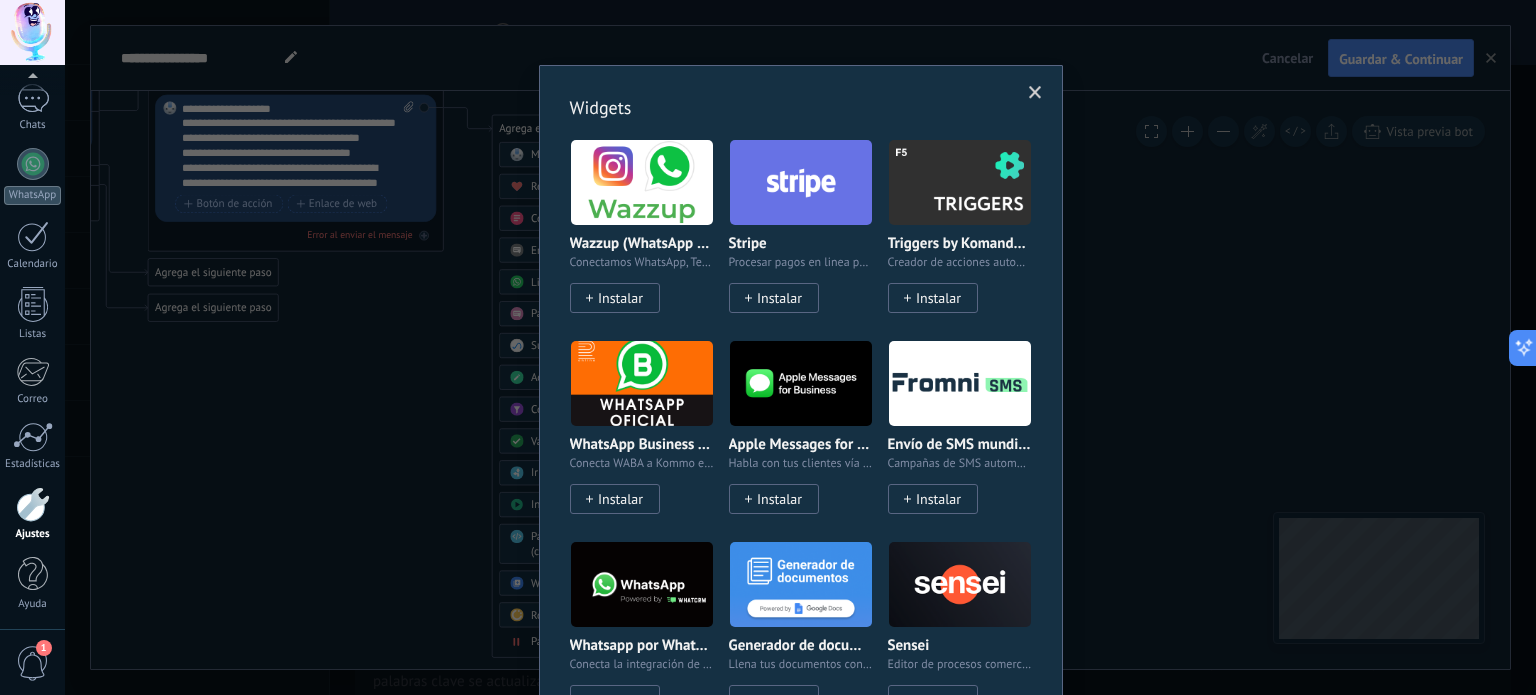 click on ".abccls-1,.abccls-2{fill-rule:evenodd}.abccls-2{fill:#fff} .abfcls-1{fill:none}.abfcls-2{fill:#fff} .abncls-1{isolation:isolate}.abncls-2{opacity:.06}.abncls-2,.abncls-3,.abncls-6{mix-blend-mode:multiply}.abncls-3{opacity:.15}.abncls-4,.abncls-8{fill:#fff}.abncls-5{fill:url(#abnlinear-gradient)}.abncls-6{opacity:.04}.abncls-7{fill:url(#abnlinear-gradient-2)}.abncls-8{fill-rule:evenodd} .abqst0{fill:#ffa200} .abwcls-1{fill:#252525} .cls-1{isolation:isolate} .acicls-1{fill:none} .aclcls-1{fill:#232323} .acnst0{display:none} .addcls-1,.addcls-2{fill:none;stroke-miterlimit:10}.addcls-1{stroke:#dfe0e5}.addcls-2{stroke:#a1a7ab} .adecls-1,.adecls-2{fill:none;stroke-miterlimit:10}.adecls-1{stroke:#dfe0e5}.adecls-2{stroke:#a1a7ab} .adqcls-1{fill:#8591a5;fill-rule:evenodd} .aeccls-1{fill:#5c9f37} .aeecls-1{fill:#f86161} .aejcls-1{fill:#8591a5;fill-rule:evenodd} .aekcls-1{fill-rule:evenodd} .aelcls-1{fill-rule:evenodd;fill:currentColor} .aemcls-1{fill-rule:evenodd;fill:currentColor} .aencls-2{fill:#f86161;opacity:.3}" at bounding box center (768, 347) 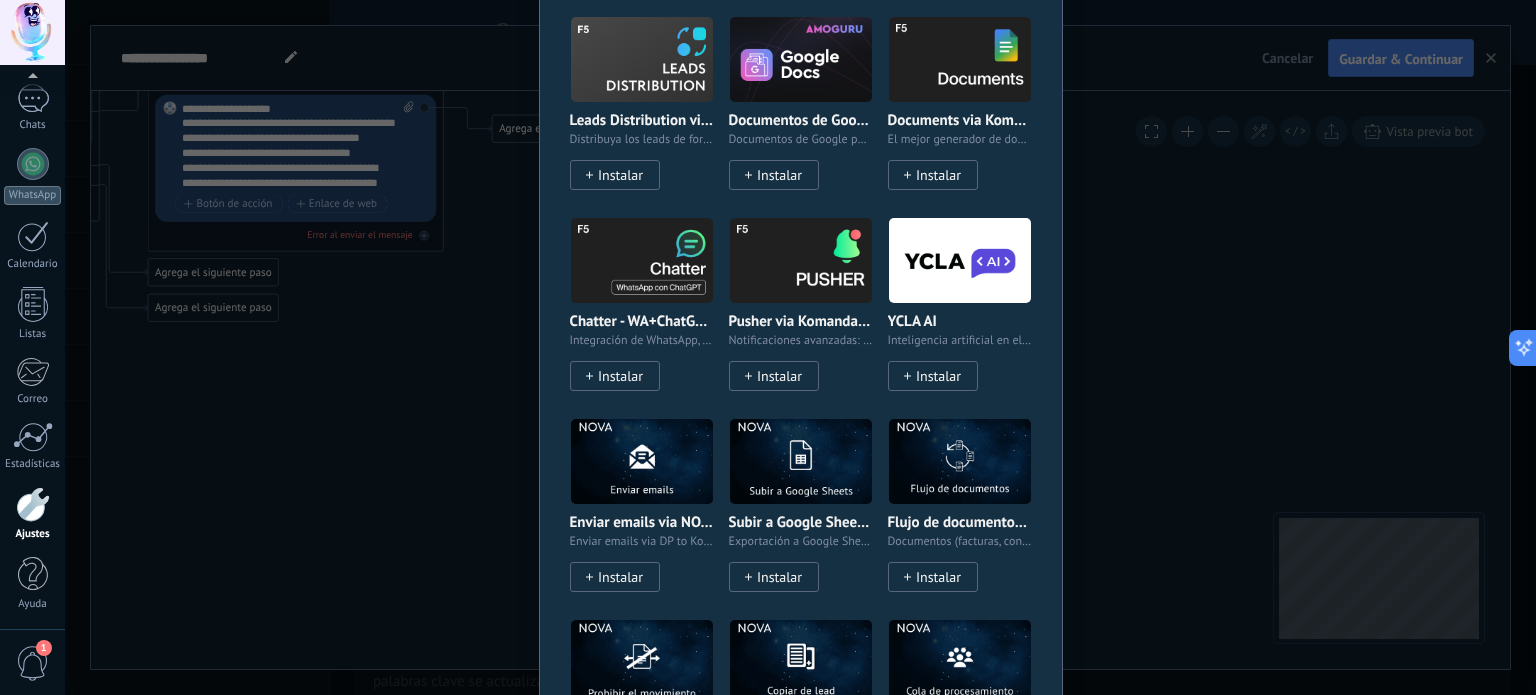 scroll, scrollTop: 1166, scrollLeft: 0, axis: vertical 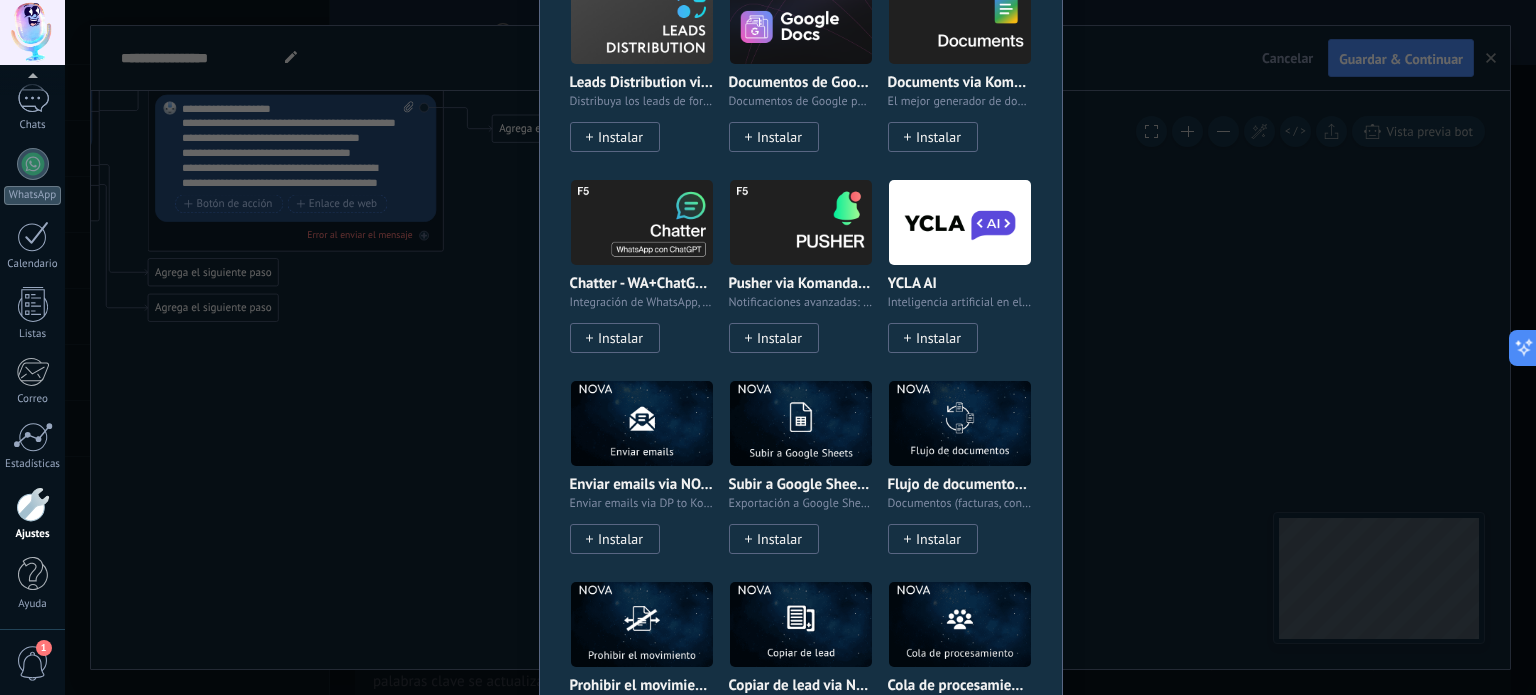 click on "Widgets Wazzup (WhatsApp & Instagram) Conectamos WhatsApp, Telegram e Instagram a Kommo Instalar Stripe Procesar pagos en linea para negocios digitales  Instalar Triggers by Komanda F5 Creador de acciones automáticas Instalar WhatsApp Business API (WABA) via Radist.Online Conecta WABA a Kommo en 10 minutos Instalar Apple Messages for Business Habla con tus clientes vía iMessage Instalar Envío de SMS mundiald por Fromni Campañas de SMS automatizadas y manuales - Kommo Instalar Whatsapp por Whatcrm y Telphin Conecta la integración de WhatsApp en un minuto Instalar Generador de documentos Llena tus documentos con la info de tus leads Instalar Sensei Editor de procesos comerciales de venta Instalar Telegram de Whatcrm Conecte la integración de Telegram en un minuto Instalar Etapa del Lead por KWID Verificación de la etapa del lead en Salesbot Instalar PayPal Crea y envía formatos de pago Instalar Mercado Pago Mercado Pago Instalar Webhooks de Salesbot por KWID Enviar webhooks desde Salesbot Instalar" at bounding box center [801, 259] 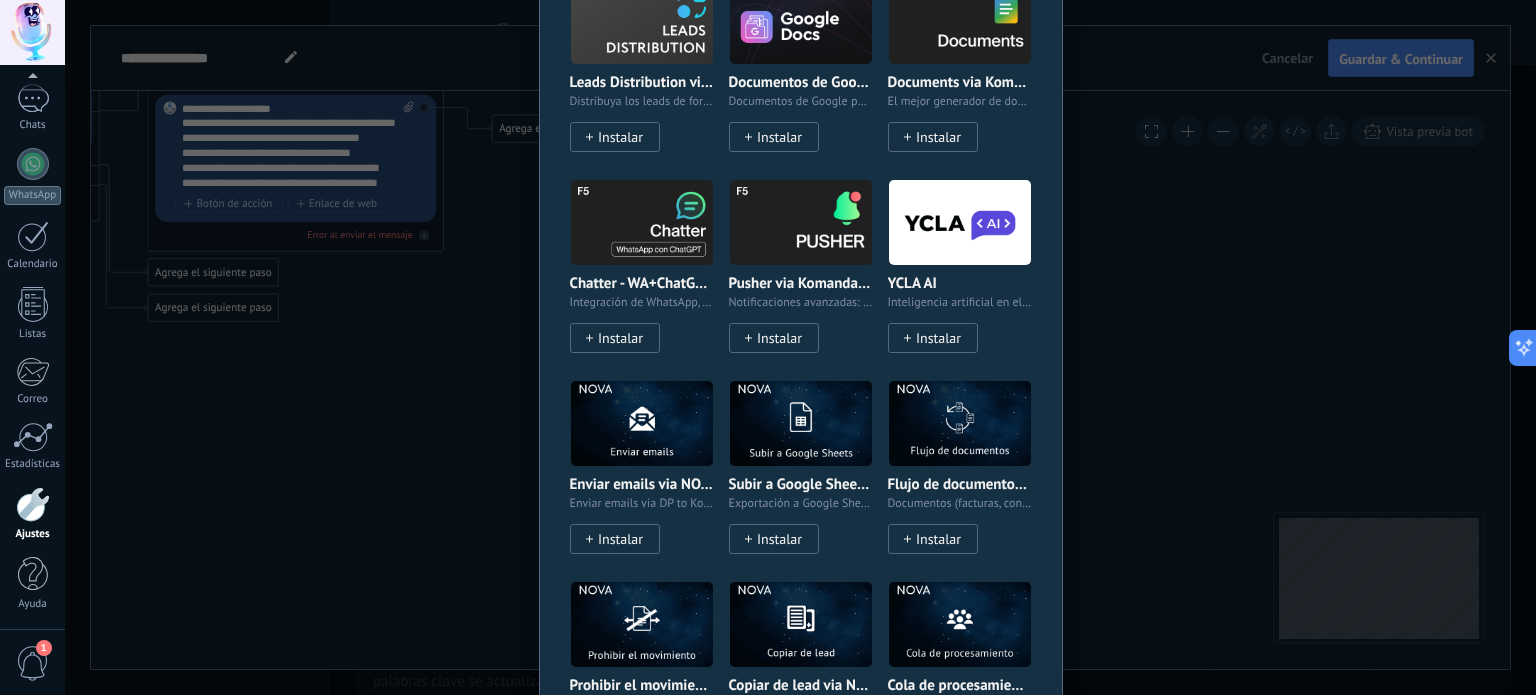 click on "Widgets Wazzup (WhatsApp & Instagram) Conectamos WhatsApp, Telegram e Instagram a Kommo Instalar Stripe Procesar pagos en linea para negocios digitales  Instalar Triggers by Komanda F5 Creador de acciones automáticas Instalar WhatsApp Business API (WABA) via Radist.Online Conecta WABA a Kommo en 10 minutos Instalar Apple Messages for Business Habla con tus clientes vía iMessage Instalar Envío de SMS mundiald por Fromni Campañas de SMS automatizadas y manuales - Kommo Instalar Whatsapp por Whatcrm y Telphin Conecta la integración de WhatsApp en un minuto Instalar Generador de documentos Llena tus documentos con la info de tus leads Instalar Sensei Editor de procesos comerciales de venta Instalar Telegram de Whatcrm Conecte la integración de Telegram en un minuto Instalar Etapa del Lead por KWID Verificación de la etapa del lead en Salesbot Instalar PayPal Crea y envía formatos de pago Instalar Mercado Pago Mercado Pago Instalar Webhooks de Salesbot por KWID Enviar webhooks desde Salesbot Instalar" at bounding box center (800, 347) 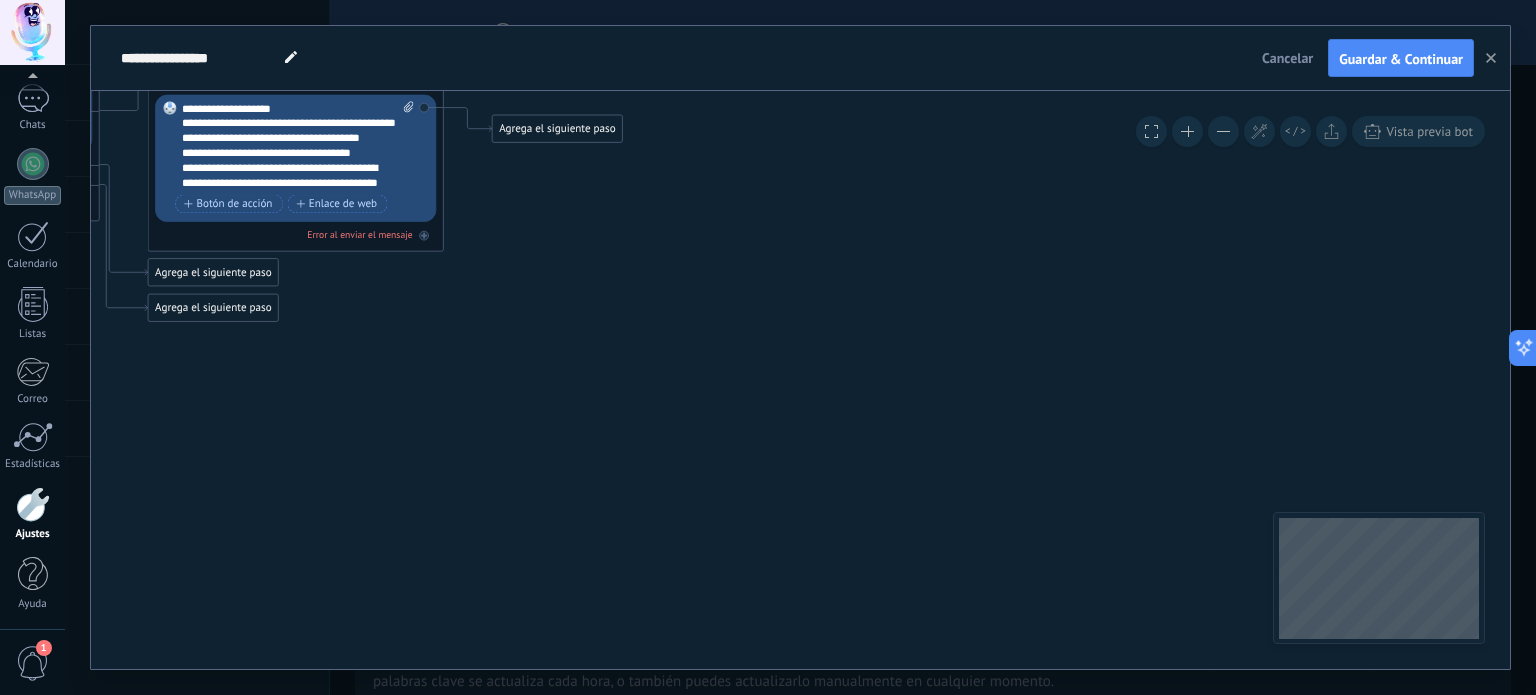 scroll, scrollTop: 0, scrollLeft: 0, axis: both 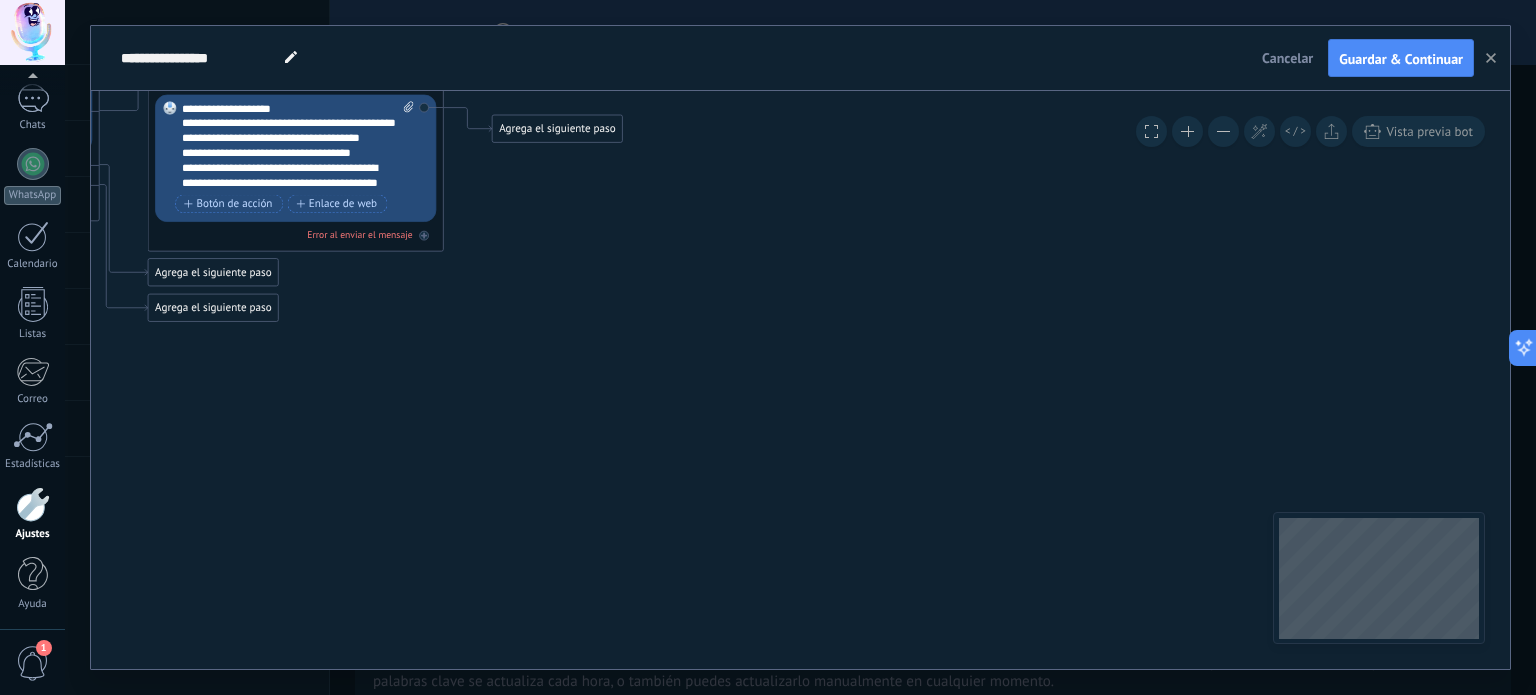 click on "Agrega el siguiente paso" at bounding box center (558, 129) 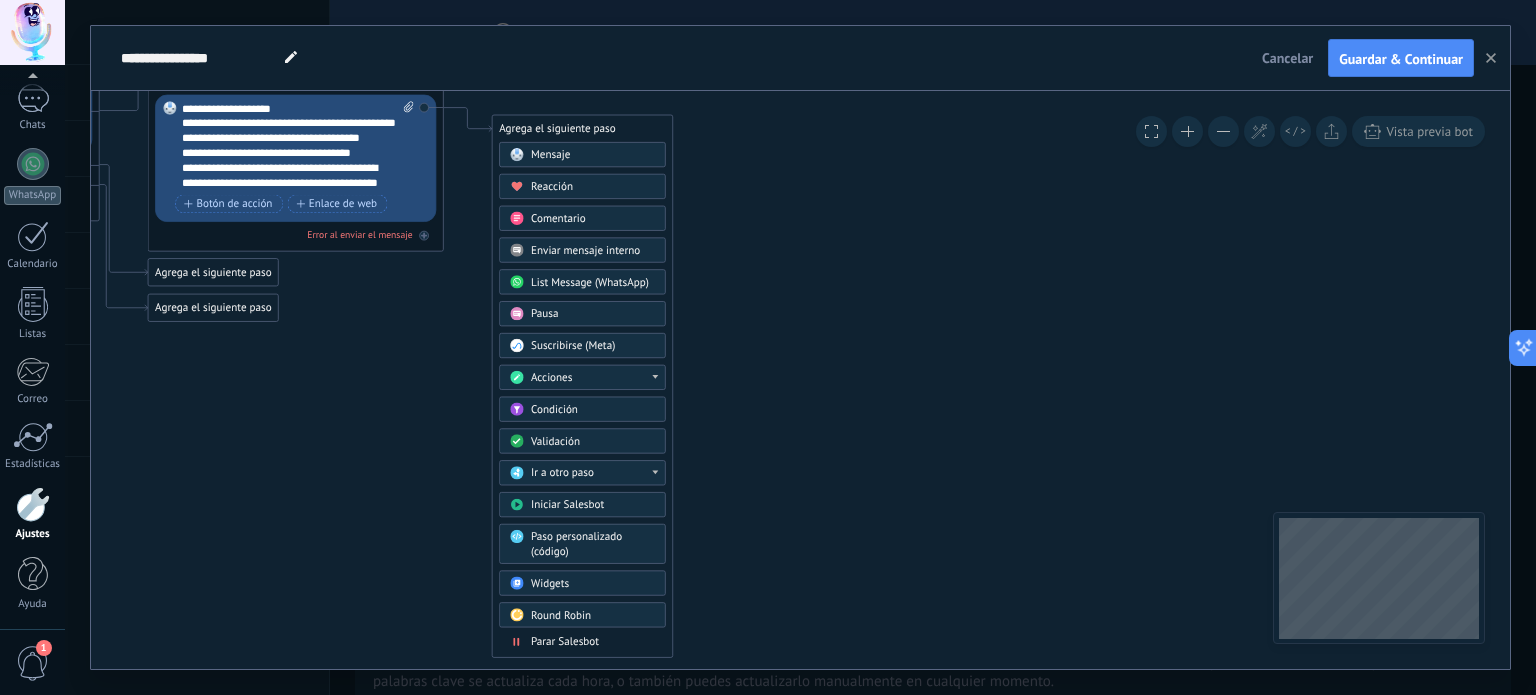 click on "Acciones" at bounding box center [593, 378] 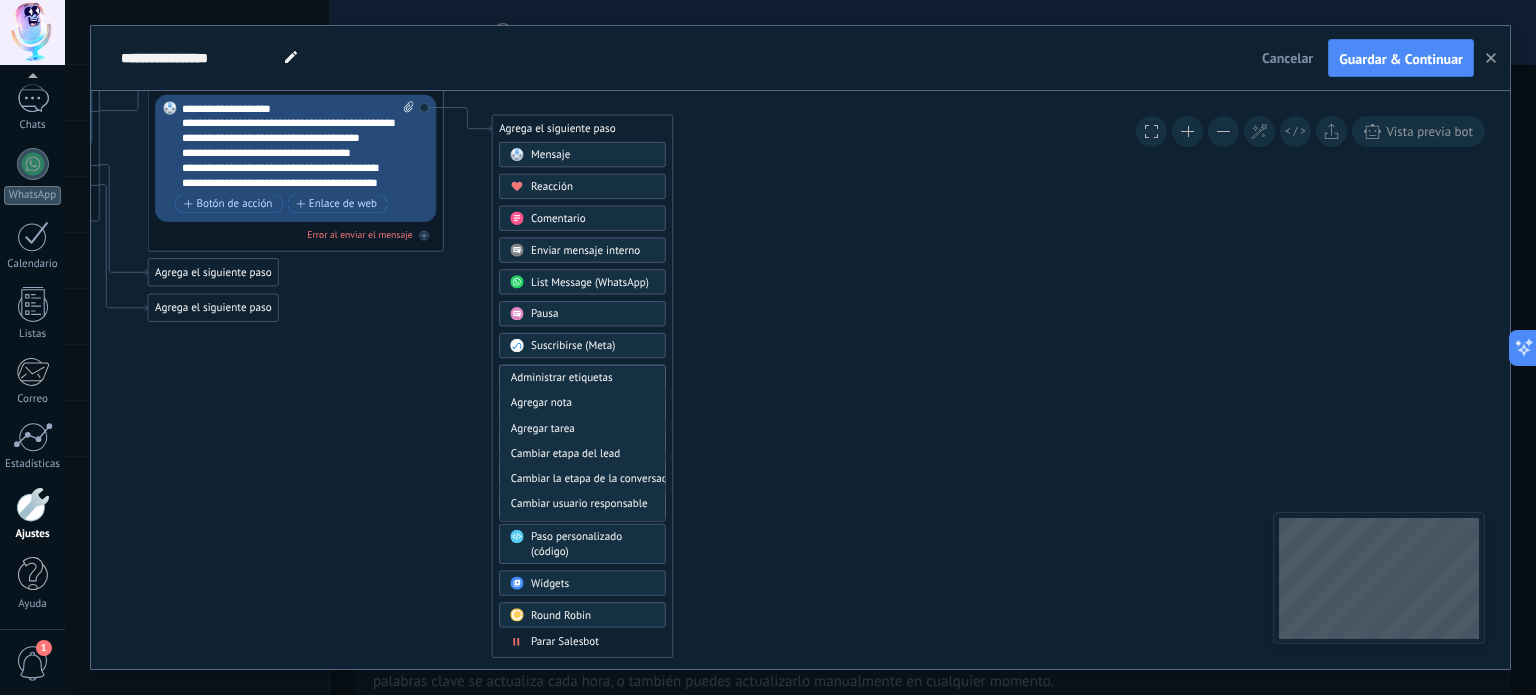 scroll, scrollTop: 166, scrollLeft: 0, axis: vertical 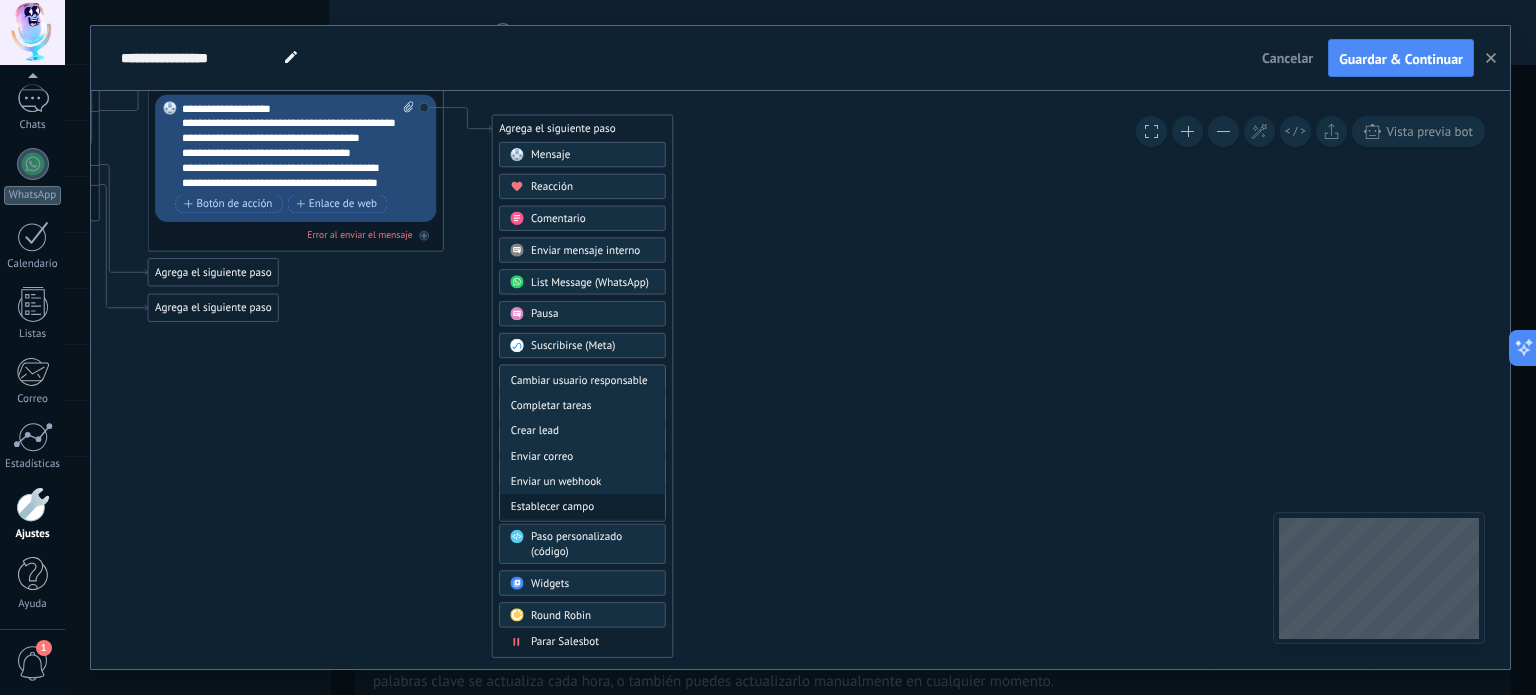 click on "Establecer campo" at bounding box center [582, 506] 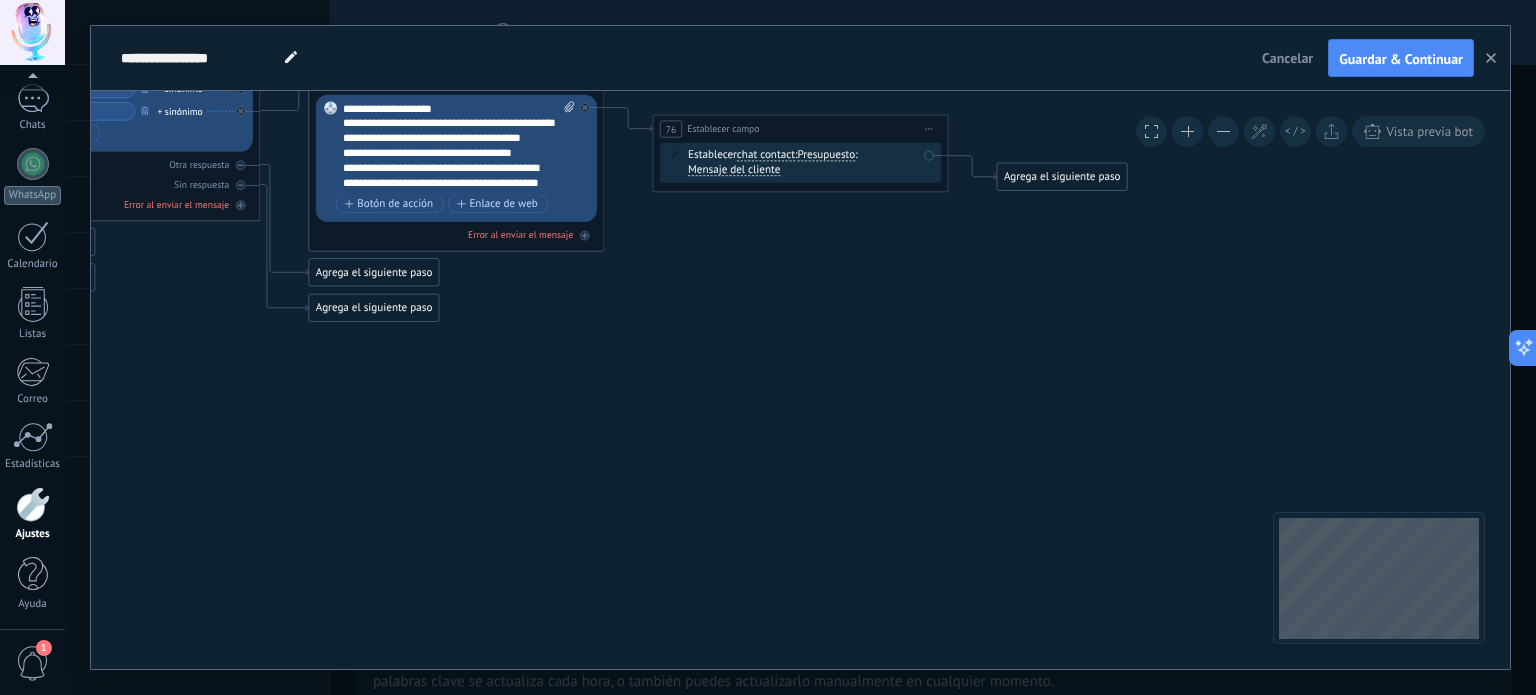 click on "Presupuesto" at bounding box center [826, 156] 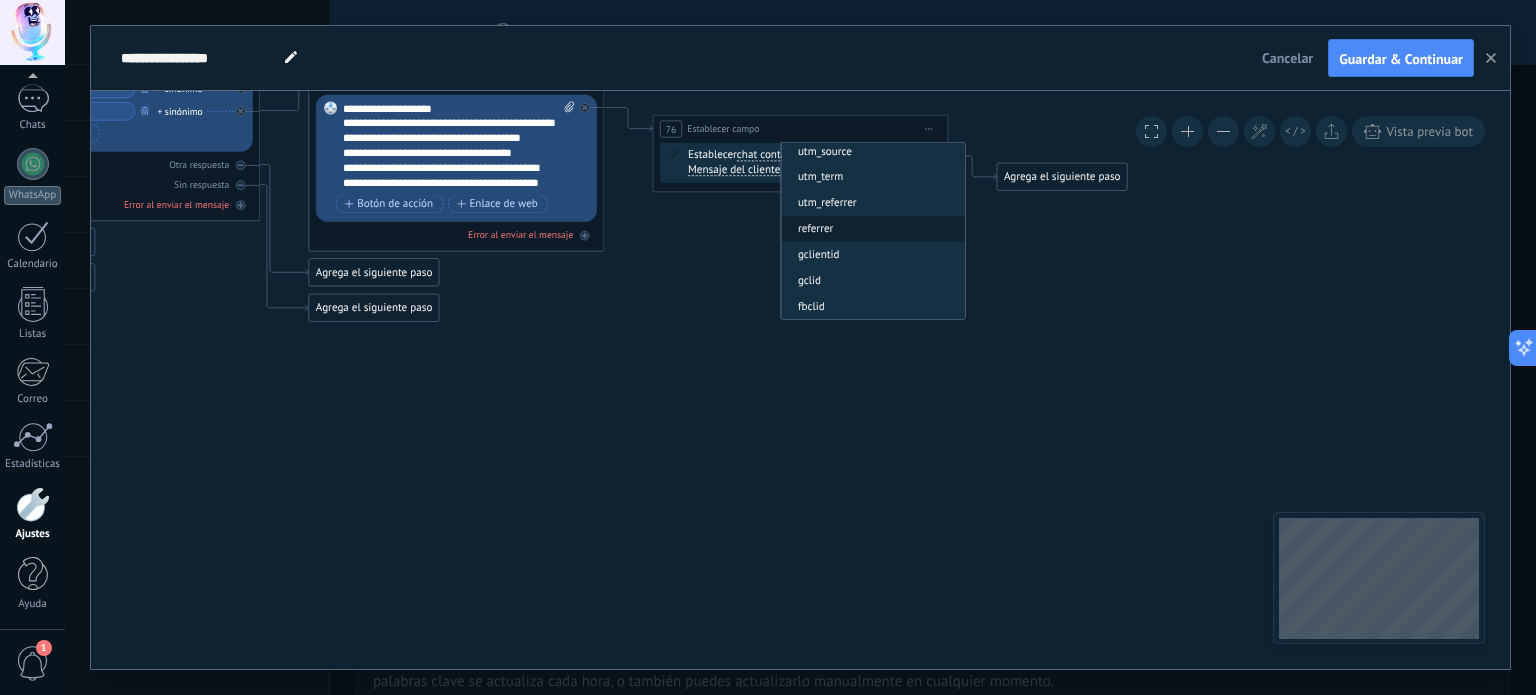 scroll, scrollTop: 15, scrollLeft: 0, axis: vertical 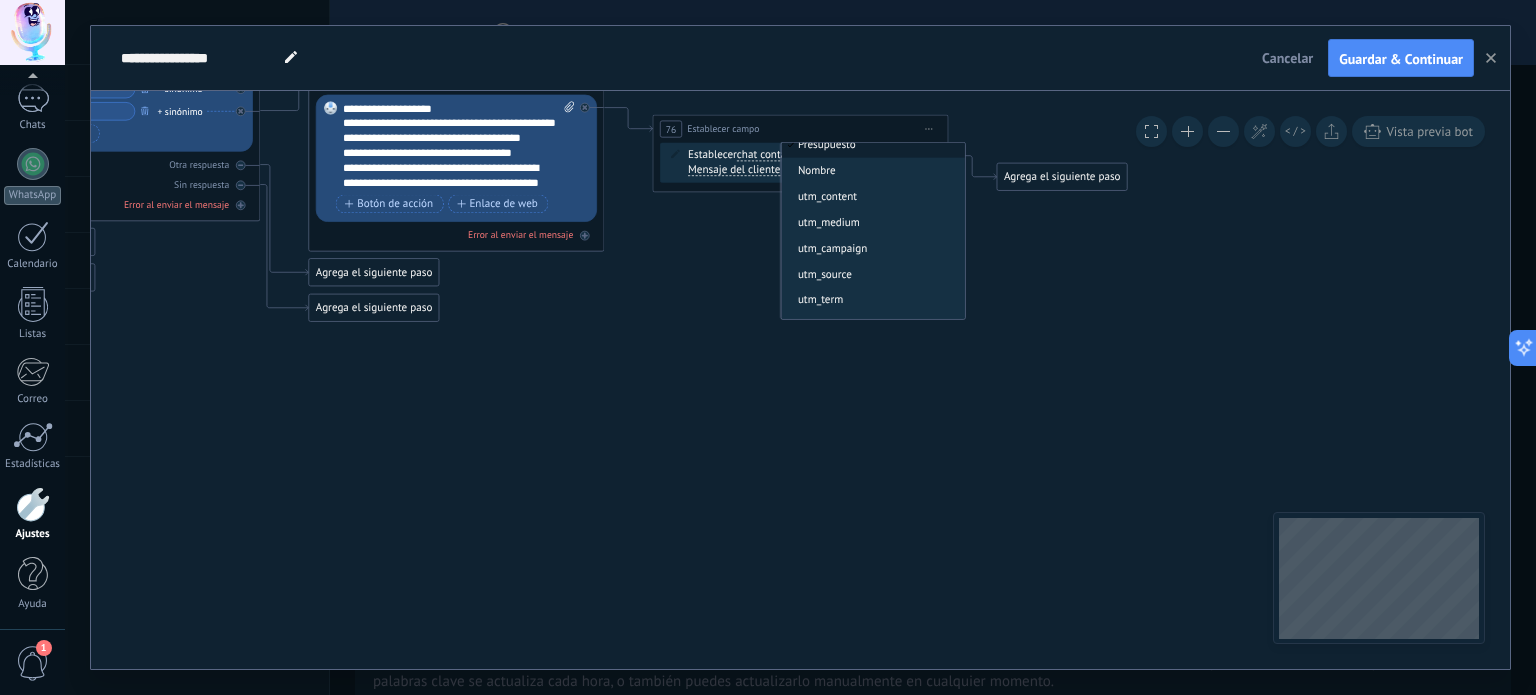 click 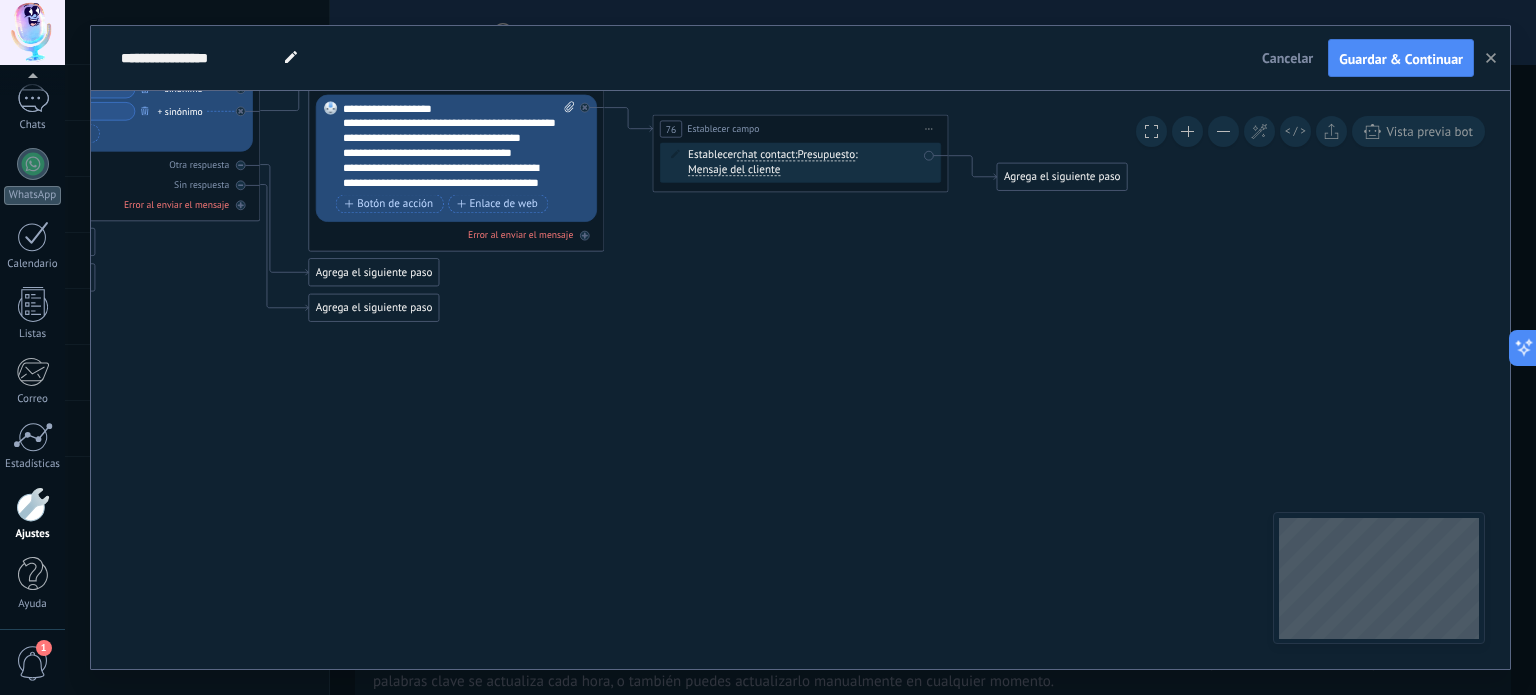 click on "Mensaje del cliente" at bounding box center (734, 170) 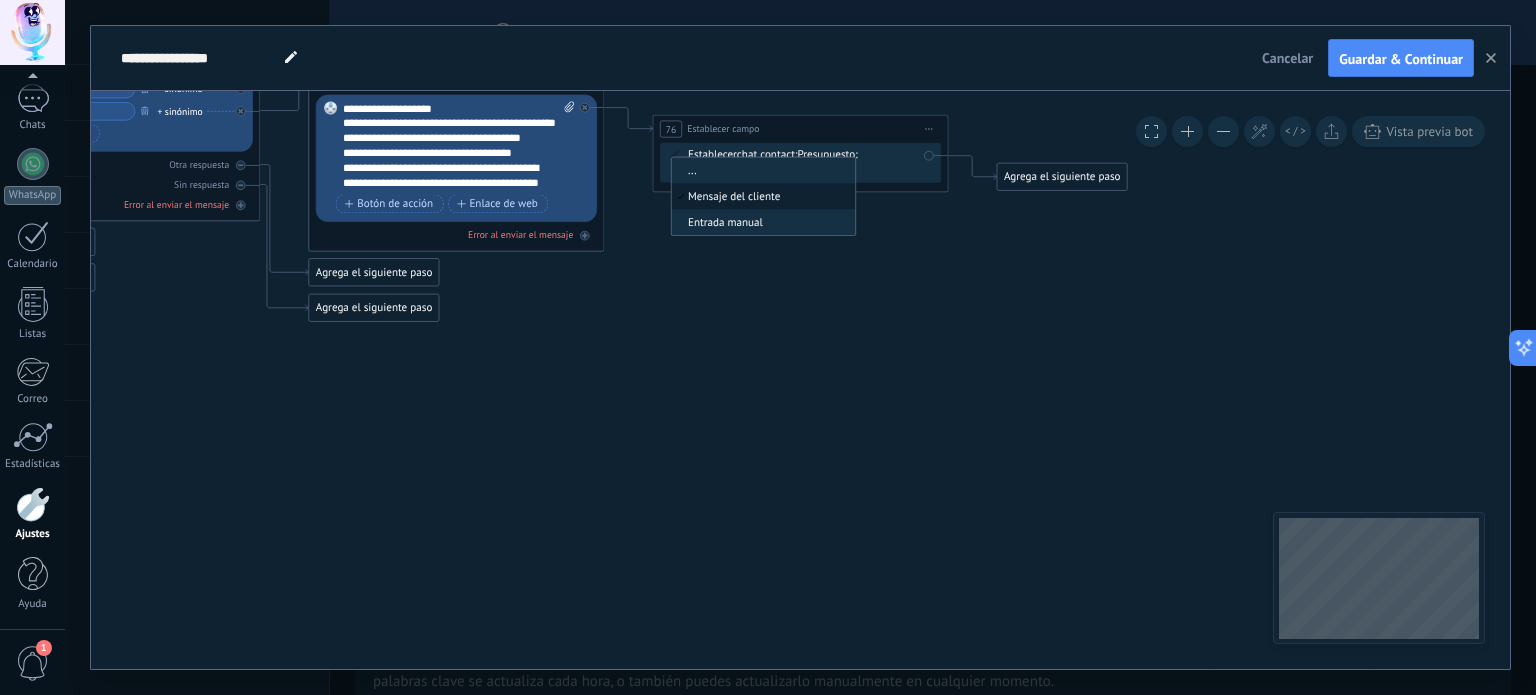 click 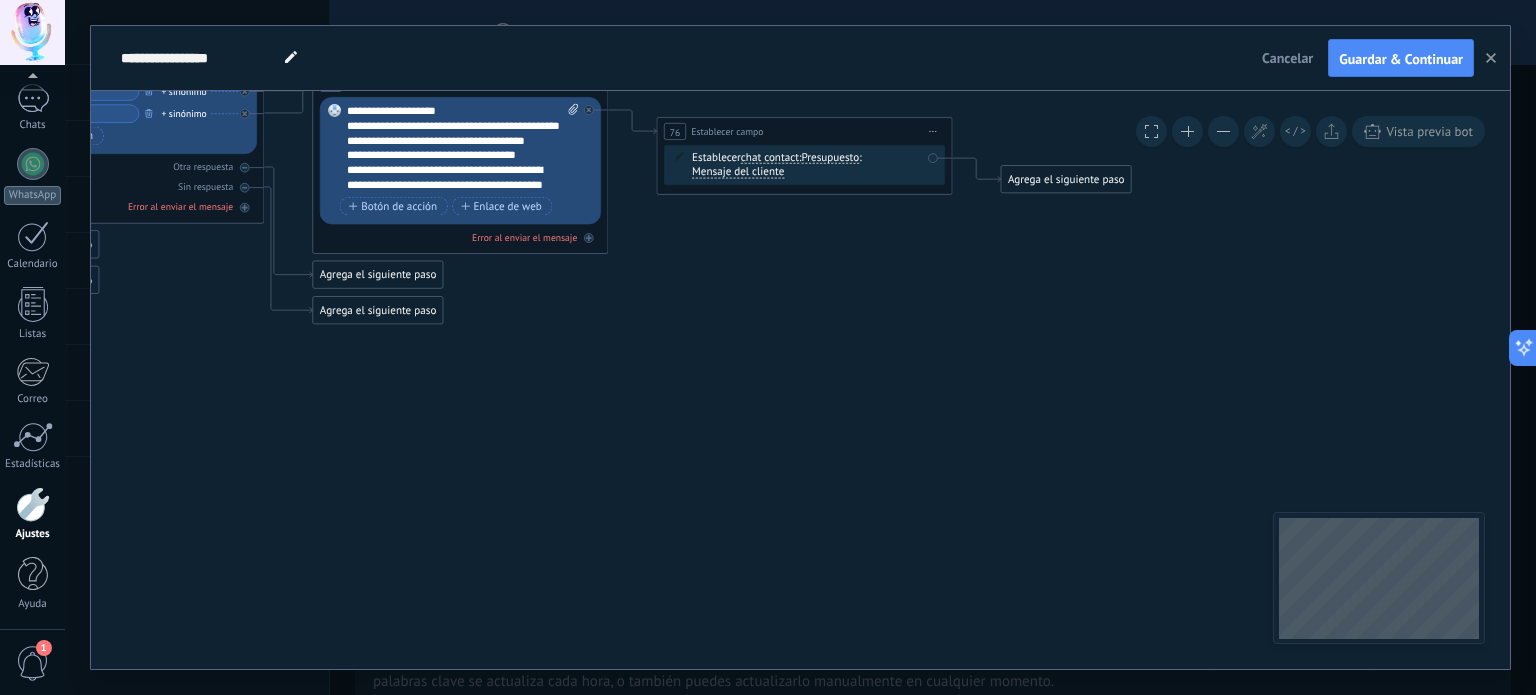 click on "chat contact" at bounding box center [770, 158] 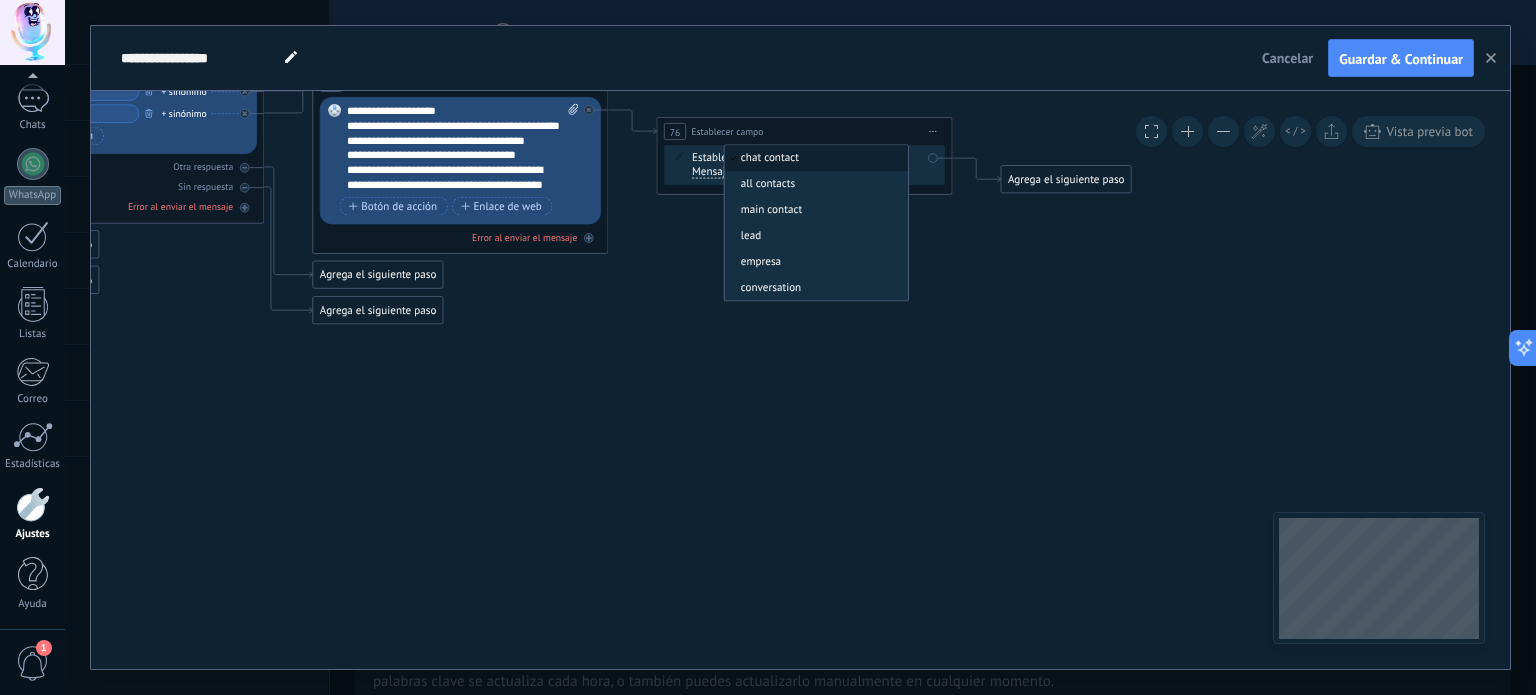 click 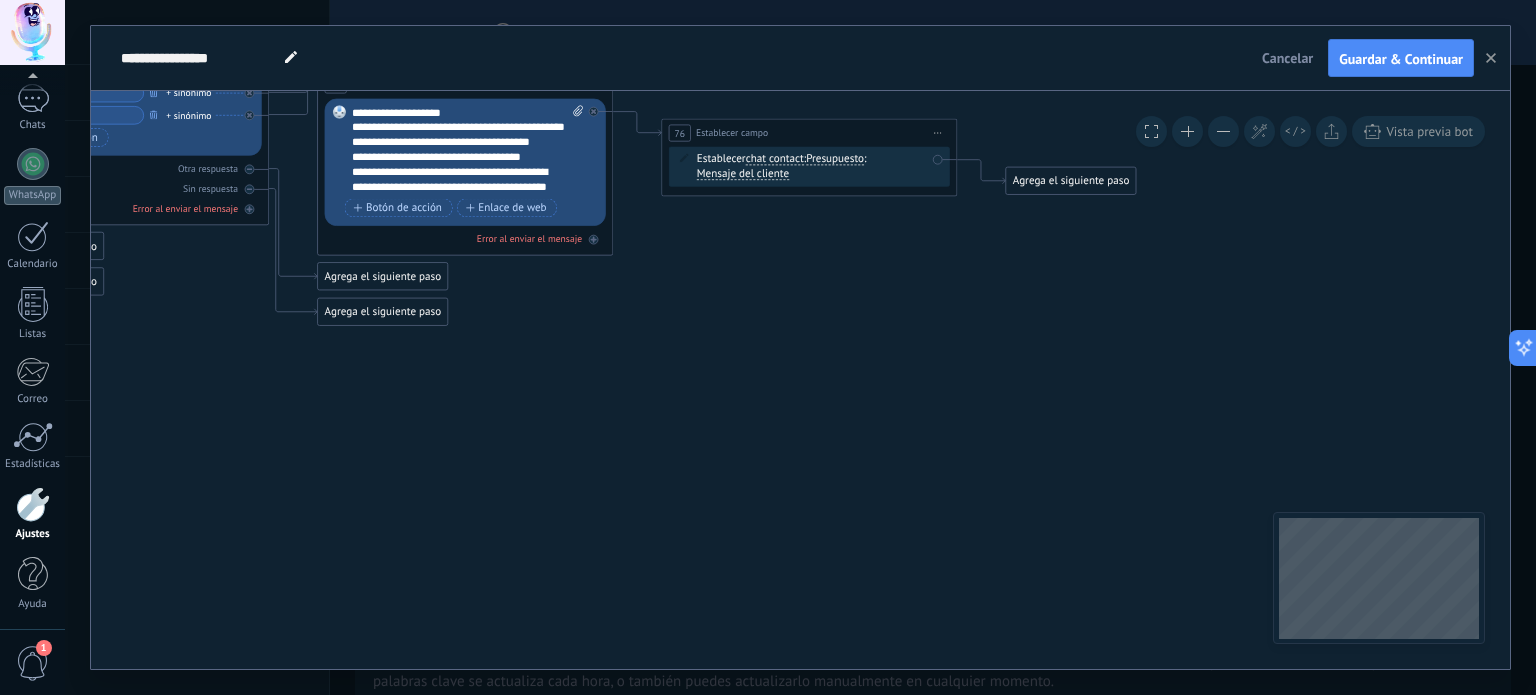 click on "Iniciar vista previa aquí
Cambiar nombre
Duplicar
[GEOGRAPHIC_DATA]" at bounding box center [938, 133] 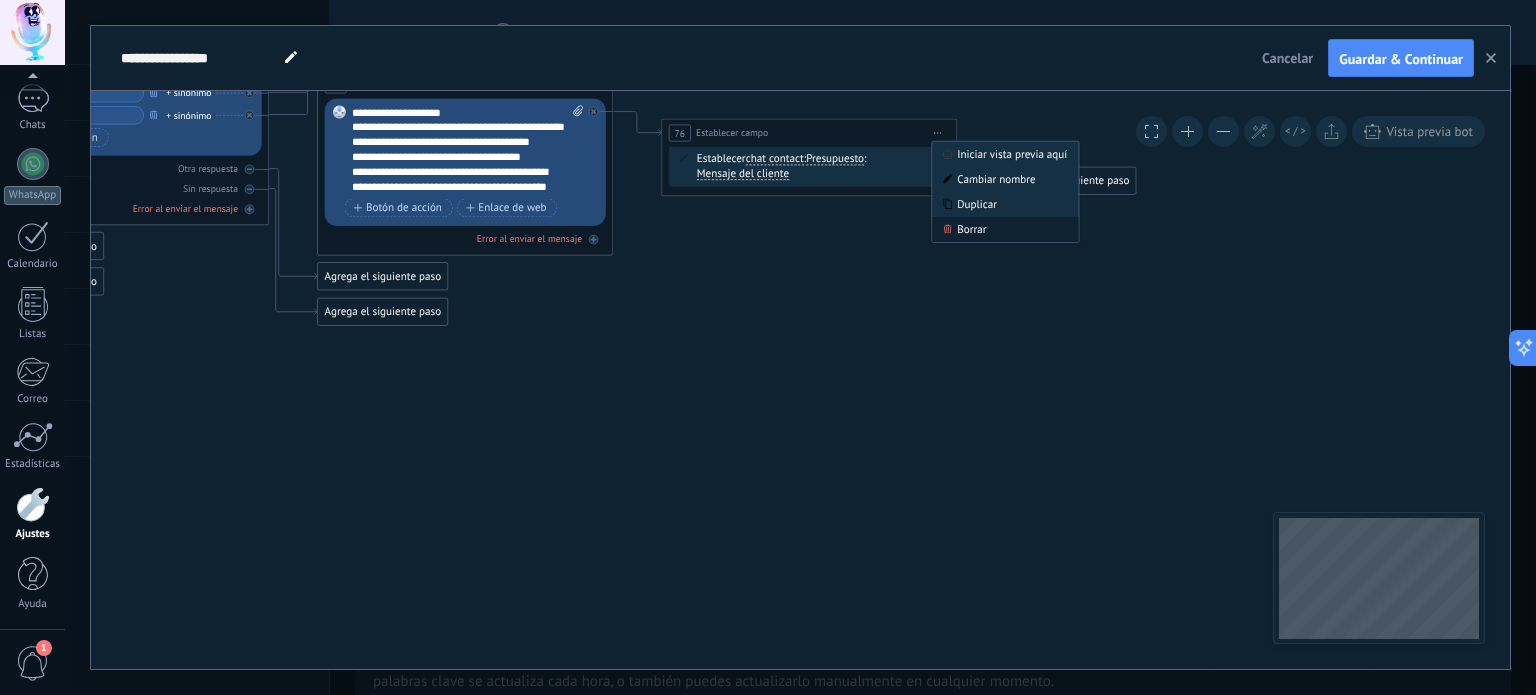 click on "Borrar" at bounding box center [1005, 229] 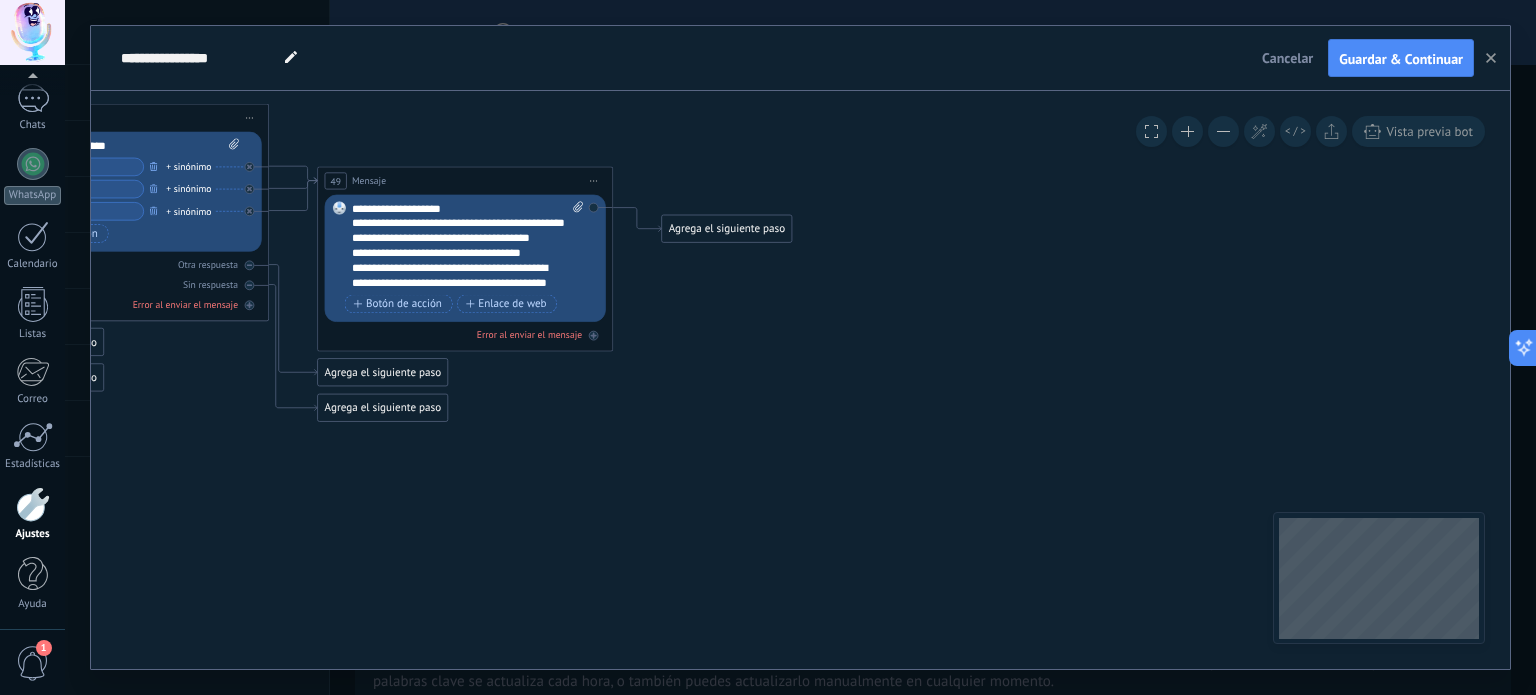 click on "Agrega el siguiente paso" at bounding box center (727, 229) 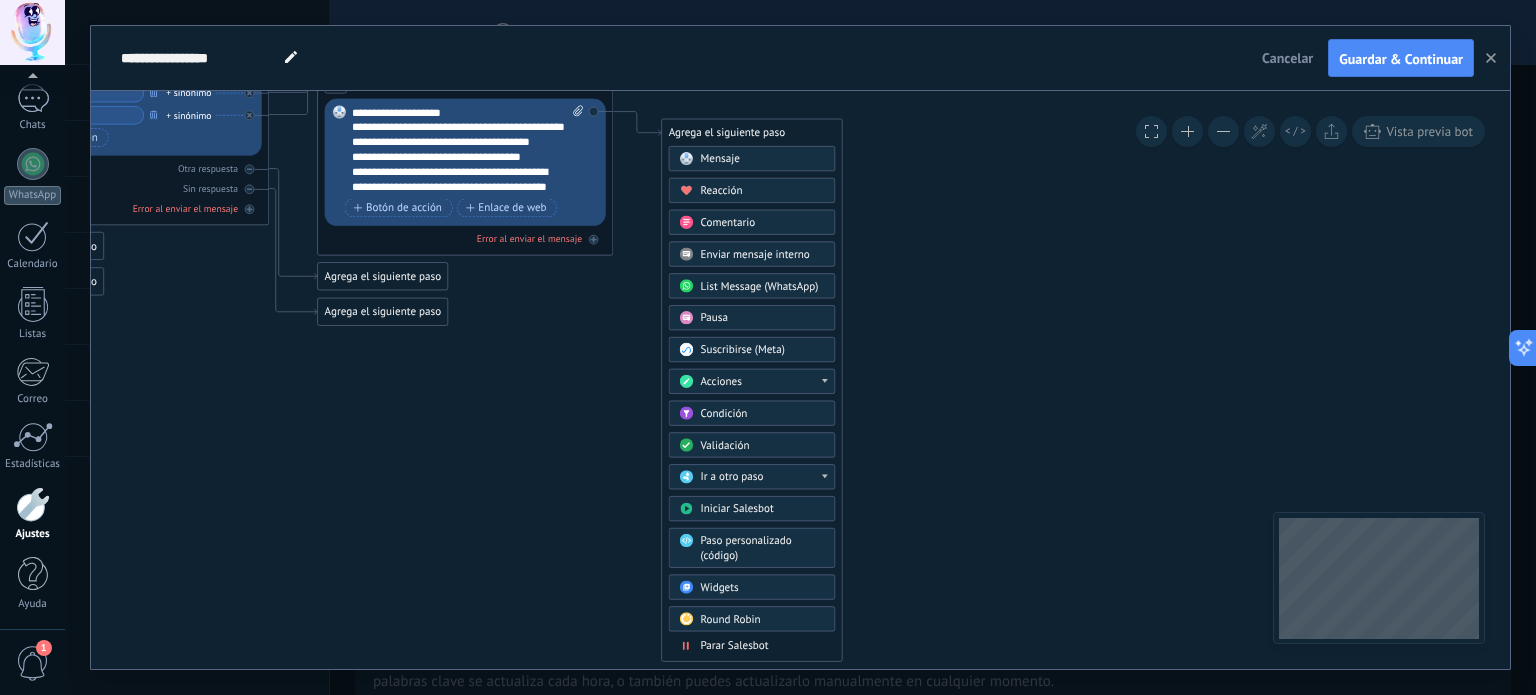 click on "Pausa" at bounding box center [763, 318] 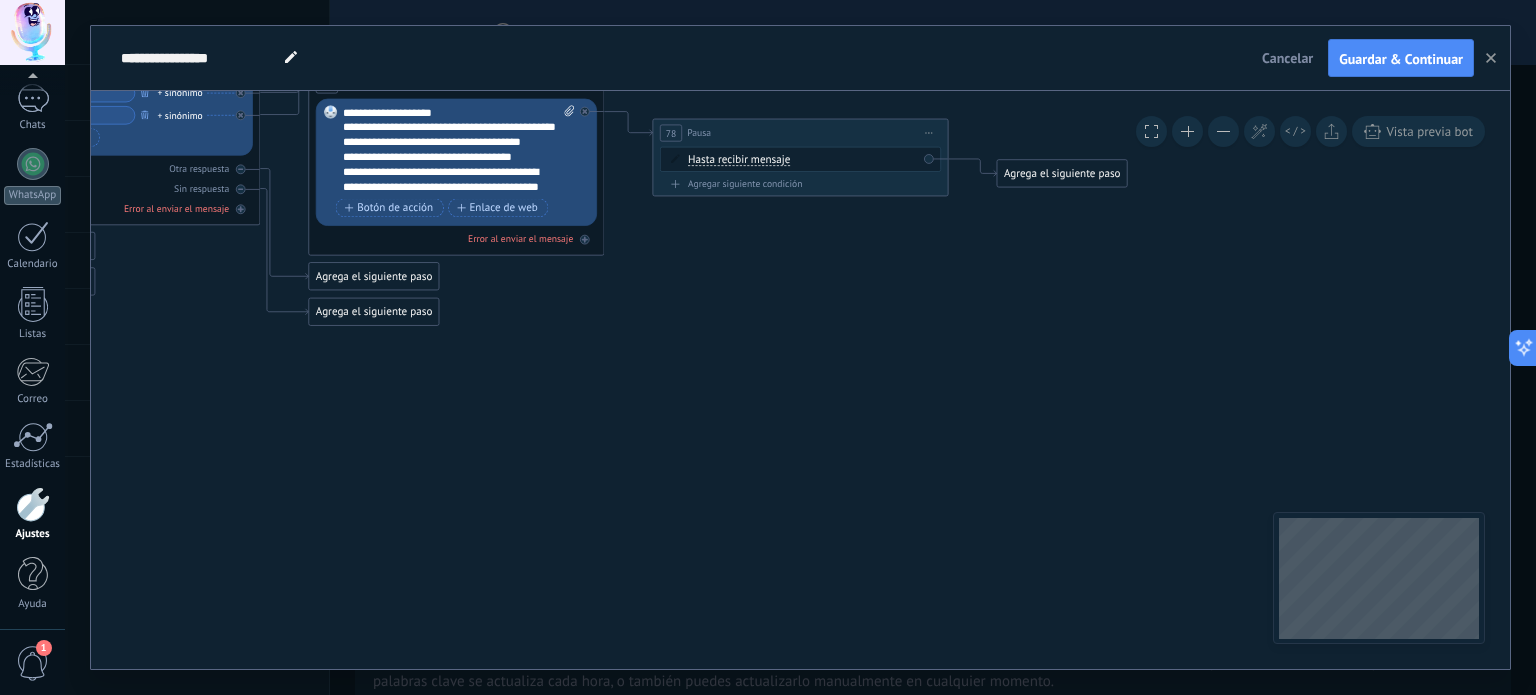 click on "Hasta recibir mensaje" at bounding box center [739, 160] 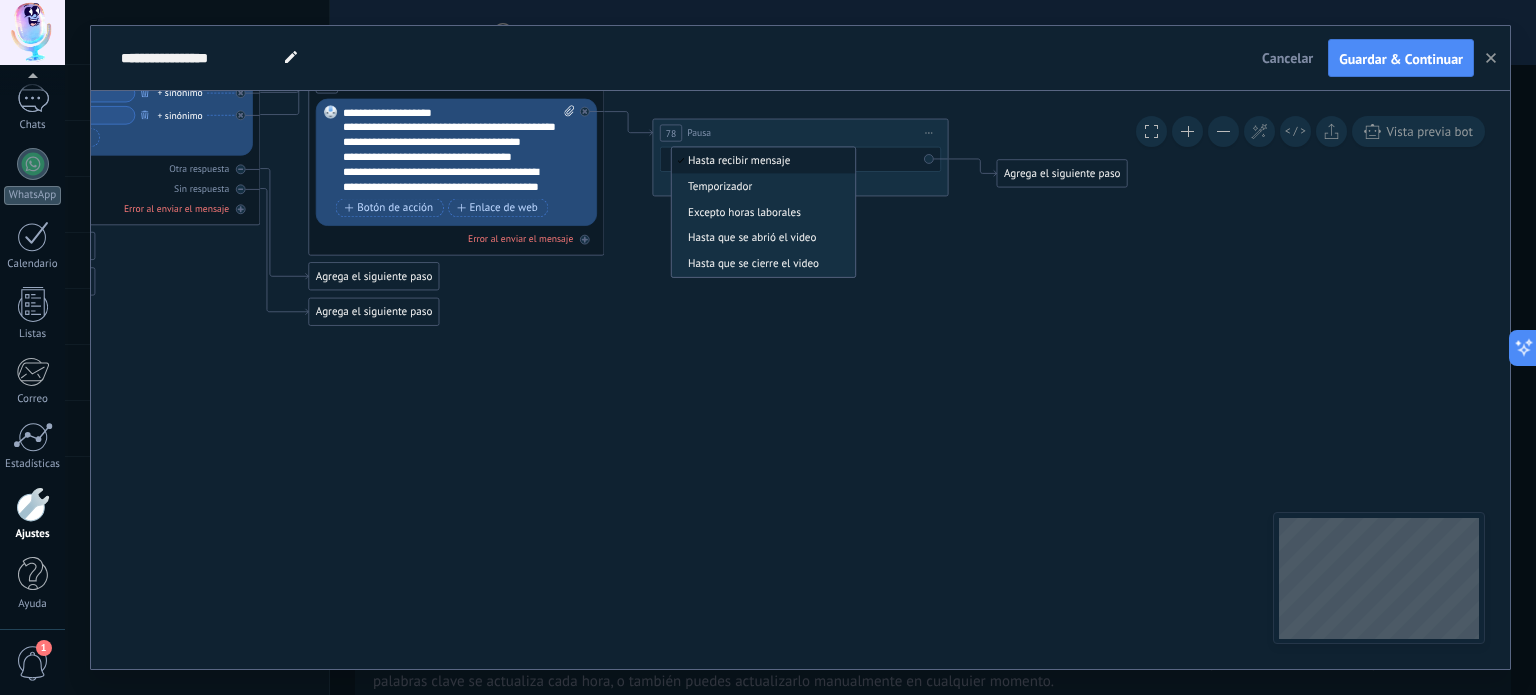 drag, startPoint x: 775, startPoint y: 239, endPoint x: 778, endPoint y: 224, distance: 15.297058 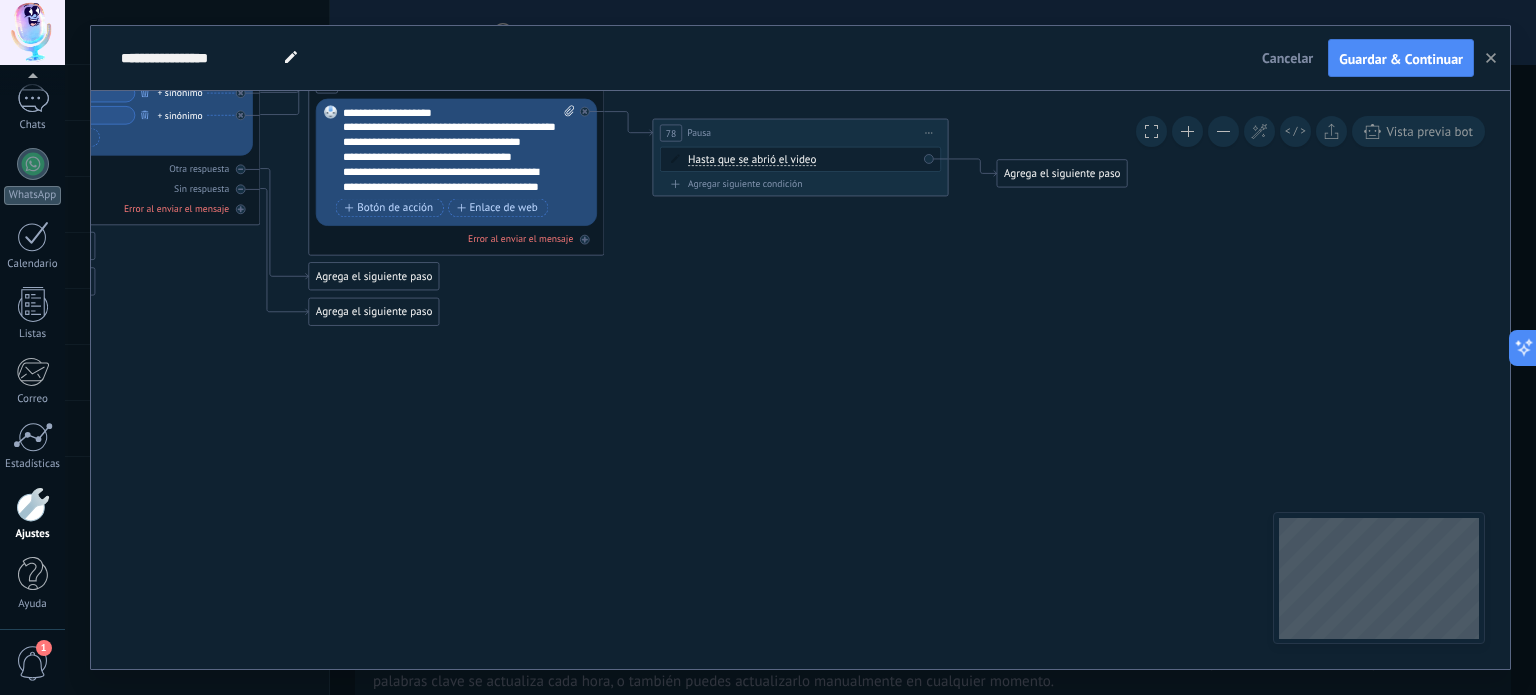 click on "Hasta que se abrió el video
Hasta recibir mensaje
Temporizador
Excepto horas laborales
Hasta que se abrió el video
Hasta que se cierre el video
Hasta que se abrió el video
Hasta recibir mensaje" at bounding box center (800, 159) 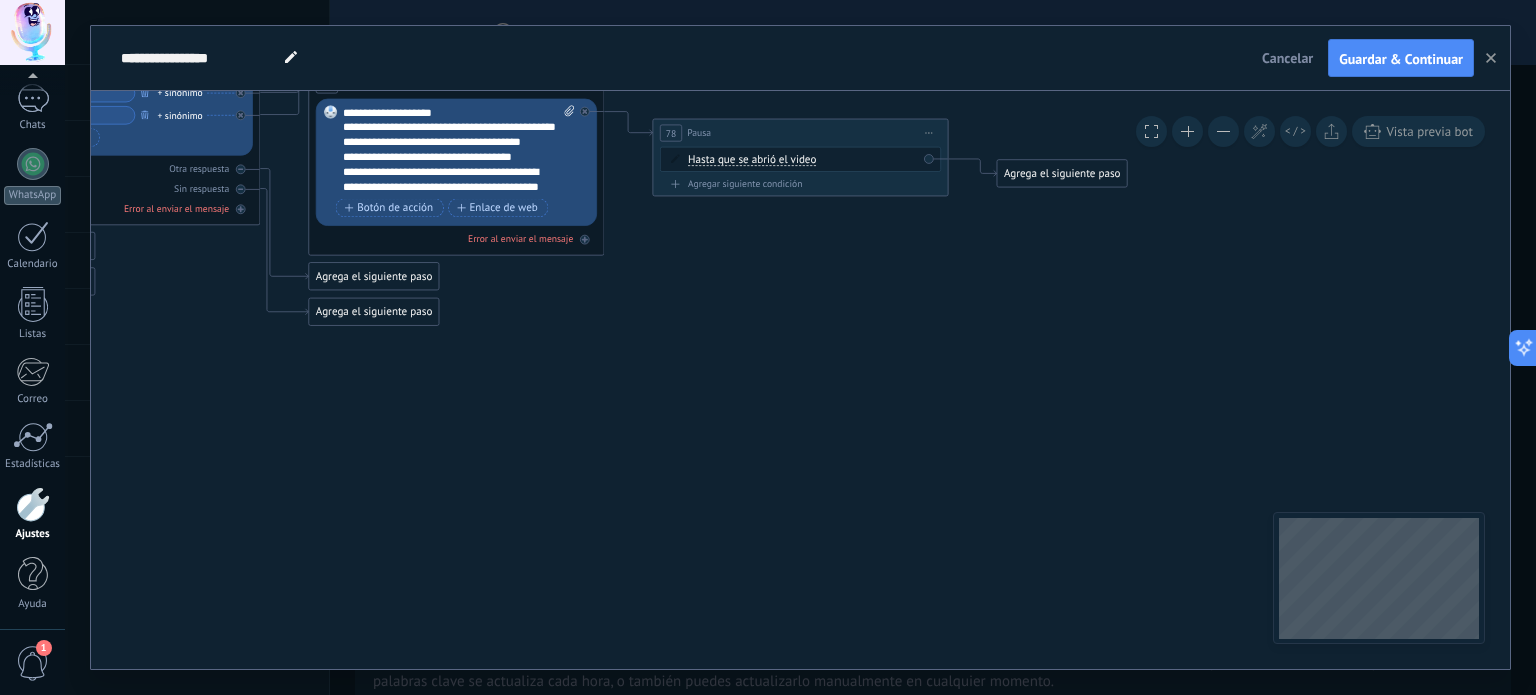 click on "Hasta que se abrió el video" at bounding box center [752, 160] 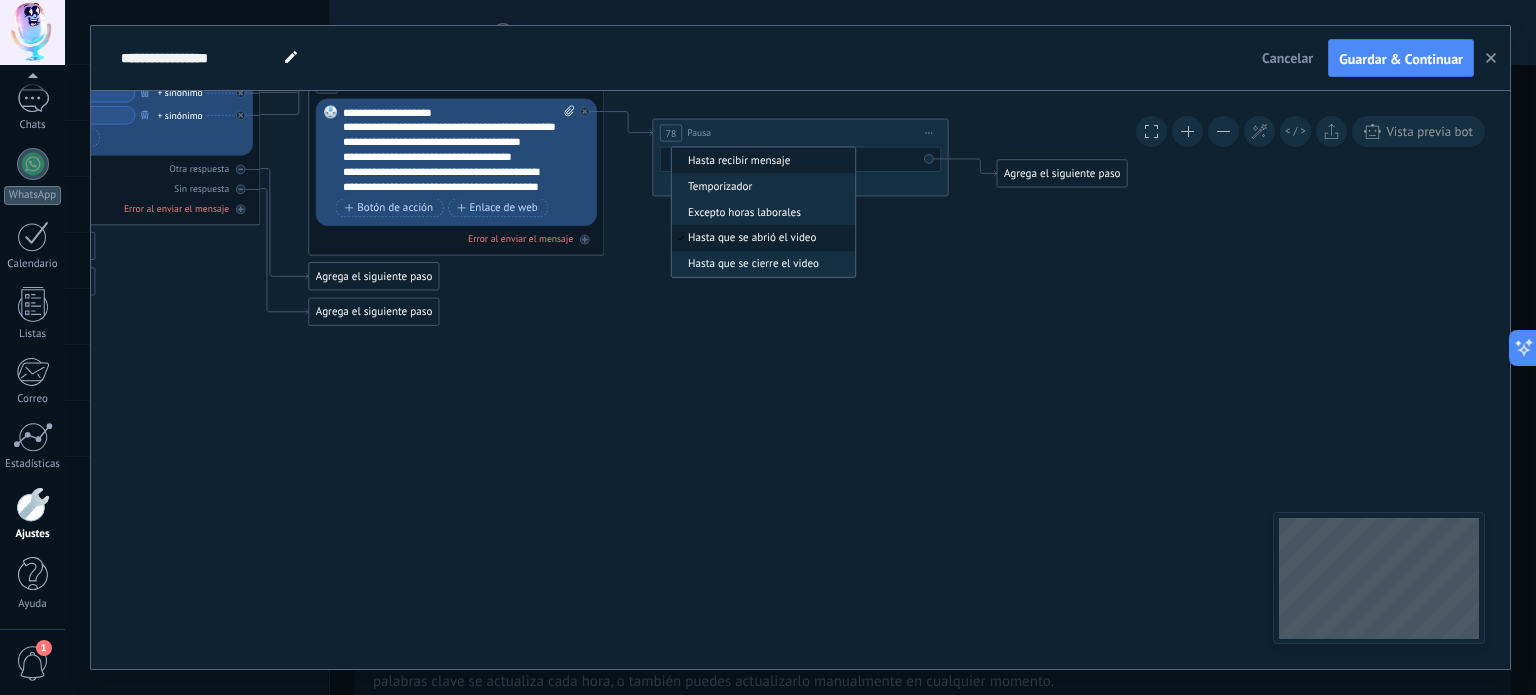 click on "Hasta recibir mensaje" at bounding box center (761, 161) 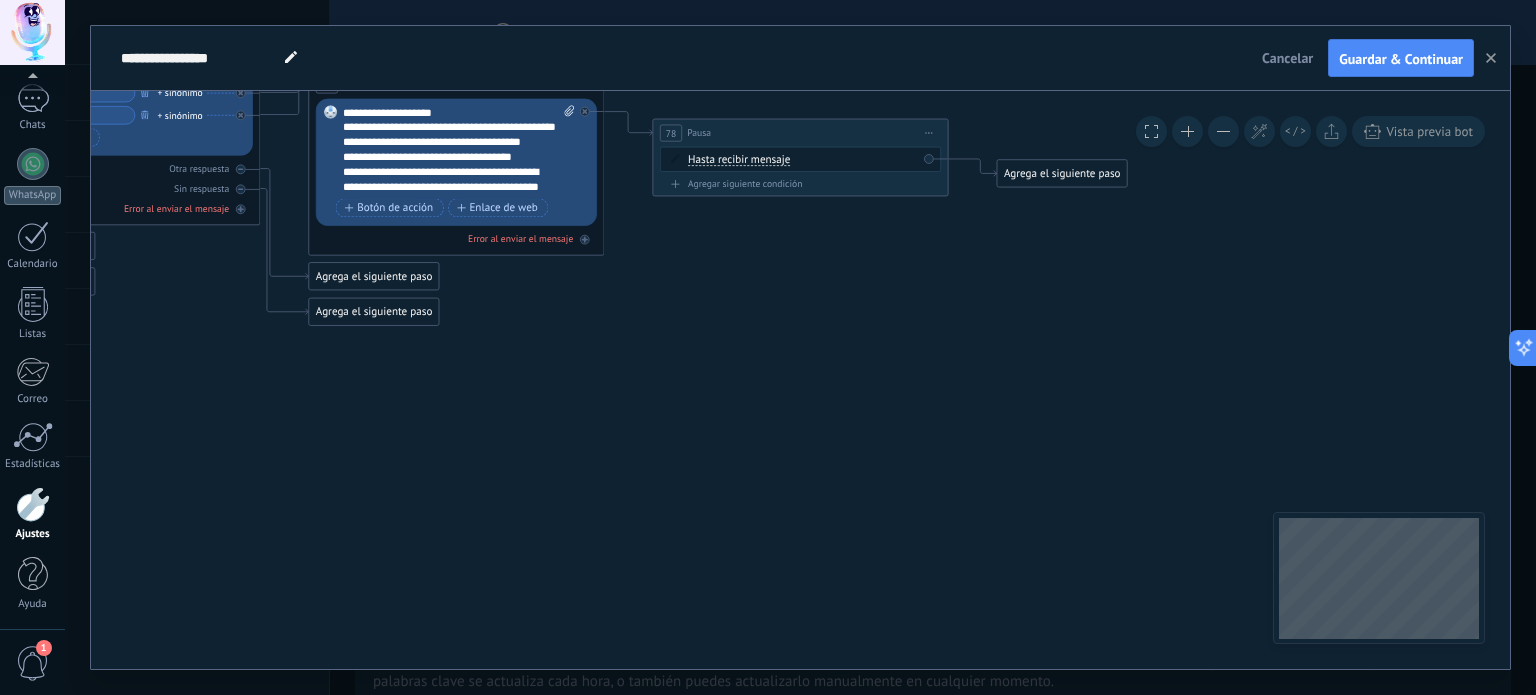 click on "Agrega el siguiente paso" at bounding box center (1062, 174) 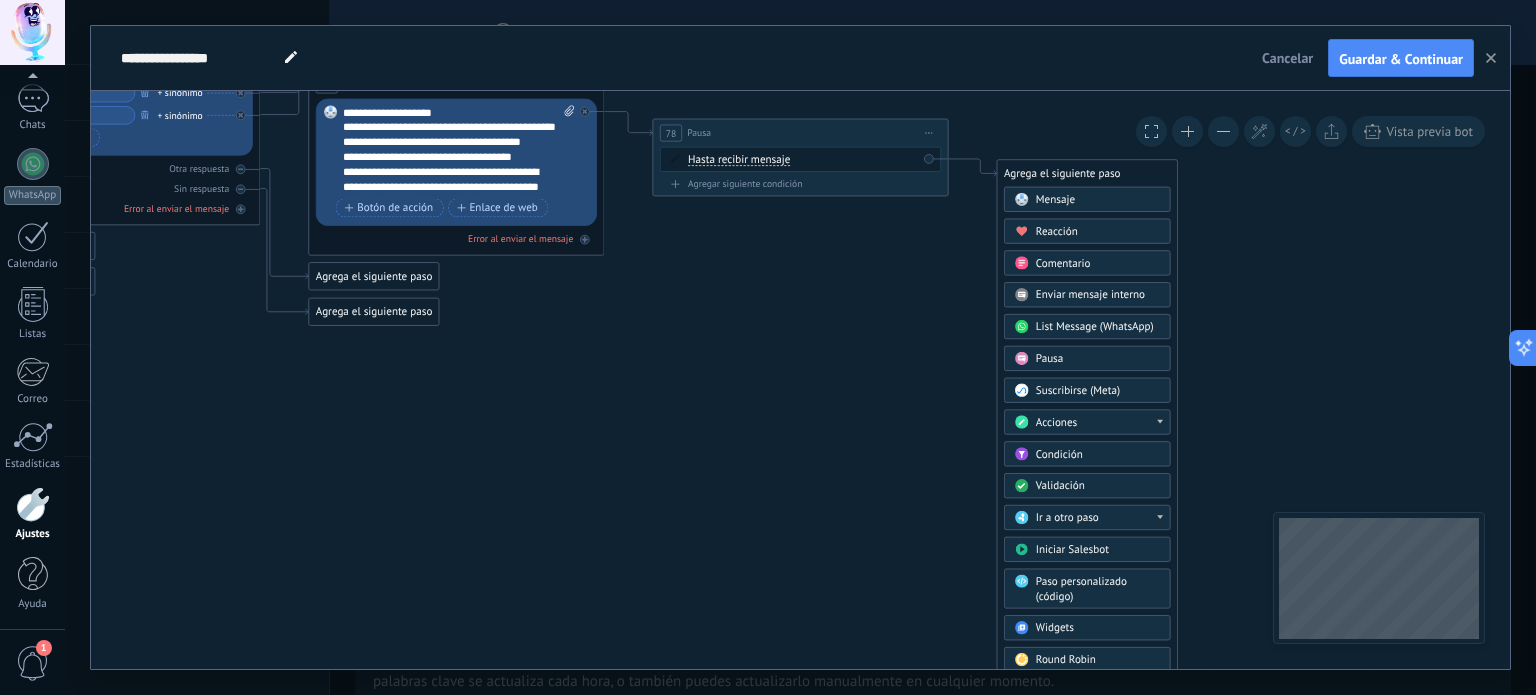 click on "Mensaje" at bounding box center [1098, 200] 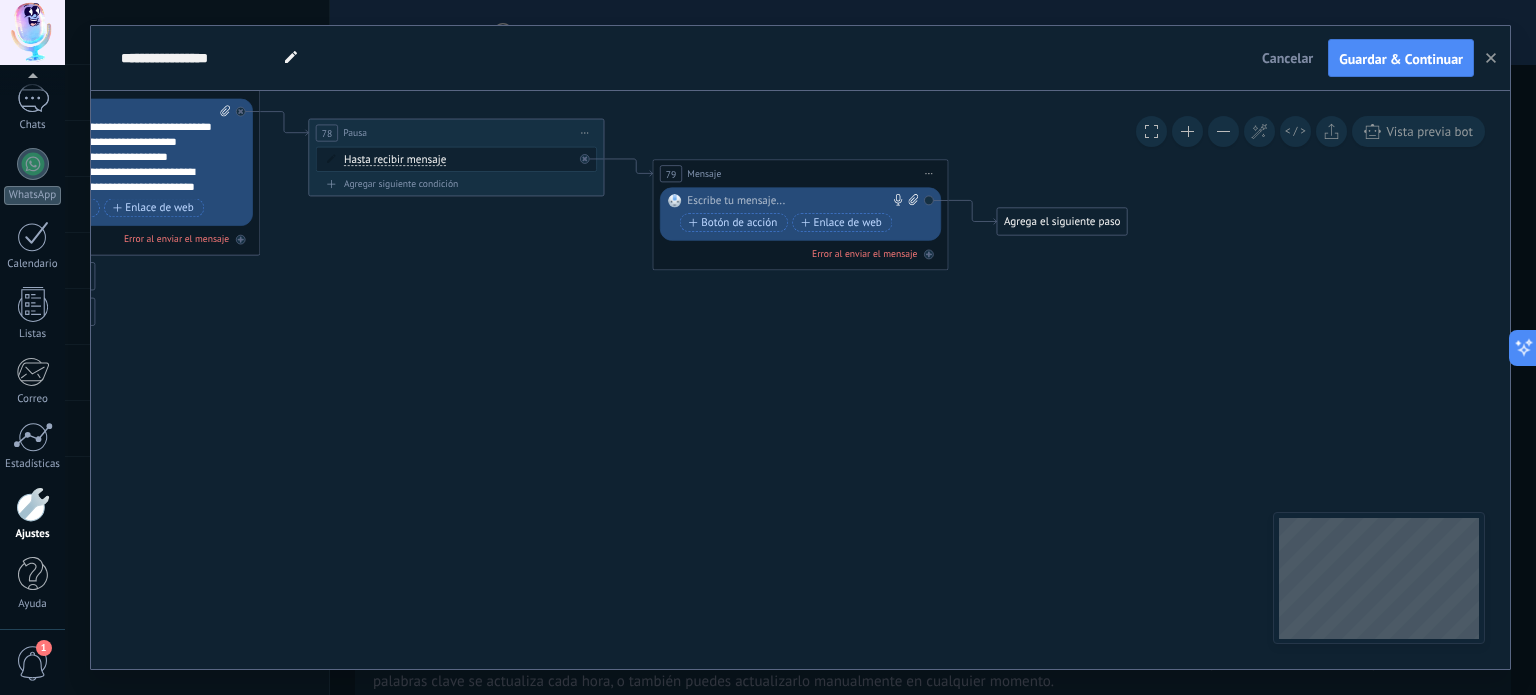 click at bounding box center (797, 201) 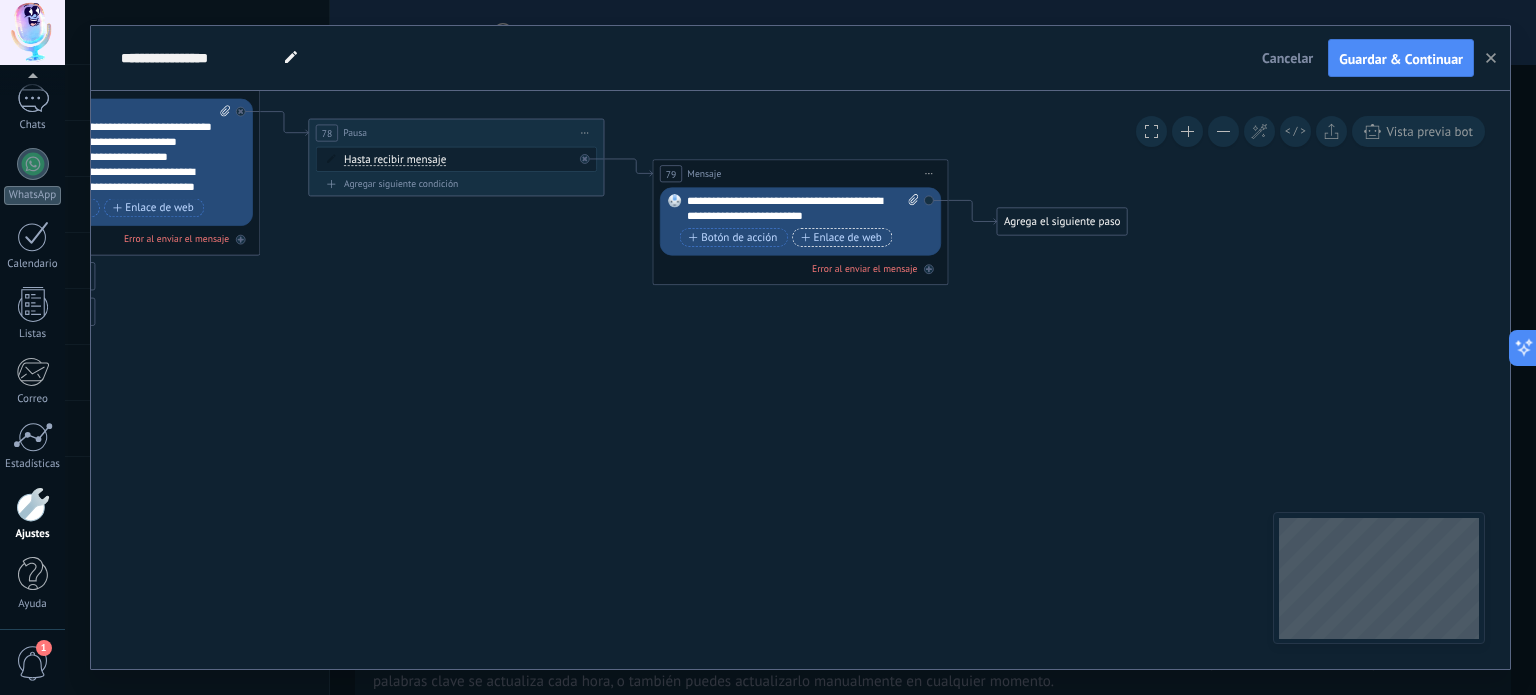 click on "Enlace de web" at bounding box center (841, 238) 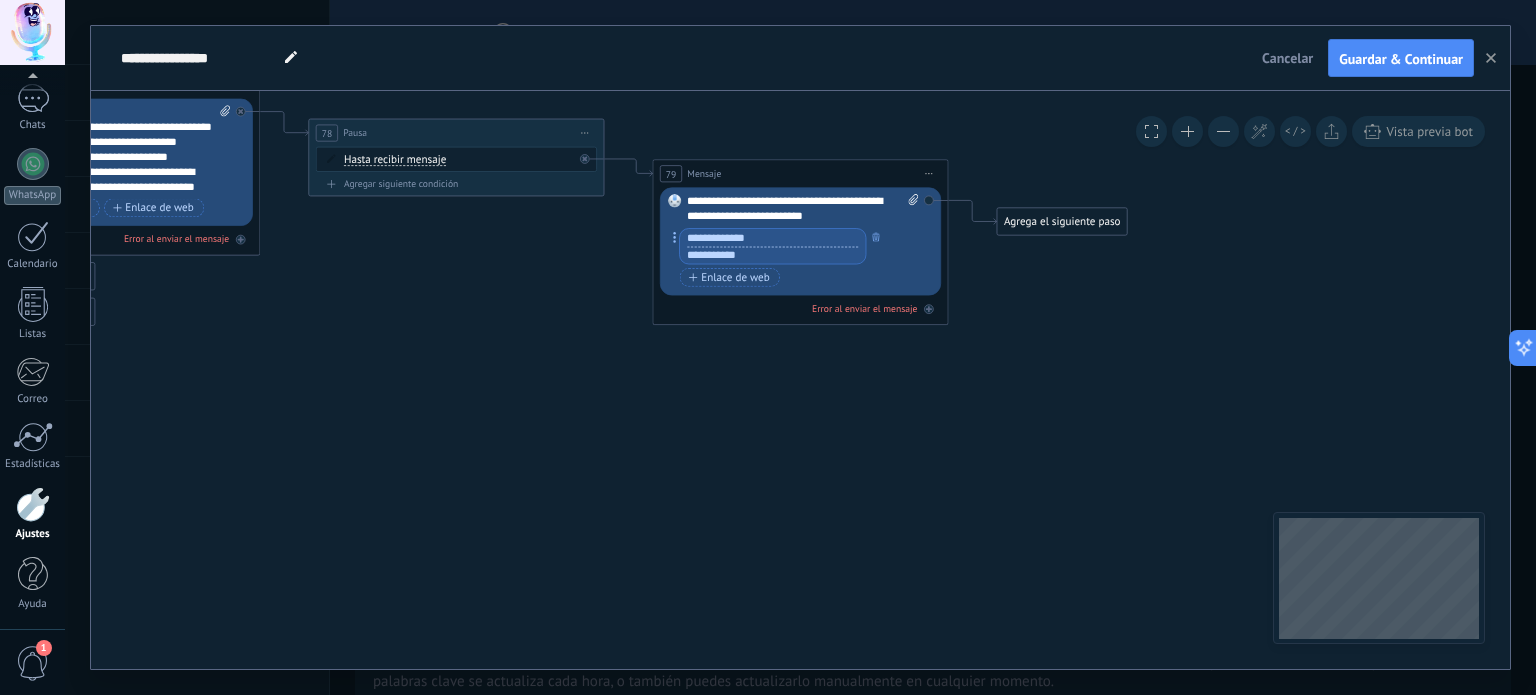 click at bounding box center [773, 254] 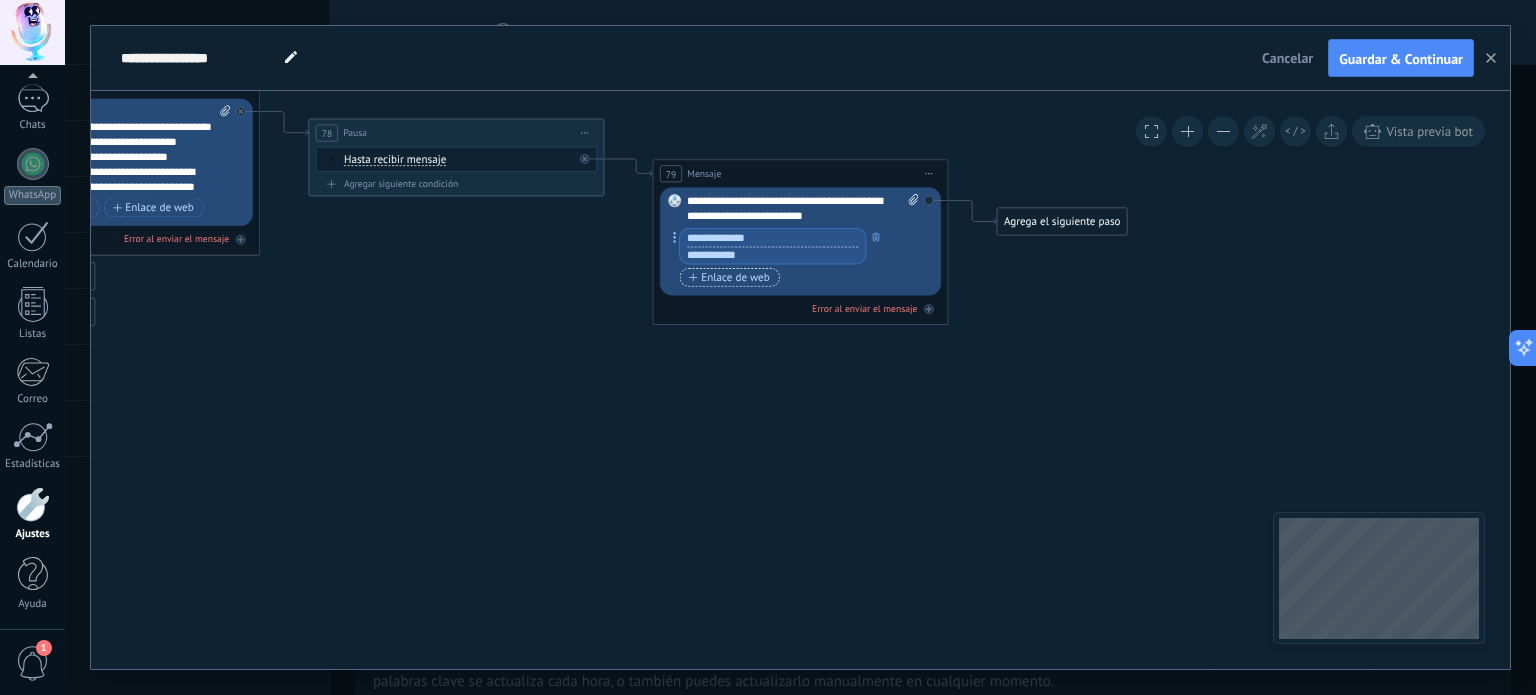 paste on "**********" 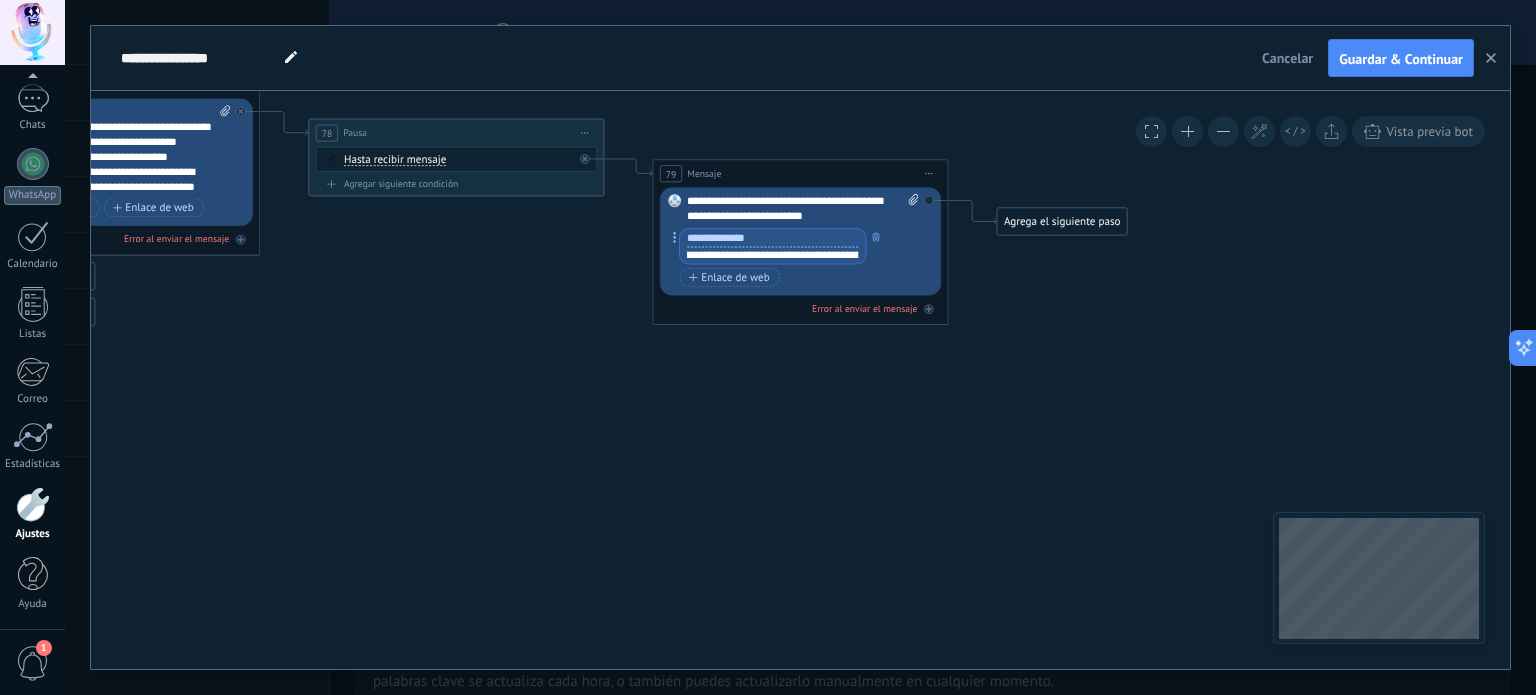 scroll, scrollTop: 0, scrollLeft: 0, axis: both 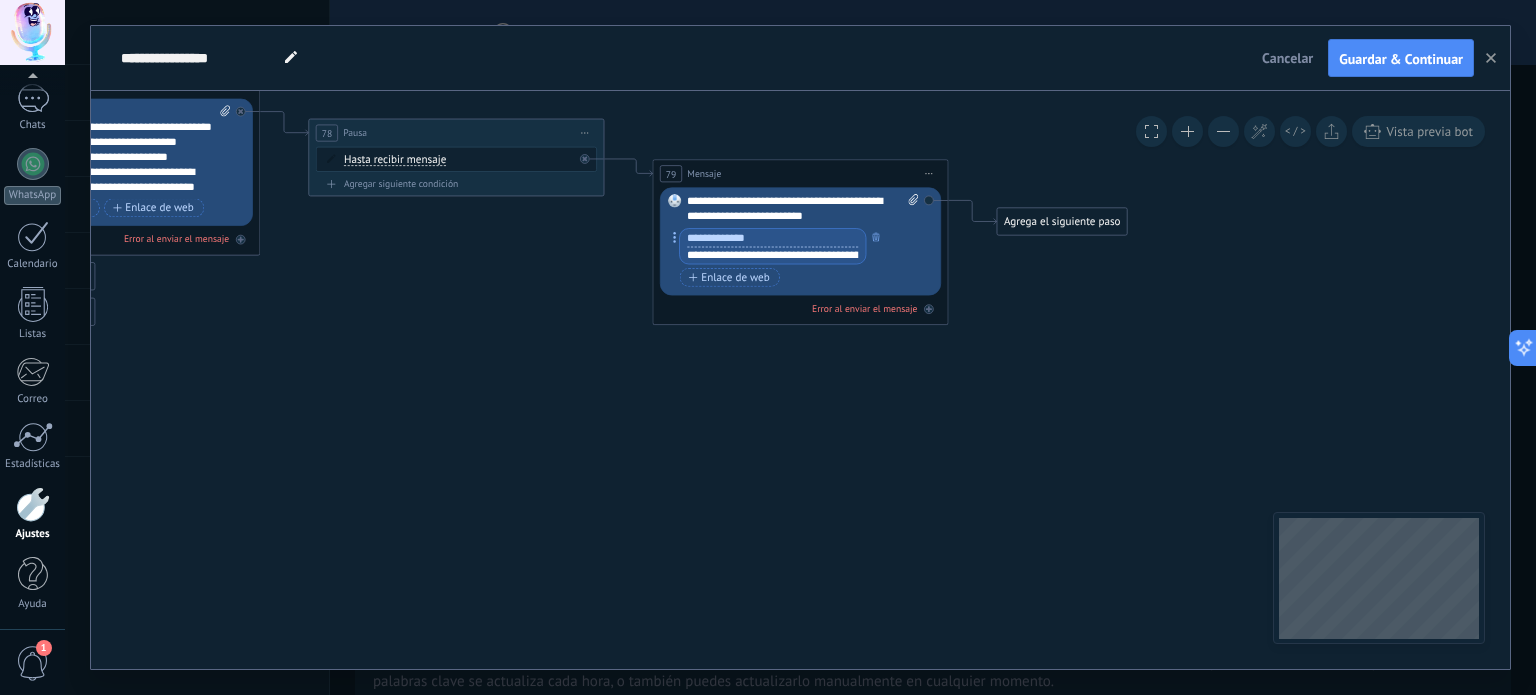 type on "**********" 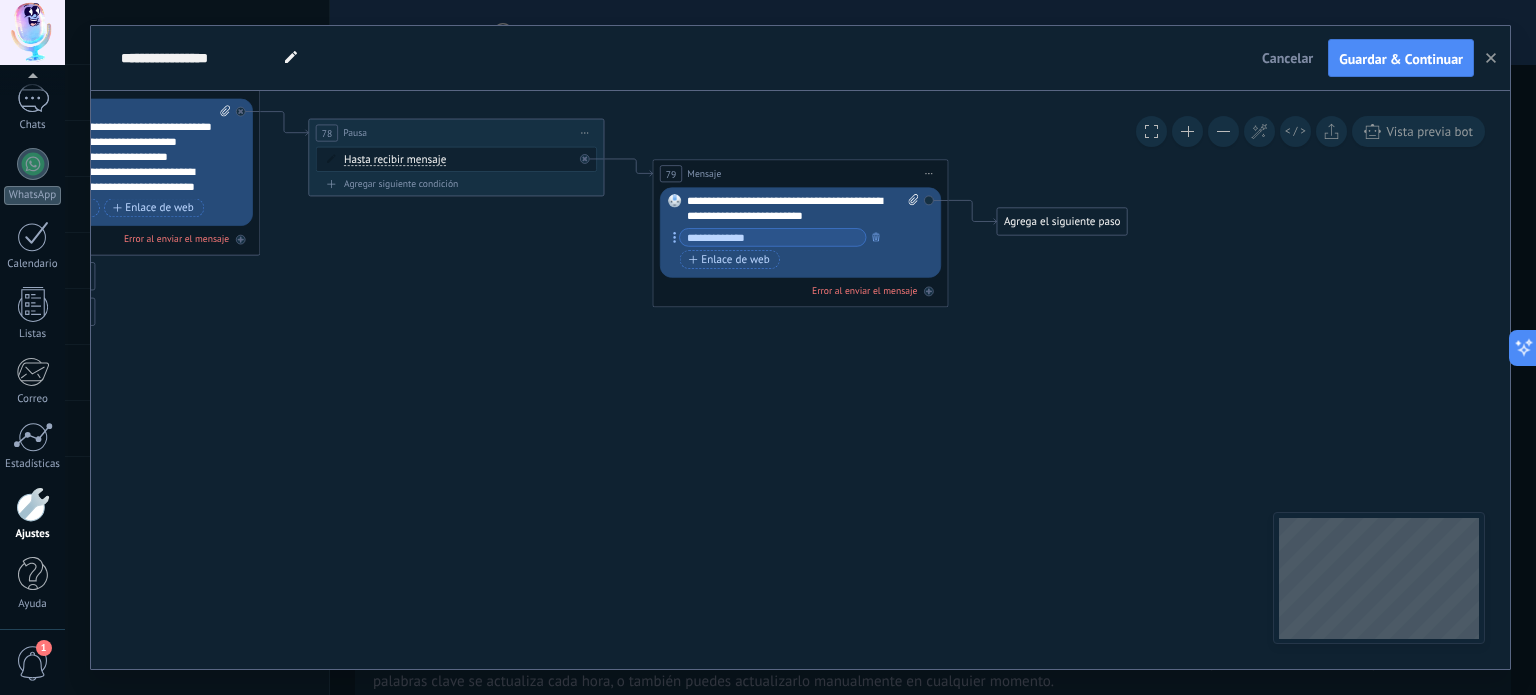 click at bounding box center [773, 237] 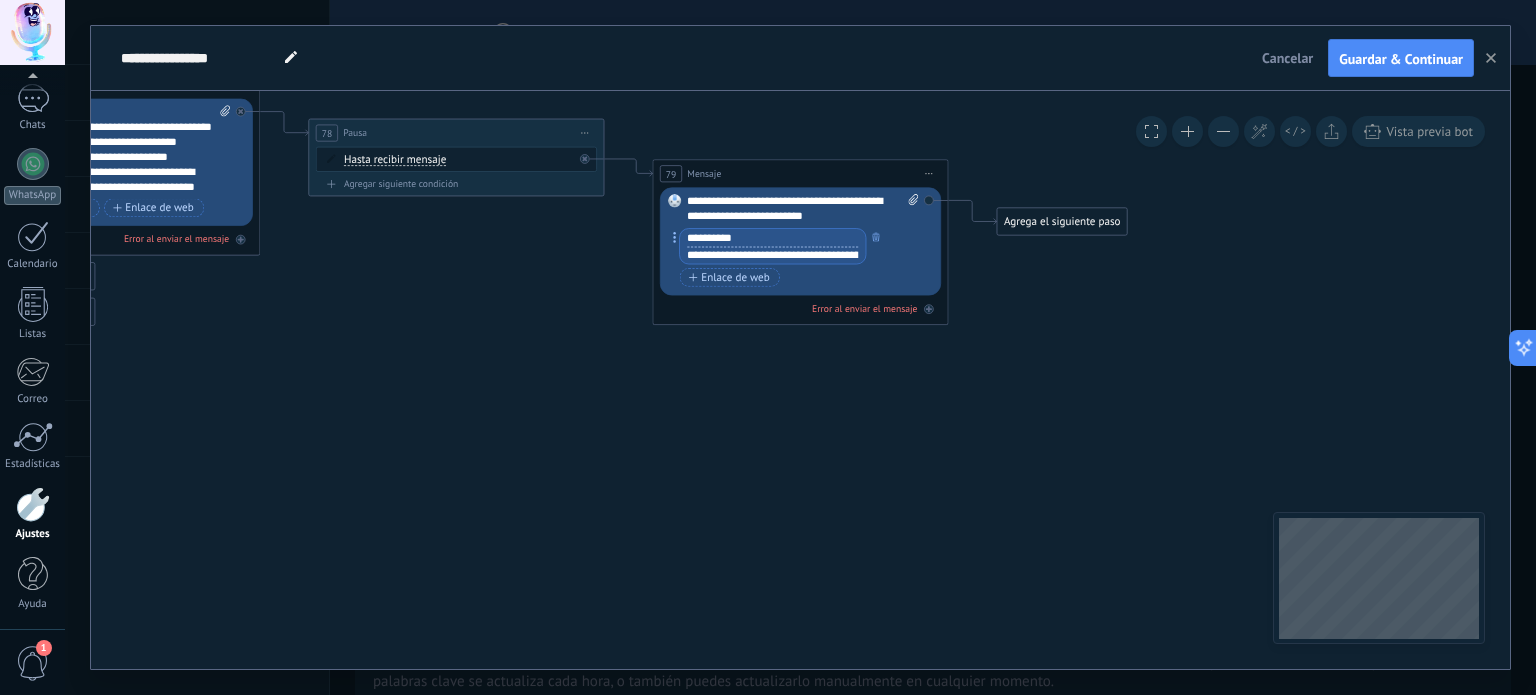 drag, startPoint x: 771, startPoint y: 239, endPoint x: 656, endPoint y: 245, distance: 115.15642 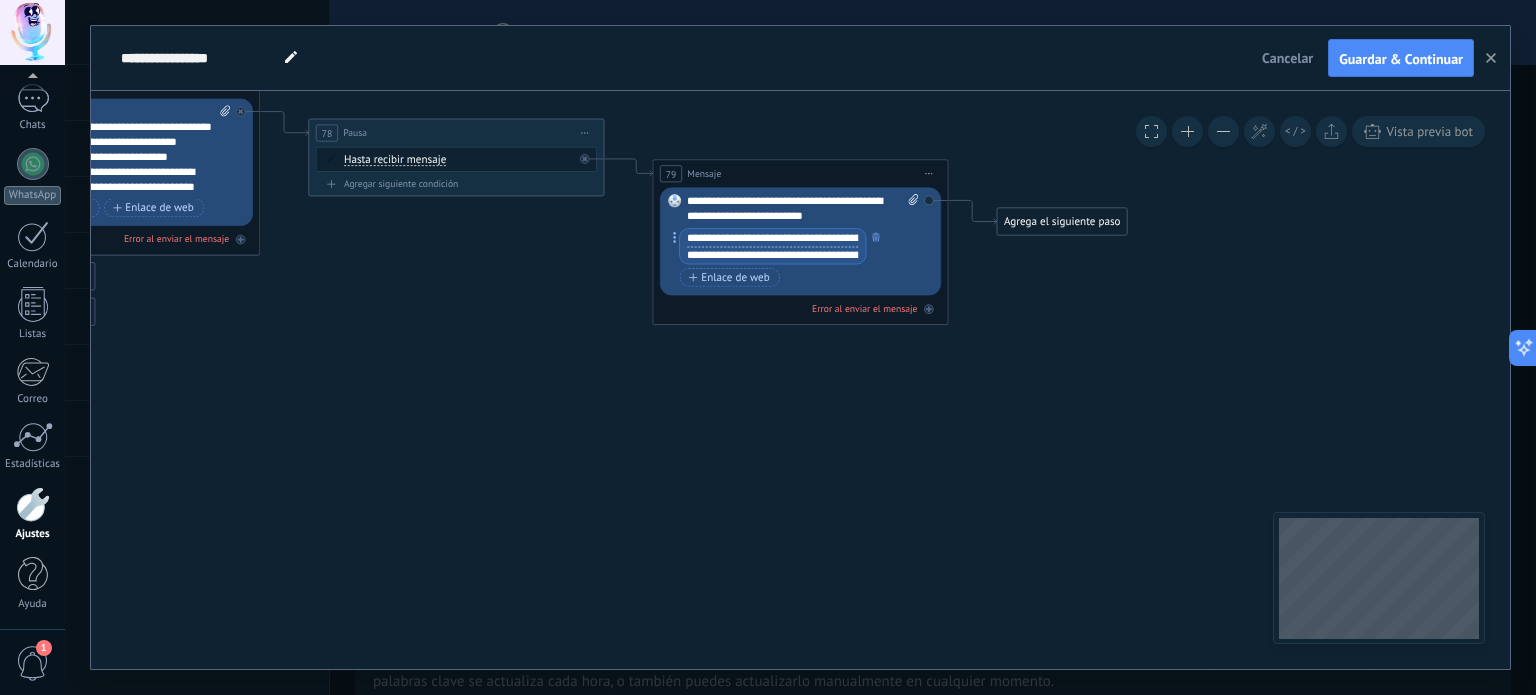 scroll, scrollTop: 0, scrollLeft: 63, axis: horizontal 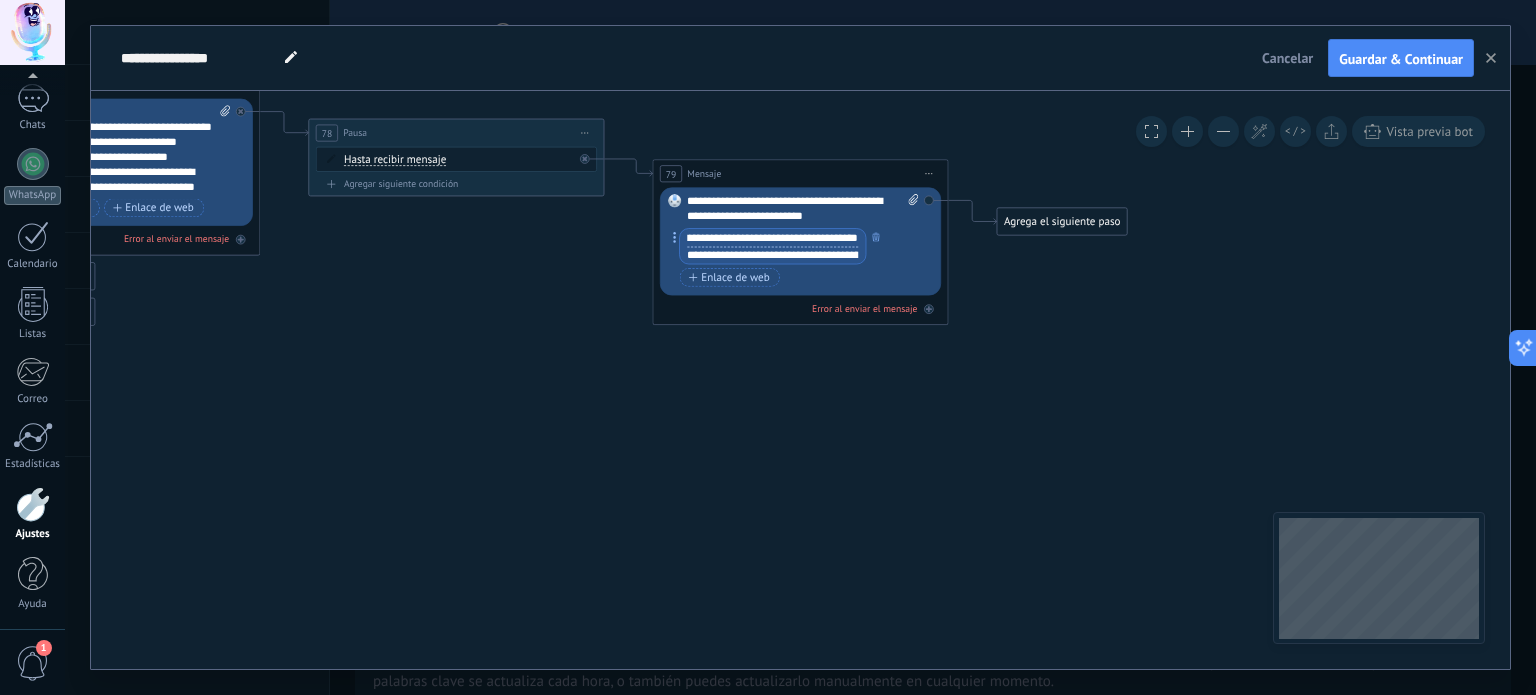 type on "**********" 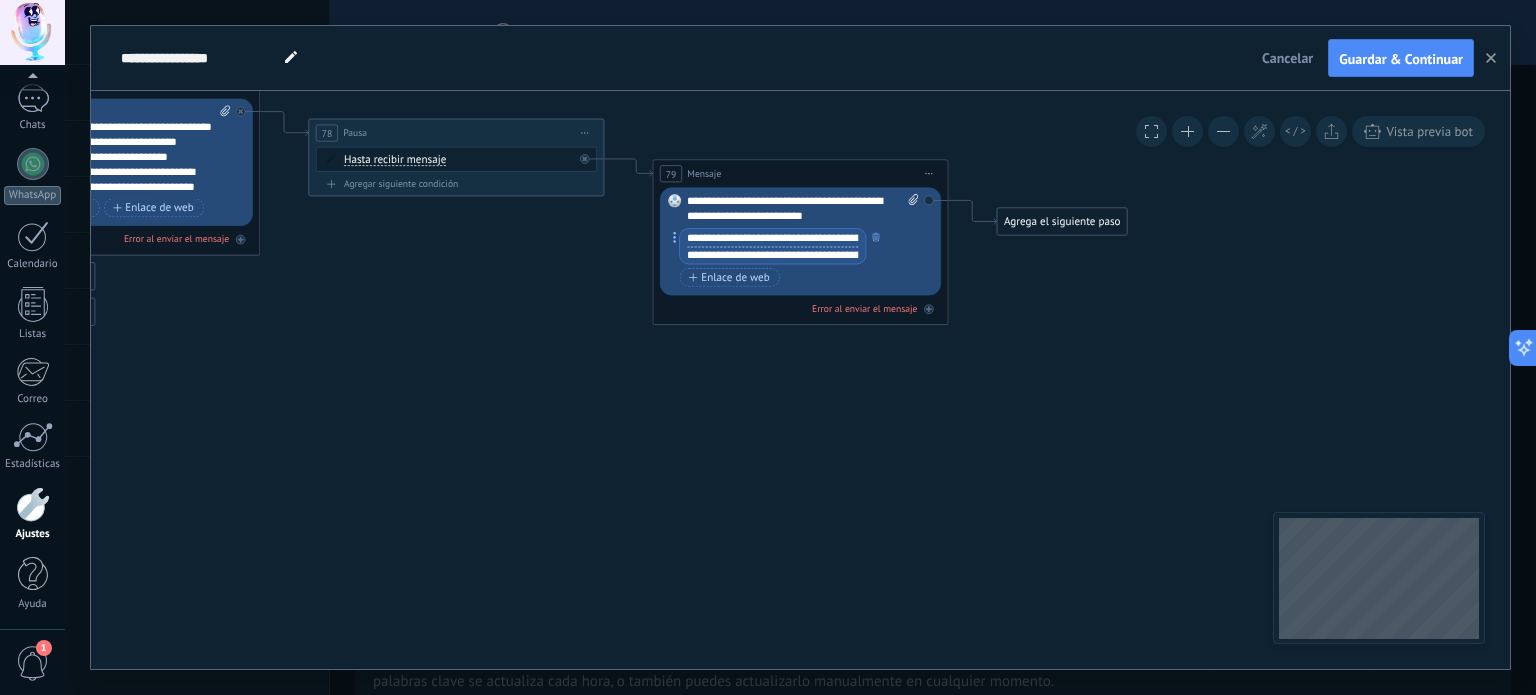 click on "Botón de acción
Enlace de web" at bounding box center [799, 277] 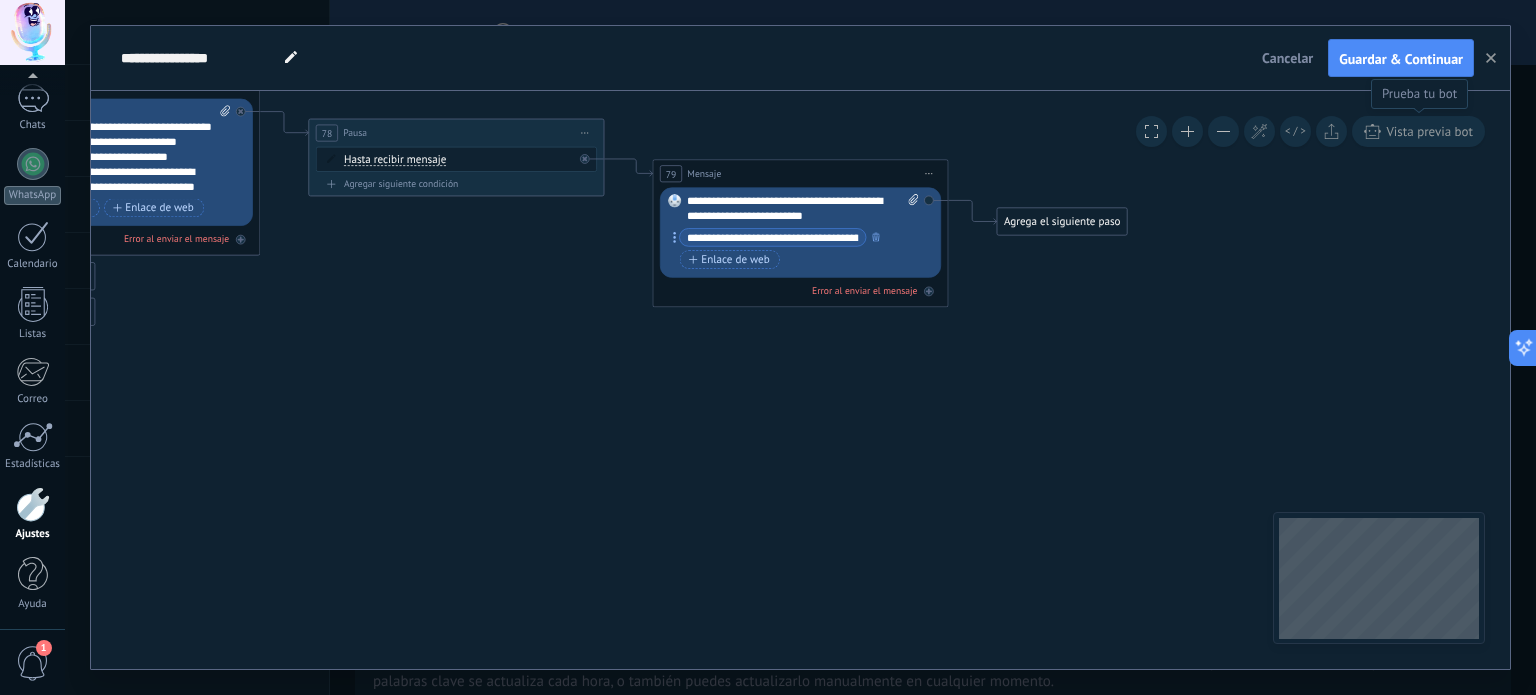 click on "Vista previa bot" at bounding box center [1418, 131] 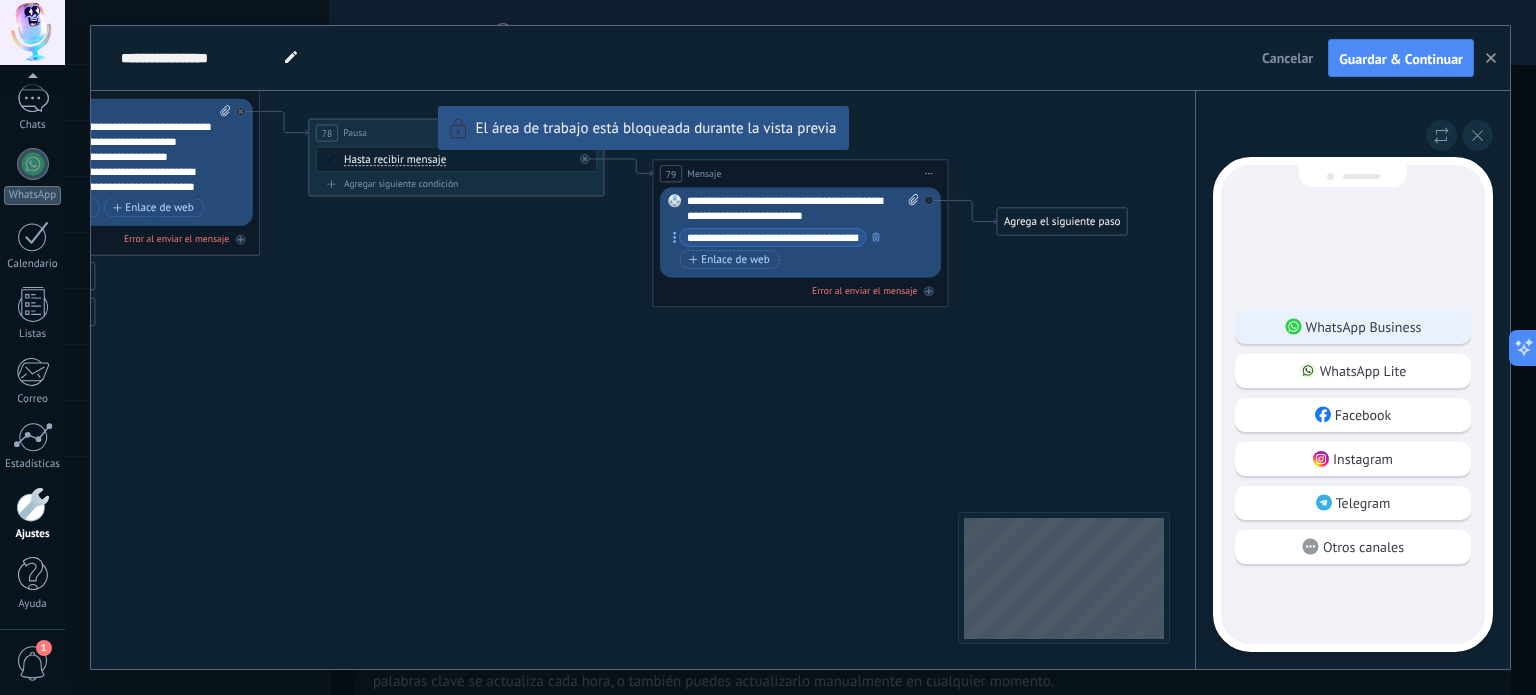 click on "WhatsApp Business" at bounding box center [1364, 327] 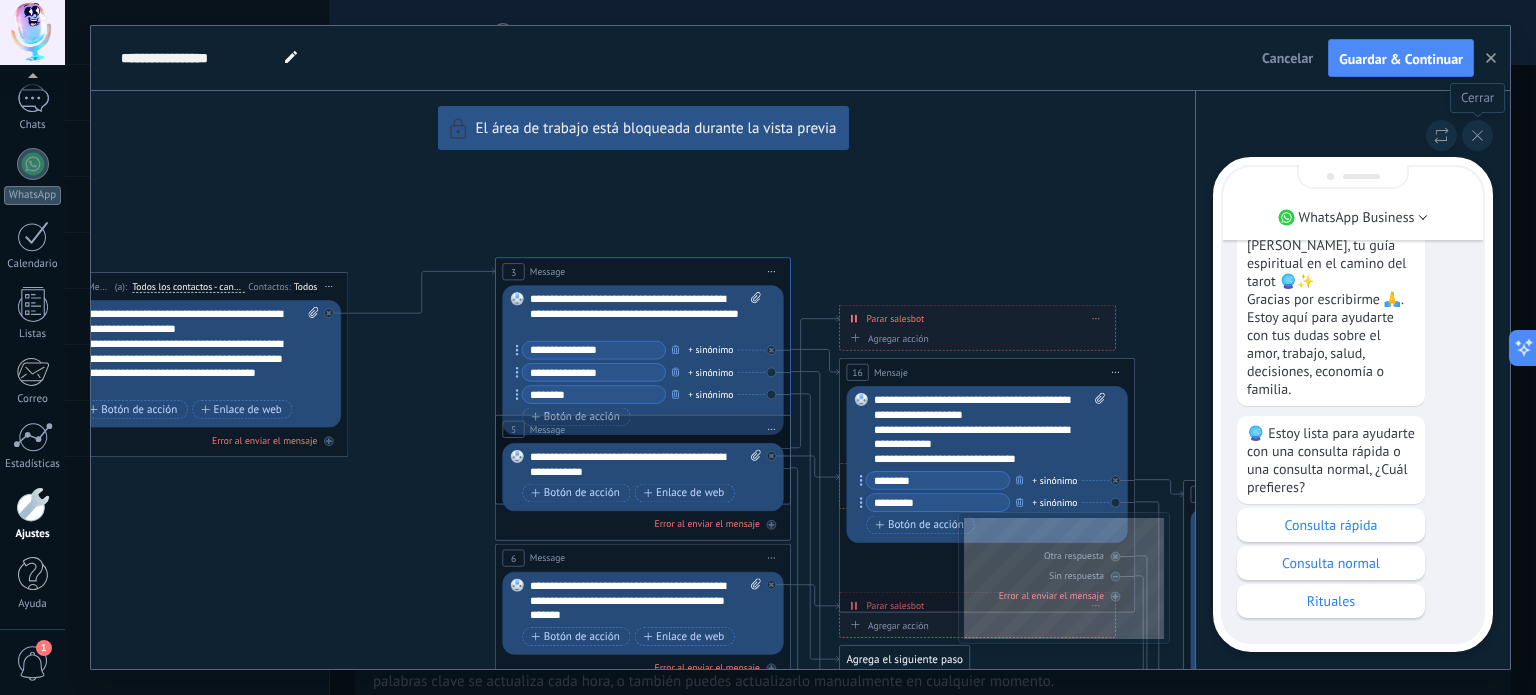 click at bounding box center (1477, 135) 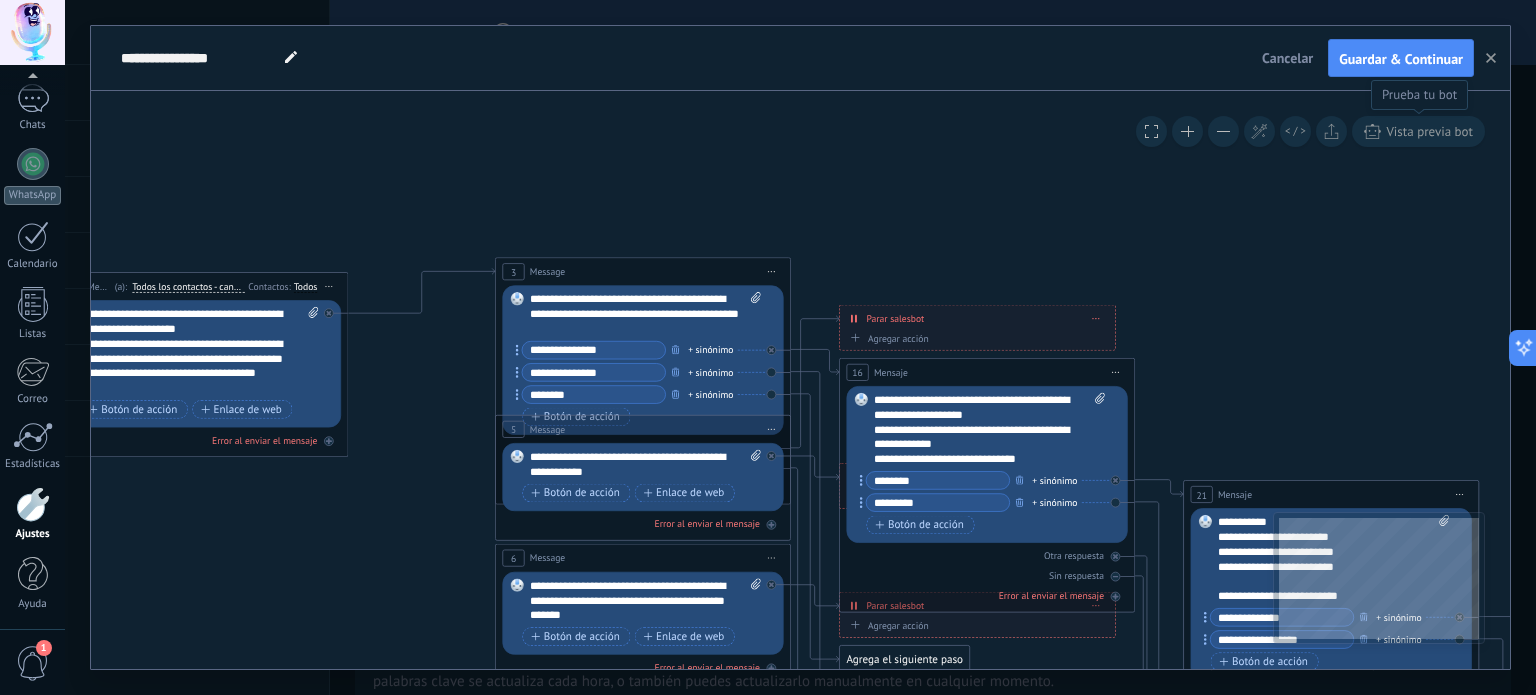 click on "Vista previa bot" at bounding box center [1429, 131] 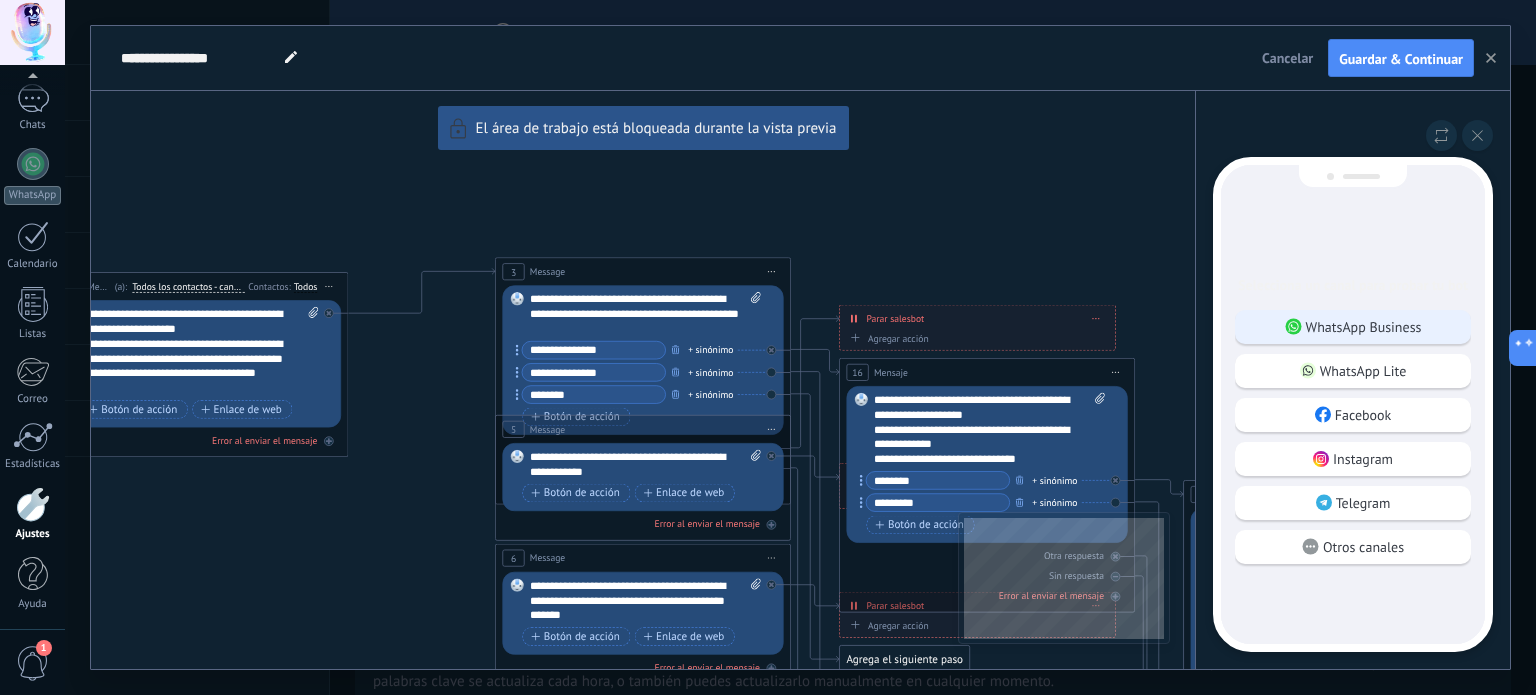 click on "WhatsApp Business" at bounding box center [1364, 327] 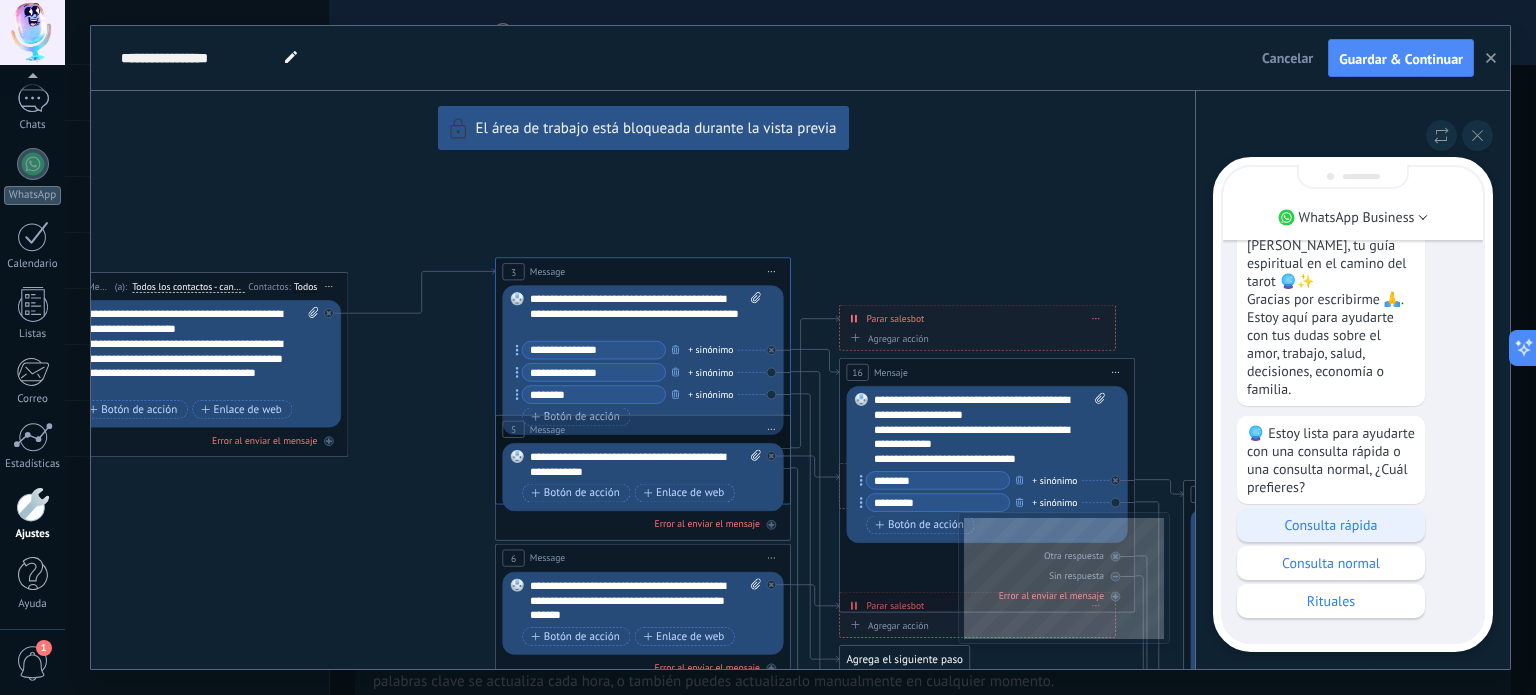 click on "Consulta rápida" at bounding box center (1331, 525) 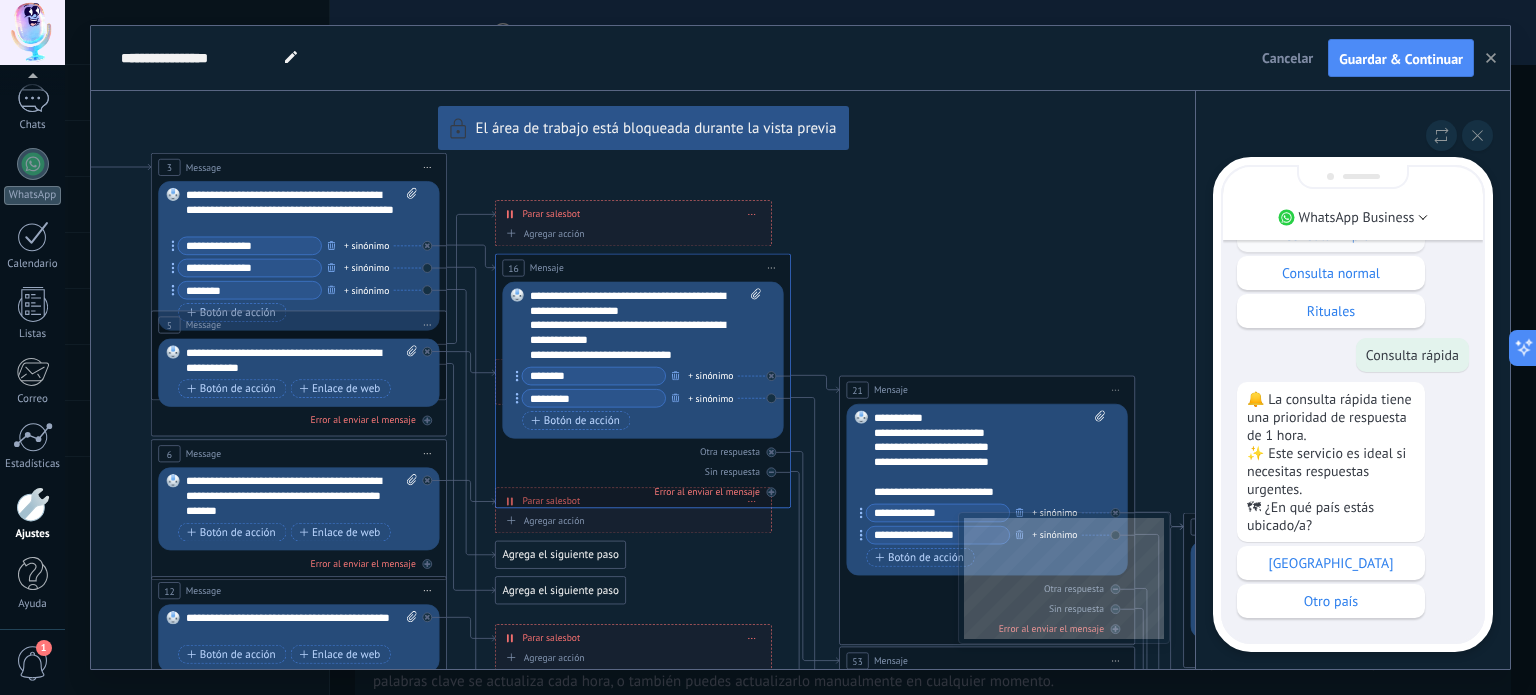 click on "[GEOGRAPHIC_DATA]" at bounding box center [1331, 563] 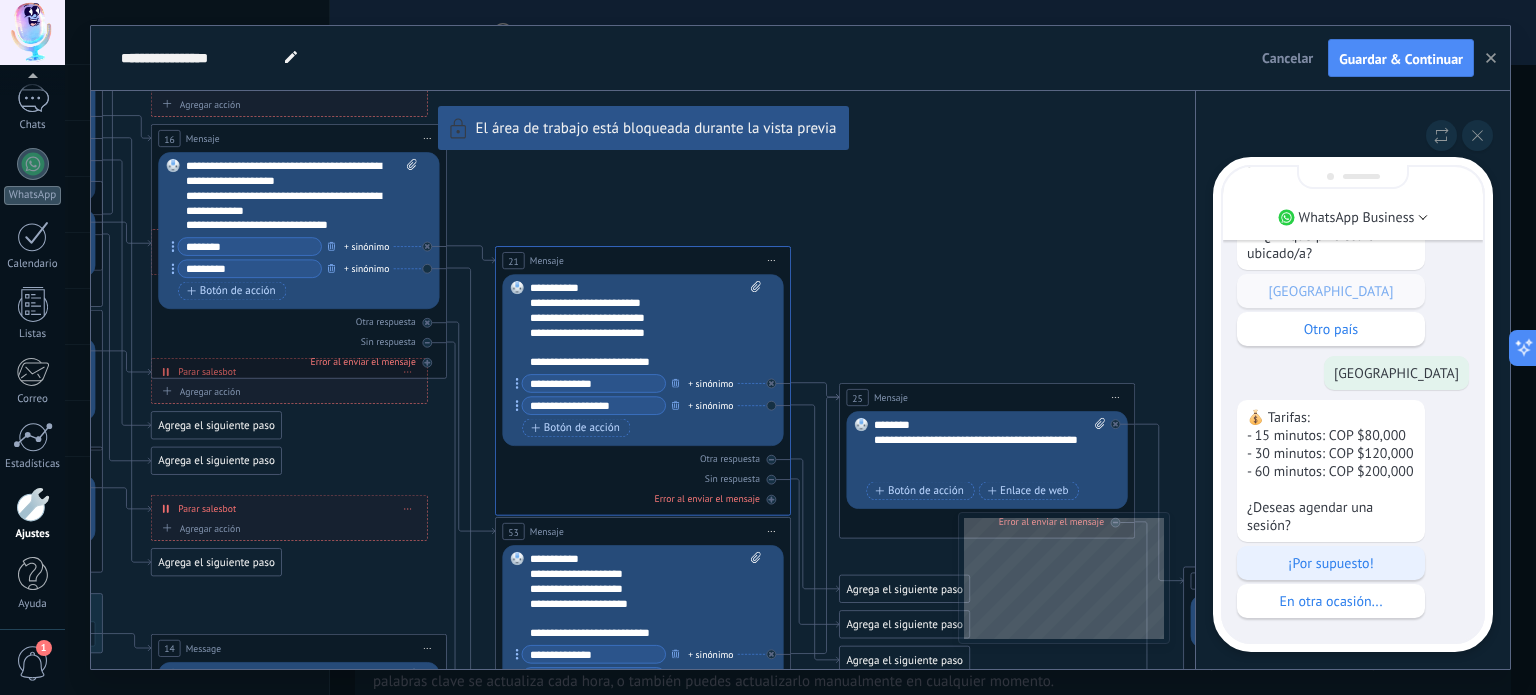 click on "¡Por supuesto!" at bounding box center (1331, 563) 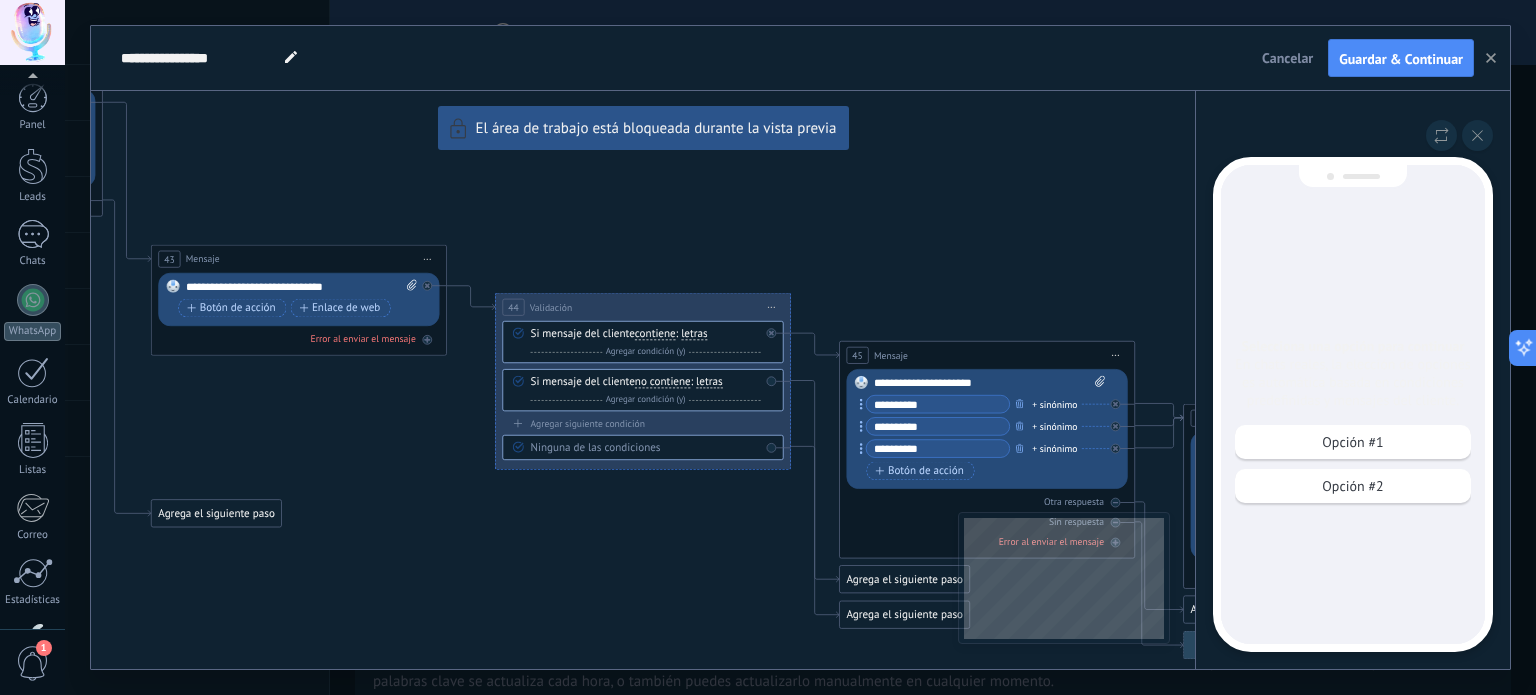 scroll, scrollTop: 0, scrollLeft: 0, axis: both 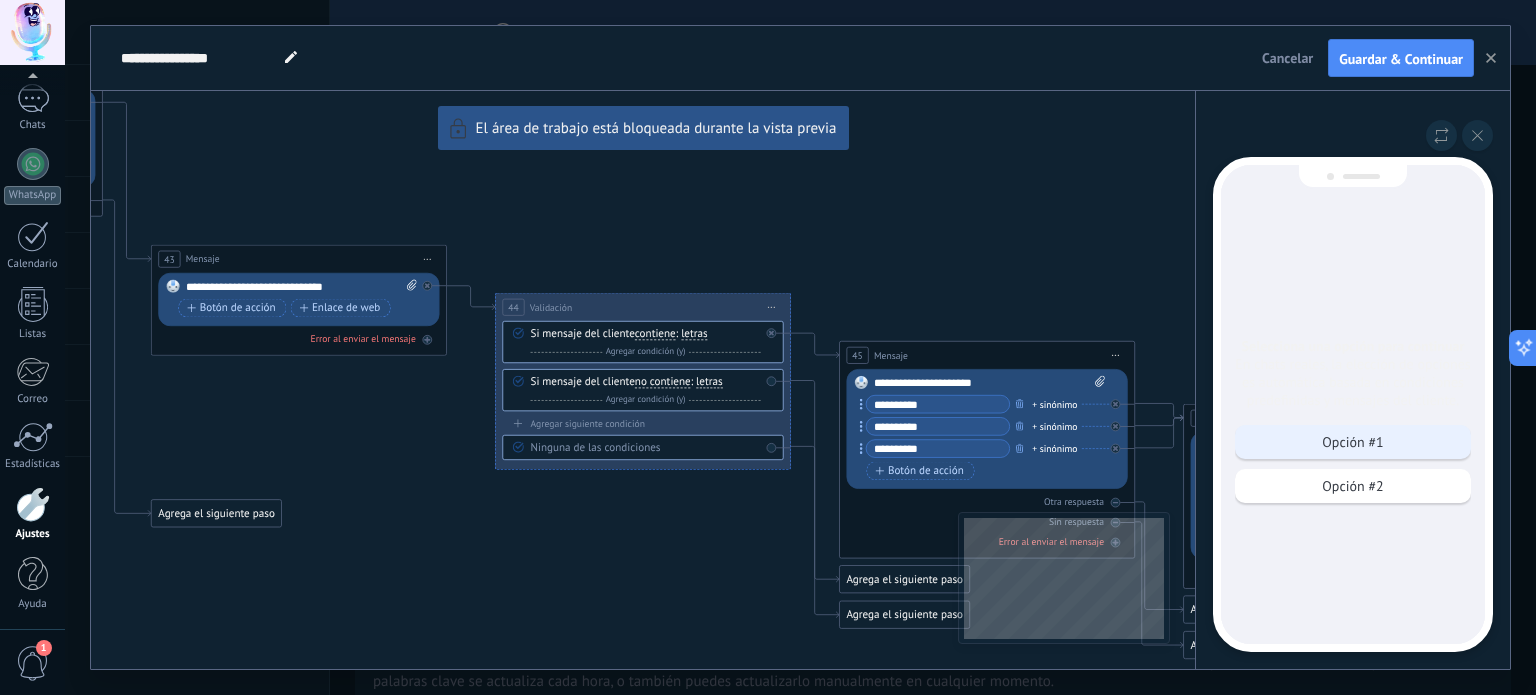 click on "Opción #1" at bounding box center (1353, 442) 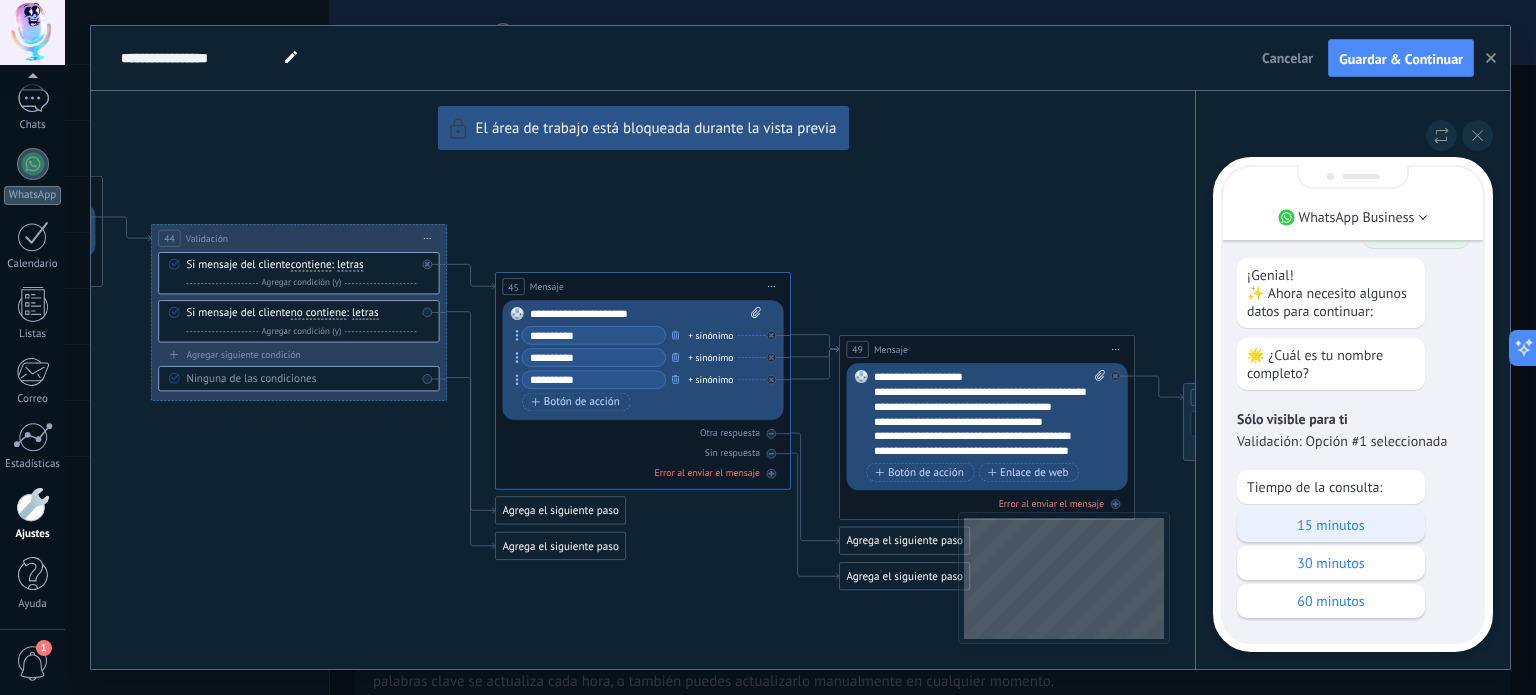 click on "15 minutos" at bounding box center (1331, 525) 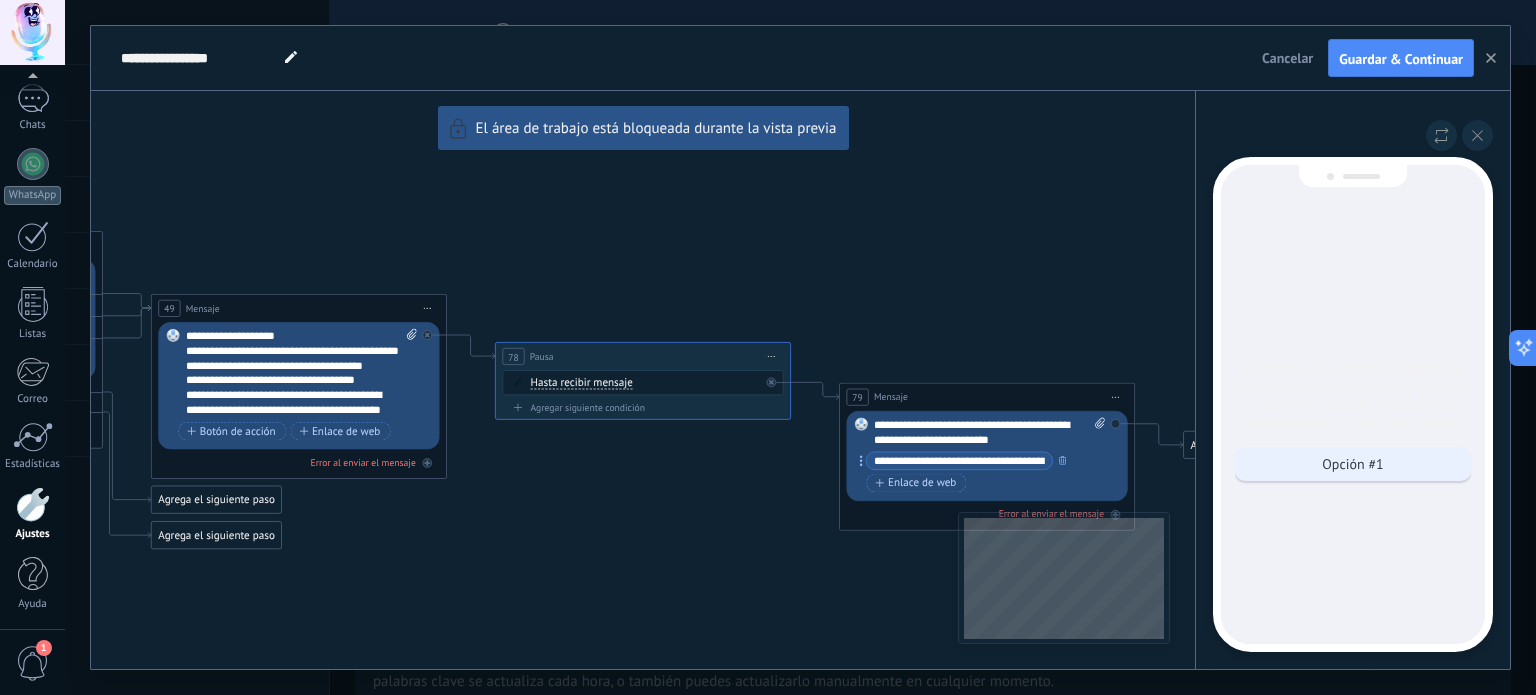 click on "Opción #1" at bounding box center [1352, 464] 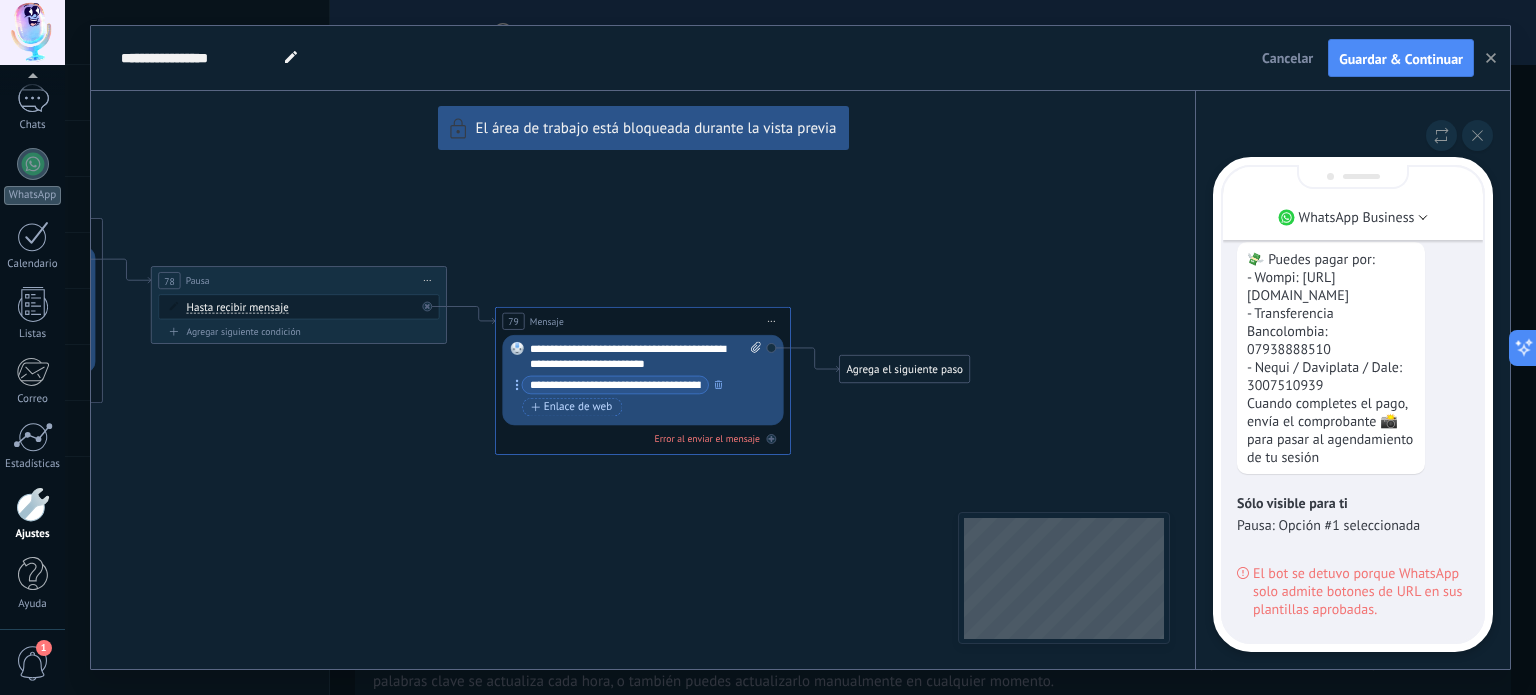 click on "**********" at bounding box center (800, 347) 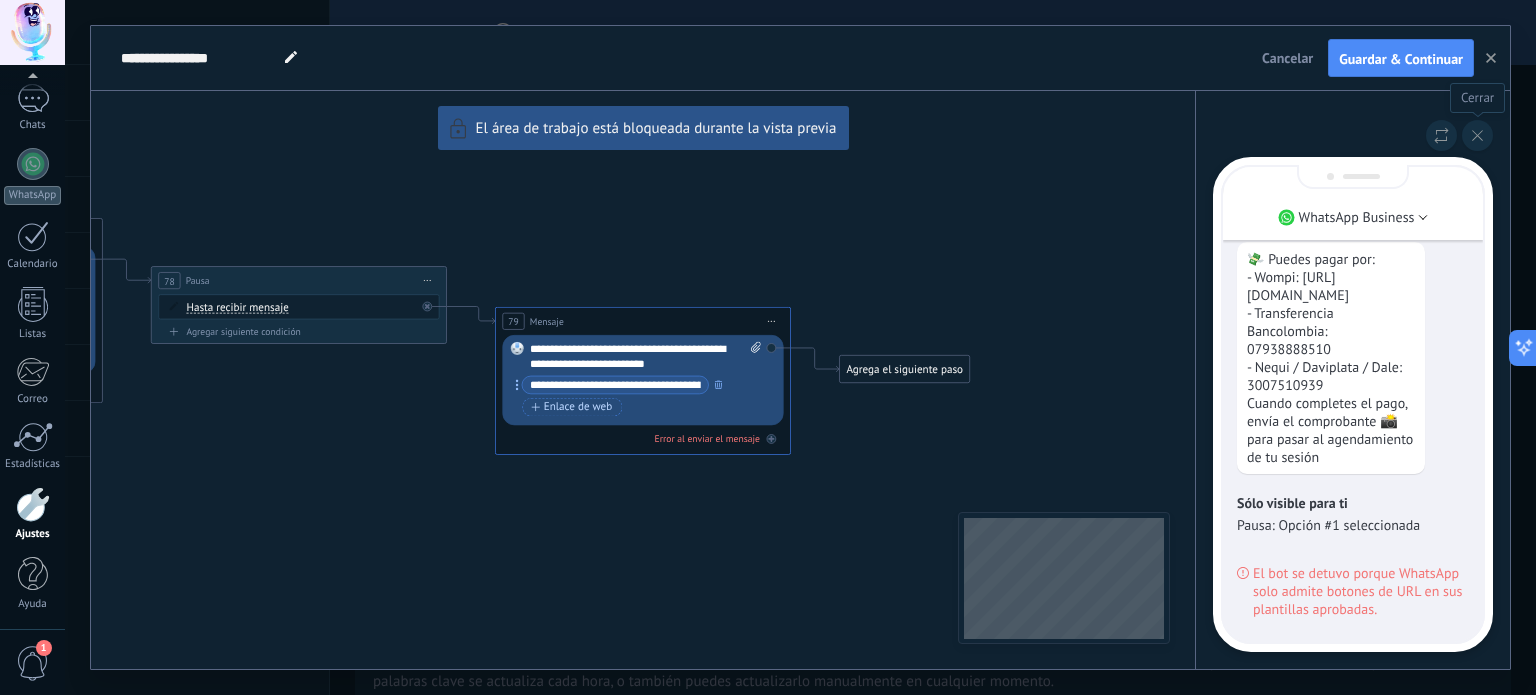 click at bounding box center [1477, 135] 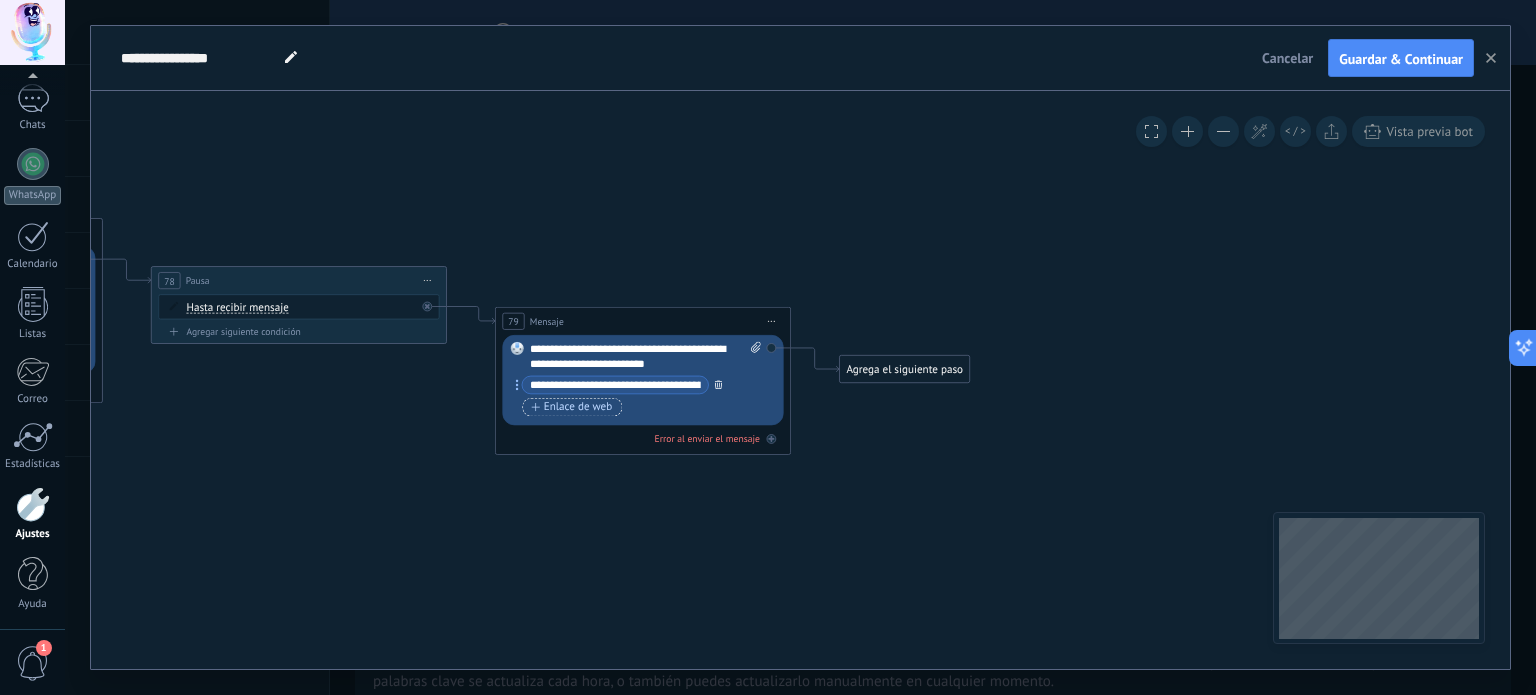 click 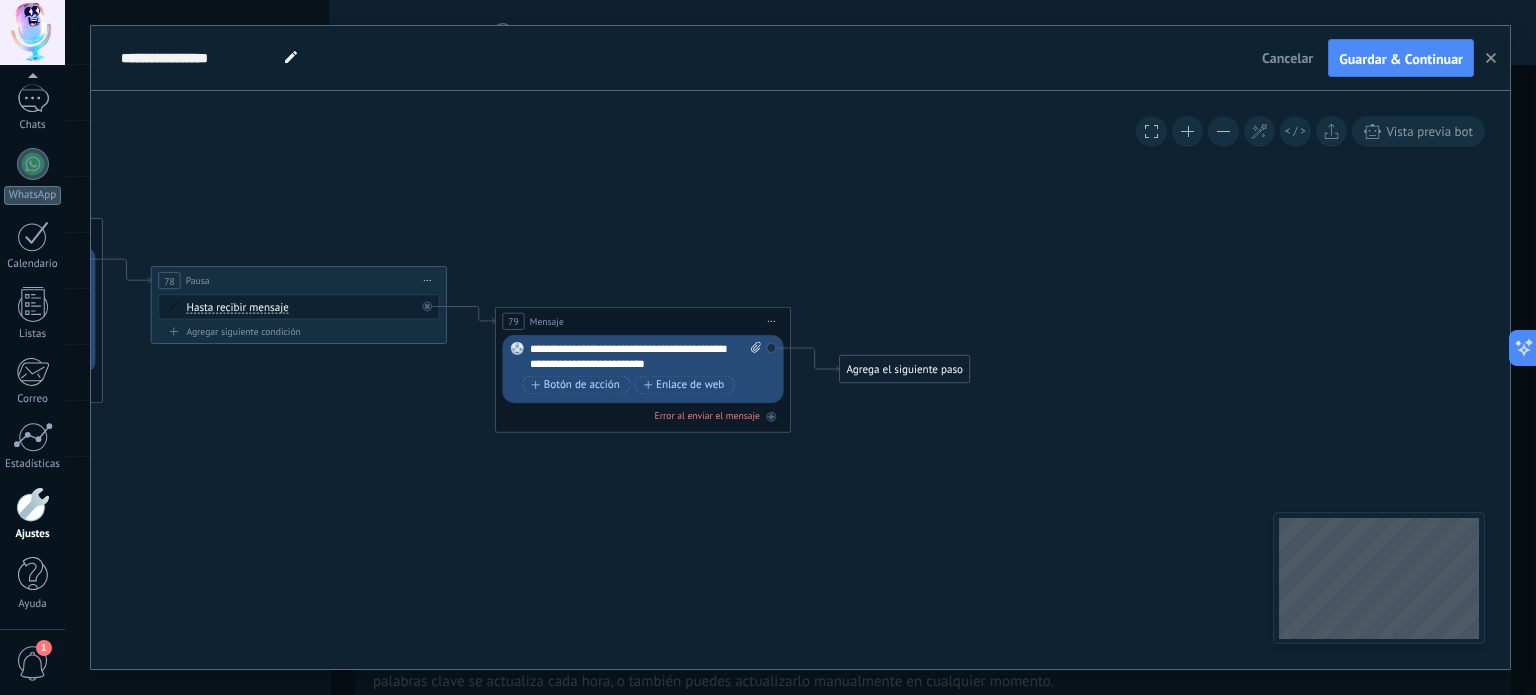 click on "**********" at bounding box center [646, 357] 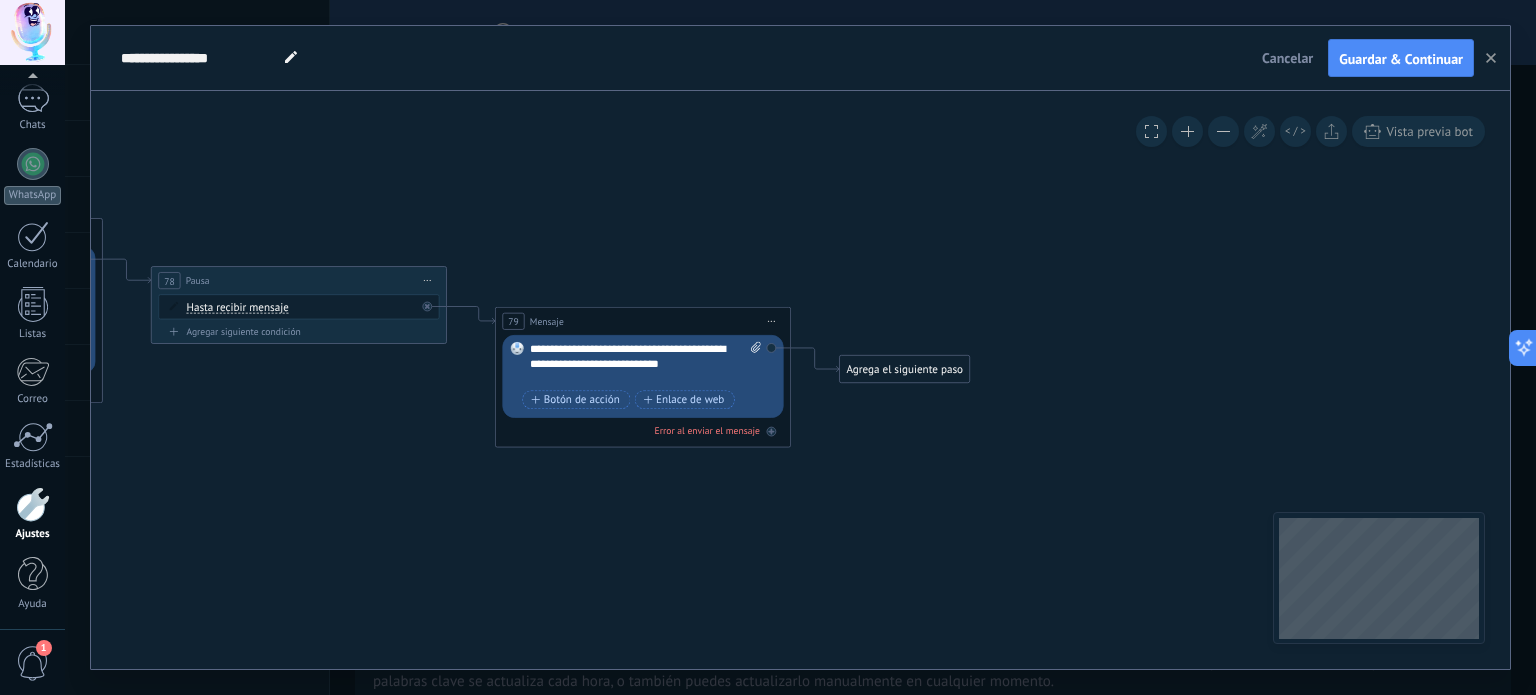 click at bounding box center (633, 378) 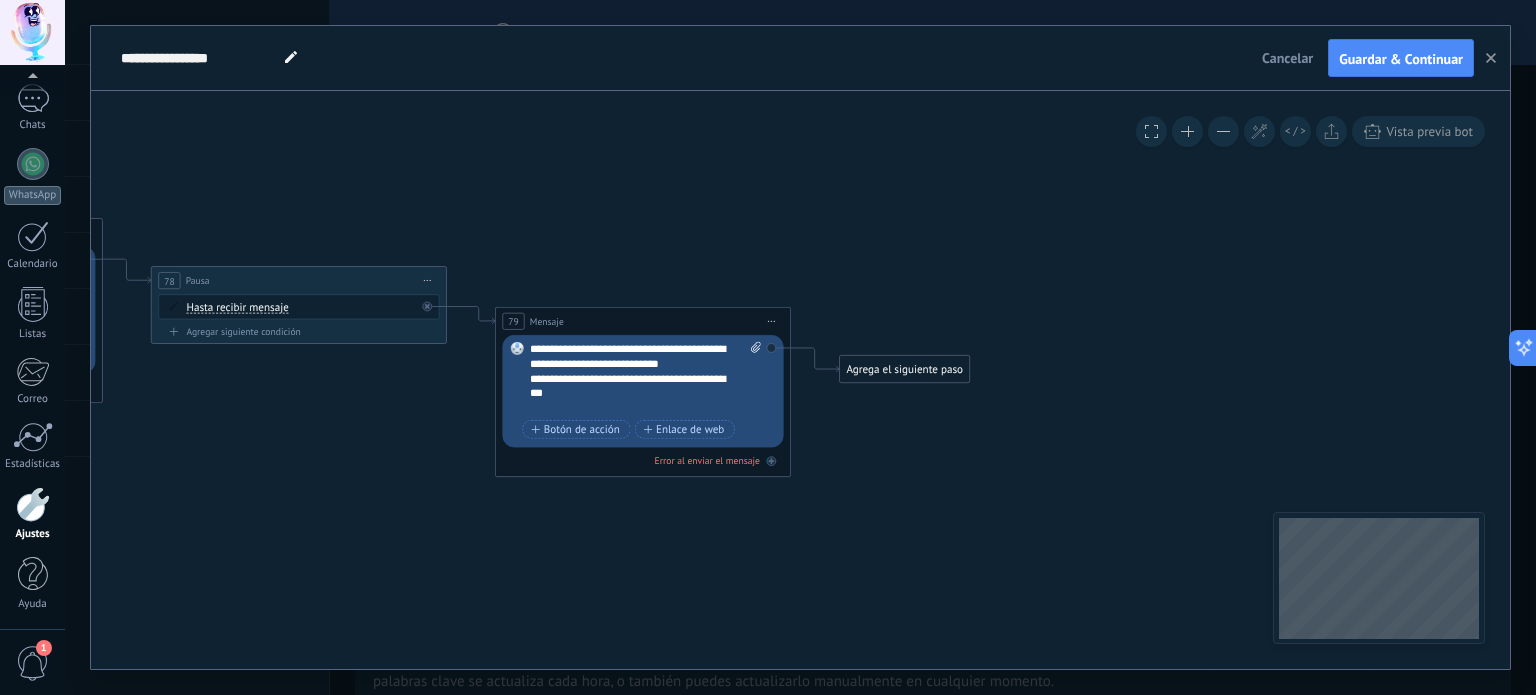 click 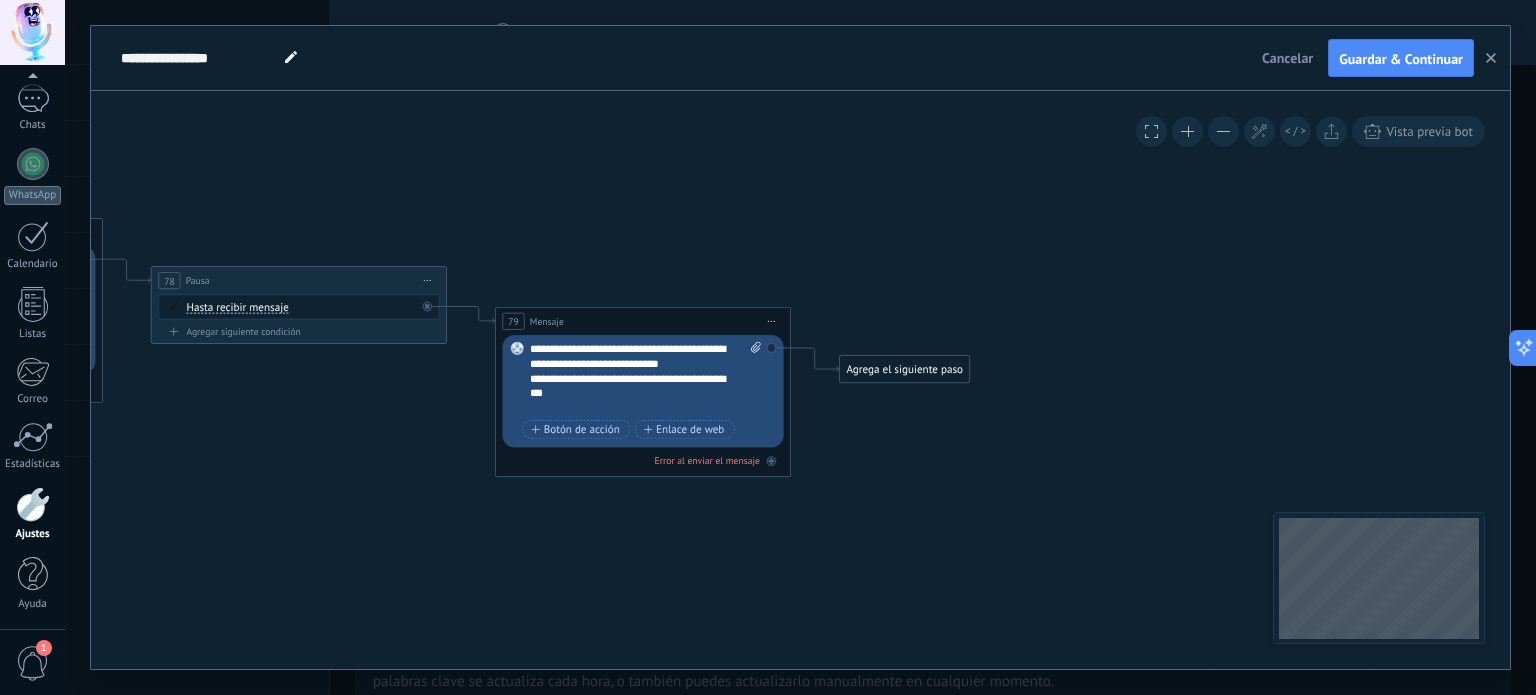click on "Agrega el siguiente paso" at bounding box center (905, 369) 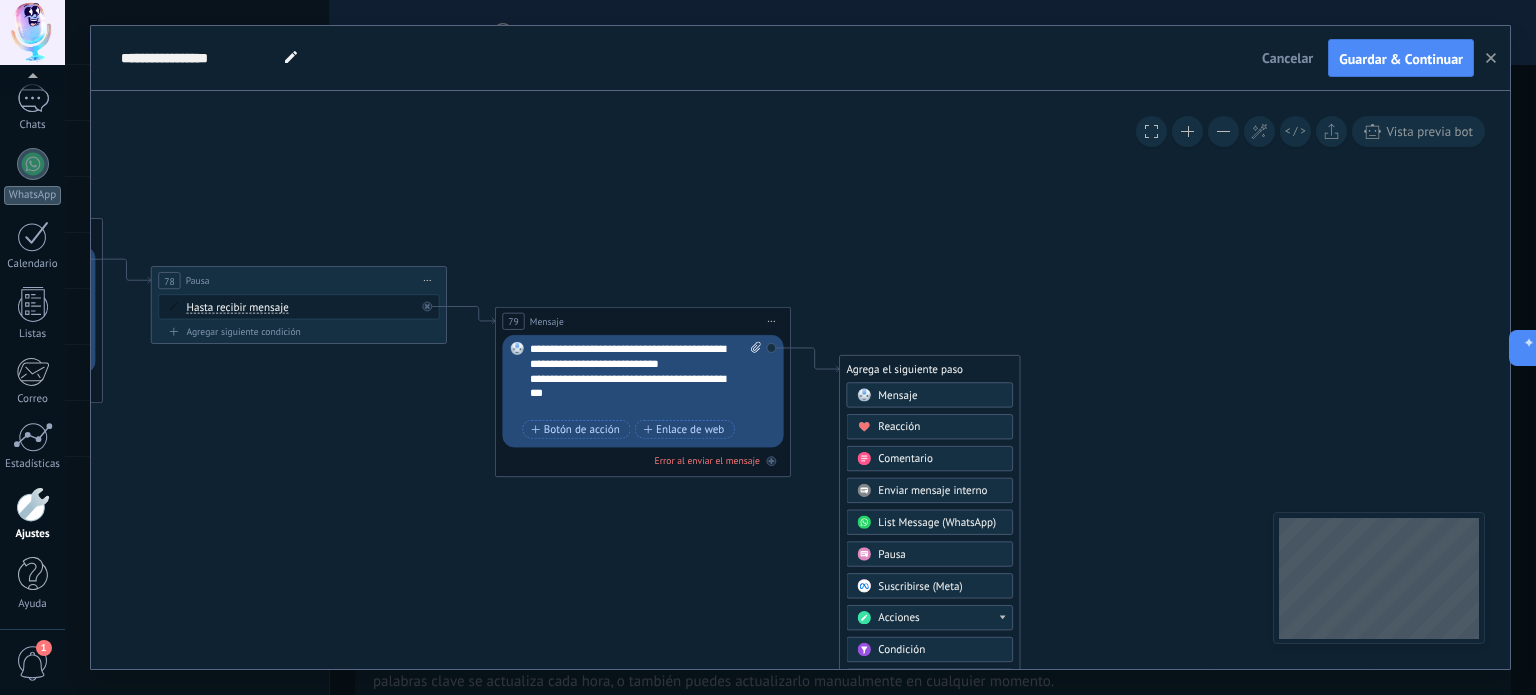 click on "Mensaje" at bounding box center (897, 395) 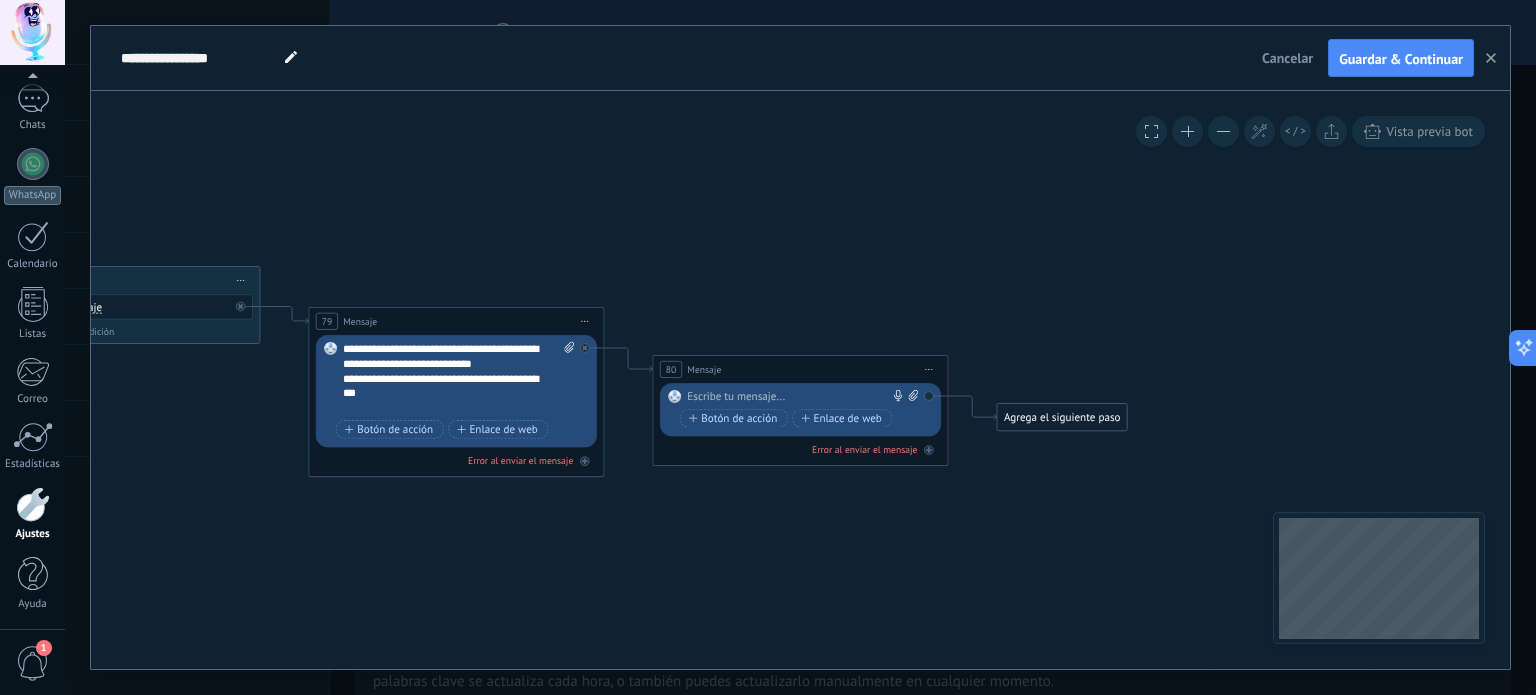 click at bounding box center (797, 397) 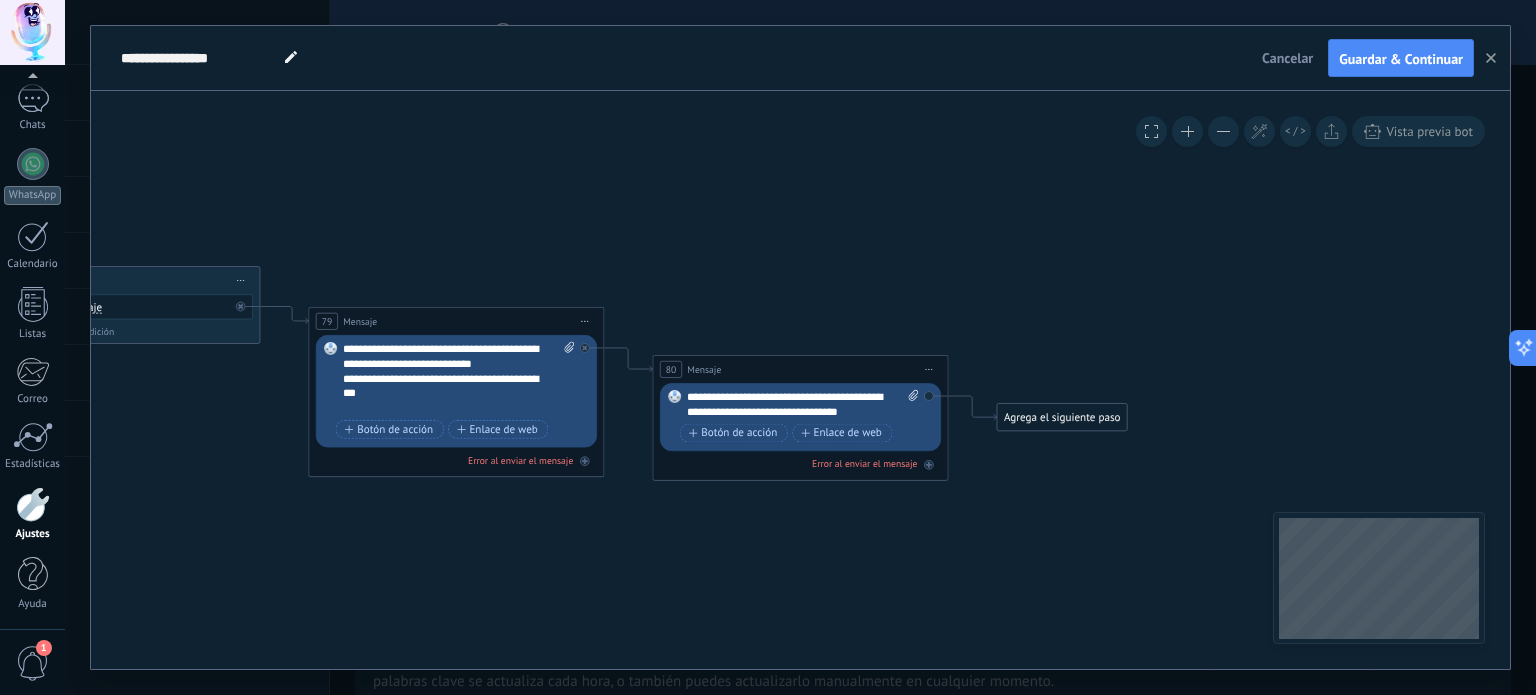 click on "**********" at bounding box center (803, 405) 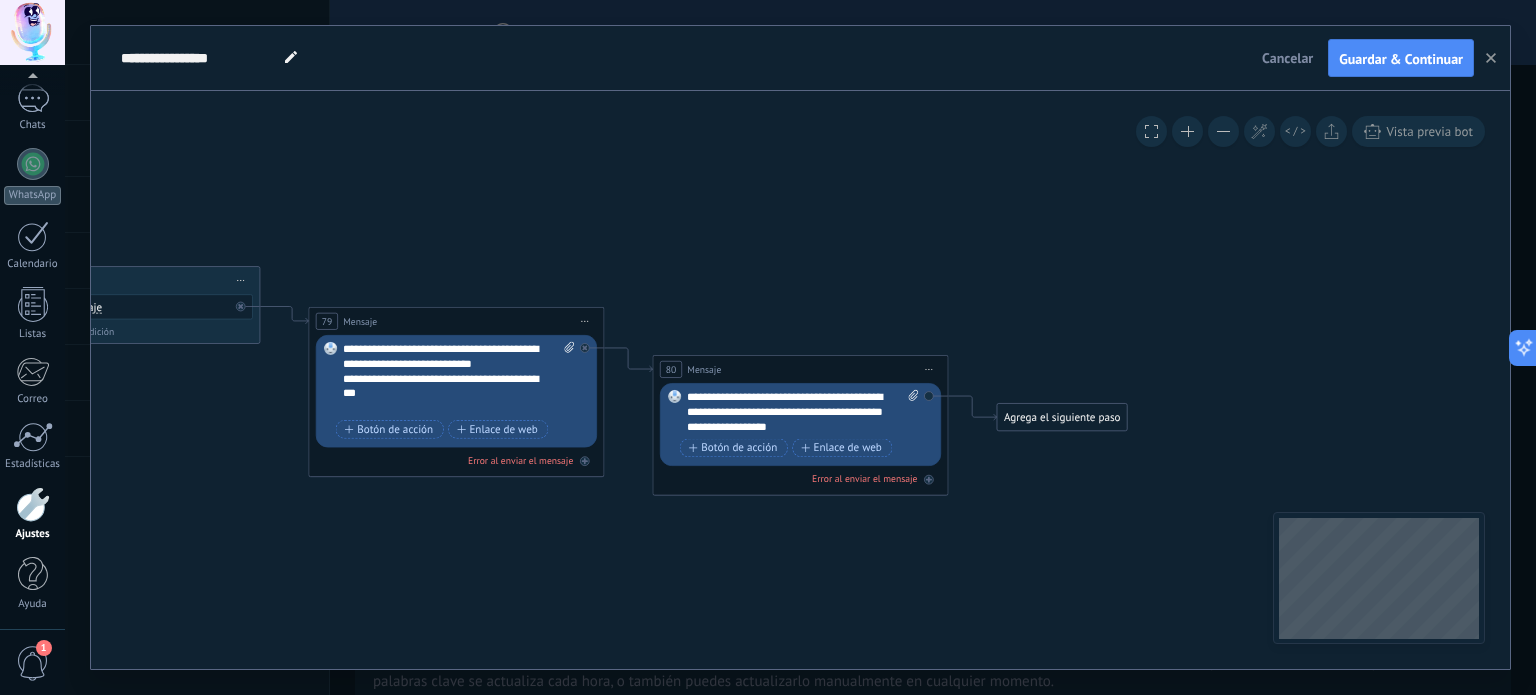 click on "**********" at bounding box center [803, 412] 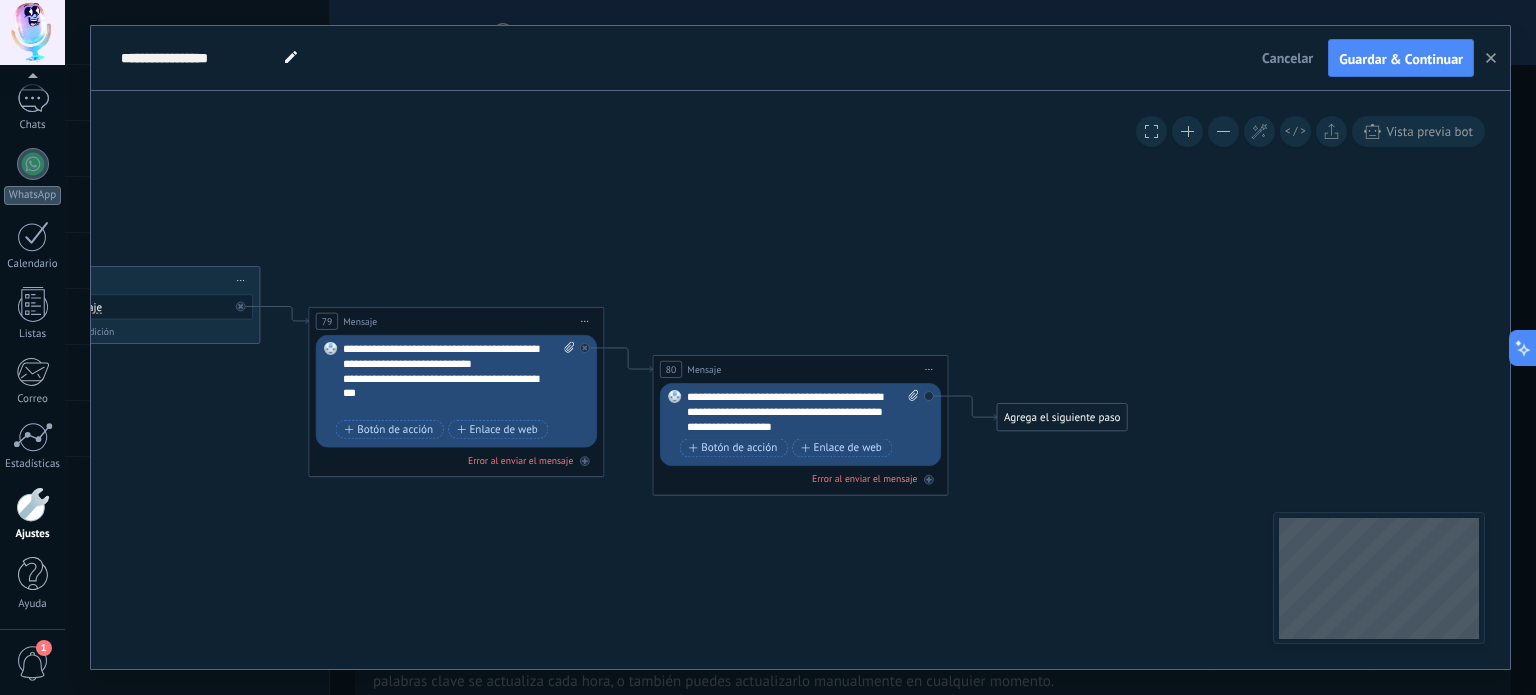 click 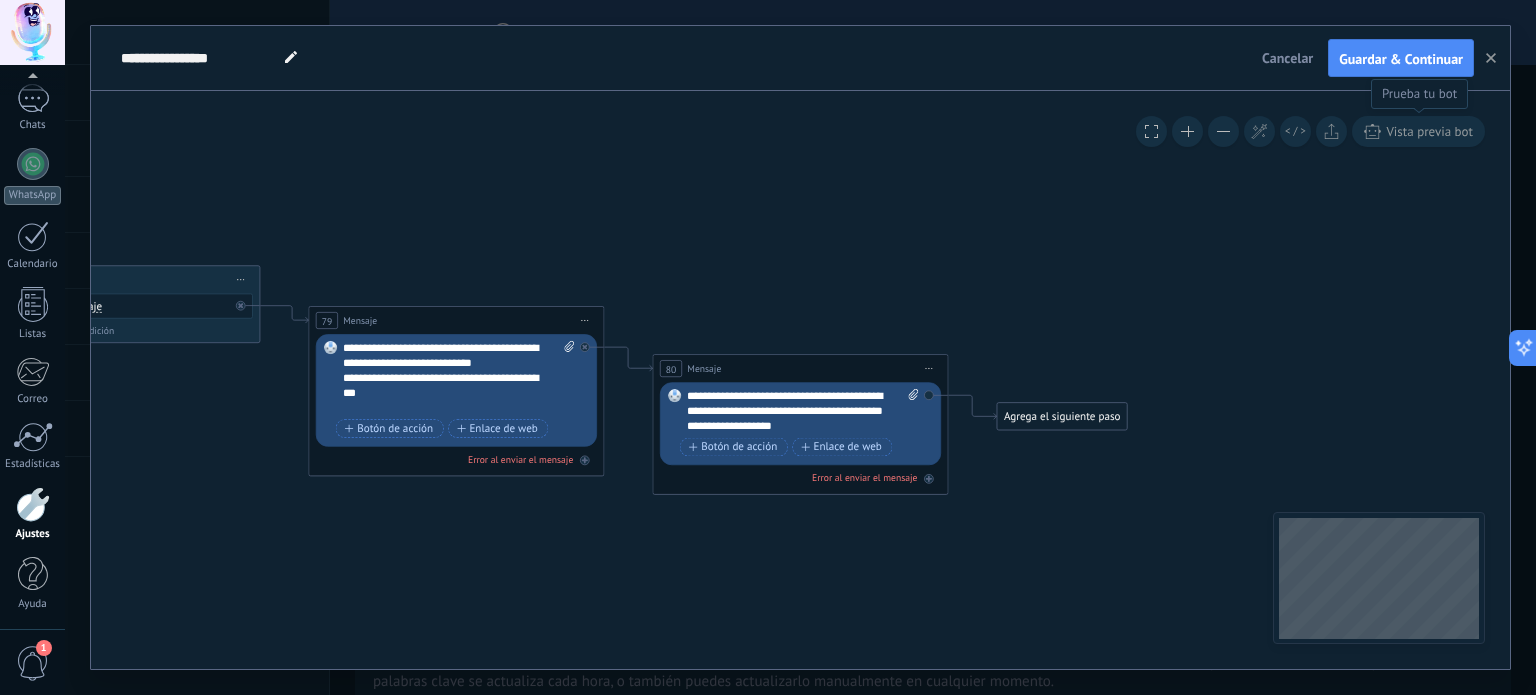 click on "Vista previa bot" at bounding box center (1429, 131) 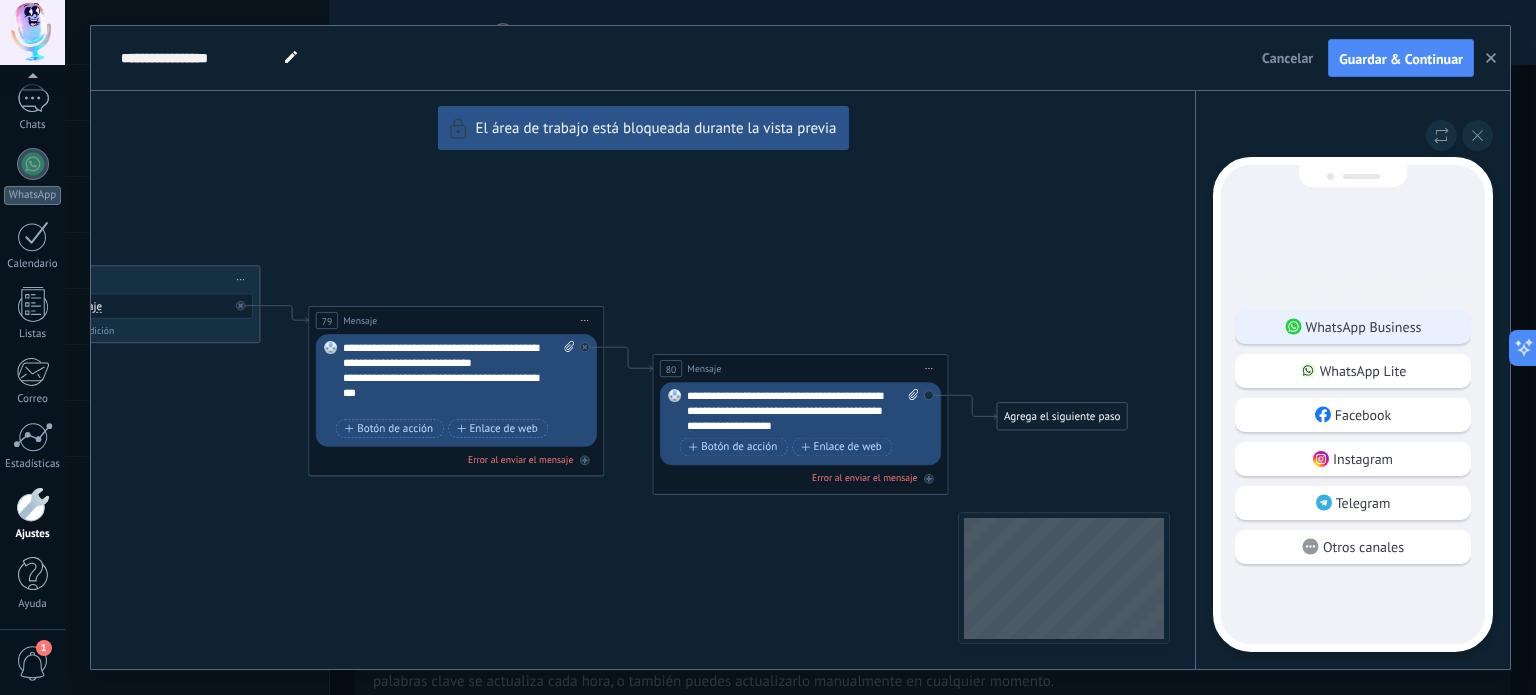 click on "WhatsApp Business" at bounding box center [1364, 327] 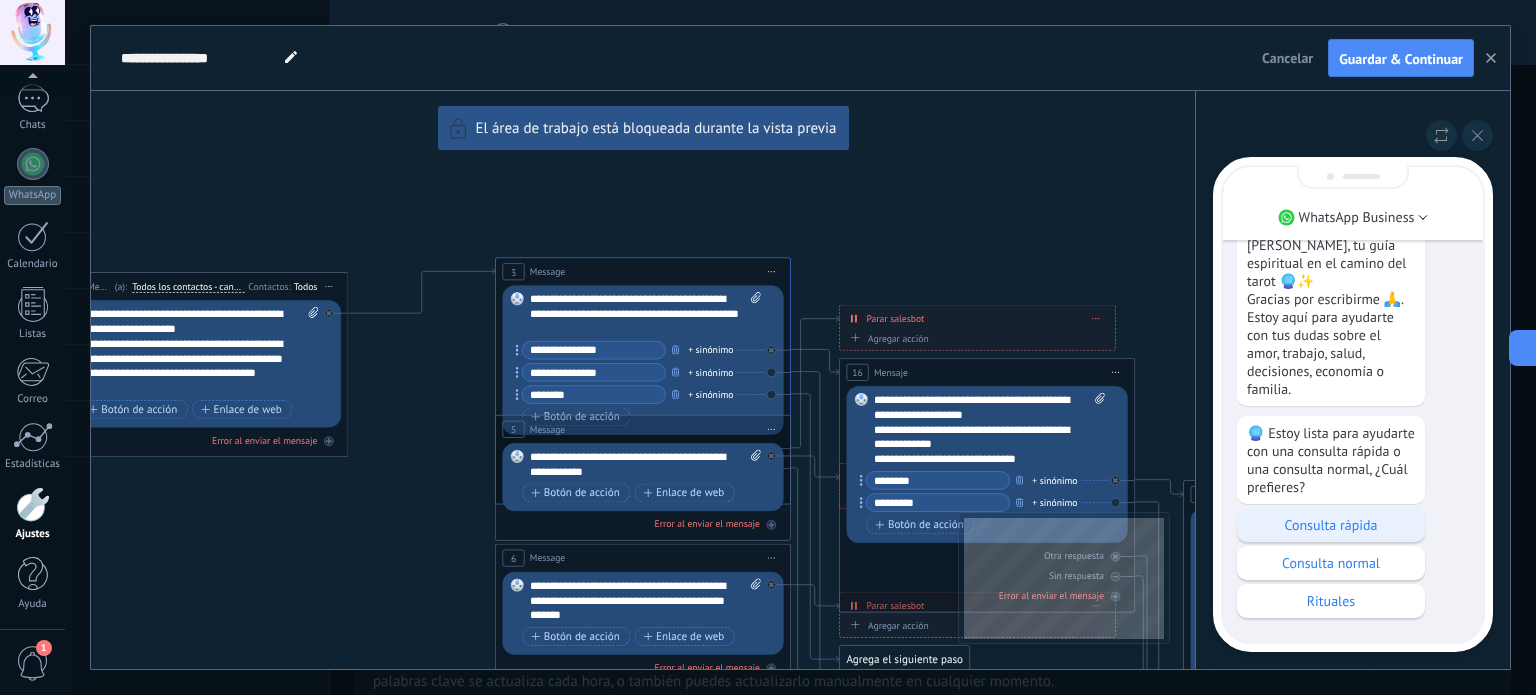 click on "Consulta rápida" at bounding box center (1331, 525) 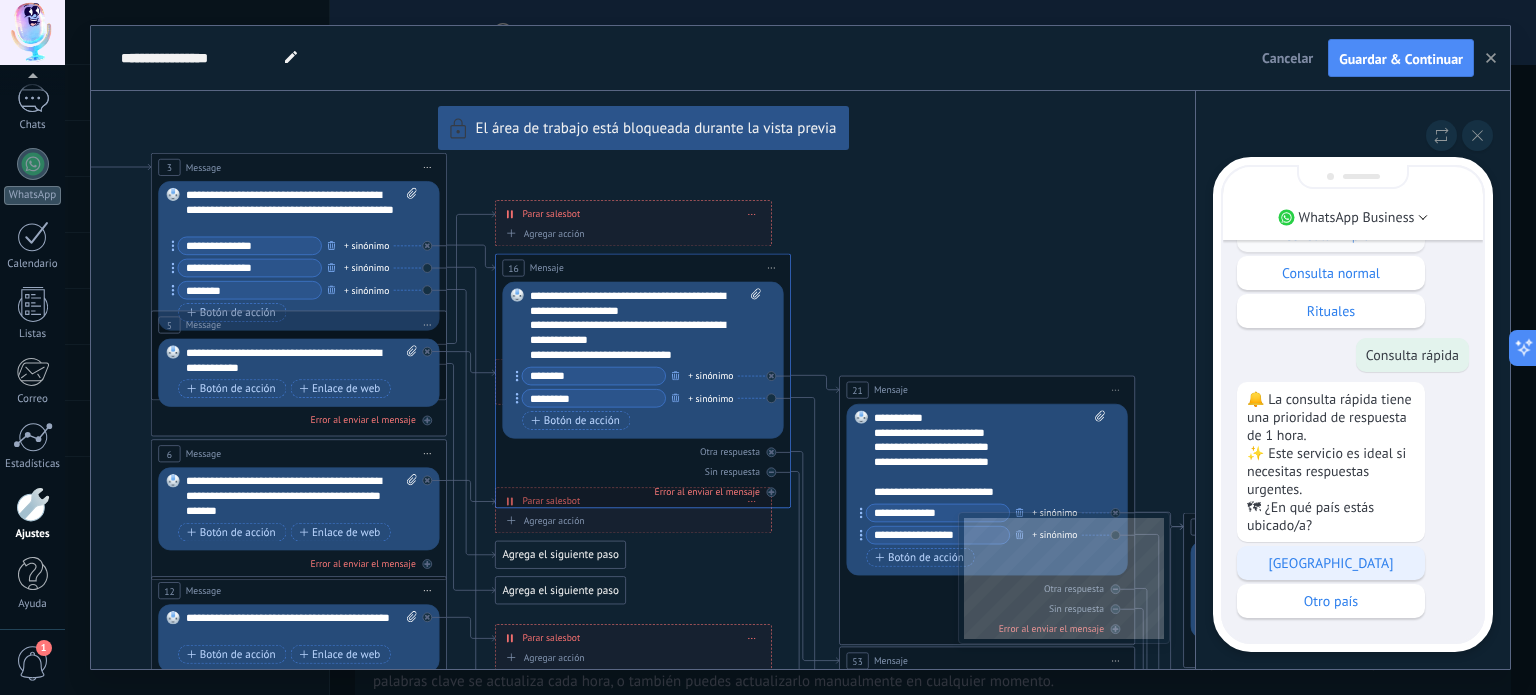 click on "[GEOGRAPHIC_DATA]" at bounding box center [1331, 563] 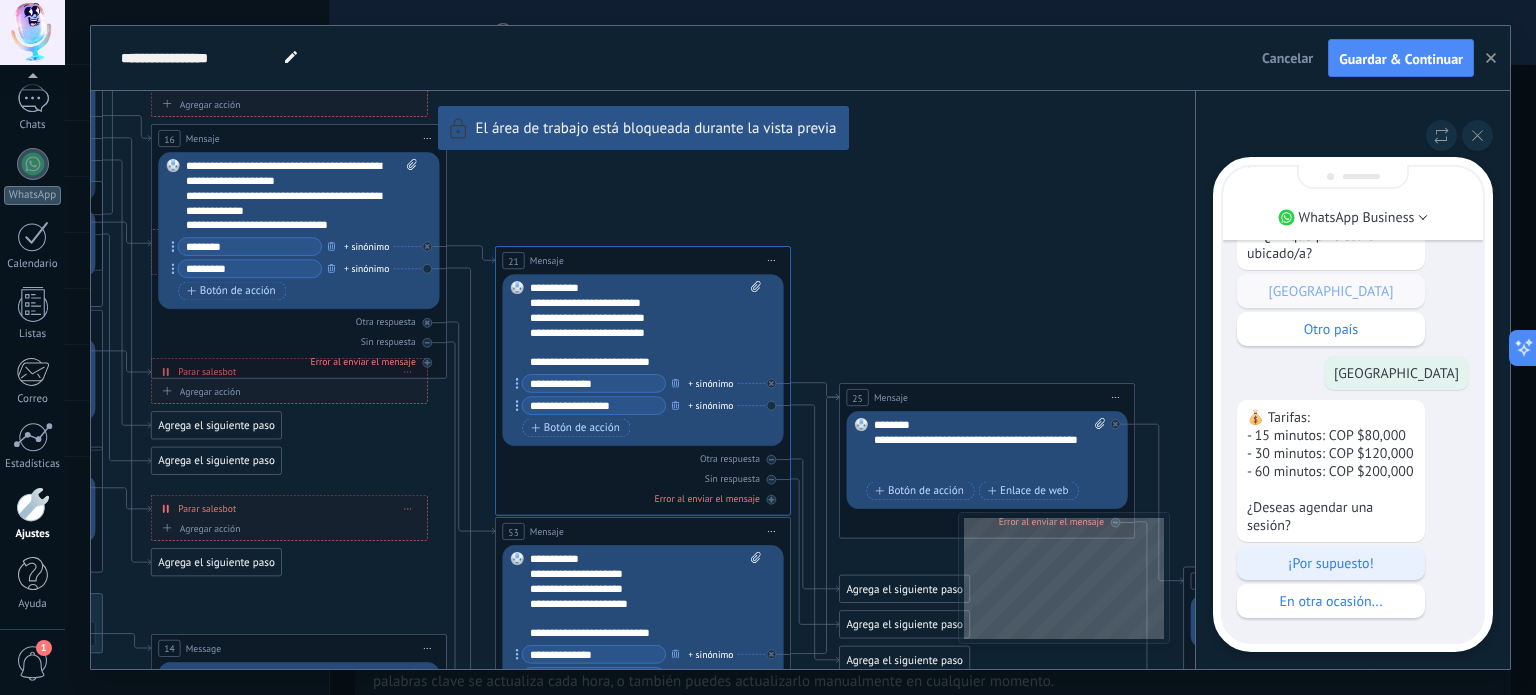 click on "¡Por supuesto!" at bounding box center (1331, 563) 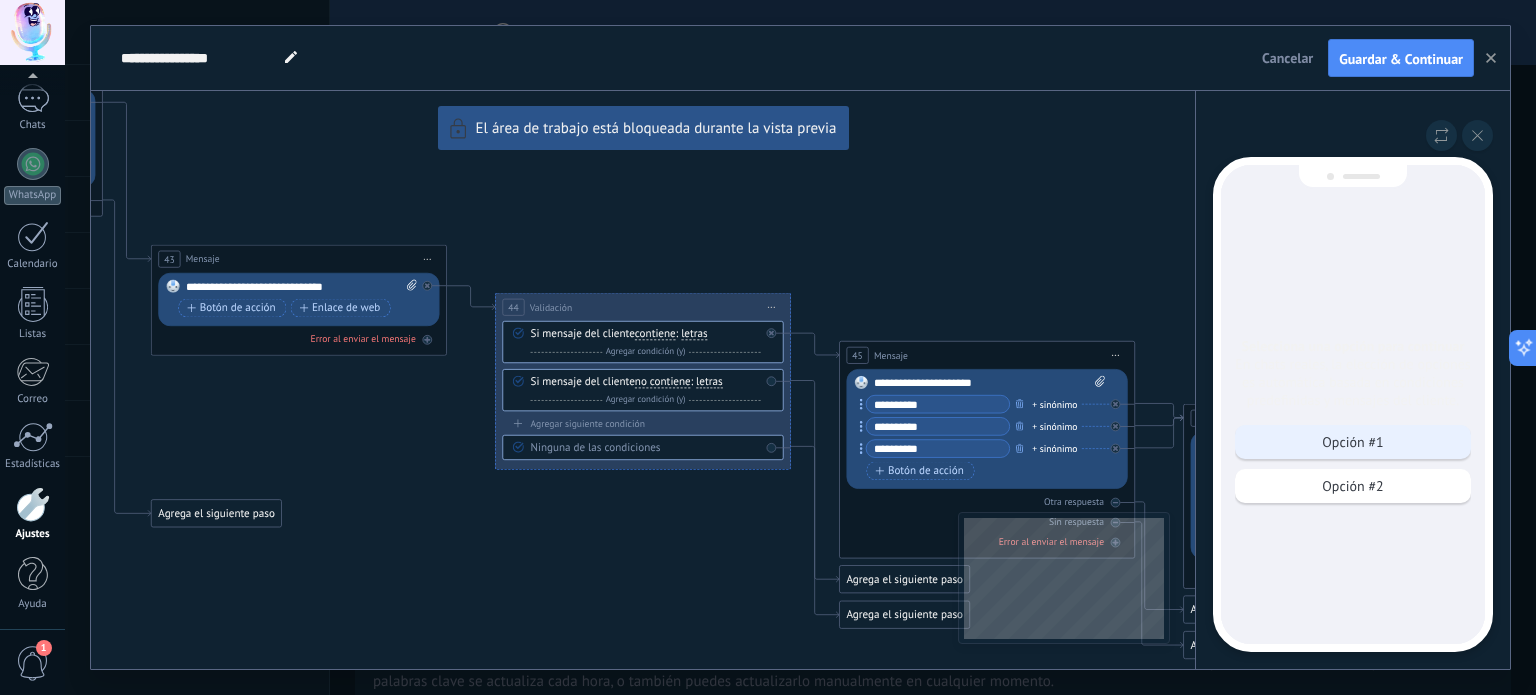click on "Opción #1" at bounding box center (1353, 442) 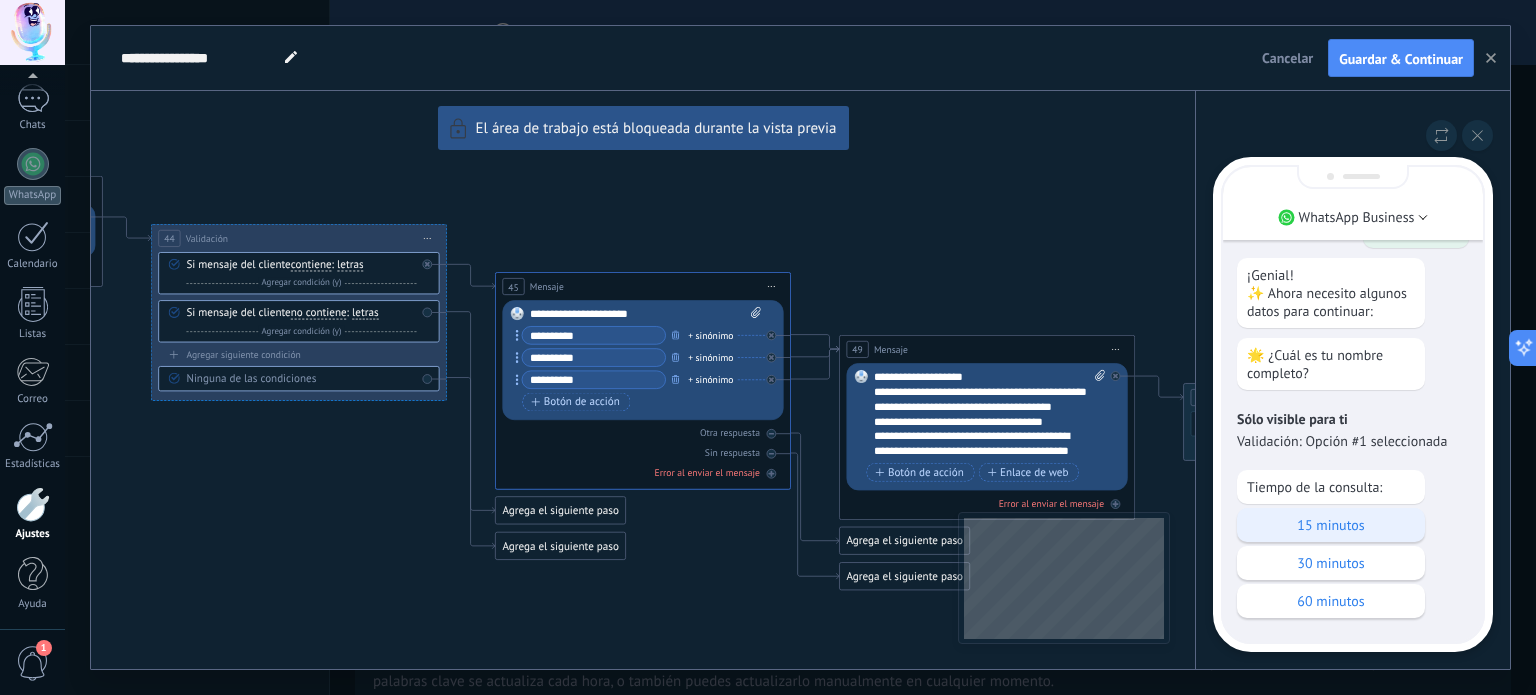 click on "15 minutos" at bounding box center [1331, 525] 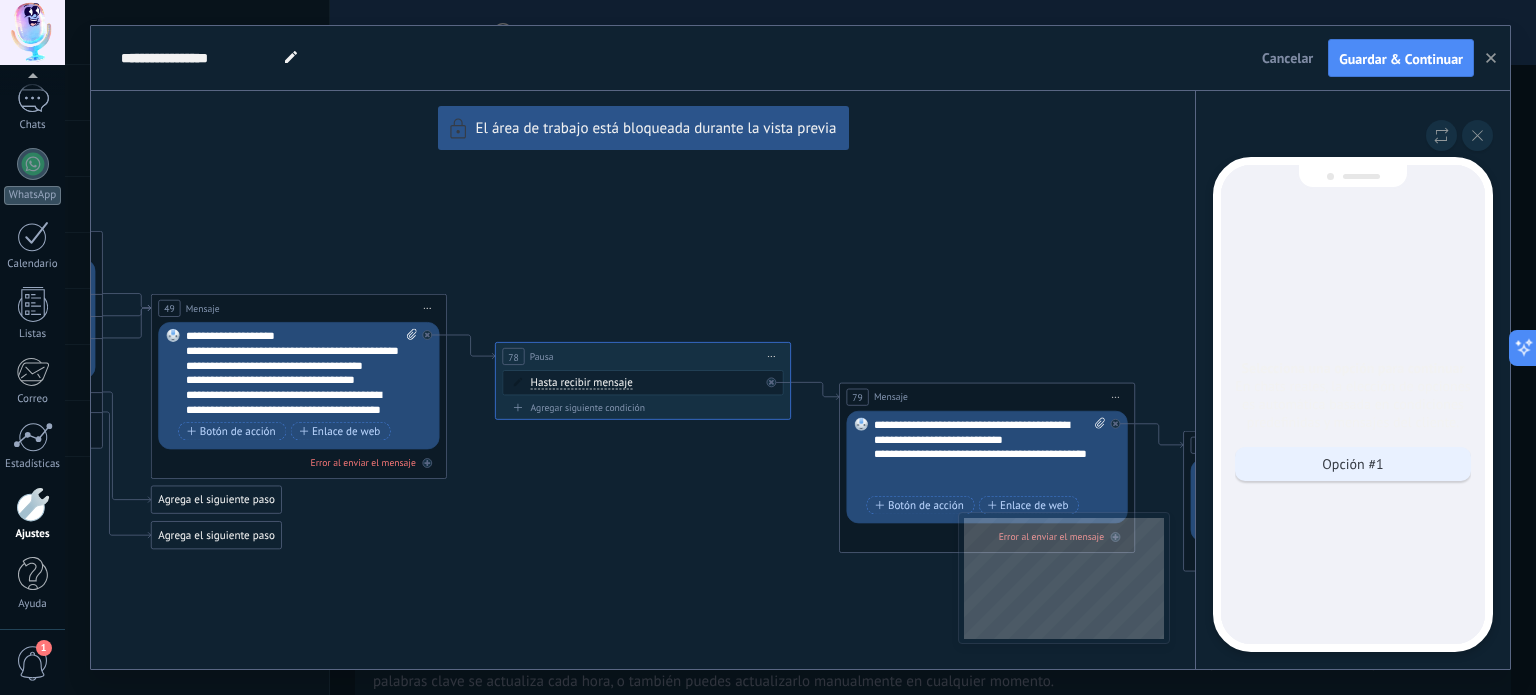 click on "Opción #1" at bounding box center [1352, 464] 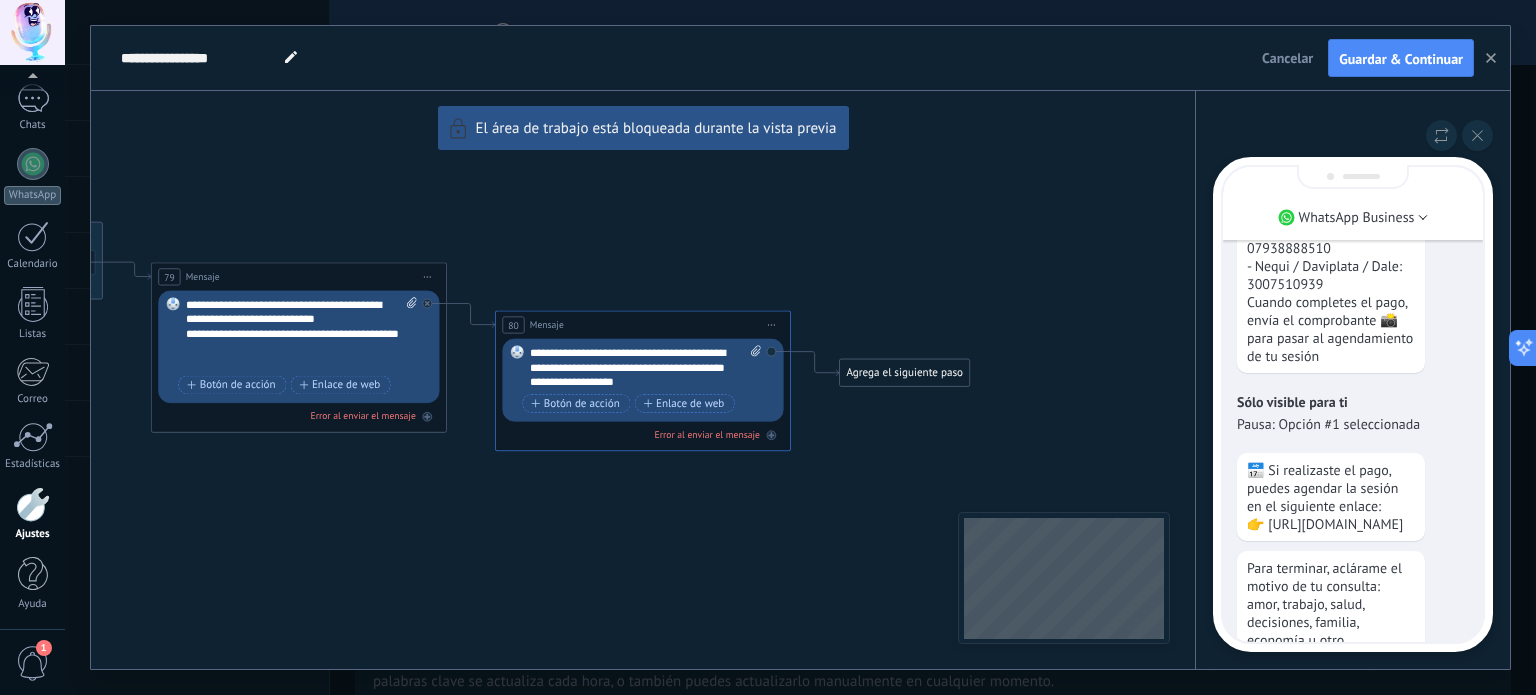 scroll, scrollTop: 0, scrollLeft: 0, axis: both 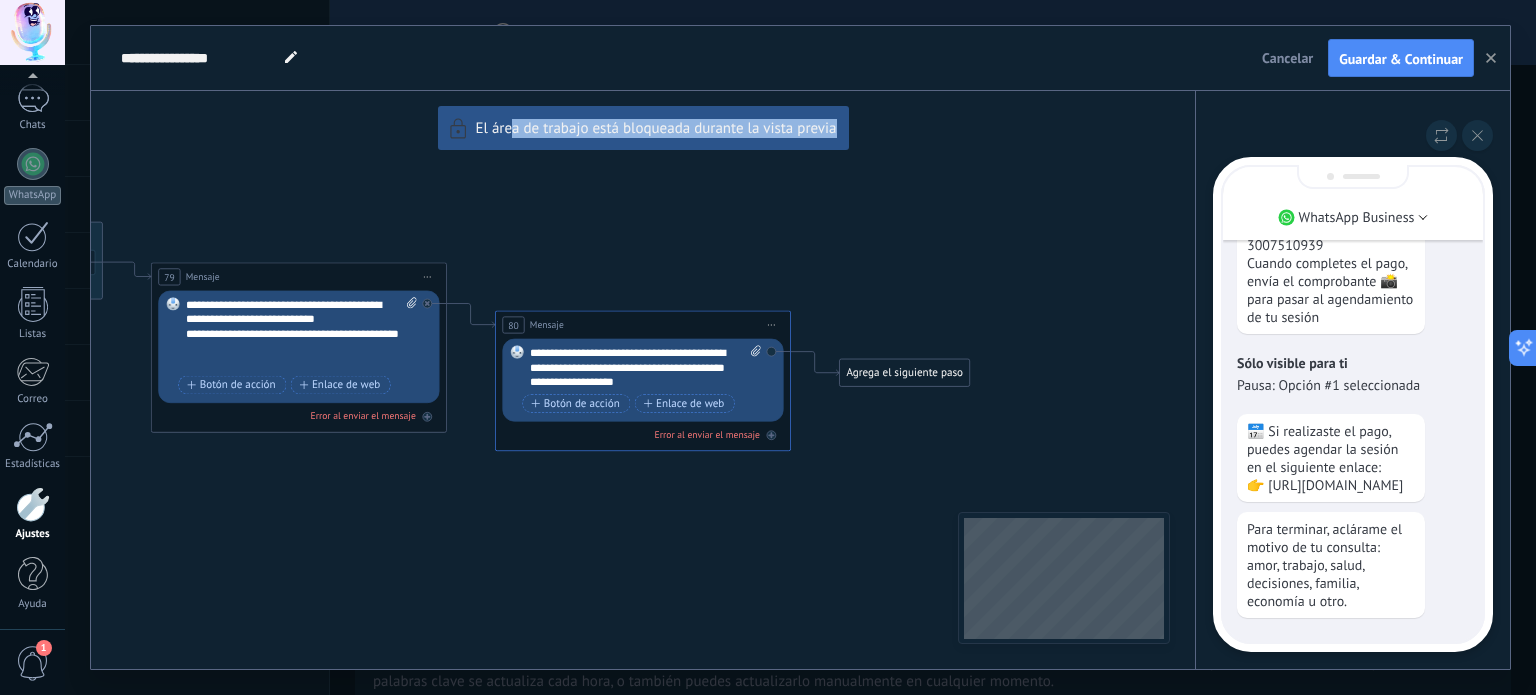 drag, startPoint x: 514, startPoint y: 523, endPoint x: 1016, endPoint y: 566, distance: 503.83826 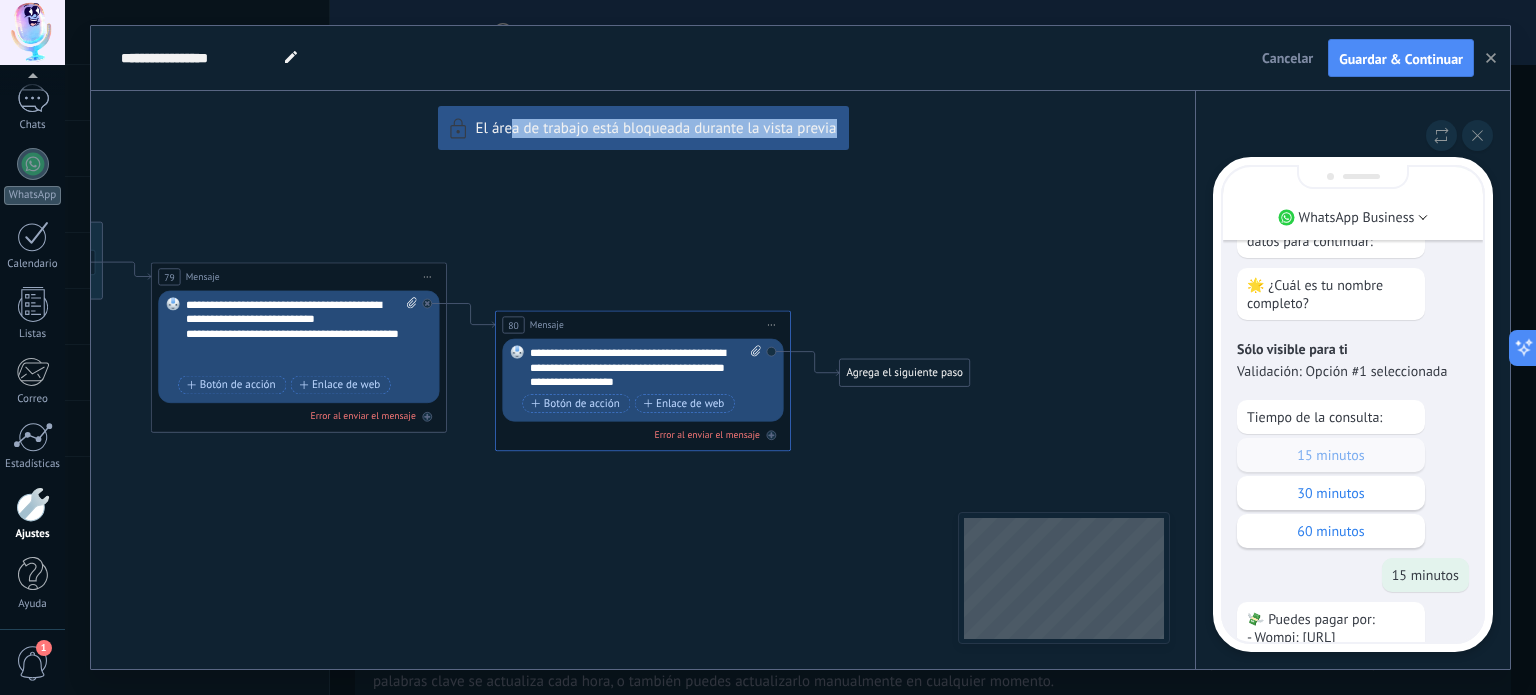 scroll, scrollTop: -666, scrollLeft: 0, axis: vertical 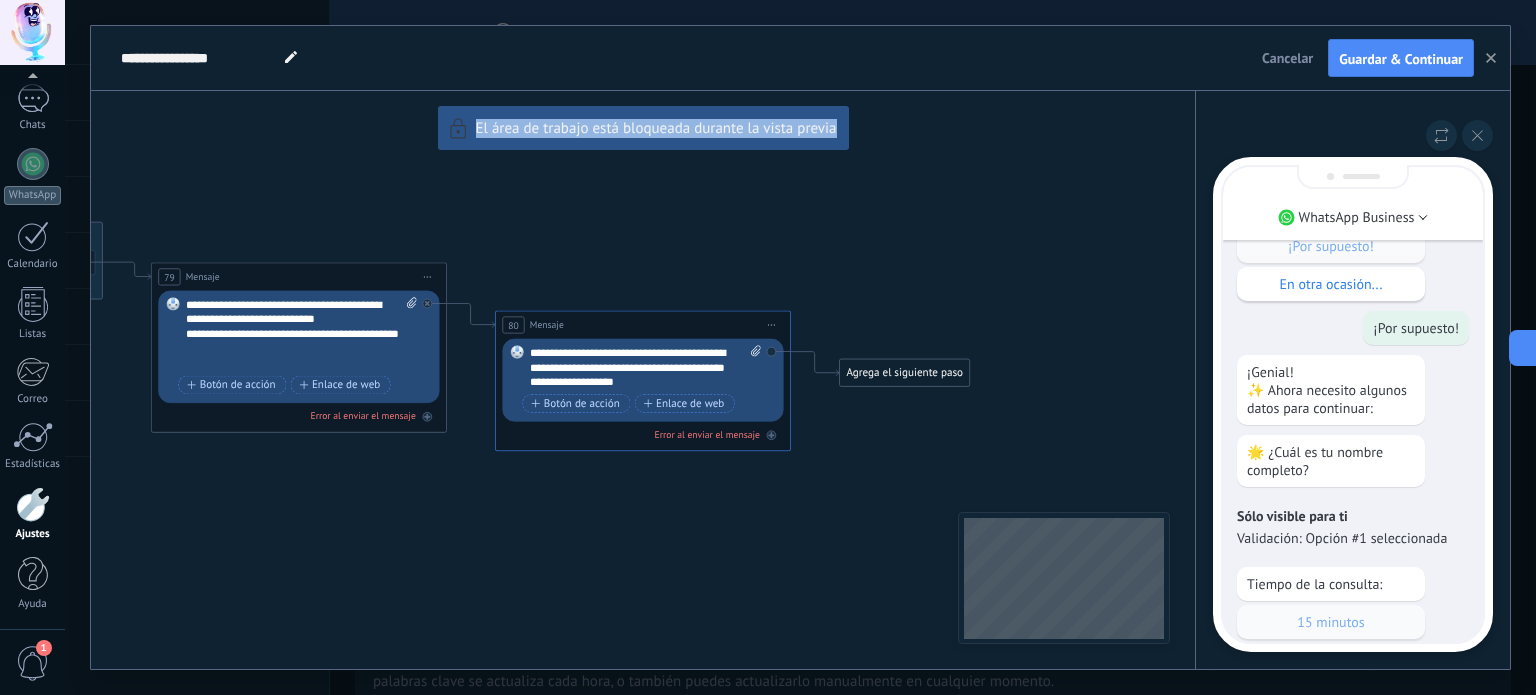 drag, startPoint x: 365, startPoint y: 571, endPoint x: 922, endPoint y: 643, distance: 561.6342 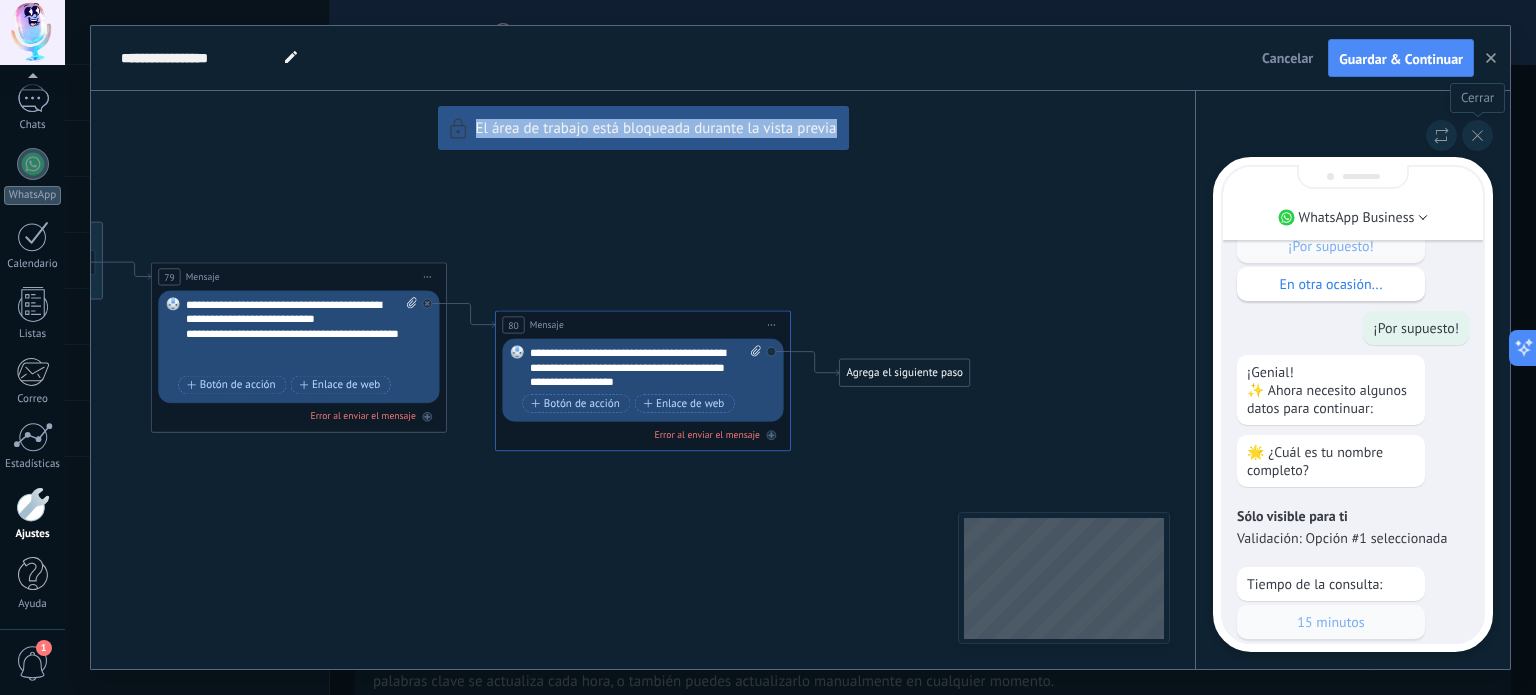 click at bounding box center [1477, 135] 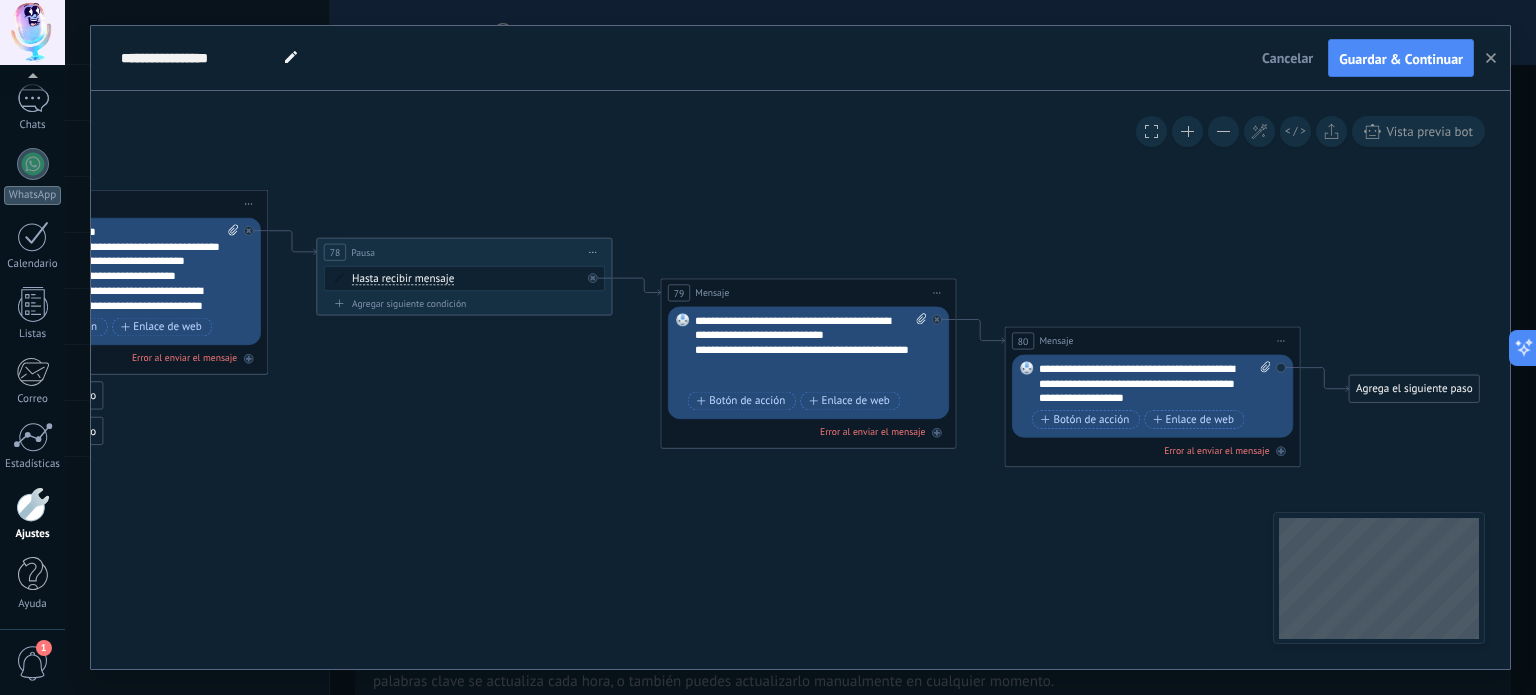 drag, startPoint x: 467, startPoint y: 239, endPoint x: 1053, endPoint y: 234, distance: 586.0213 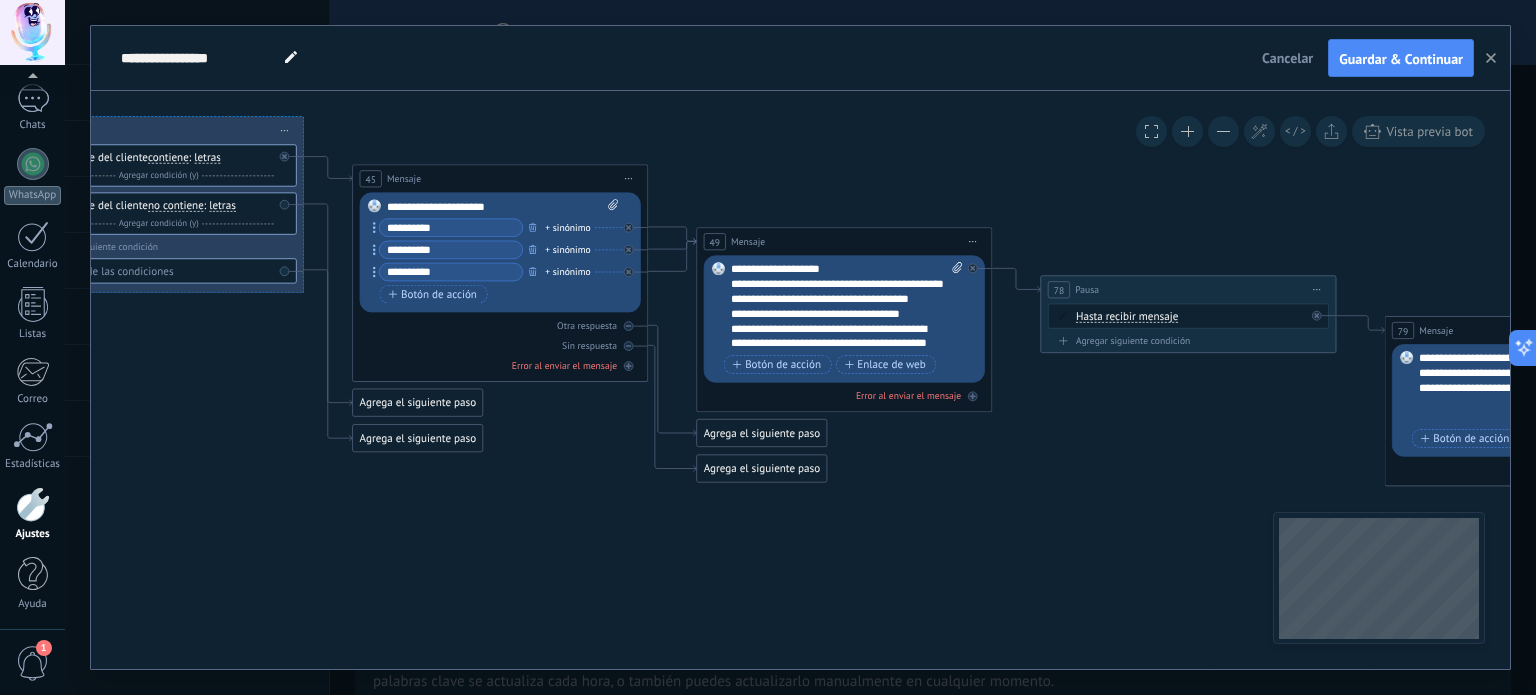 drag, startPoint x: 491, startPoint y: 147, endPoint x: 1078, endPoint y: 212, distance: 590.5878 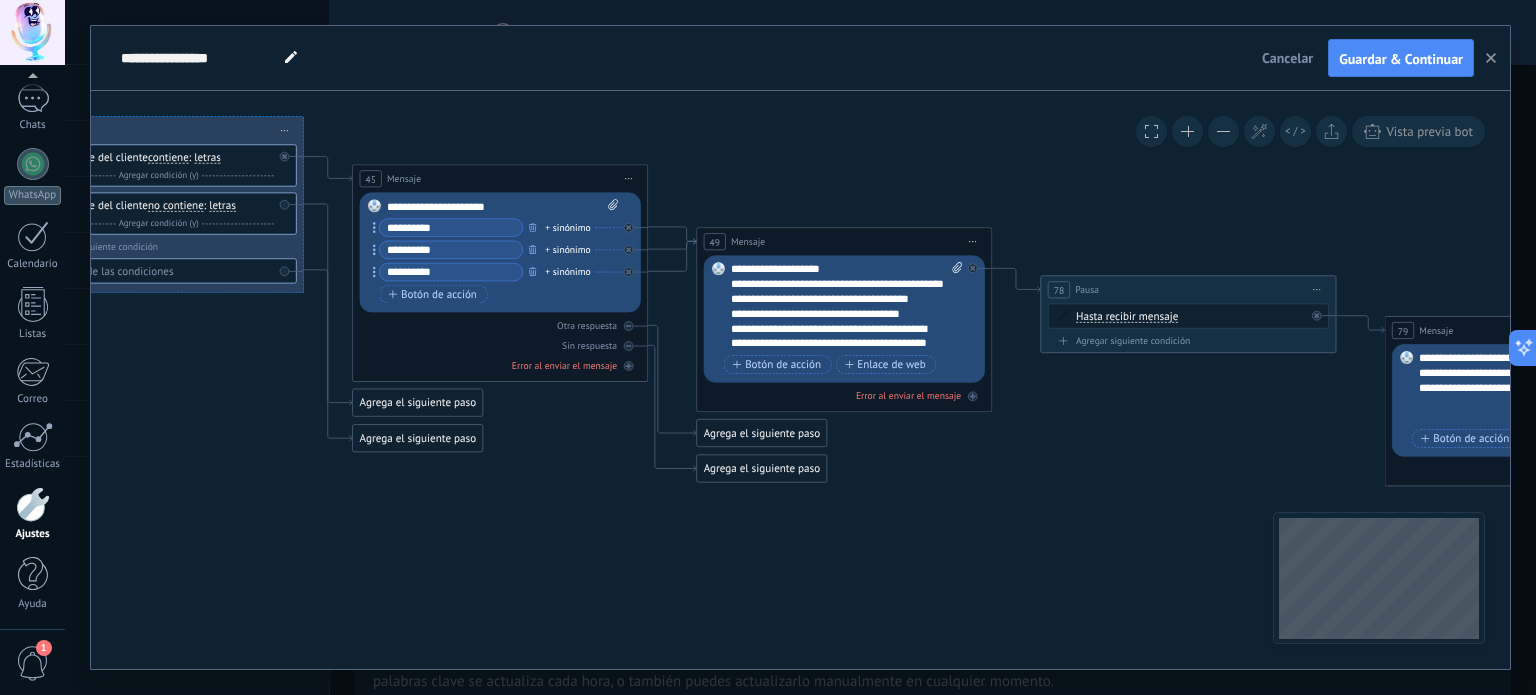 click 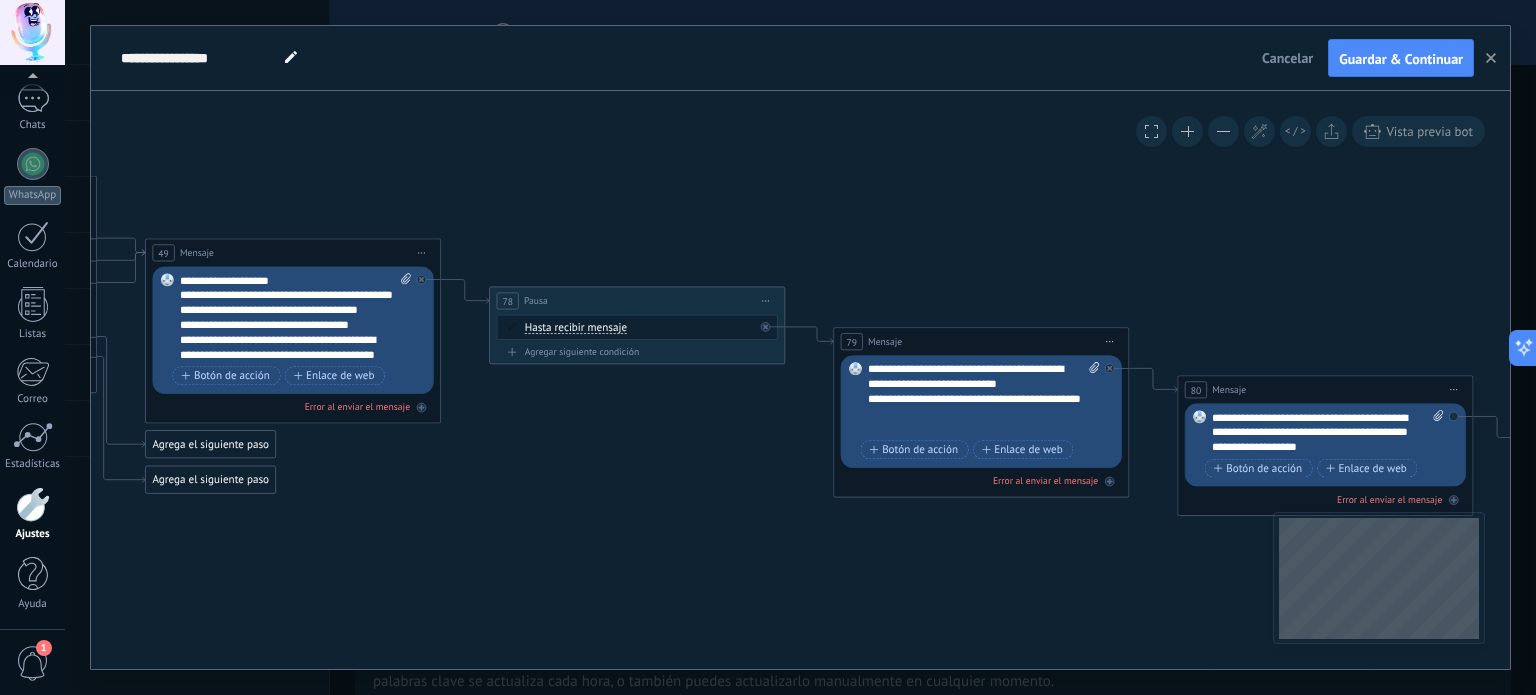 drag, startPoint x: 1168, startPoint y: 203, endPoint x: 587, endPoint y: 131, distance: 585.4443 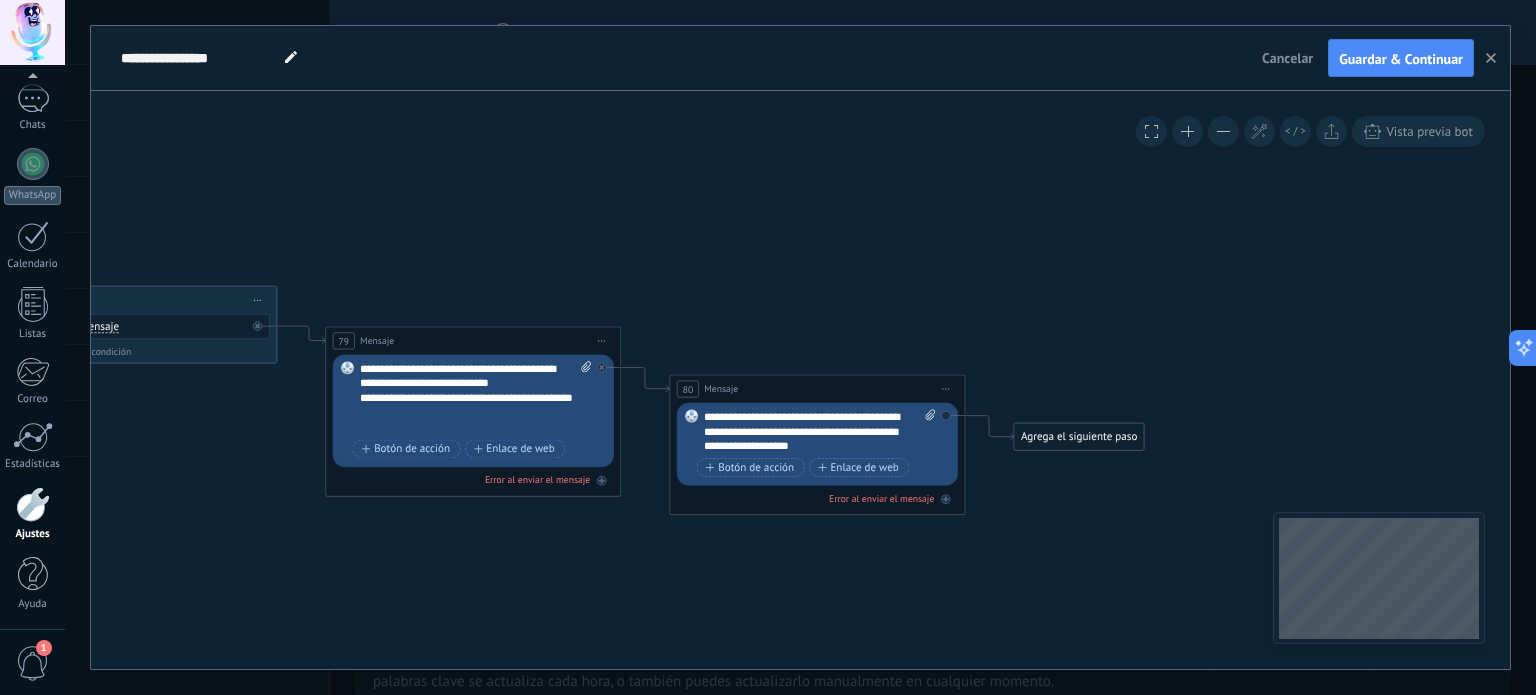 drag, startPoint x: 1023, startPoint y: 223, endPoint x: 594, endPoint y: 228, distance: 429.02914 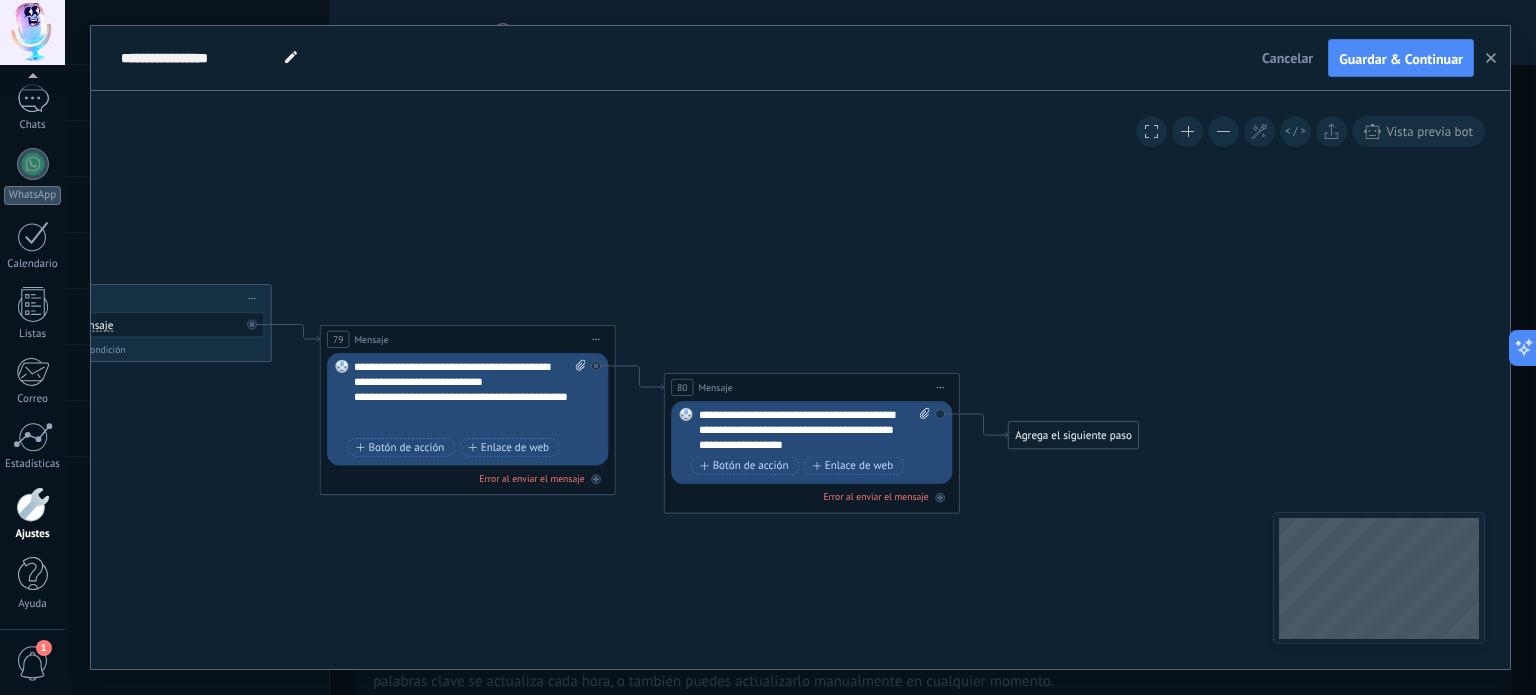 click on "Agrega el siguiente paso" at bounding box center (1074, 435) 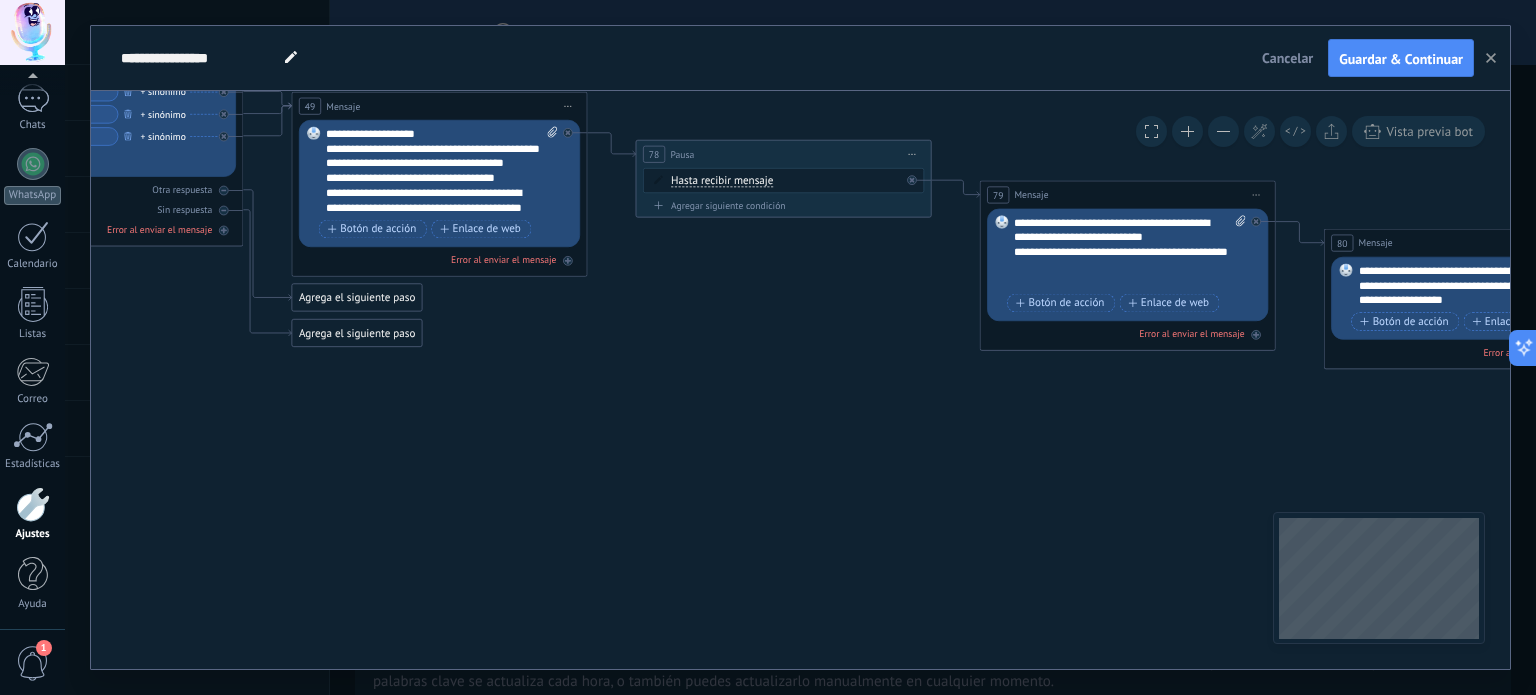 drag, startPoint x: 486, startPoint y: 403, endPoint x: 1147, endPoint y: 506, distance: 668.9768 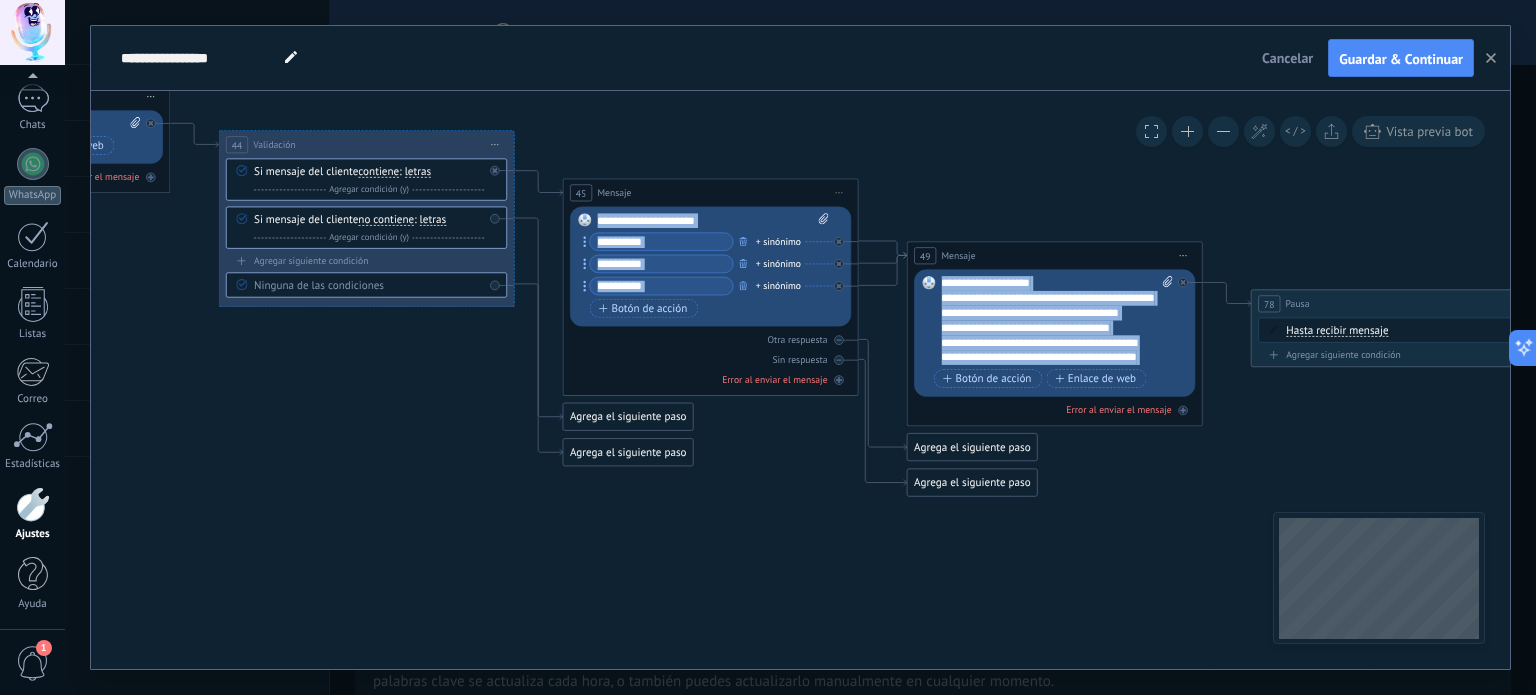 click on "**********" at bounding box center [800, 380] 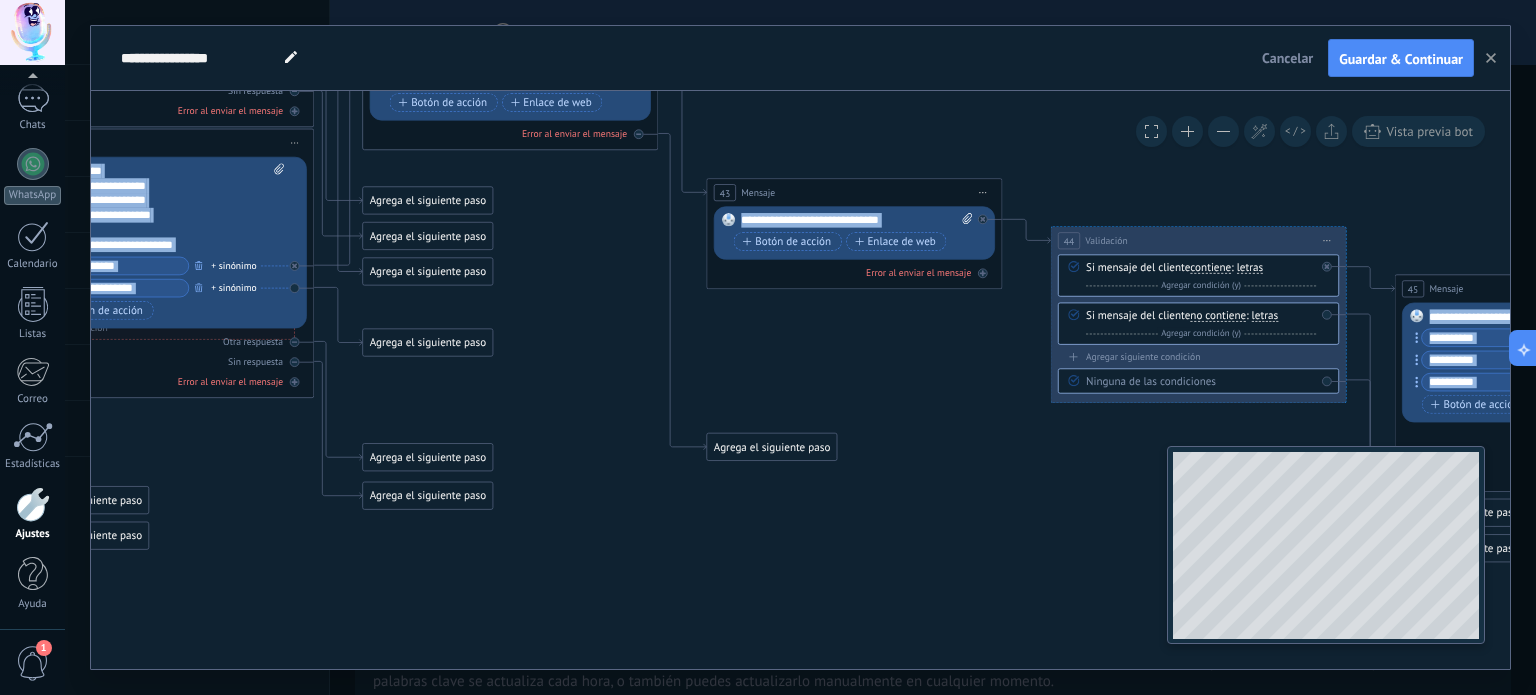 click on "**********" at bounding box center [800, 380] 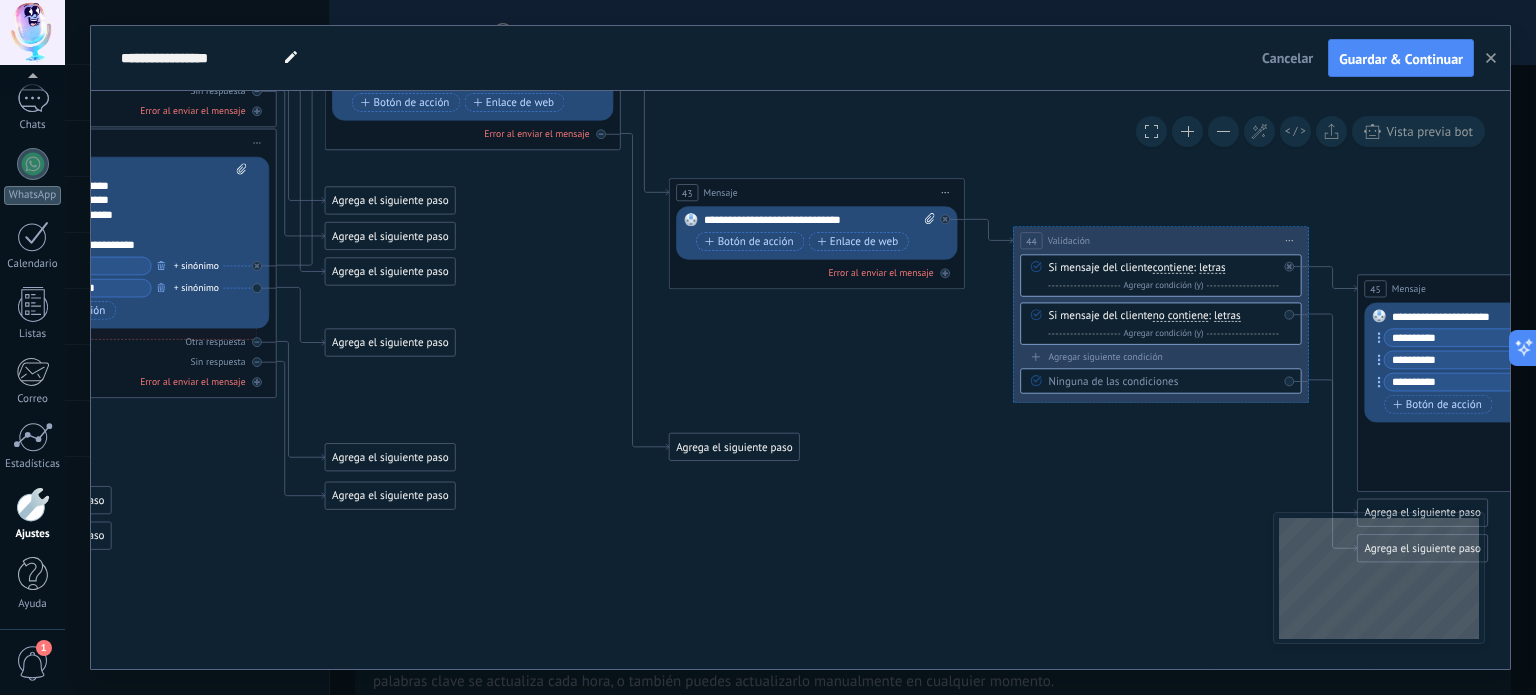 click 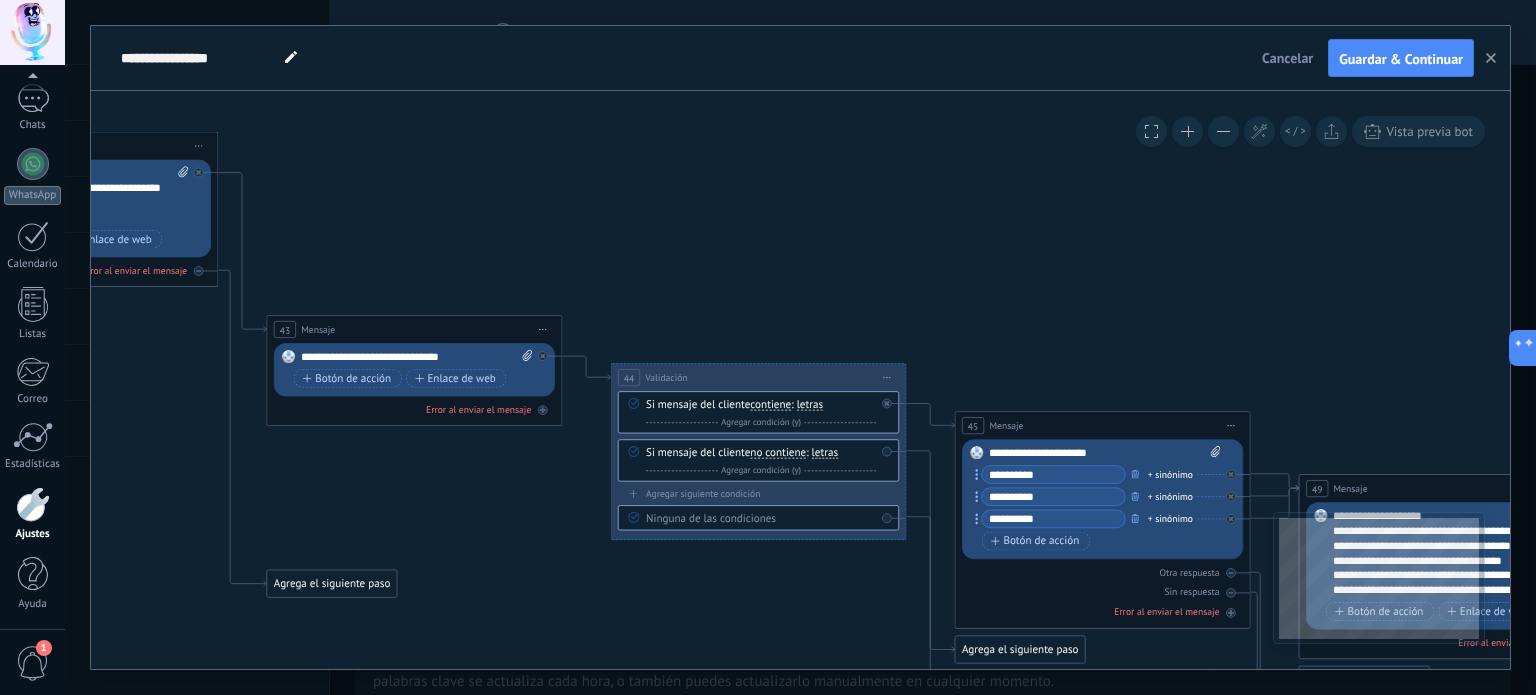 drag, startPoint x: 970, startPoint y: 465, endPoint x: 456, endPoint y: 595, distance: 530.1849 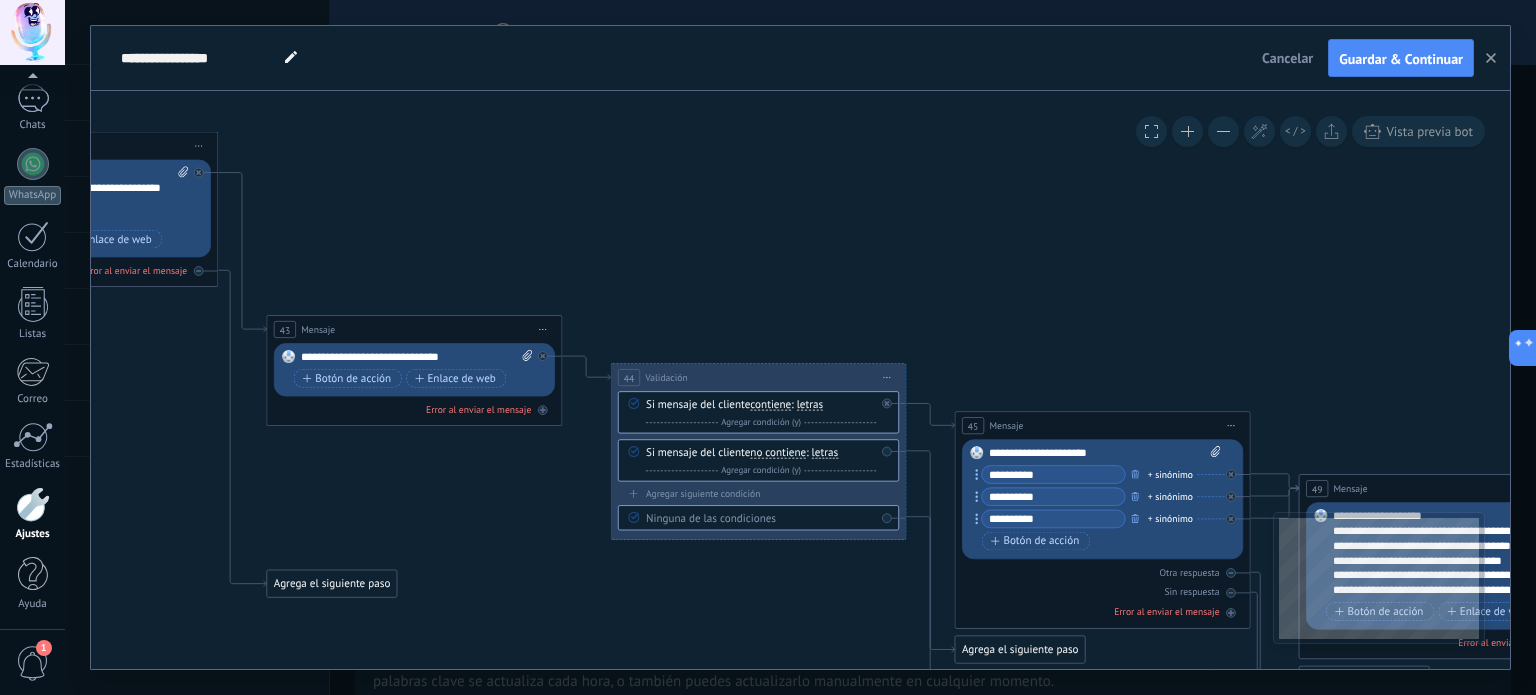click 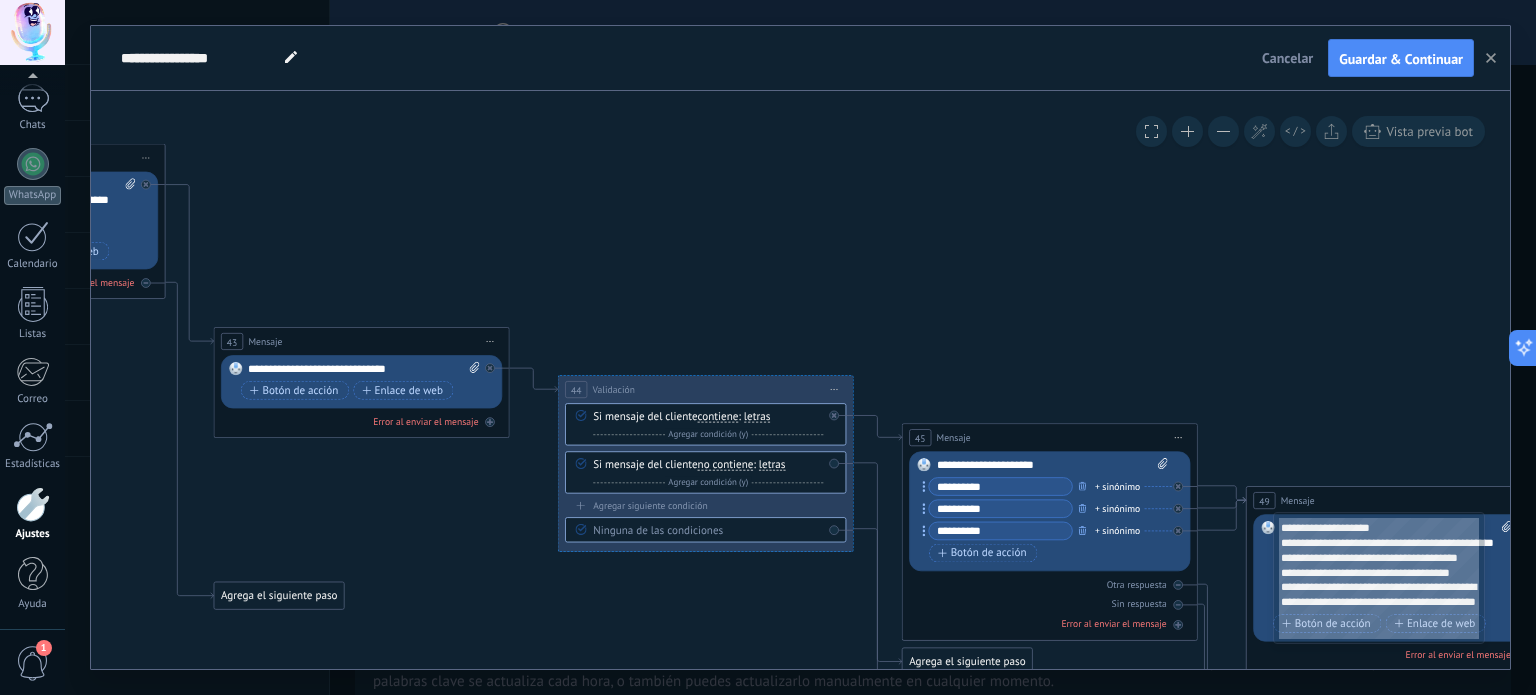 click 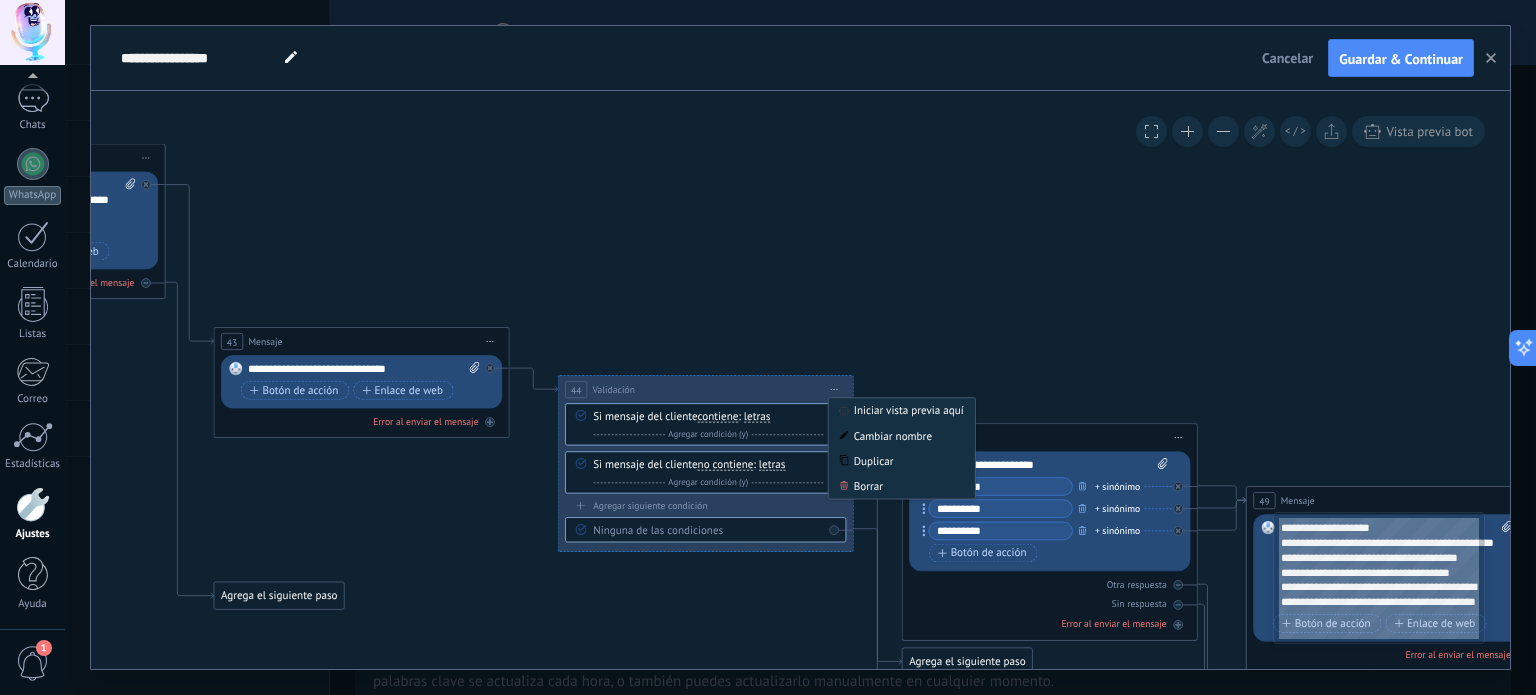 click on "Duplicar" at bounding box center [902, 461] 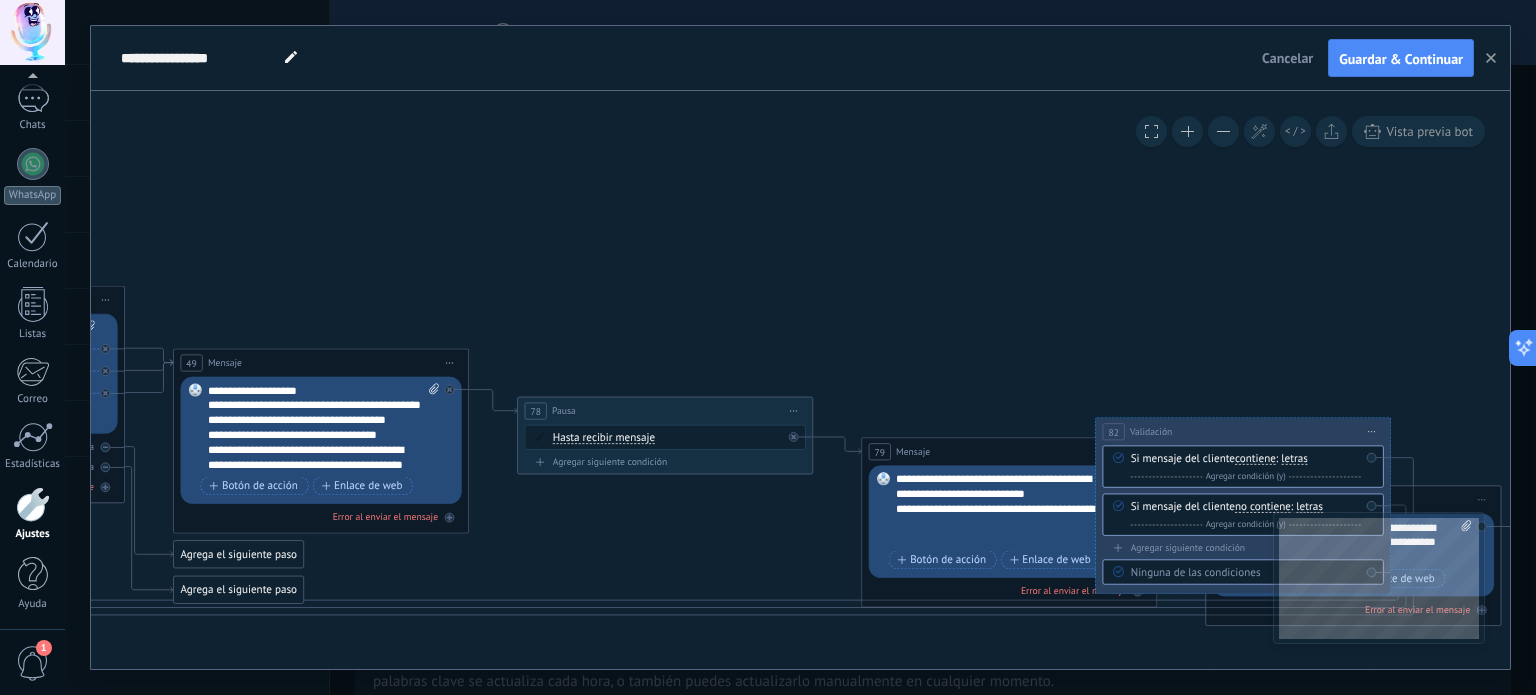 drag, startPoint x: 281, startPoint y: 306, endPoint x: 1253, endPoint y: 435, distance: 980.5228 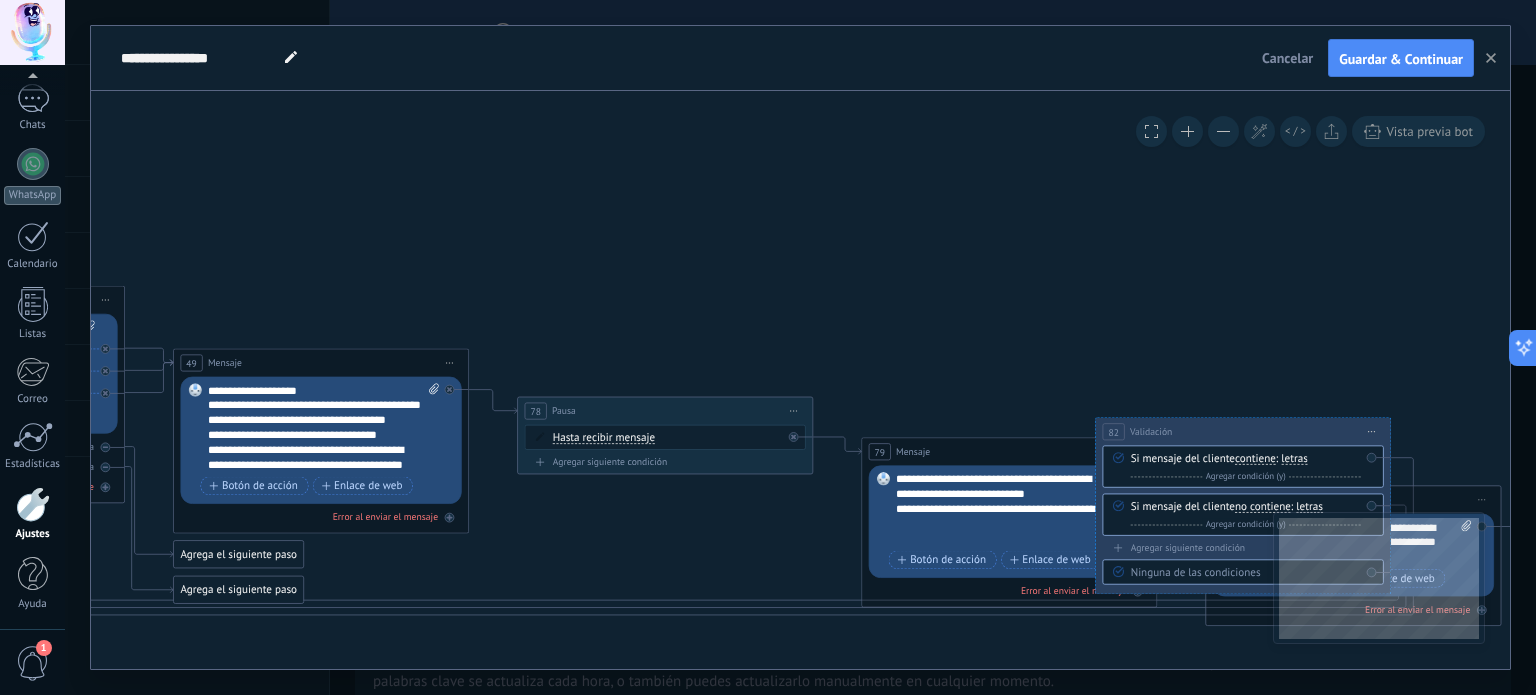 click on "**********" at bounding box center (1243, 431) 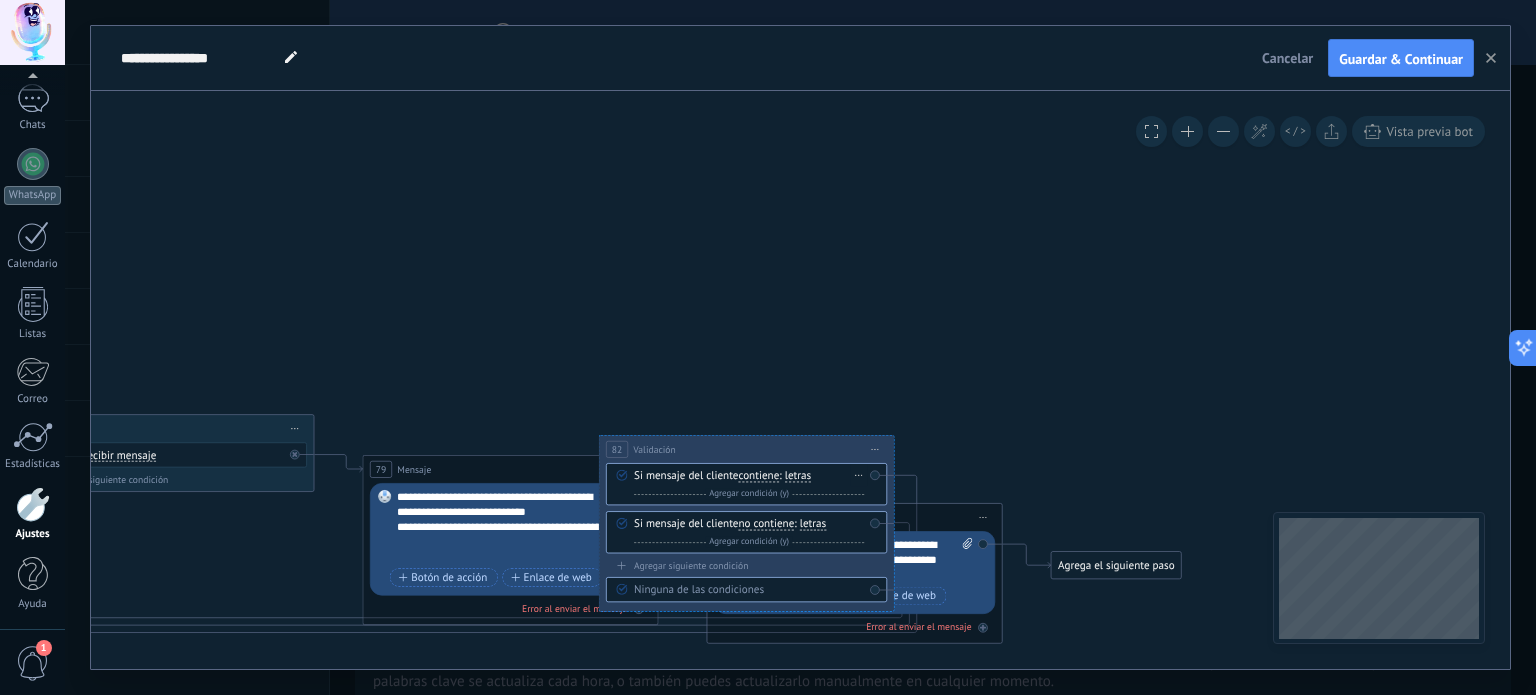 click on "contiene" at bounding box center (758, 477) 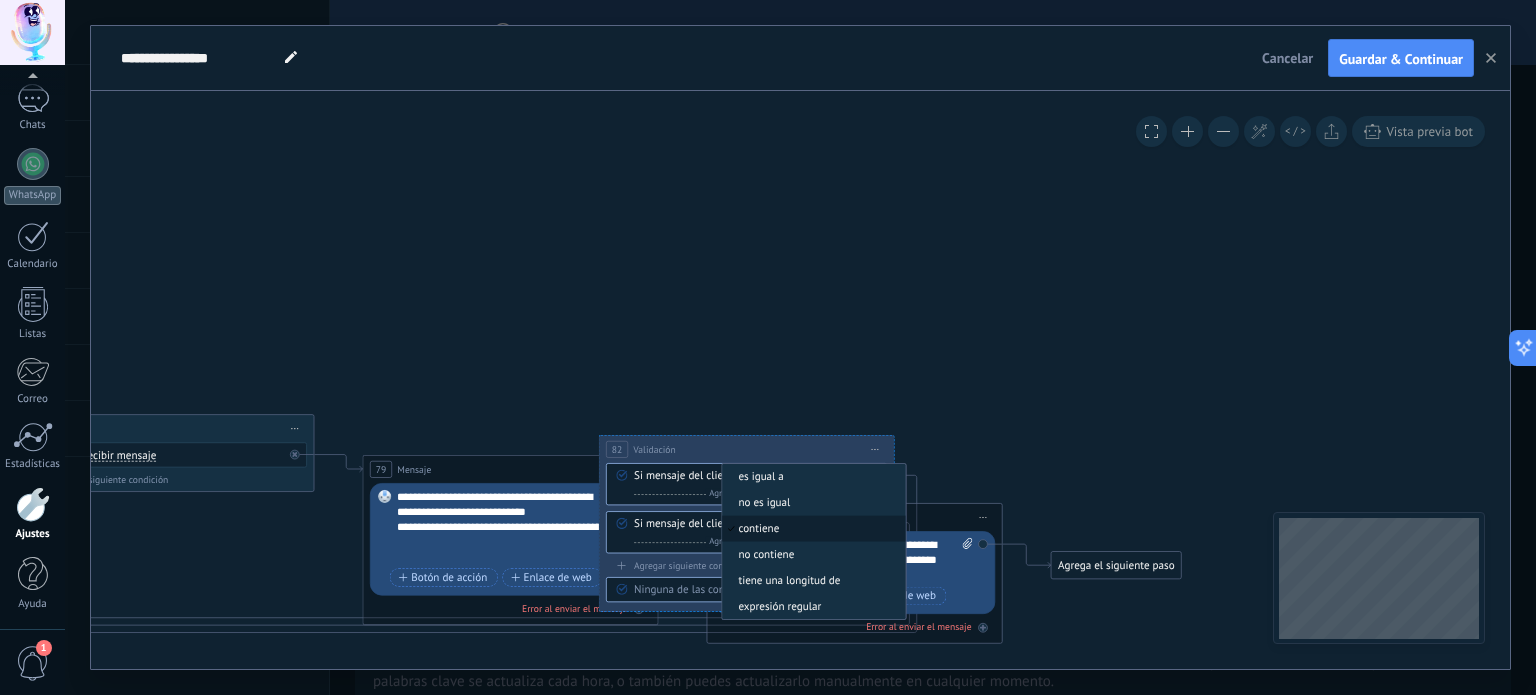 click on "Y
Agregar condición (y)" at bounding box center [749, 494] 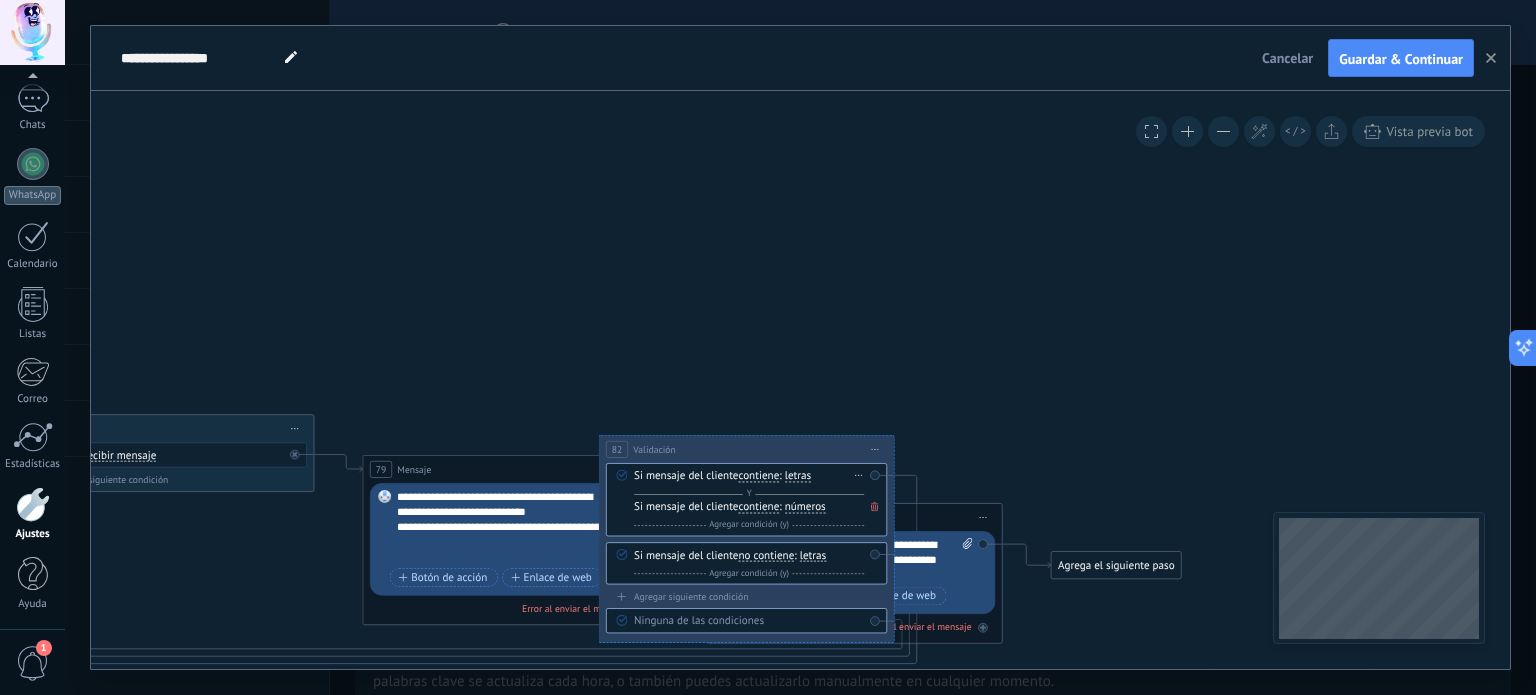 click 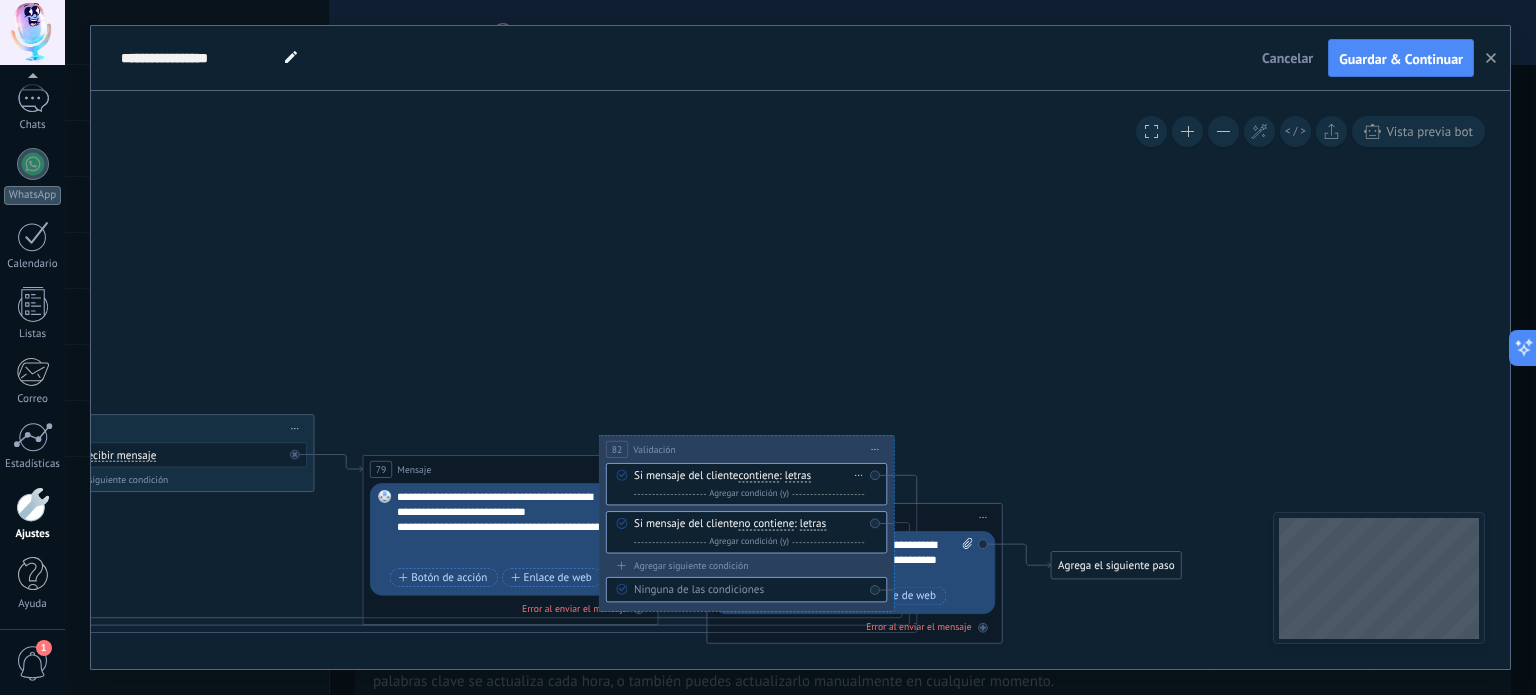 click on "letras" at bounding box center (798, 477) 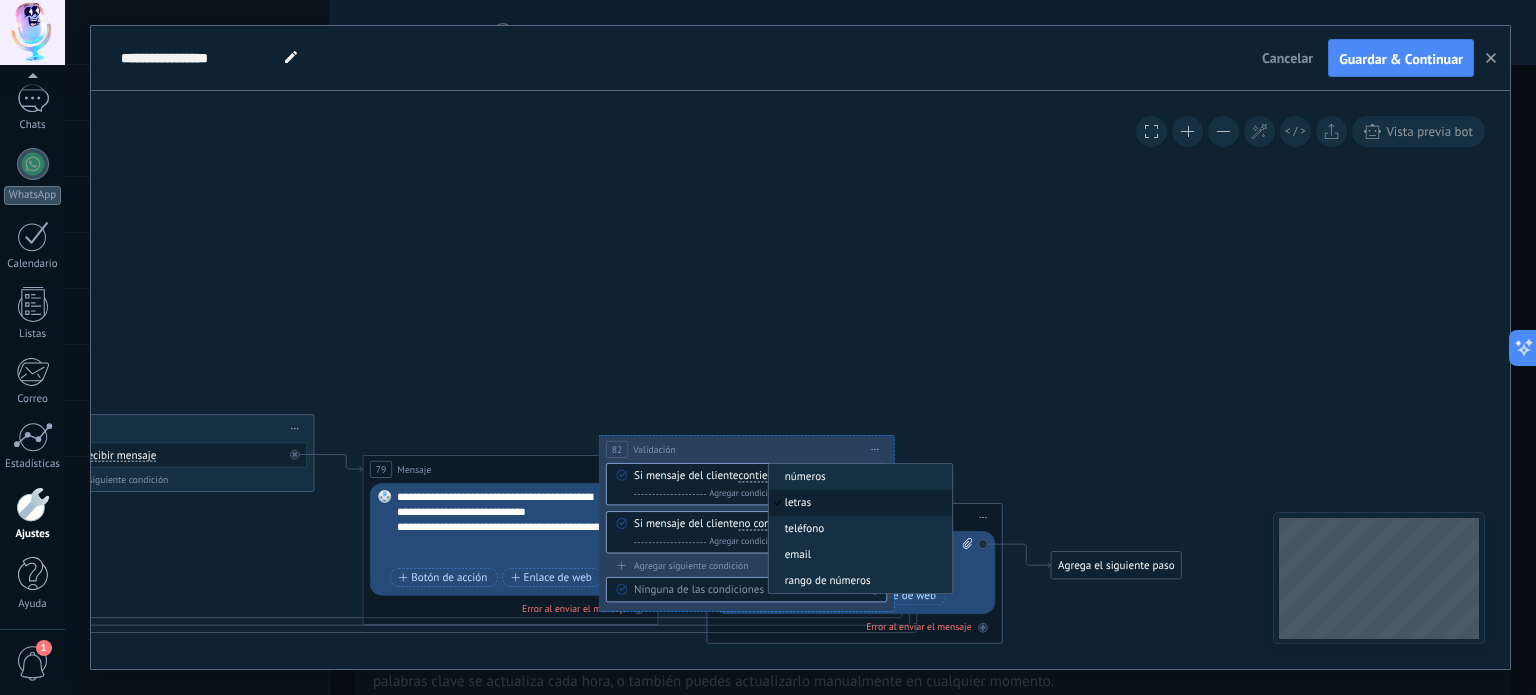 click on "**********" at bounding box center [746, 449] 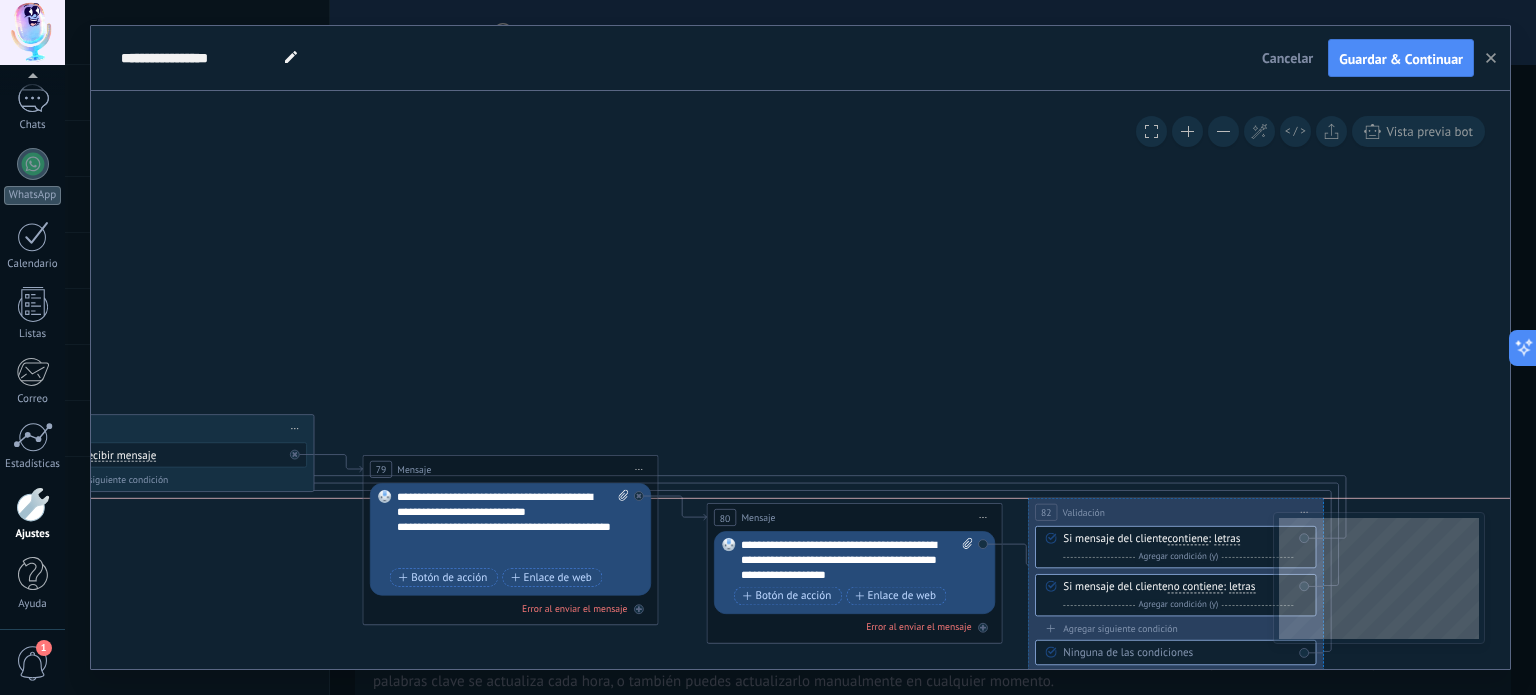 drag, startPoint x: 724, startPoint y: 448, endPoint x: 1153, endPoint y: 511, distance: 433.6012 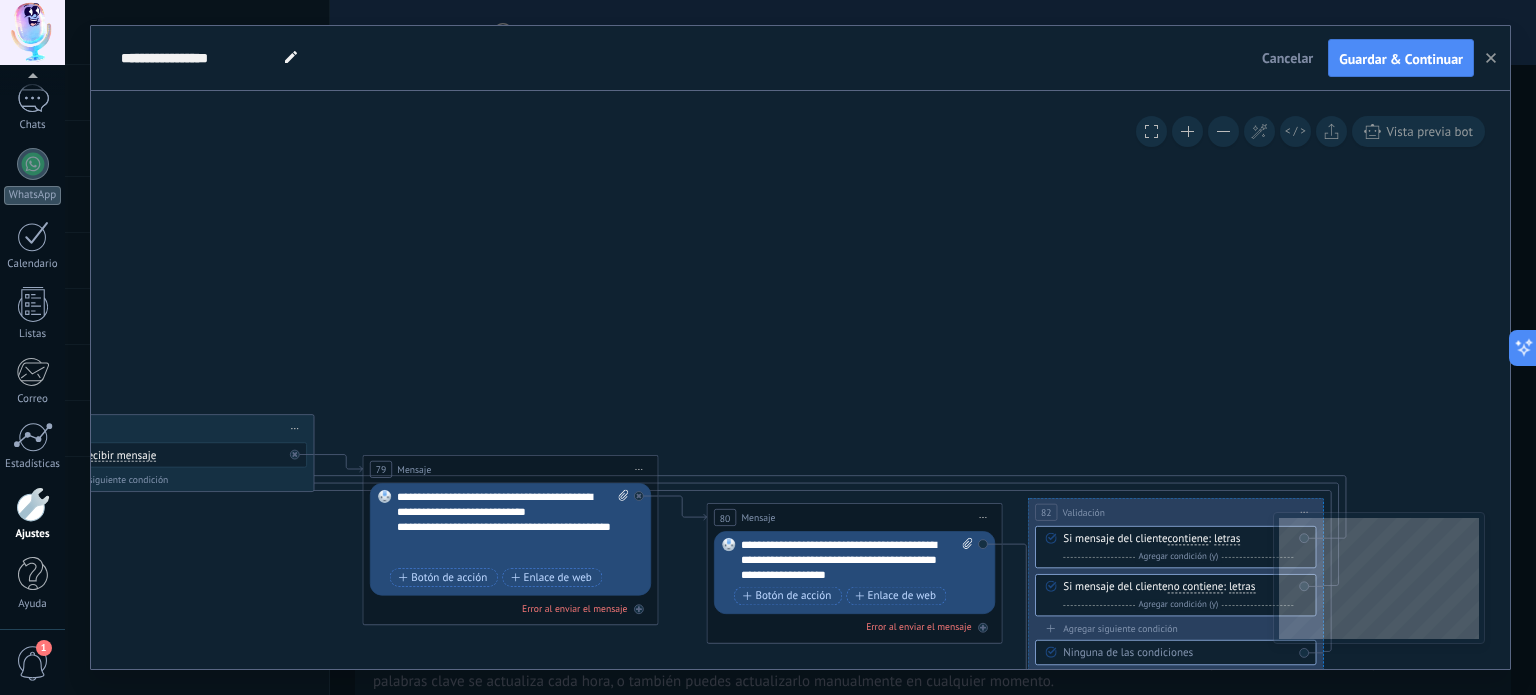 drag, startPoint x: 981, startPoint y: 540, endPoint x: 1048, endPoint y: 507, distance: 74.68601 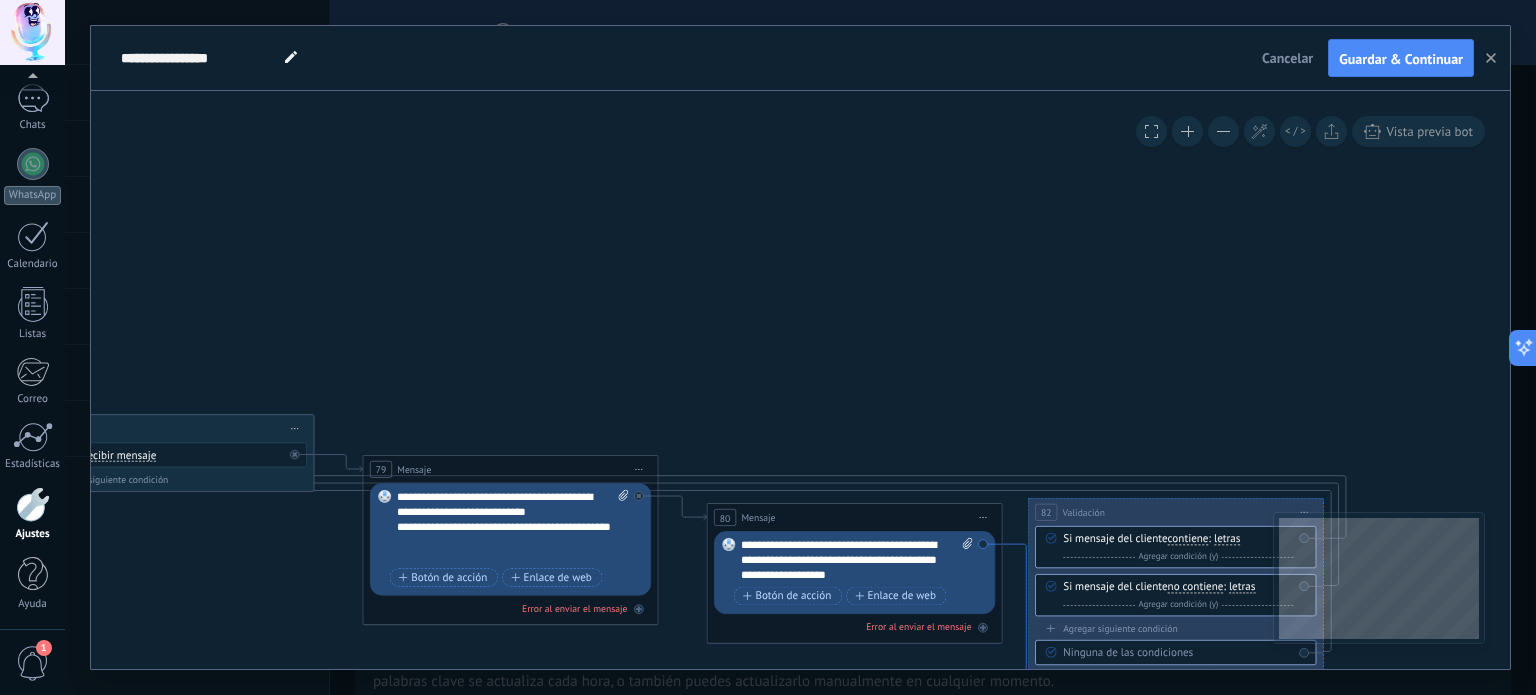 drag, startPoint x: 1018, startPoint y: 548, endPoint x: 1018, endPoint y: 531, distance: 17 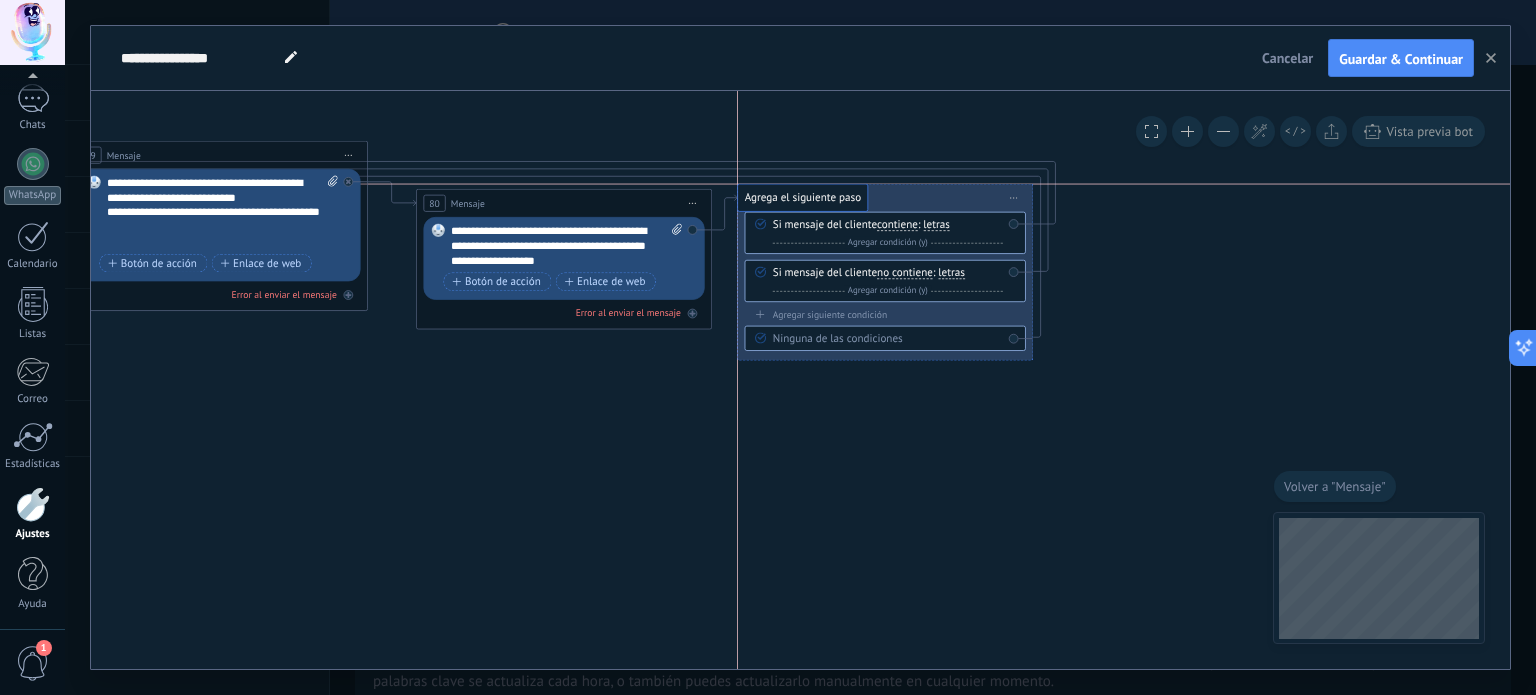 drag, startPoint x: 803, startPoint y: 385, endPoint x: 781, endPoint y: 199, distance: 187.29655 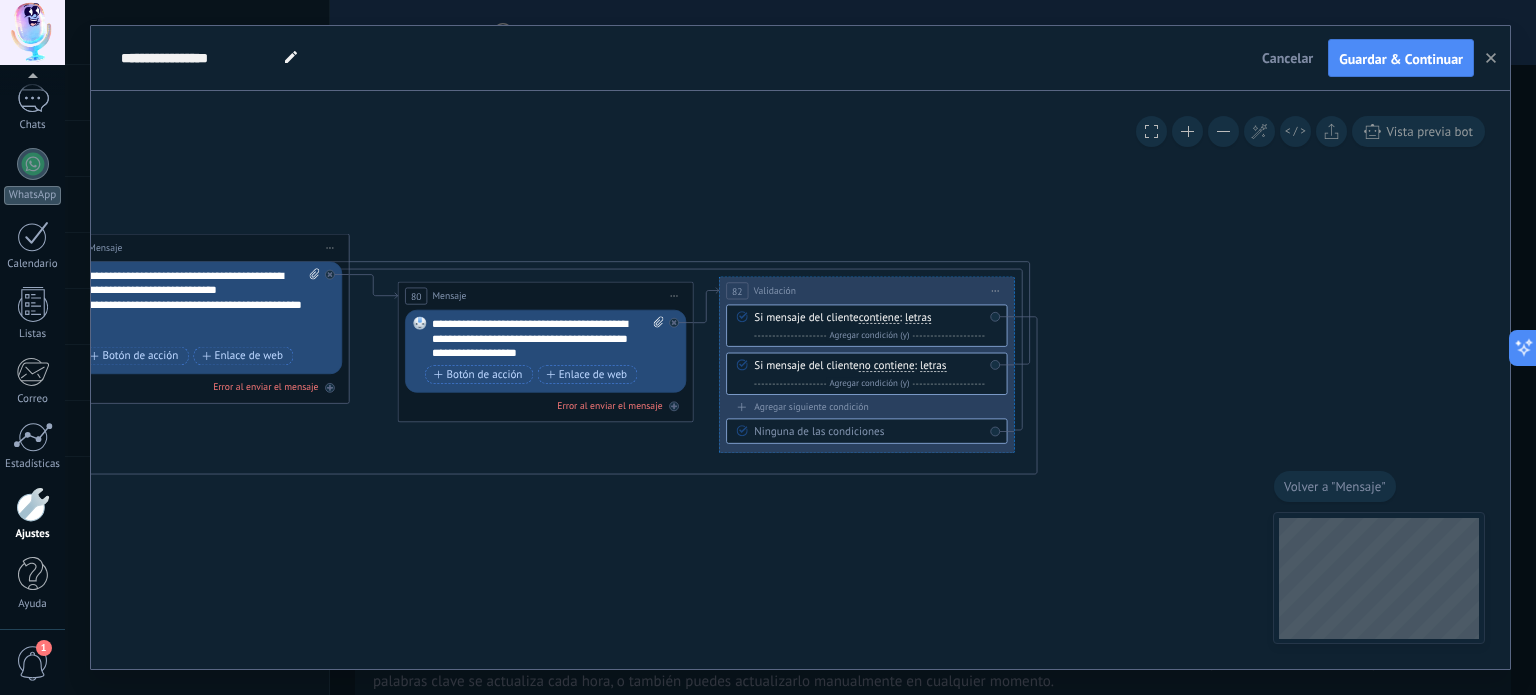 drag, startPoint x: 667, startPoint y: 450, endPoint x: 636, endPoint y: 526, distance: 82.07923 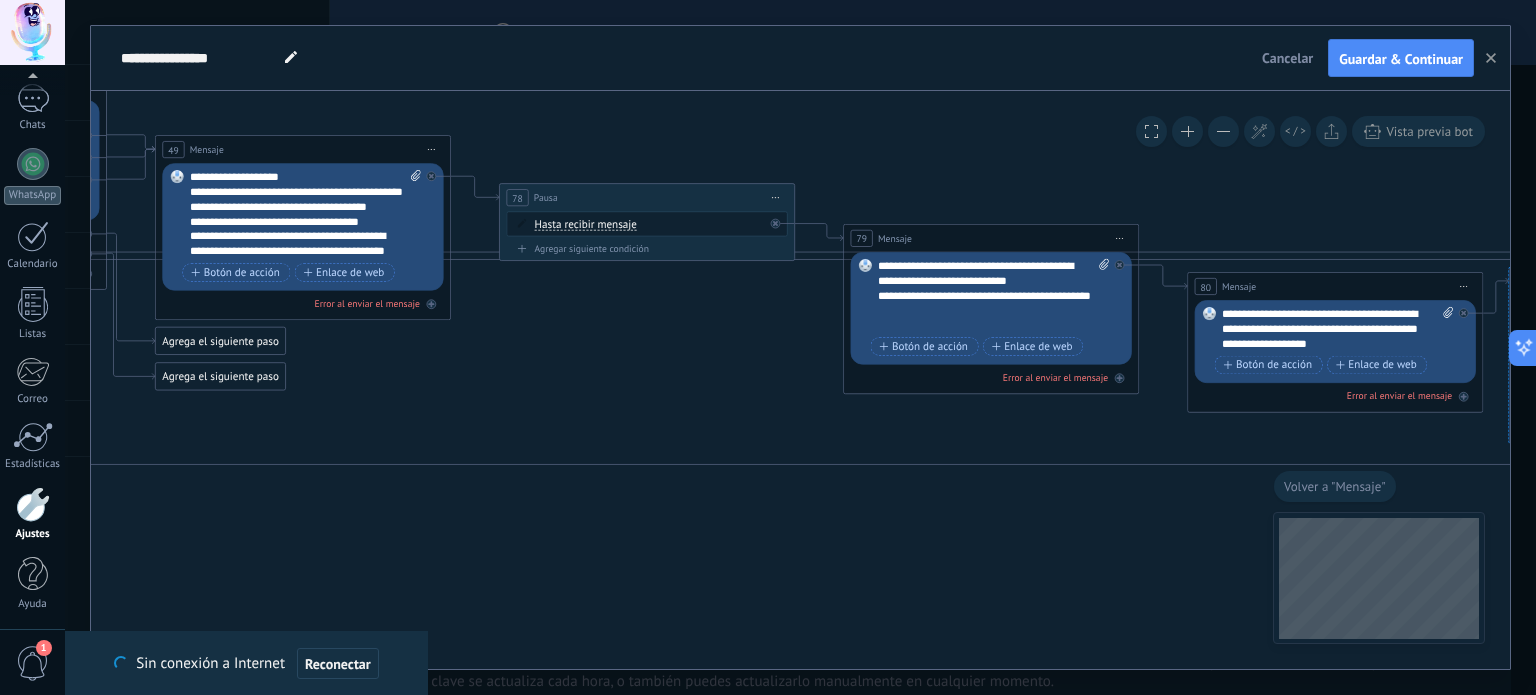 drag, startPoint x: 536, startPoint y: 159, endPoint x: 1517, endPoint y: 159, distance: 981 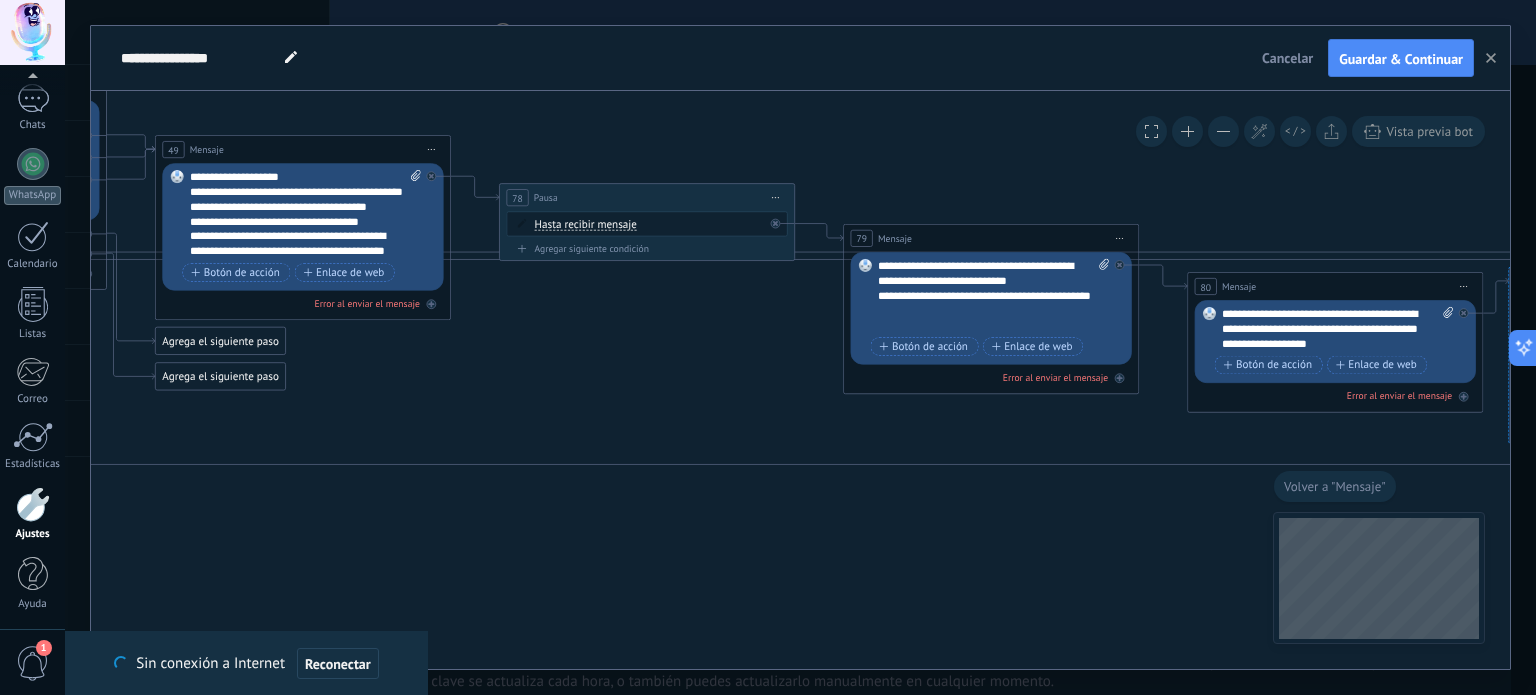 click on "**********" at bounding box center [800, 347] 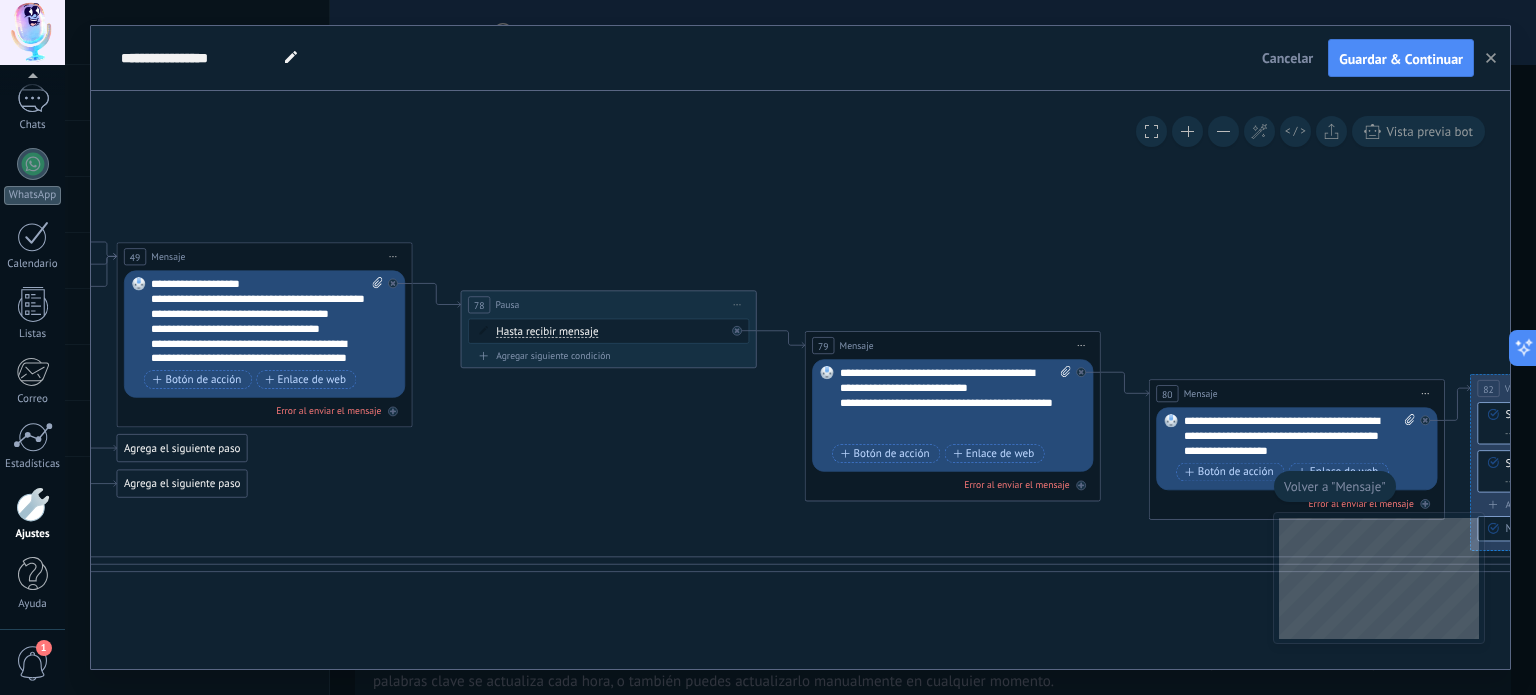 drag, startPoint x: 335, startPoint y: 382, endPoint x: 96, endPoint y: 425, distance: 242.83739 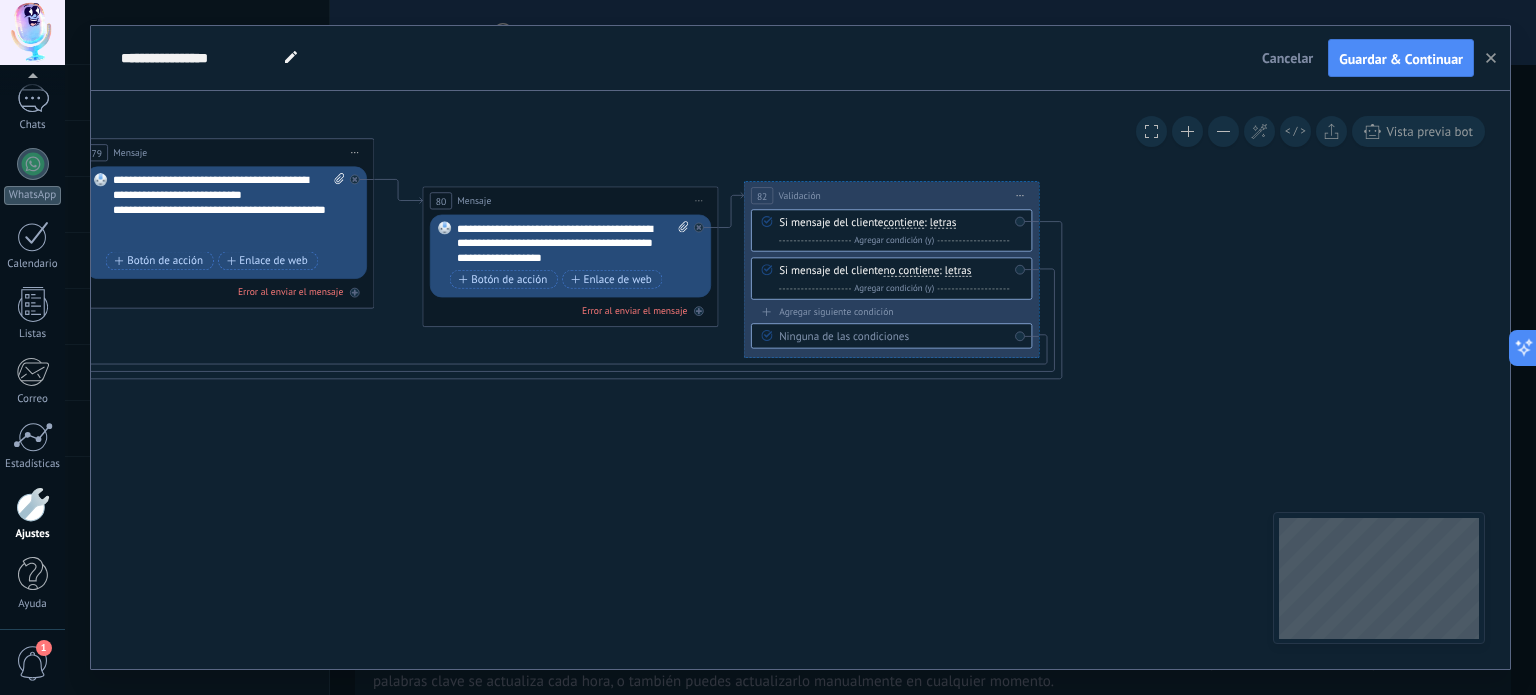 drag, startPoint x: 916, startPoint y: 587, endPoint x: 249, endPoint y: 400, distance: 692.71783 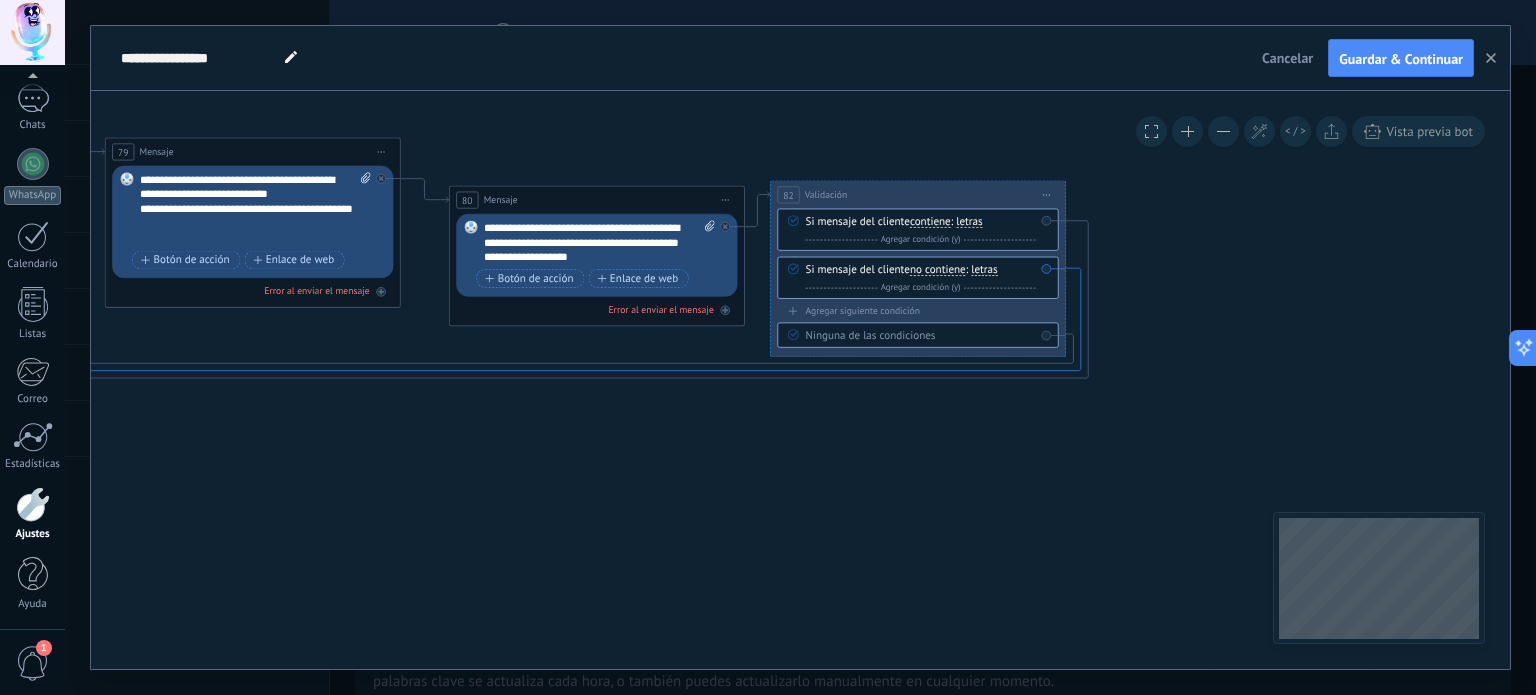 click 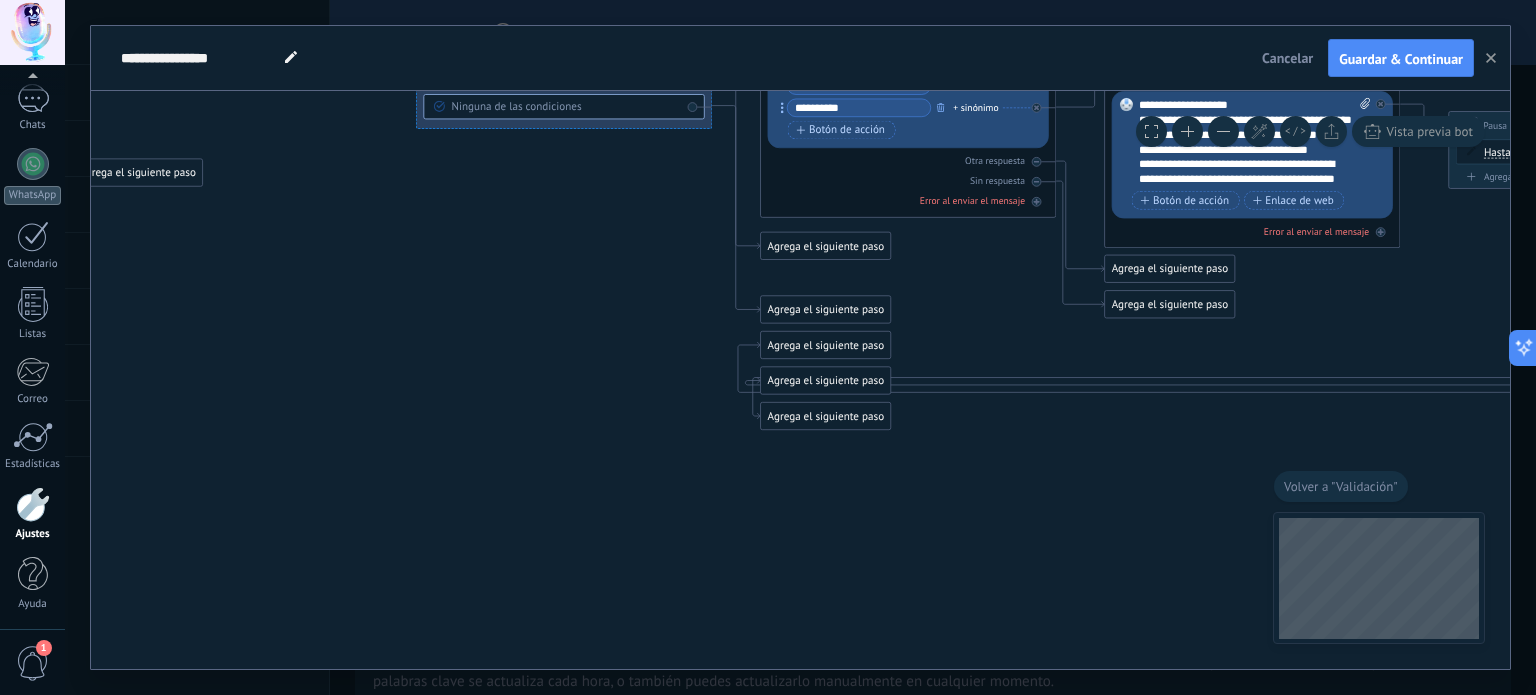 click on "Agrega el siguiente paso" at bounding box center (826, 381) 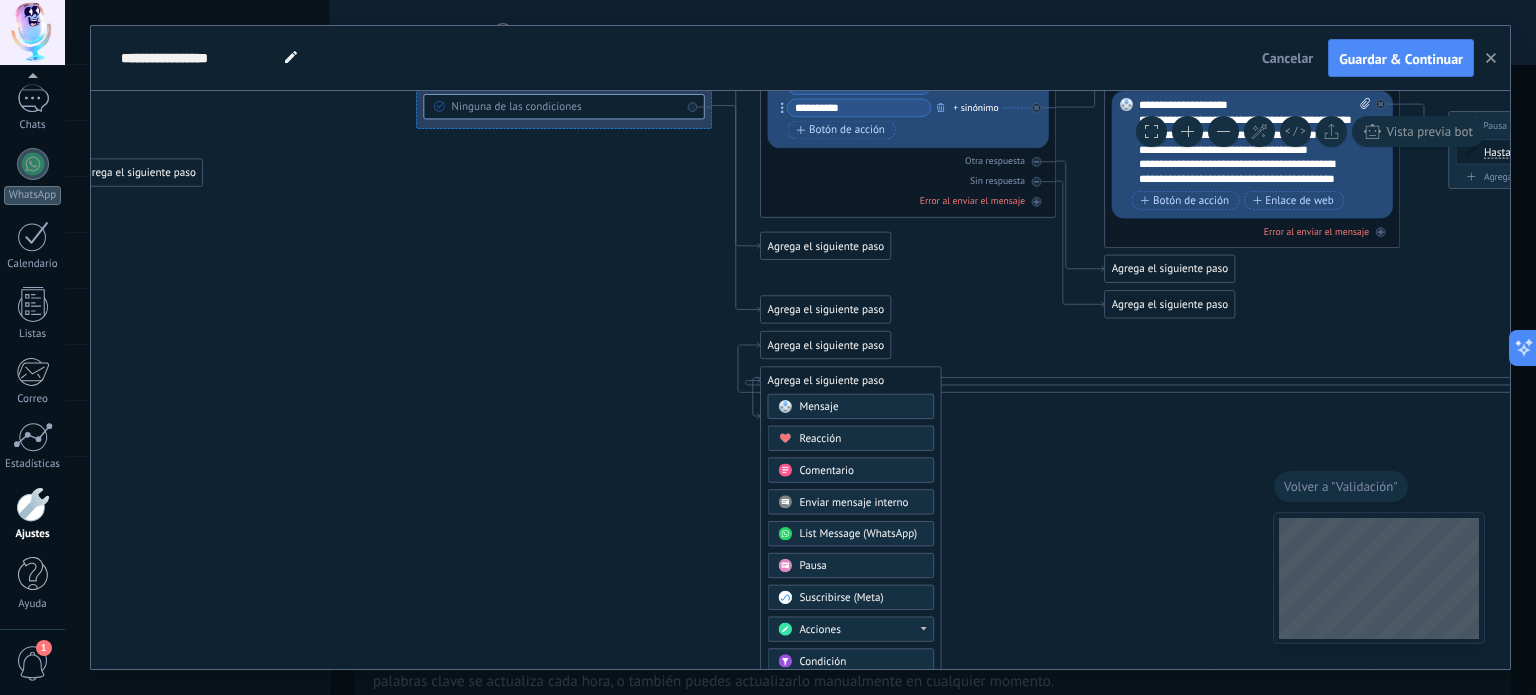 click 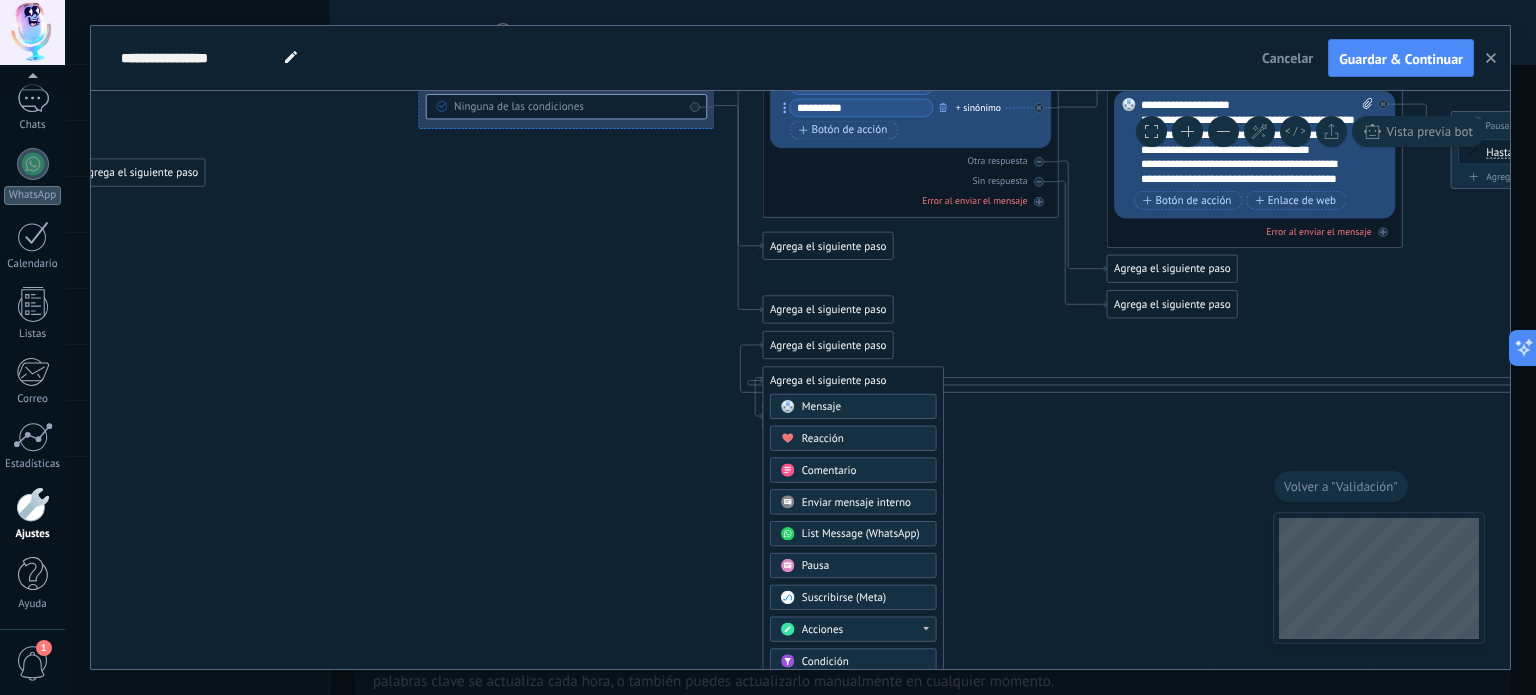 click 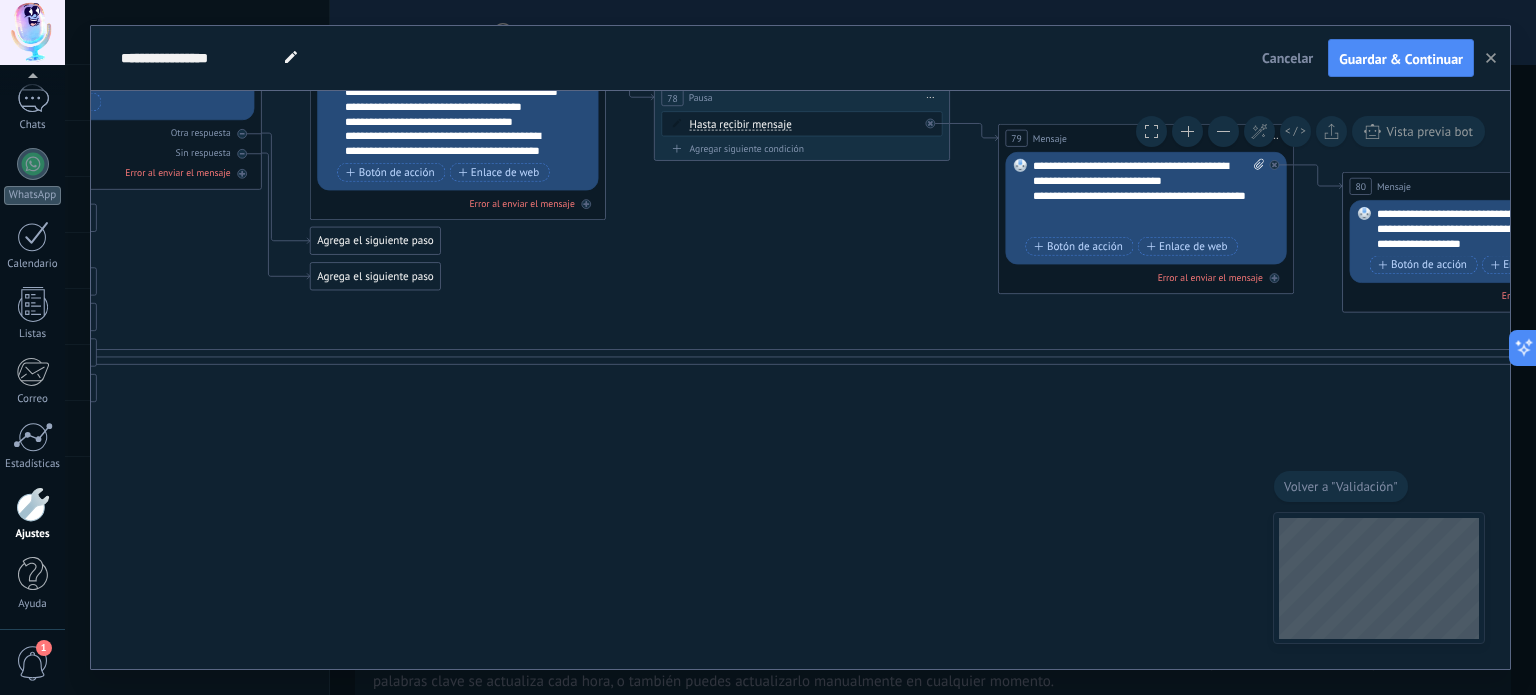 drag, startPoint x: 1019, startPoint y: 483, endPoint x: 279, endPoint y: 426, distance: 742.192 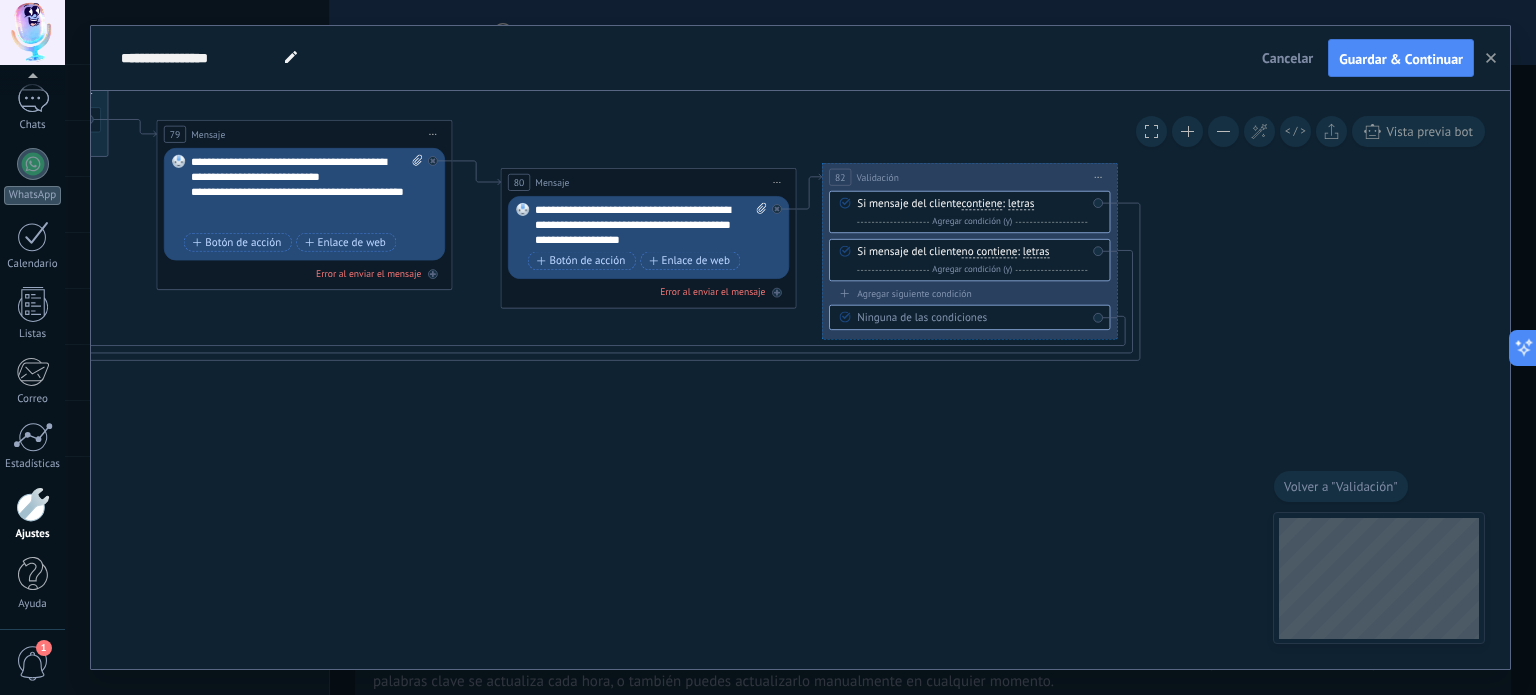 drag, startPoint x: 877, startPoint y: 447, endPoint x: 95, endPoint y: 443, distance: 782.01025 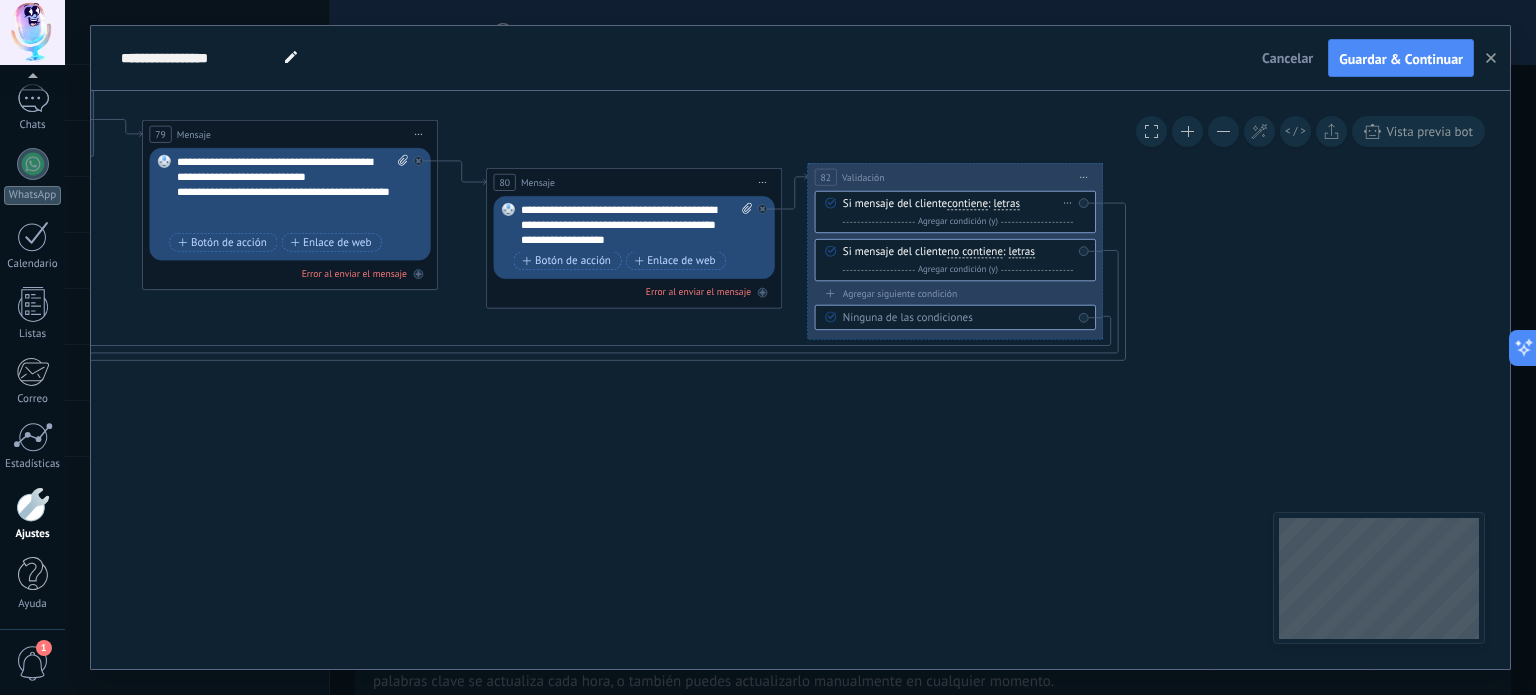 click on "Si mensaje del cliente
contiene
es igual a
no es igual
contiene
no contiene
tiene una longitud de
expresión regular
contiene
es igual a
no es igual" at bounding box center [955, 212] 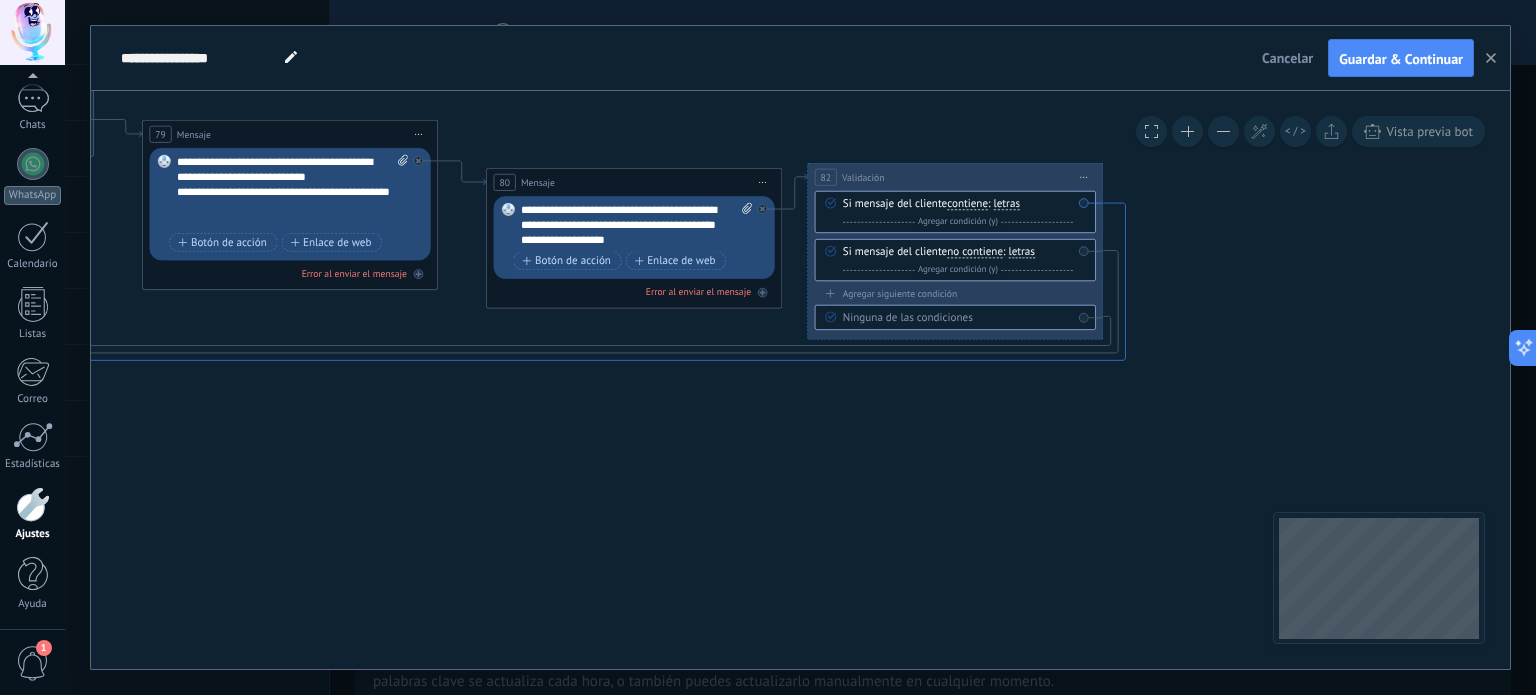 click 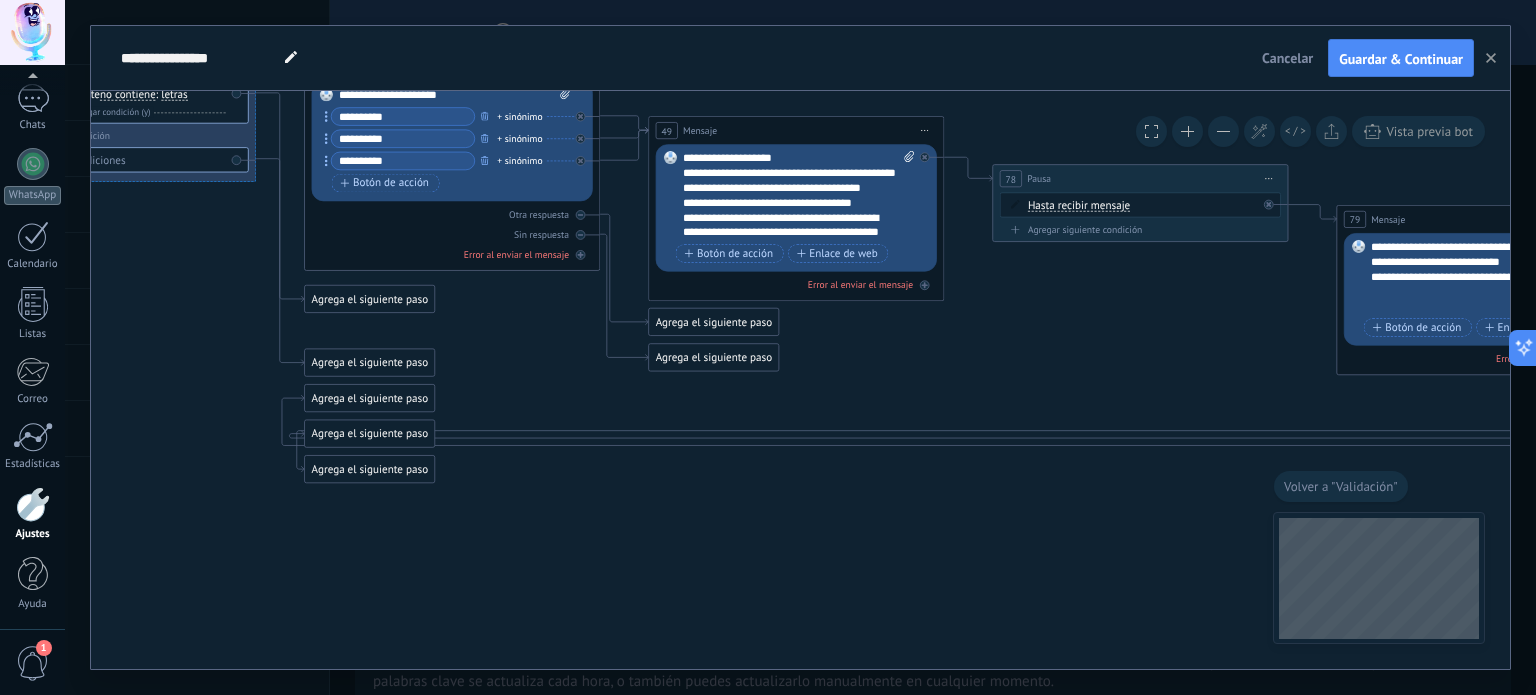 drag, startPoint x: 1267, startPoint y: 370, endPoint x: 640, endPoint y: 355, distance: 627.1794 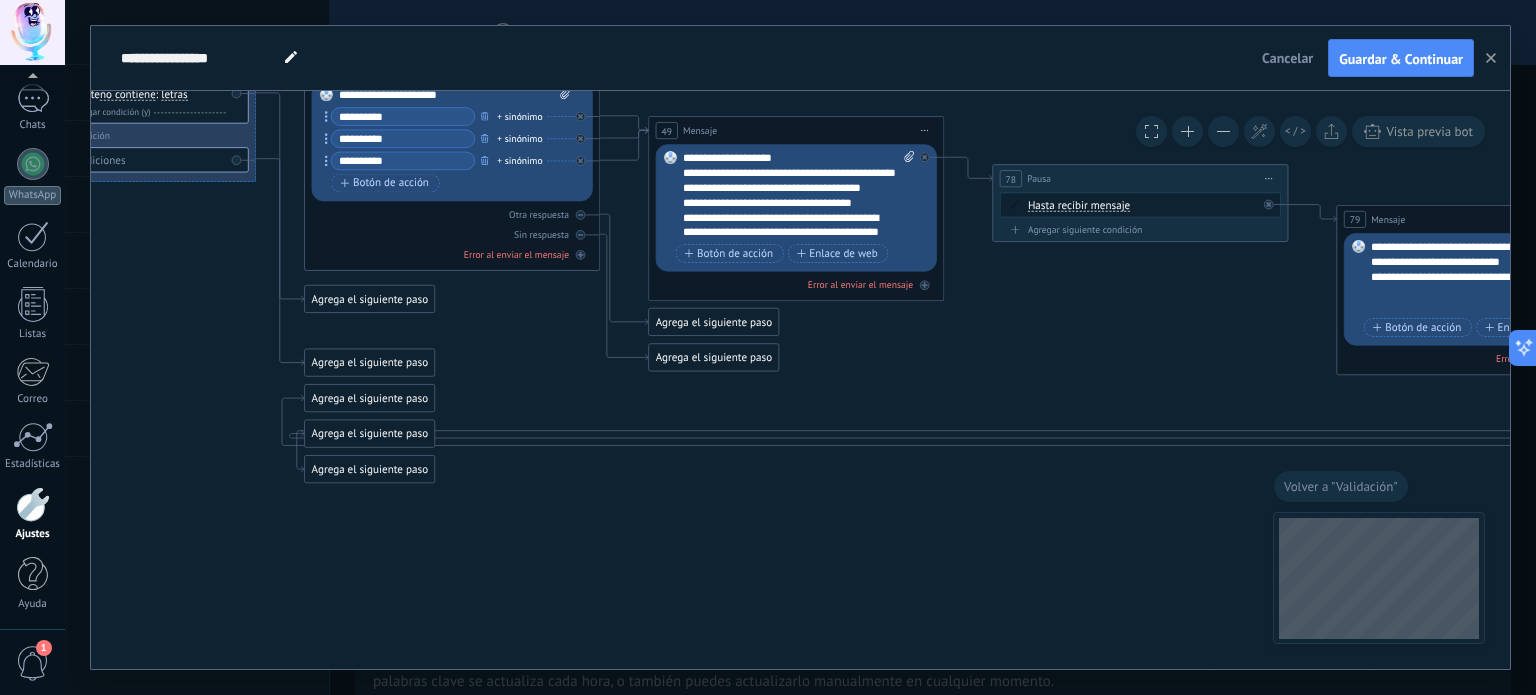 click 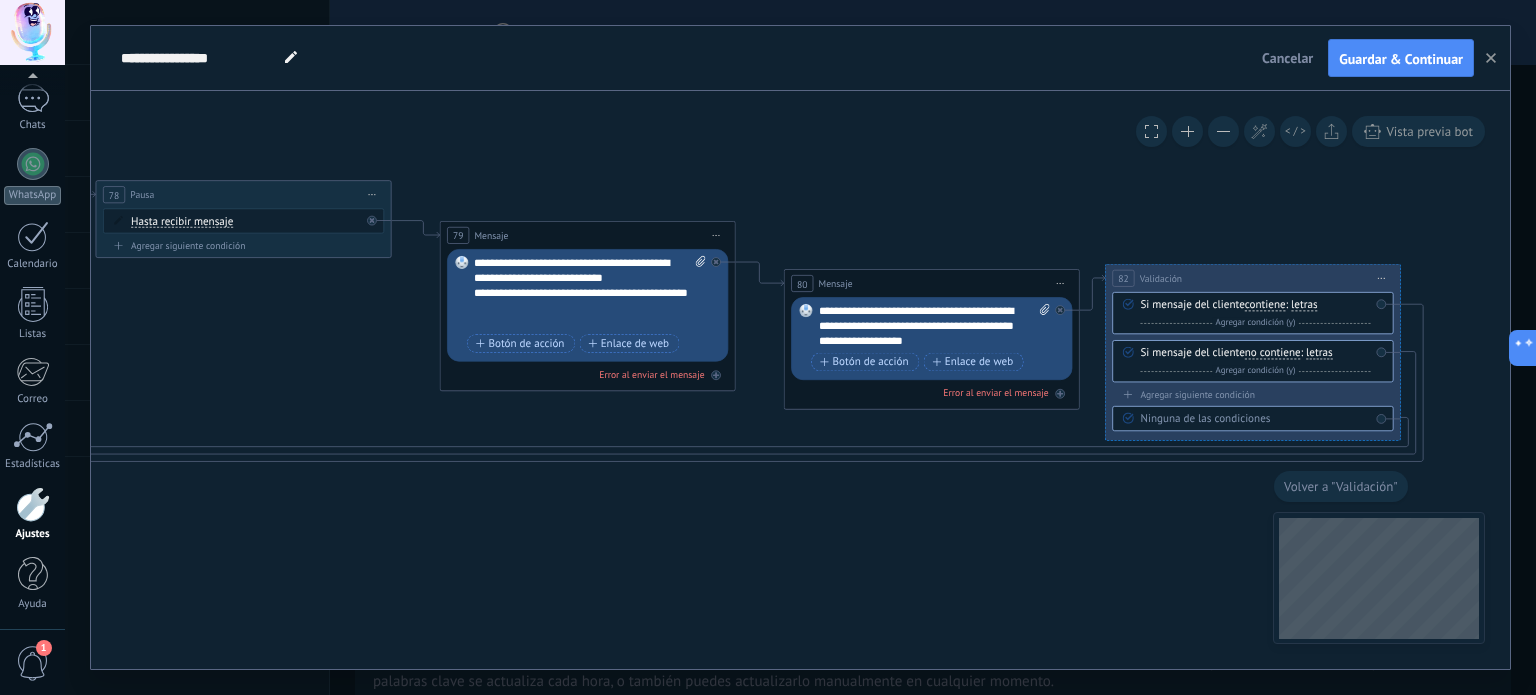 drag, startPoint x: 1330, startPoint y: 394, endPoint x: 570, endPoint y: 400, distance: 760.0237 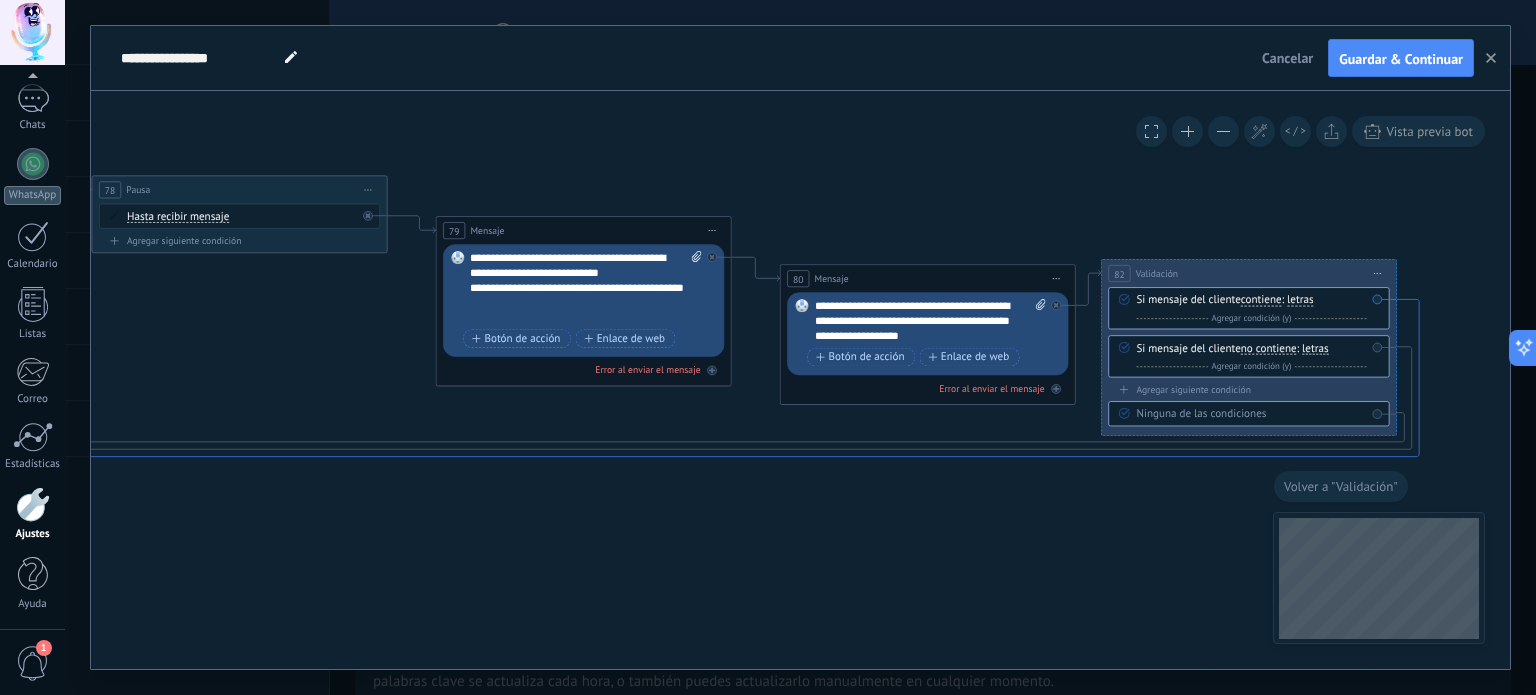 click 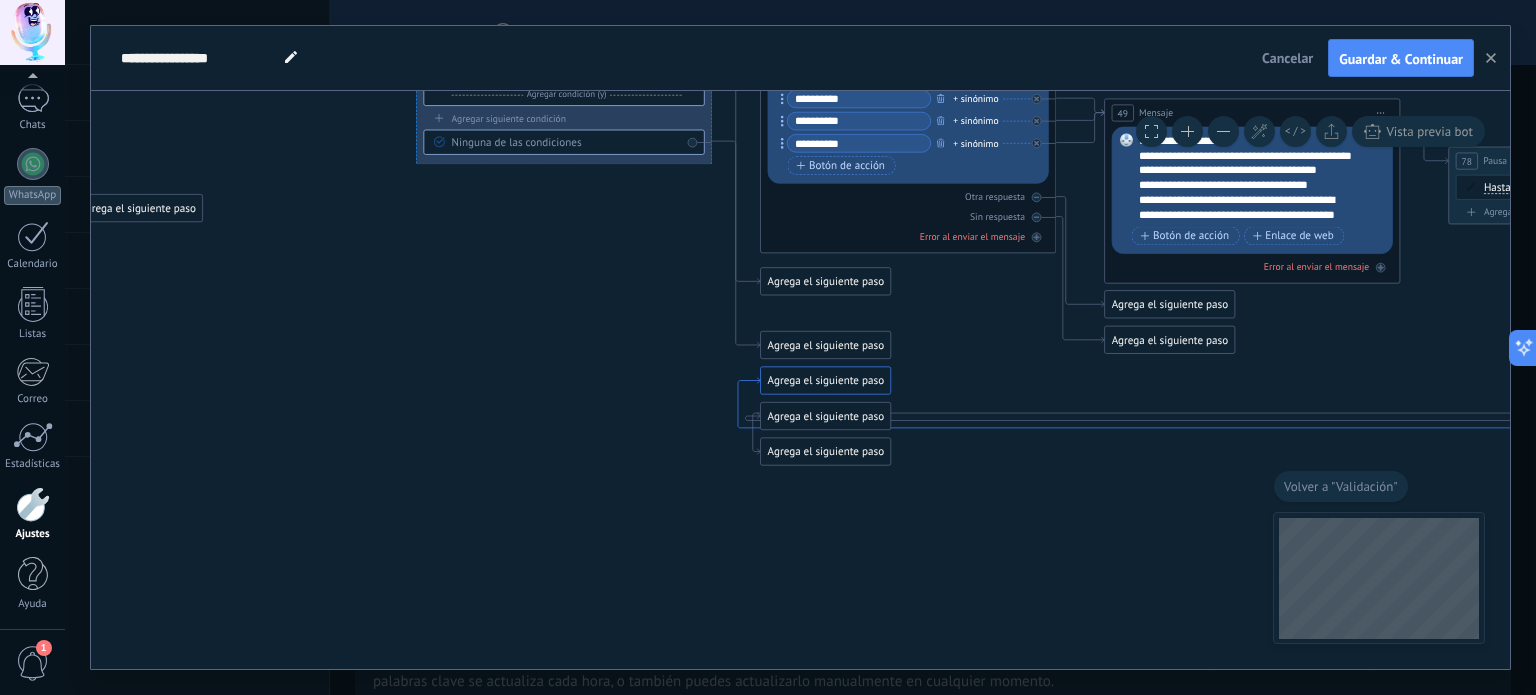 click 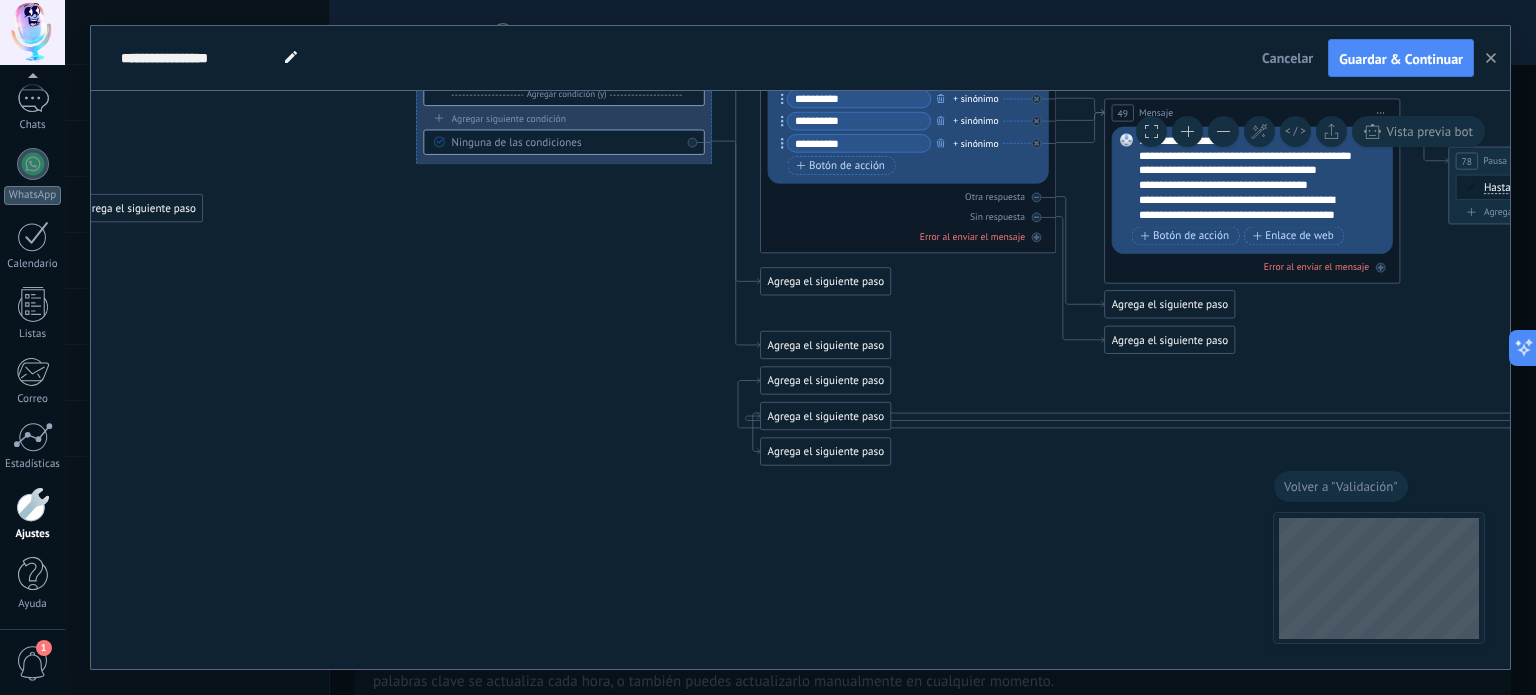 click on "Agrega el siguiente paso" at bounding box center (826, 381) 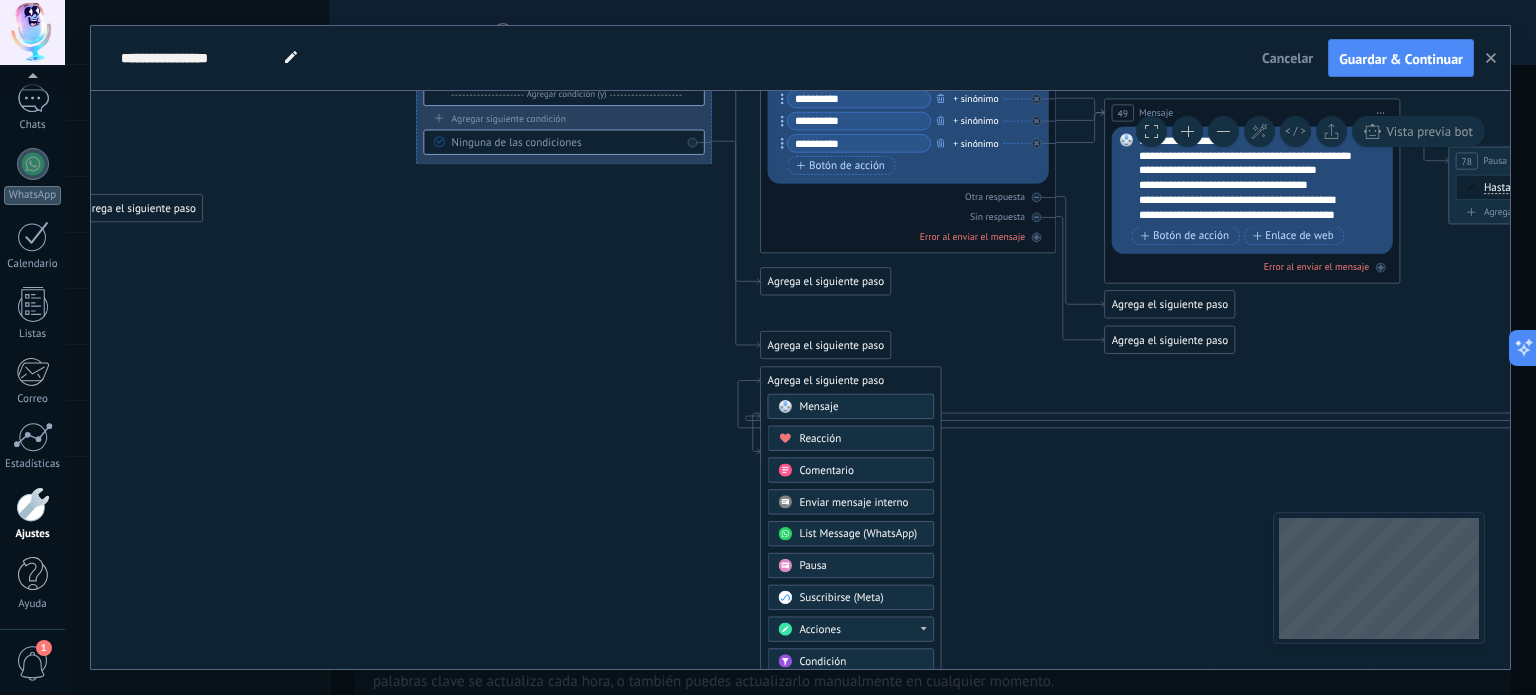 click on "Mensaje" at bounding box center [818, 407] 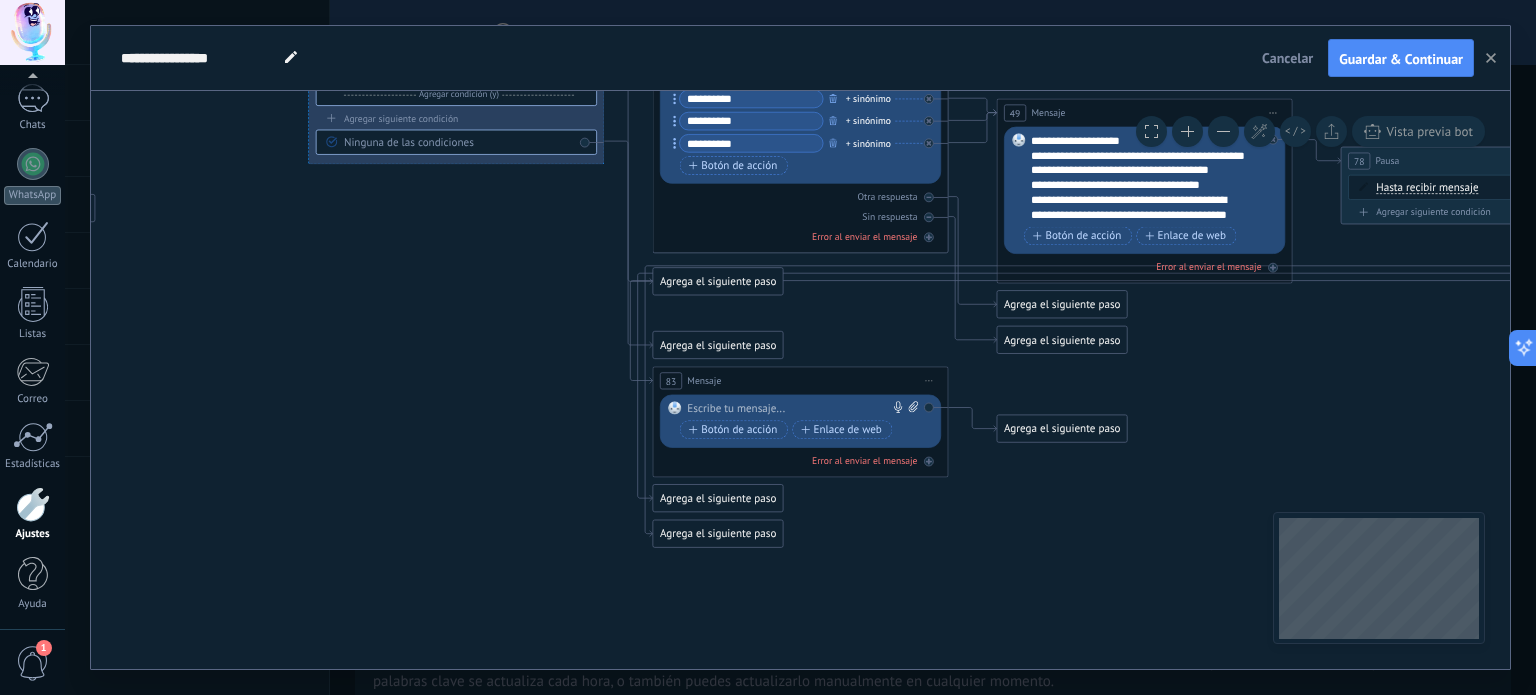 click at bounding box center (797, 408) 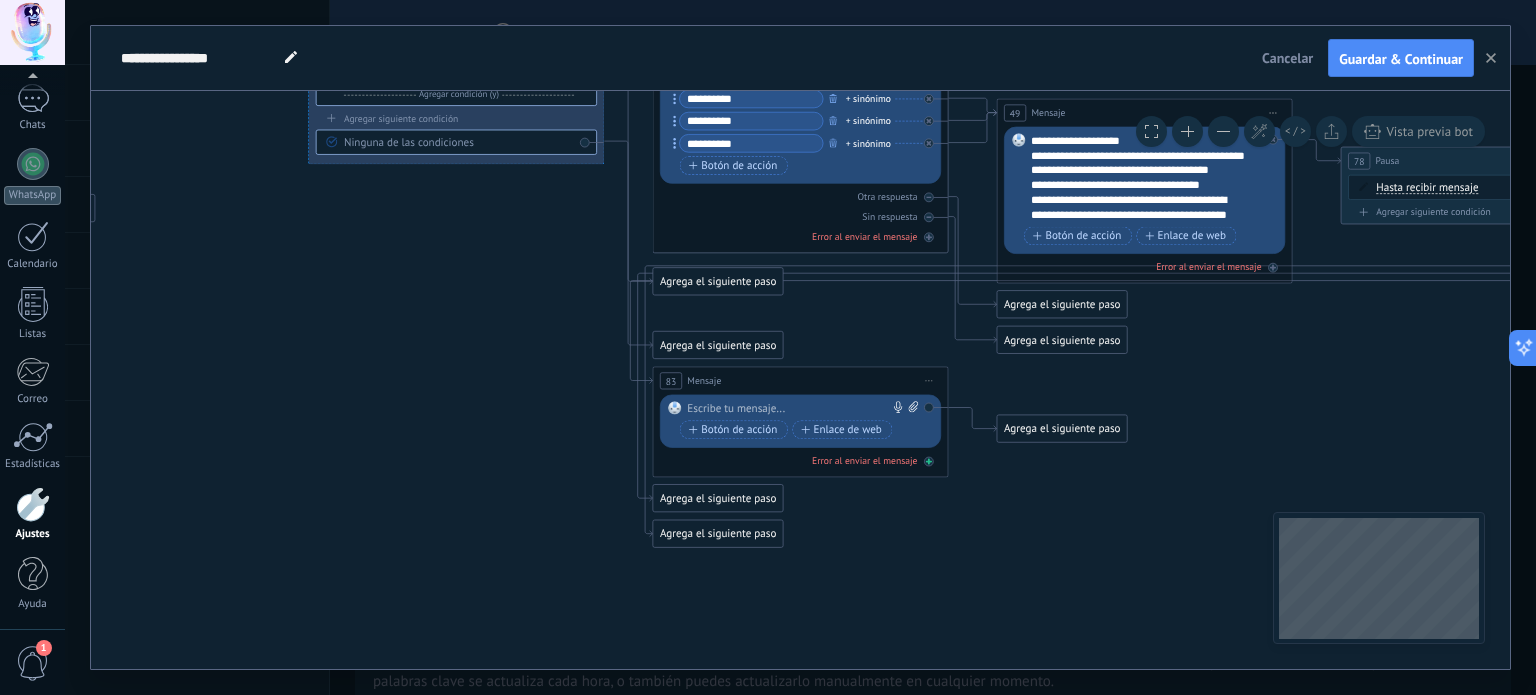 paste 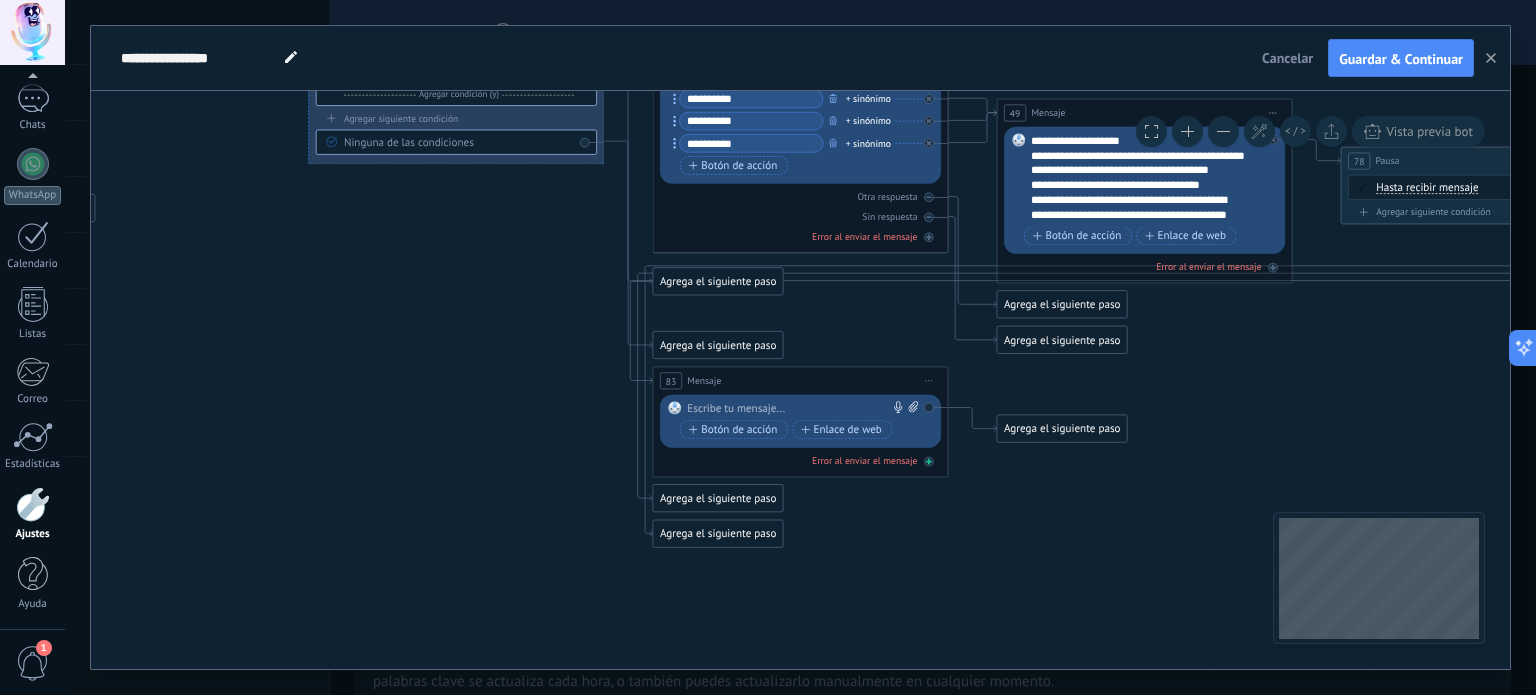 type 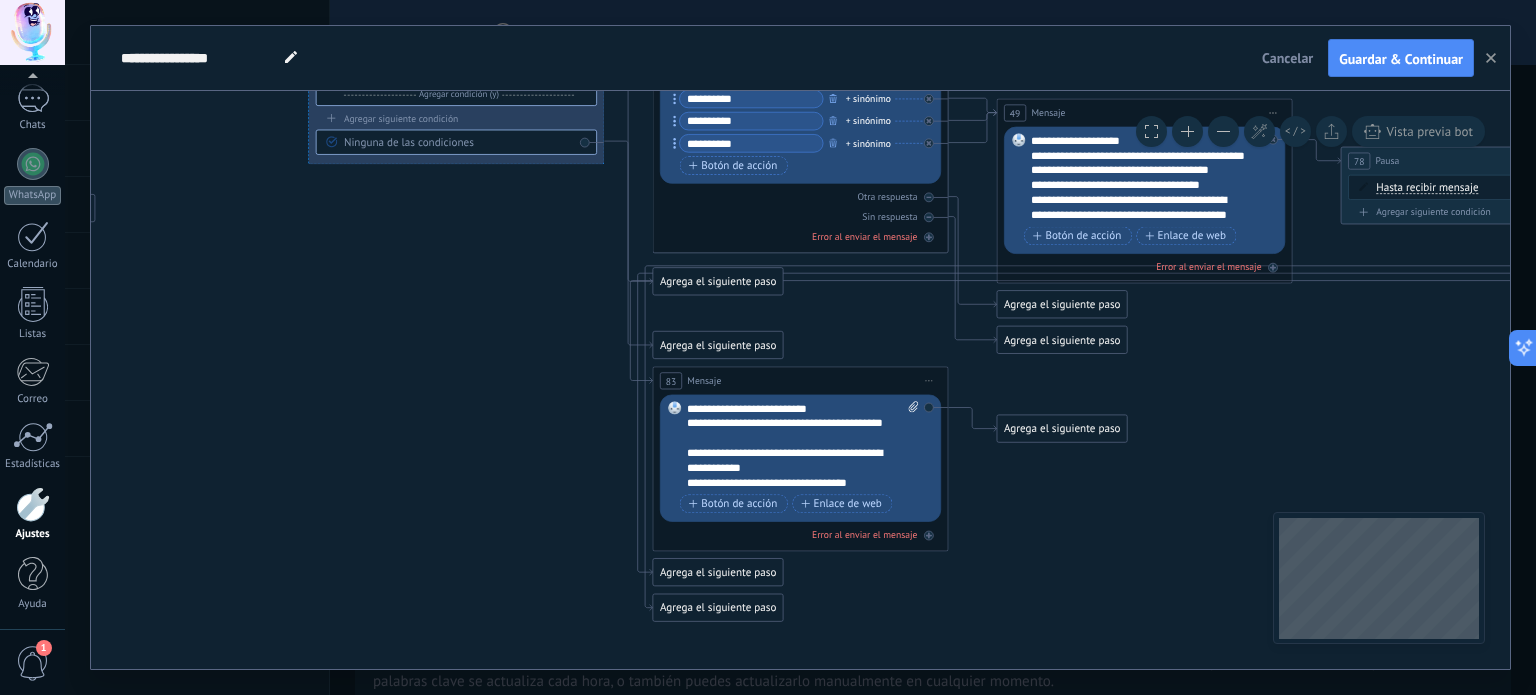 click on "**********" at bounding box center [803, 445] 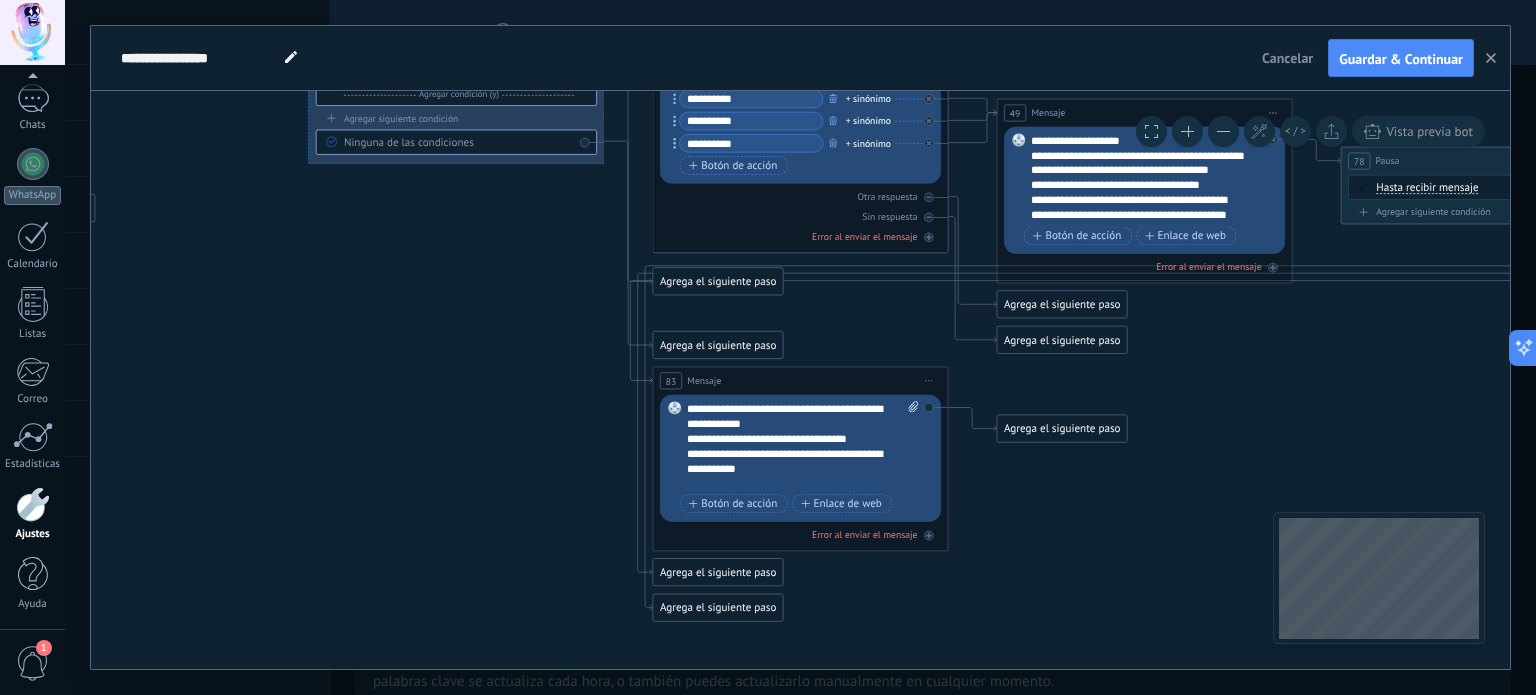 scroll, scrollTop: 80, scrollLeft: 0, axis: vertical 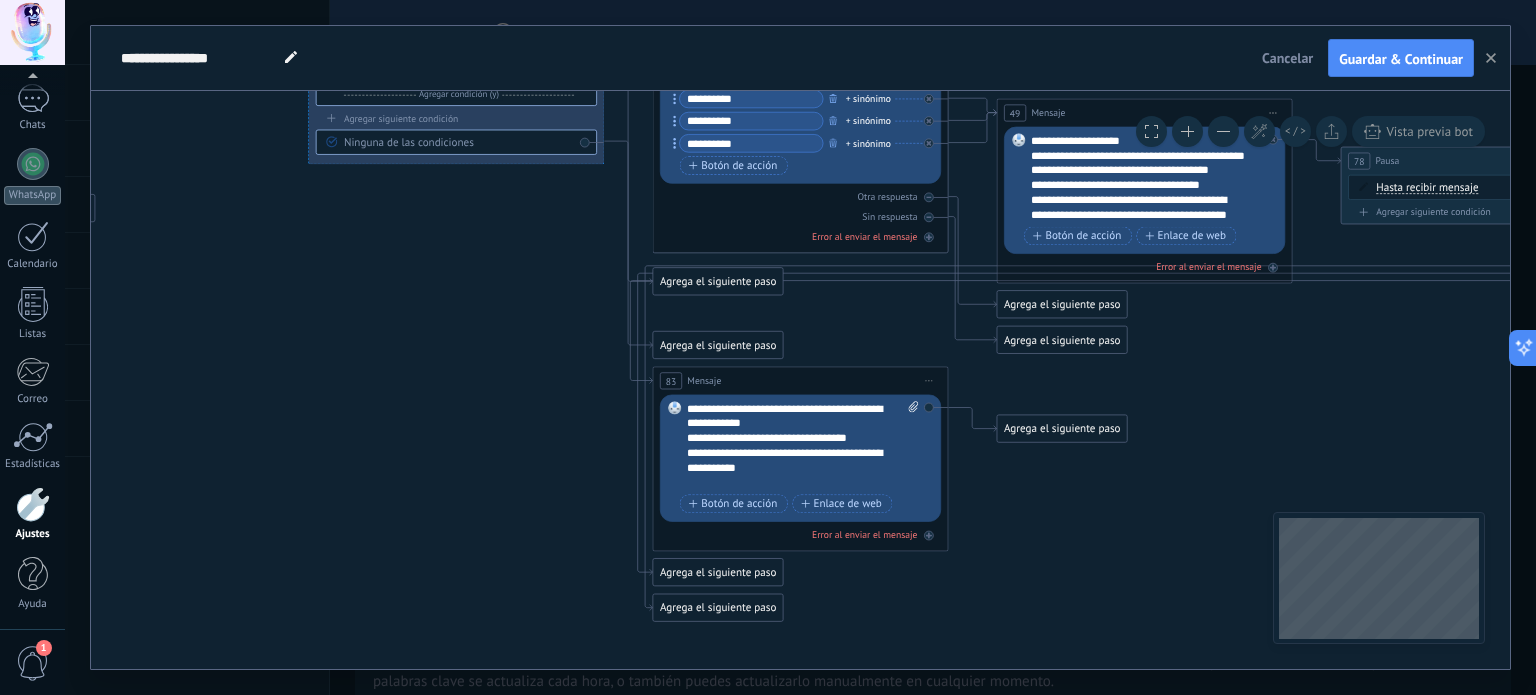 click on "Agrega el siguiente paso" at bounding box center [1062, 429] 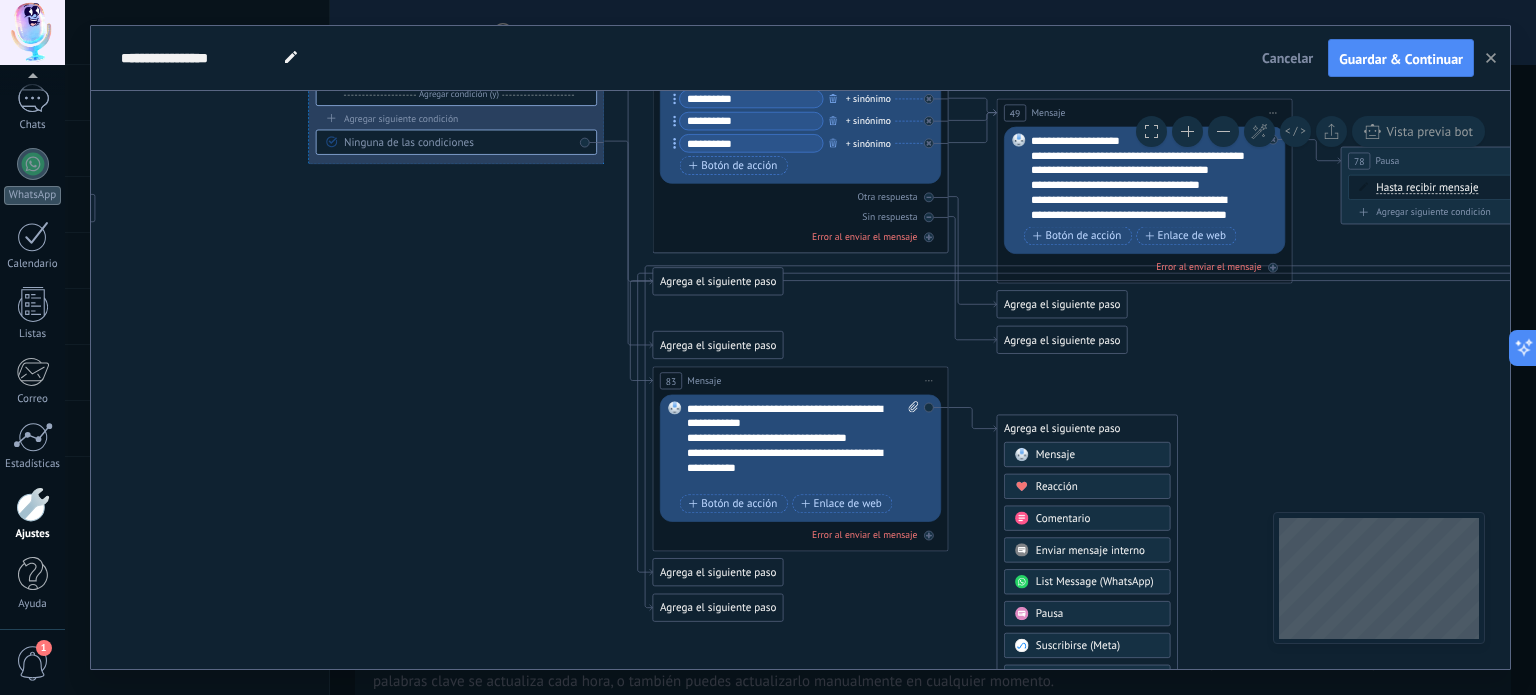 click on "Pausa" at bounding box center [1098, 614] 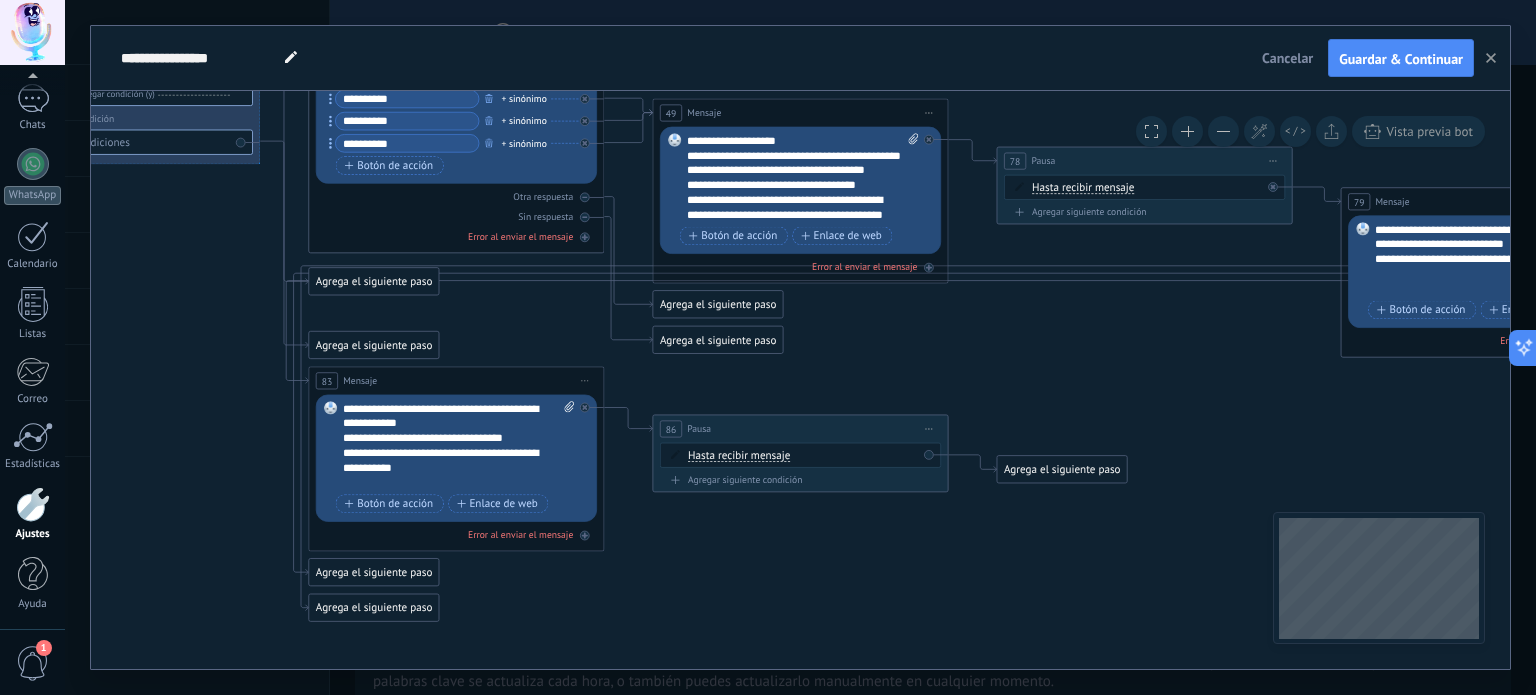click on "Hasta recibir mensaje
Hasta recibir mensaje
Temporizador
Excepto horas laborales
Hasta que se abrió el video
Hasta que se cierre el video
Hasta recibir mensaje
Hasta recibir mensaje
Temporizador
Excepto horas laborales
* *" at bounding box center [803, 456] 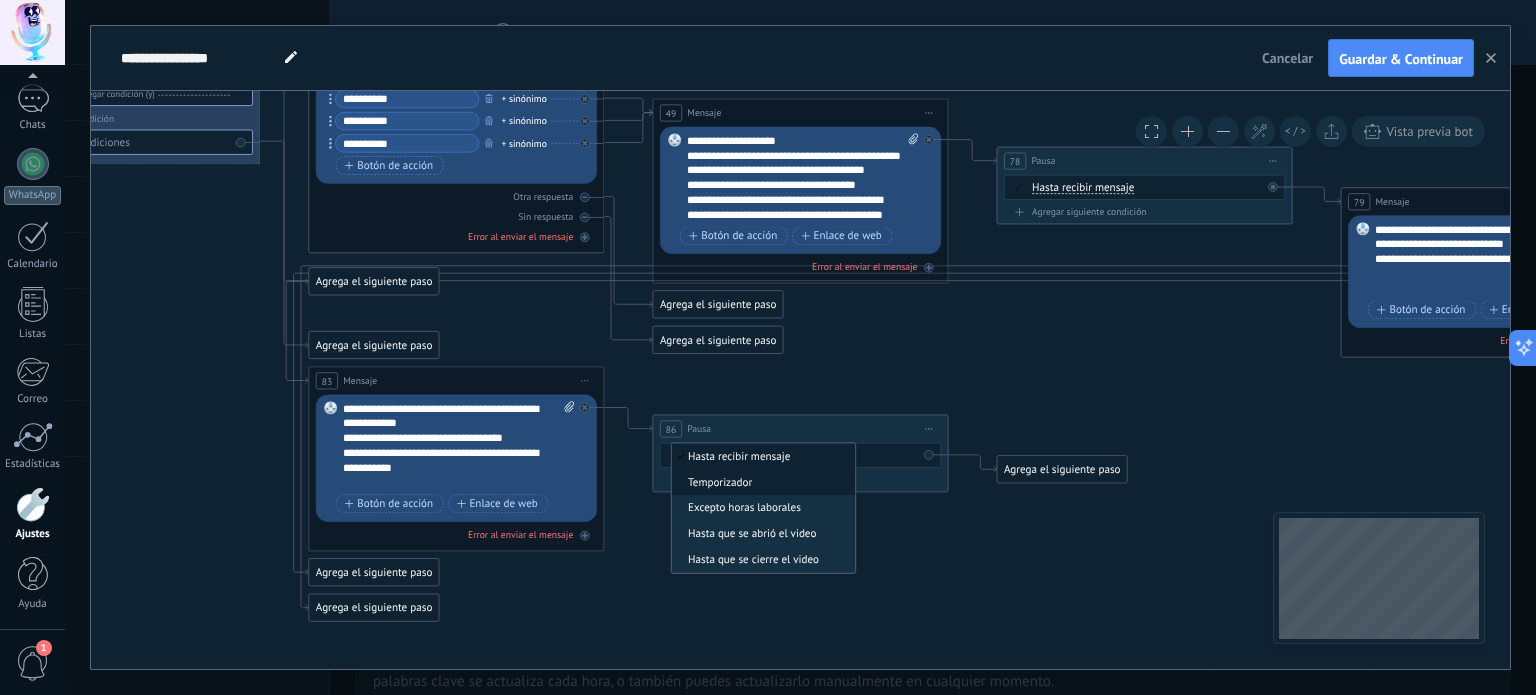 click on "Temporizador" at bounding box center [761, 482] 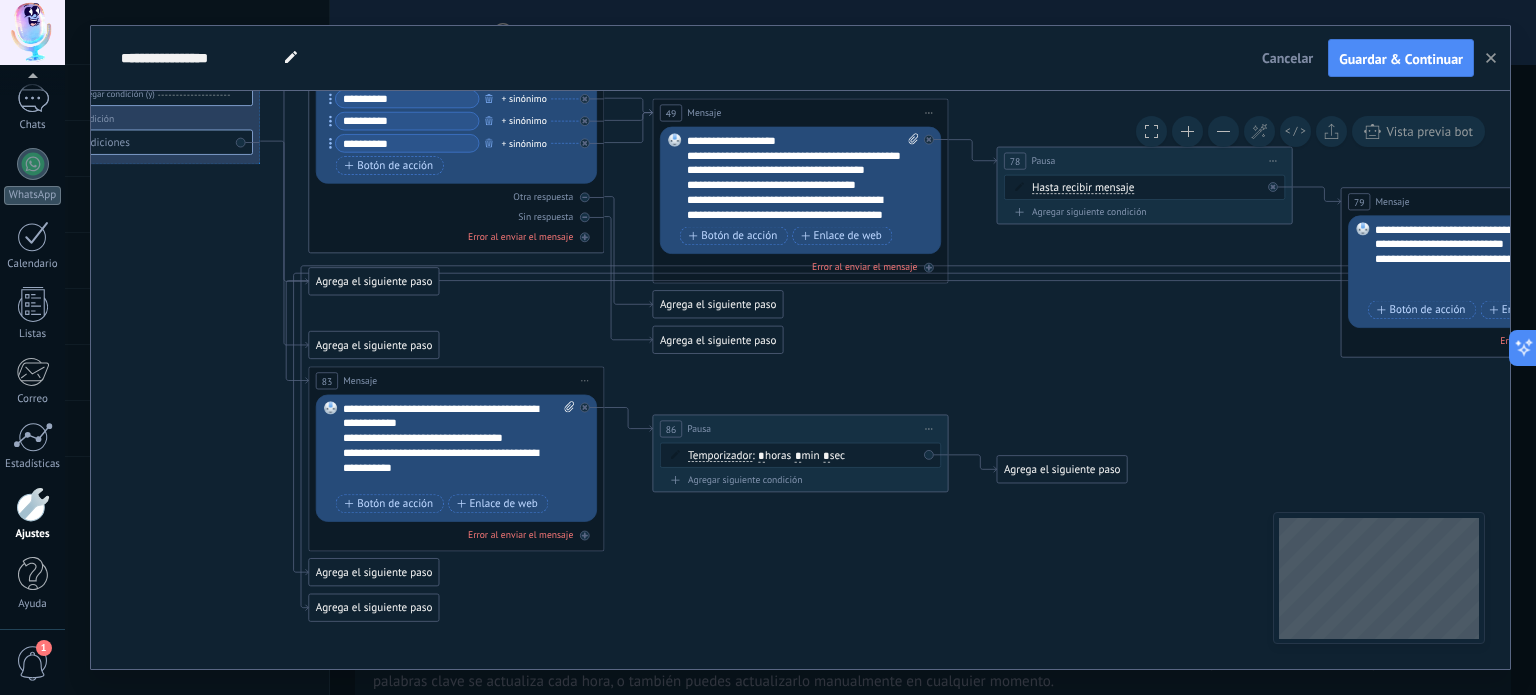 click on ":
*  horas
*  min  *  sec" at bounding box center [798, 456] 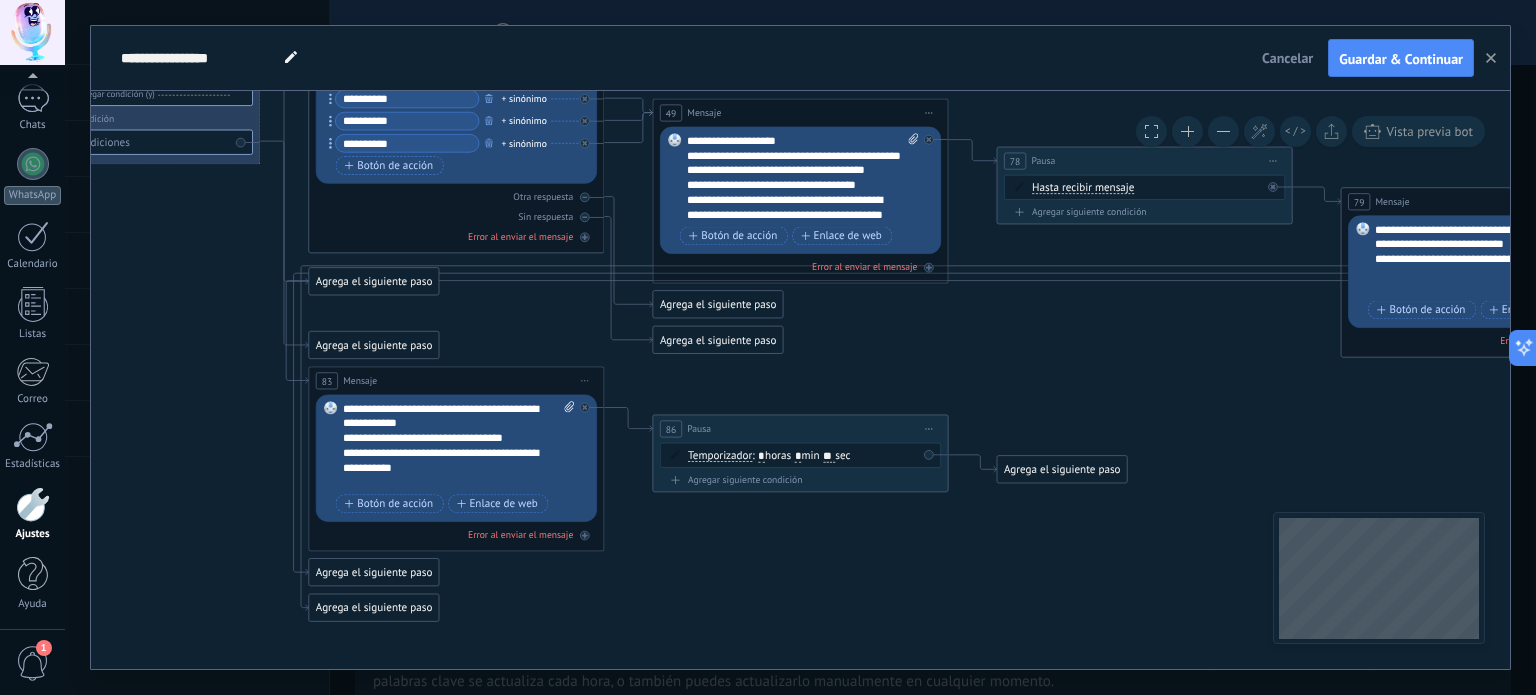 type on "**" 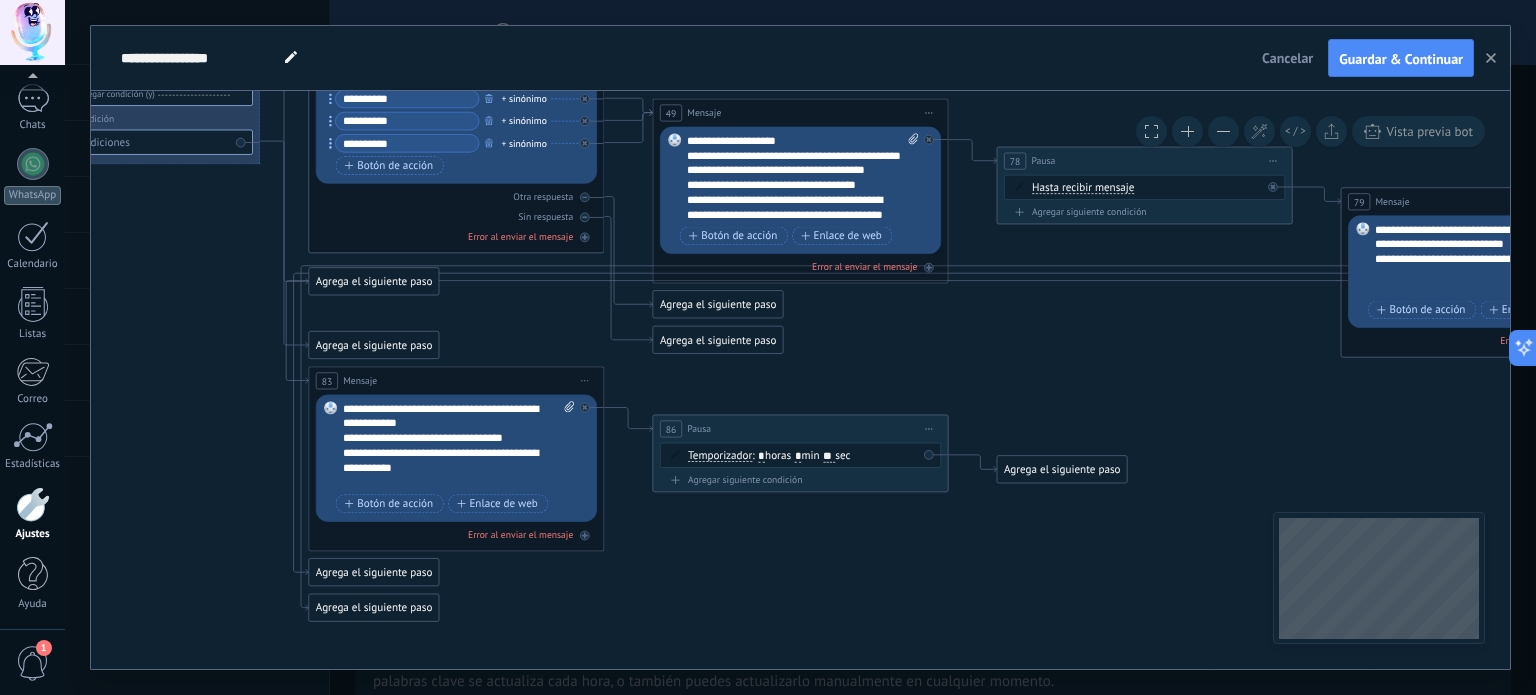 click on "Agrega el siguiente paso" at bounding box center (1062, 470) 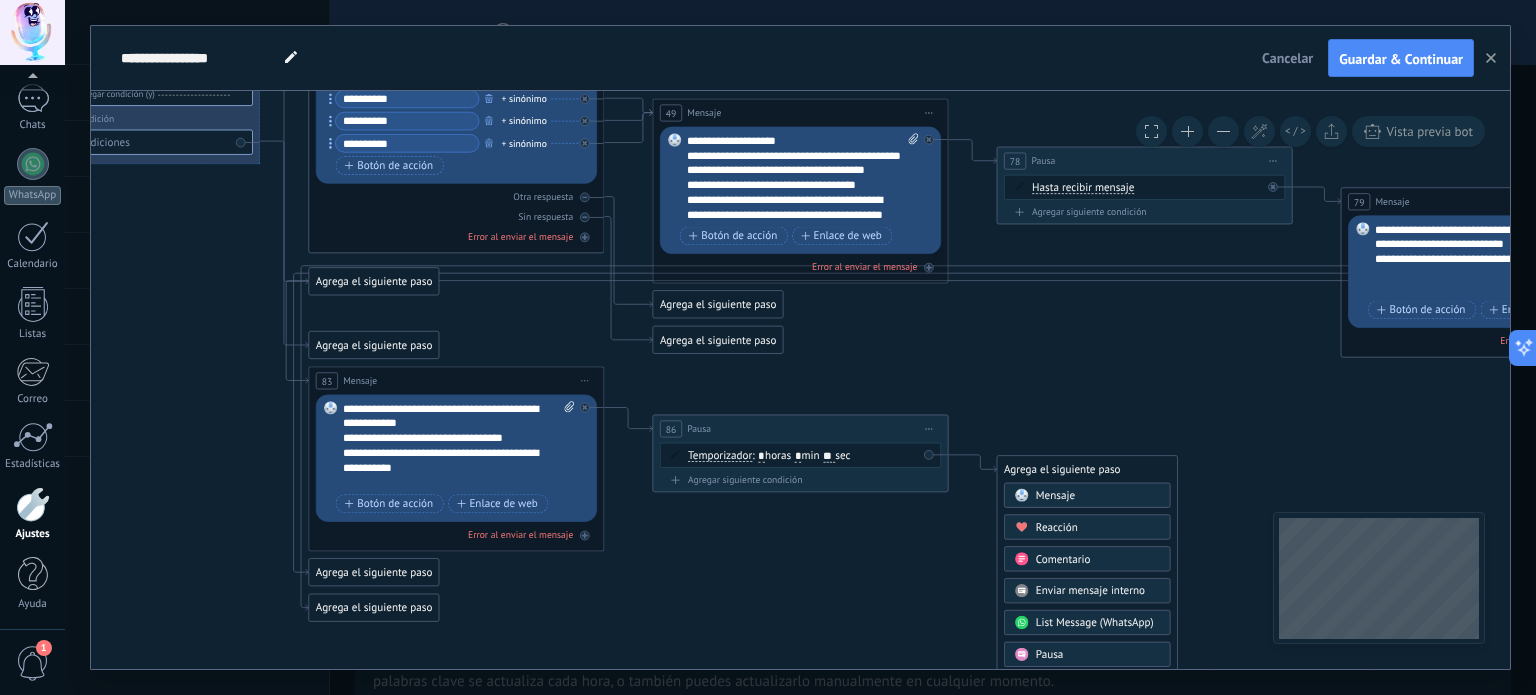 click on "Mensaje" at bounding box center (1055, 496) 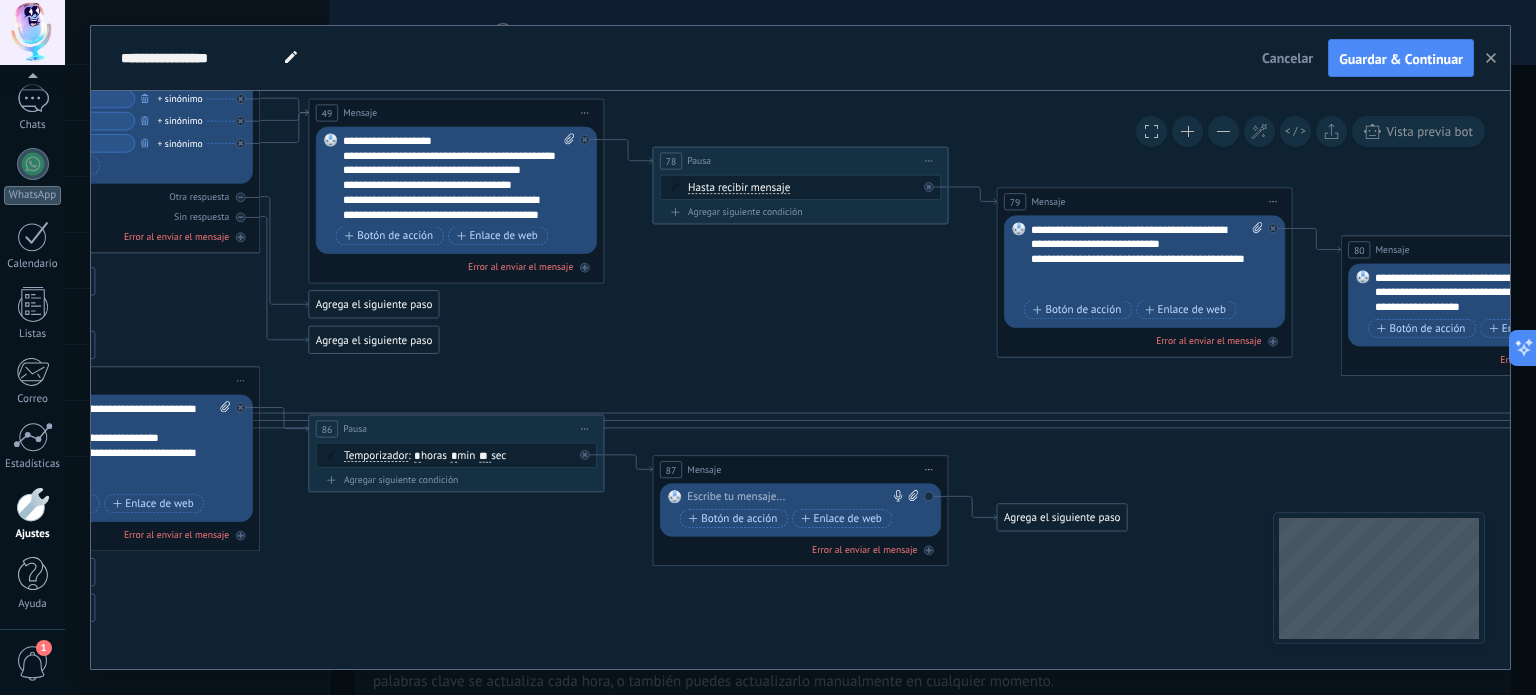 click on "Agrega el siguiente paso" at bounding box center [1062, 518] 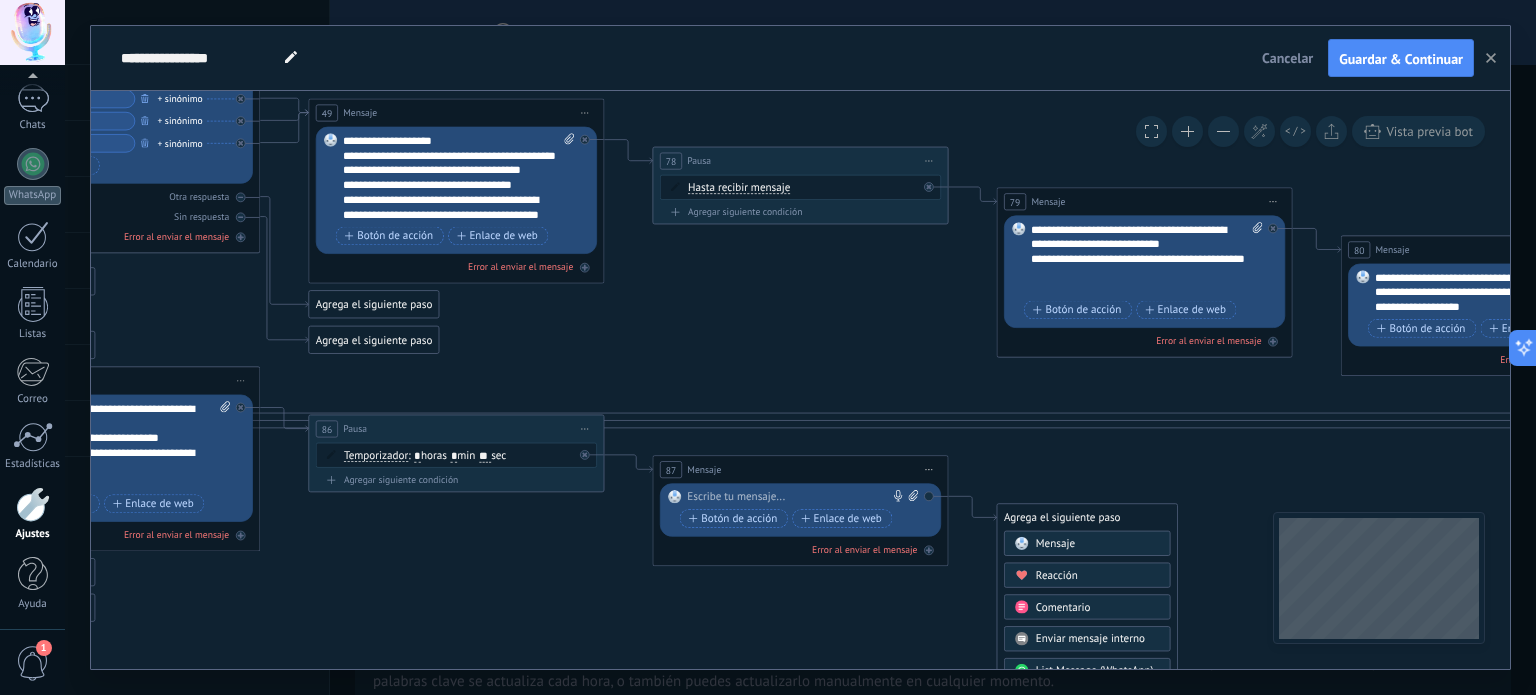 click on "Mensaje" at bounding box center [1055, 544] 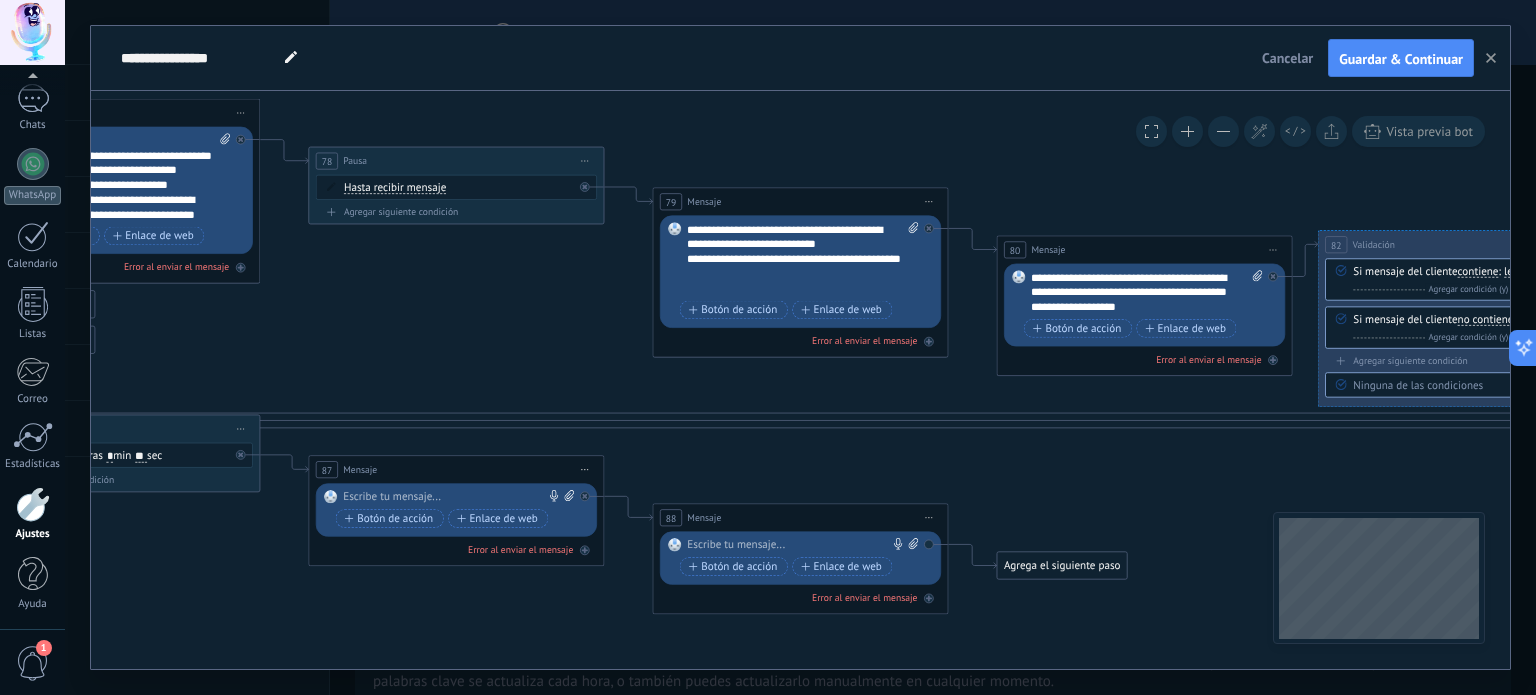 click at bounding box center (797, 545) 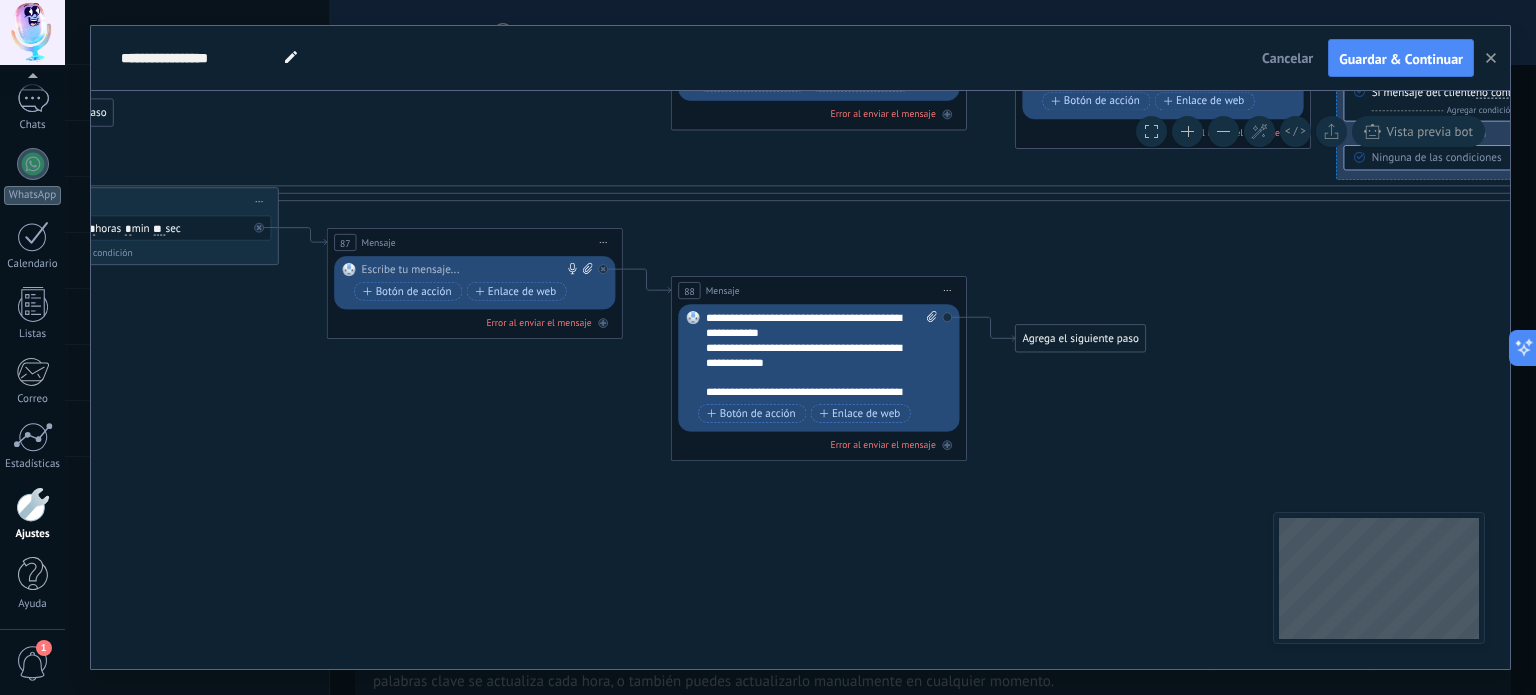 drag, startPoint x: 1015, startPoint y: 604, endPoint x: 1030, endPoint y: 370, distance: 234.48027 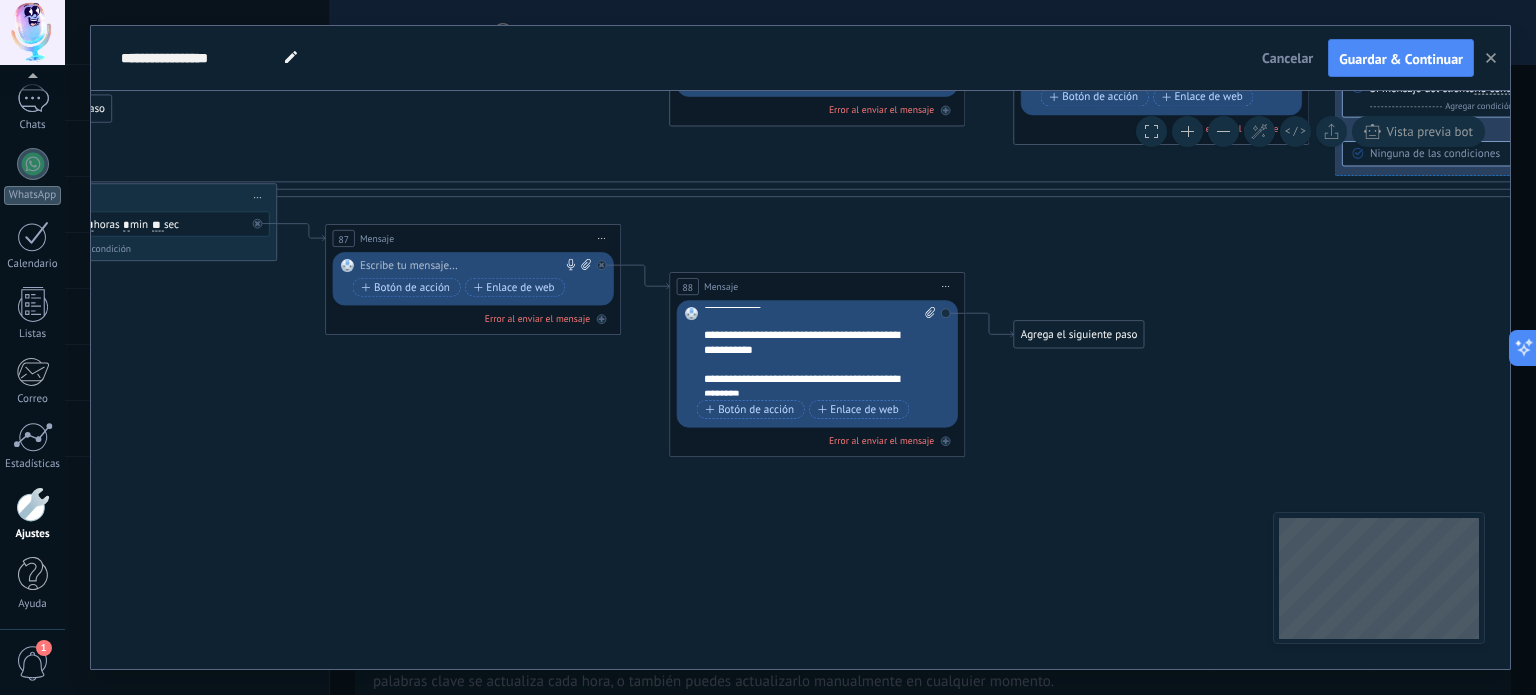 scroll, scrollTop: 100, scrollLeft: 0, axis: vertical 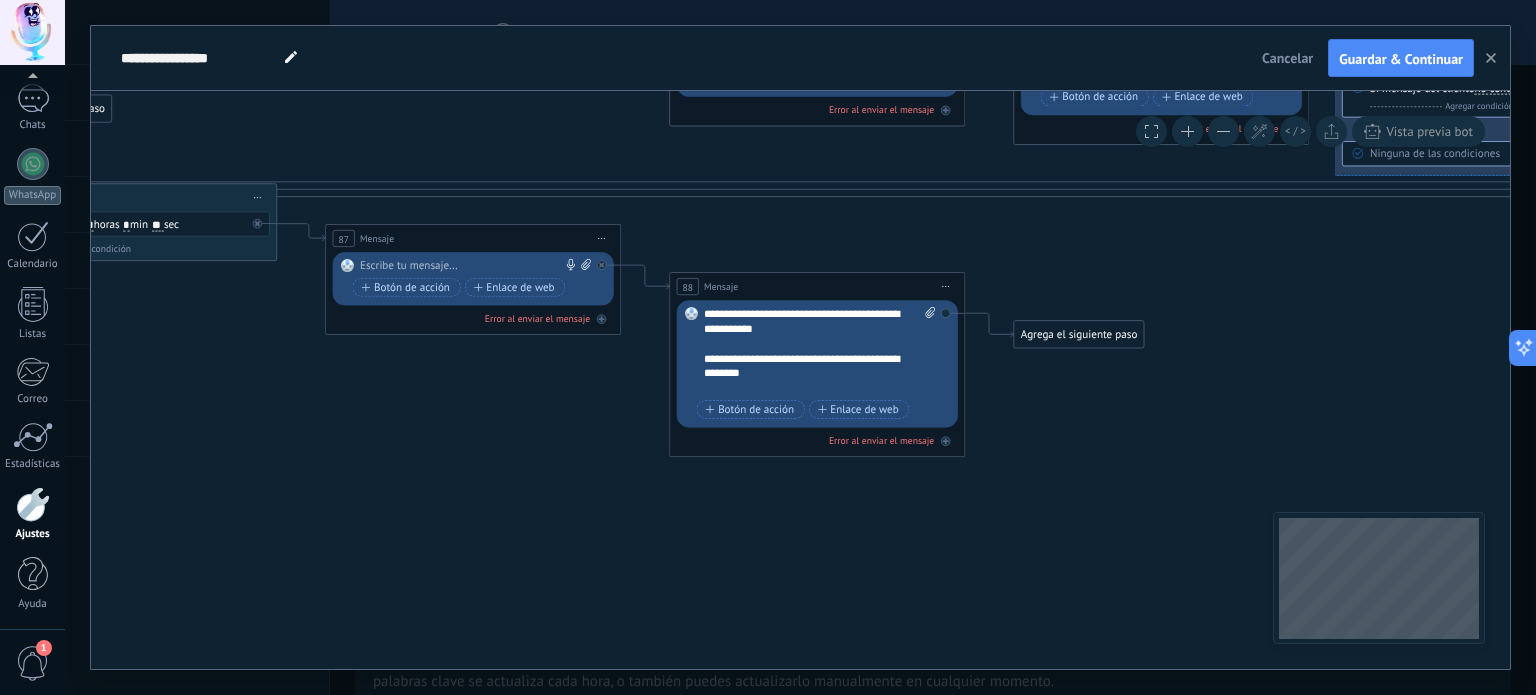 click on "**********" at bounding box center (807, 374) 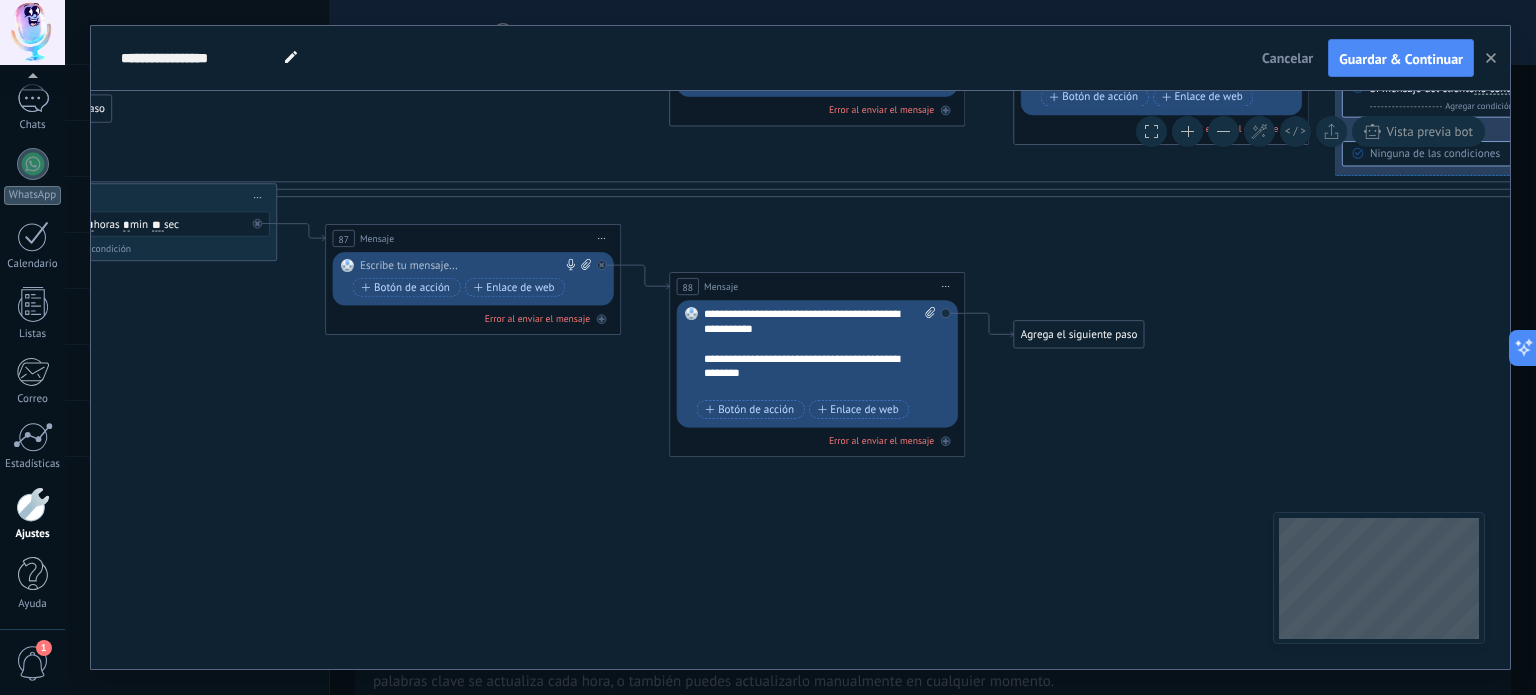 click on "Iniciar vista previa aquí
Cambiar nombre
Duplicar
[GEOGRAPHIC_DATA]" at bounding box center (602, 238) 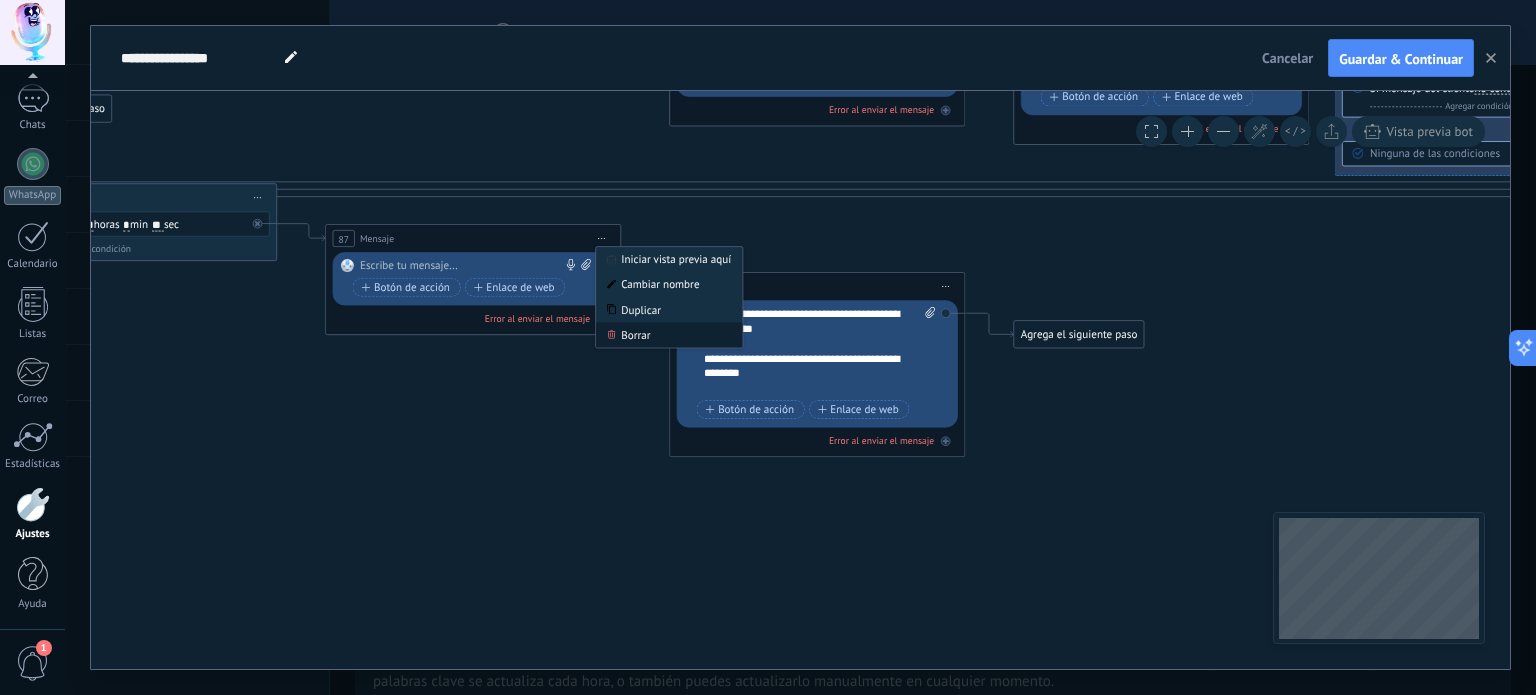 click on "Borrar" at bounding box center [669, 335] 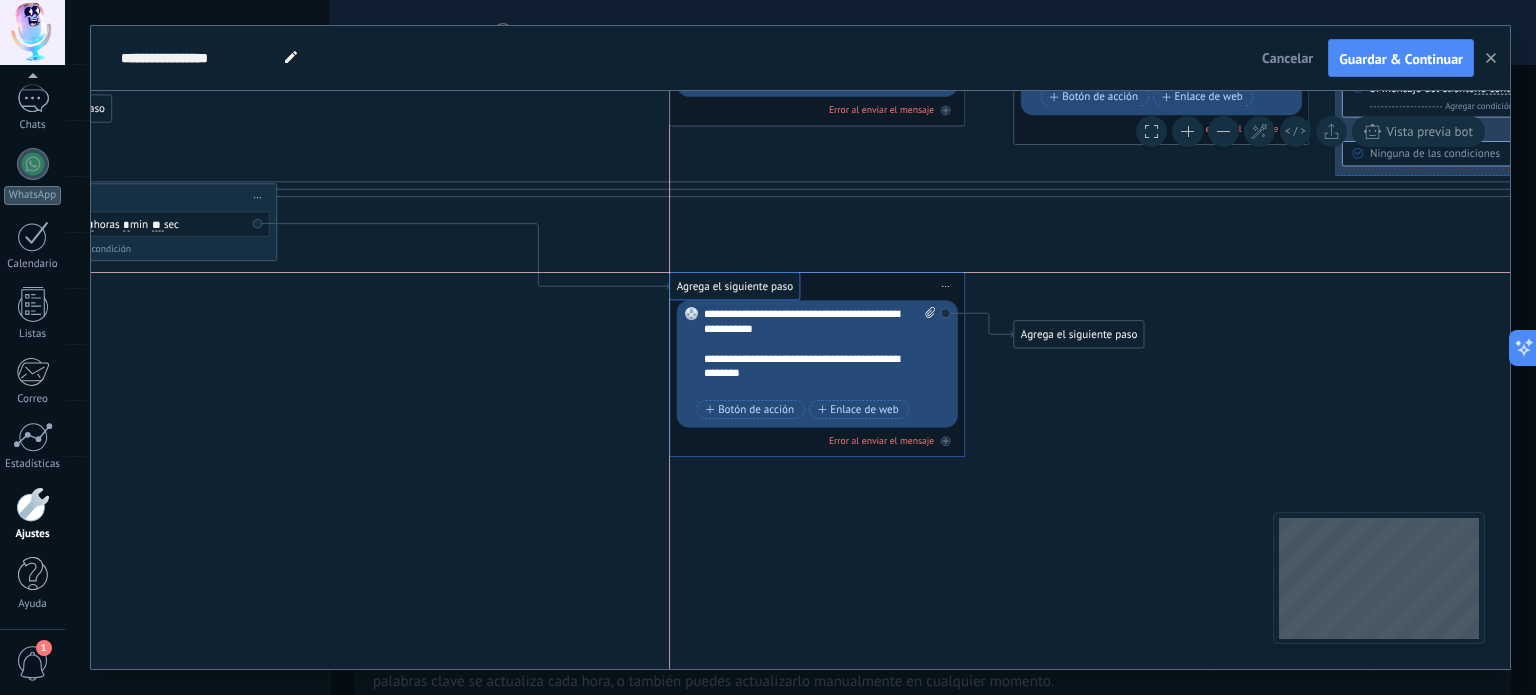 drag, startPoint x: 419, startPoint y: 238, endPoint x: 768, endPoint y: 291, distance: 353.0014 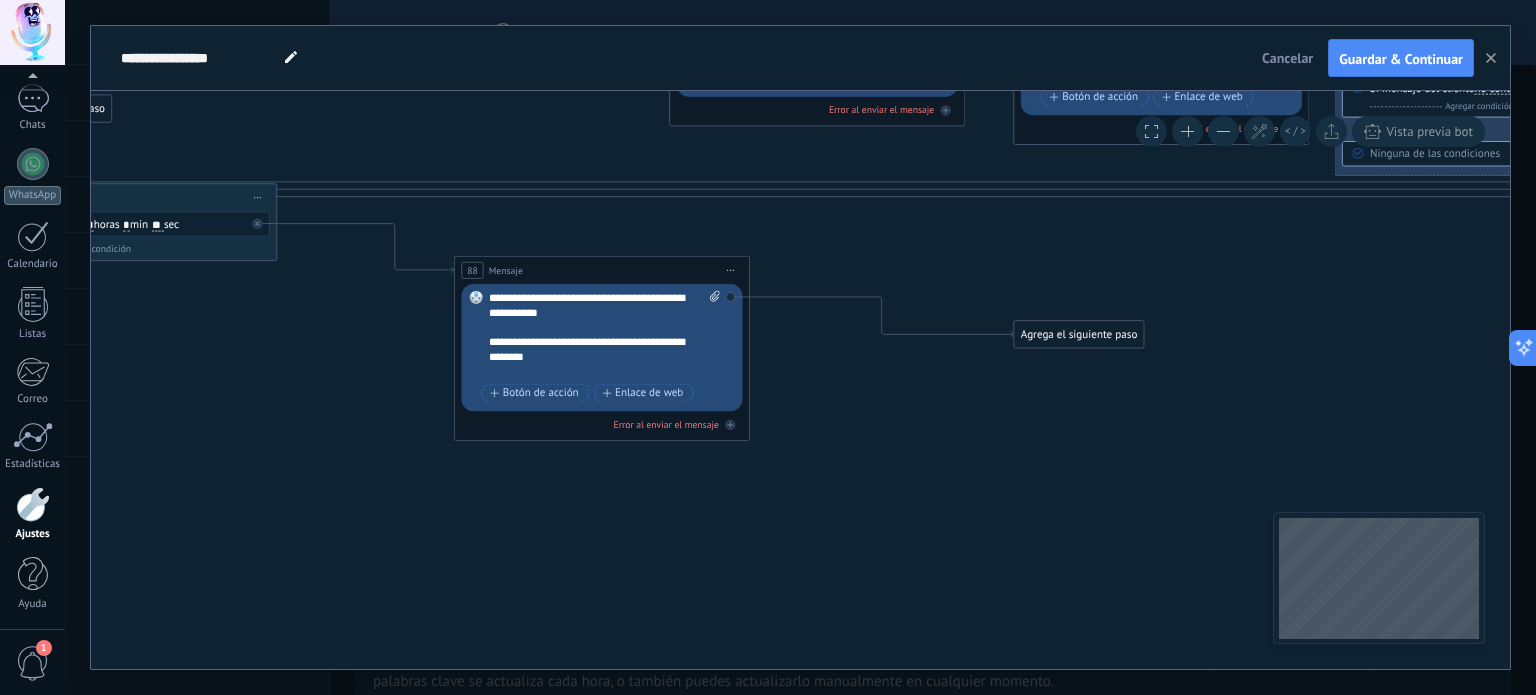 drag, startPoint x: 746, startPoint y: 284, endPoint x: 532, endPoint y: 268, distance: 214.59729 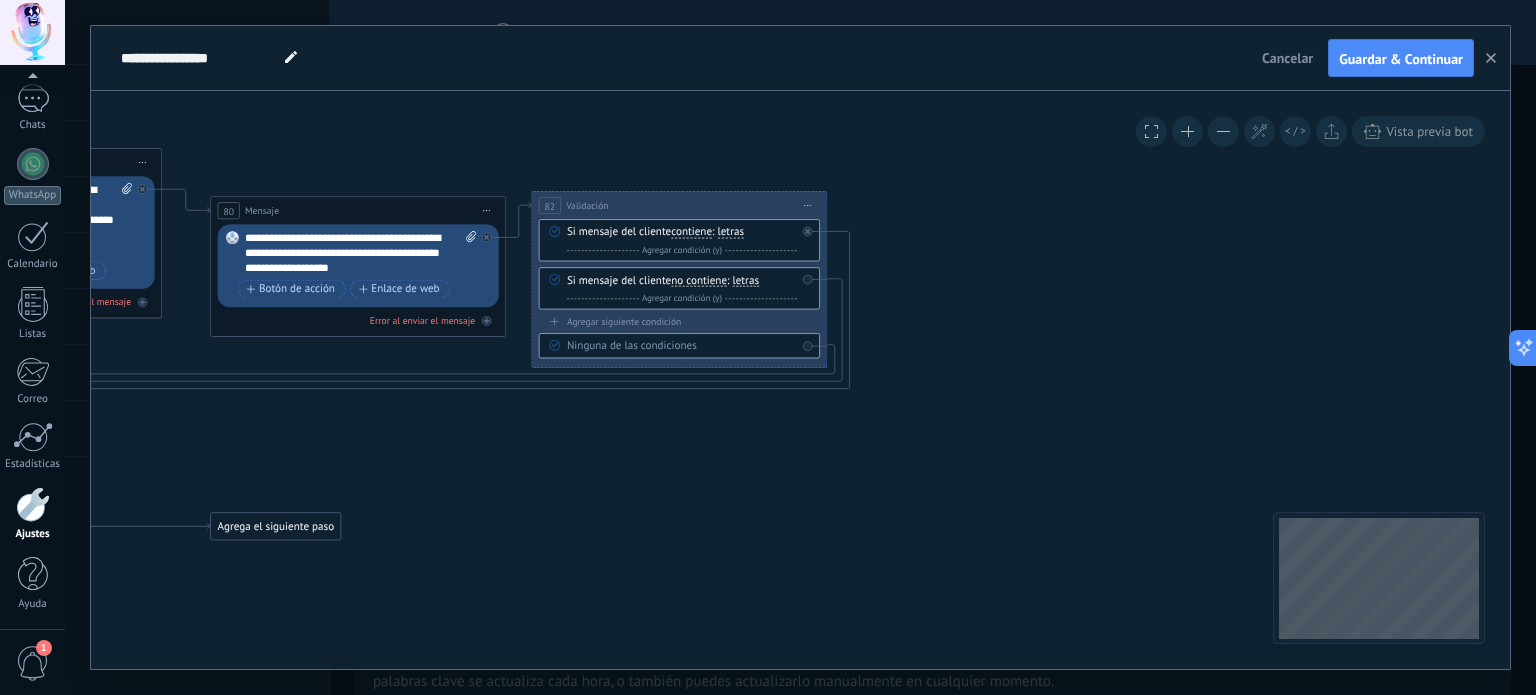 drag, startPoint x: 924, startPoint y: 398, endPoint x: 132, endPoint y: 557, distance: 807.80255 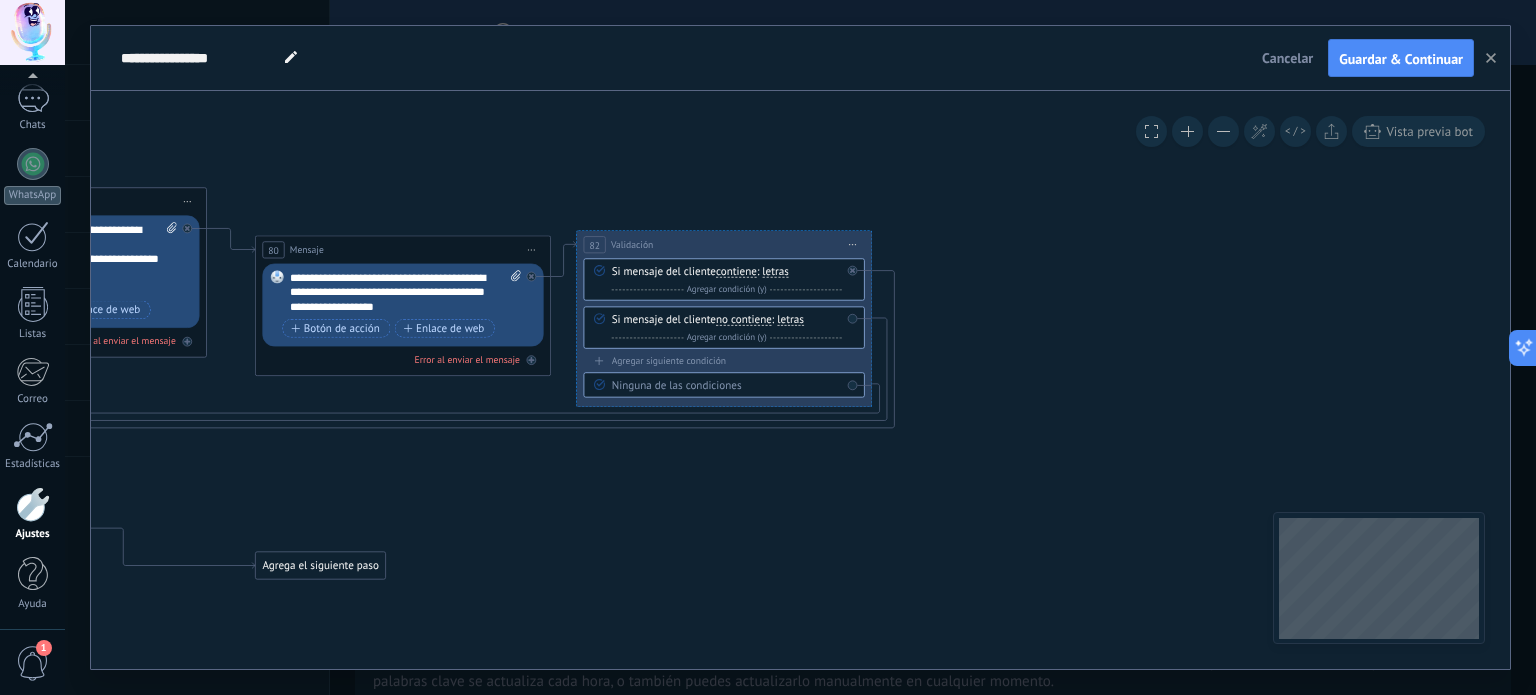 drag, startPoint x: 744, startPoint y: 483, endPoint x: 813, endPoint y: 531, distance: 84.05355 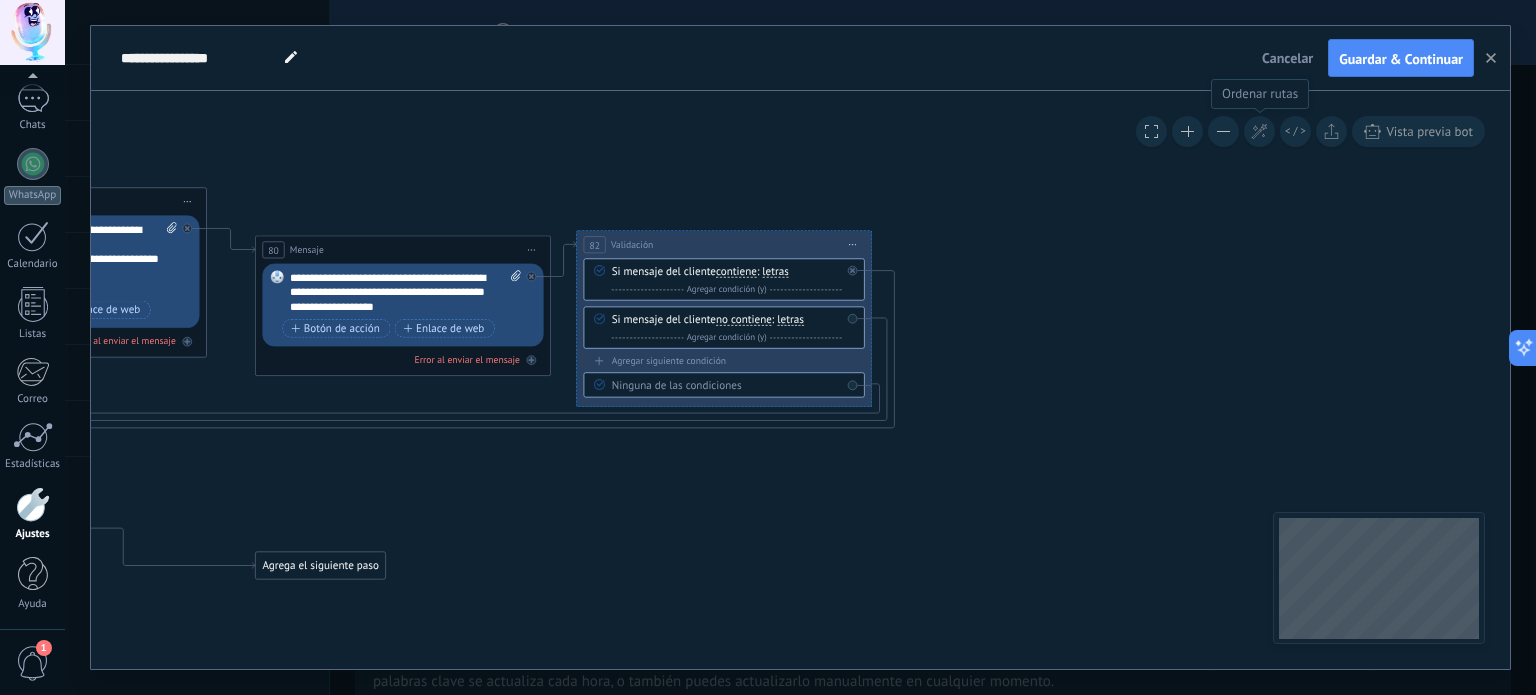 click on "**********" at bounding box center (800, 380) 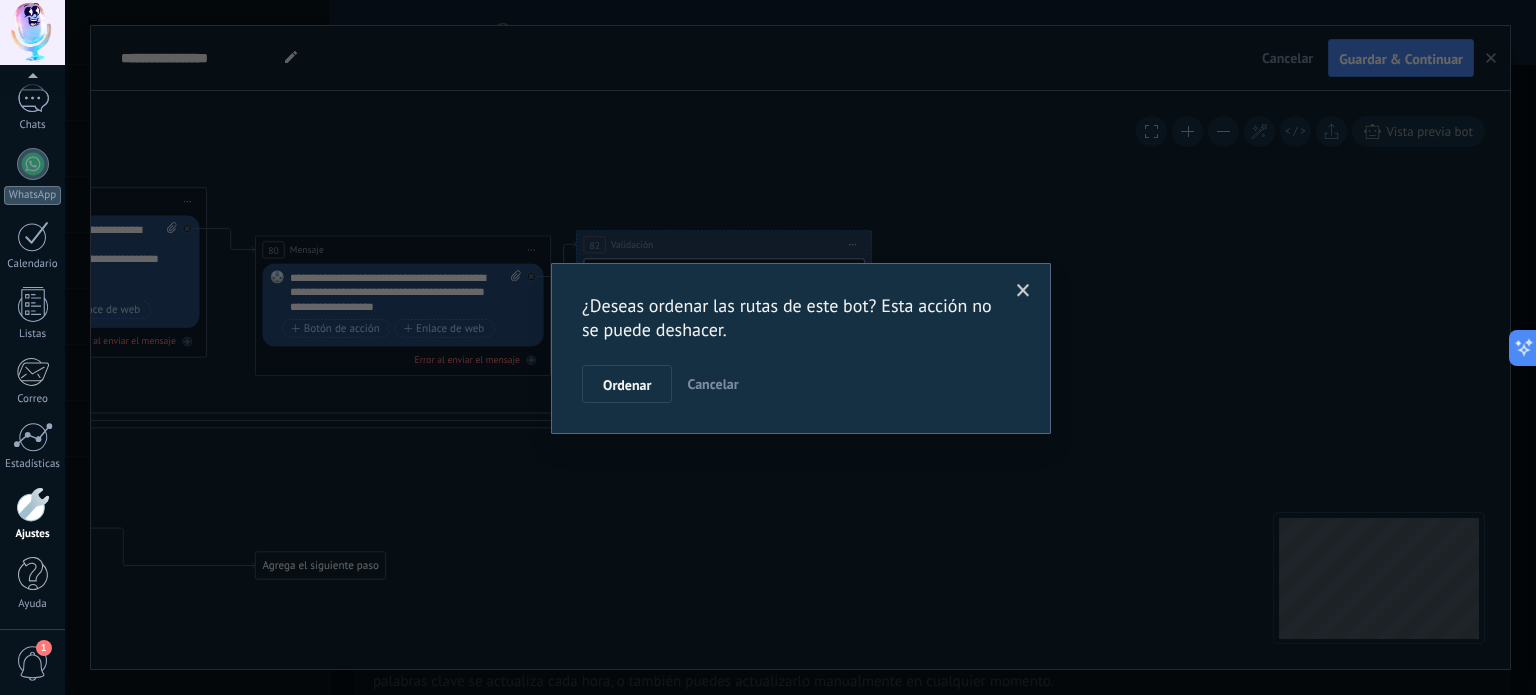 click on "Ordenar" at bounding box center [627, 384] 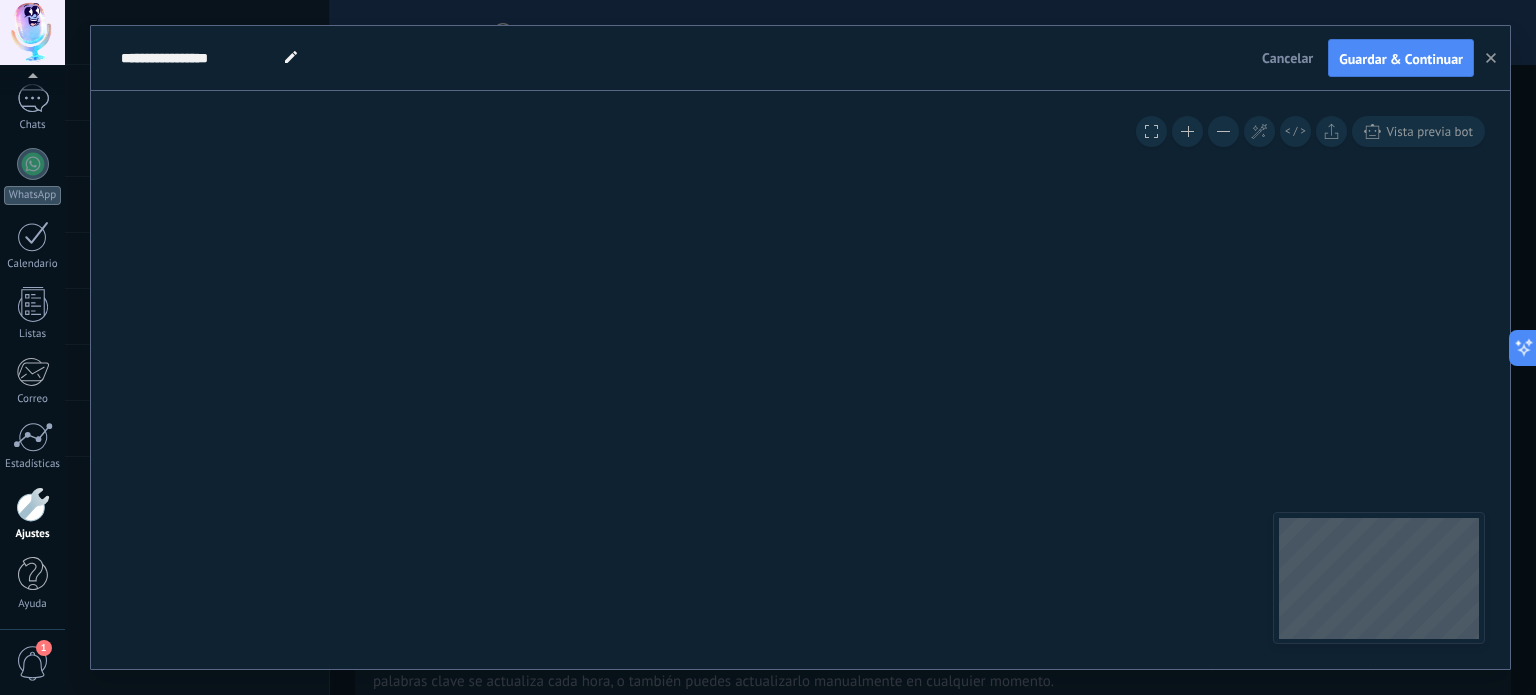 drag, startPoint x: 461, startPoint y: 372, endPoint x: 720, endPoint y: 560, distance: 320.03906 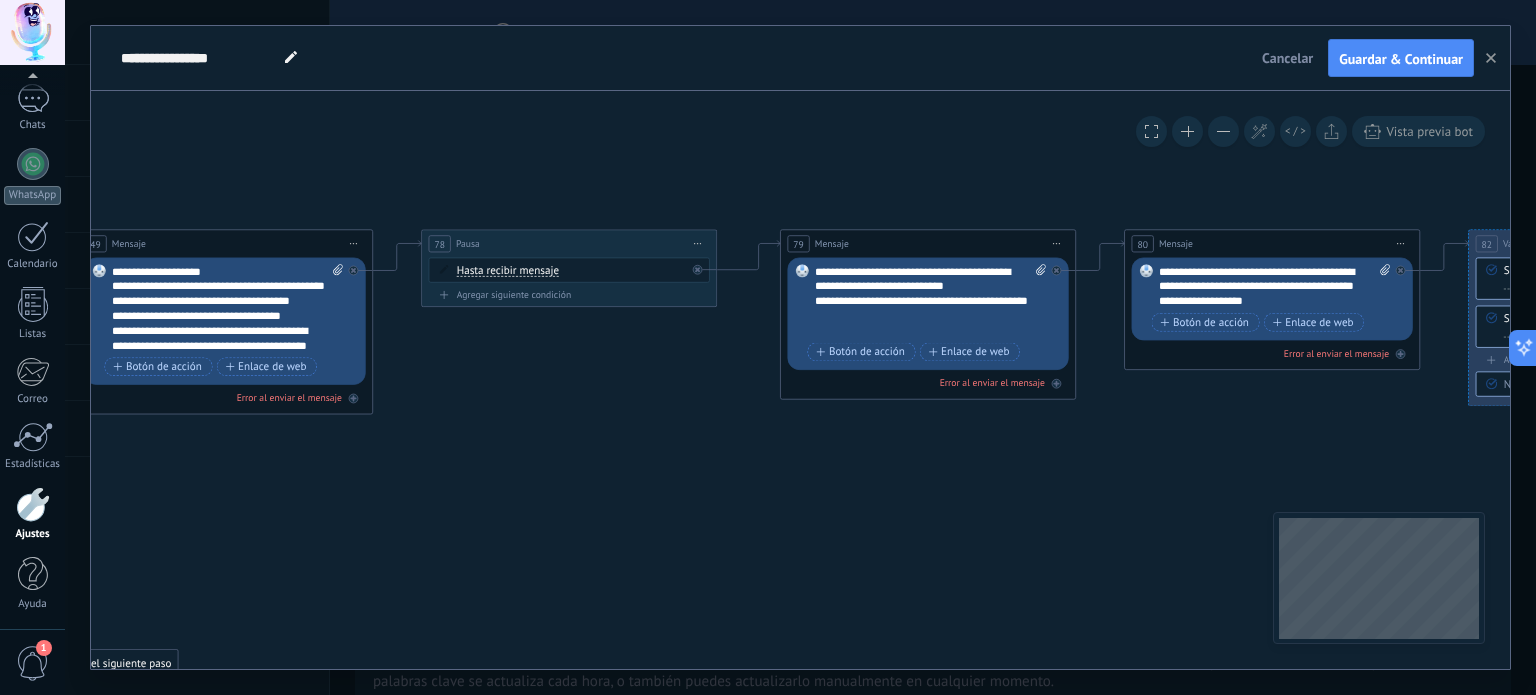 click on "**********" at bounding box center (800, 380) 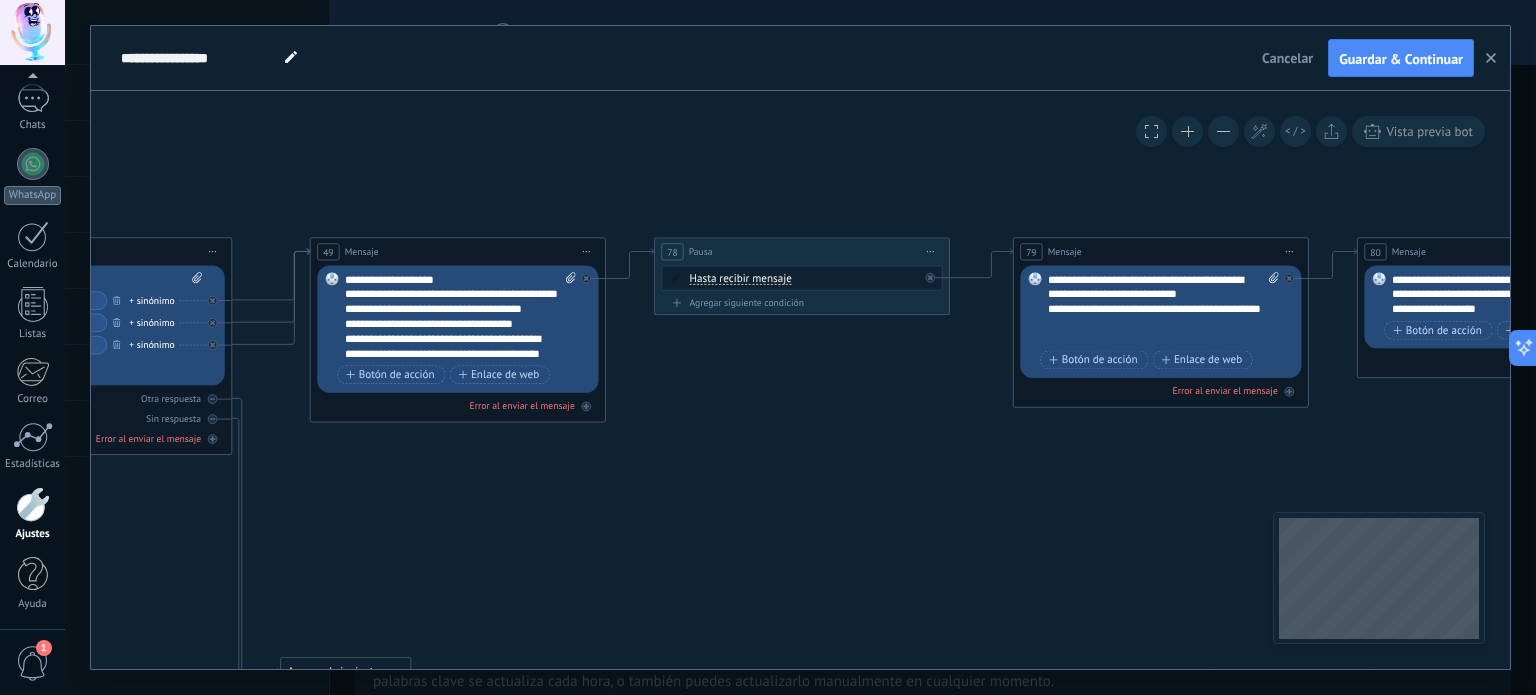 drag, startPoint x: 352, startPoint y: 547, endPoint x: 1174, endPoint y: 562, distance: 822.13684 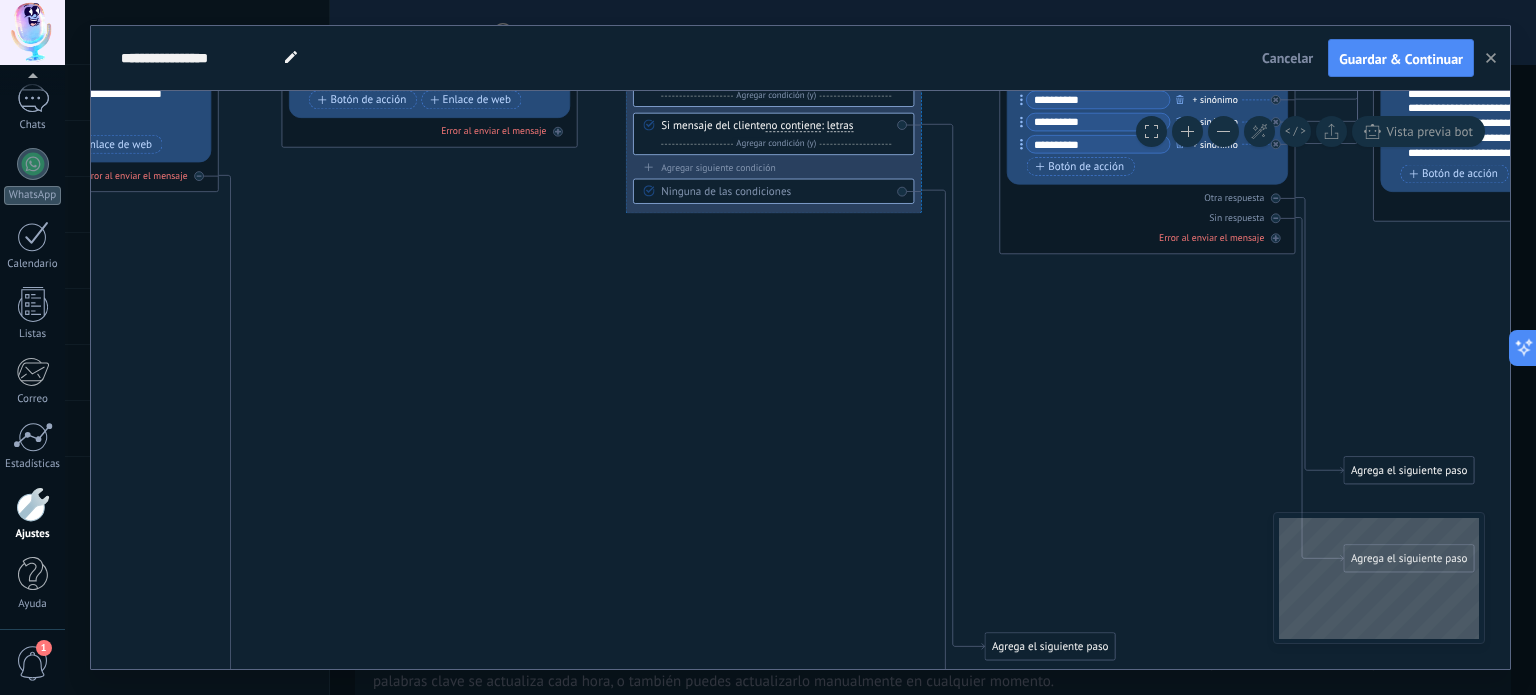 drag, startPoint x: 168, startPoint y: 552, endPoint x: 603, endPoint y: 208, distance: 554.58185 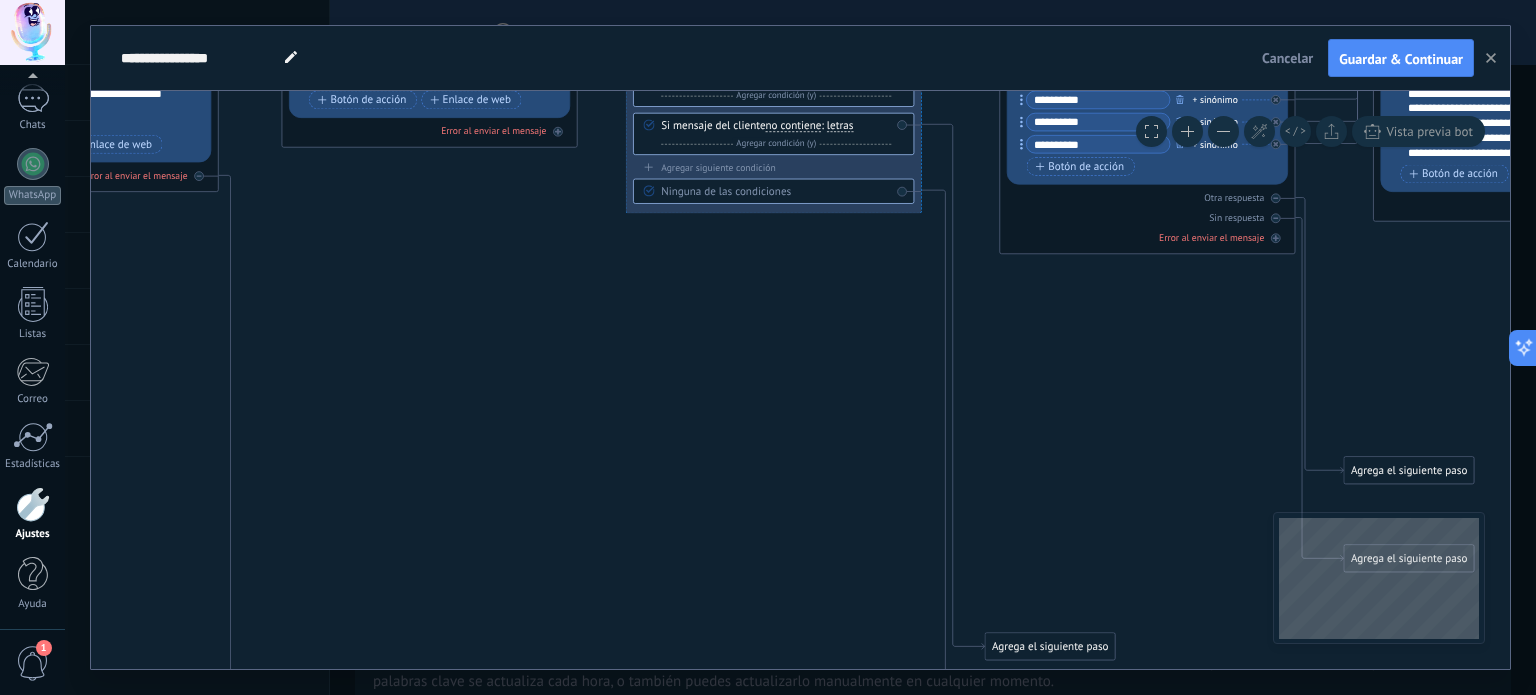 click on "14 Message 15 83 Mensaje 7 8 11 13" 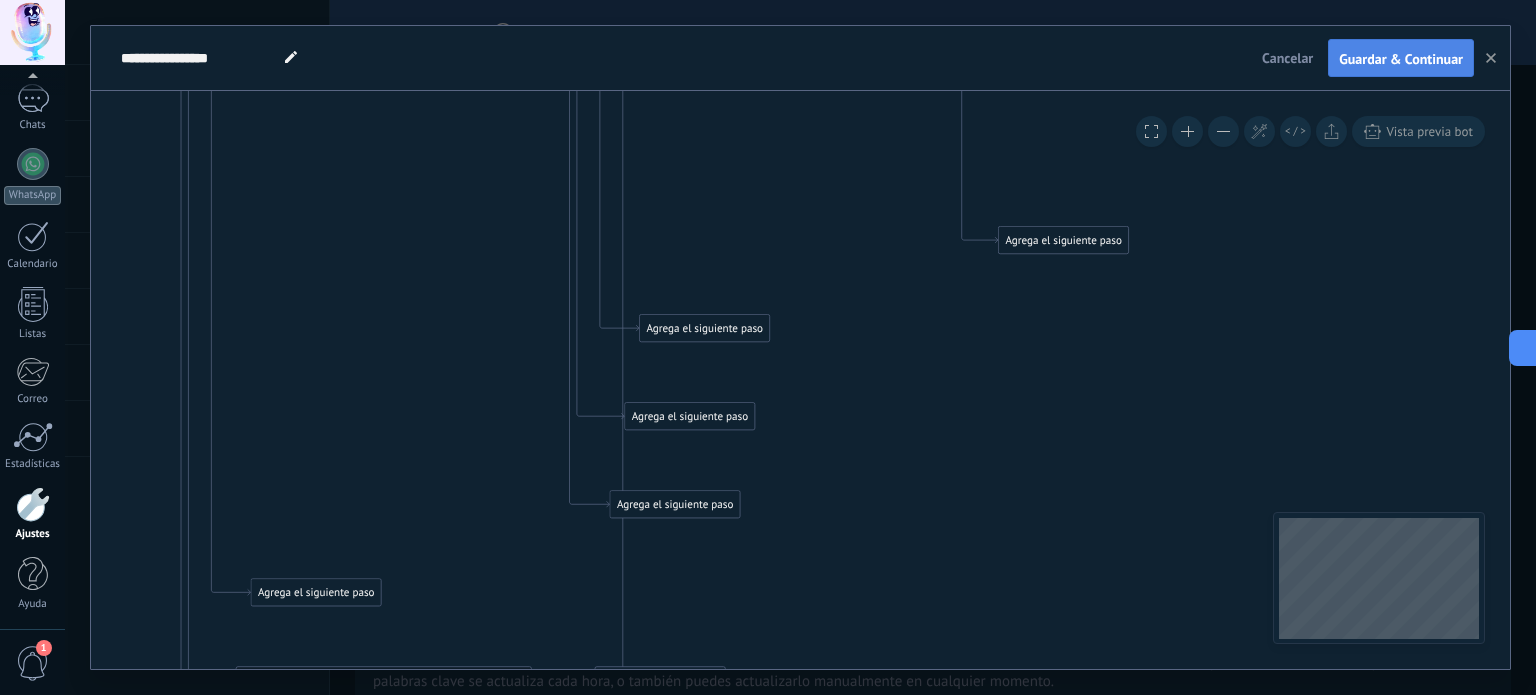 drag, startPoint x: 668, startPoint y: 502, endPoint x: 1395, endPoint y: 47, distance: 857.6445 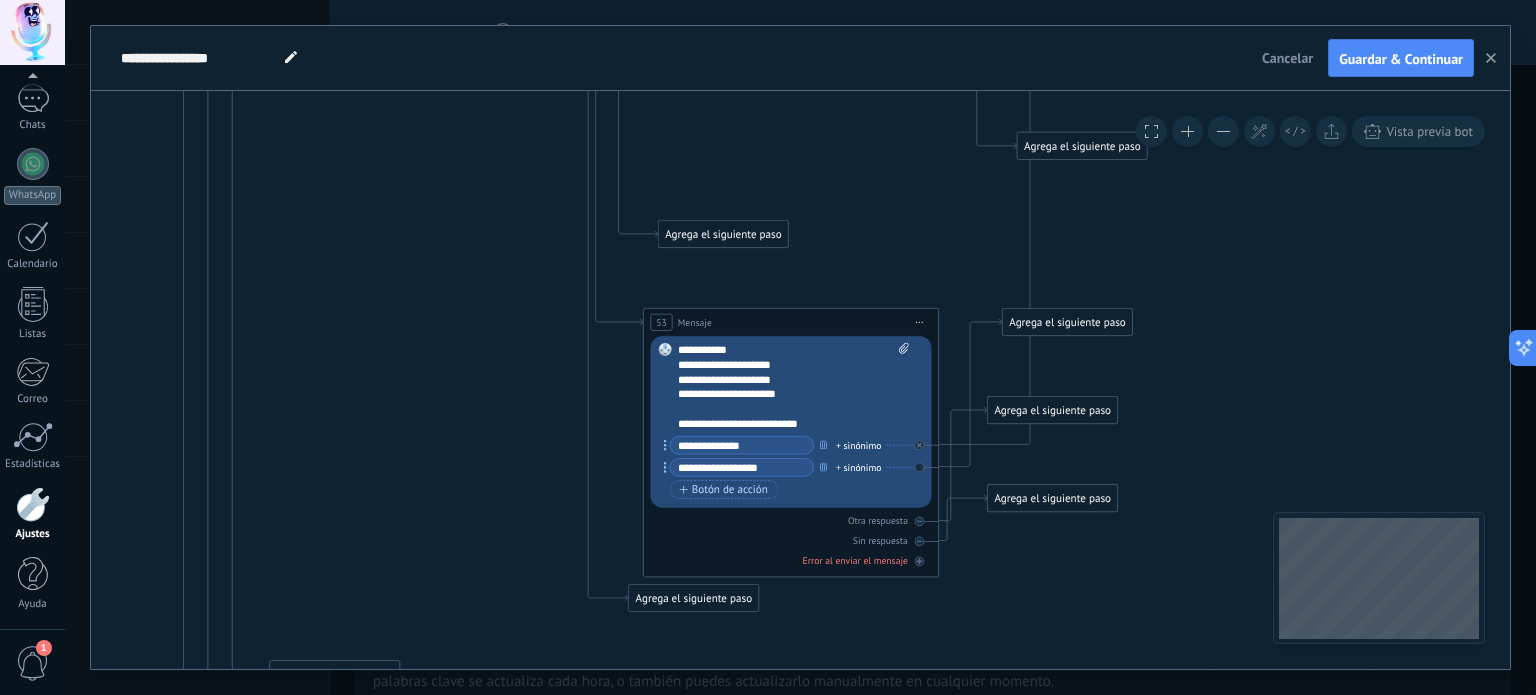 drag, startPoint x: 834, startPoint y: 456, endPoint x: 1240, endPoint y: 98, distance: 541.29474 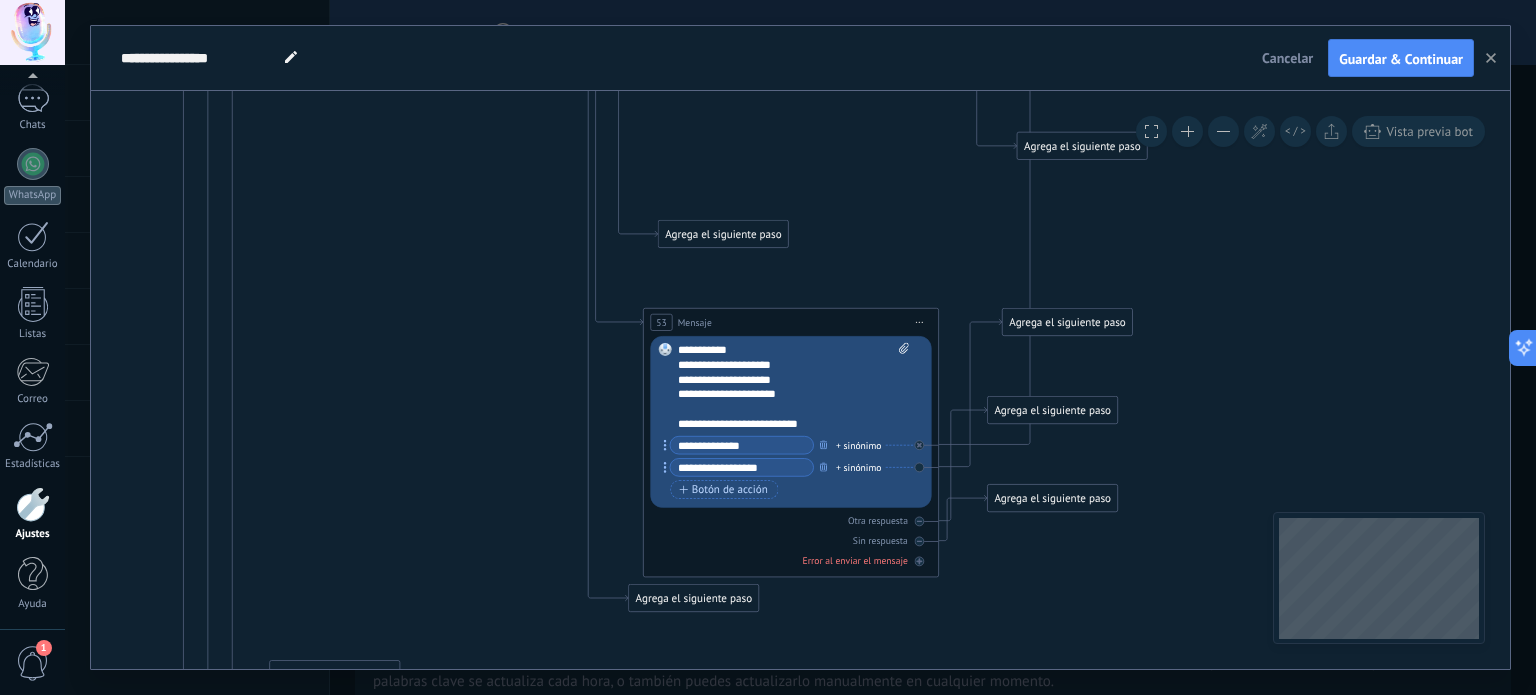 click on "14 Message 15 83 Mensaje 7" 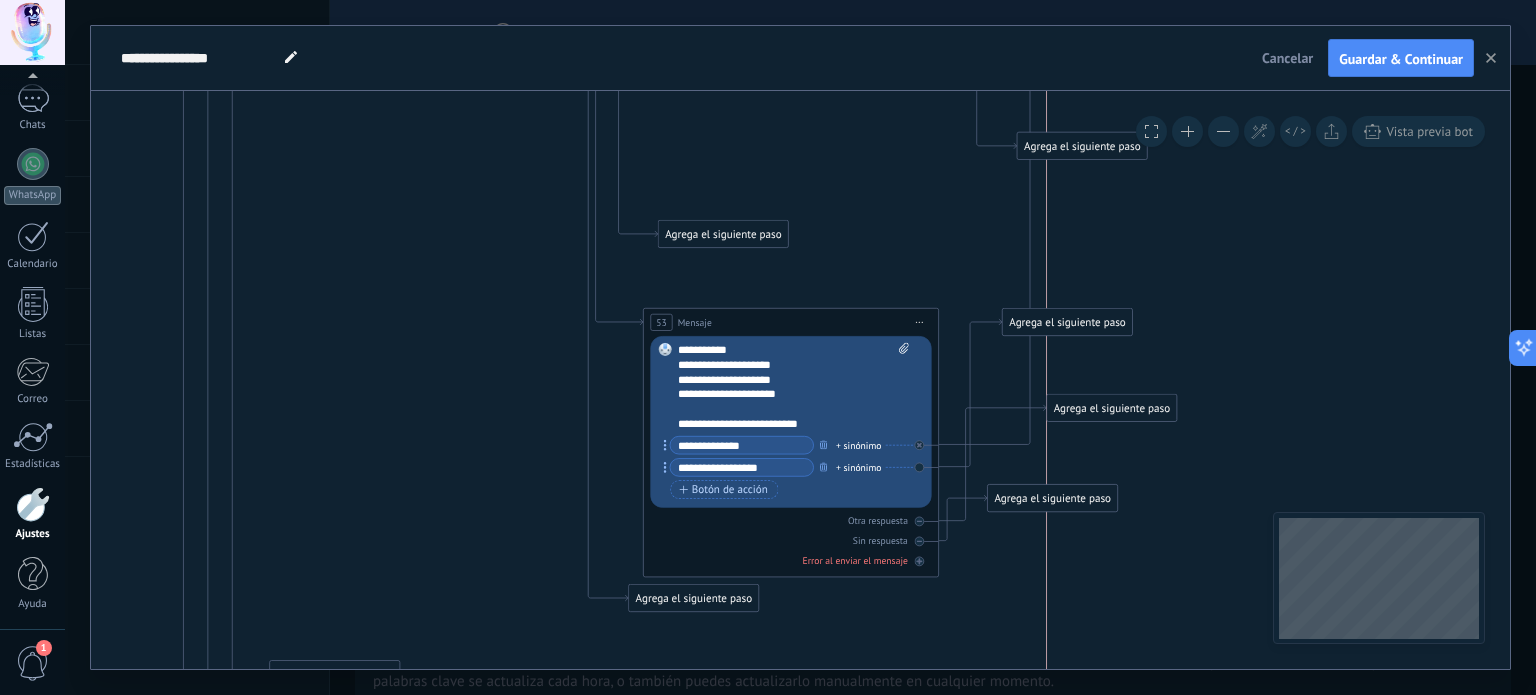 drag, startPoint x: 1096, startPoint y: 412, endPoint x: 1151, endPoint y: 411, distance: 55.00909 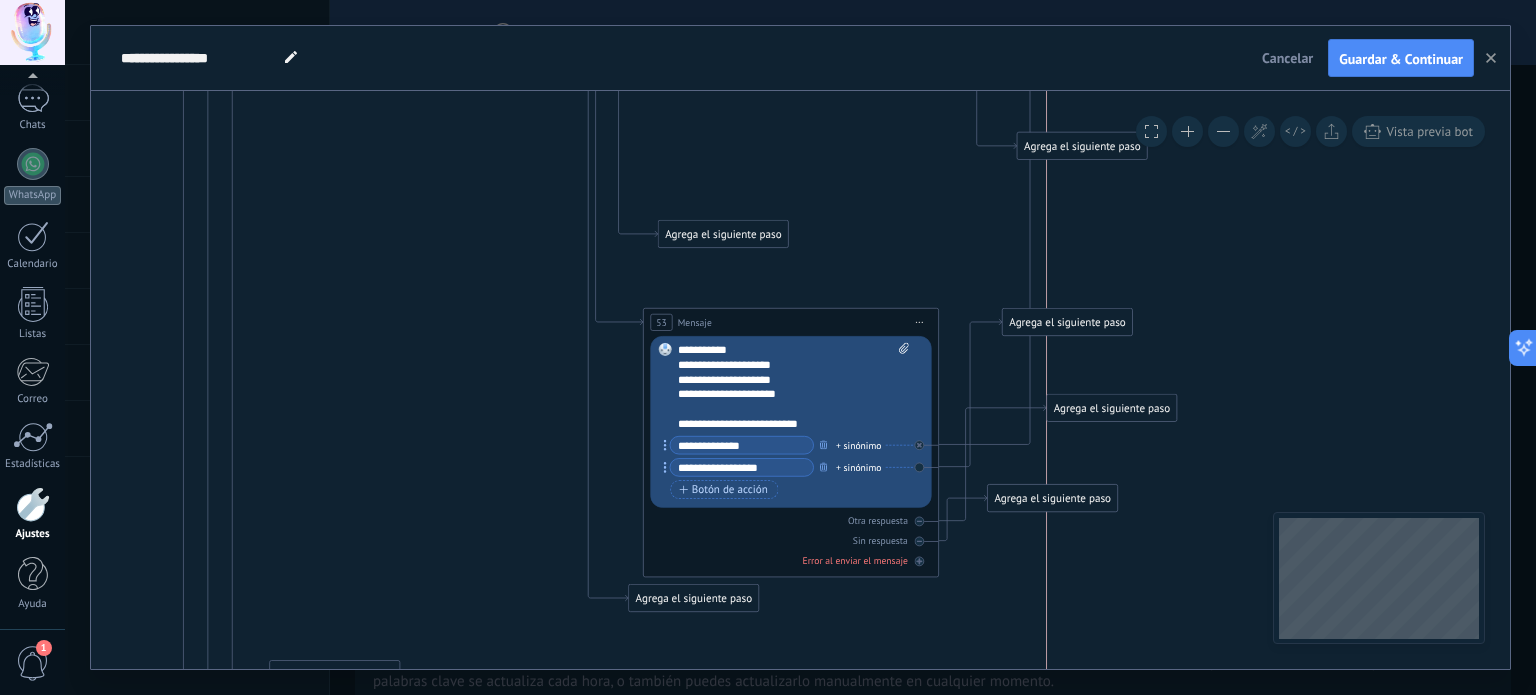 click on "Agrega el siguiente paso" at bounding box center (1112, 408) 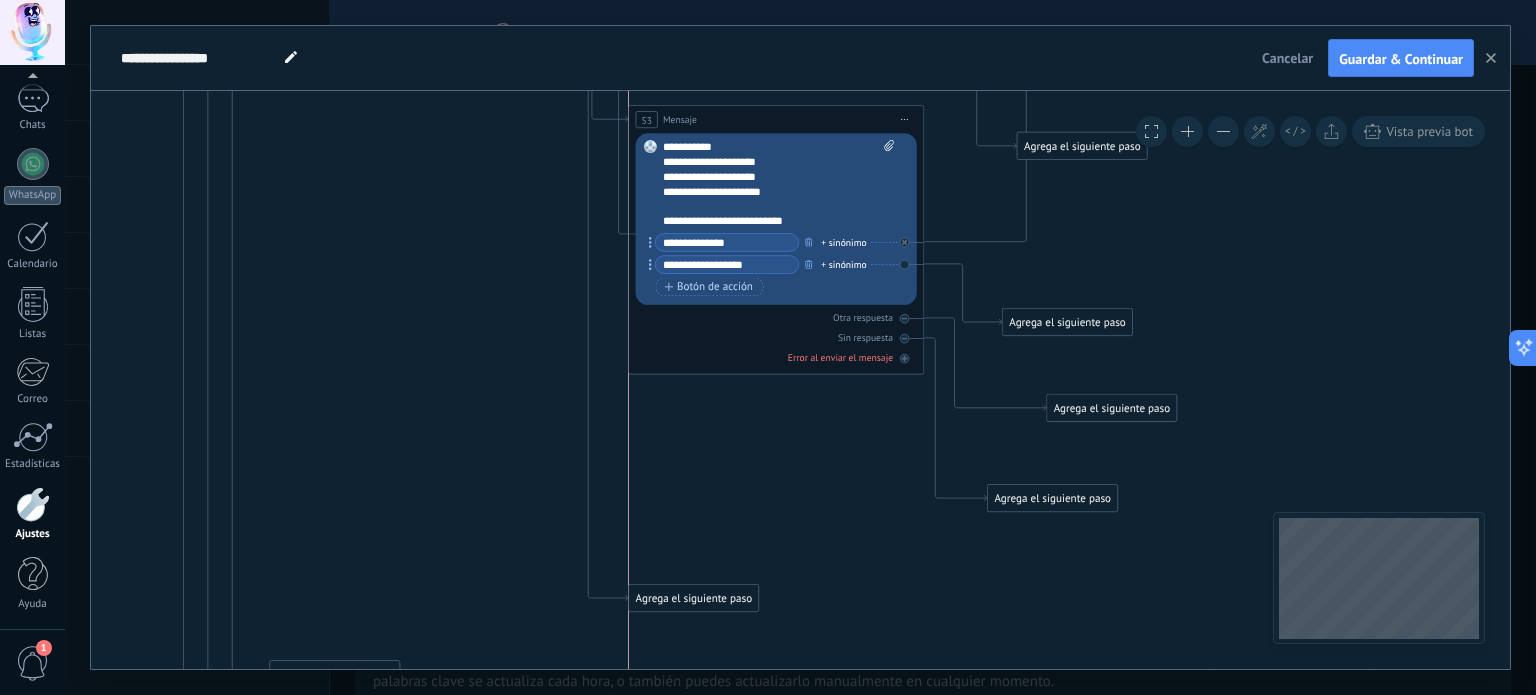 drag, startPoint x: 753, startPoint y: 318, endPoint x: 742, endPoint y: 115, distance: 203.2978 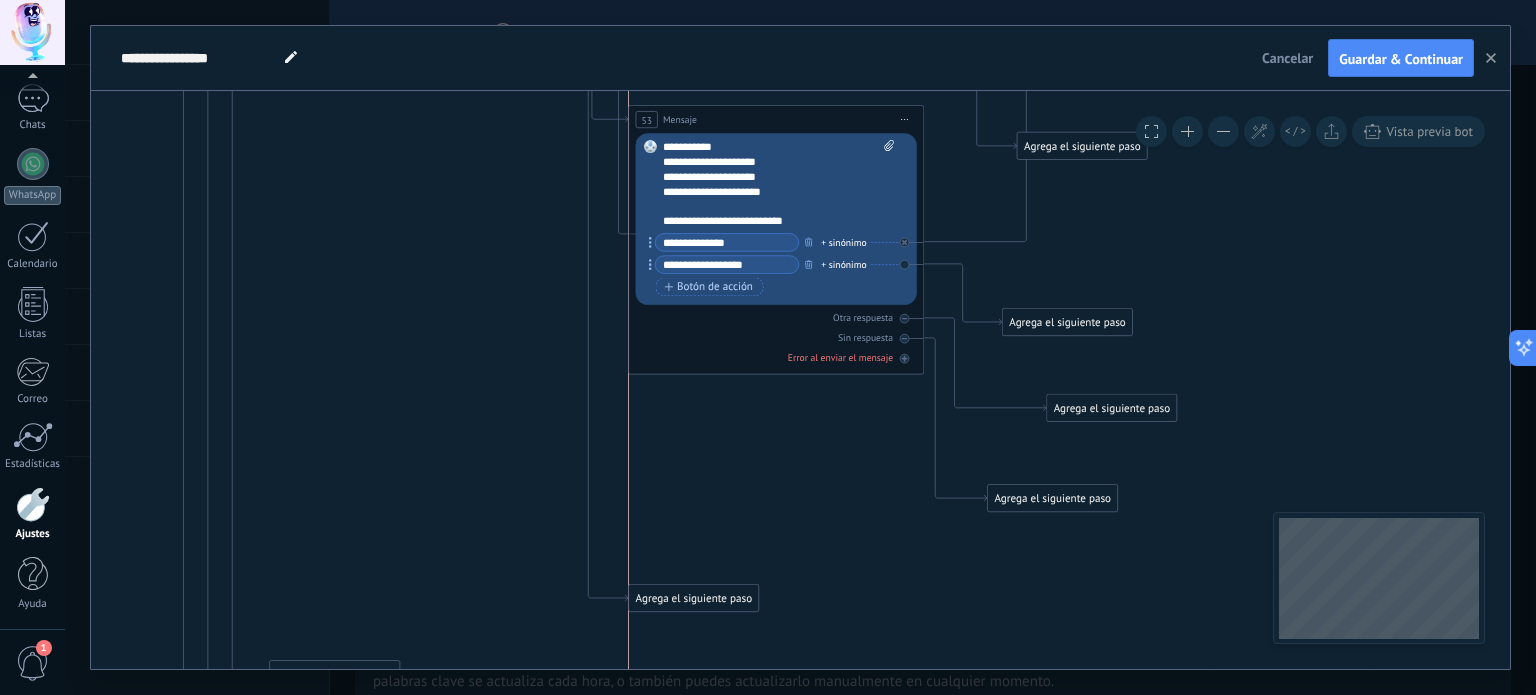 click on "53
Mensaje
*******
(a):
Todos los contactos - canales seleccionados
Todos los contactos - canales seleccionados
Todos los contactos - canal primario
Contacto principal - canales seleccionados
Contacto principal - canal primario
Todos los contactos - canales seleccionados
Todos los contactos - canales seleccionados
Todos los contactos - canal primario" at bounding box center [776, 119] 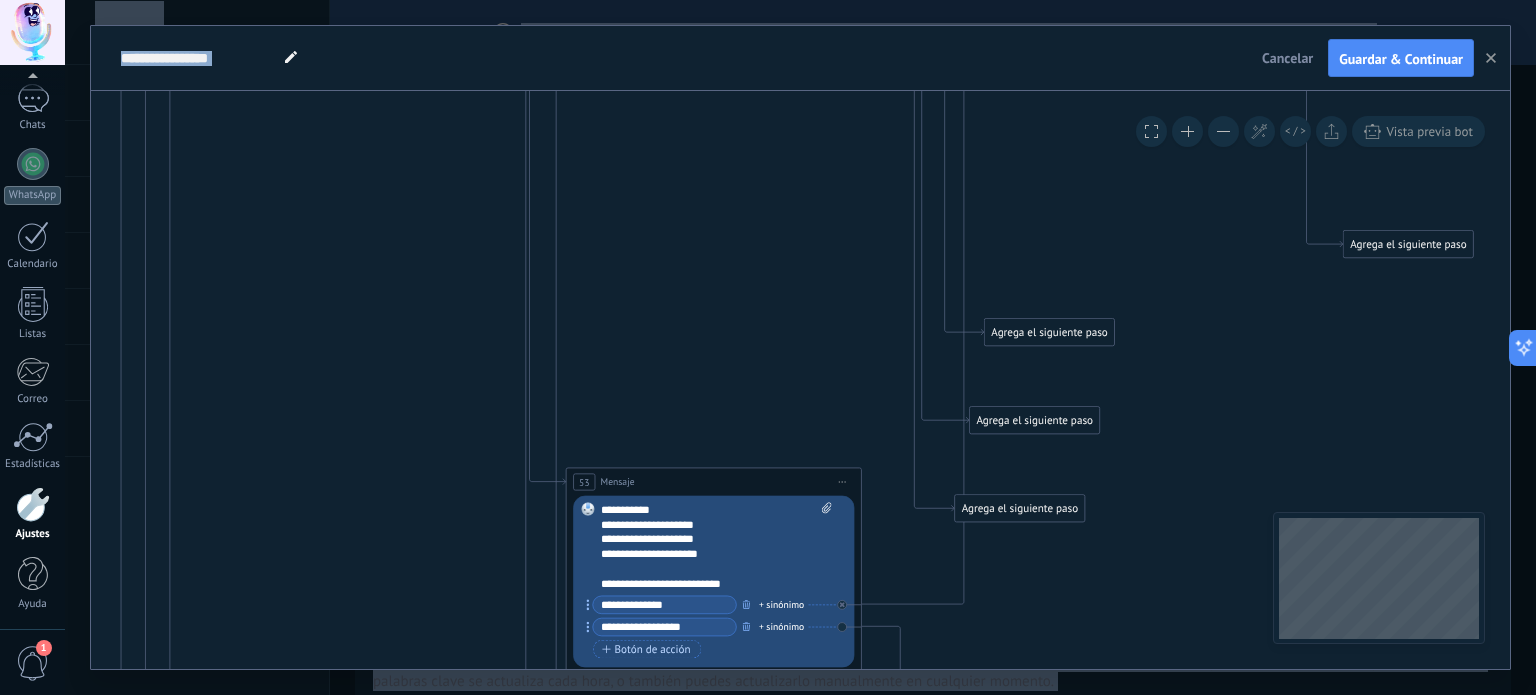 drag, startPoint x: 443, startPoint y: 331, endPoint x: 347, endPoint y: 738, distance: 418.16864 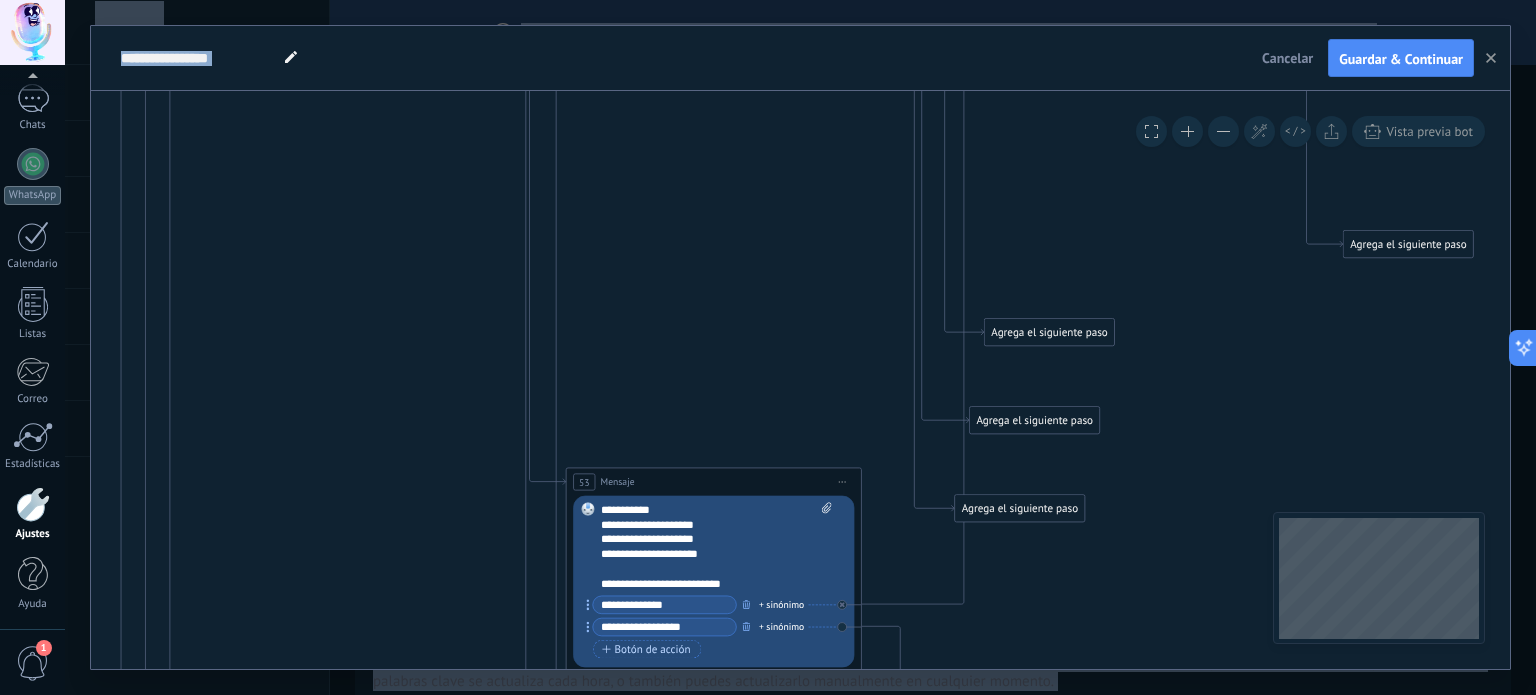 click on ".abccls-1,.abccls-2{fill-rule:evenodd}.abccls-2{fill:#fff} .abfcls-1{fill:none}.abfcls-2{fill:#fff} .abncls-1{isolation:isolate}.abncls-2{opacity:.06}.abncls-2,.abncls-3,.abncls-6{mix-blend-mode:multiply}.abncls-3{opacity:.15}.abncls-4,.abncls-8{fill:#fff}.abncls-5{fill:url(#abnlinear-gradient)}.abncls-6{opacity:.04}.abncls-7{fill:url(#abnlinear-gradient-2)}.abncls-8{fill-rule:evenodd} .abqst0{fill:#ffa200} .abwcls-1{fill:#252525} .cls-1{isolation:isolate} .acicls-1{fill:none} .aclcls-1{fill:#232323} .acnst0{display:none} .addcls-1,.addcls-2{fill:none;stroke-miterlimit:10}.addcls-1{stroke:#dfe0e5}.addcls-2{stroke:#a1a7ab} .adecls-1,.adecls-2{fill:none;stroke-miterlimit:10}.adecls-1{stroke:#dfe0e5}.adecls-2{stroke:#a1a7ab} .adqcls-1{fill:#8591a5;fill-rule:evenodd} .aeccls-1{fill:#5c9f37} .aeecls-1{fill:#f86161} .aejcls-1{fill:#8591a5;fill-rule:evenodd} .aekcls-1{fill-rule:evenodd} .aelcls-1{fill-rule:evenodd;fill:currentColor} .aemcls-1{fill-rule:evenodd;fill:currentColor} .aercls-2{fill:#24bc8c}" at bounding box center (768, 347) 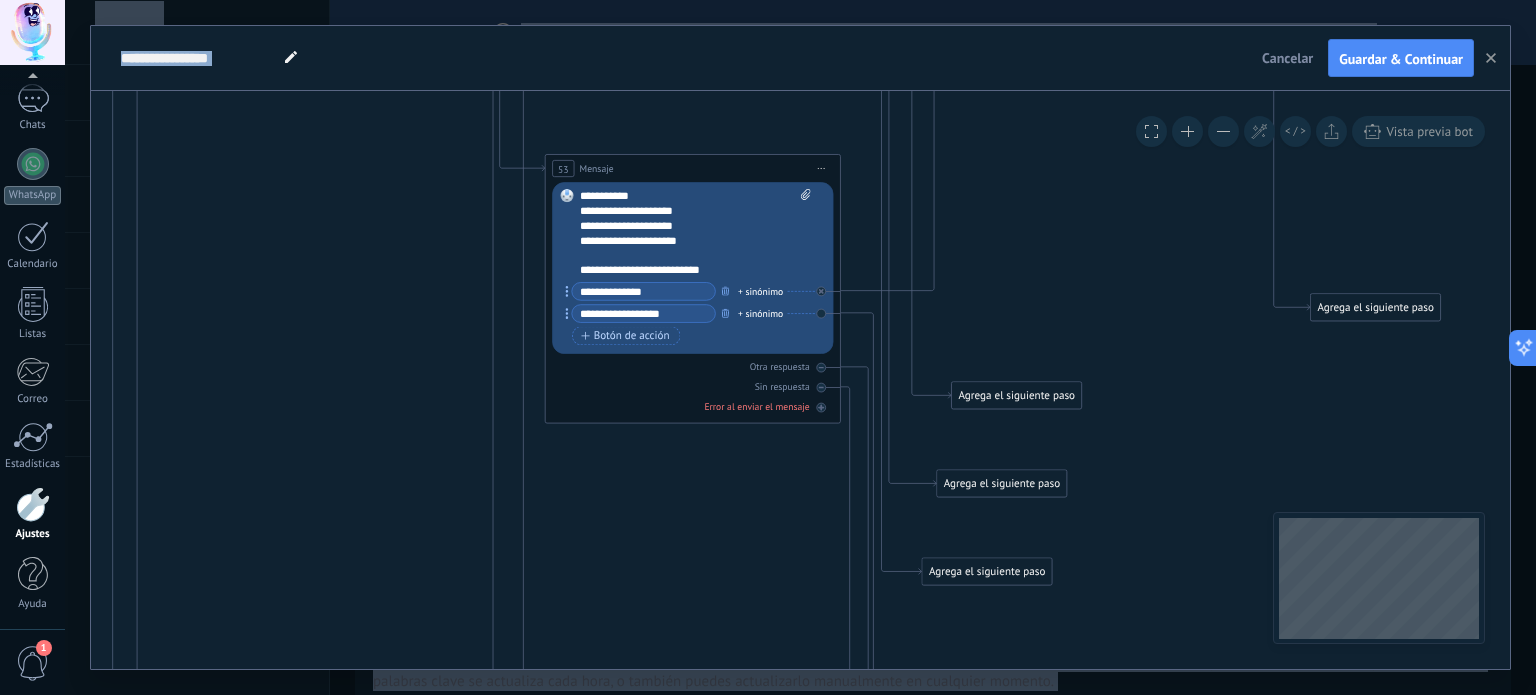 drag, startPoint x: 624, startPoint y: 539, endPoint x: 637, endPoint y: 88, distance: 451.18732 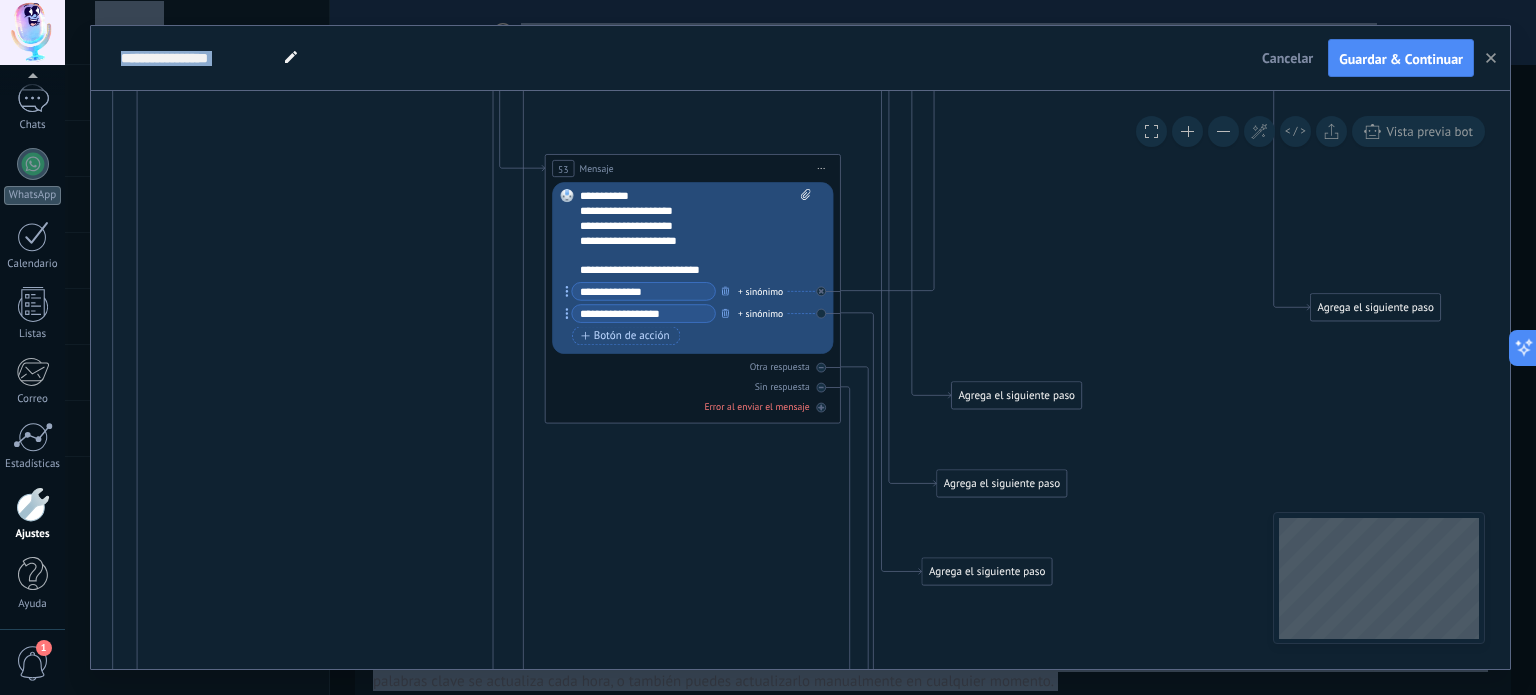 click on "**********" at bounding box center (800, 347) 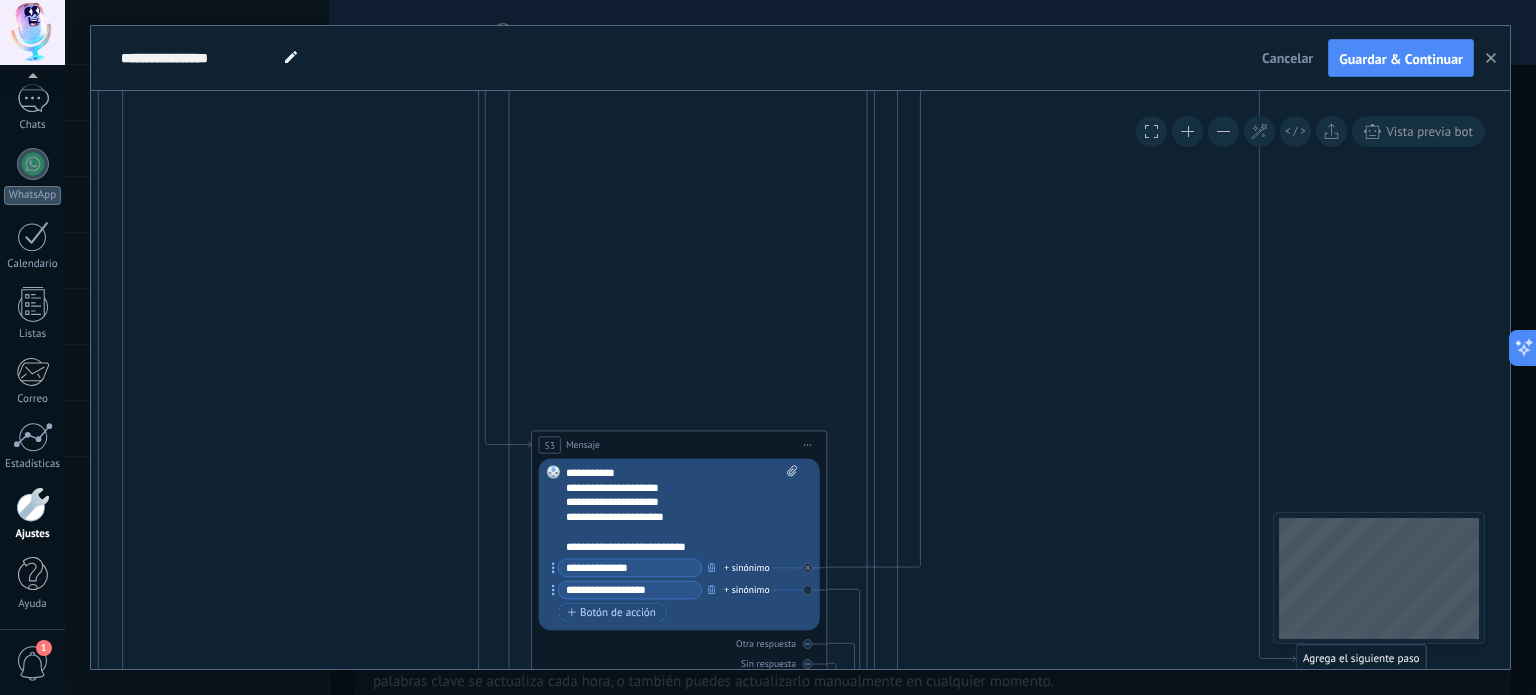 drag, startPoint x: 412, startPoint y: 248, endPoint x: 358, endPoint y: 637, distance: 392.7302 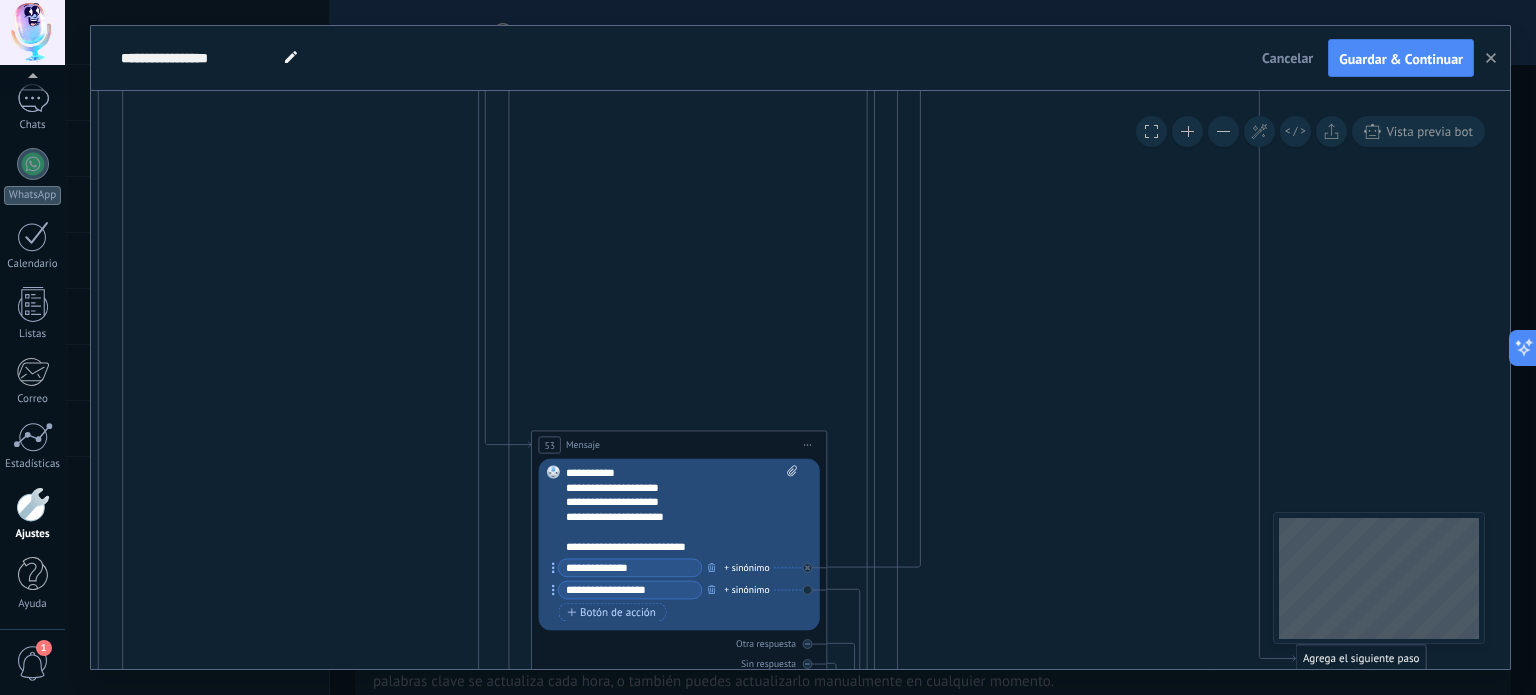 click on "**********" at bounding box center (800, 347) 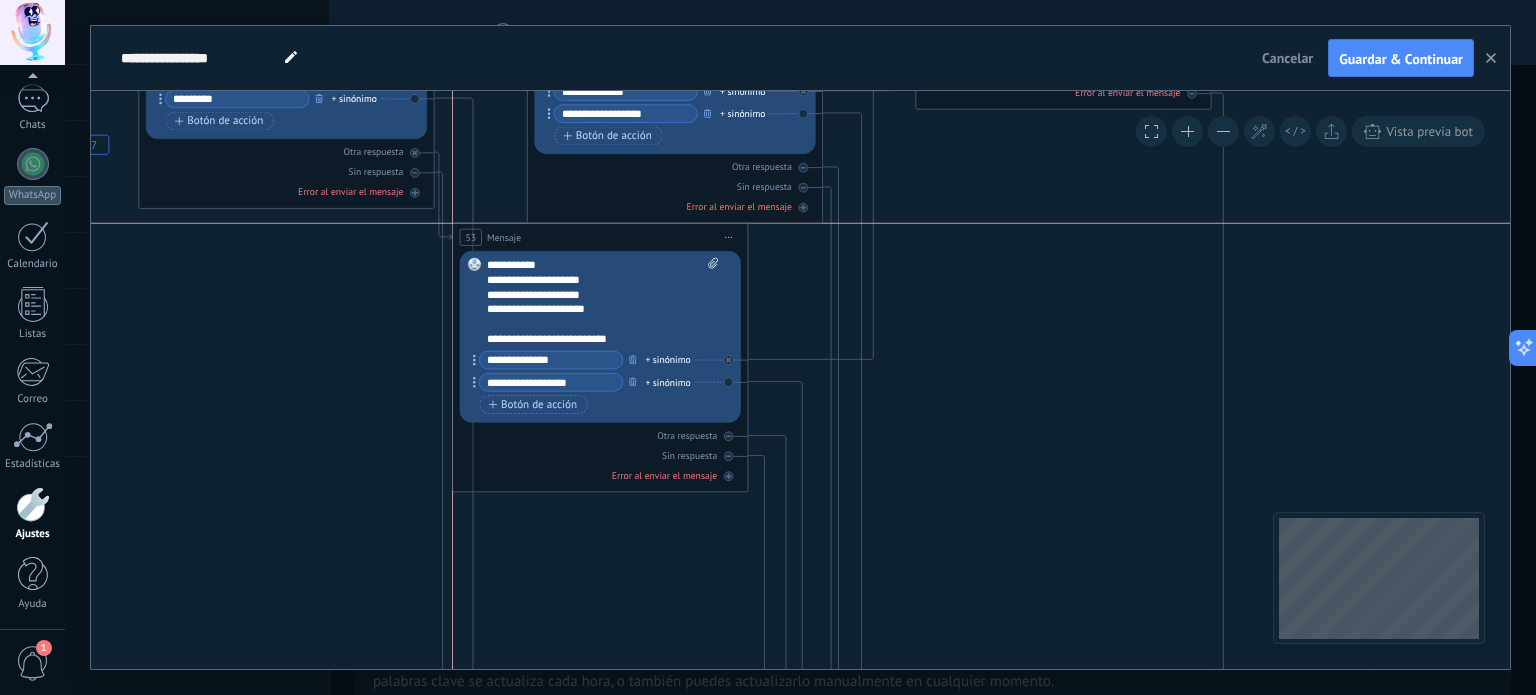 drag, startPoint x: 599, startPoint y: 517, endPoint x: 562, endPoint y: 233, distance: 286.40005 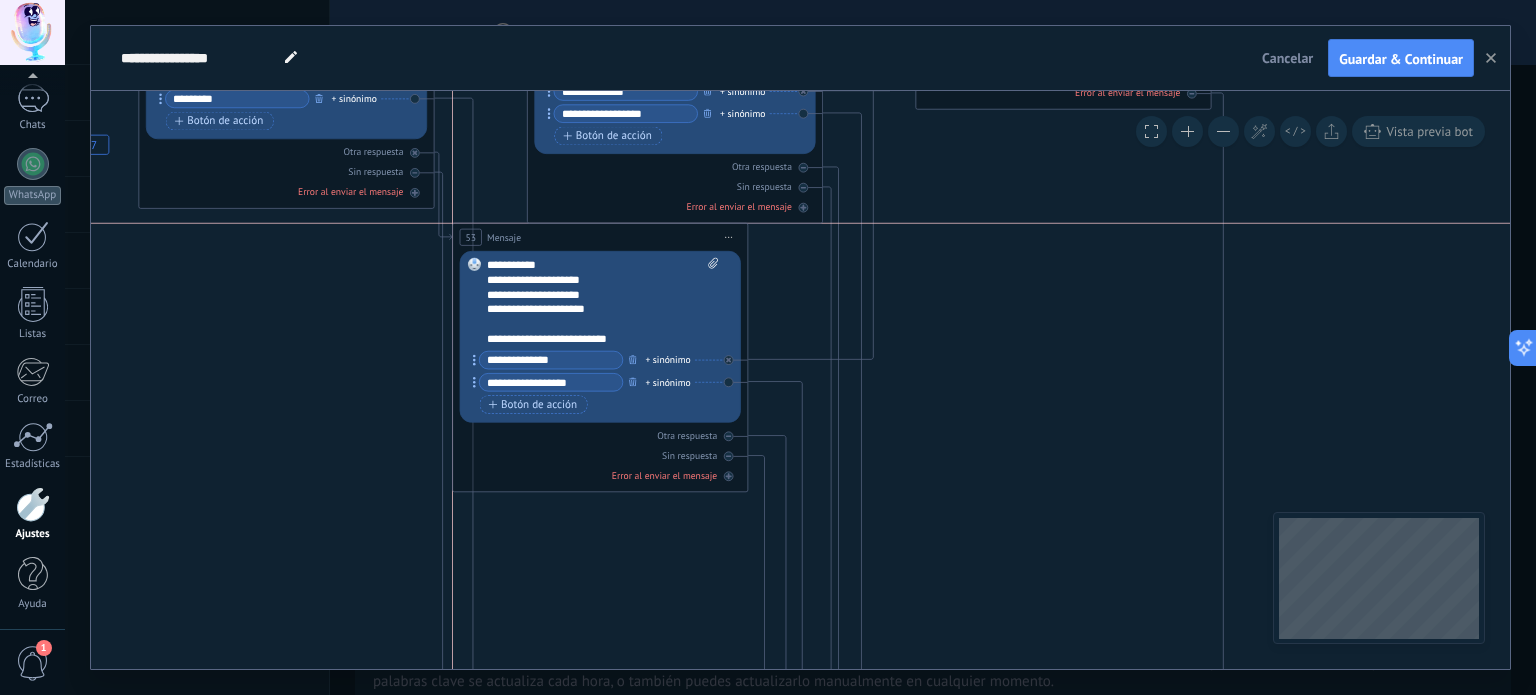 click on "53
Mensaje
*******
(a):
Todos los contactos - canales seleccionados
Todos los contactos - canales seleccionados
Todos los contactos - canal primario
Contacto principal - canales seleccionados
Contacto principal - canal primario
Todos los contactos - canales seleccionados
Todos los contactos - canales seleccionados
Todos los contactos - canal primario" at bounding box center [600, 237] 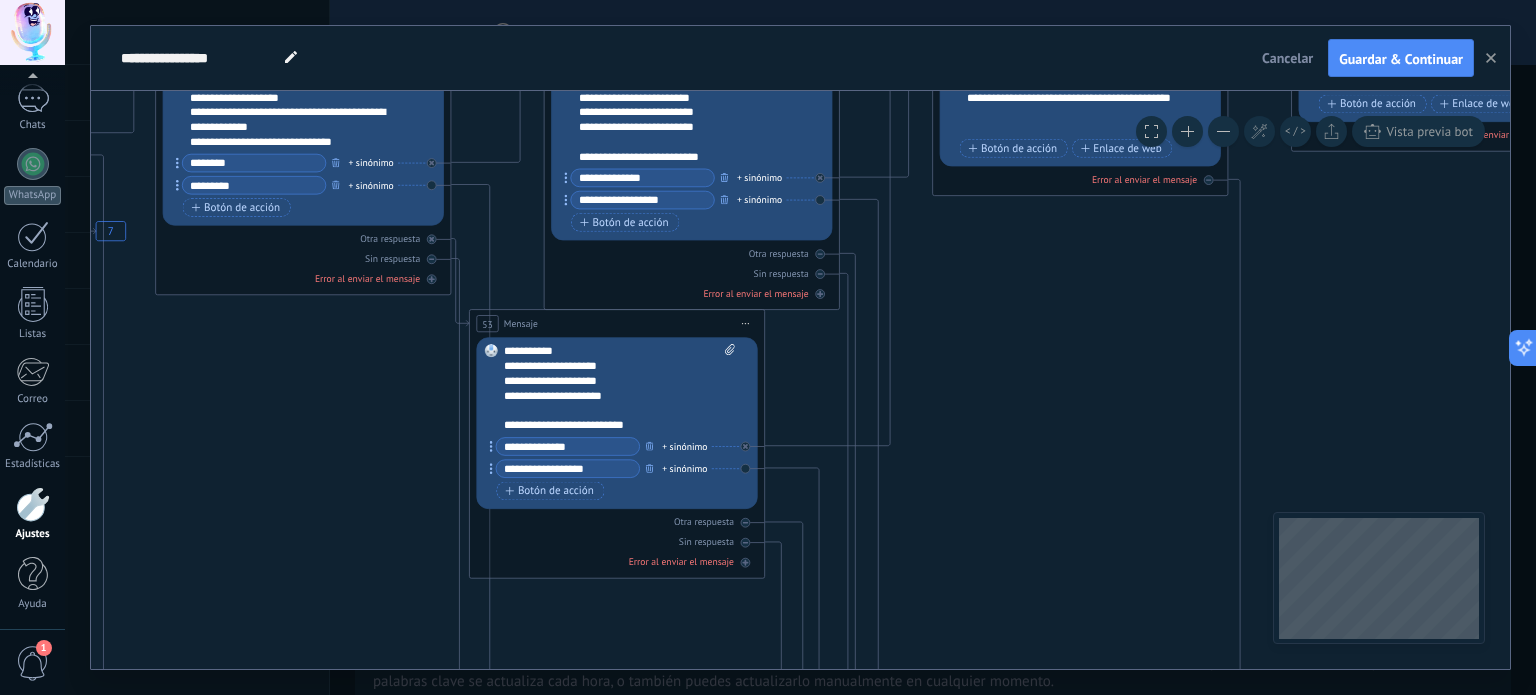 drag, startPoint x: 264, startPoint y: 408, endPoint x: 269, endPoint y: 459, distance: 51.24451 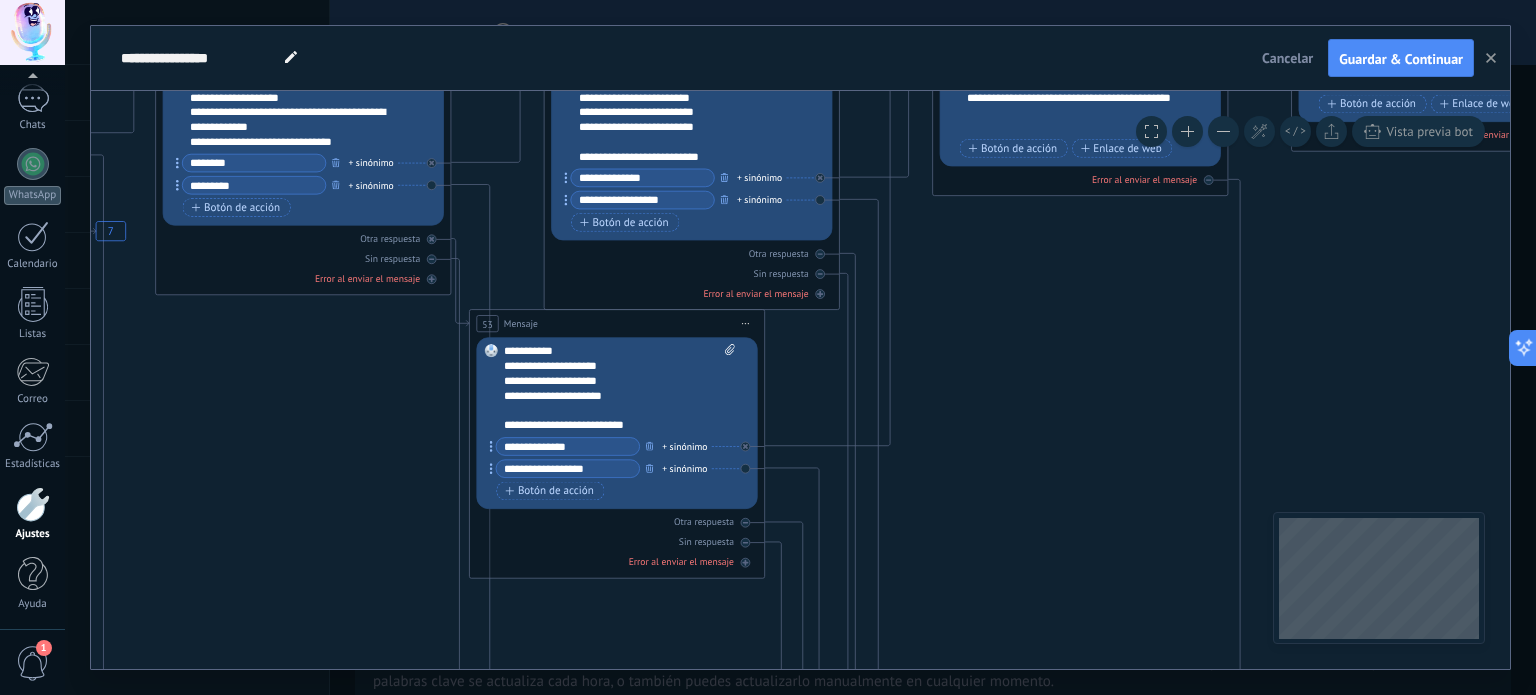 click on "14 Message 15 83 Mensaje 7" 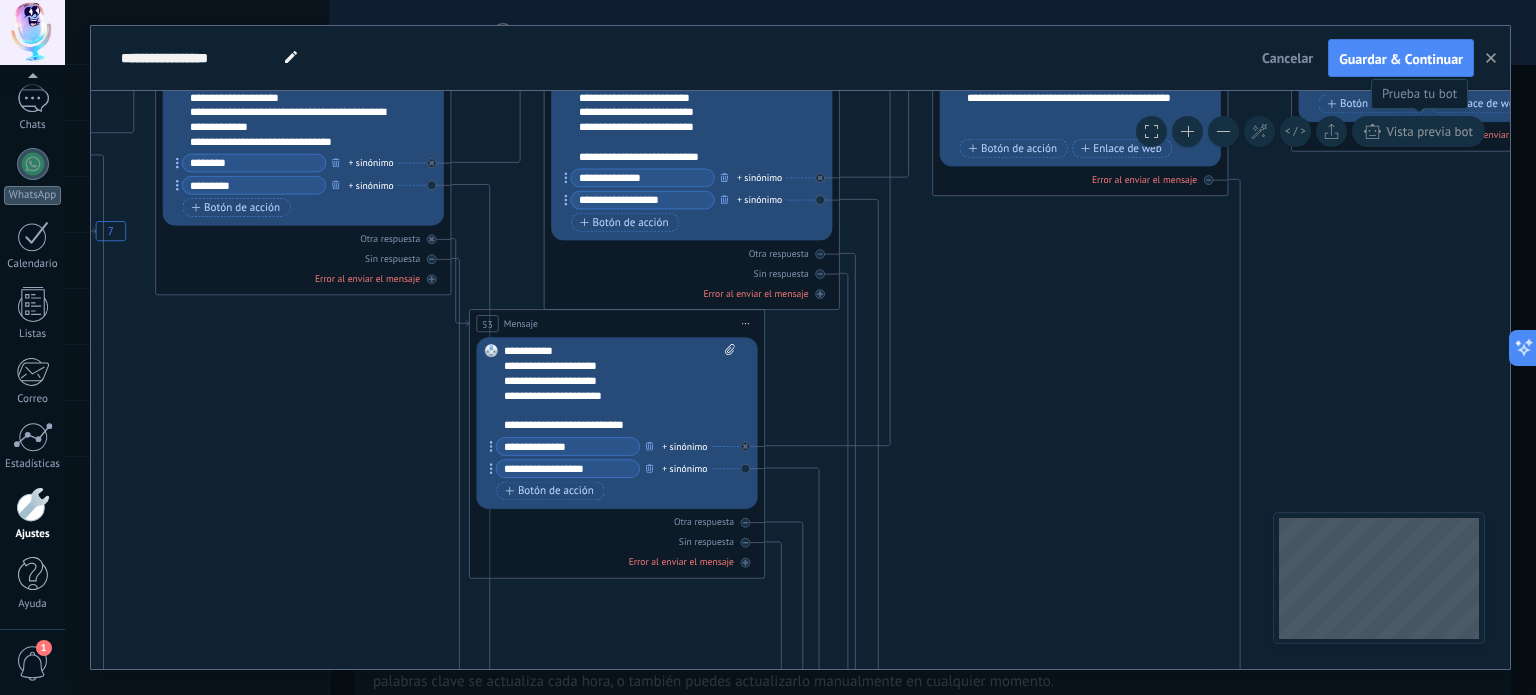 click on "Vista previa bot" at bounding box center [1418, 131] 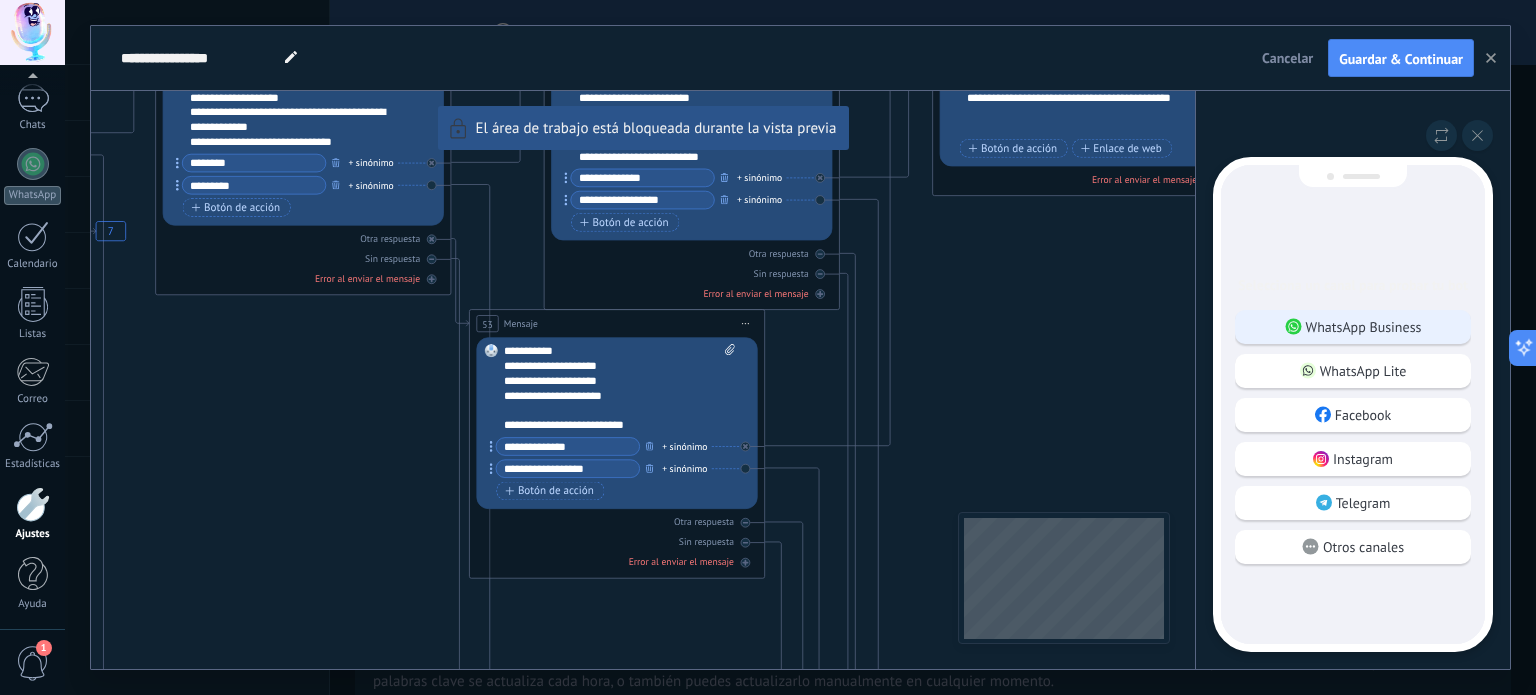 click on "WhatsApp Business" at bounding box center (1353, 327) 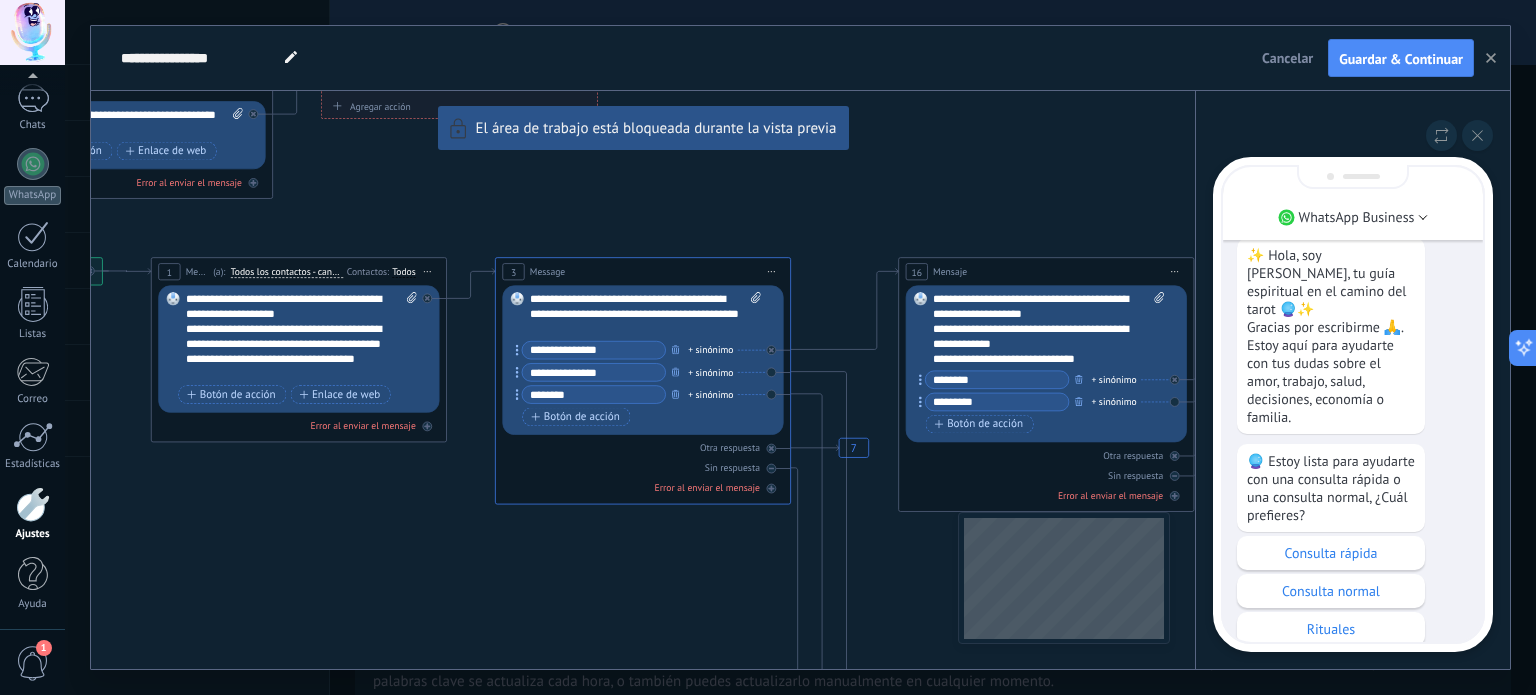 scroll, scrollTop: 0, scrollLeft: 0, axis: both 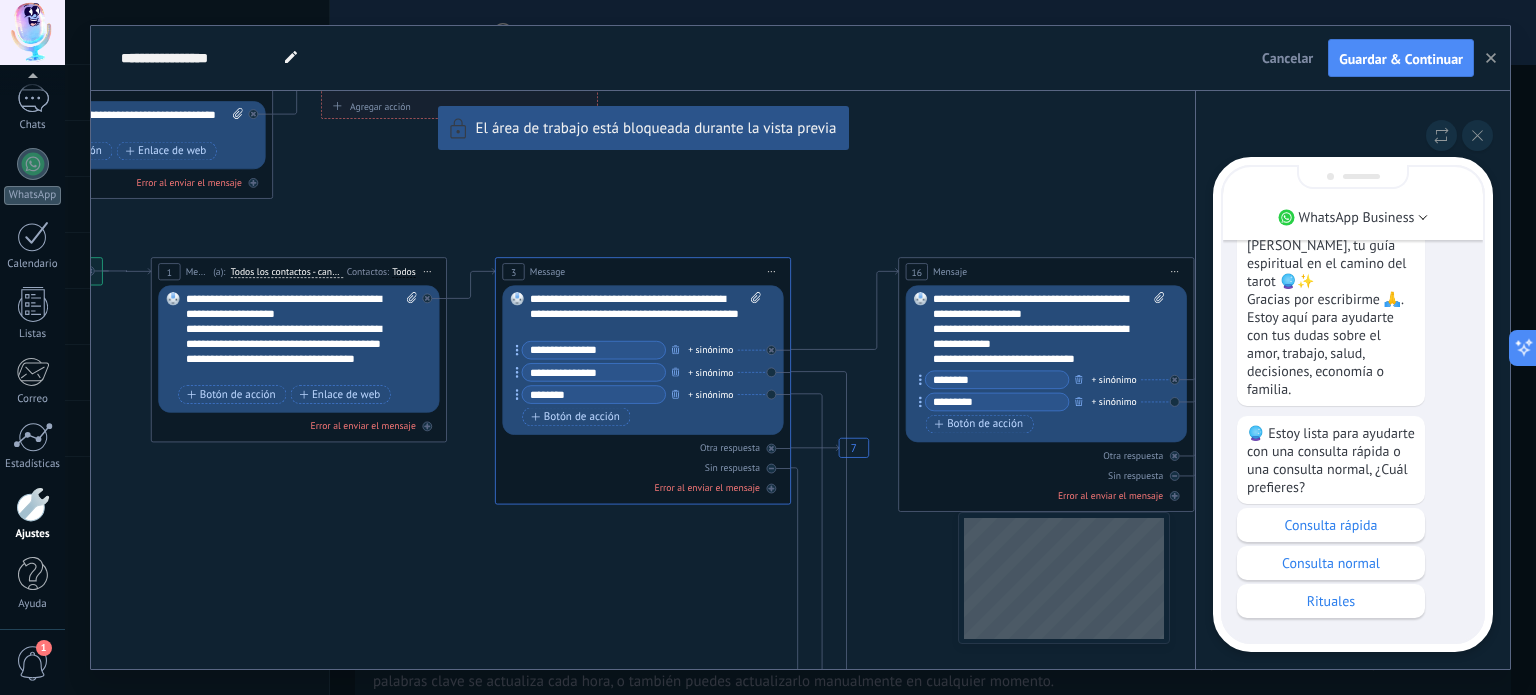 click on "**********" at bounding box center [800, 347] 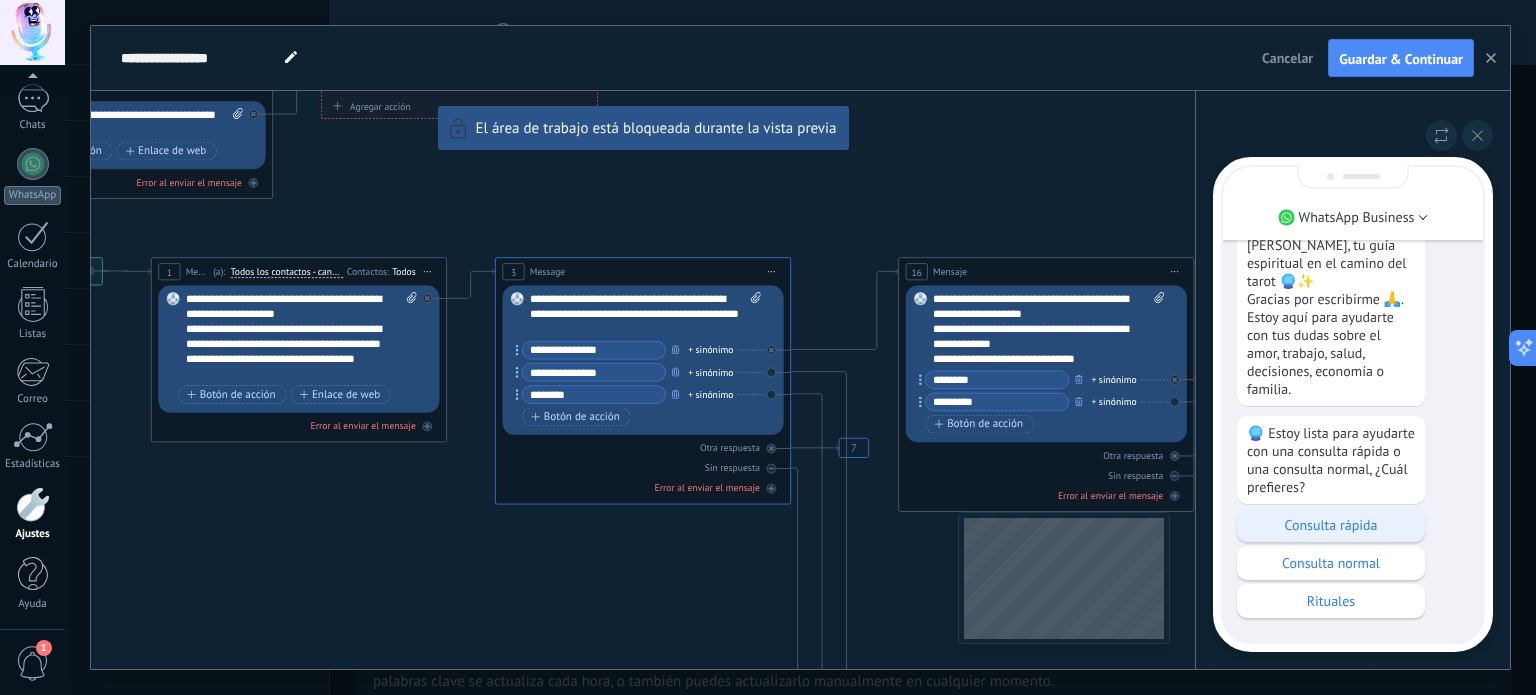 click on "Consulta rápida" at bounding box center [1331, 525] 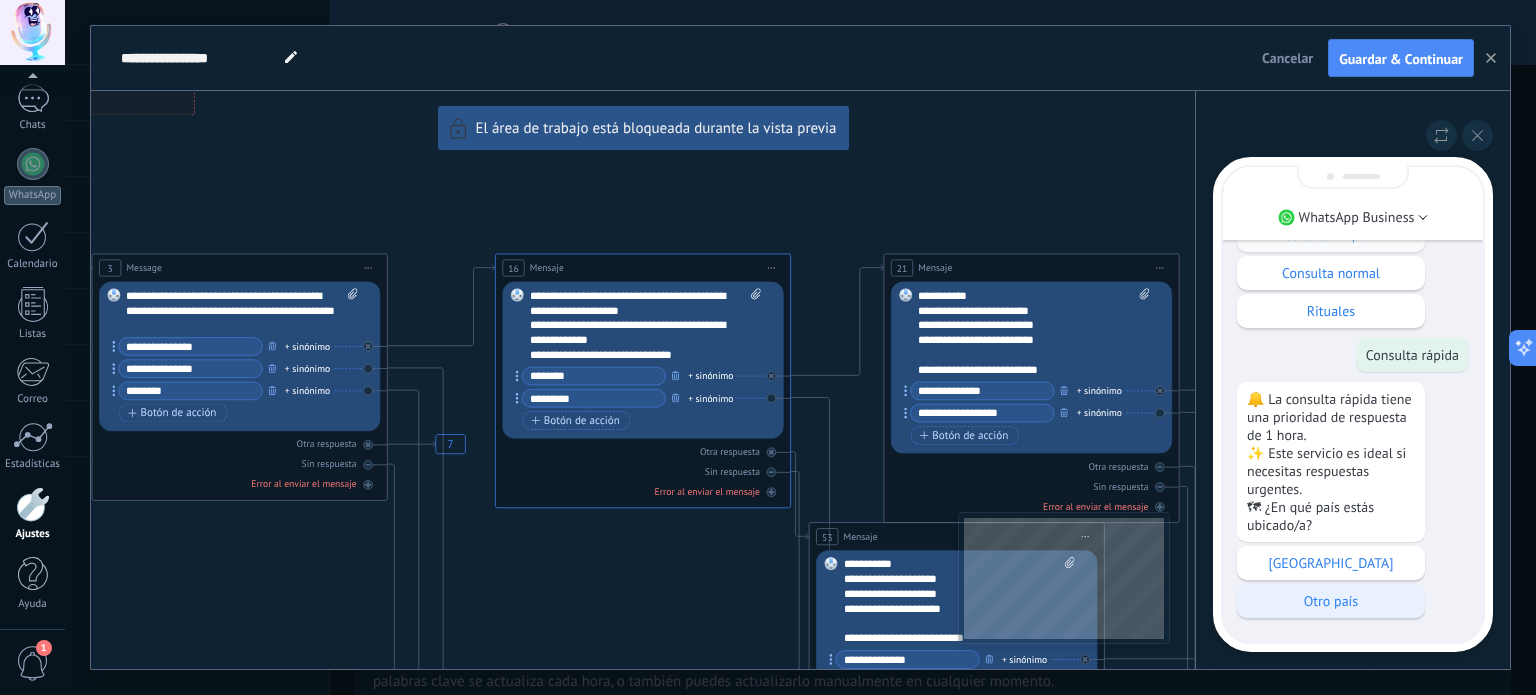 click on "[GEOGRAPHIC_DATA]" at bounding box center (1331, 563) 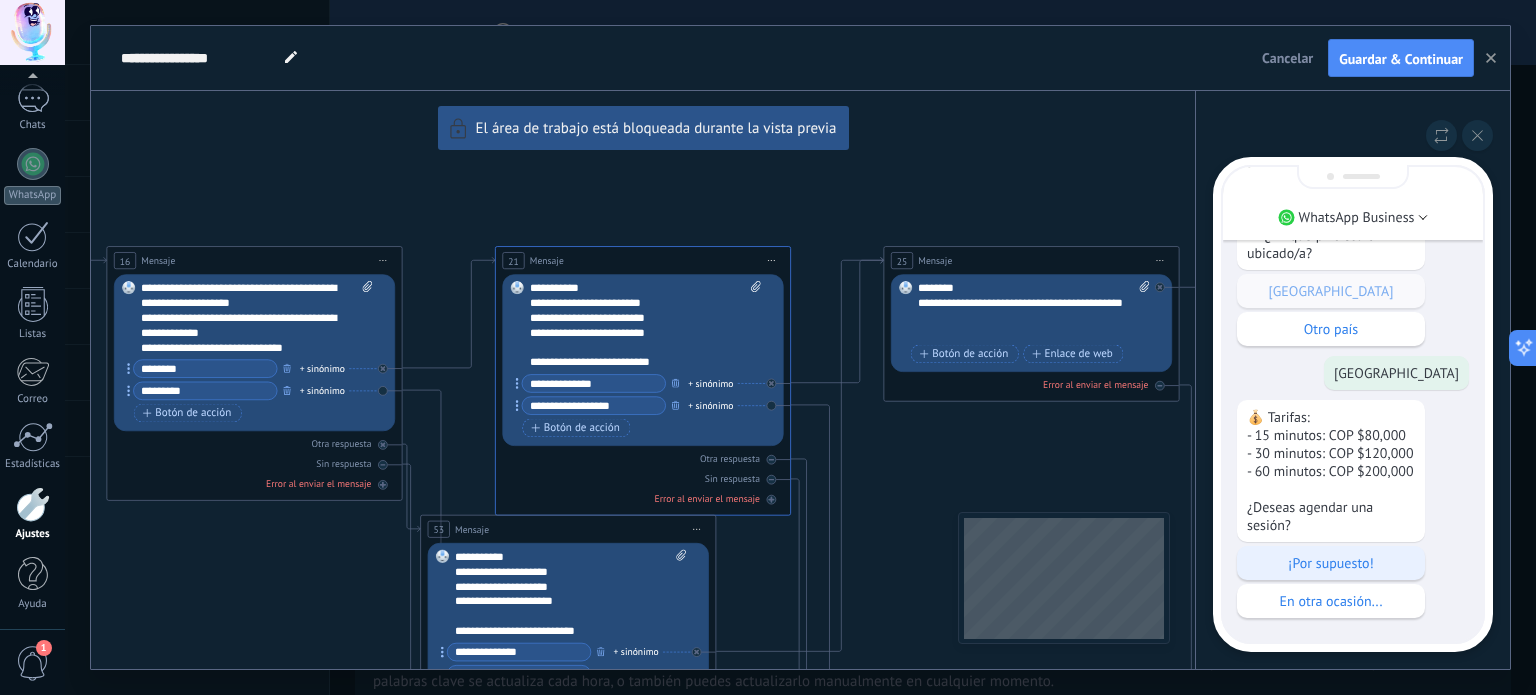 click on "¡Por supuesto!" at bounding box center [1331, 563] 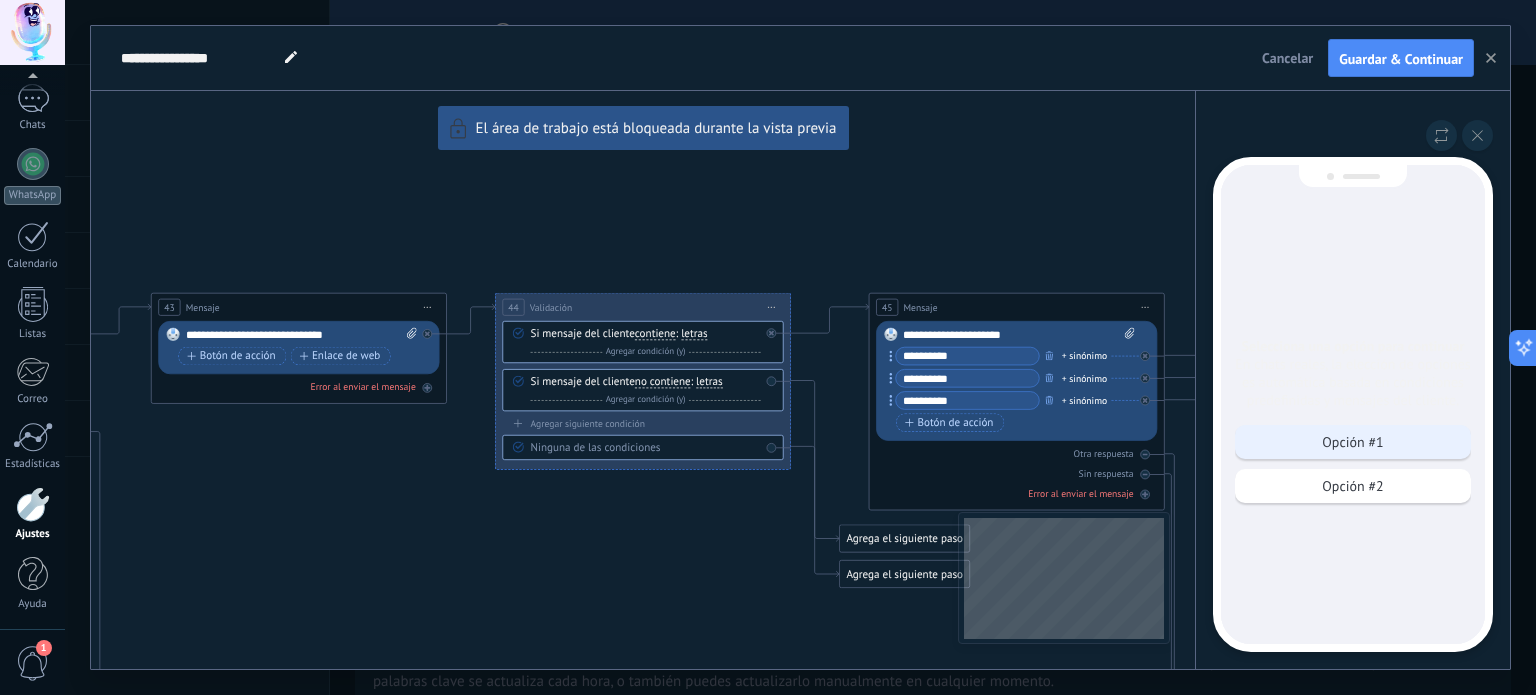 click on "Opción #1" at bounding box center (1353, 442) 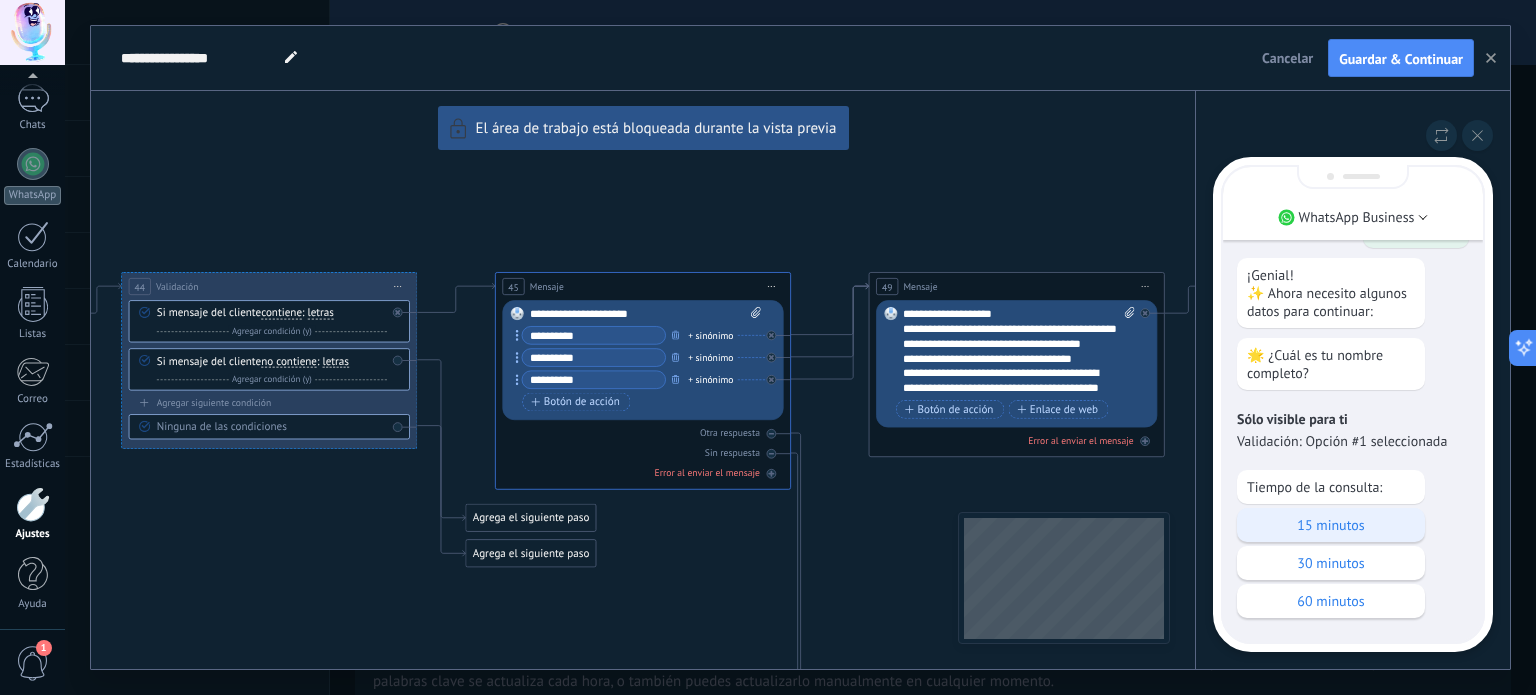 click on "15 minutos" at bounding box center (1331, 525) 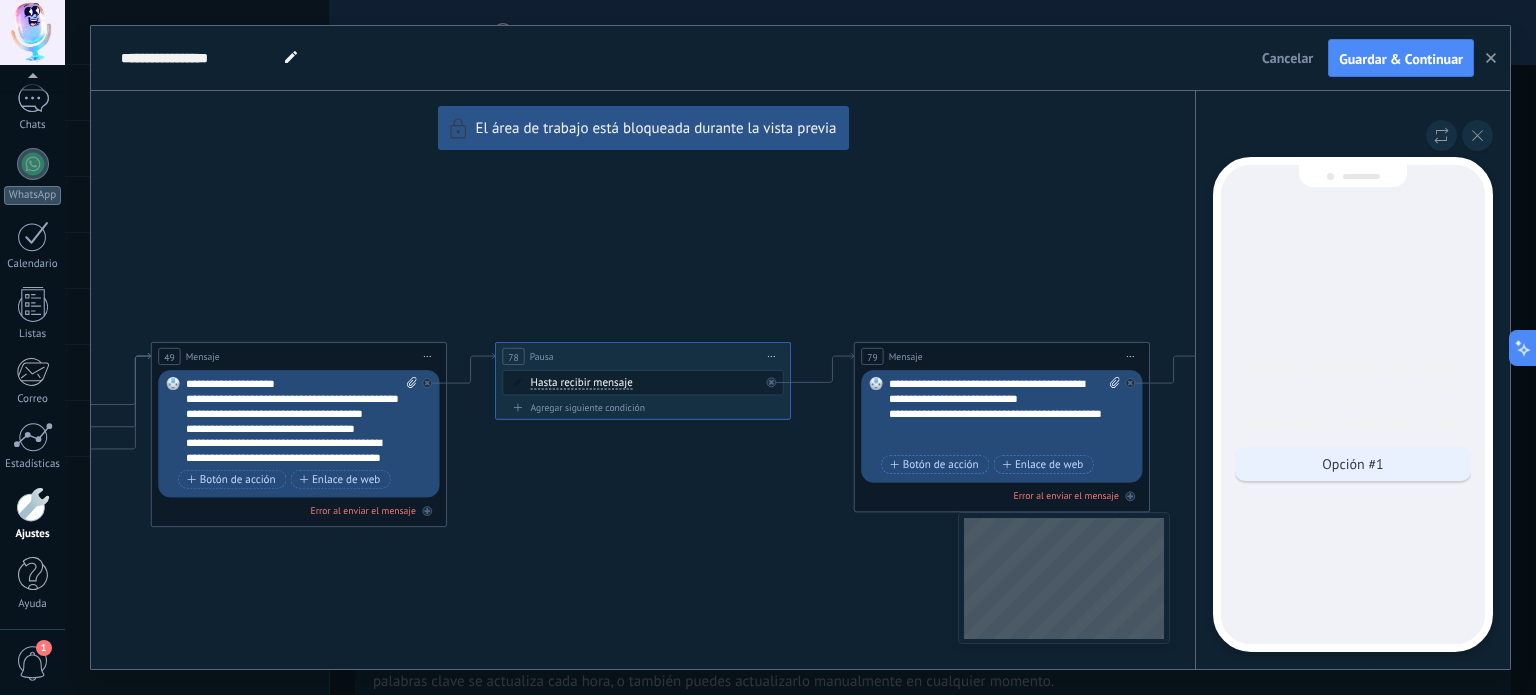 click on "Opción #1" at bounding box center (1353, 464) 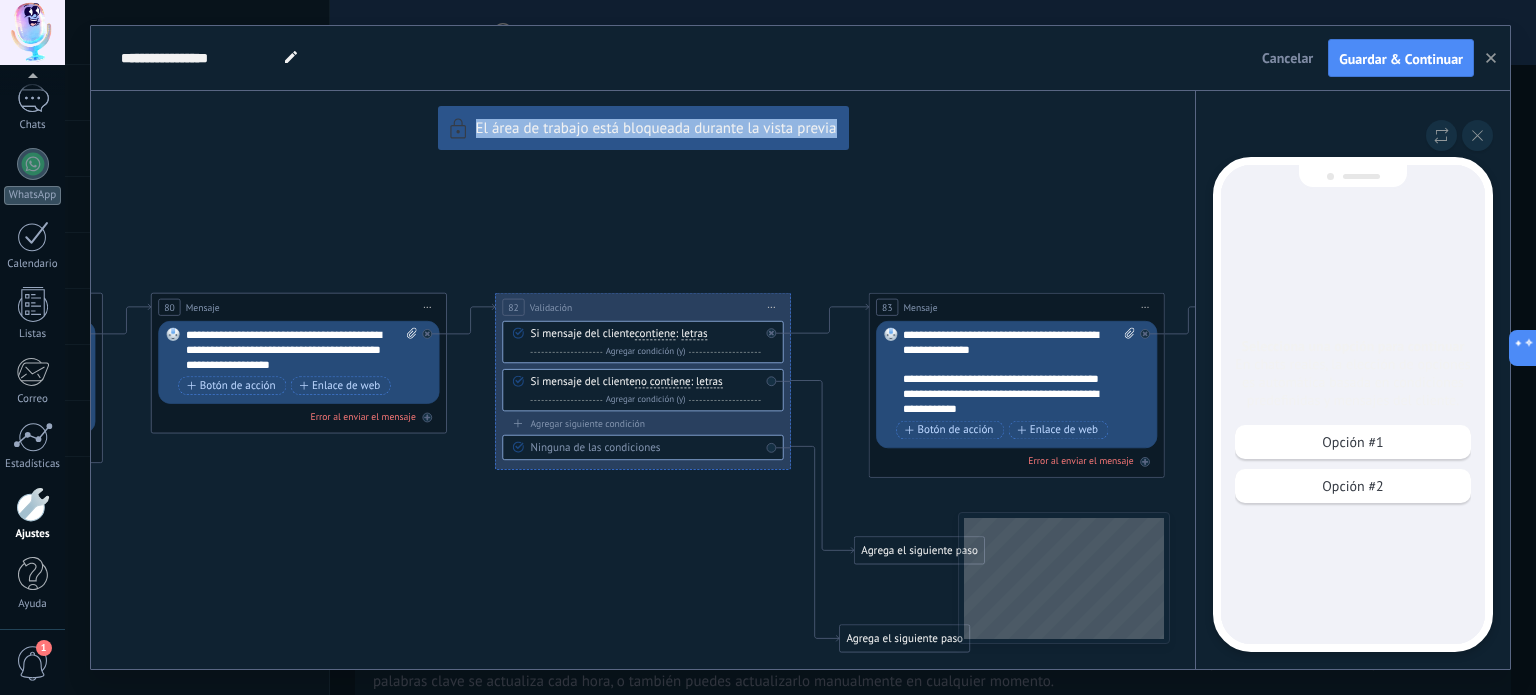 drag, startPoint x: 308, startPoint y: 536, endPoint x: 1056, endPoint y: 486, distance: 749.66925 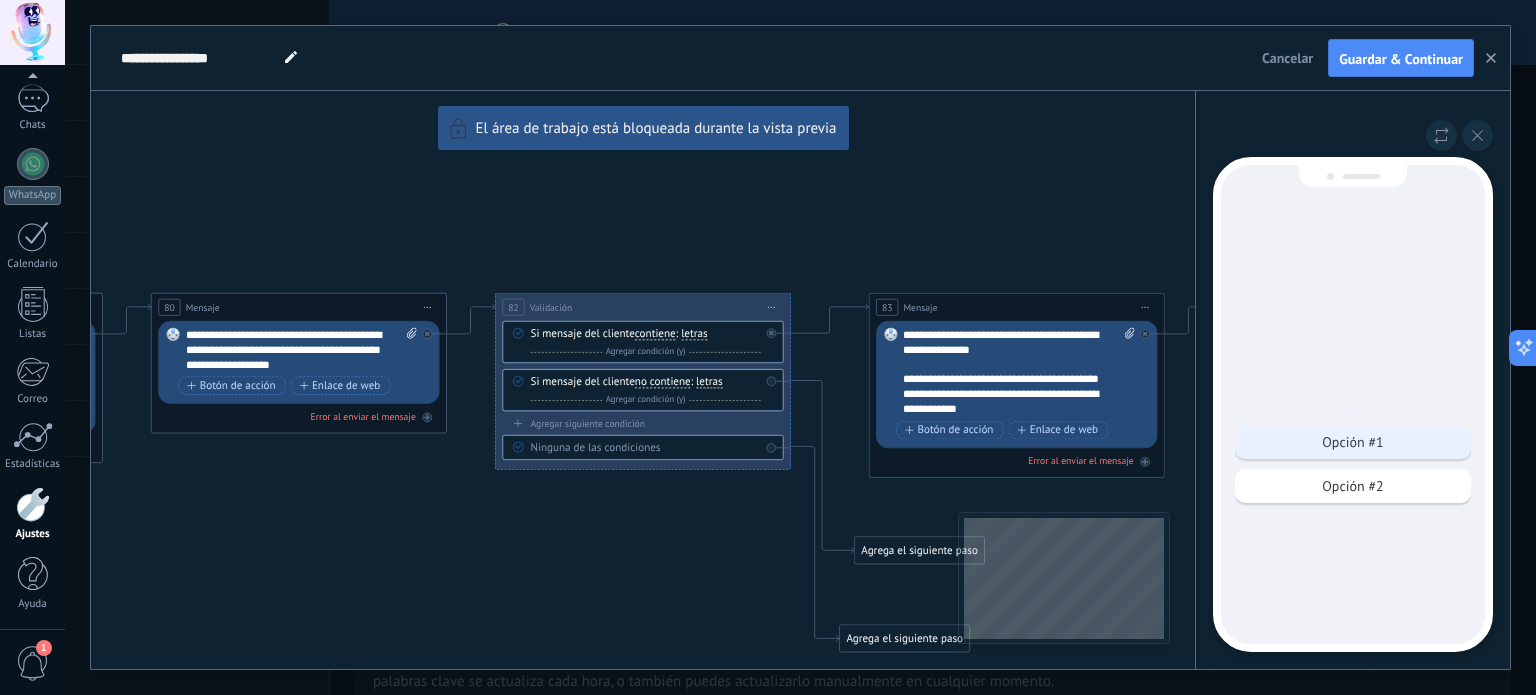 click on "Opción #1" at bounding box center [1352, 442] 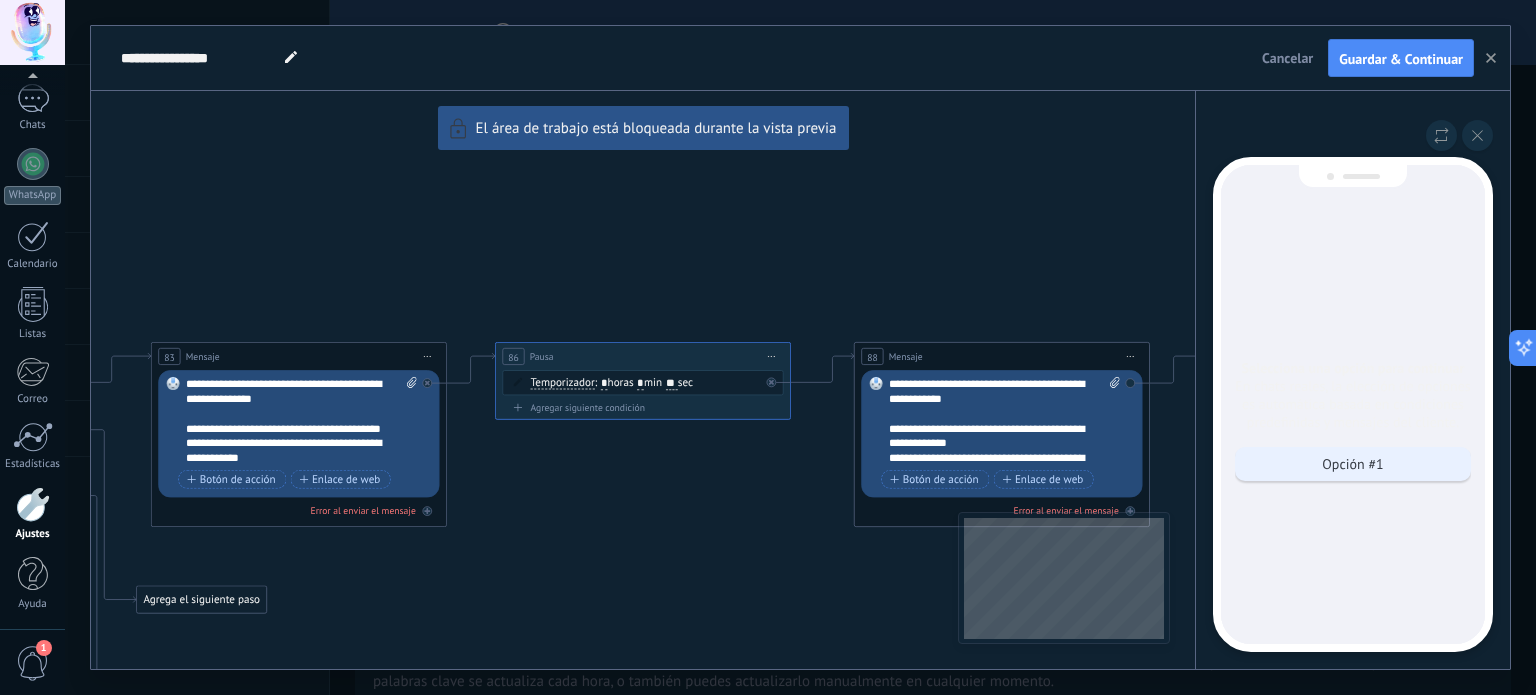 click on "Opción #1" at bounding box center [1352, 464] 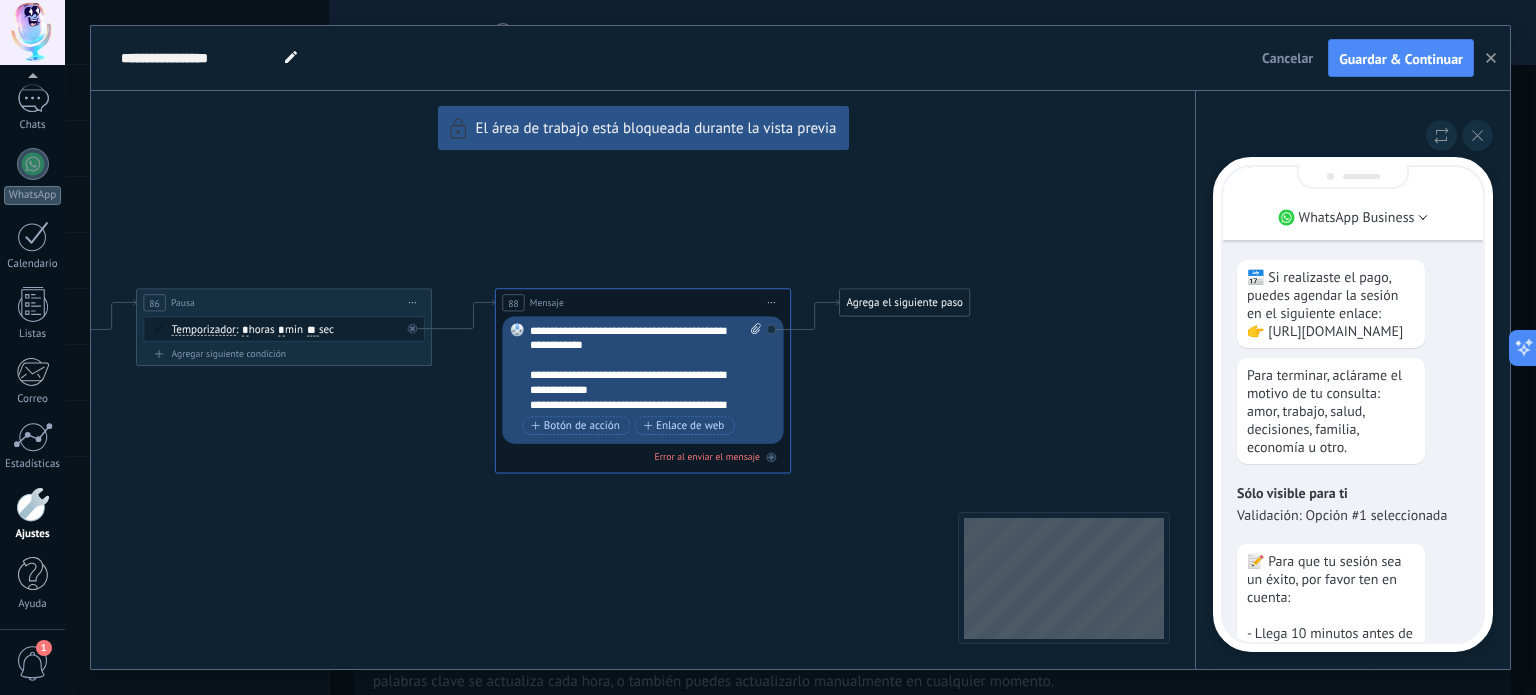 scroll, scrollTop: -666, scrollLeft: 0, axis: vertical 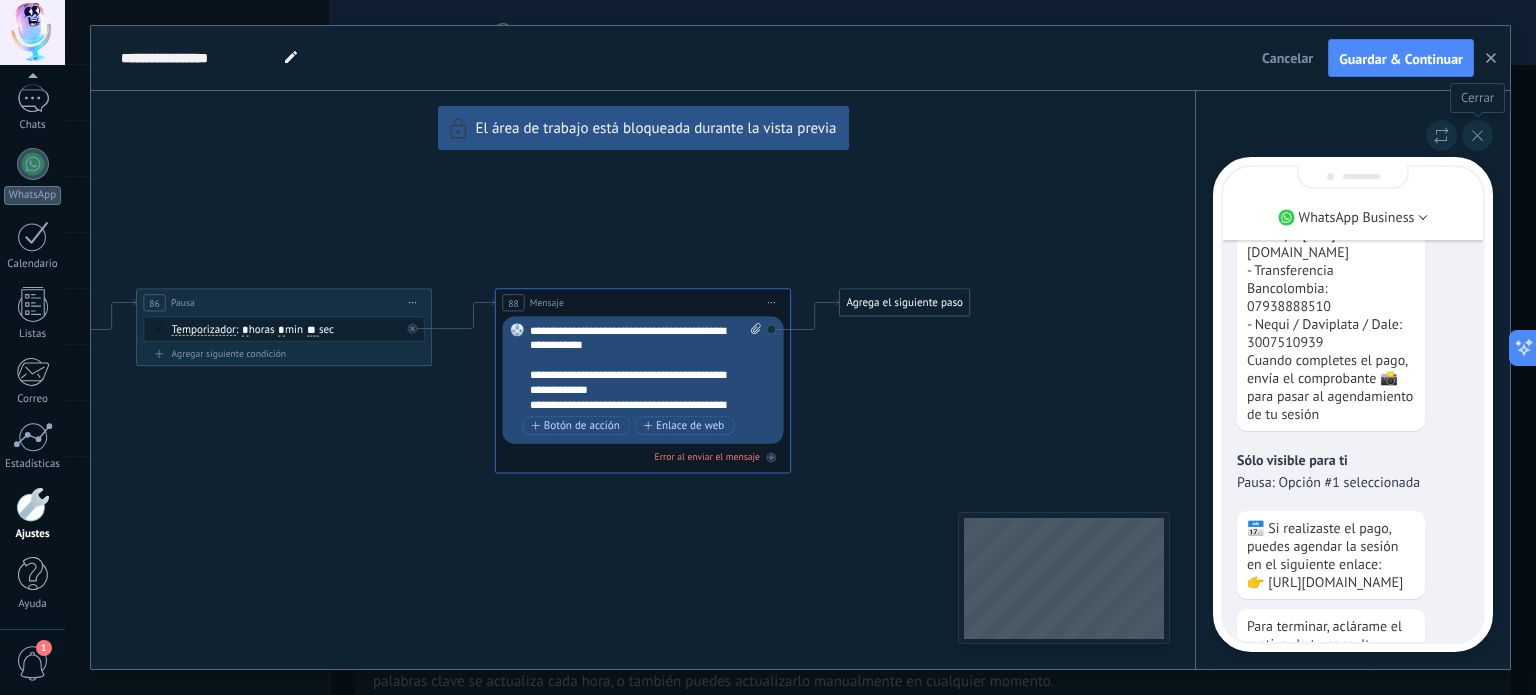 click at bounding box center (1477, 135) 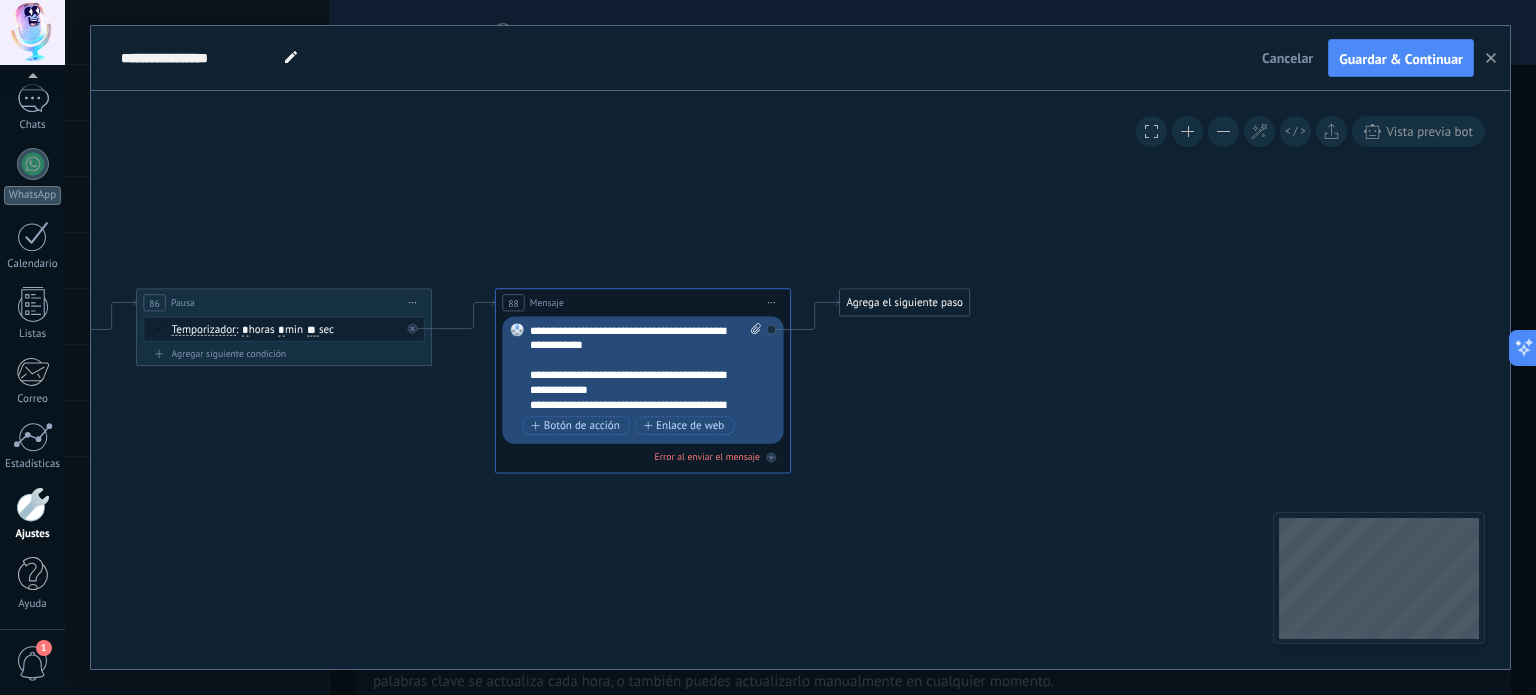 click on "**********" at bounding box center (800, 347) 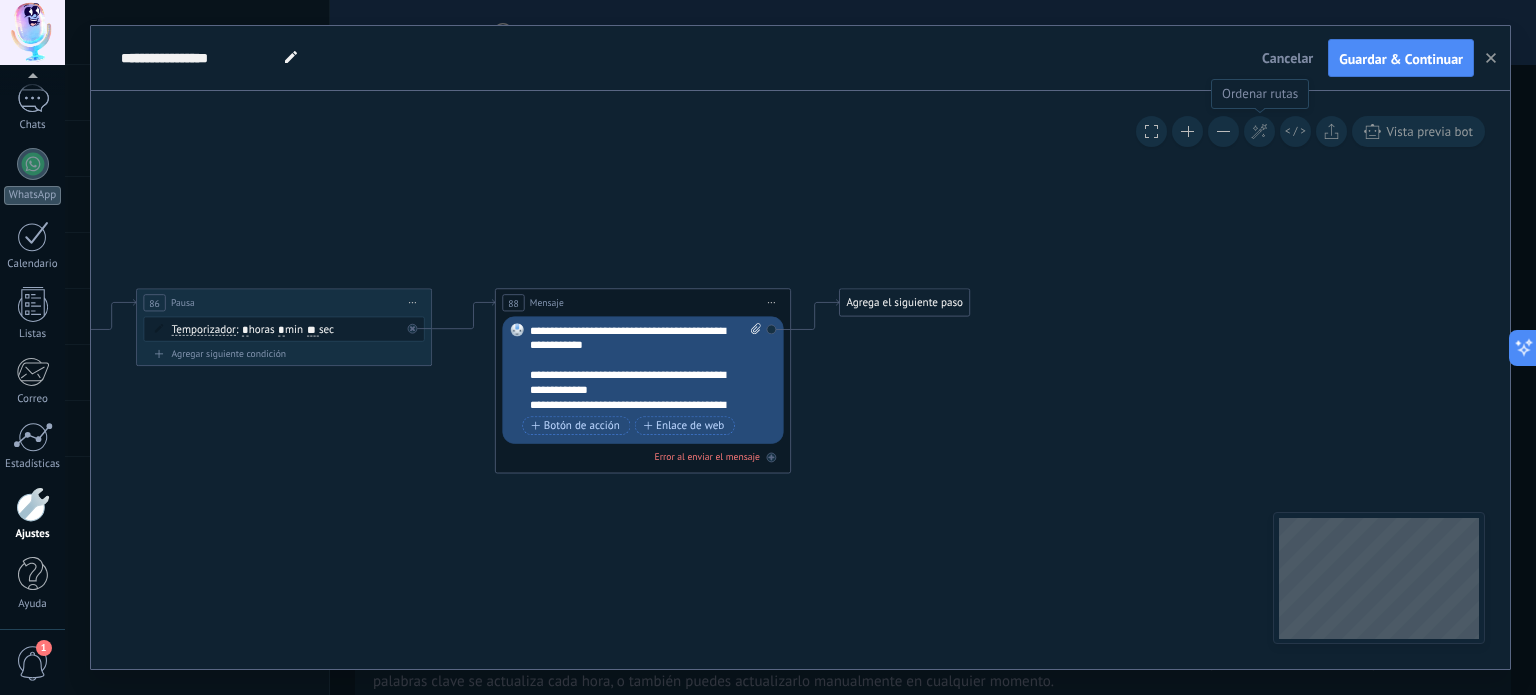 click 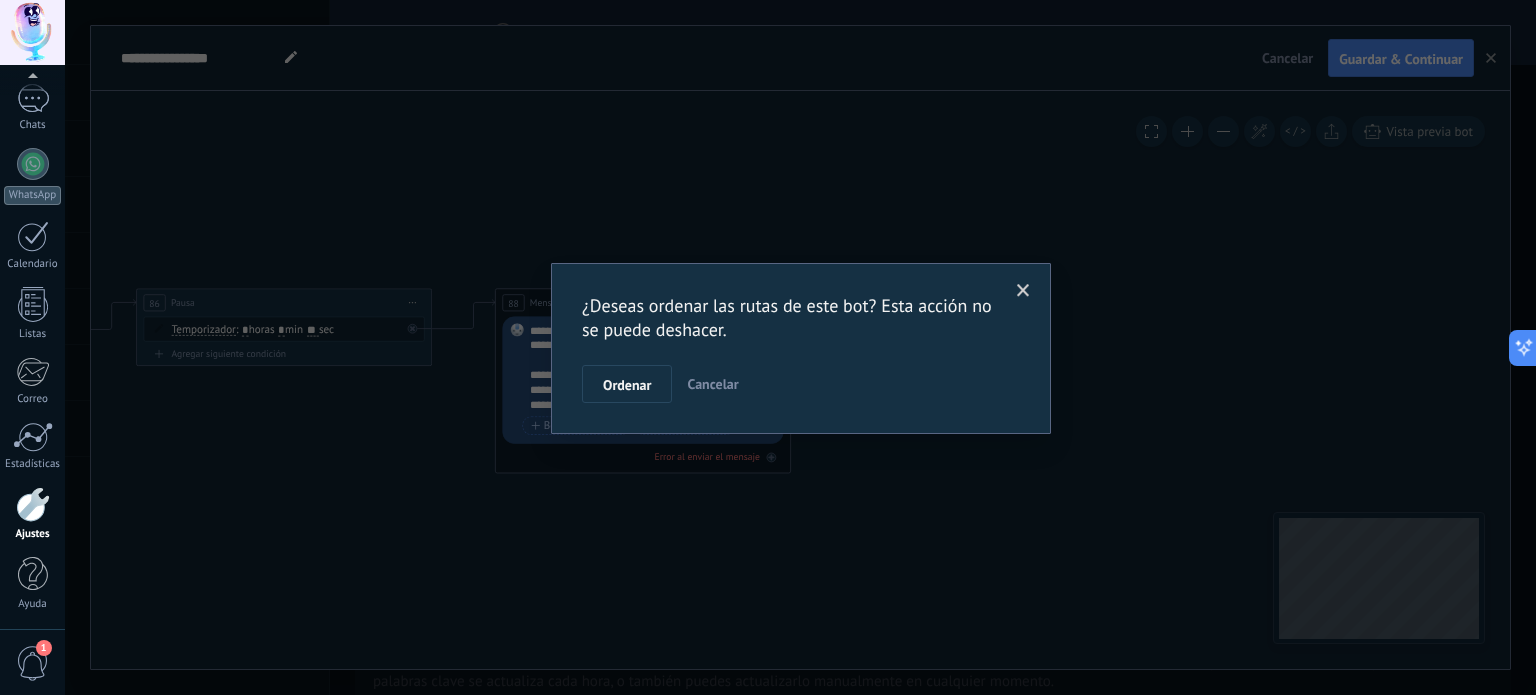 click on "Ordenar" at bounding box center (627, 385) 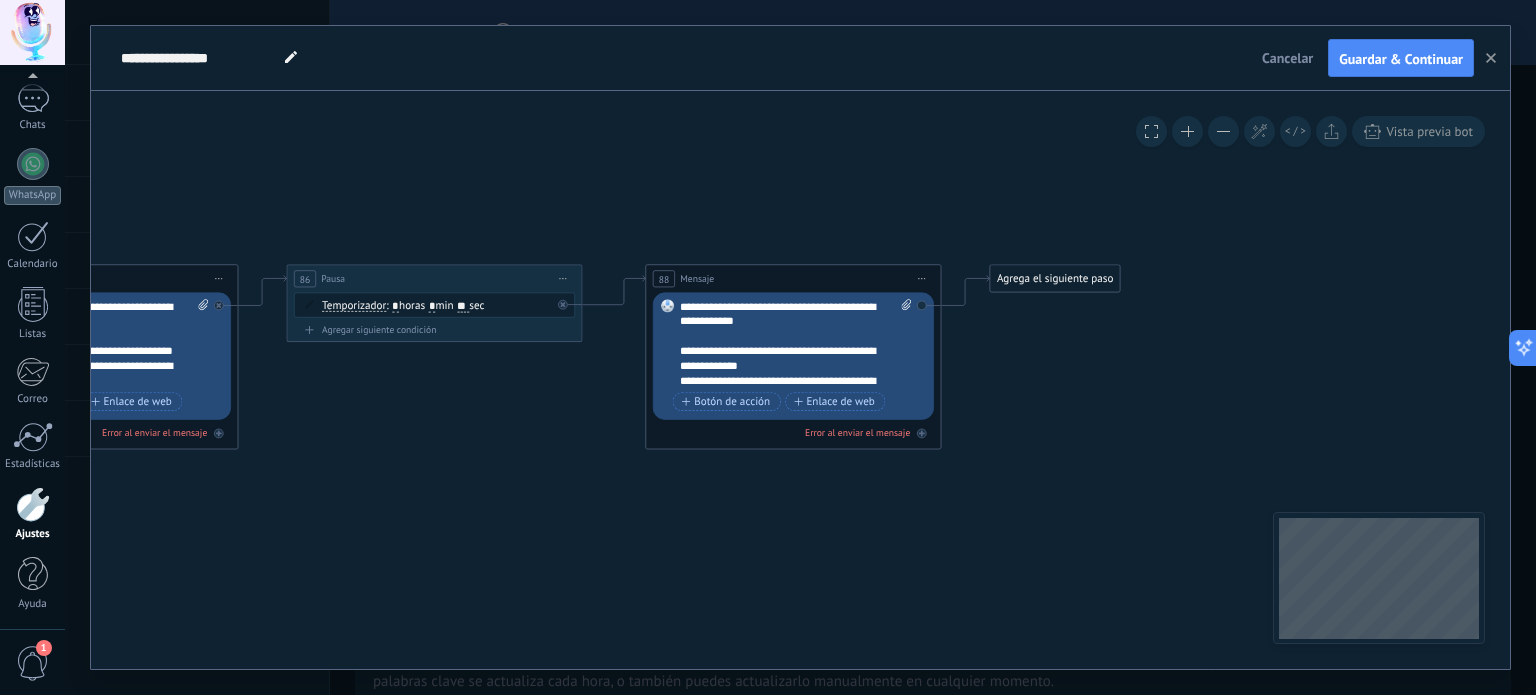 drag, startPoint x: 964, startPoint y: 516, endPoint x: 1484, endPoint y: 403, distance: 532.1362 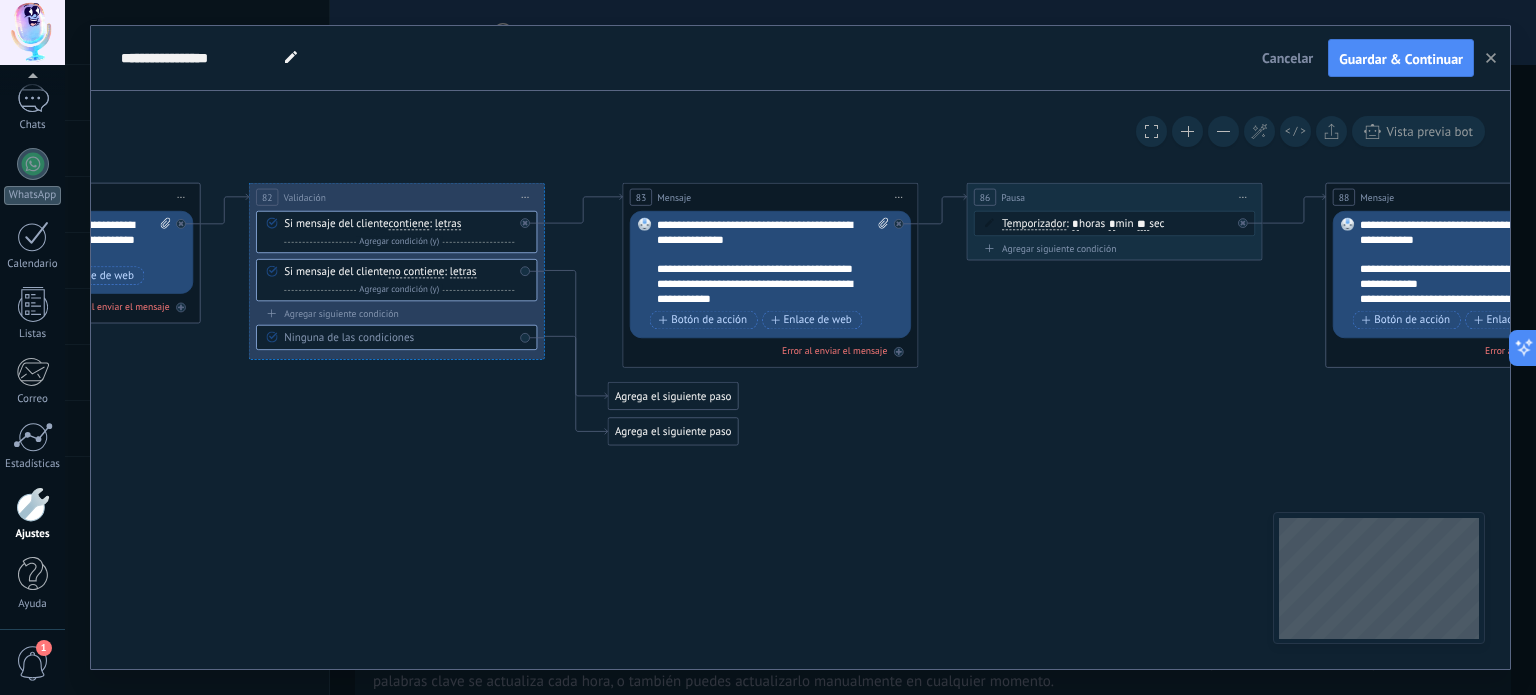 drag, startPoint x: 926, startPoint y: 420, endPoint x: 1444, endPoint y: 408, distance: 518.139 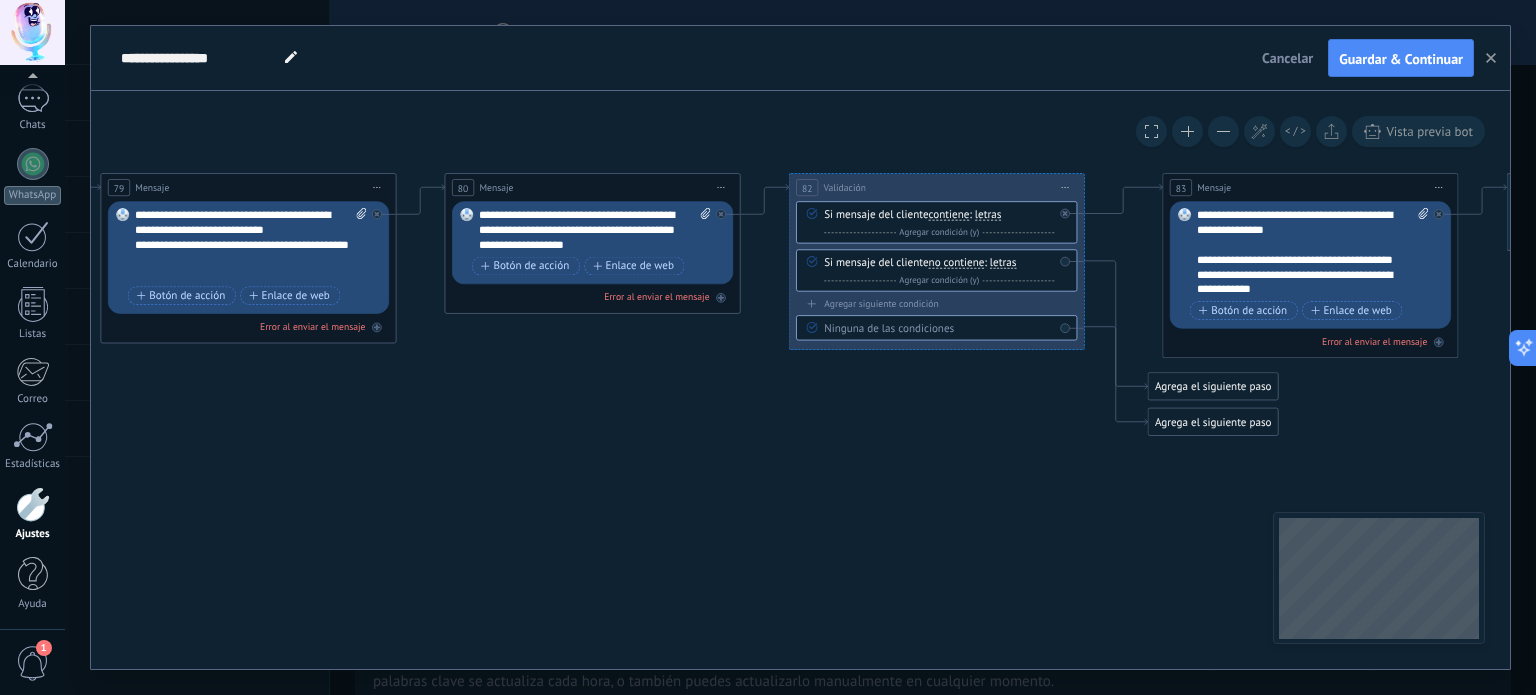 drag, startPoint x: 808, startPoint y: 445, endPoint x: 1380, endPoint y: 434, distance: 572.1058 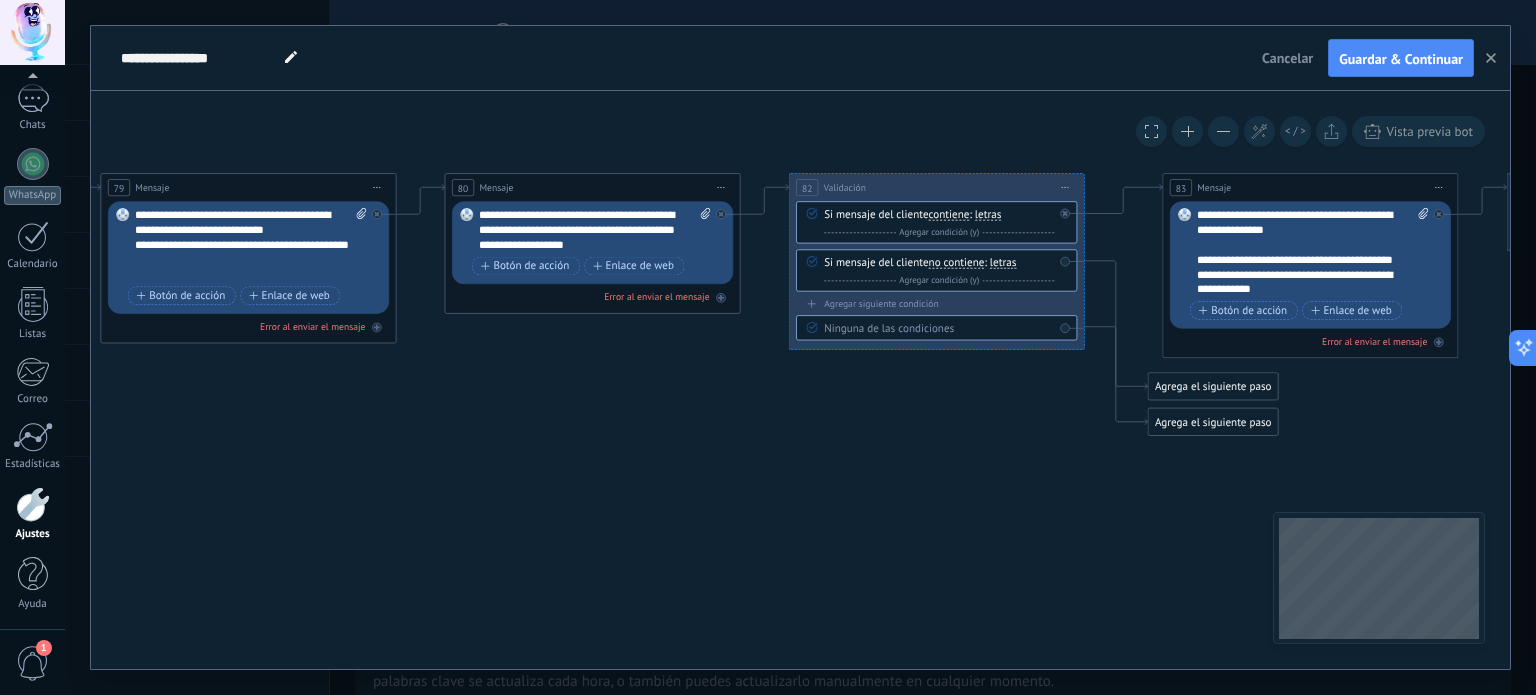 click on "14 Message 15 83 Mensaje 7" 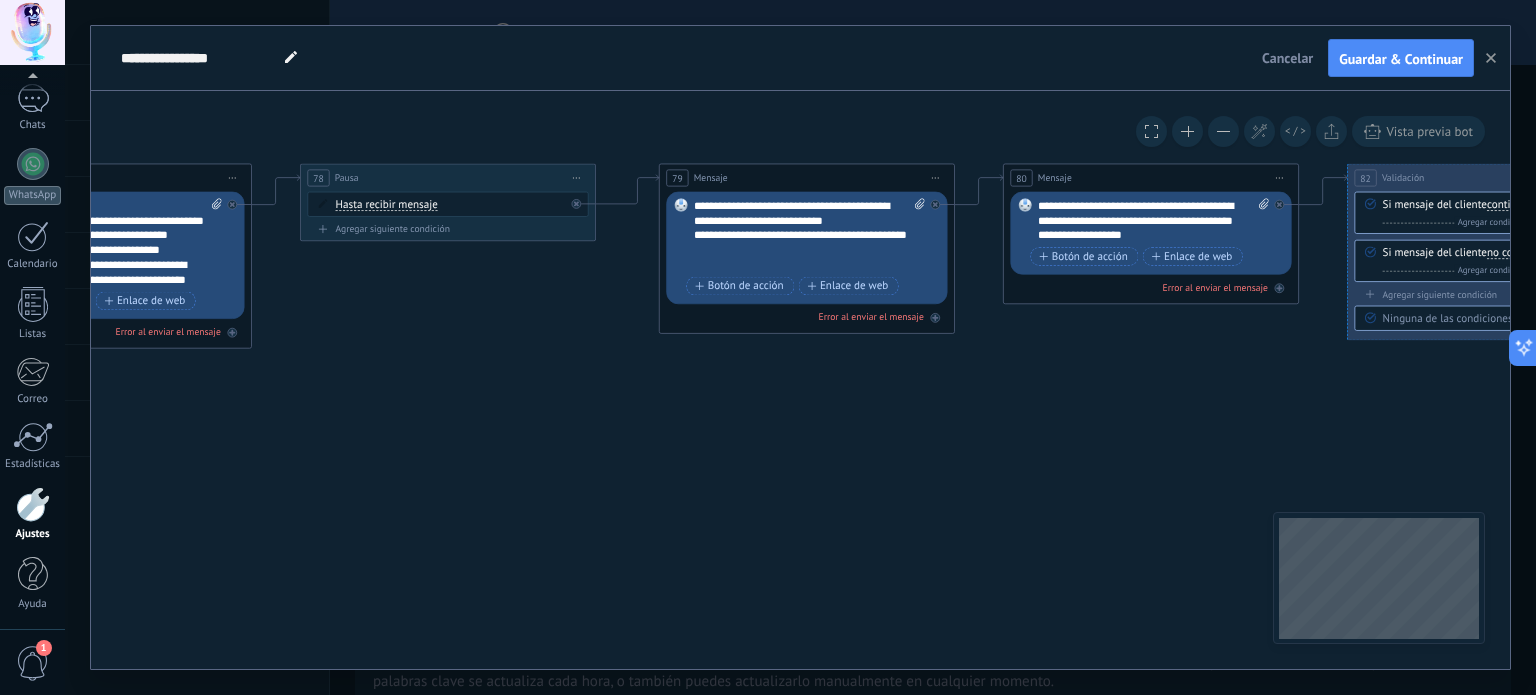 drag, startPoint x: 684, startPoint y: 457, endPoint x: 1243, endPoint y: 461, distance: 559.0143 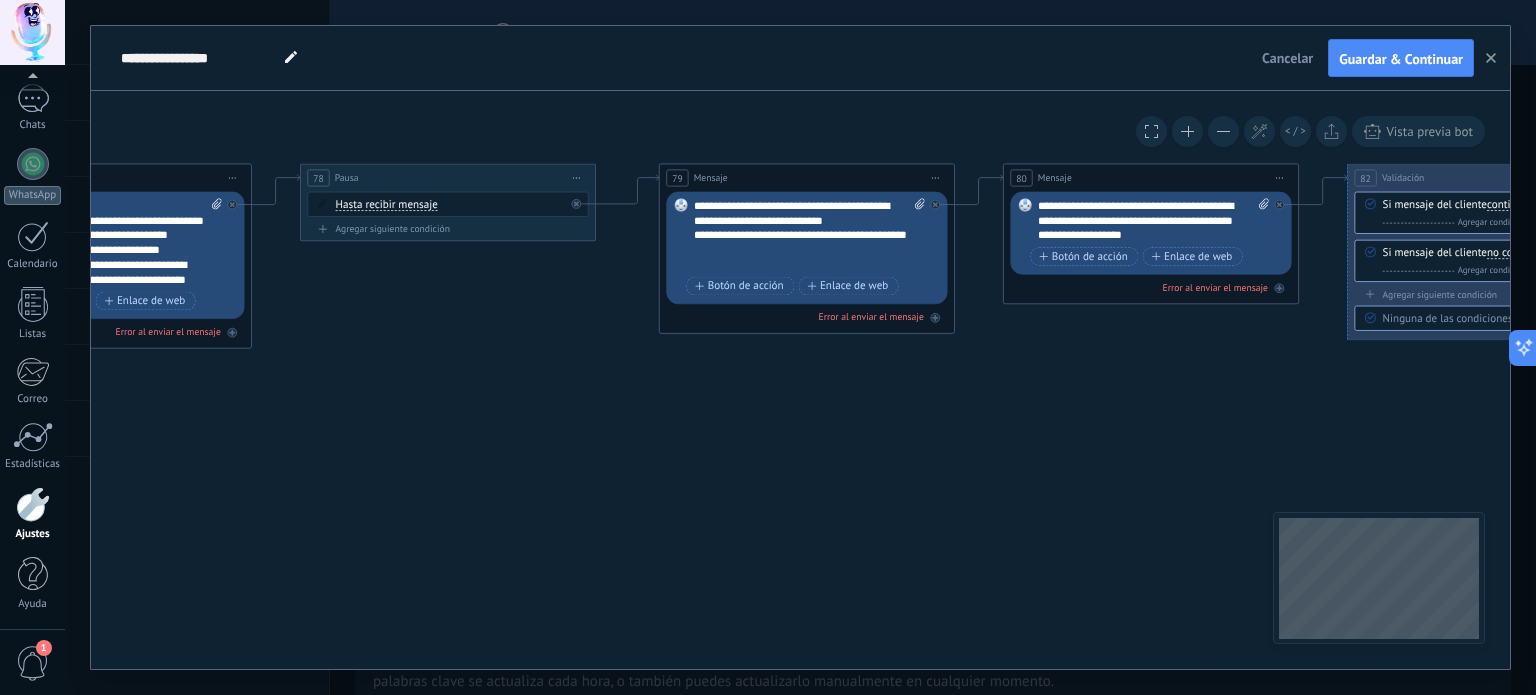 click on "14 Message 15 83 Mensaje 7" 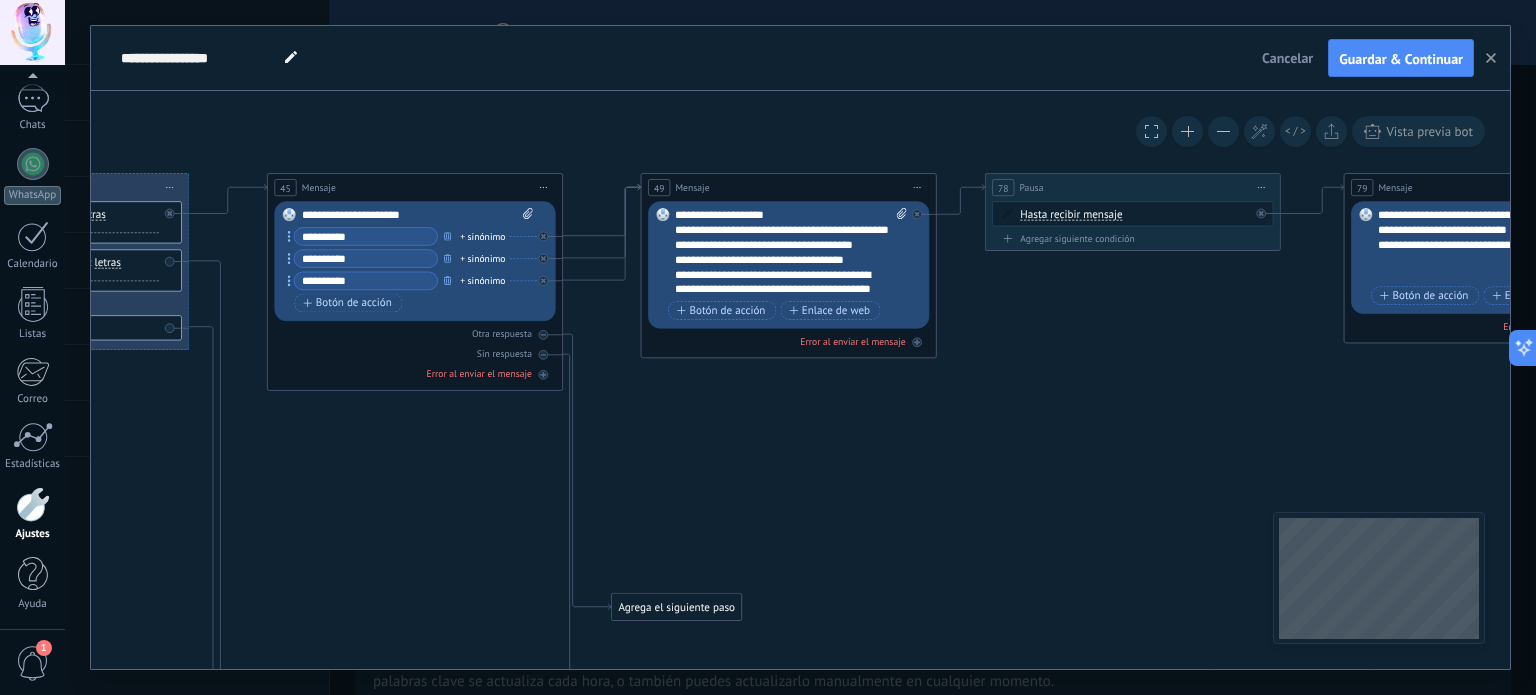 drag, startPoint x: 535, startPoint y: 468, endPoint x: 1066, endPoint y: 467, distance: 531.0009 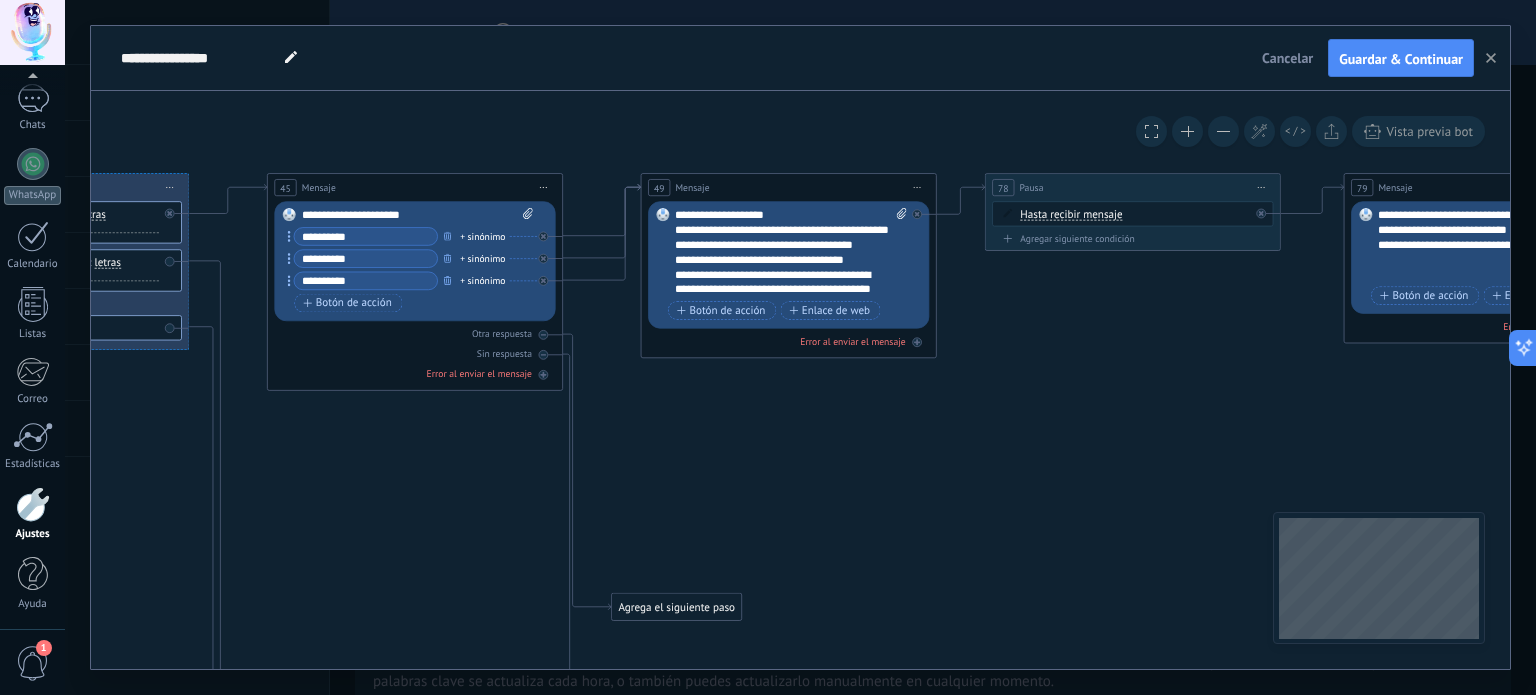 click on "14 Message 15 83 Mensaje 7" 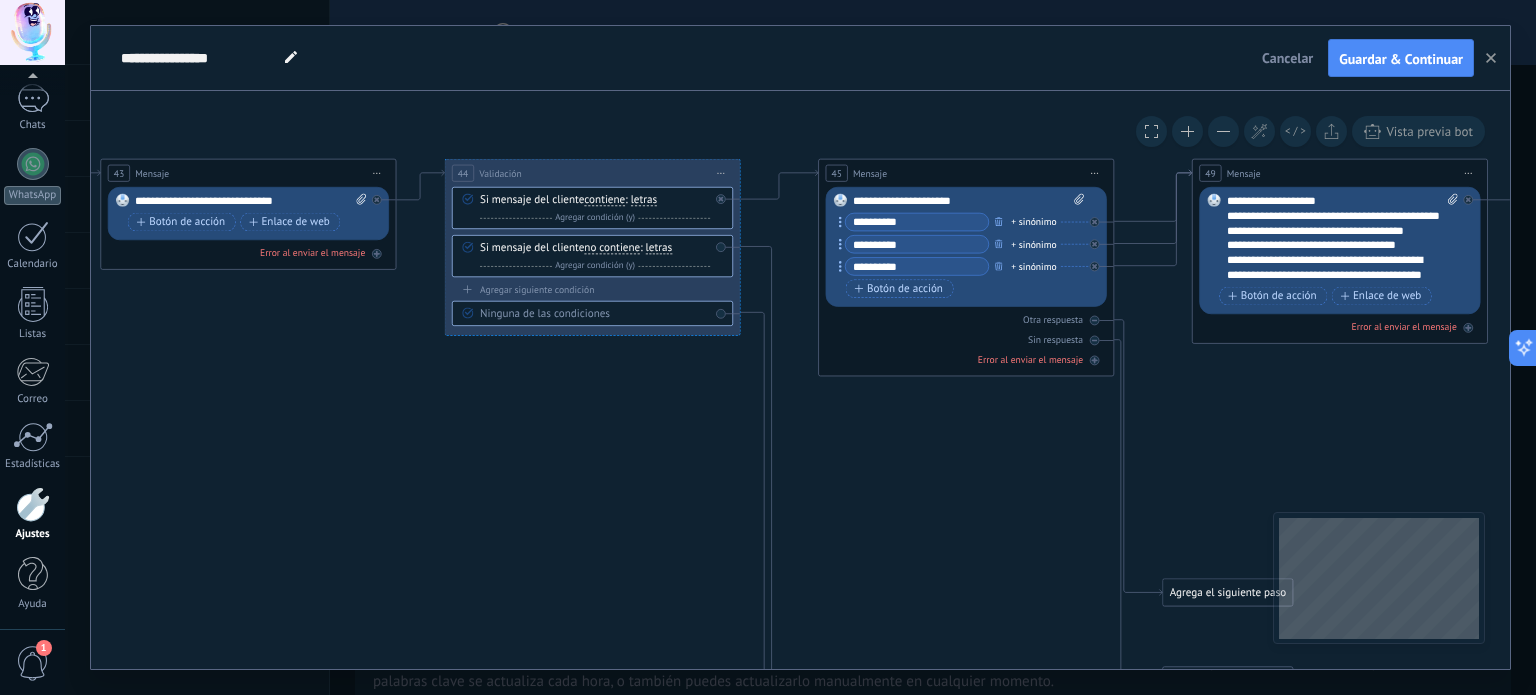 drag, startPoint x: 611, startPoint y: 501, endPoint x: 1110, endPoint y: 479, distance: 499.48474 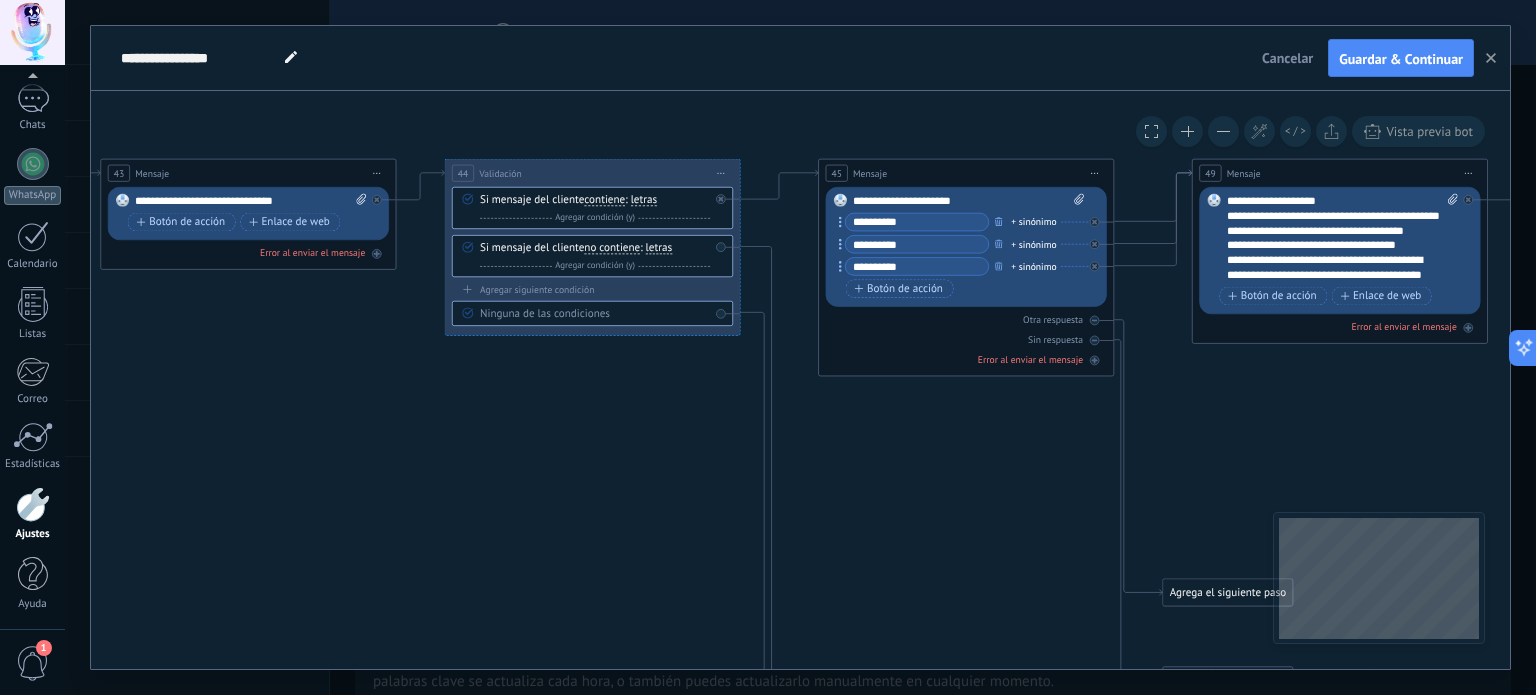 click on "14 Message 15 83 Mensaje 7" 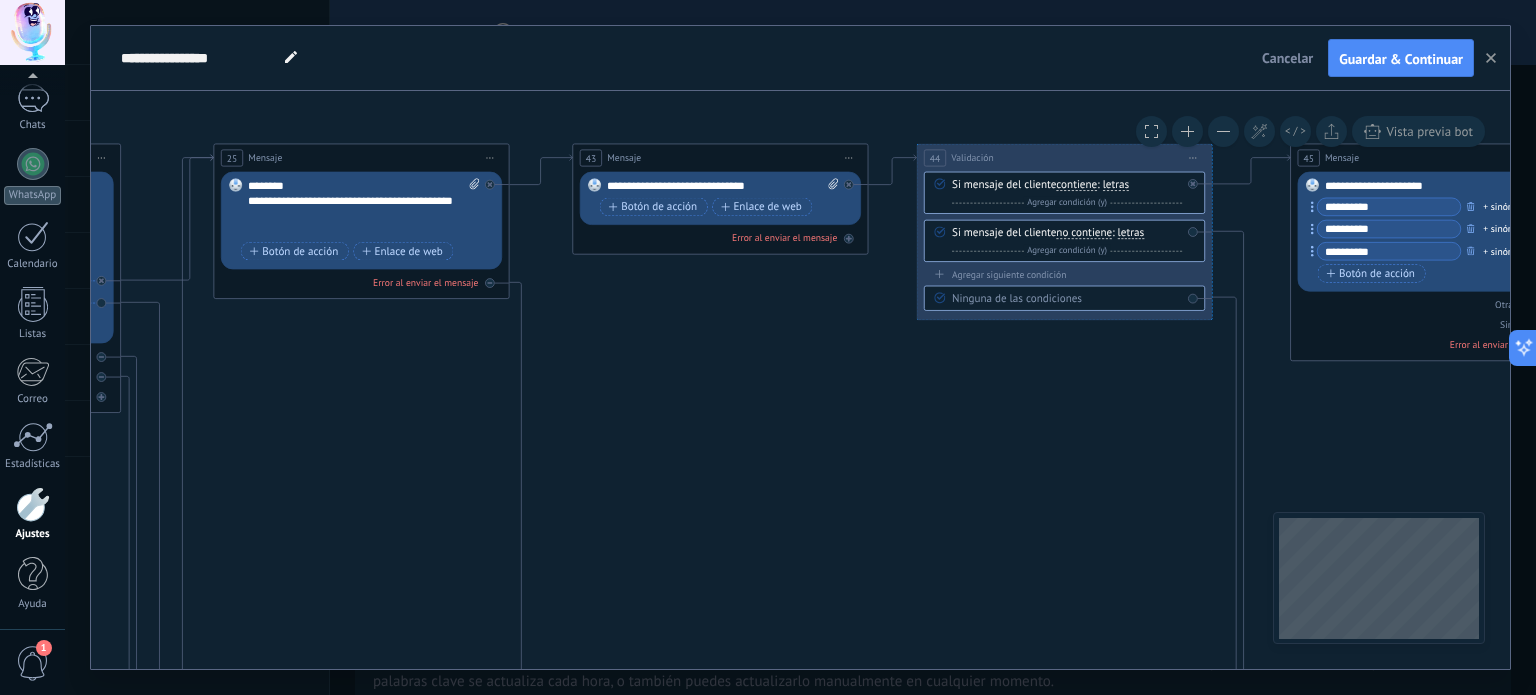 drag, startPoint x: 460, startPoint y: 483, endPoint x: 932, endPoint y: 467, distance: 472.27112 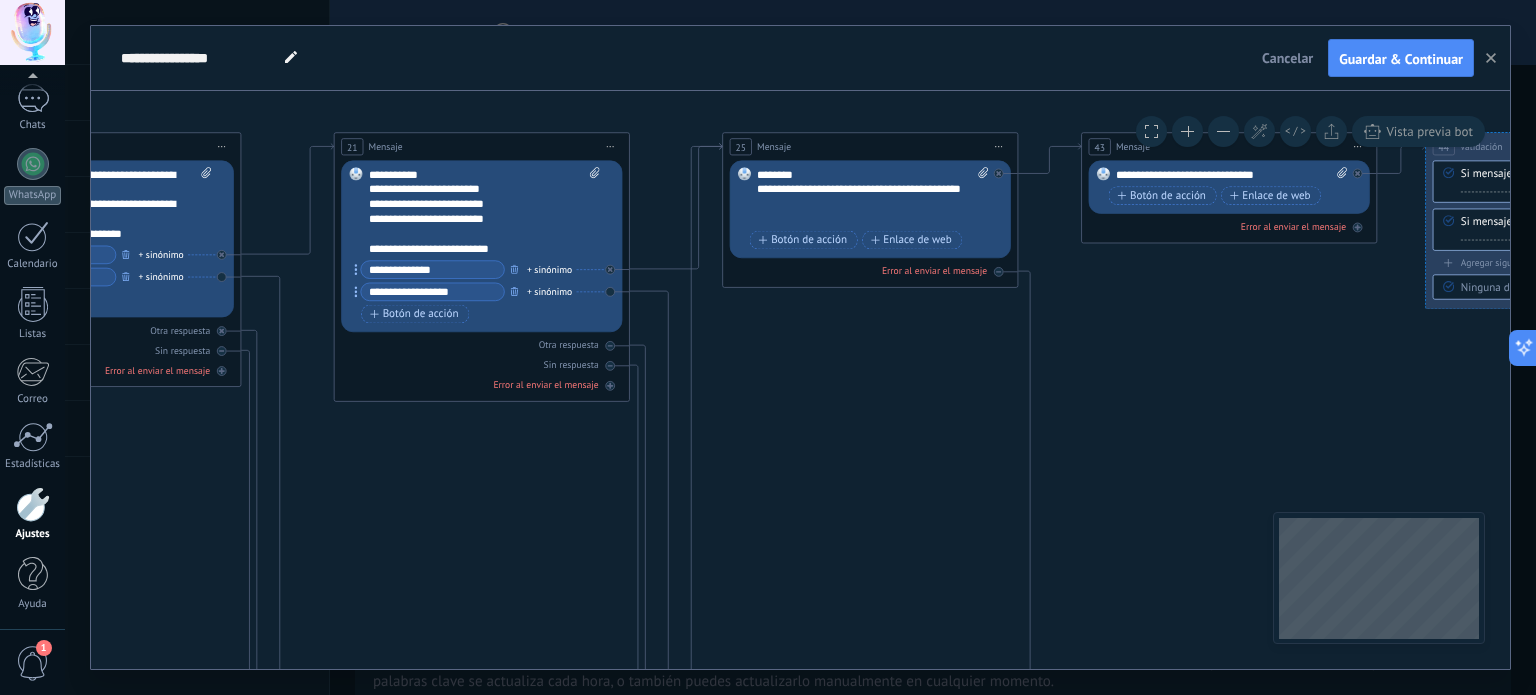 drag, startPoint x: 442, startPoint y: 467, endPoint x: 844, endPoint y: 466, distance: 402.00125 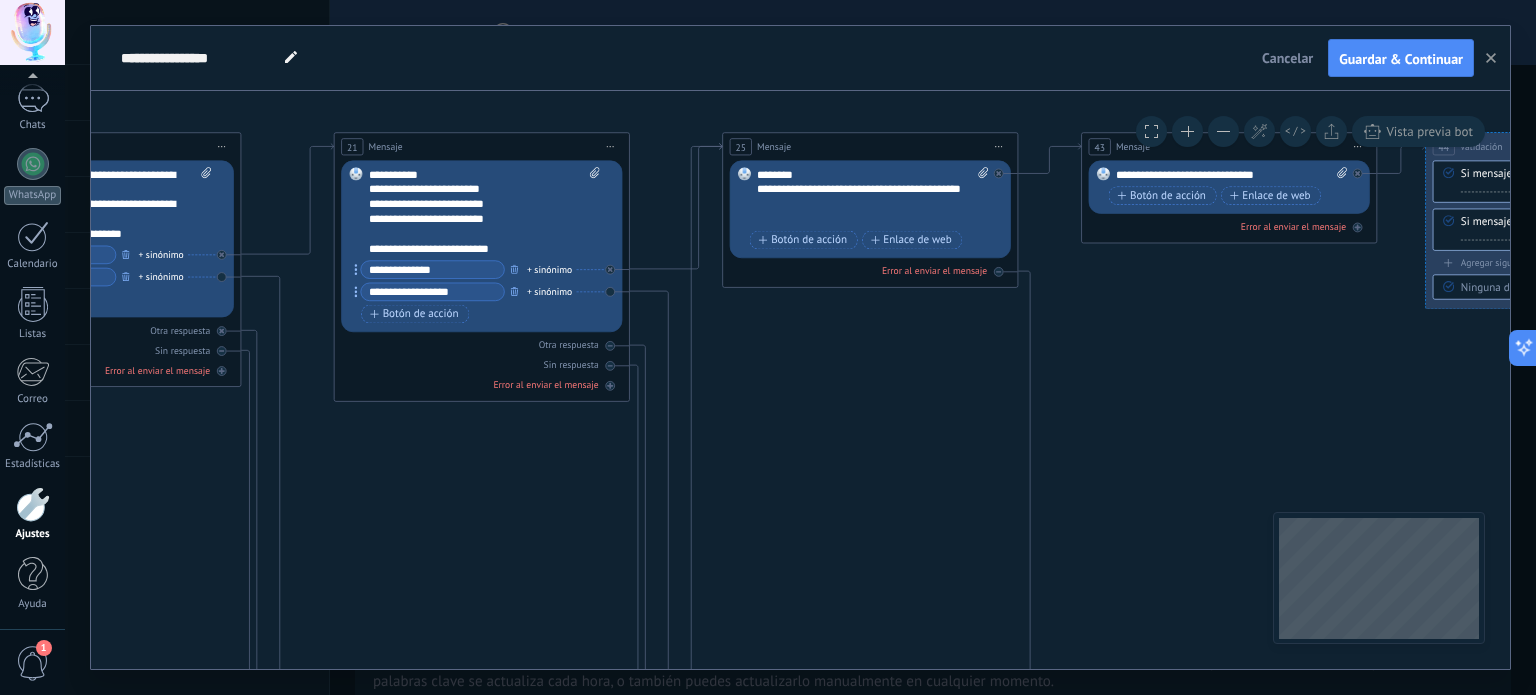 click on "14 Message 15 83 Mensaje 7" 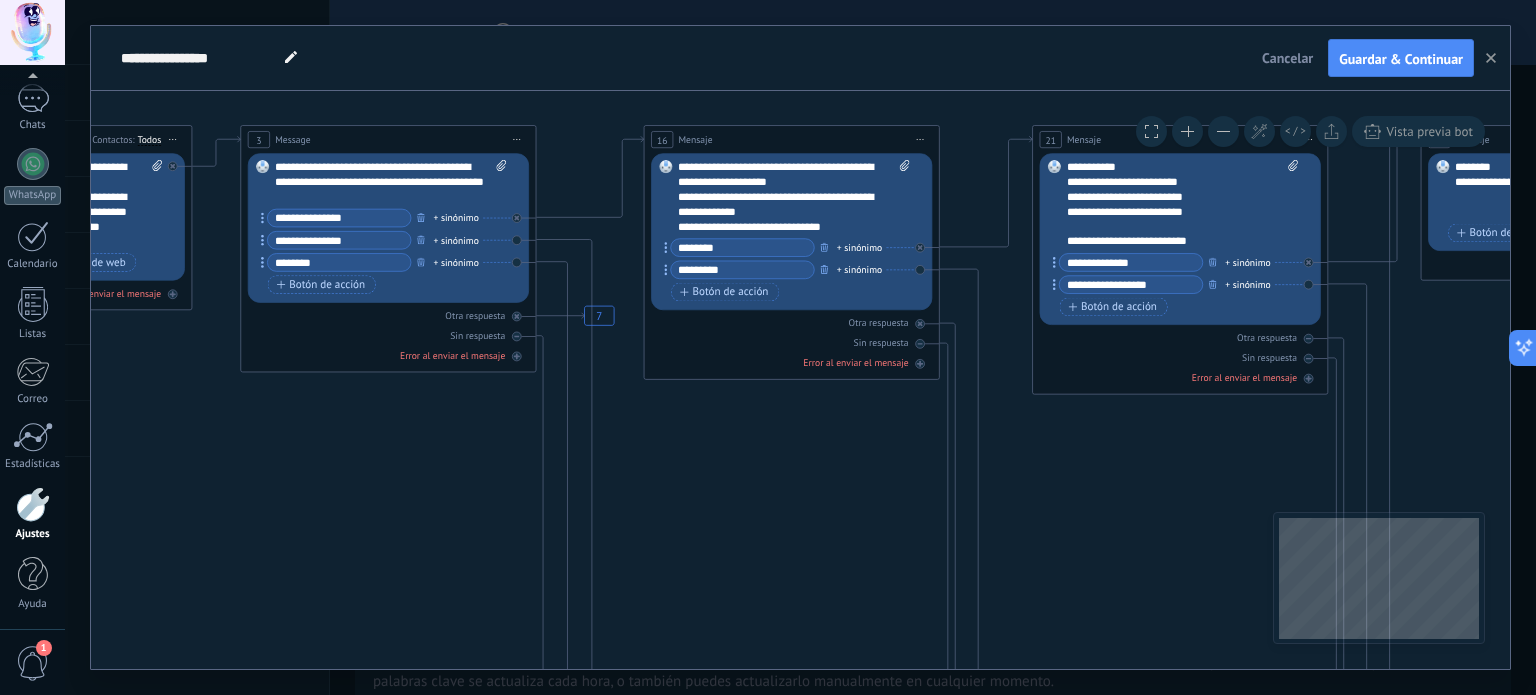 drag, startPoint x: 374, startPoint y: 475, endPoint x: 892, endPoint y: 459, distance: 518.2471 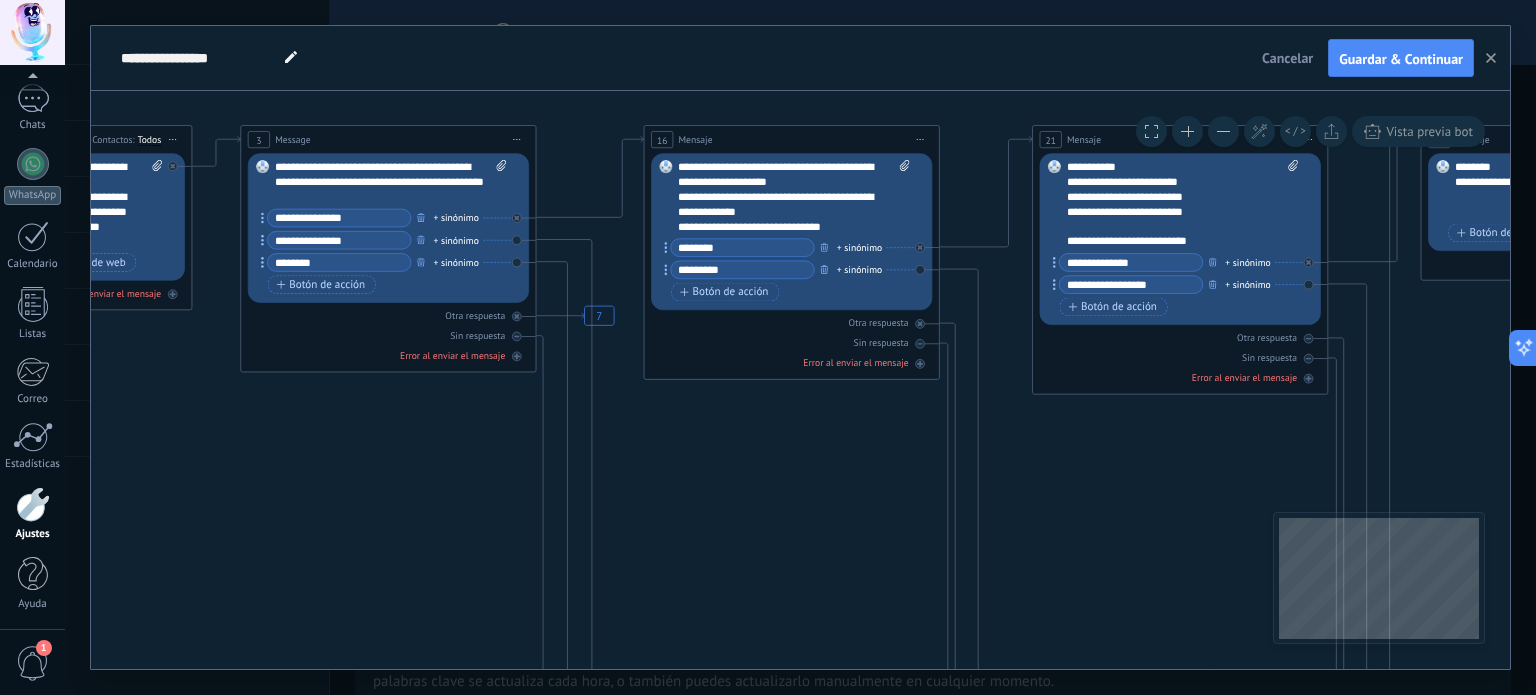 click on "14 Message 15 83 Mensaje 7" 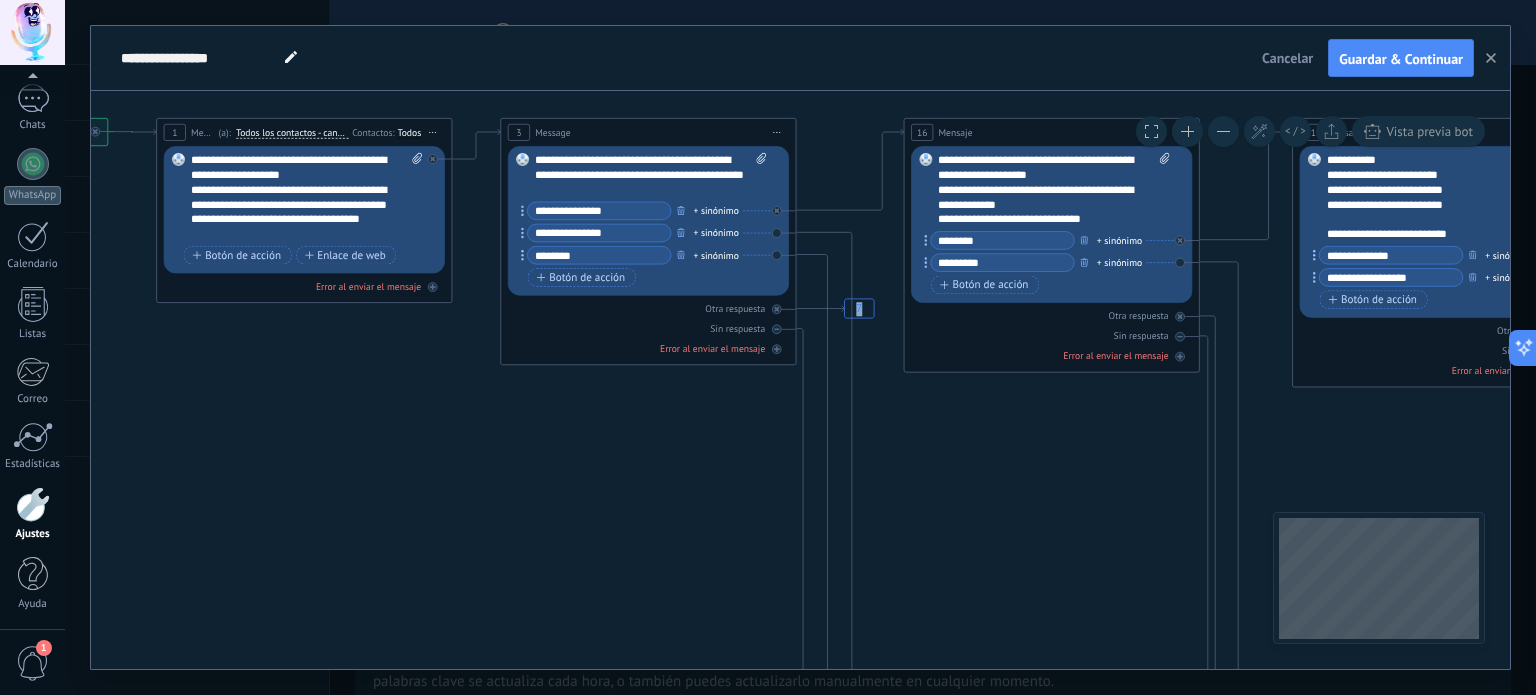 drag, startPoint x: 458, startPoint y: 471, endPoint x: 868, endPoint y: 451, distance: 410.48752 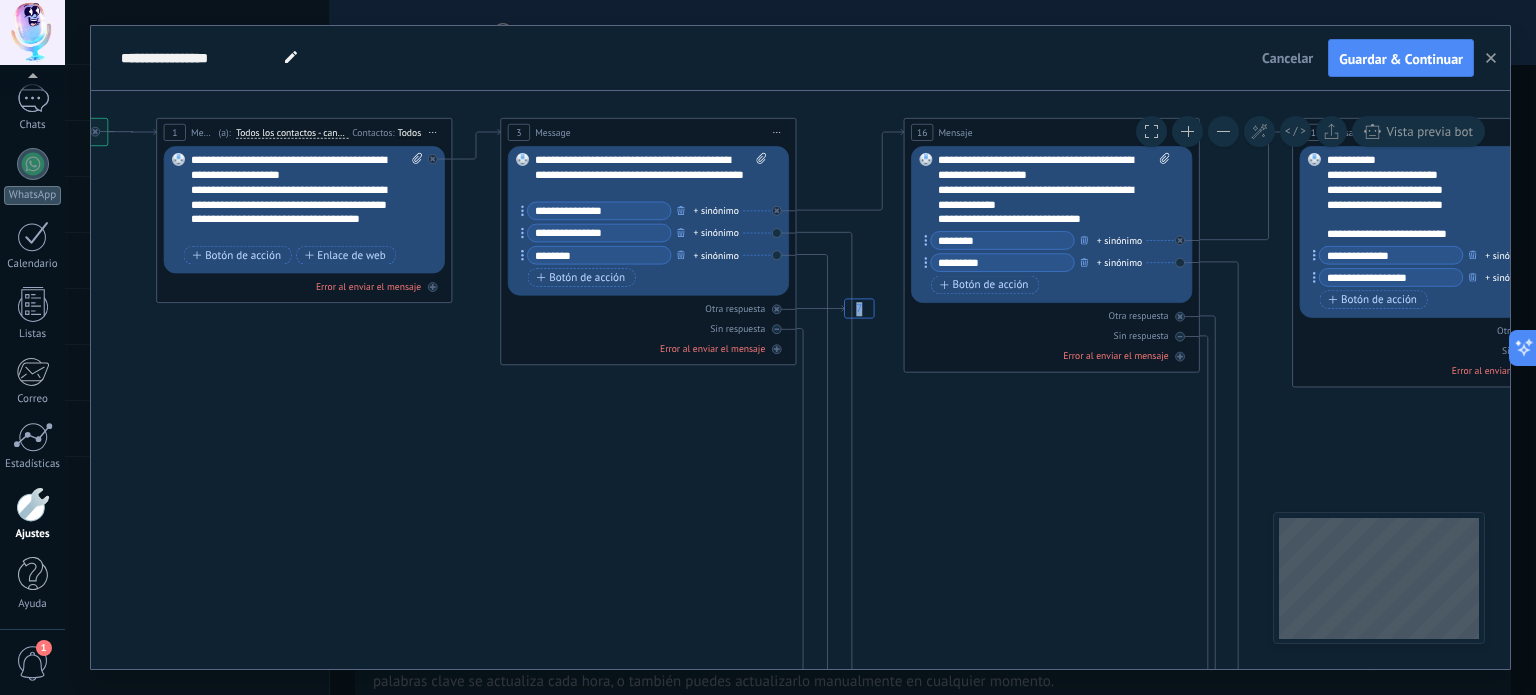 click on "14 Message 15 83 Mensaje 7" 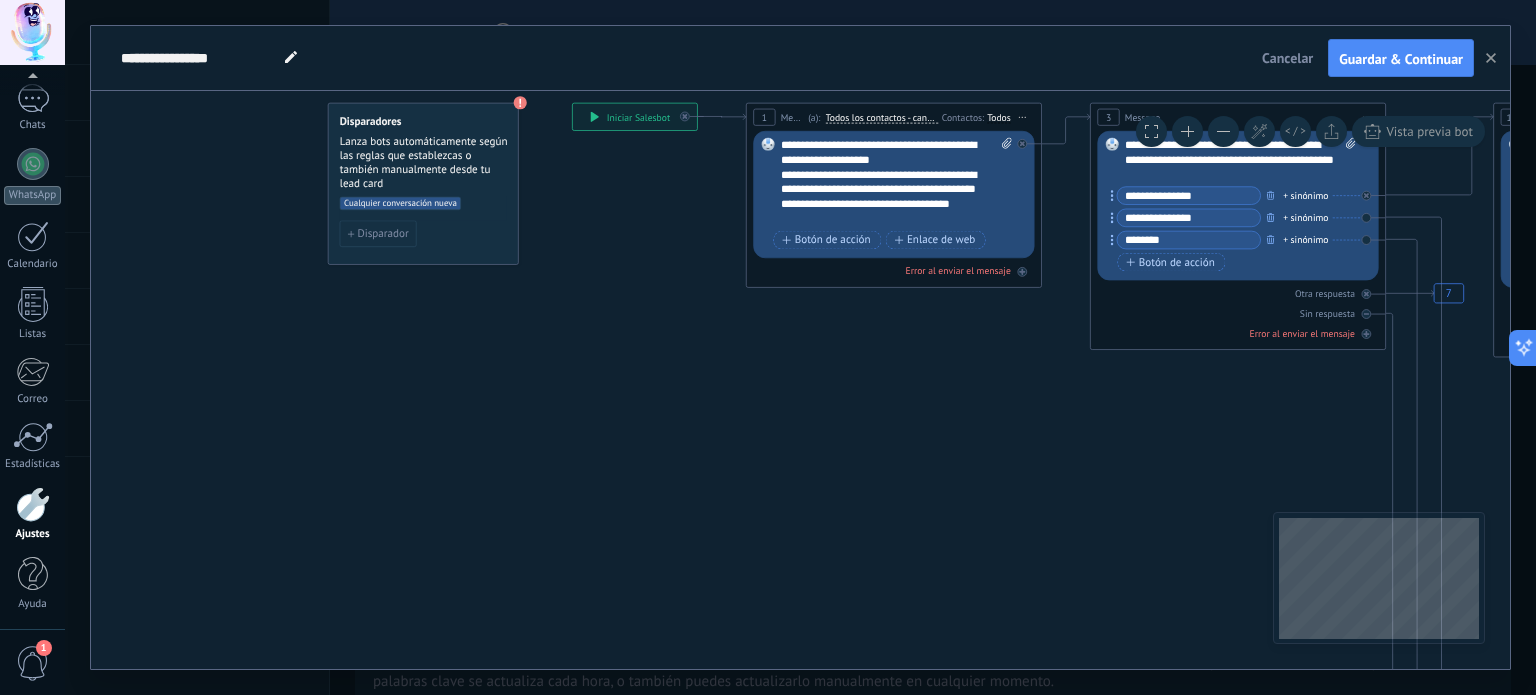 drag, startPoint x: 424, startPoint y: 468, endPoint x: 739, endPoint y: 445, distance: 315.83856 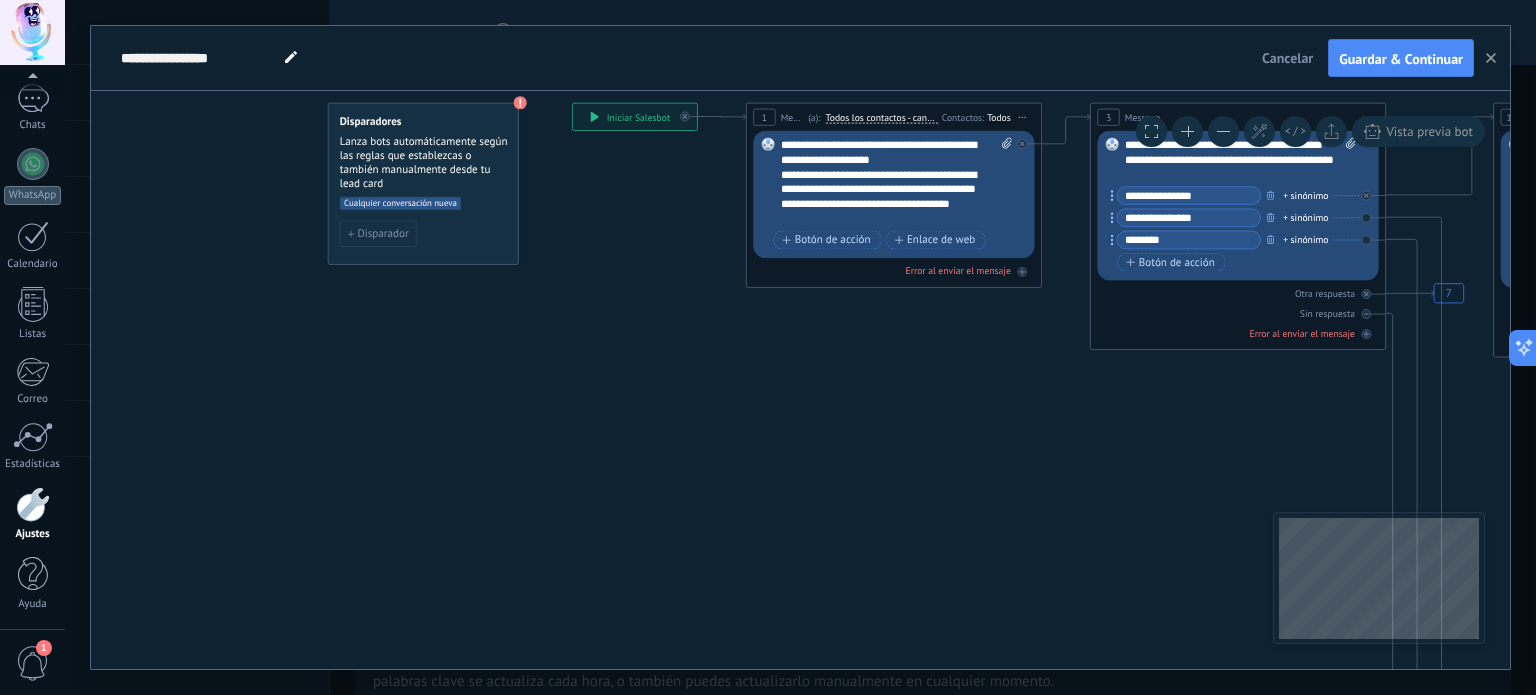 click on "14 Message 15 83 Mensaje 7" 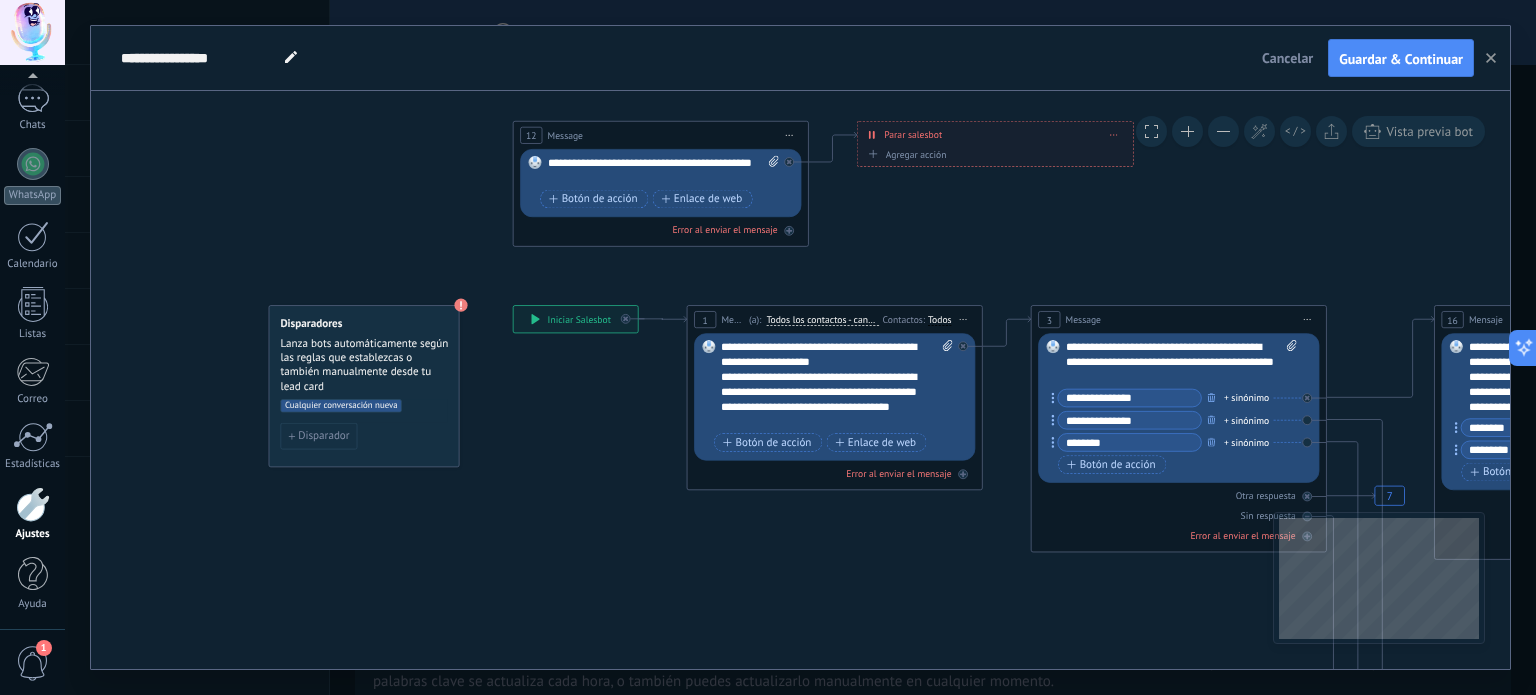 drag, startPoint x: 724, startPoint y: 440, endPoint x: 548, endPoint y: 641, distance: 267.16473 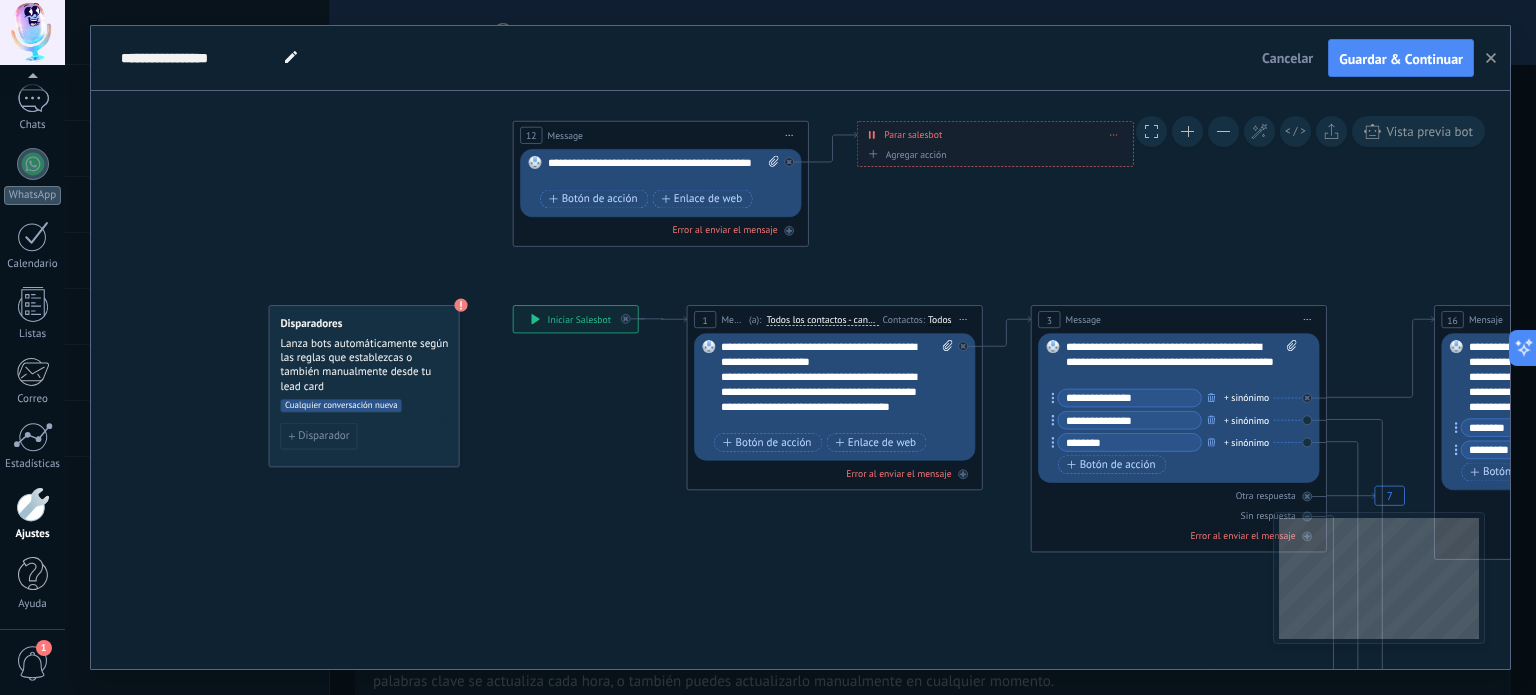 click on "14 Message 15 83 Mensaje 7" 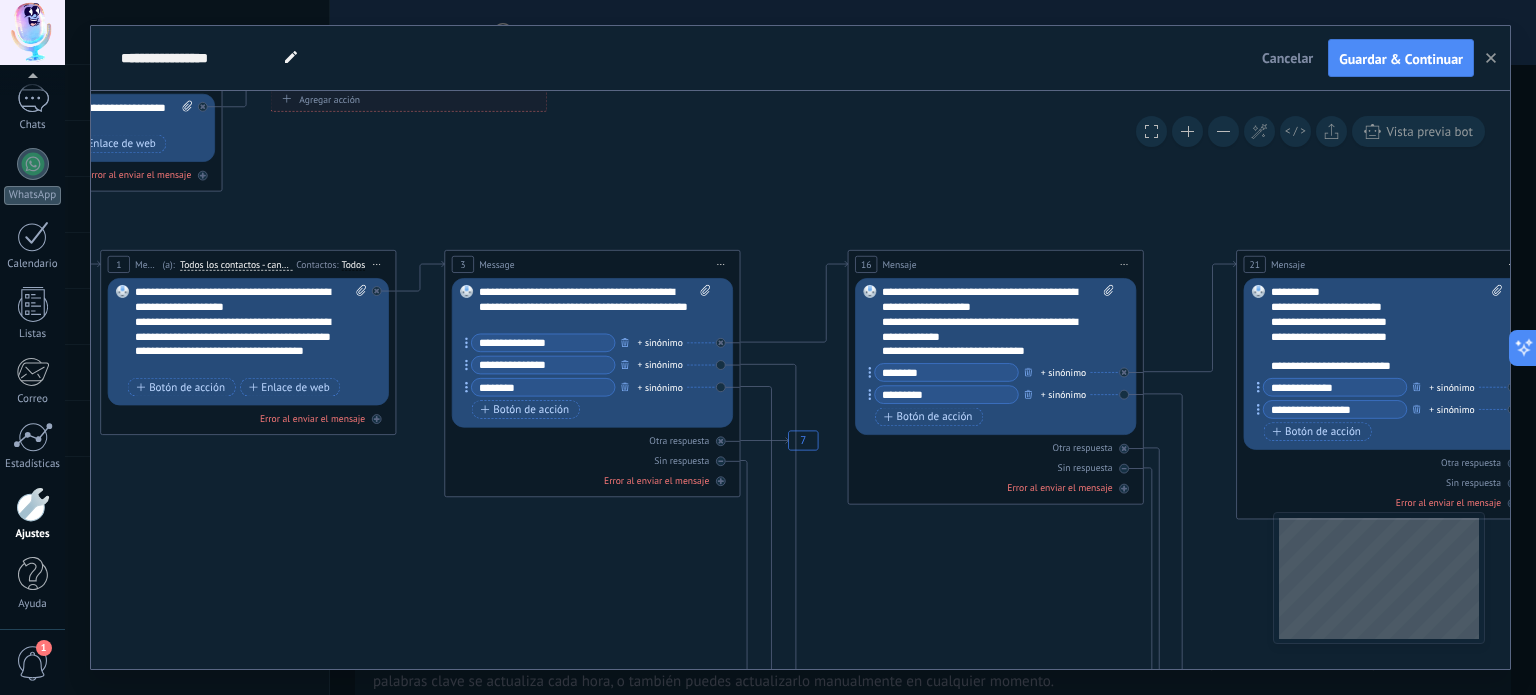 drag, startPoint x: 937, startPoint y: 593, endPoint x: 350, endPoint y: 538, distance: 589.57104 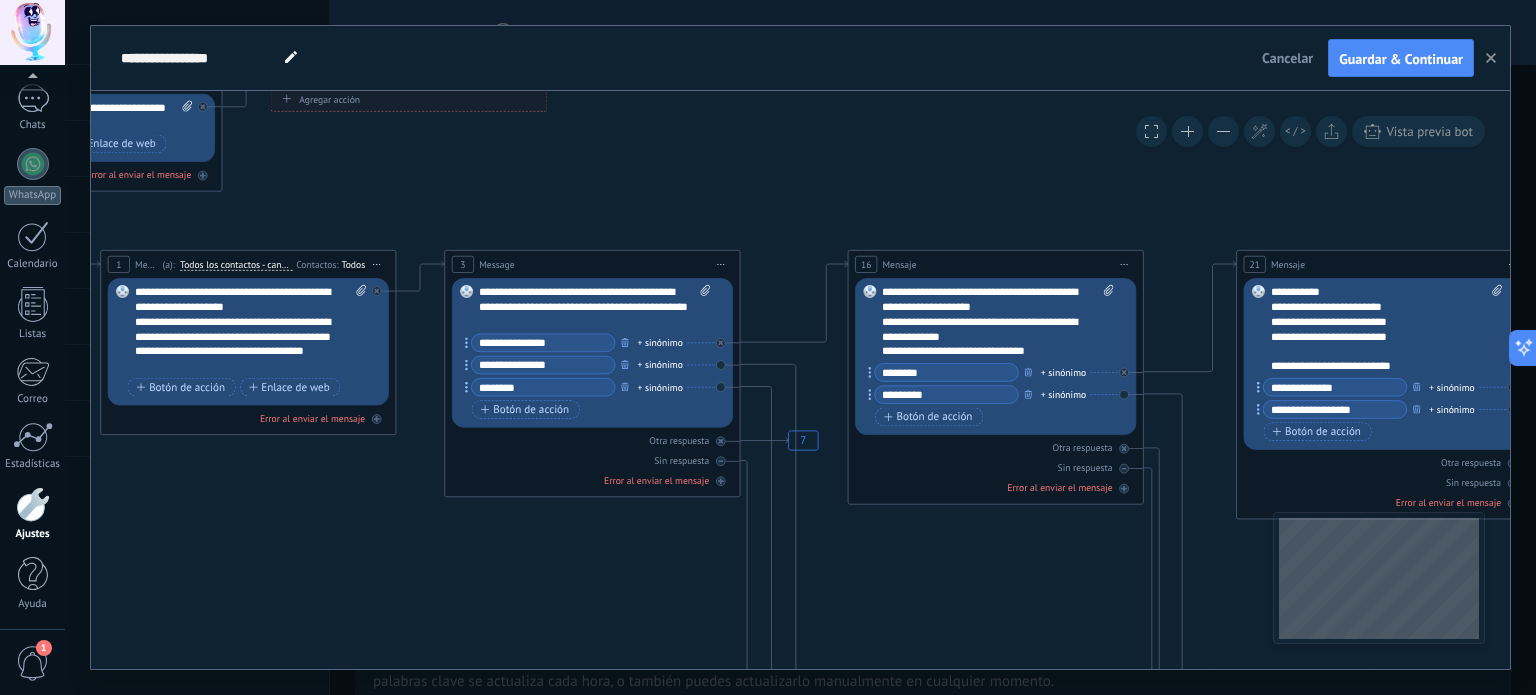 click on "14 Message 15 83 Mensaje 7" 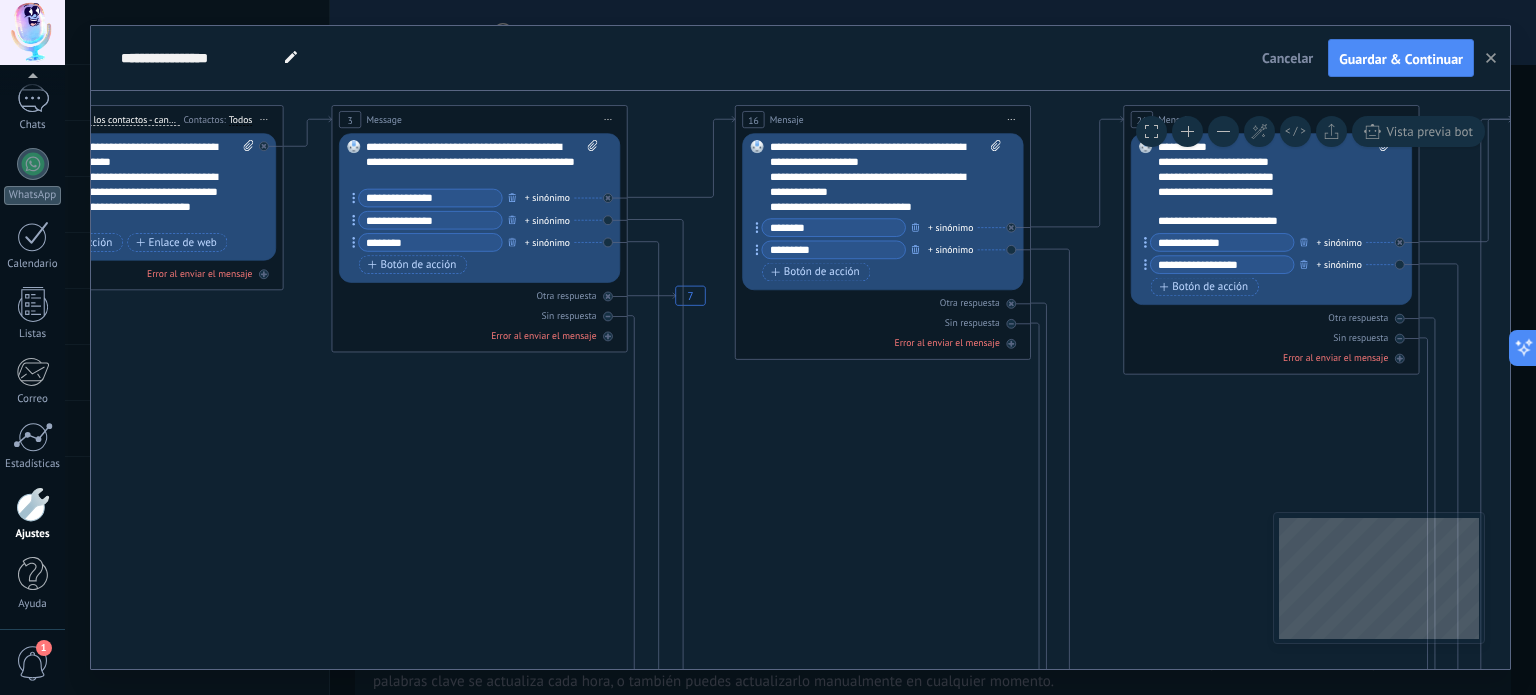 drag, startPoint x: 917, startPoint y: 539, endPoint x: 706, endPoint y: 358, distance: 277.9964 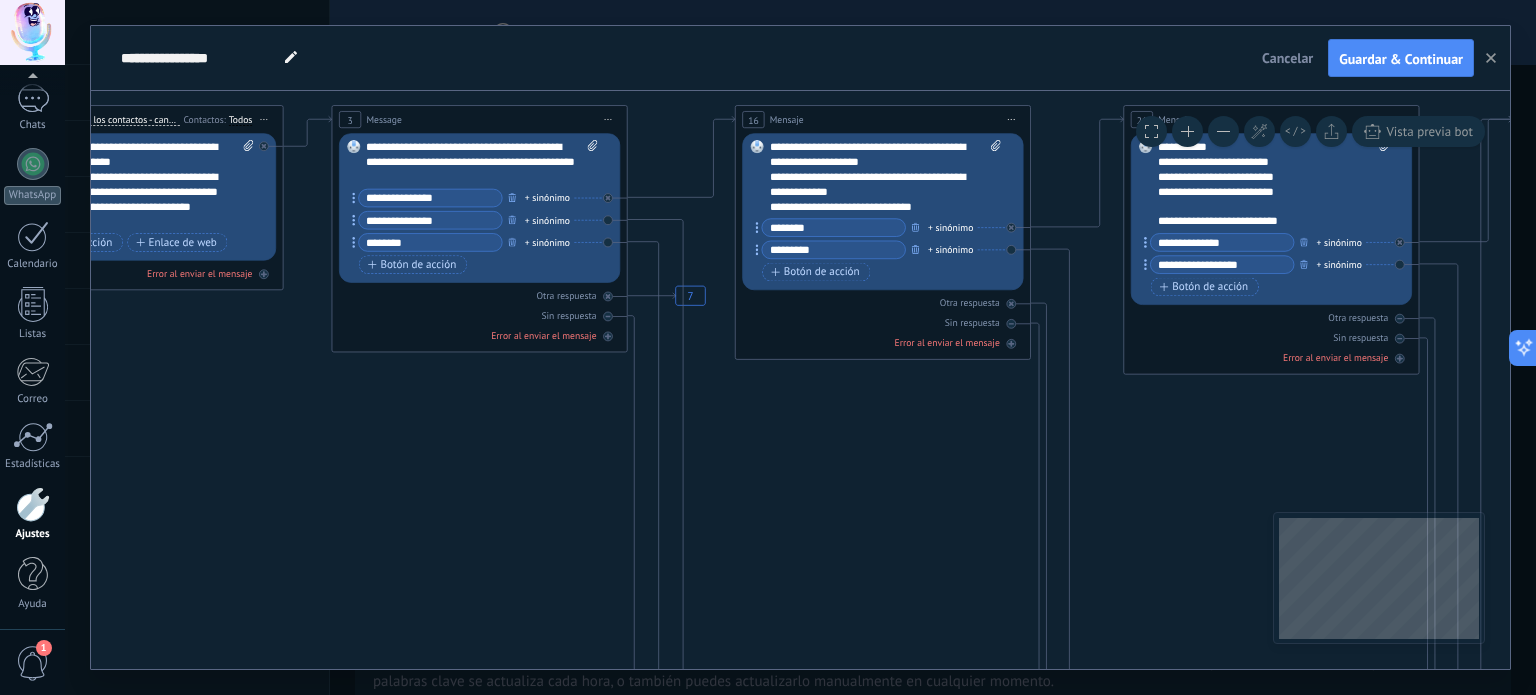 click on "14 Message 15 83 Mensaje 7" 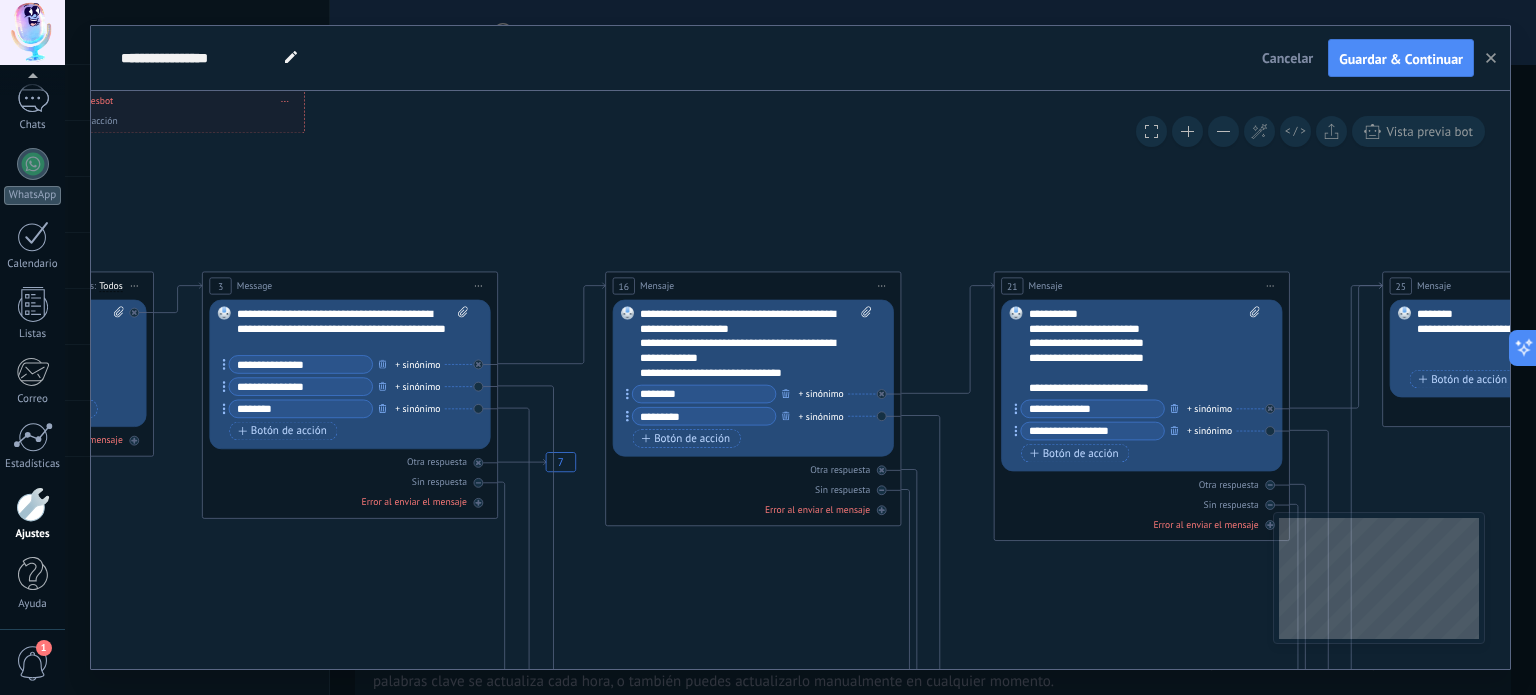 drag, startPoint x: 386, startPoint y: 351, endPoint x: 460, endPoint y: 586, distance: 246.37573 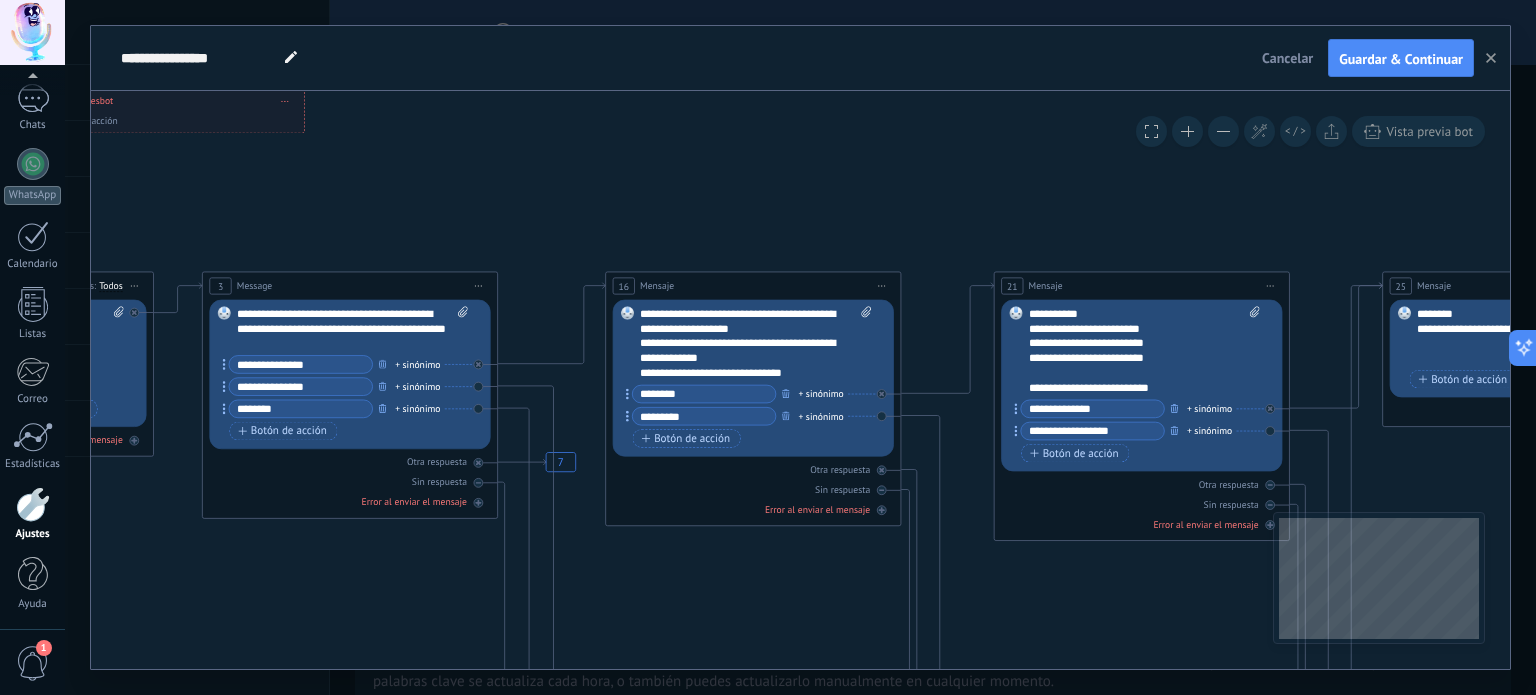 click on "14 Message 15 83 Mensaje 7" 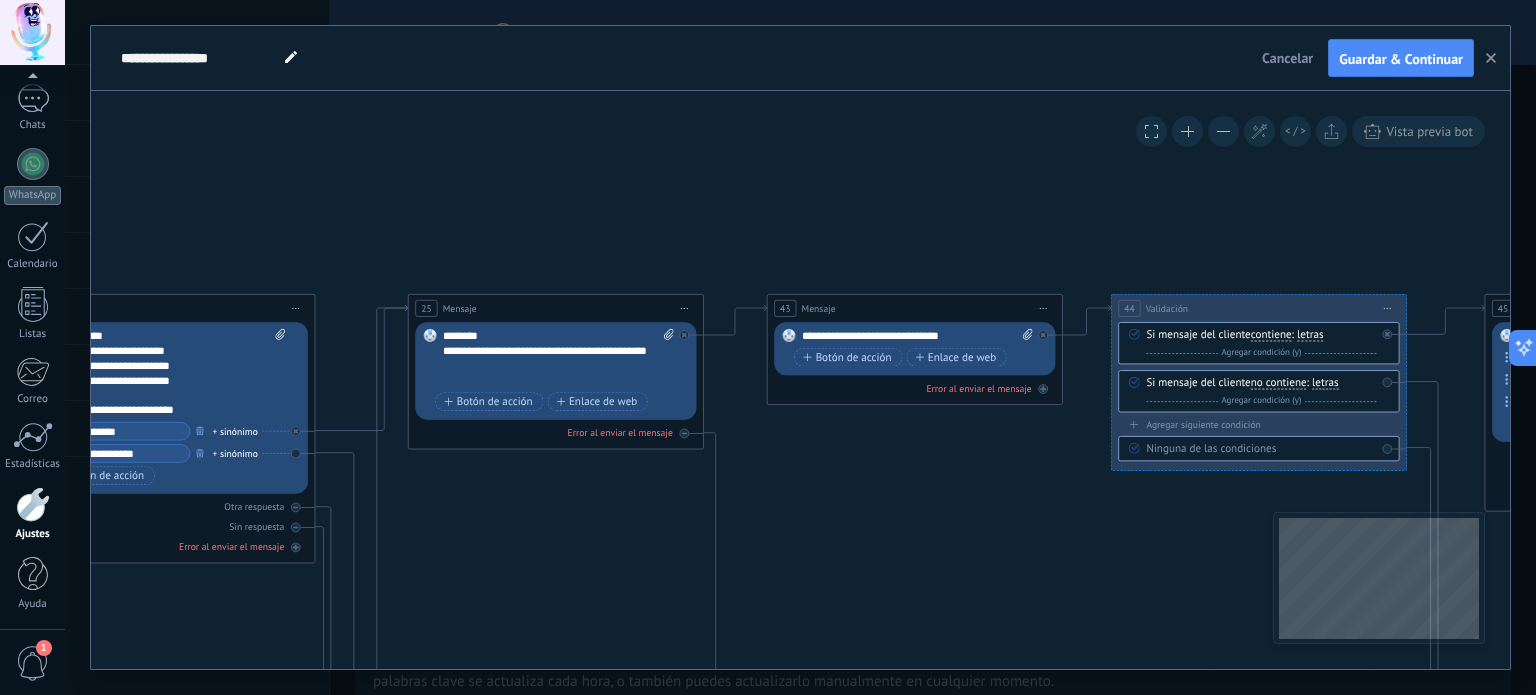 drag, startPoint x: 1379, startPoint y: 405, endPoint x: 380, endPoint y: 418, distance: 999.0846 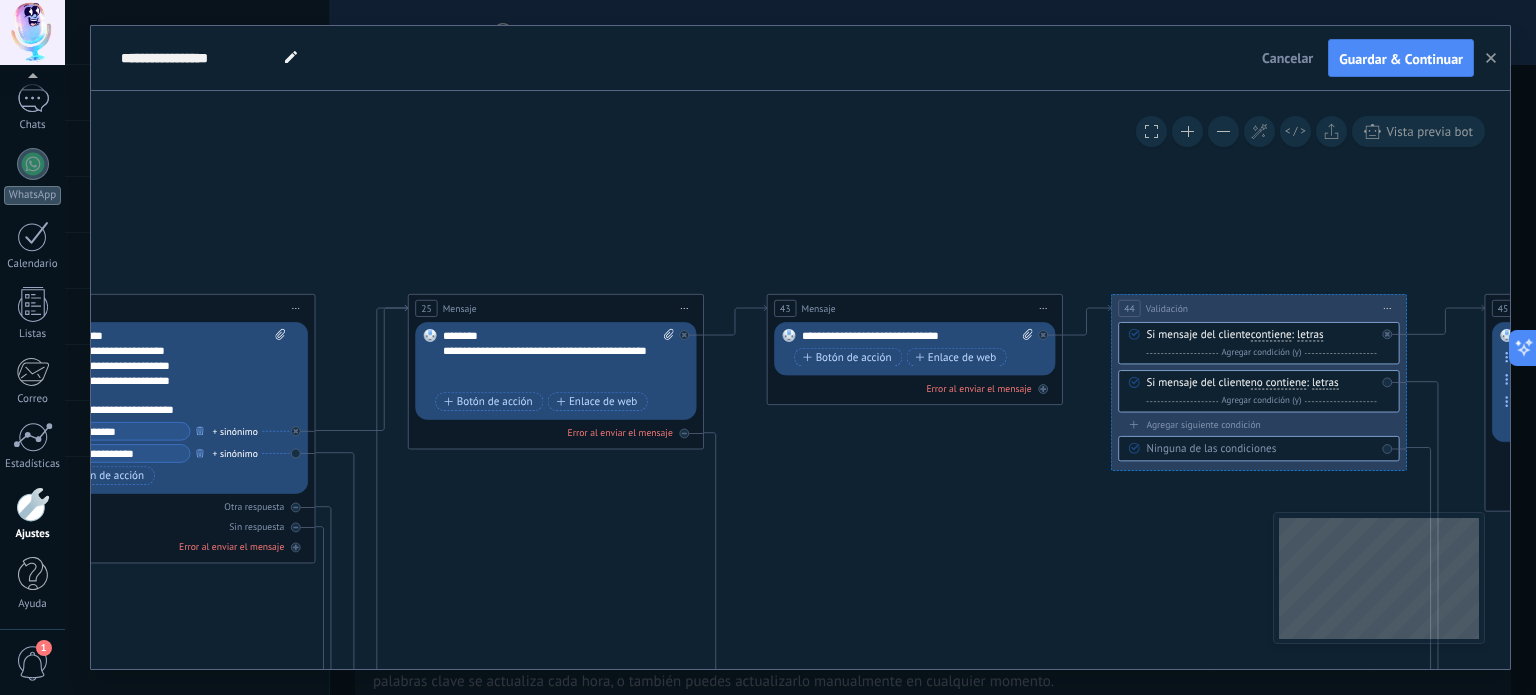 click on "14 Message 15 83 Mensaje 7" 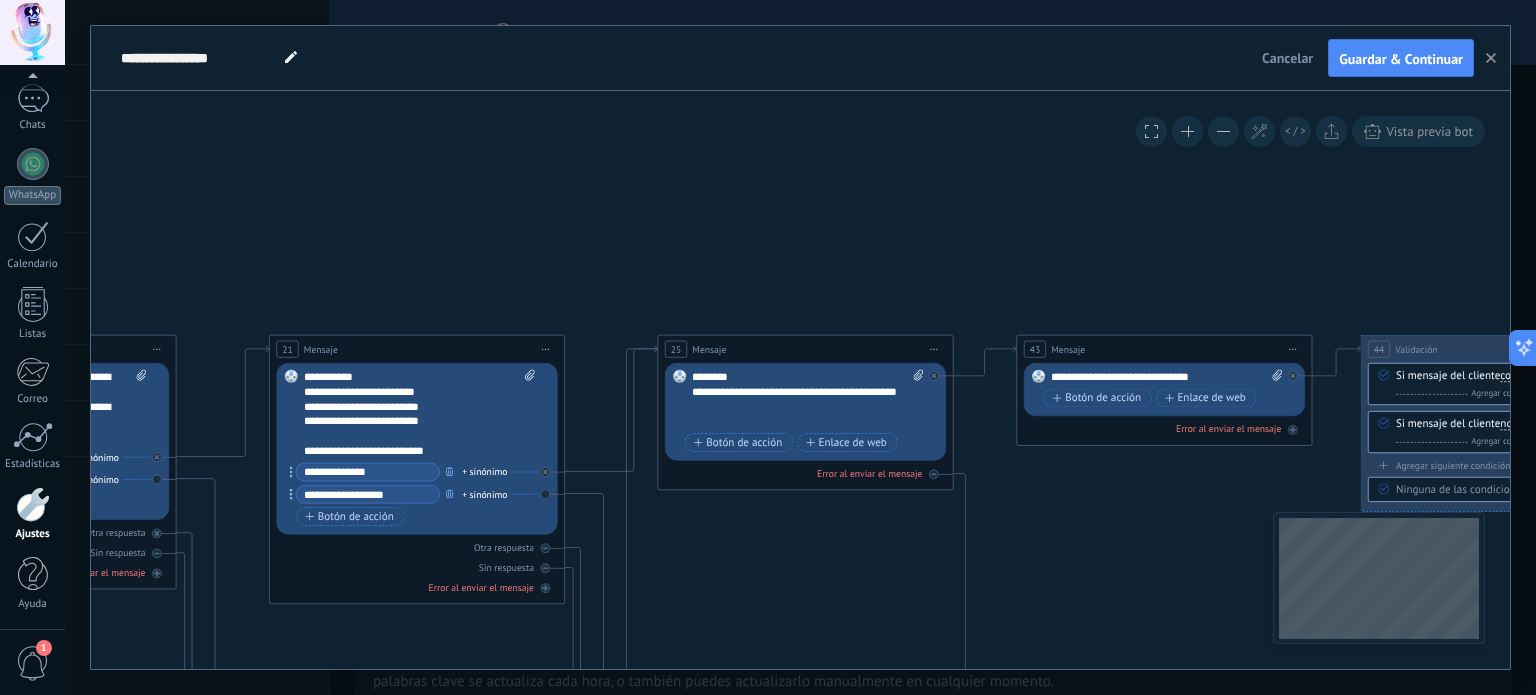 drag, startPoint x: 540, startPoint y: 602, endPoint x: 690, endPoint y: 531, distance: 165.95482 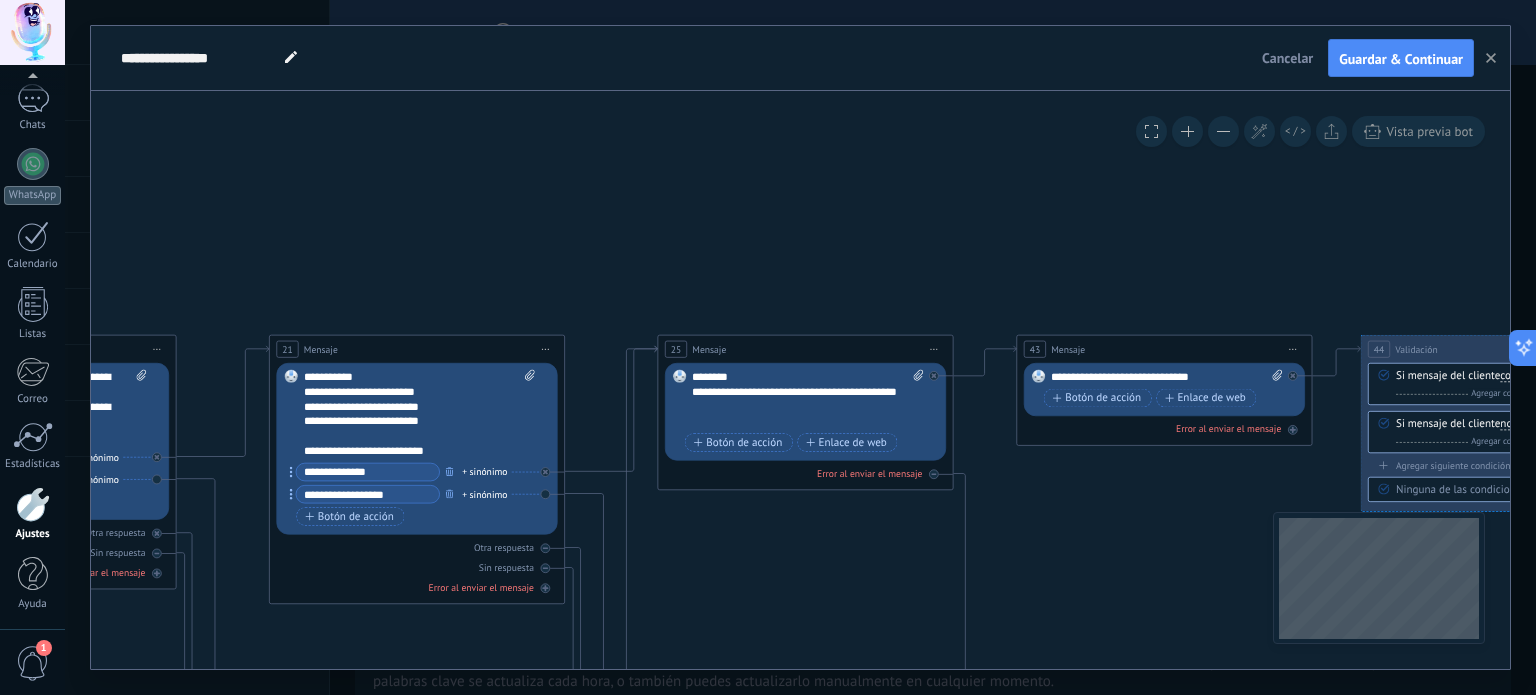 click on "14 Message 15 83 Mensaje 7" 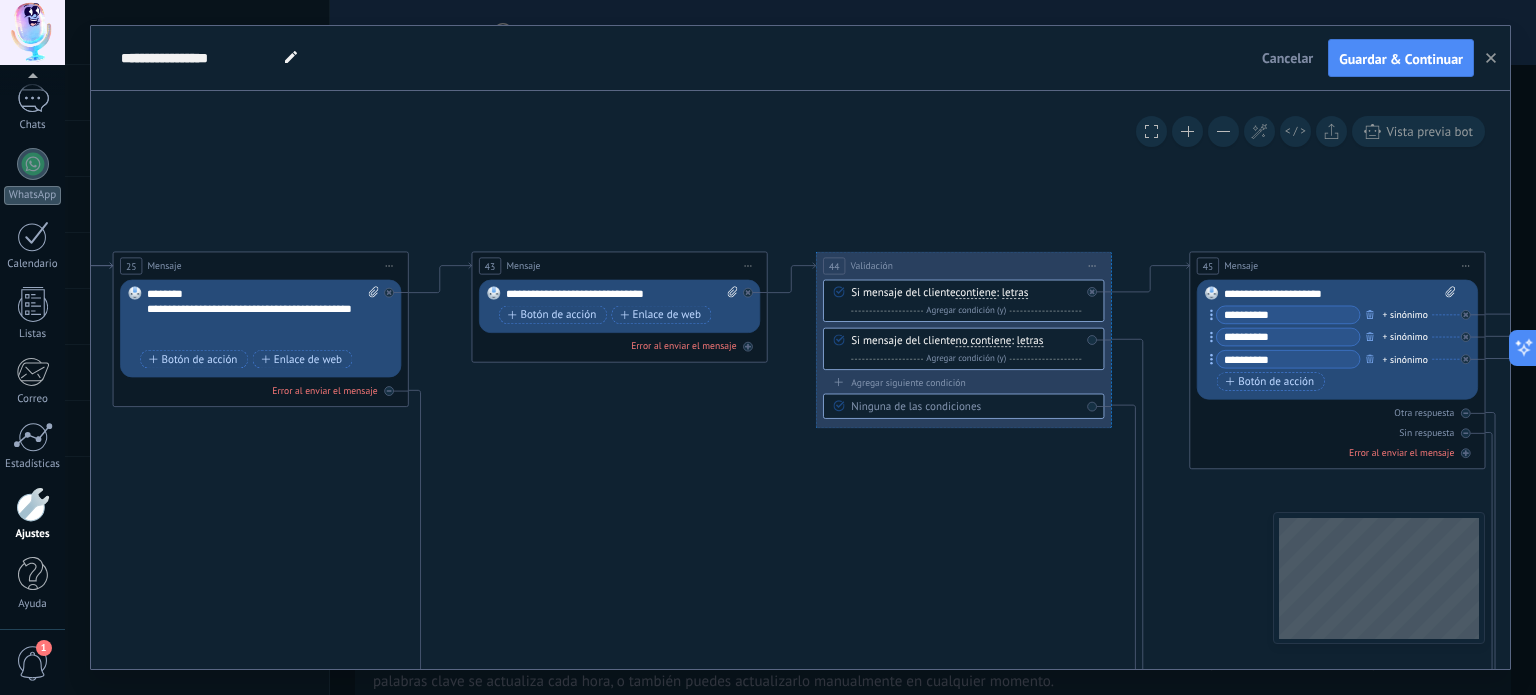 drag, startPoint x: 1232, startPoint y: 415, endPoint x: 577, endPoint y: 377, distance: 656.1014 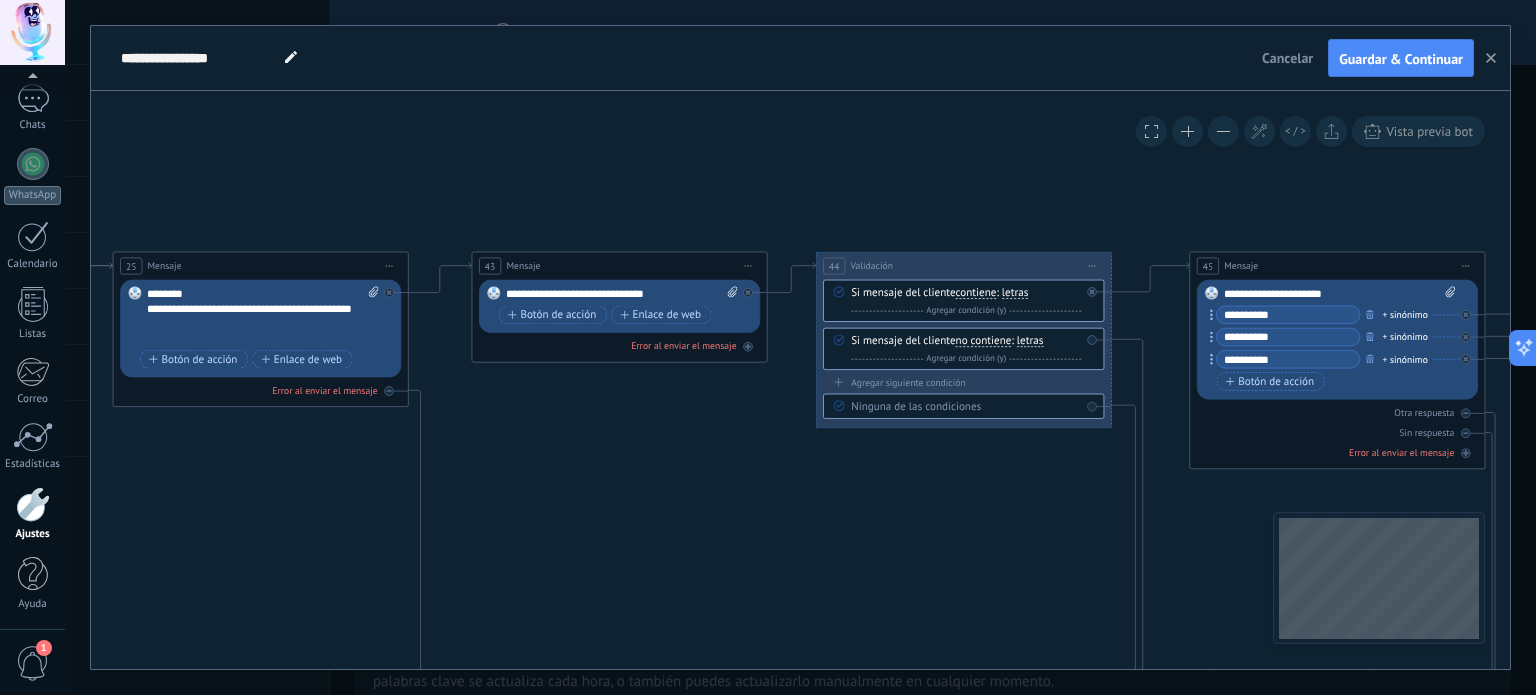 click on "14 Message 15 83 Mensaje 7" 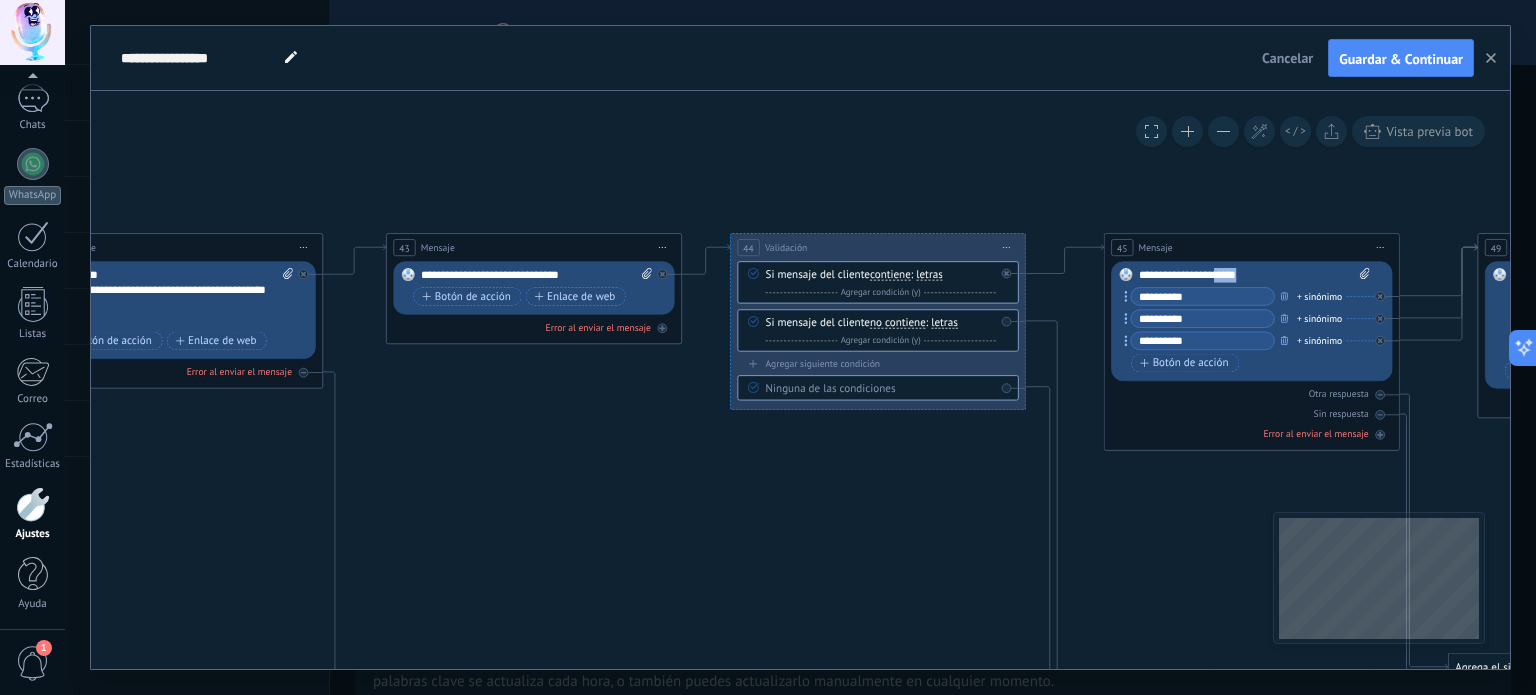 drag, startPoint x: 1344, startPoint y: 271, endPoint x: 1224, endPoint y: 262, distance: 120.33703 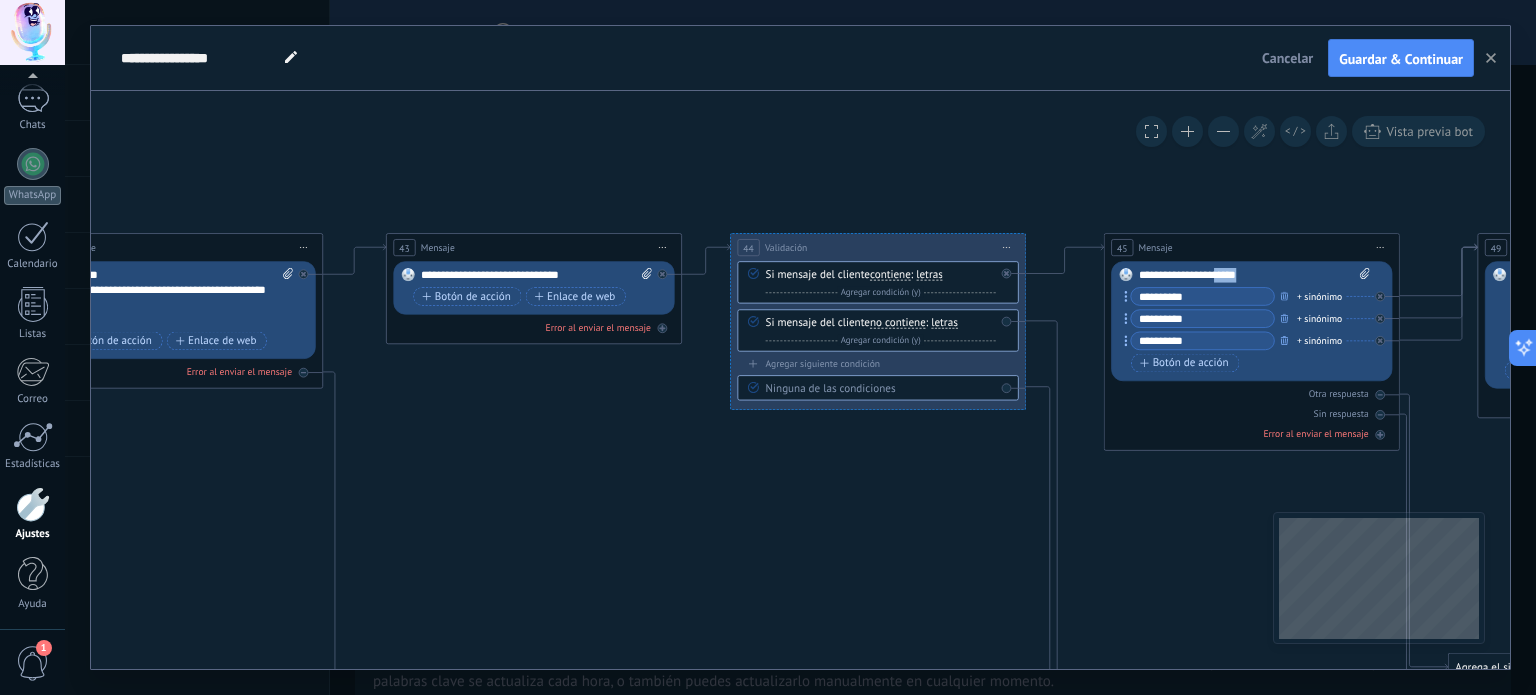 click on "Reemplazar
Quitar
Convertir a mensaje de voz
Arrastre la imagen aquí para adjuntarla.
Añadir imagen
Subir
Arrastrar y soltar
Archivo no encontrado
Escribe tu mensaje..." at bounding box center [1251, 321] 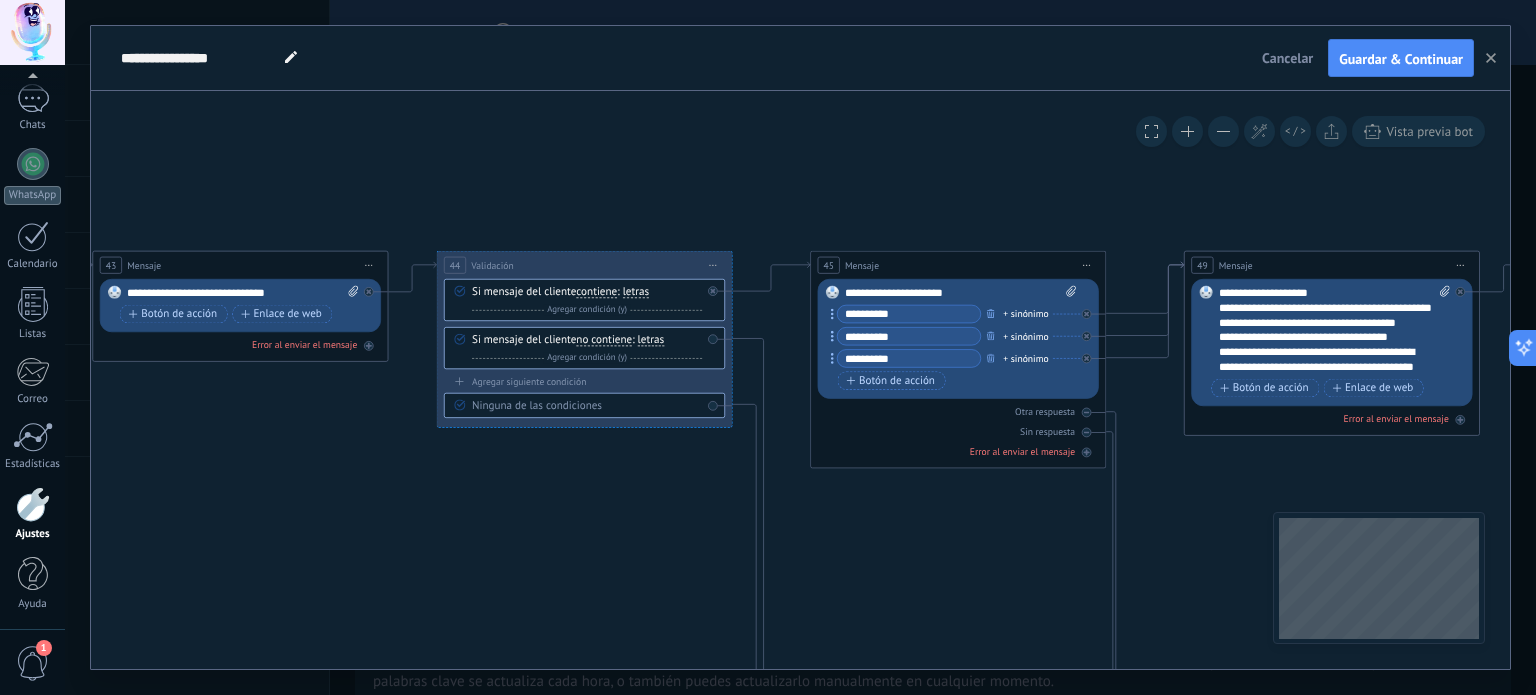 drag, startPoint x: 1181, startPoint y: 201, endPoint x: 854, endPoint y: 207, distance: 327.05505 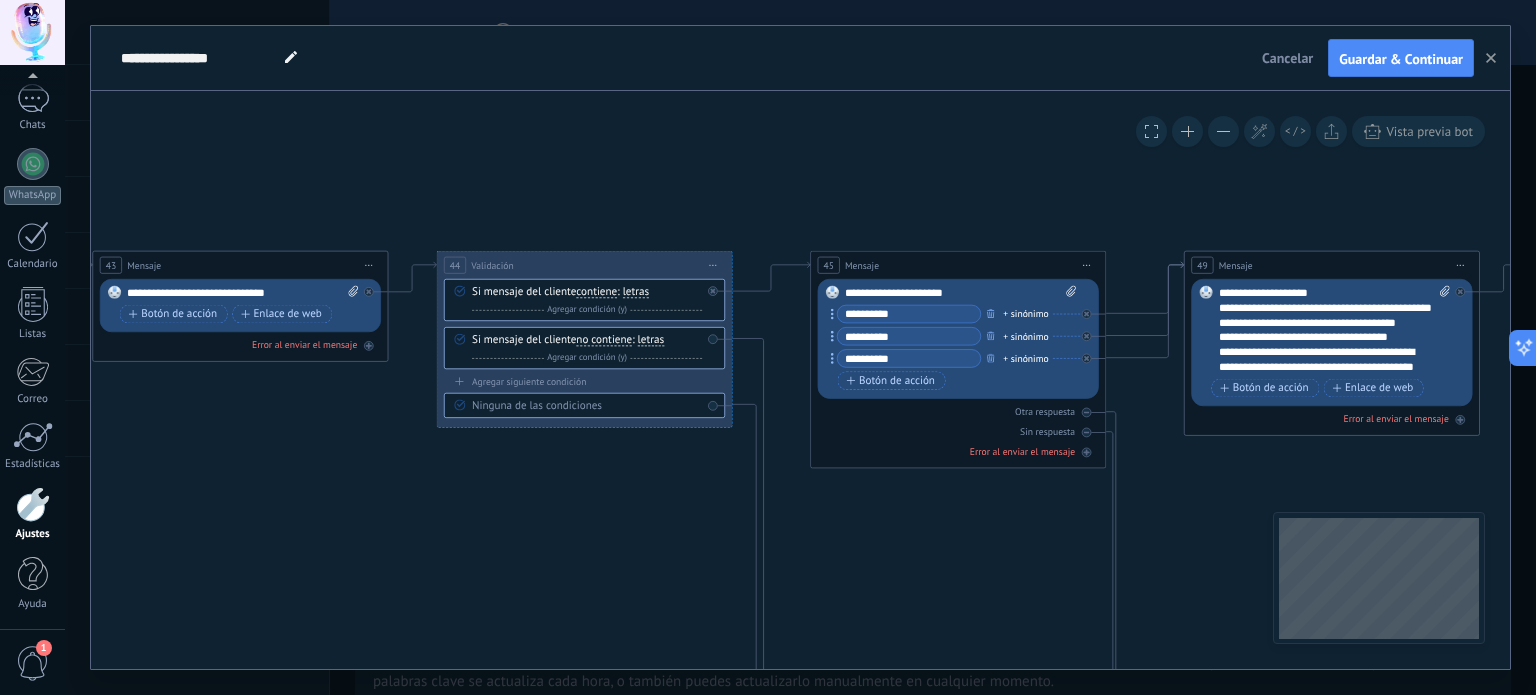 click on "14 Message 15 83 Mensaje 7" 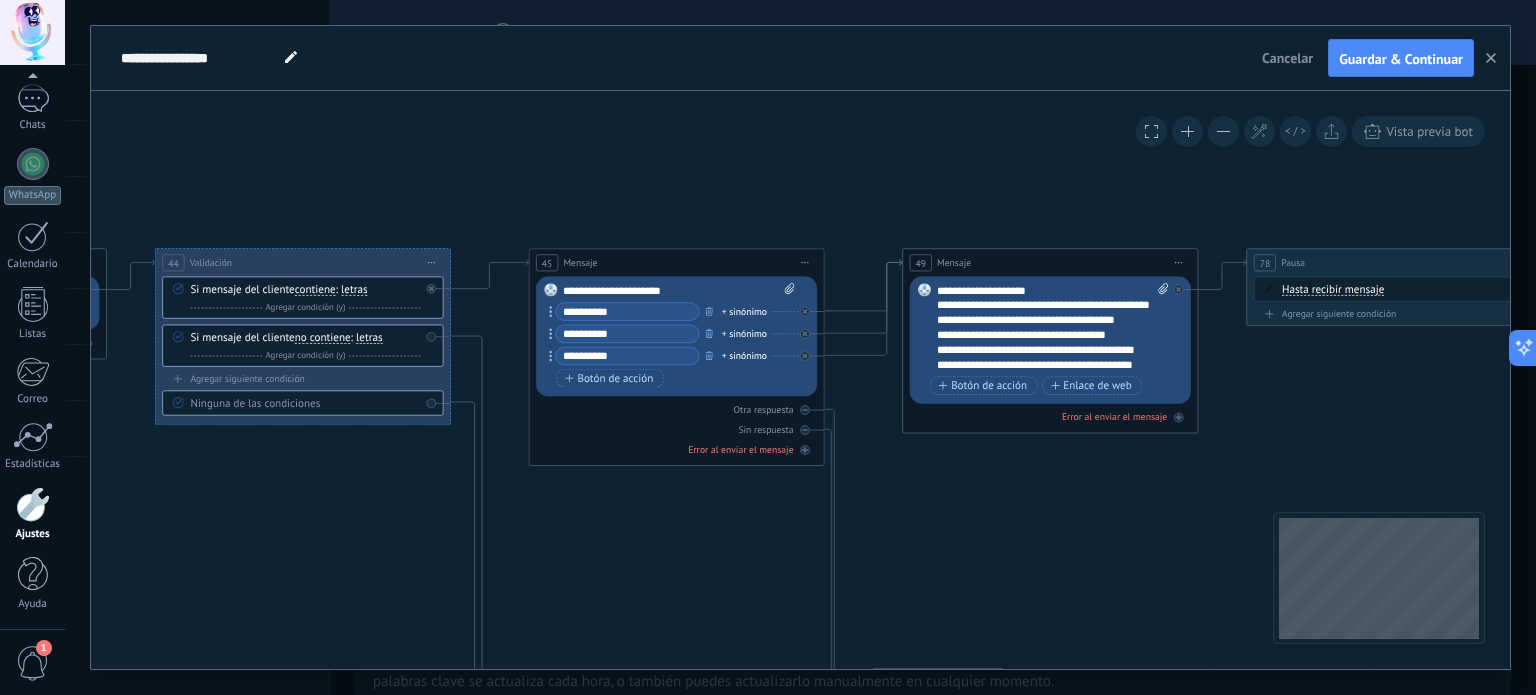 drag, startPoint x: 1234, startPoint y: 206, endPoint x: 782, endPoint y: 229, distance: 452.5848 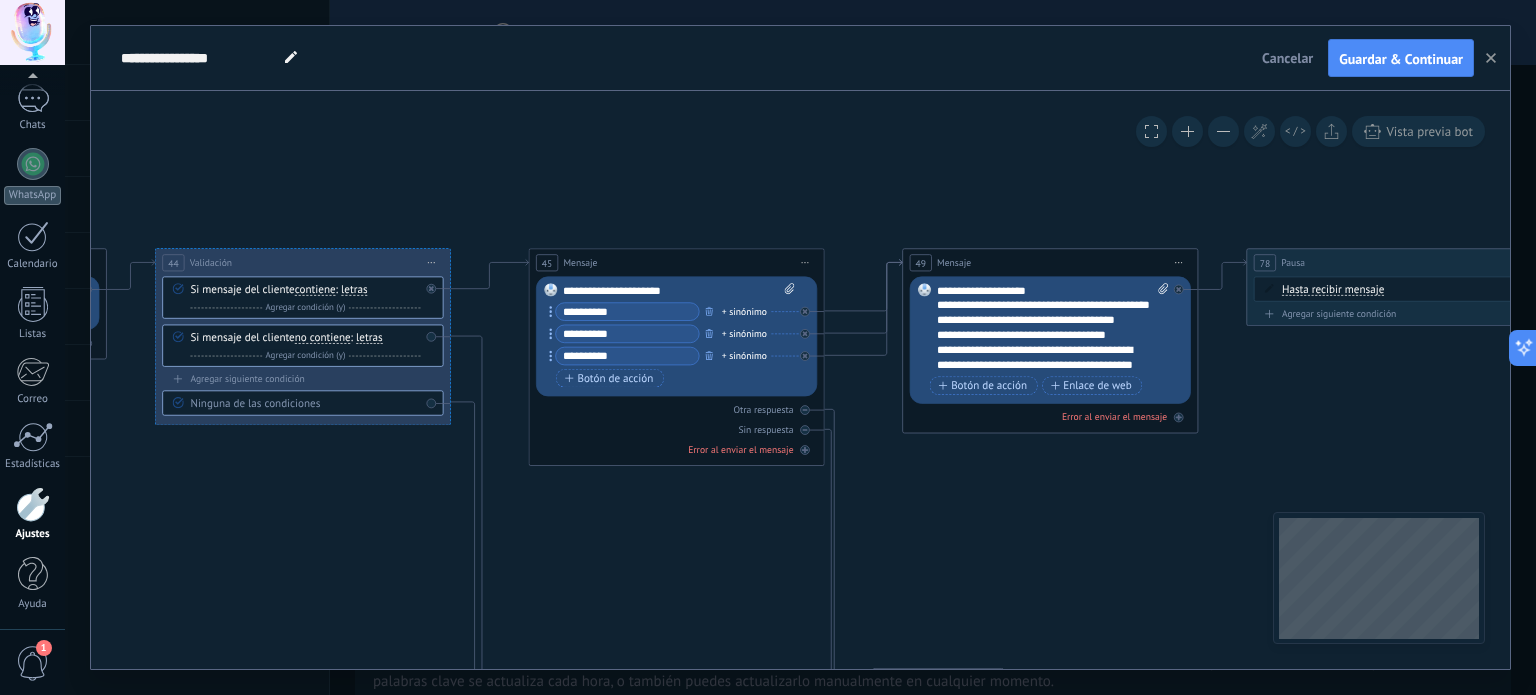 click on "14 Message 15 83 Mensaje 7" 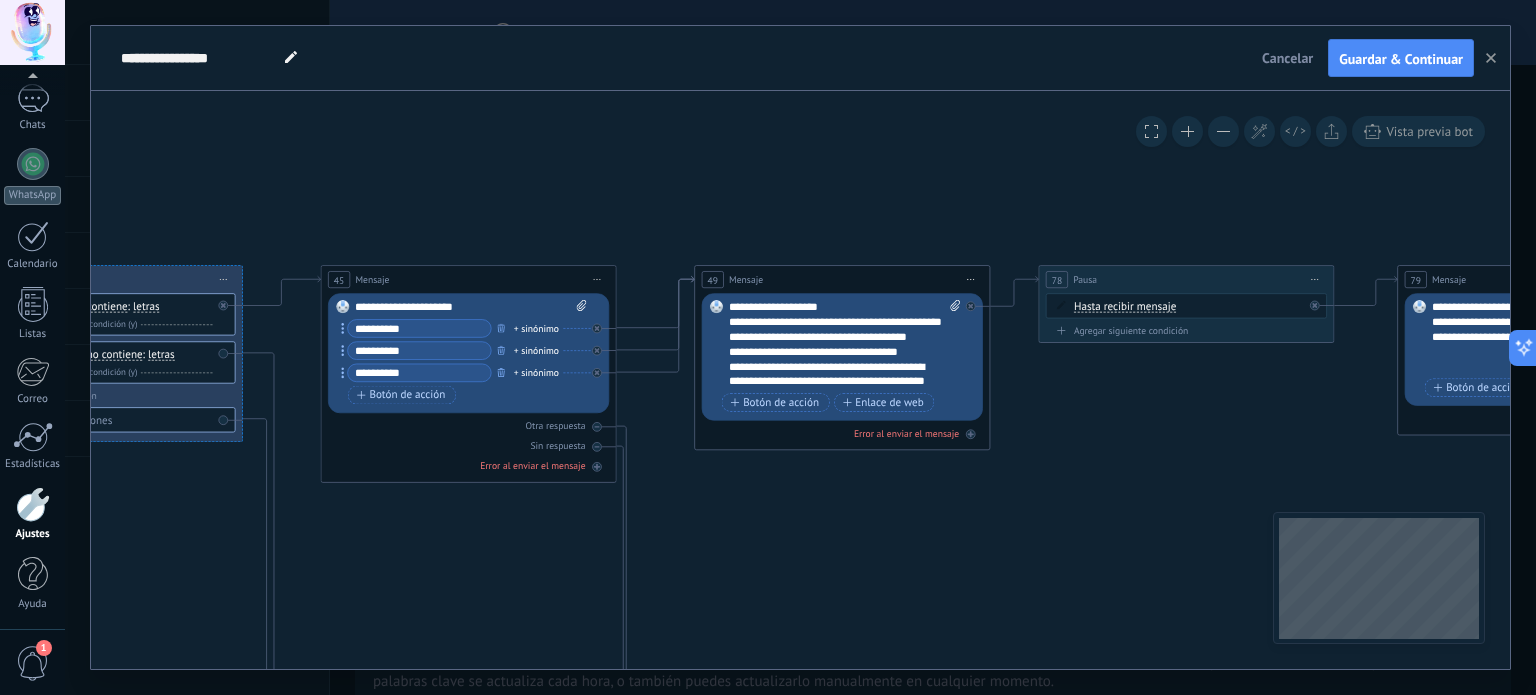 scroll, scrollTop: 40, scrollLeft: 0, axis: vertical 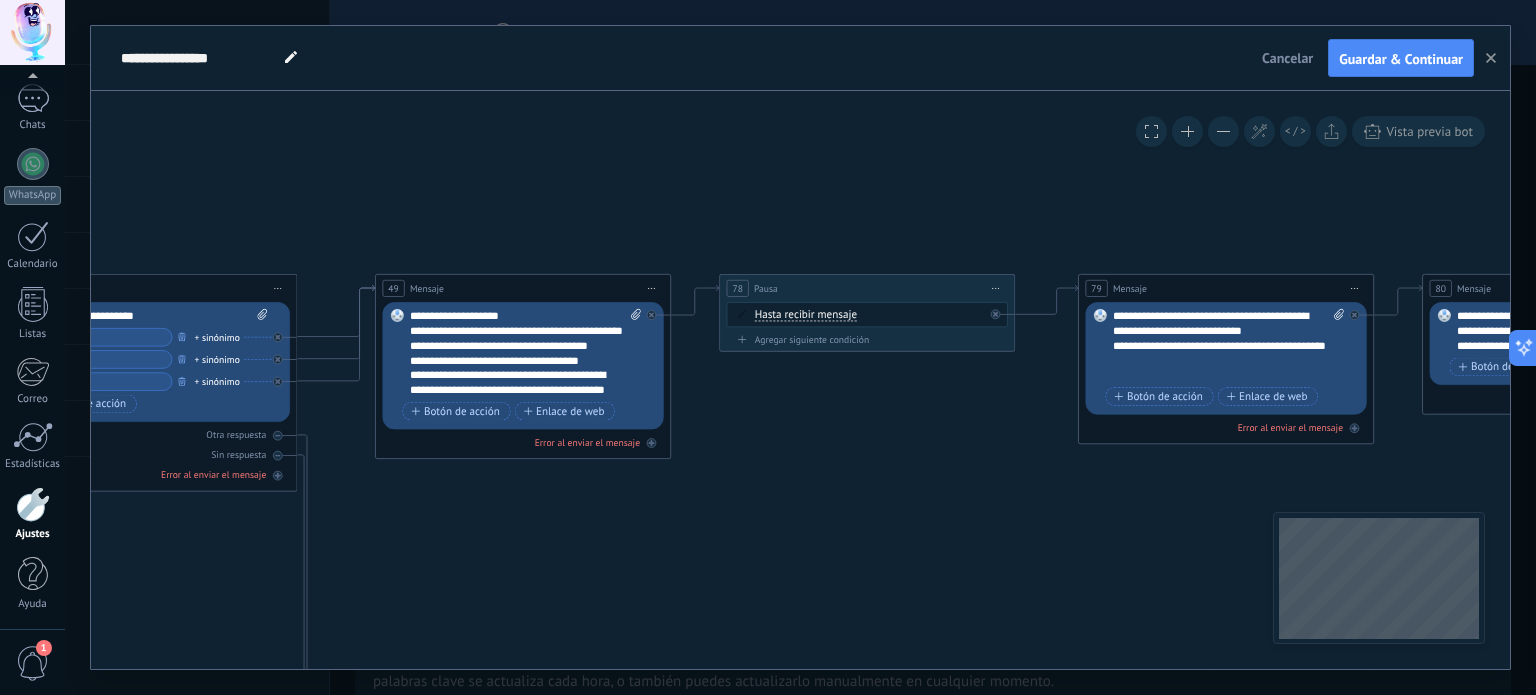 drag, startPoint x: 964, startPoint y: 460, endPoint x: 645, endPoint y: 469, distance: 319.12692 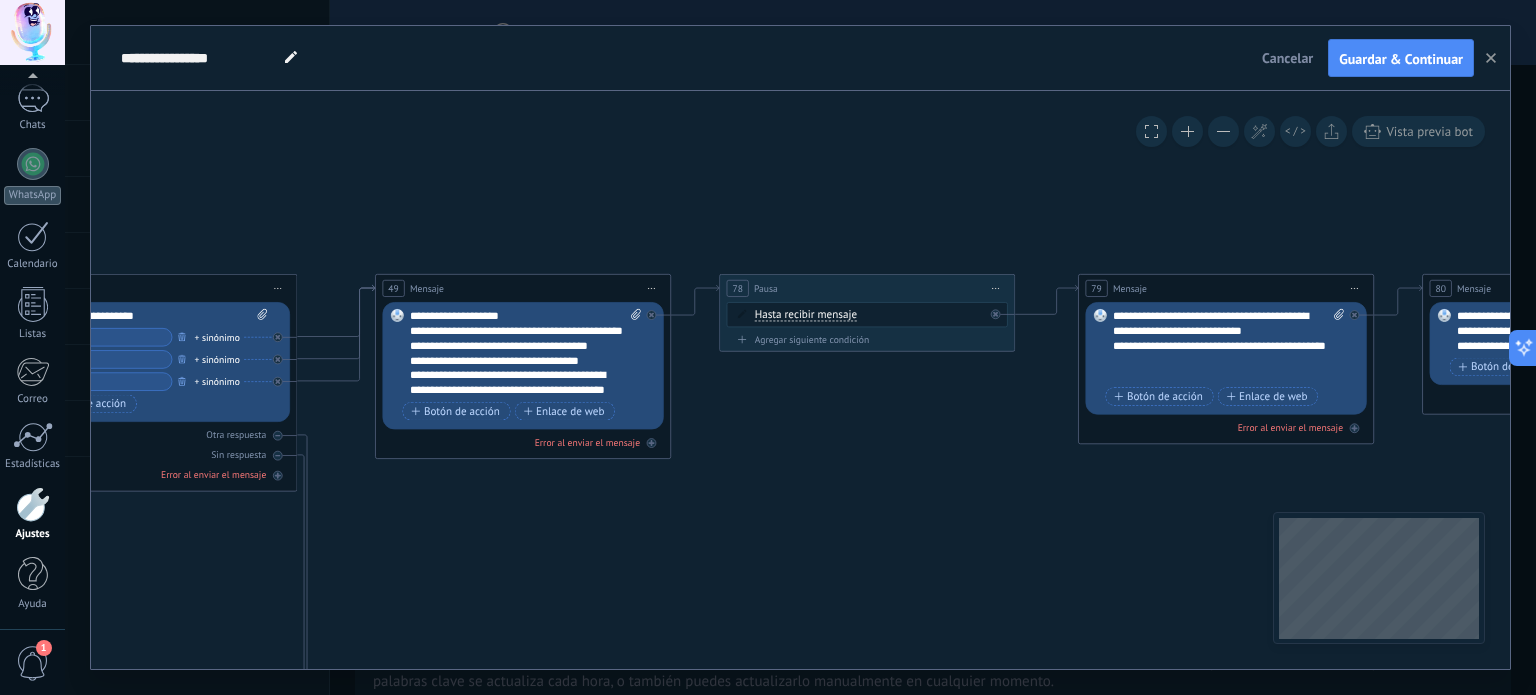 click on "14 Message 15 83 Mensaje 7" 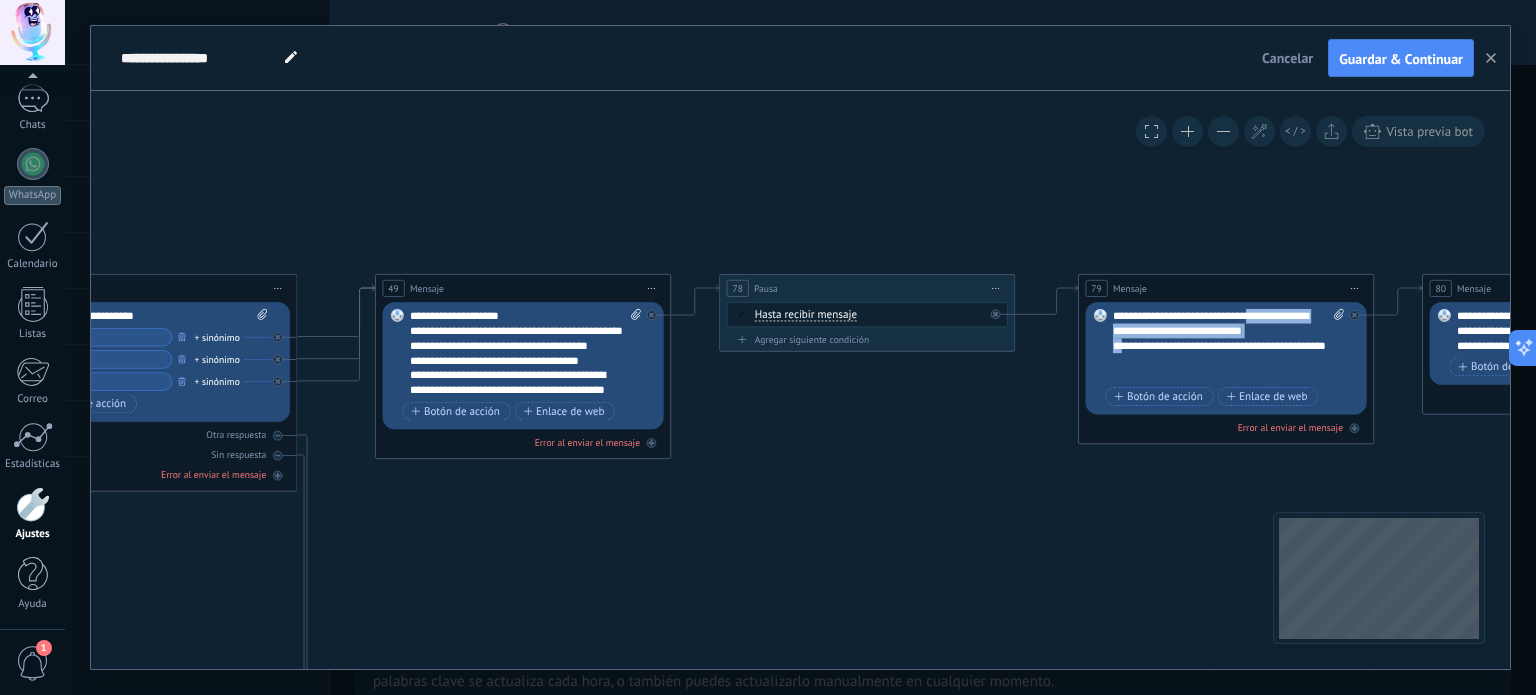 drag, startPoint x: 1239, startPoint y: 352, endPoint x: 1254, endPoint y: 311, distance: 43.65776 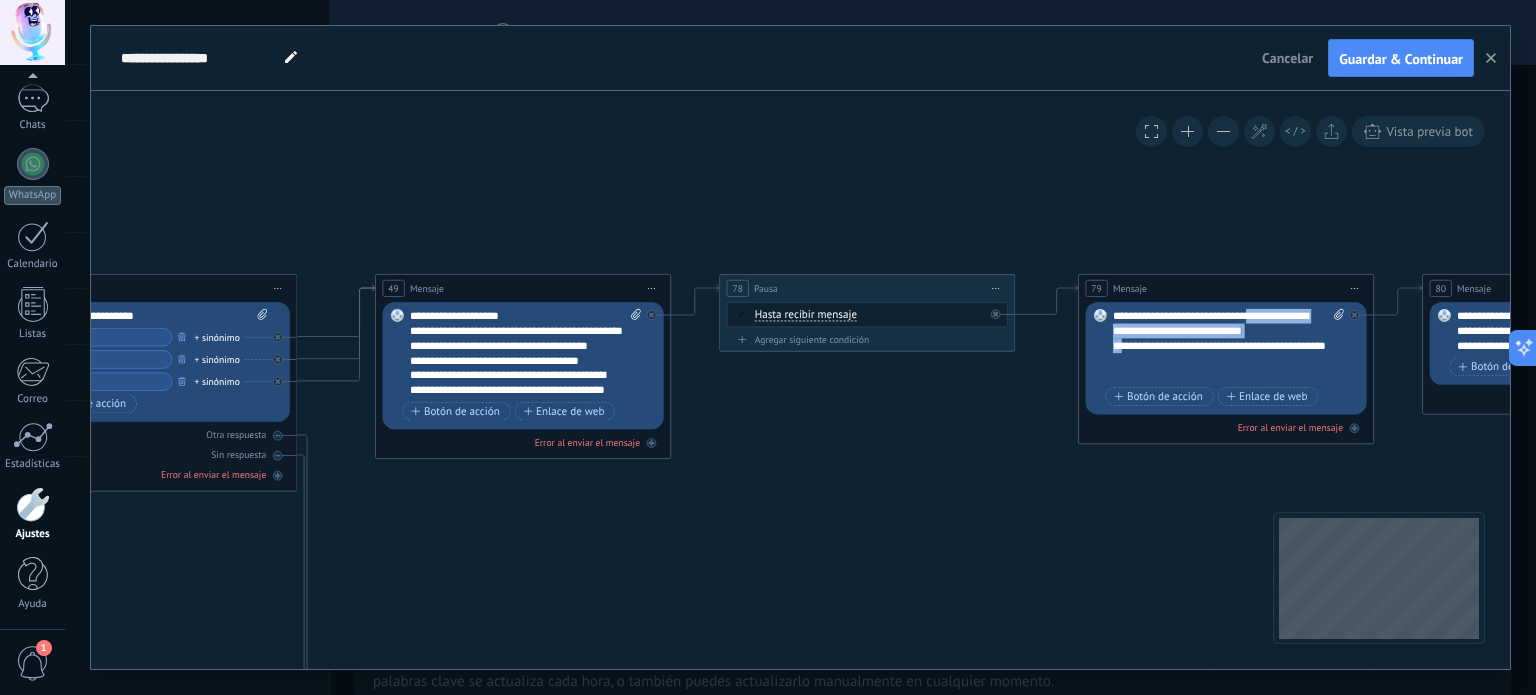 click on "**********" at bounding box center (1229, 346) 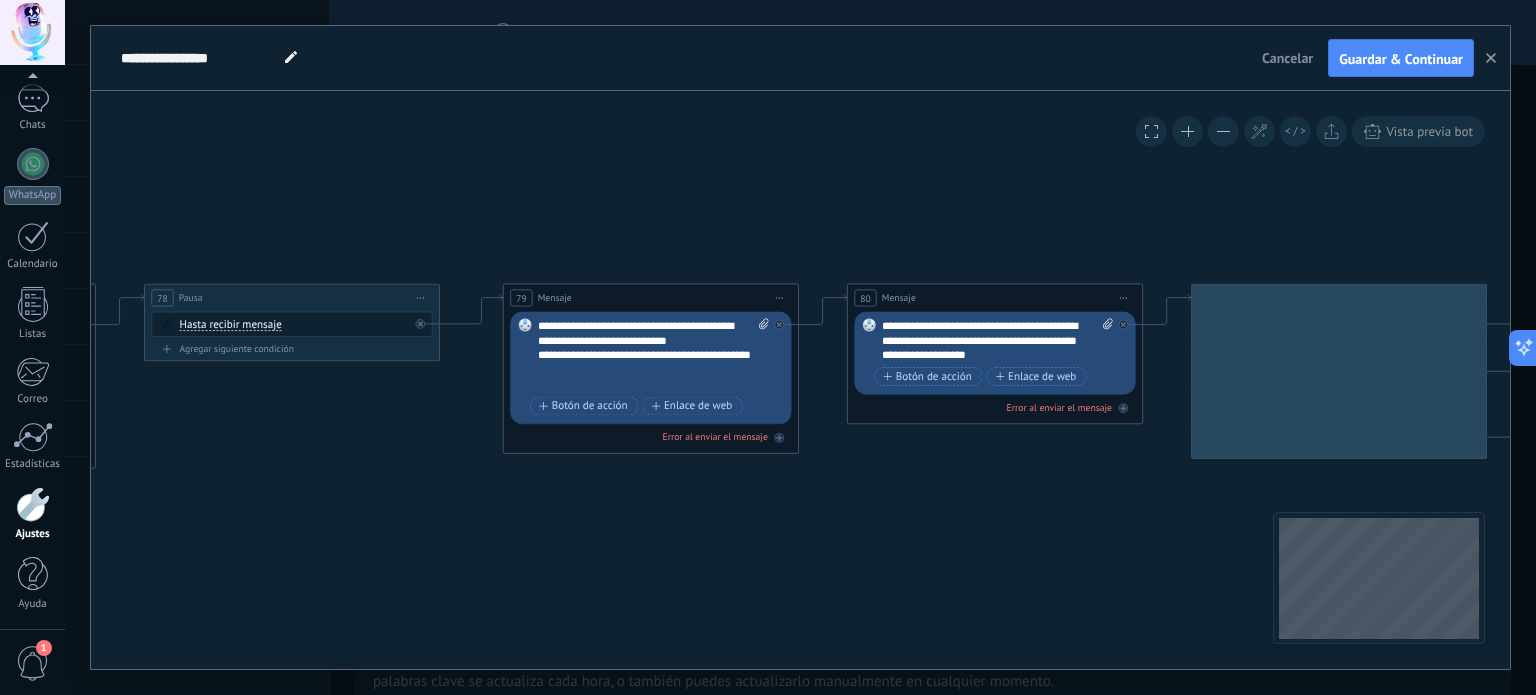 drag, startPoint x: 1084, startPoint y: 499, endPoint x: 480, endPoint y: 507, distance: 604.053 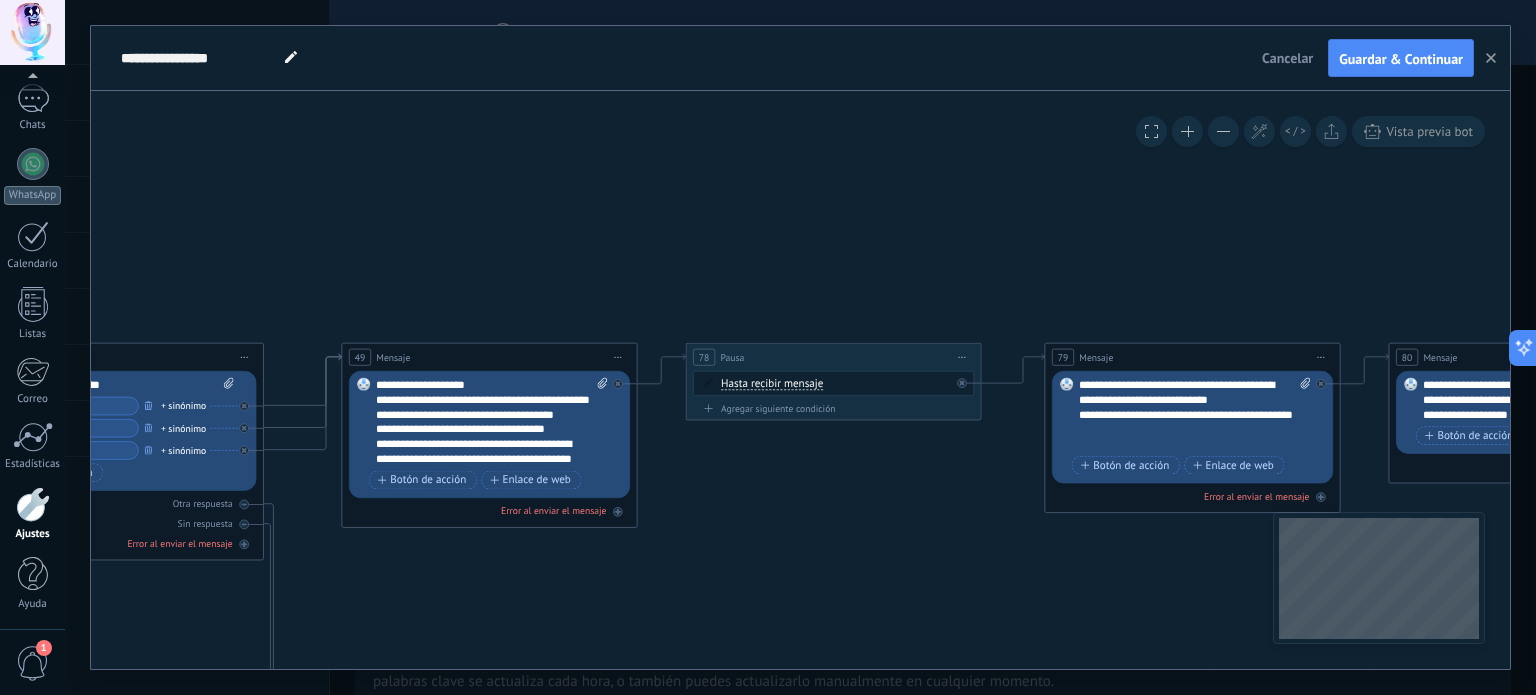drag, startPoint x: 286, startPoint y: 509, endPoint x: 910, endPoint y: 570, distance: 626.9745 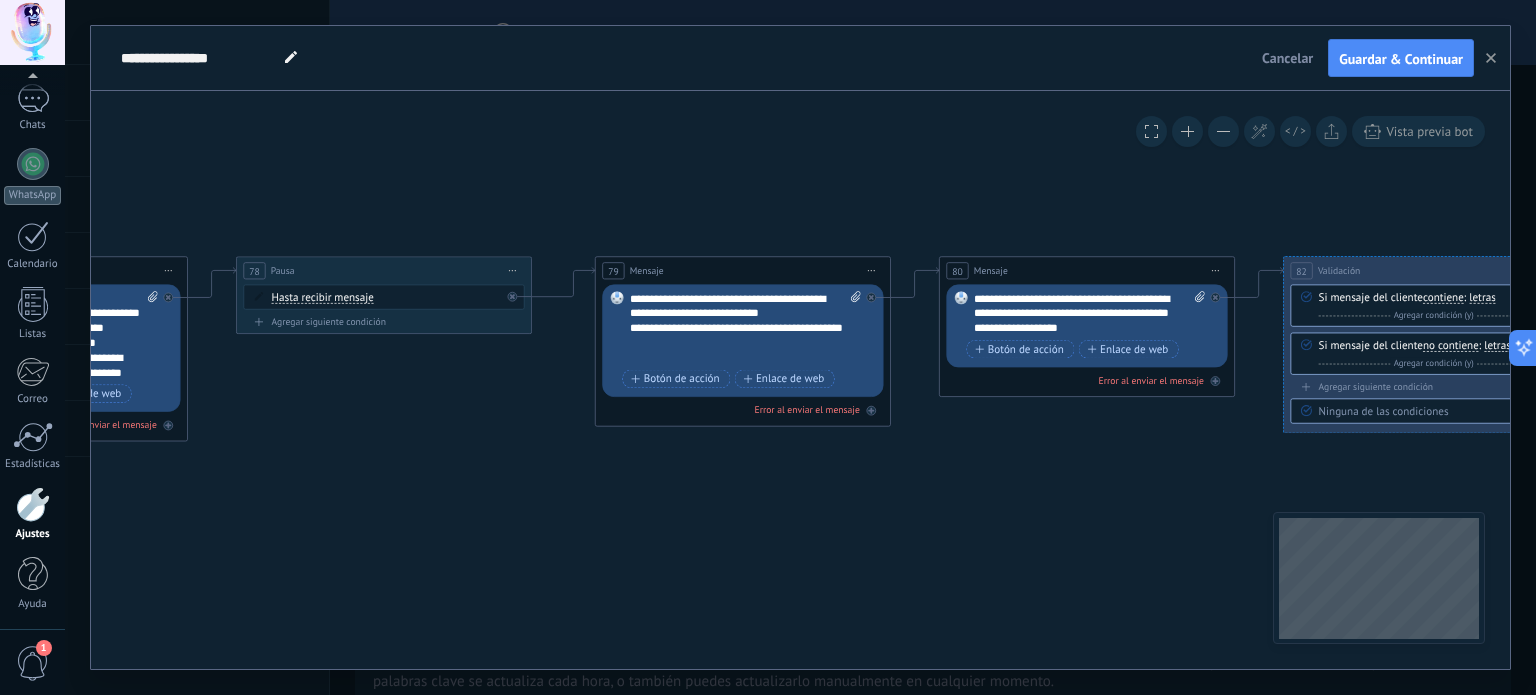 drag, startPoint x: 840, startPoint y: 562, endPoint x: 560, endPoint y: 486, distance: 290.131 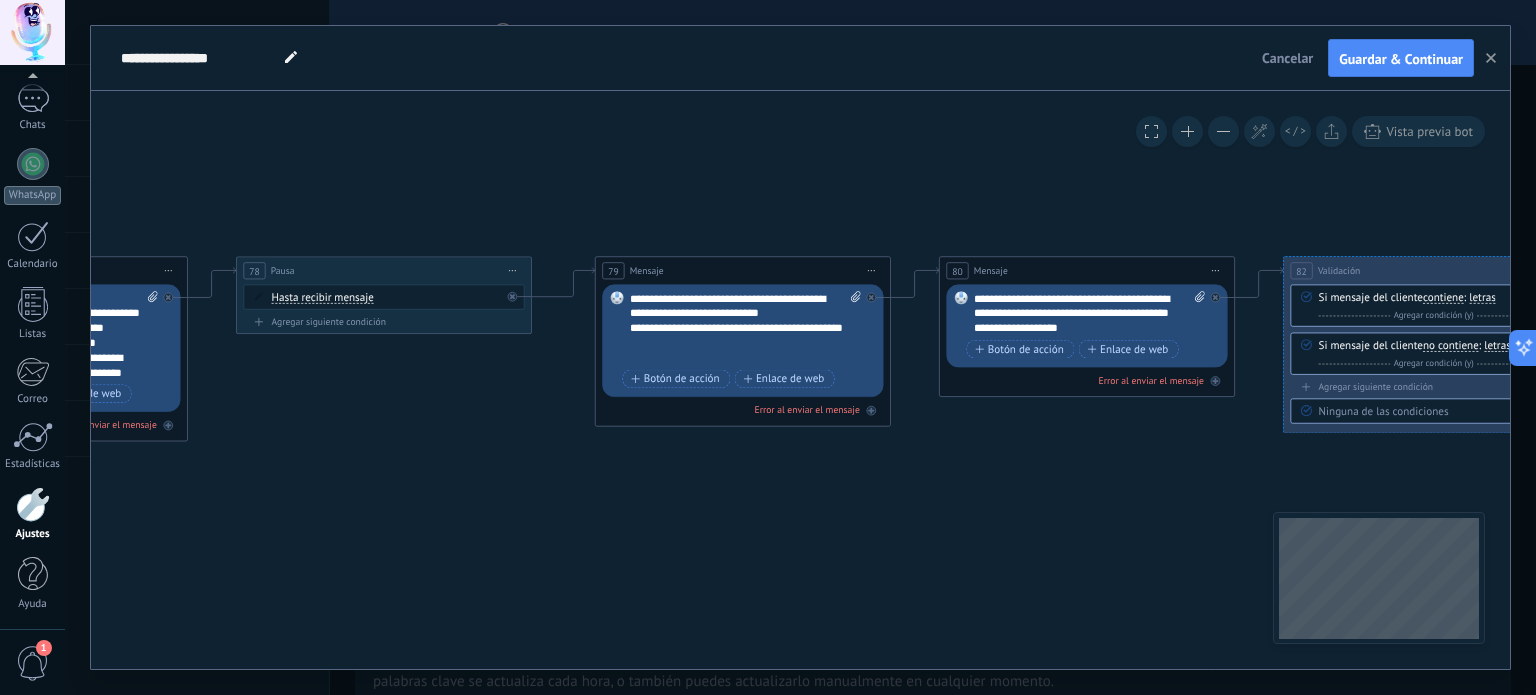 click on "14 Message 15 83 Mensaje 7" 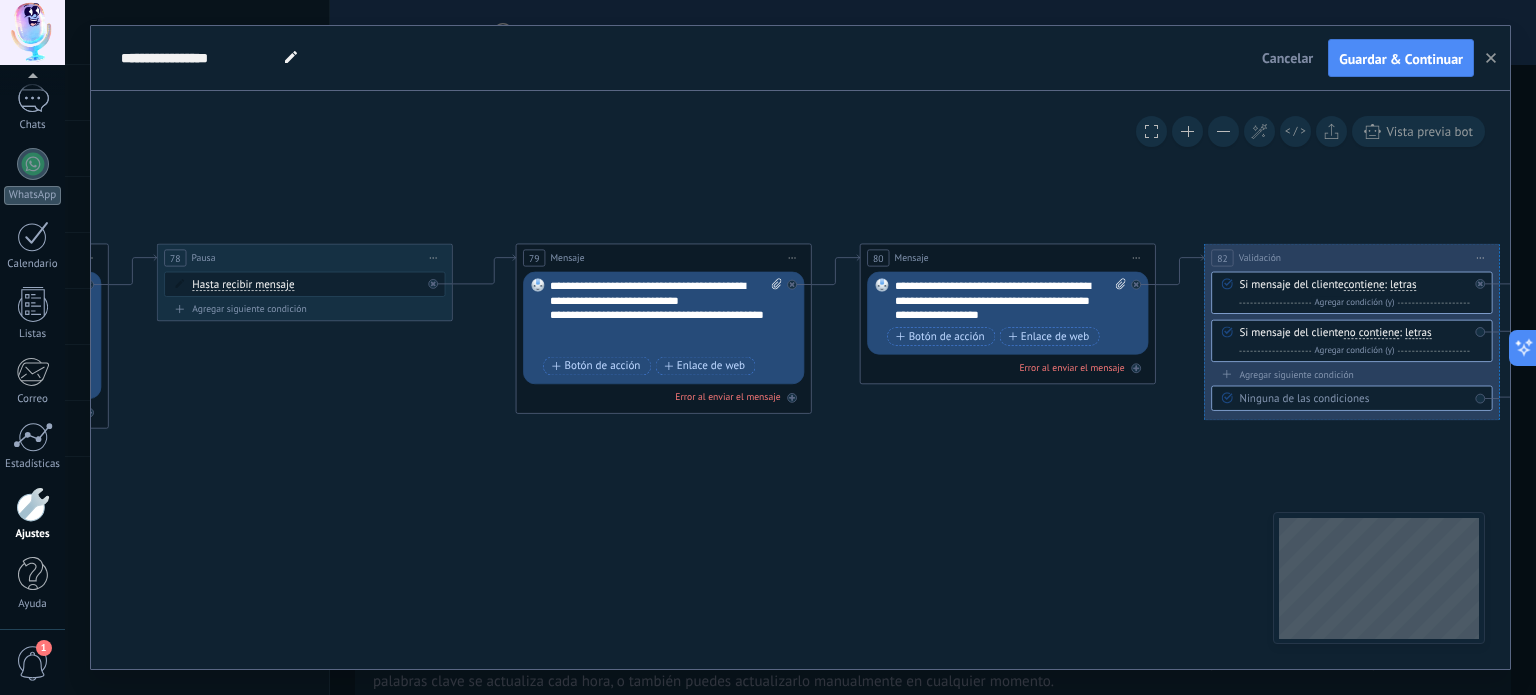 drag, startPoint x: 1070, startPoint y: 523, endPoint x: 972, endPoint y: 491, distance: 103.09219 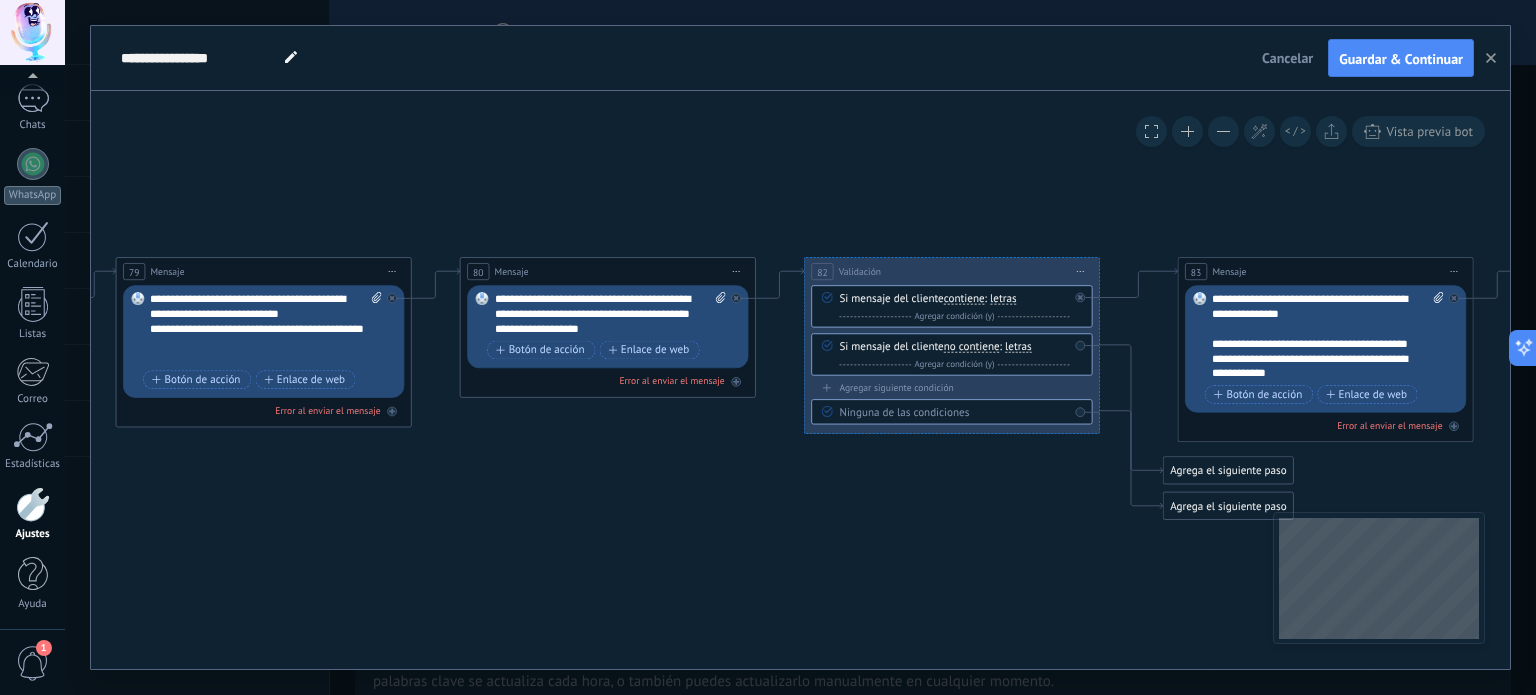 drag, startPoint x: 1026, startPoint y: 458, endPoint x: 630, endPoint y: 475, distance: 396.36475 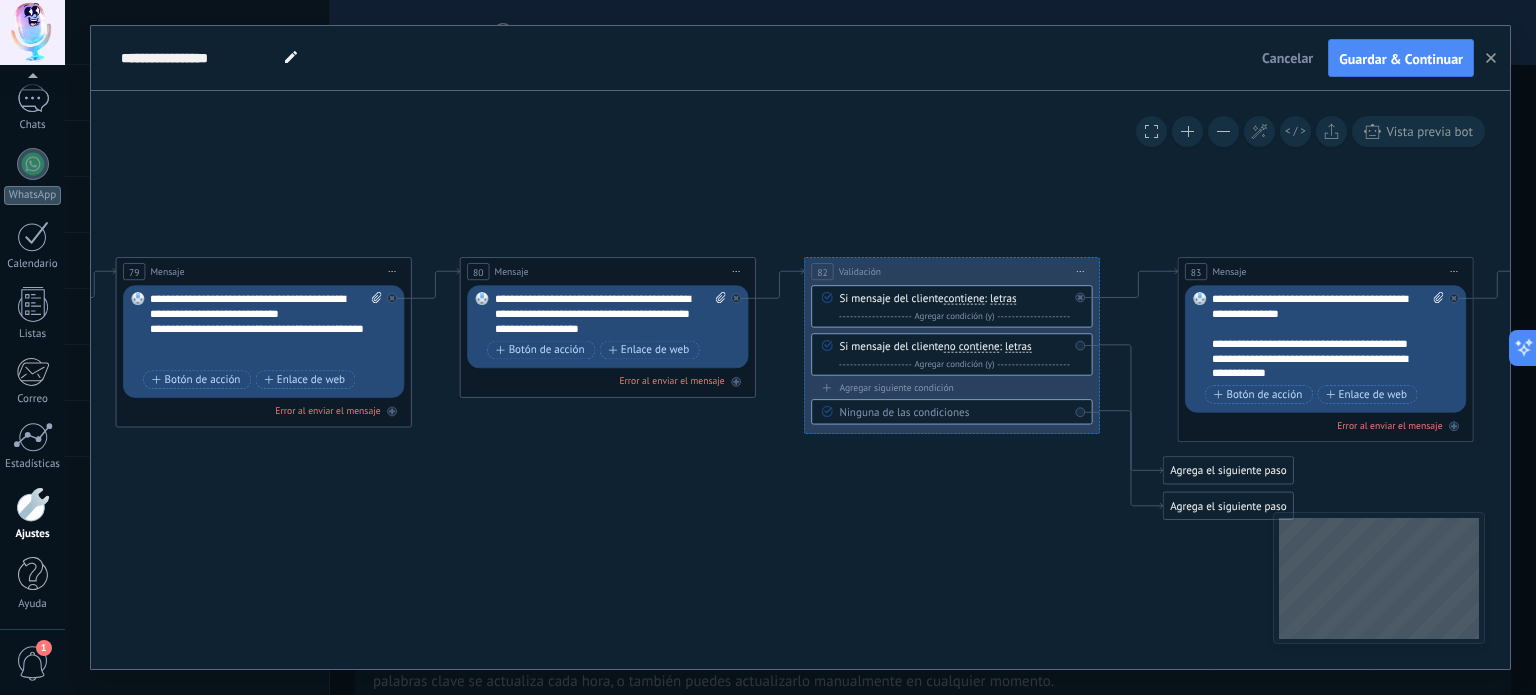 click on "14 Message 15 83 Mensaje 7" 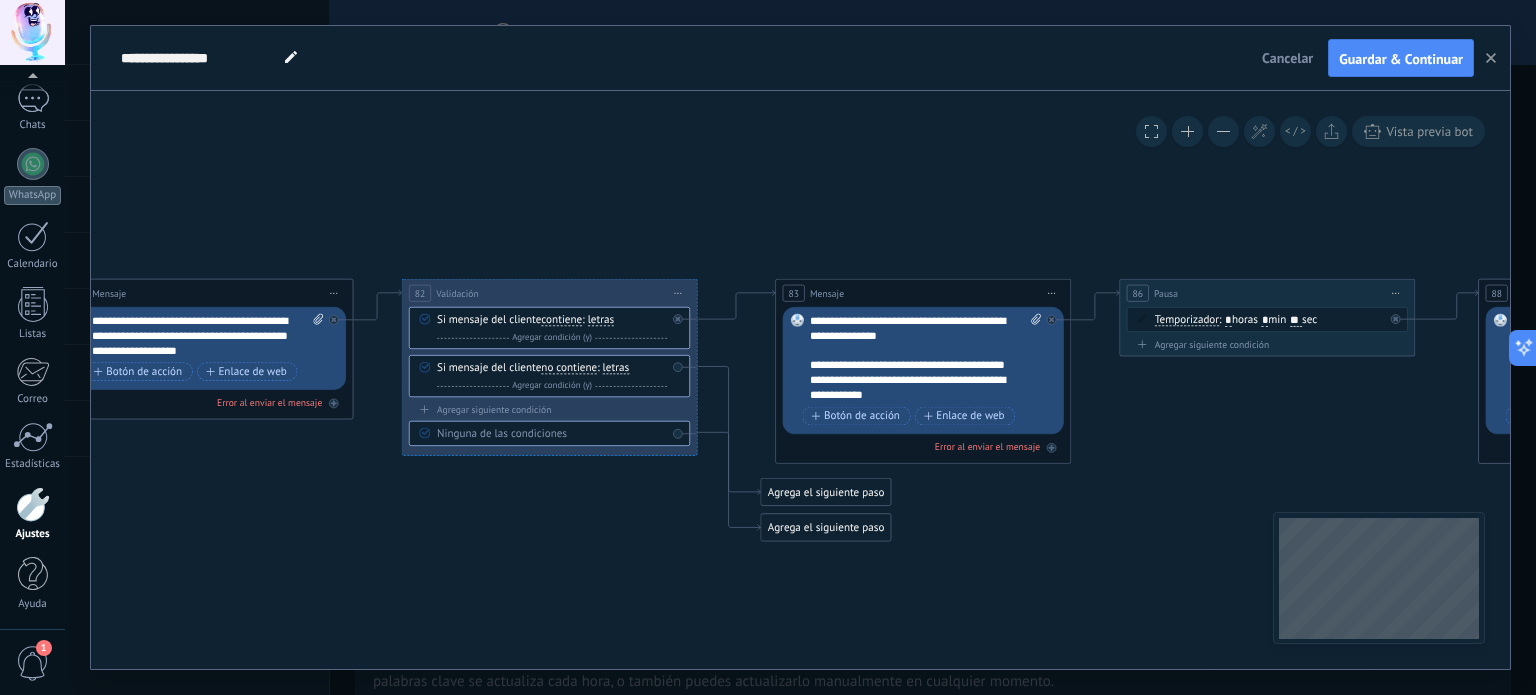 drag, startPoint x: 993, startPoint y: 586, endPoint x: 605, endPoint y: 595, distance: 388.10437 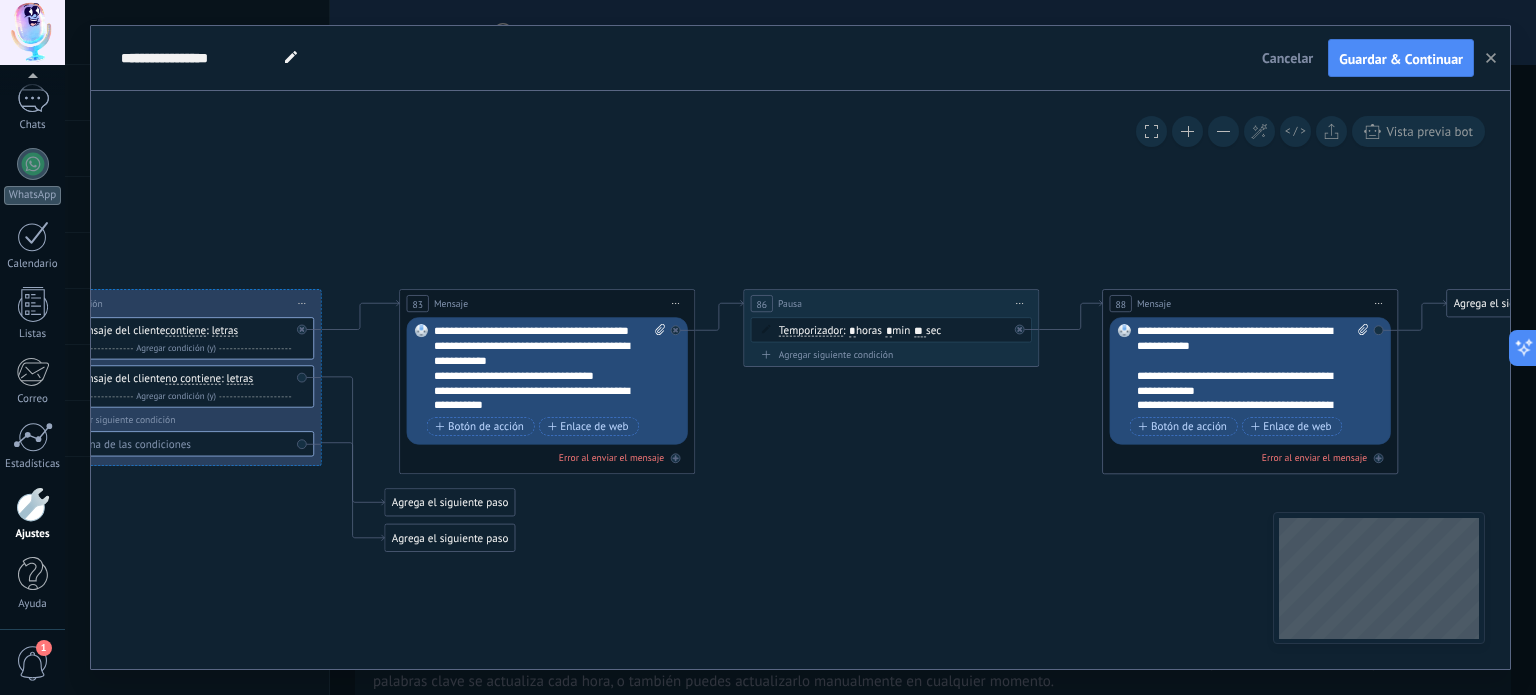 drag, startPoint x: 1068, startPoint y: 526, endPoint x: 692, endPoint y: 536, distance: 376.13297 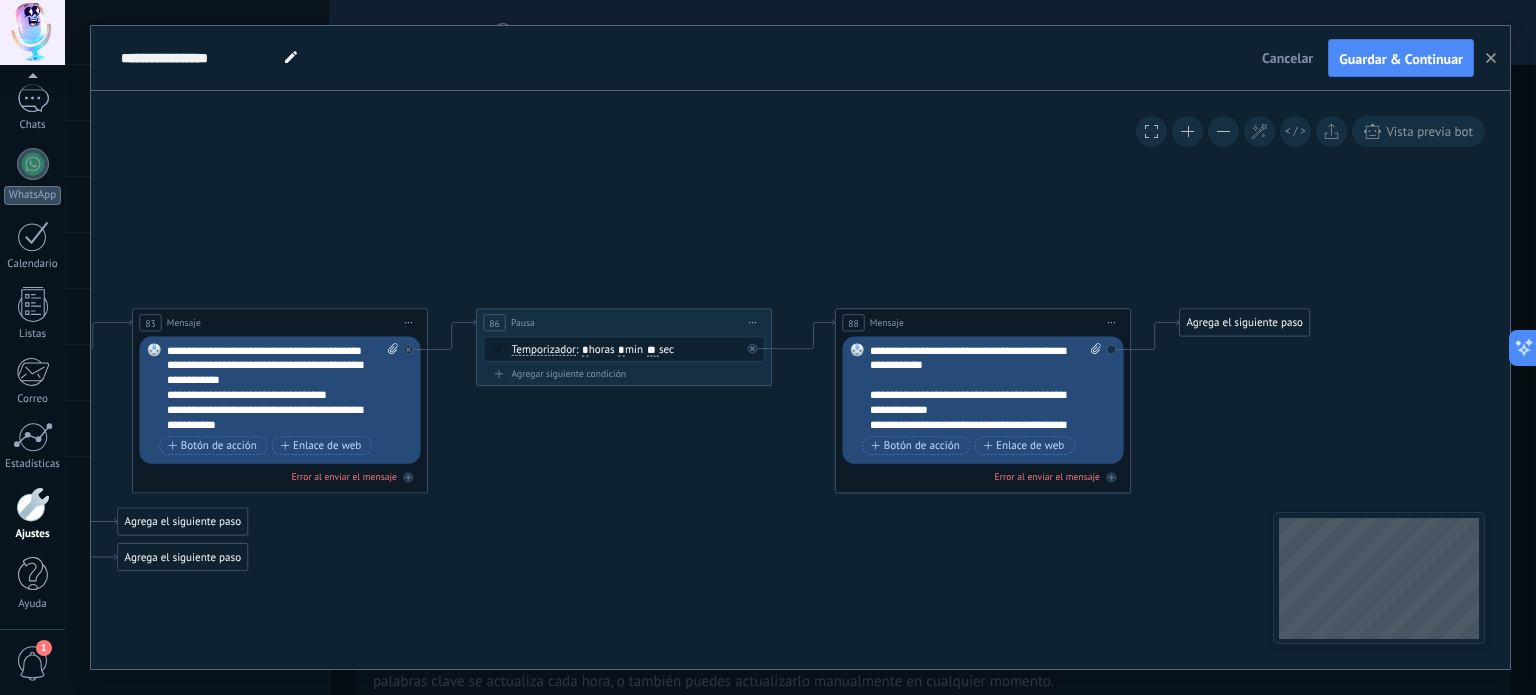 drag, startPoint x: 1136, startPoint y: 510, endPoint x: 762, endPoint y: 470, distance: 376.13297 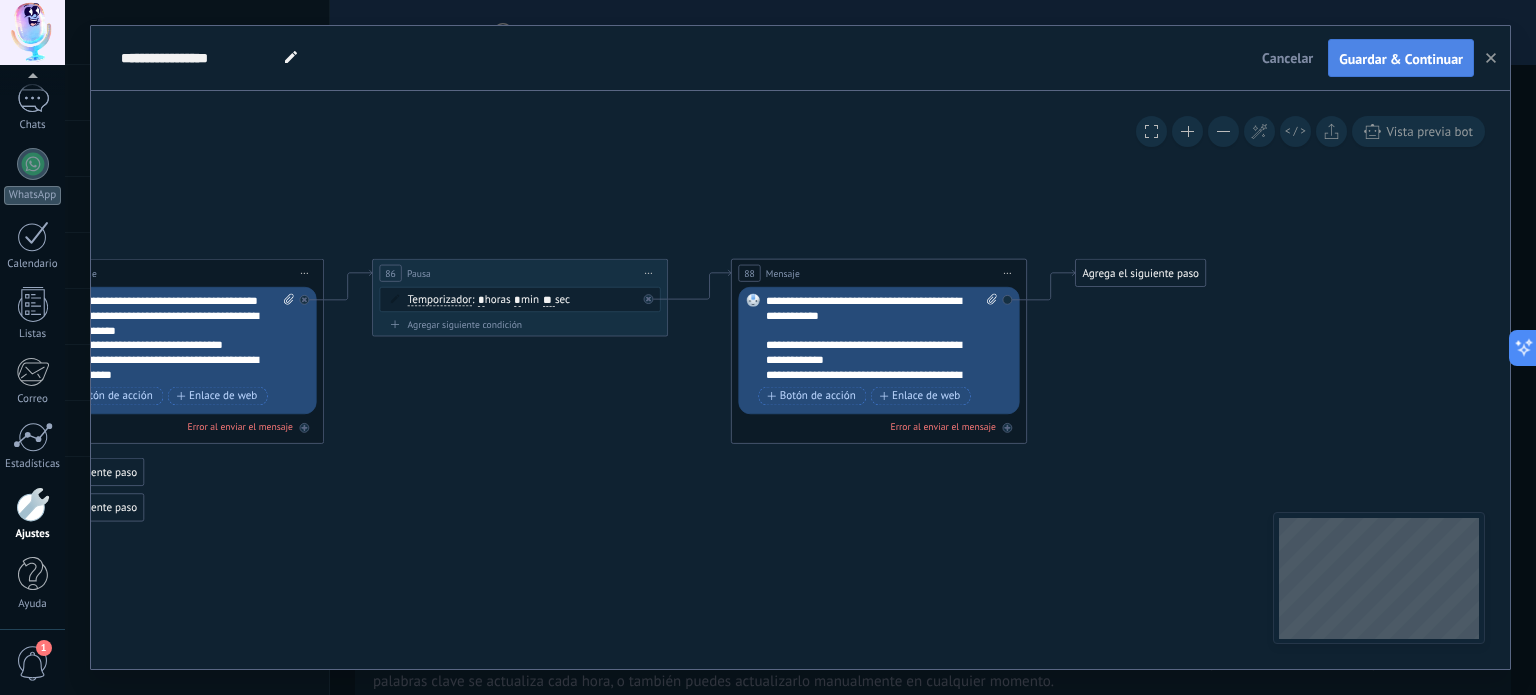 click on "Guardar & Continuar" at bounding box center (1401, 59) 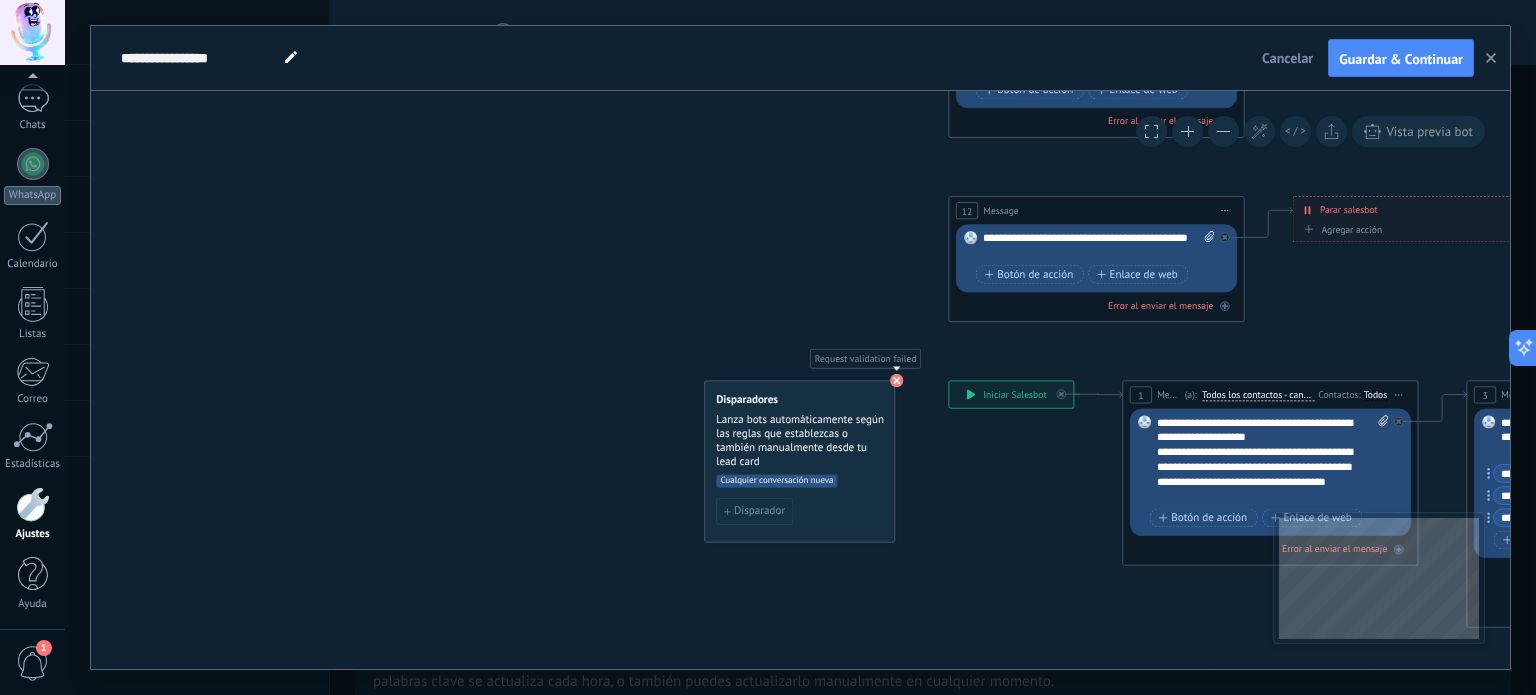 click 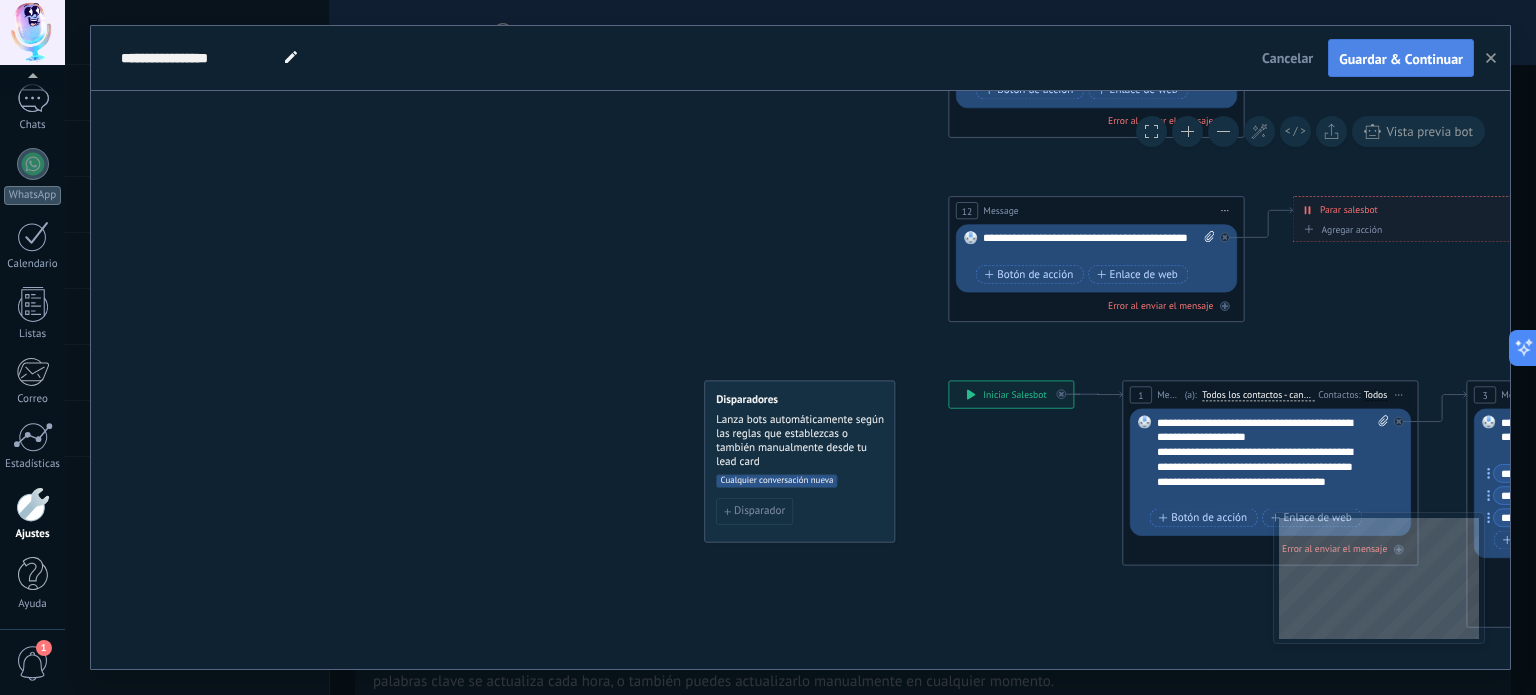 click on "**********" at bounding box center (800, 58) 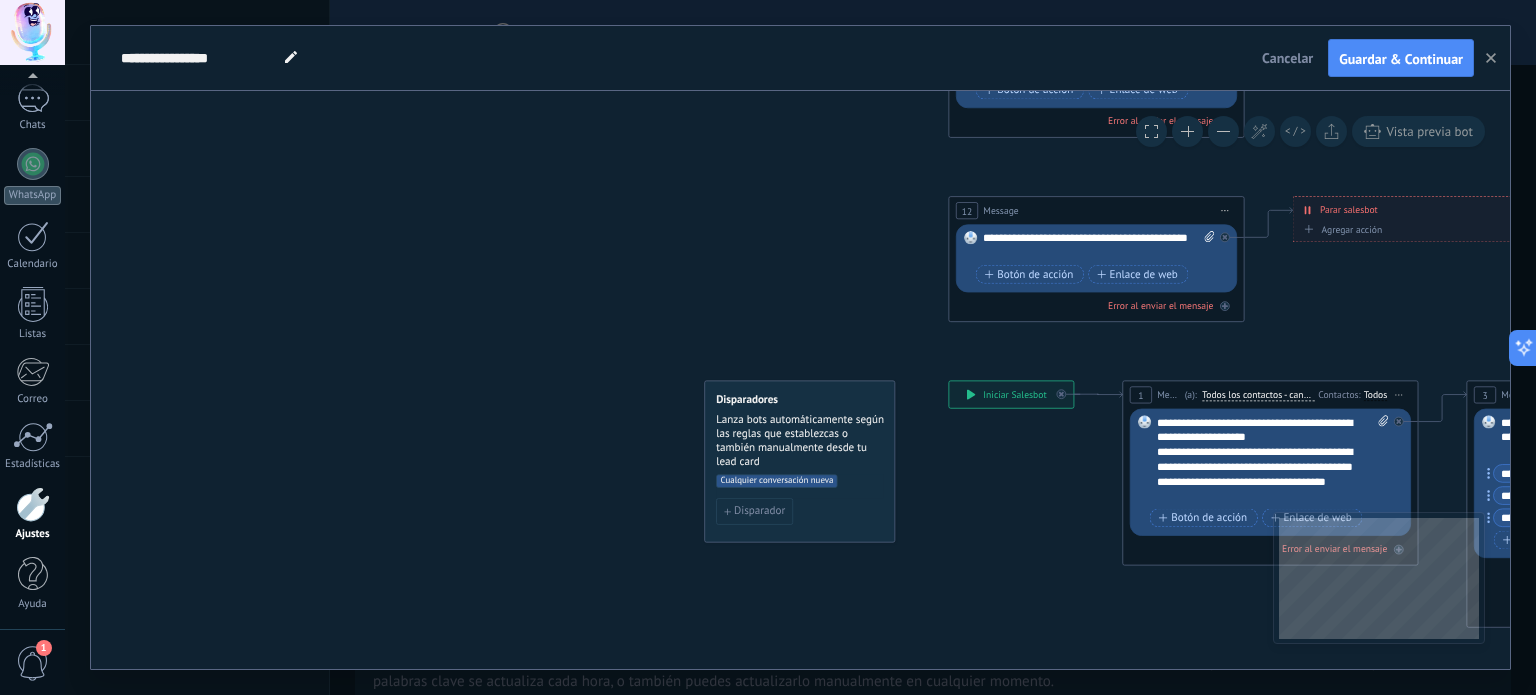 click on "Guardar & Continuar" at bounding box center (1401, 58) 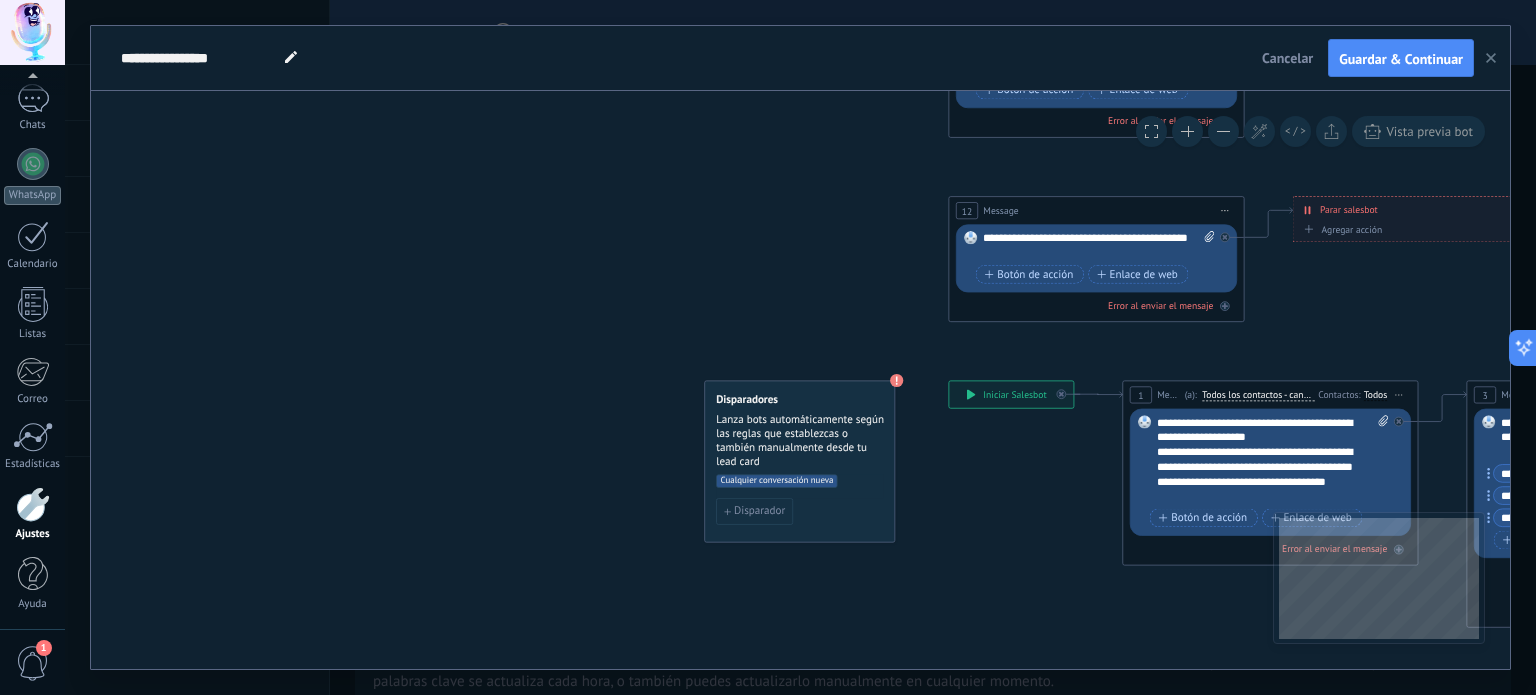 click 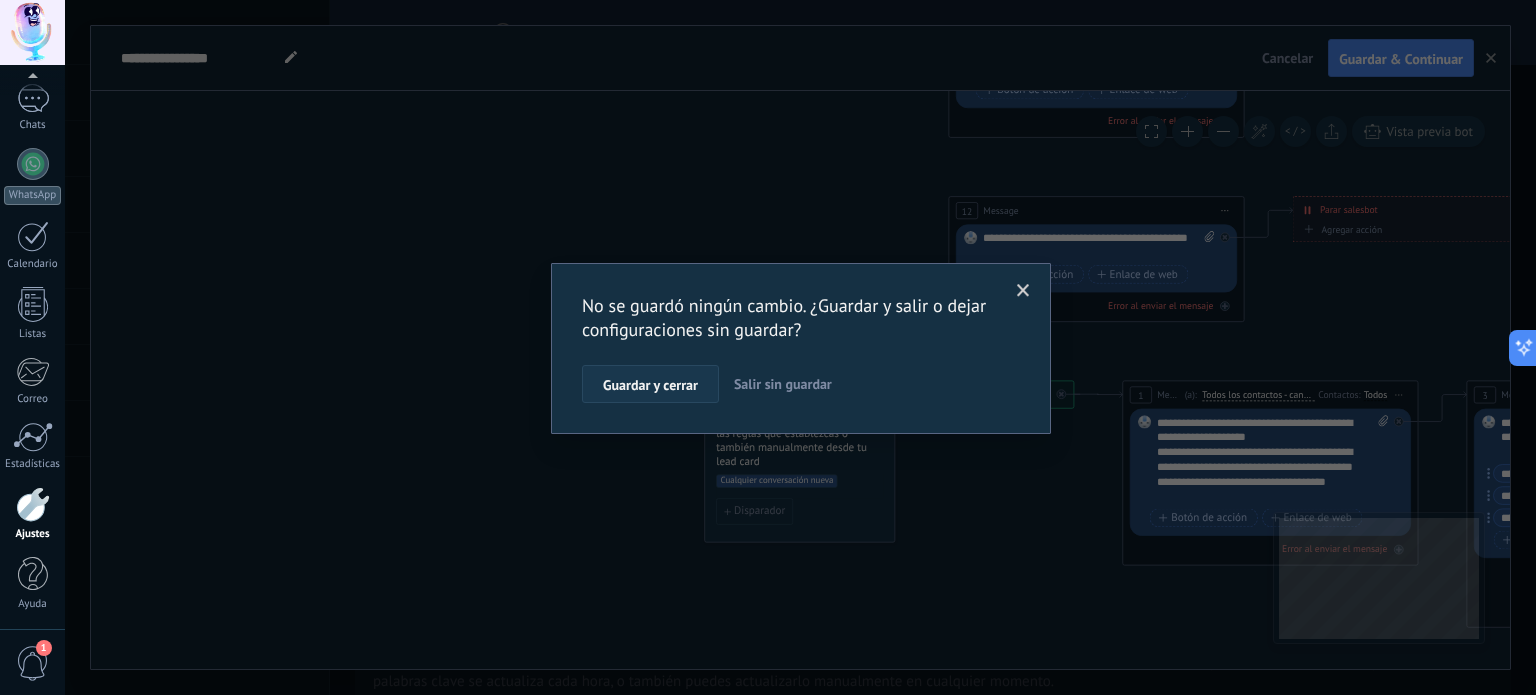 click on "Guardar y cerrar" at bounding box center [650, 385] 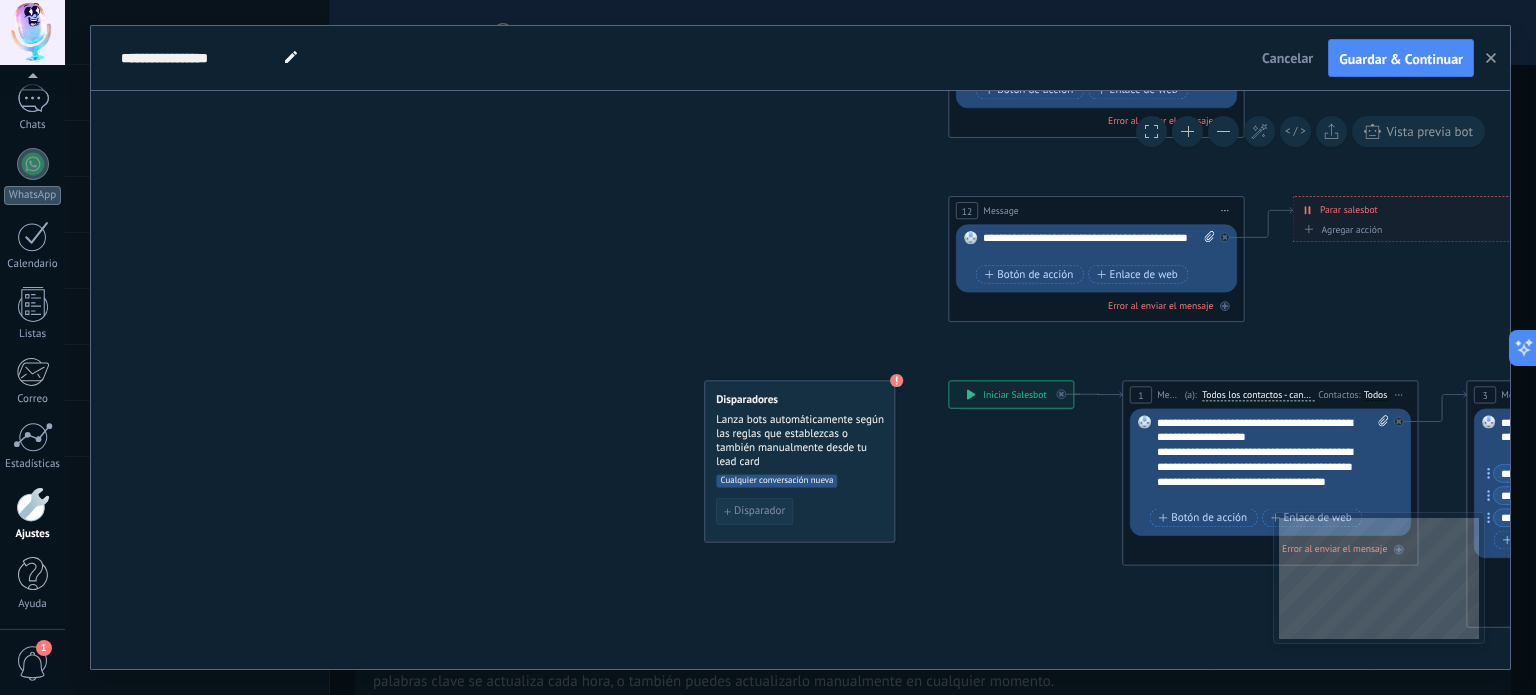 click on "Disparador" at bounding box center [759, 512] 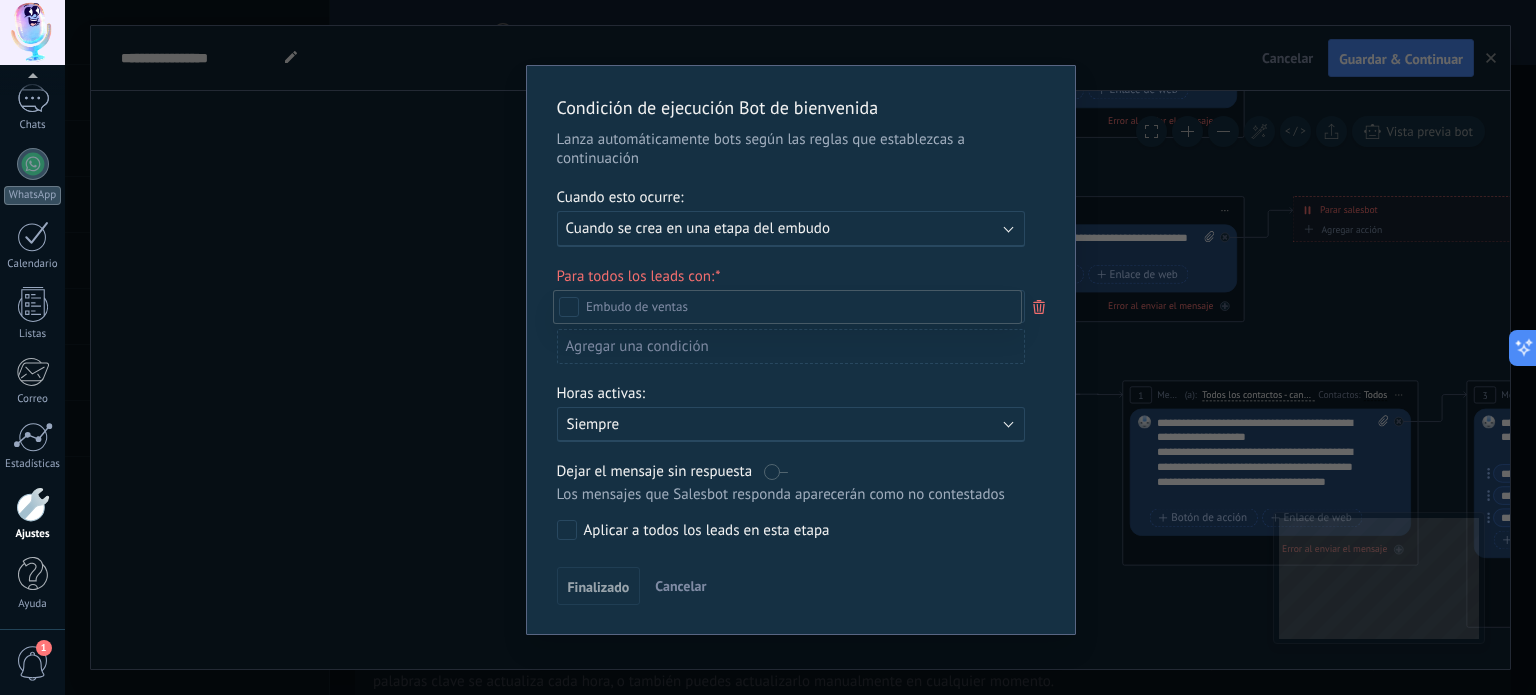 click at bounding box center [800, 347] 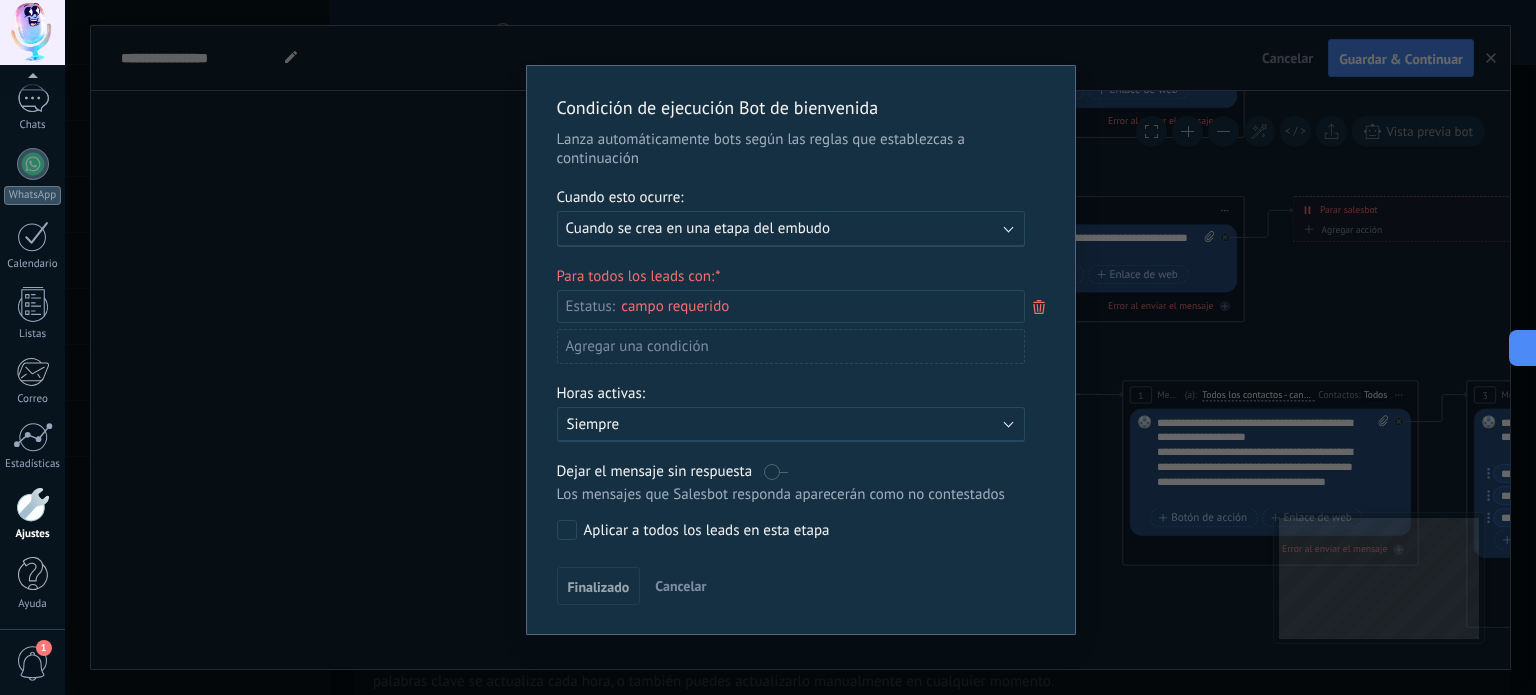 click on "Ejecutar:  Cuando se crea en una etapa del embudo" at bounding box center (783, 228) 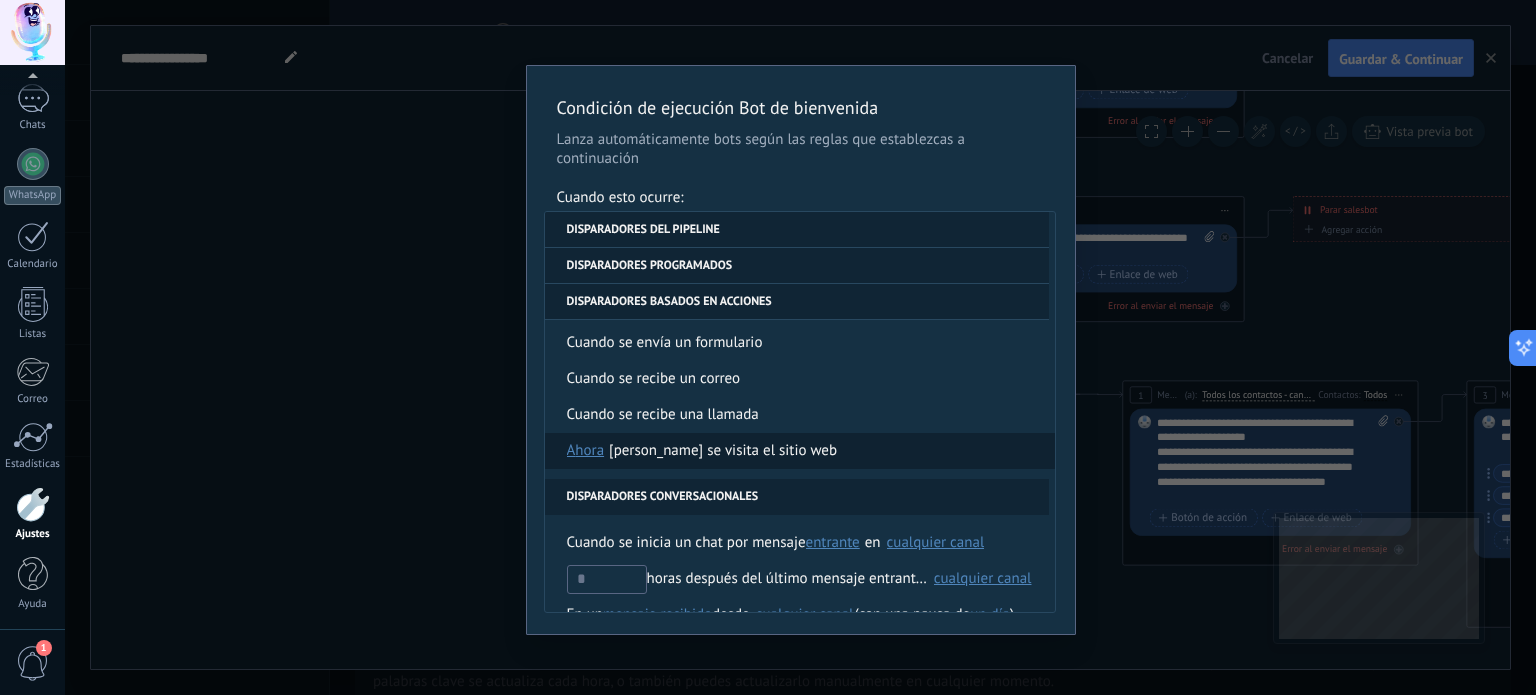 scroll, scrollTop: 472, scrollLeft: 0, axis: vertical 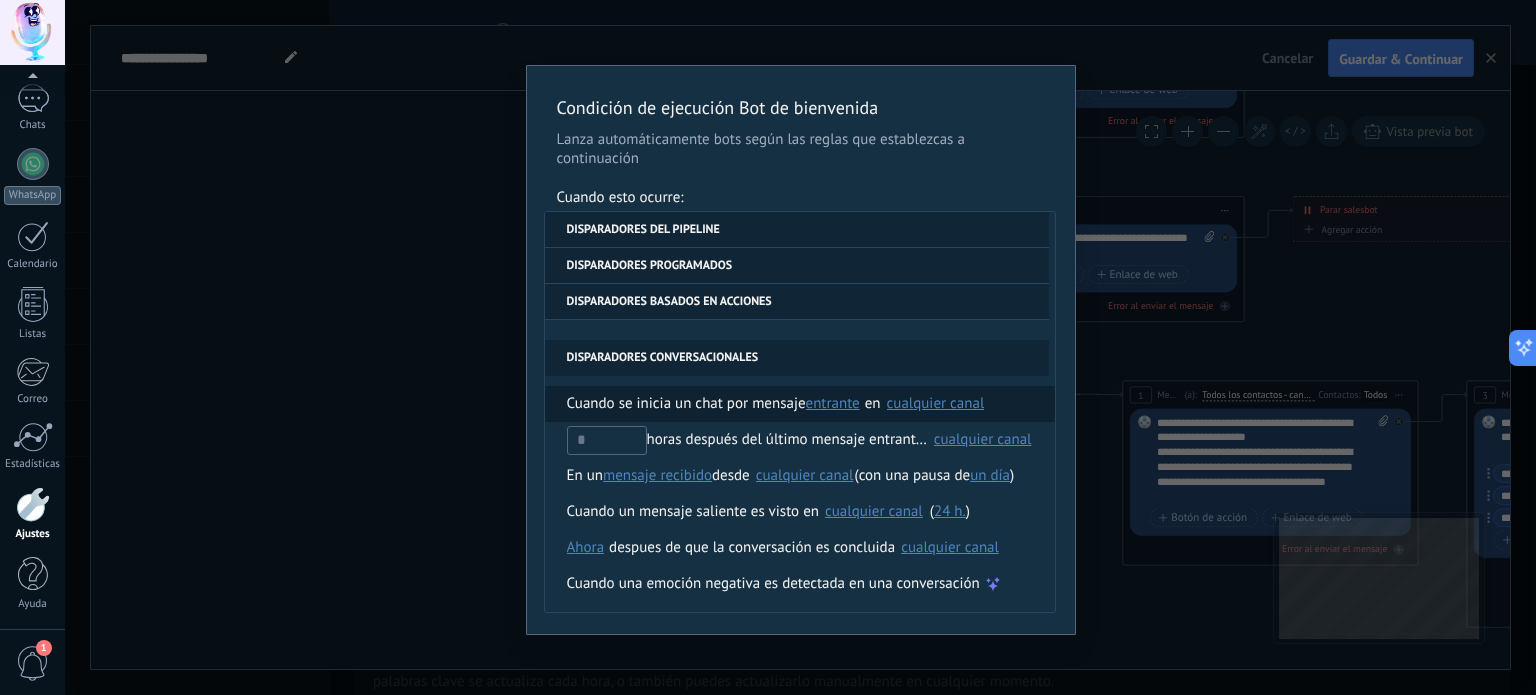 click on "Cuando se inicia un chat por mensaje" at bounding box center (686, 404) 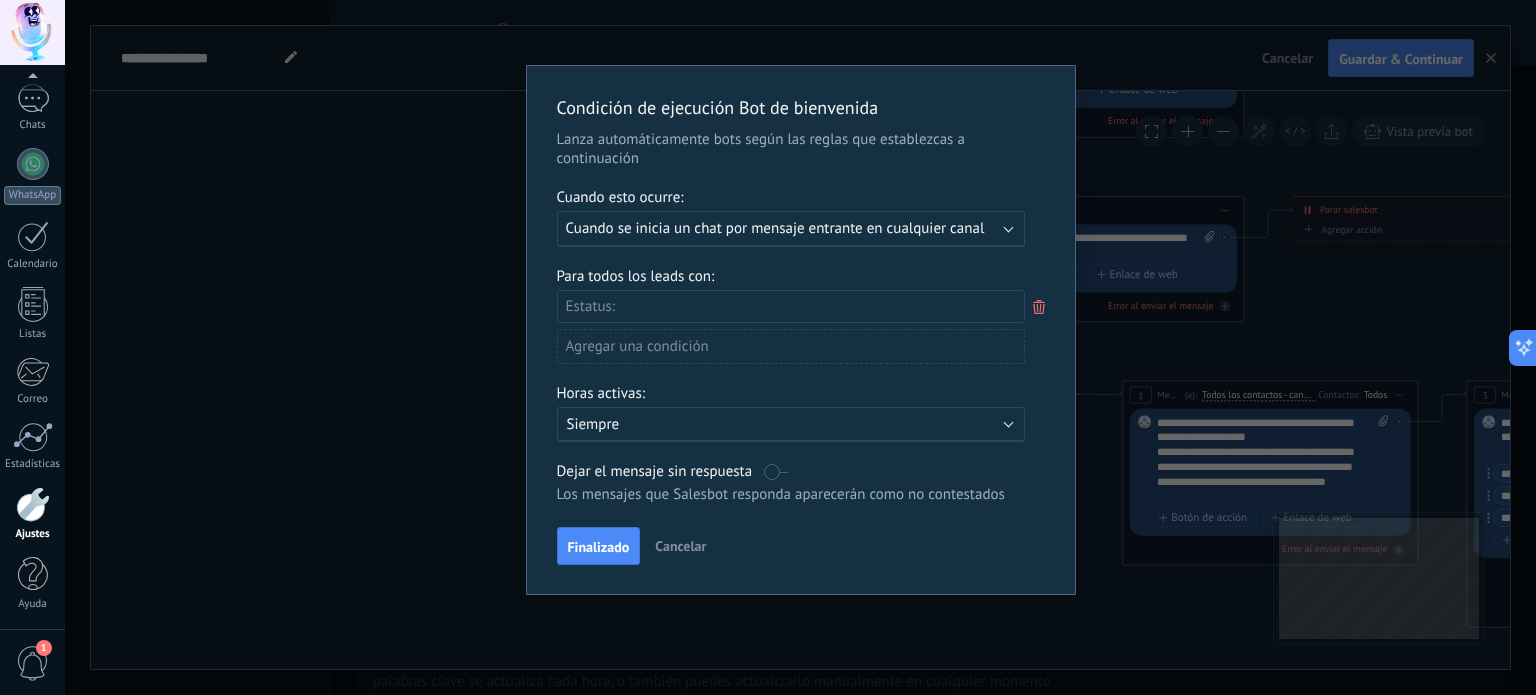 click on "Leads Entrantes Contactado Solicitud procesada Servicio reservado Especialista asignado Factura enviada Clientes WhatsApp Servicio prestado Cancelado" at bounding box center (0, 0) 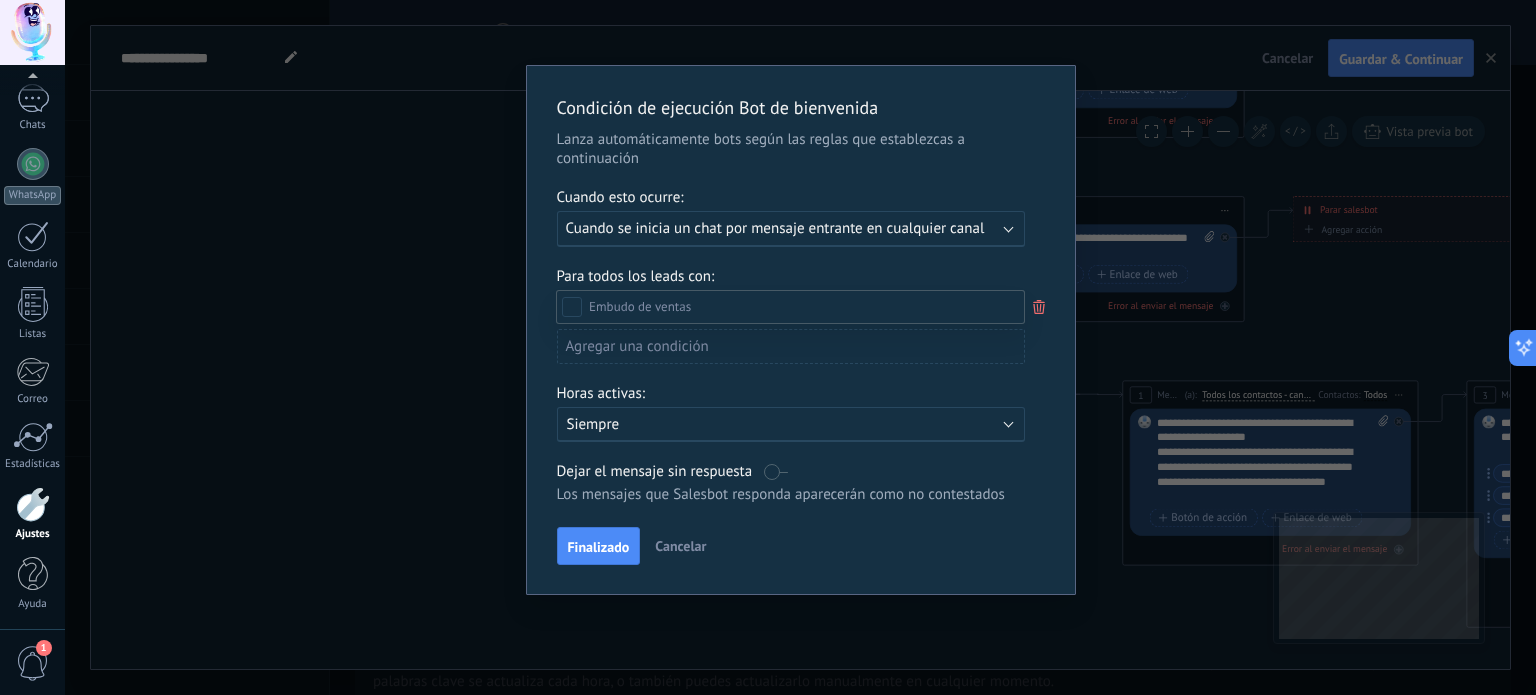 click at bounding box center (640, 306) 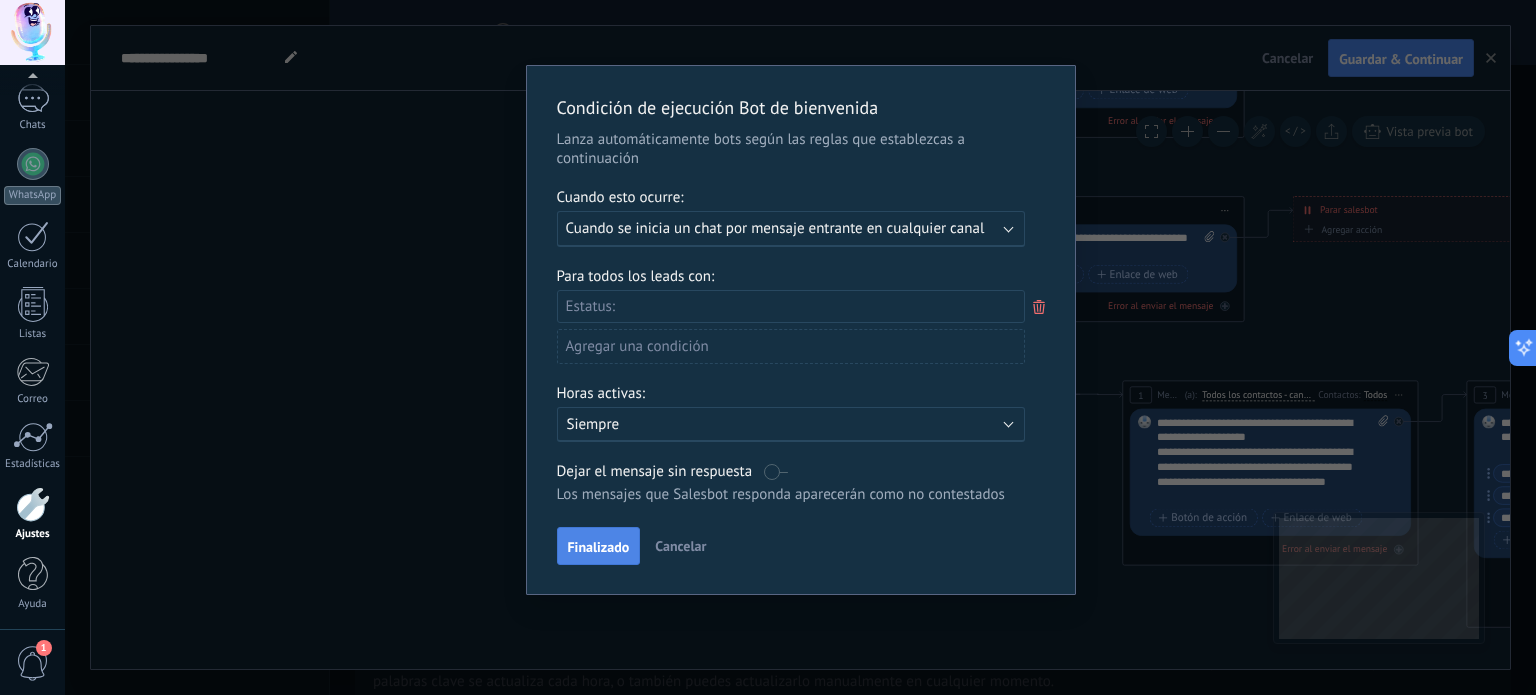 click on "Finalizado" at bounding box center [599, 547] 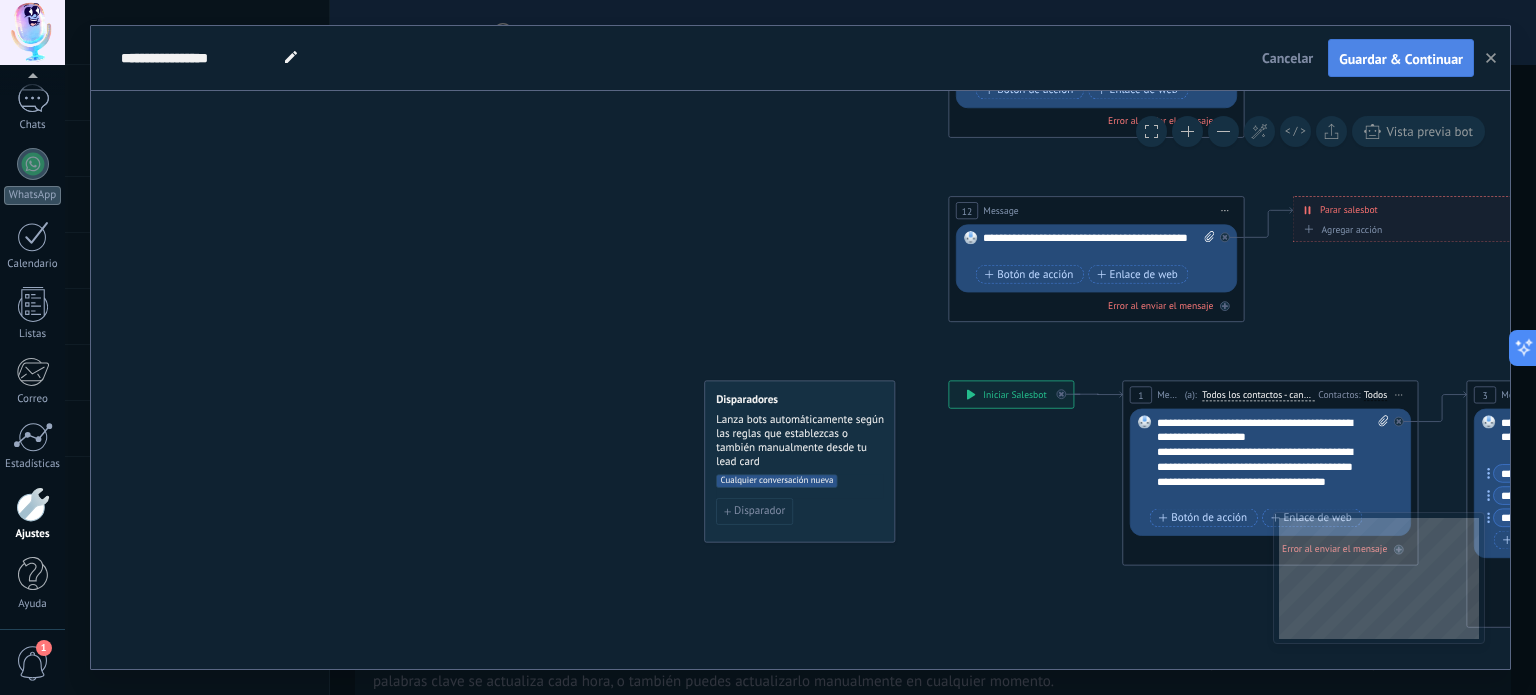 click on "Guardar & Continuar" at bounding box center [1401, 59] 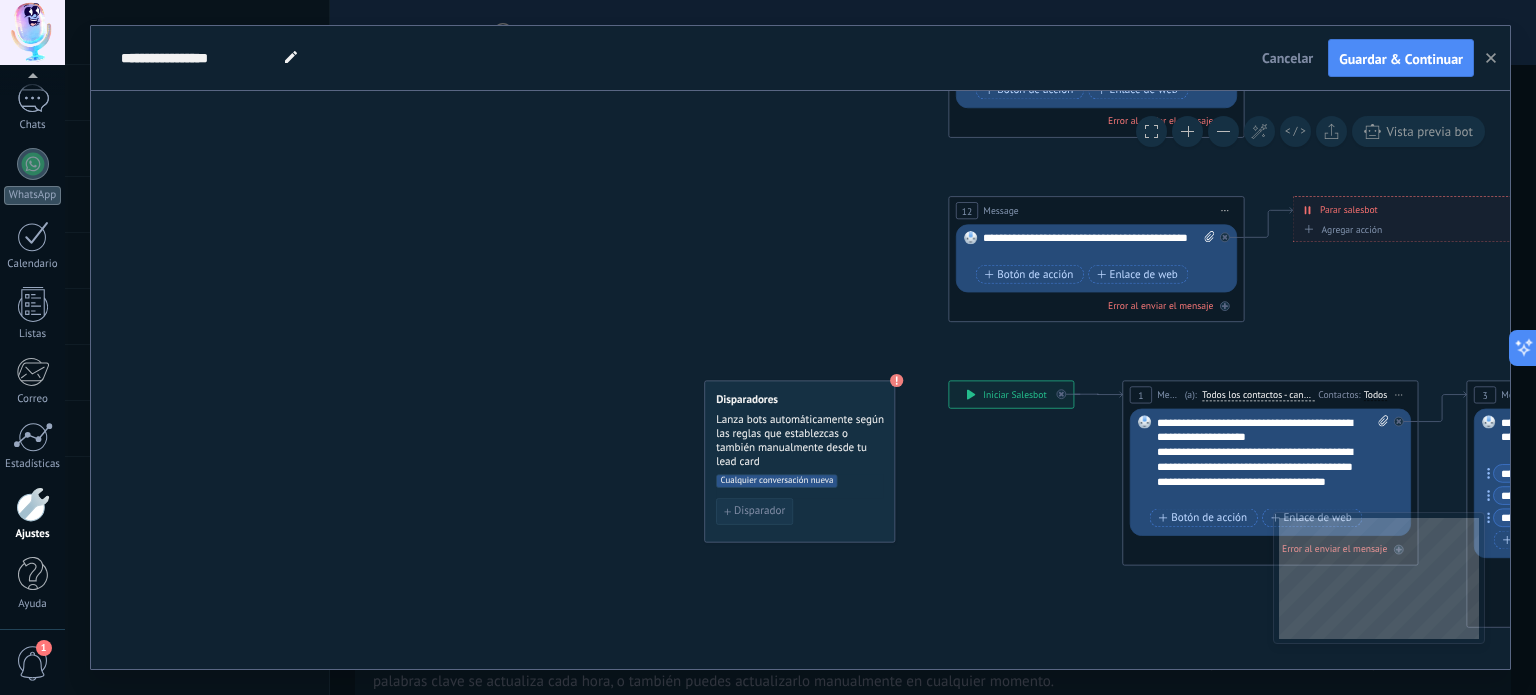 click on "Disparador" at bounding box center (759, 512) 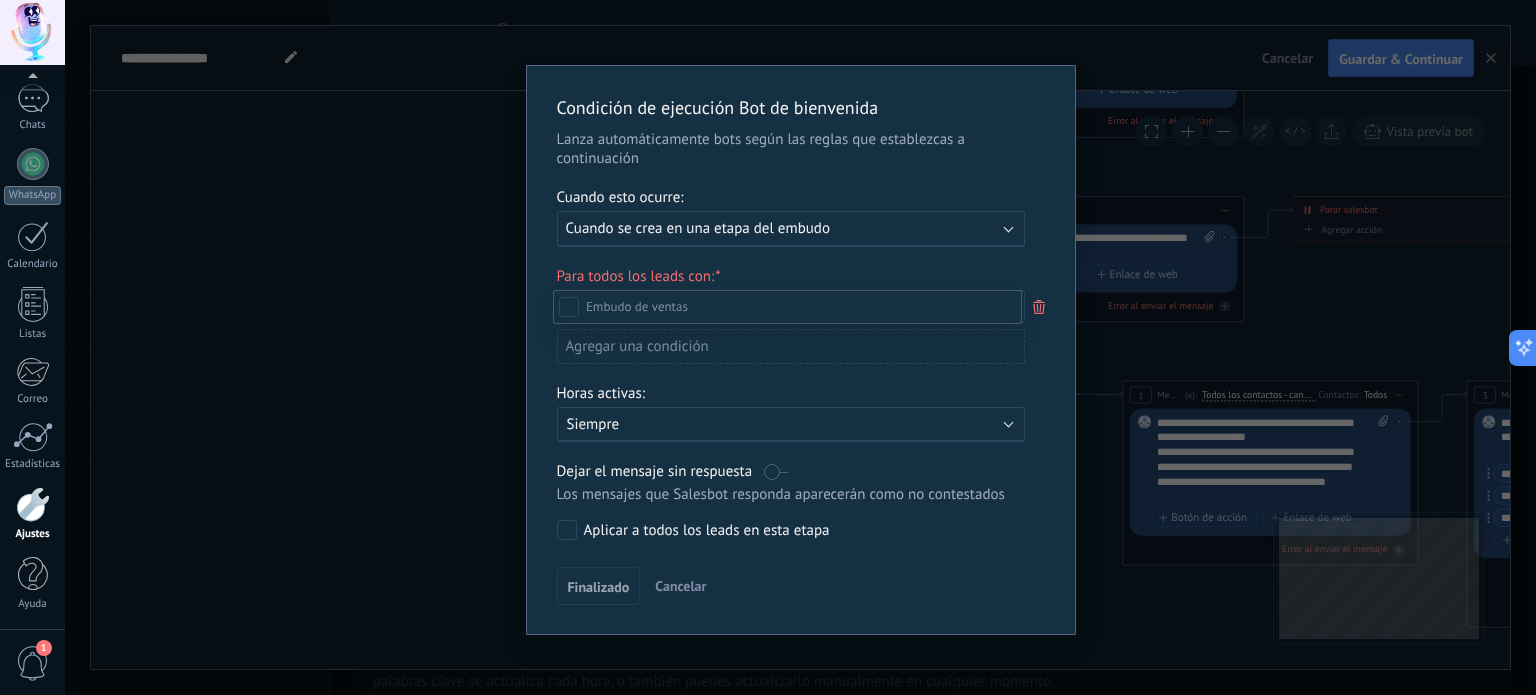 click at bounding box center [800, 347] 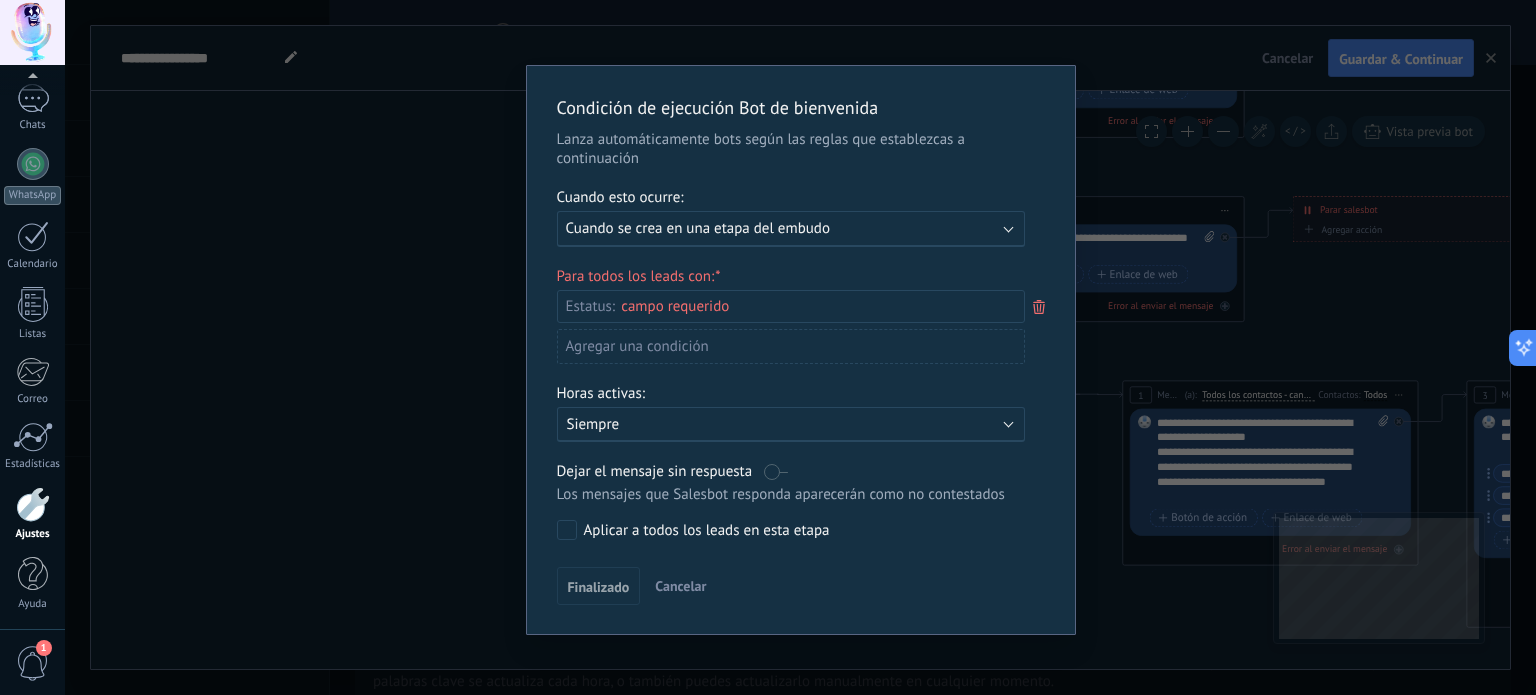 click on "Ejecutar:  Cuando se crea en una etapa del embudo" at bounding box center (791, 229) 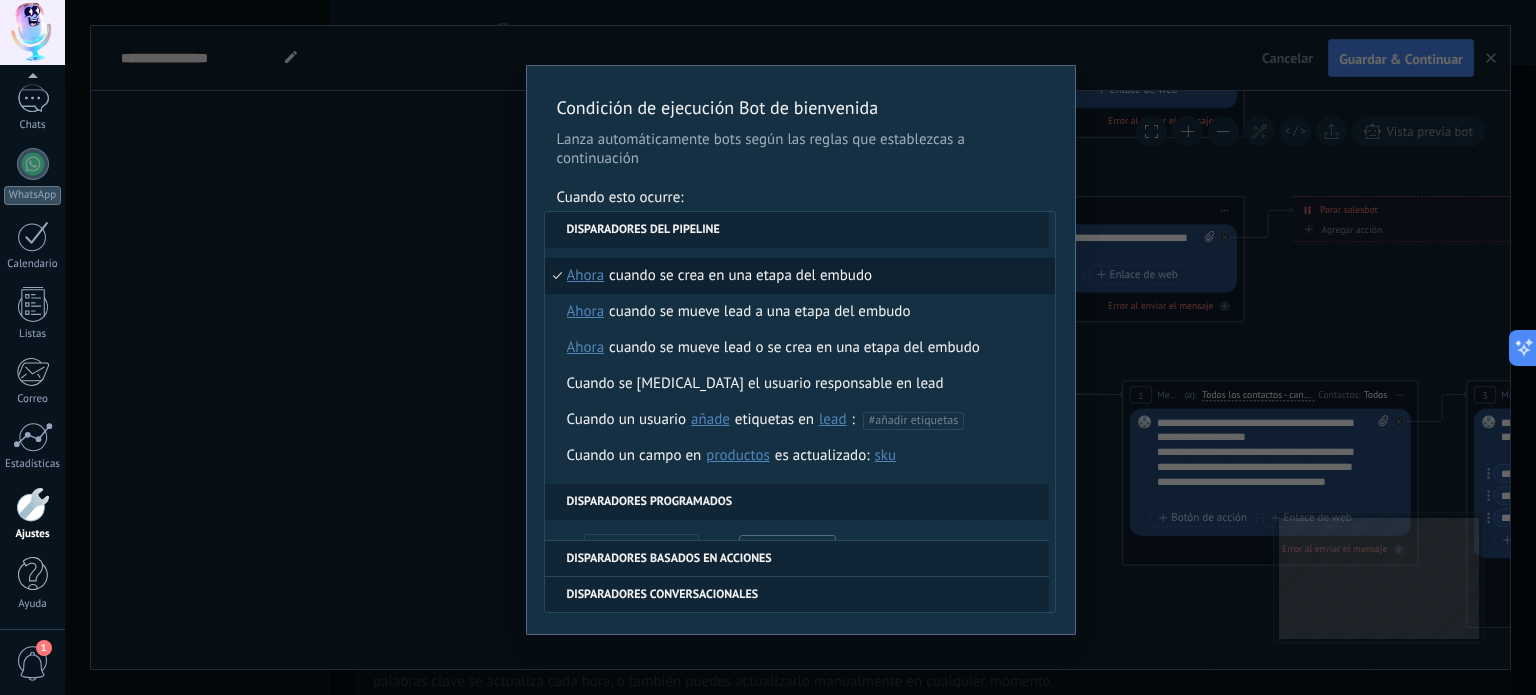 click on "Cuando se crea en una etapa del embudo" at bounding box center (740, 276) 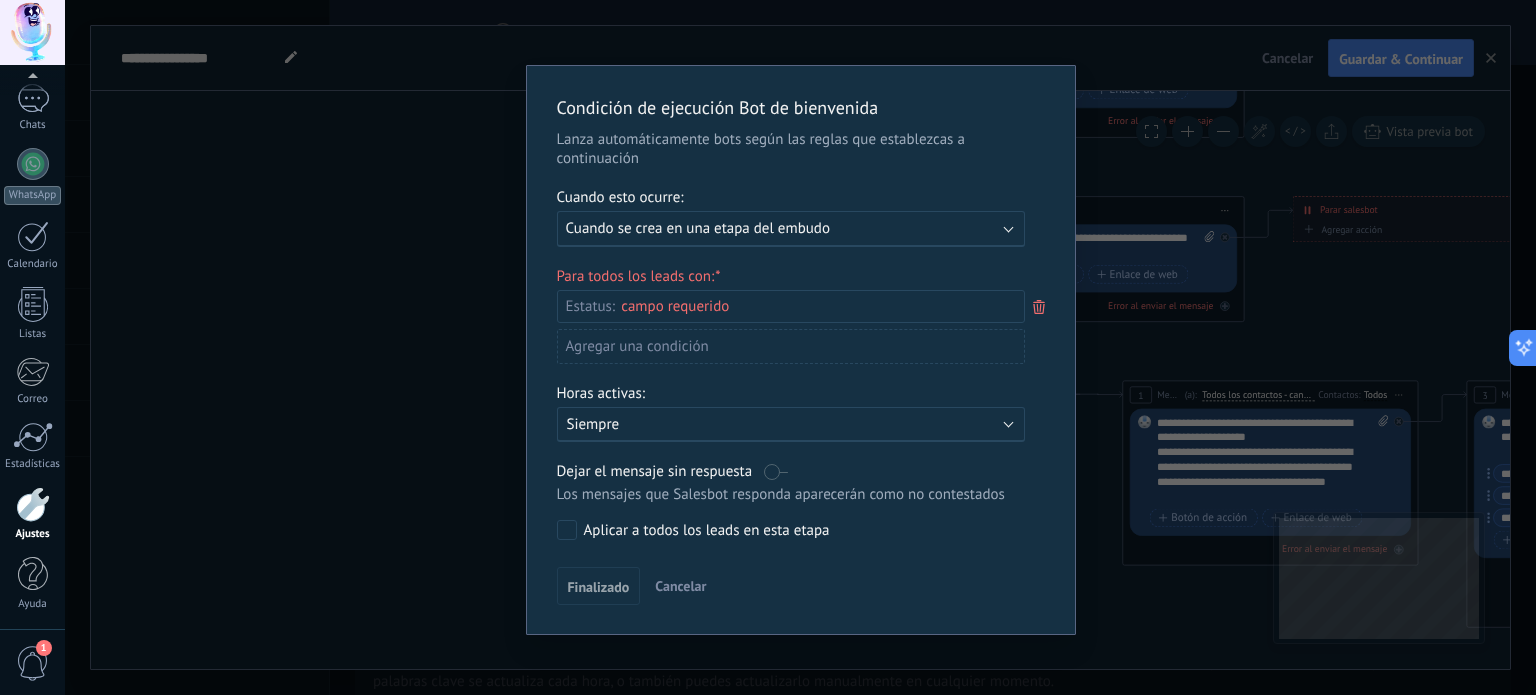 click on "Leads Entrantes Contactado Solicitud procesada Servicio reservado Especialista asignado Factura enviada Clientes WhatsApp Servicio prestado Cancelado" at bounding box center (0, 0) 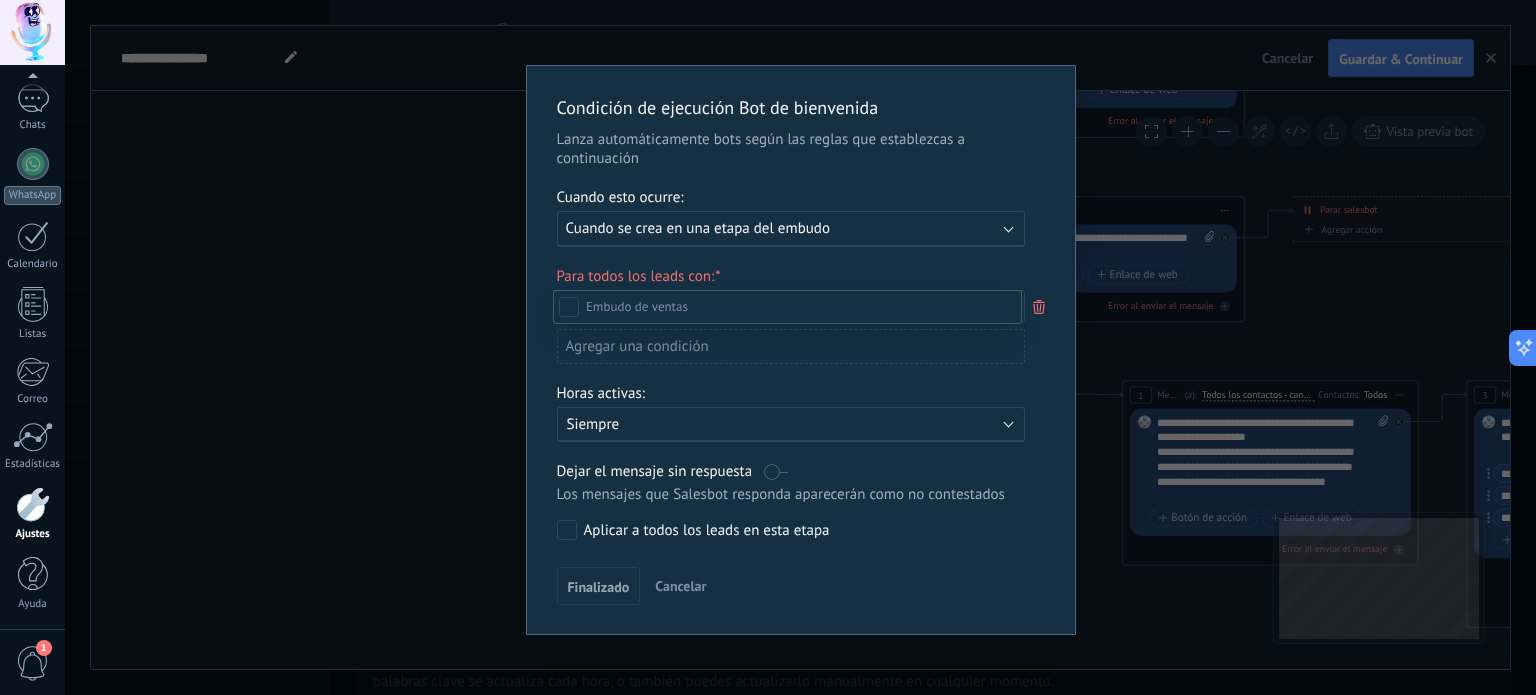 click at bounding box center [800, 347] 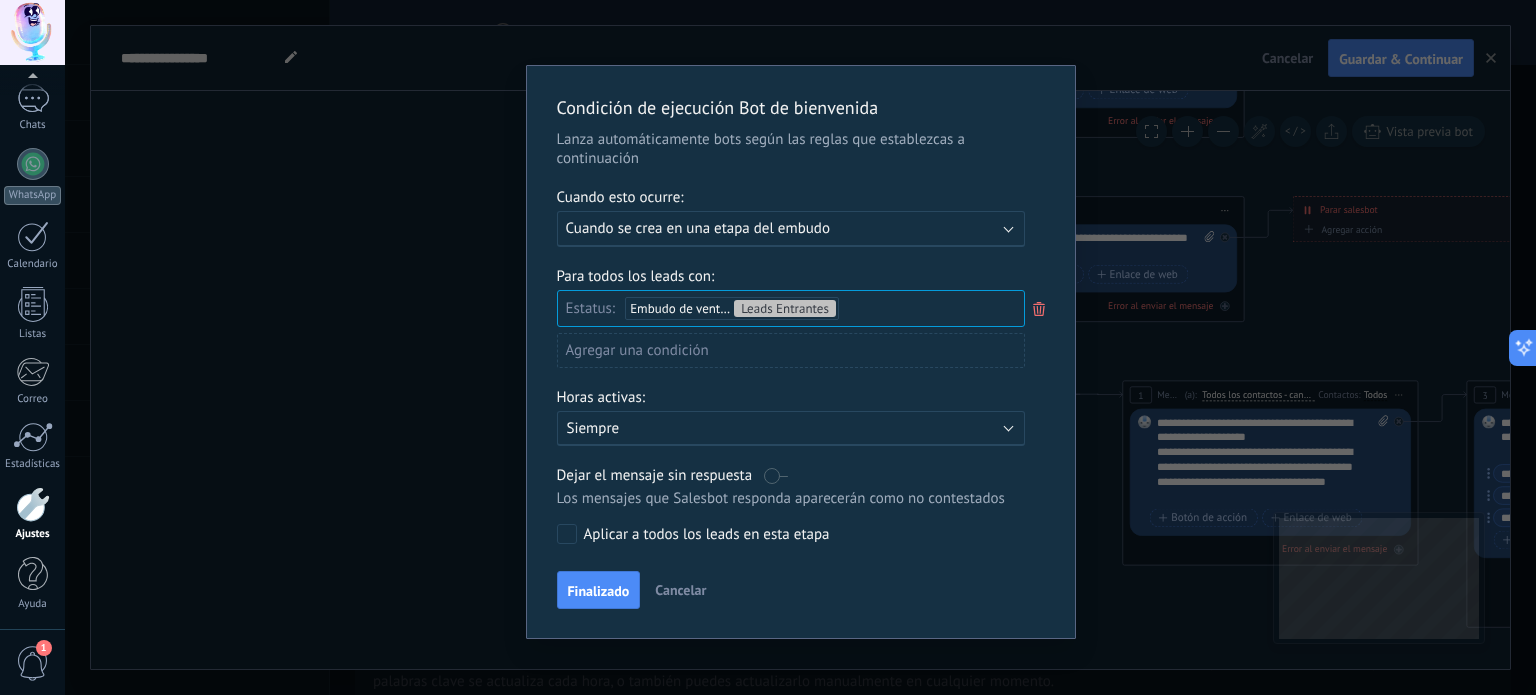 click on "Agregar una condición" at bounding box center [791, 350] 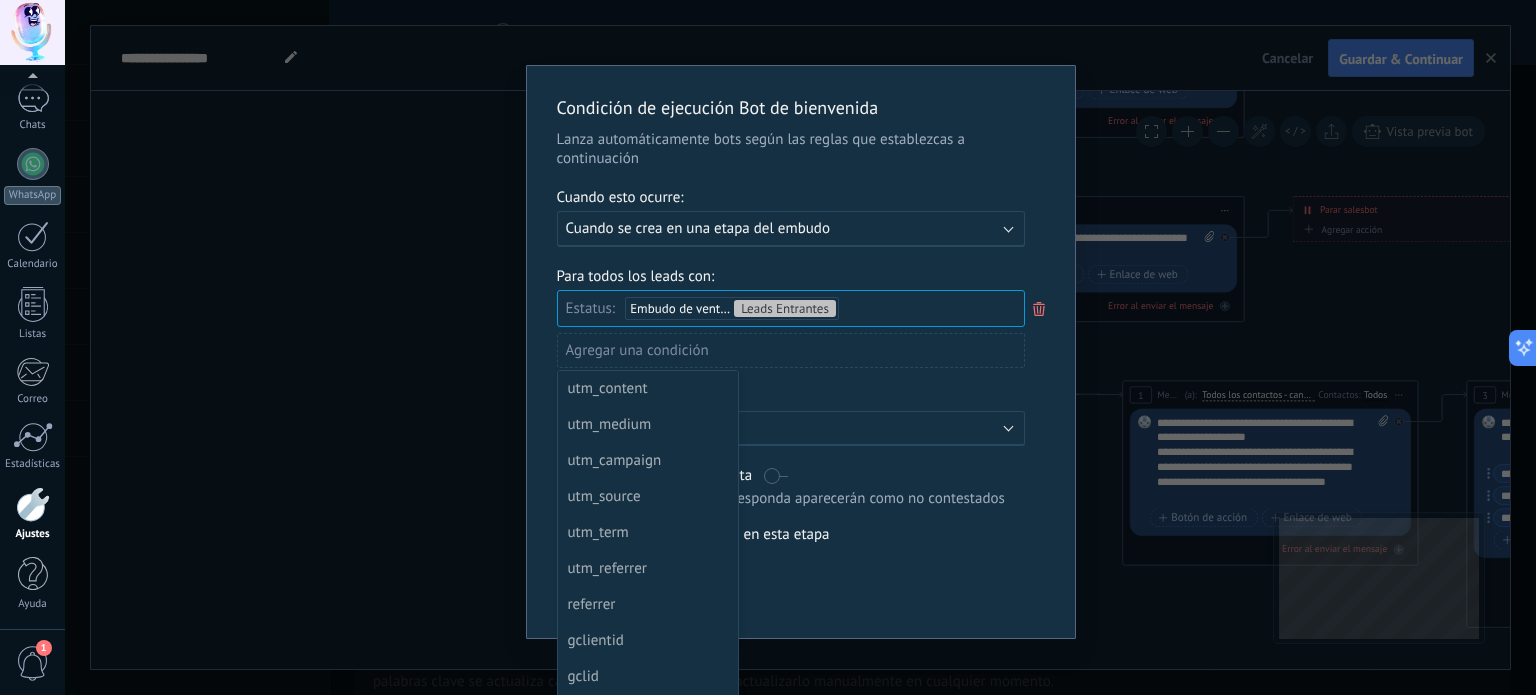 scroll, scrollTop: 0, scrollLeft: 0, axis: both 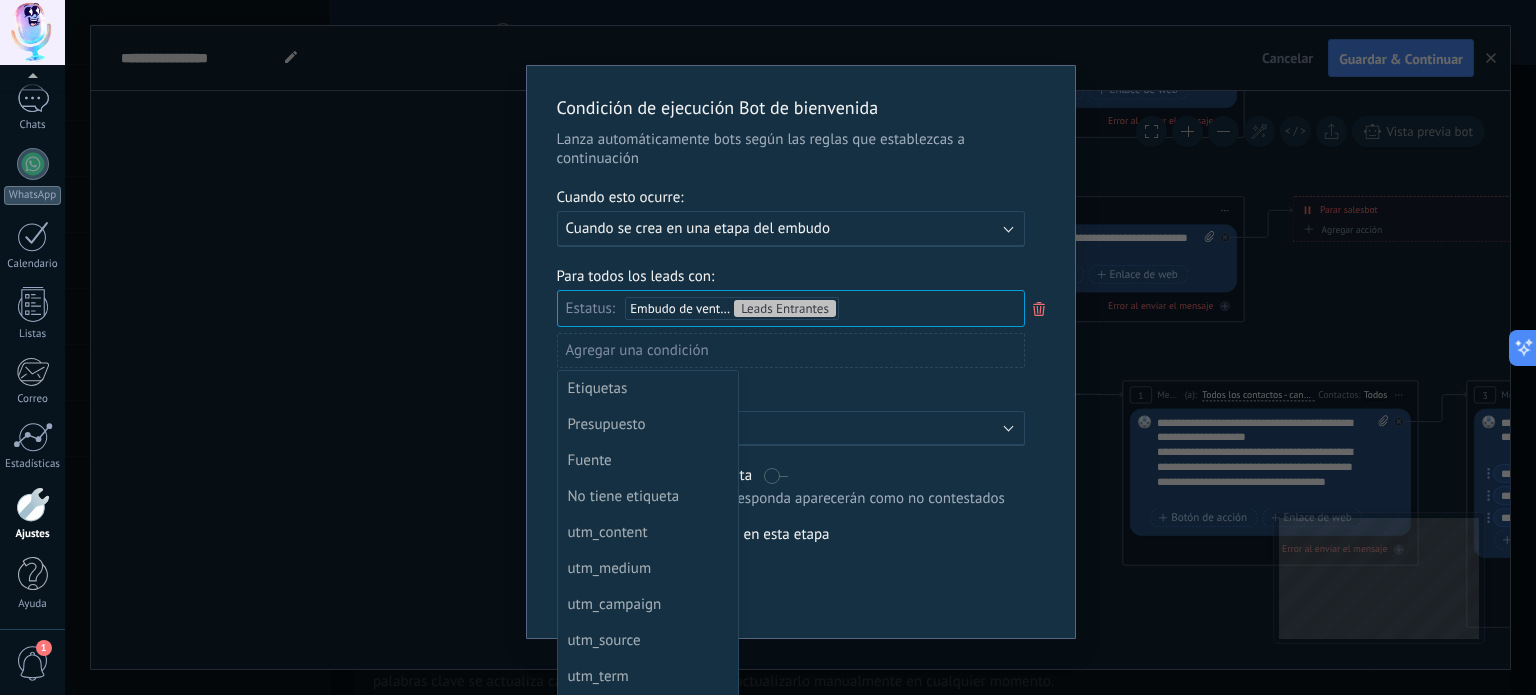 click at bounding box center (801, 352) 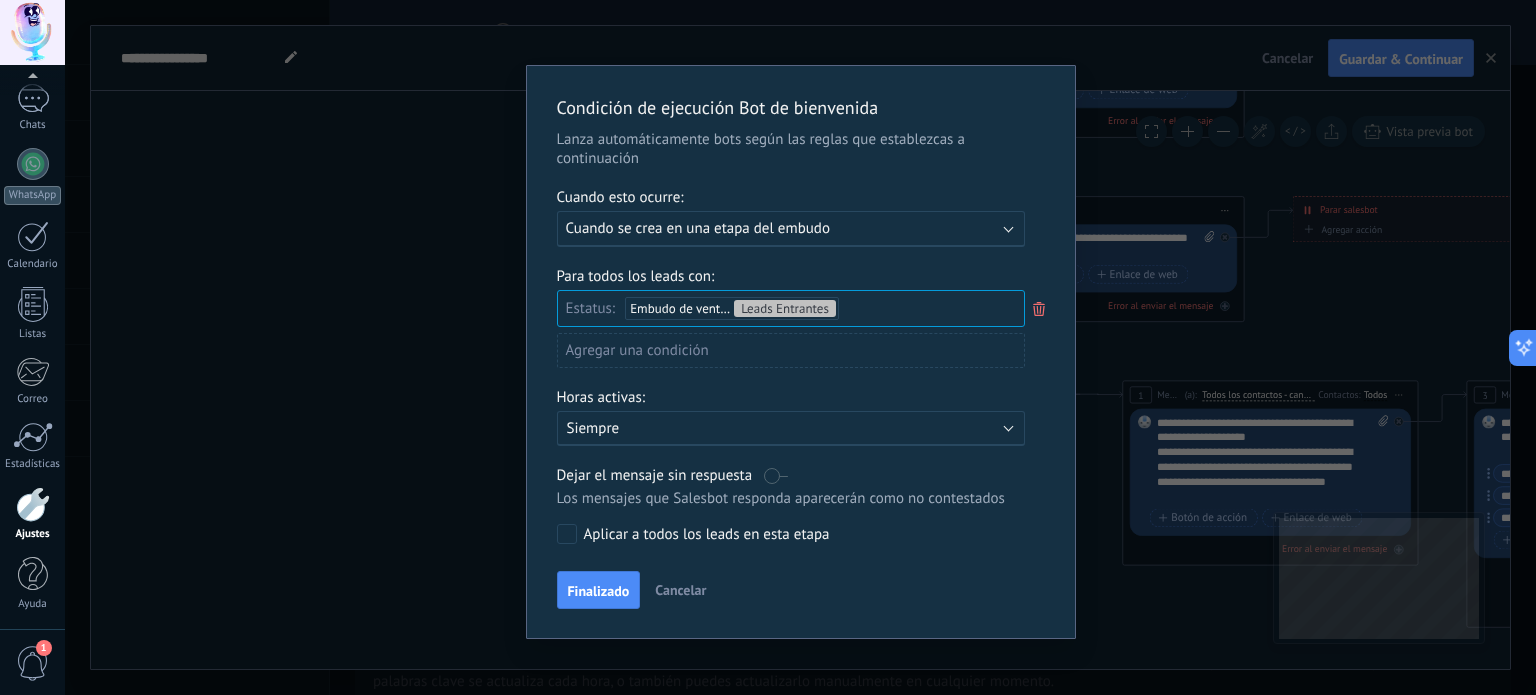 click on "Finalizado" at bounding box center [599, 591] 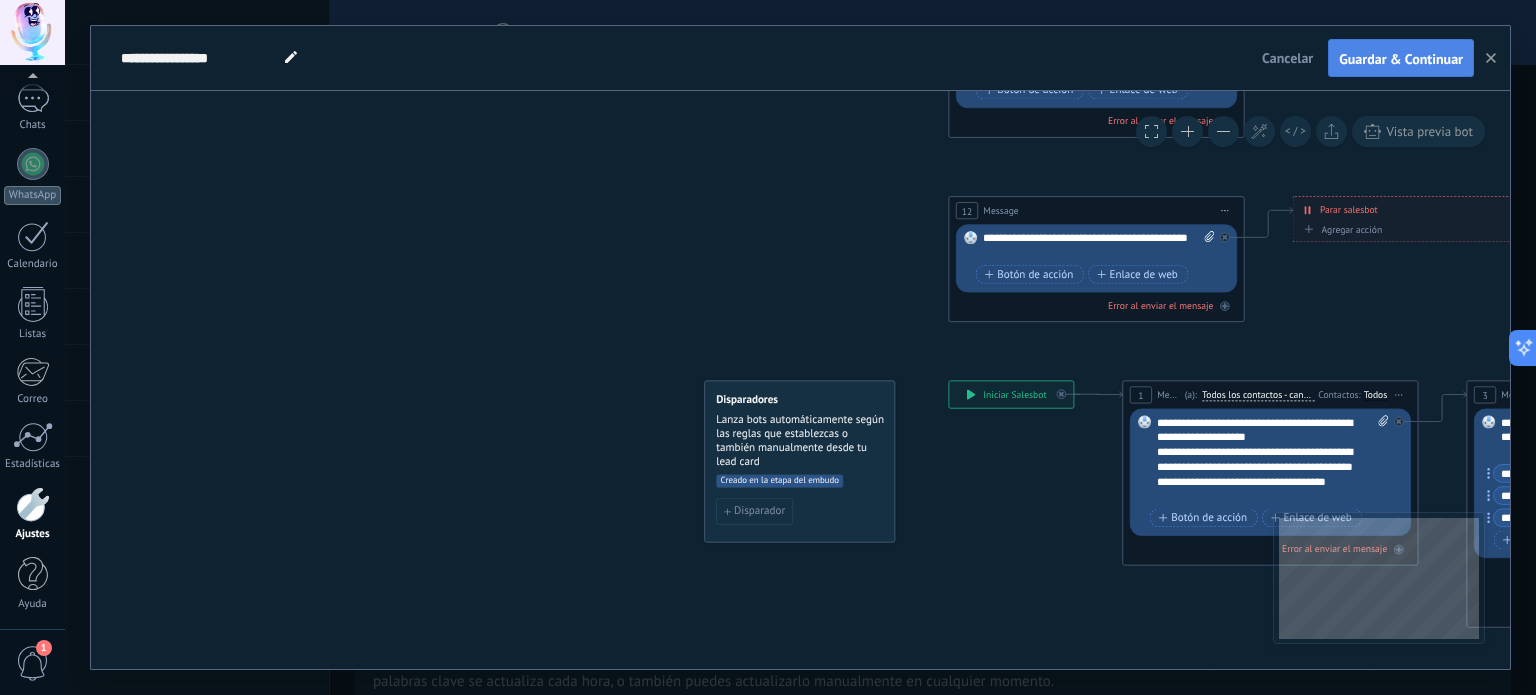 click on "Guardar & Continuar" at bounding box center (1401, 59) 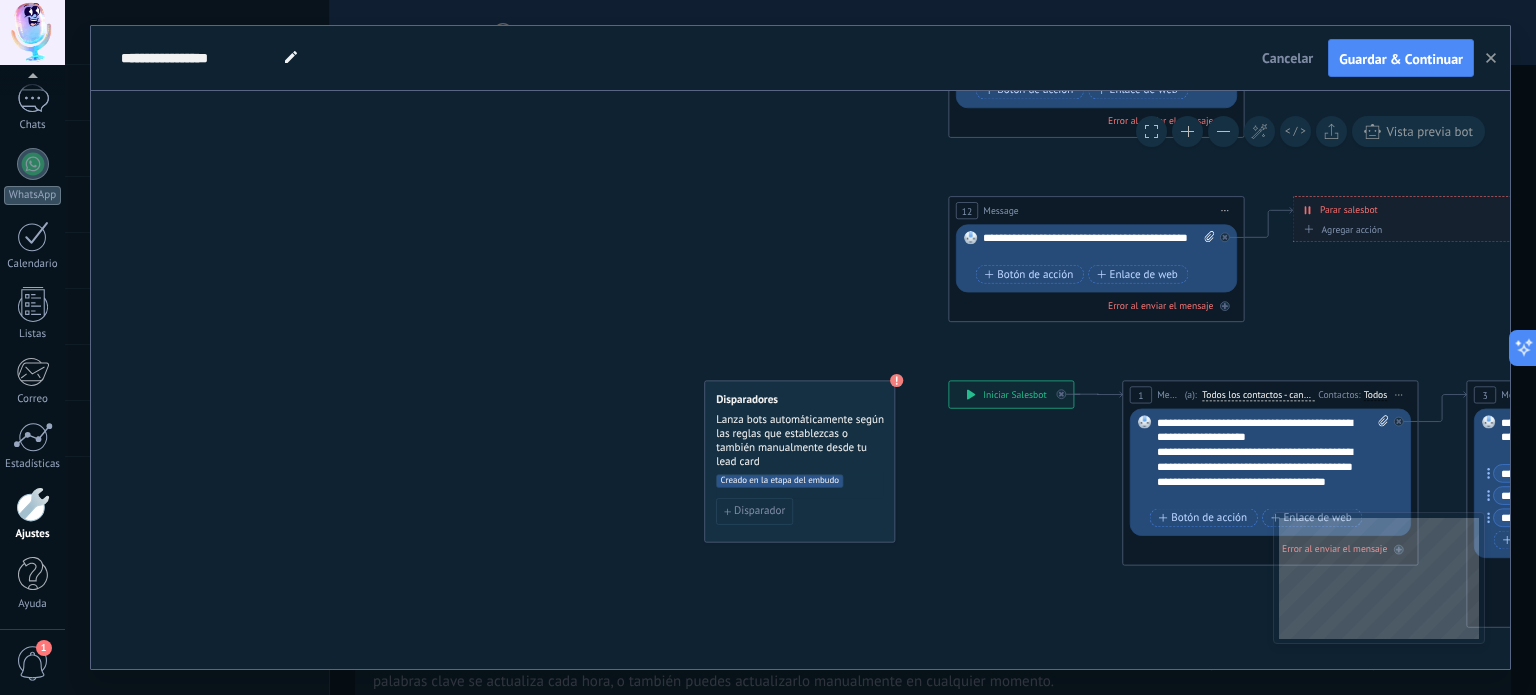 click on "14 Message 15 83 Mensaje 7" 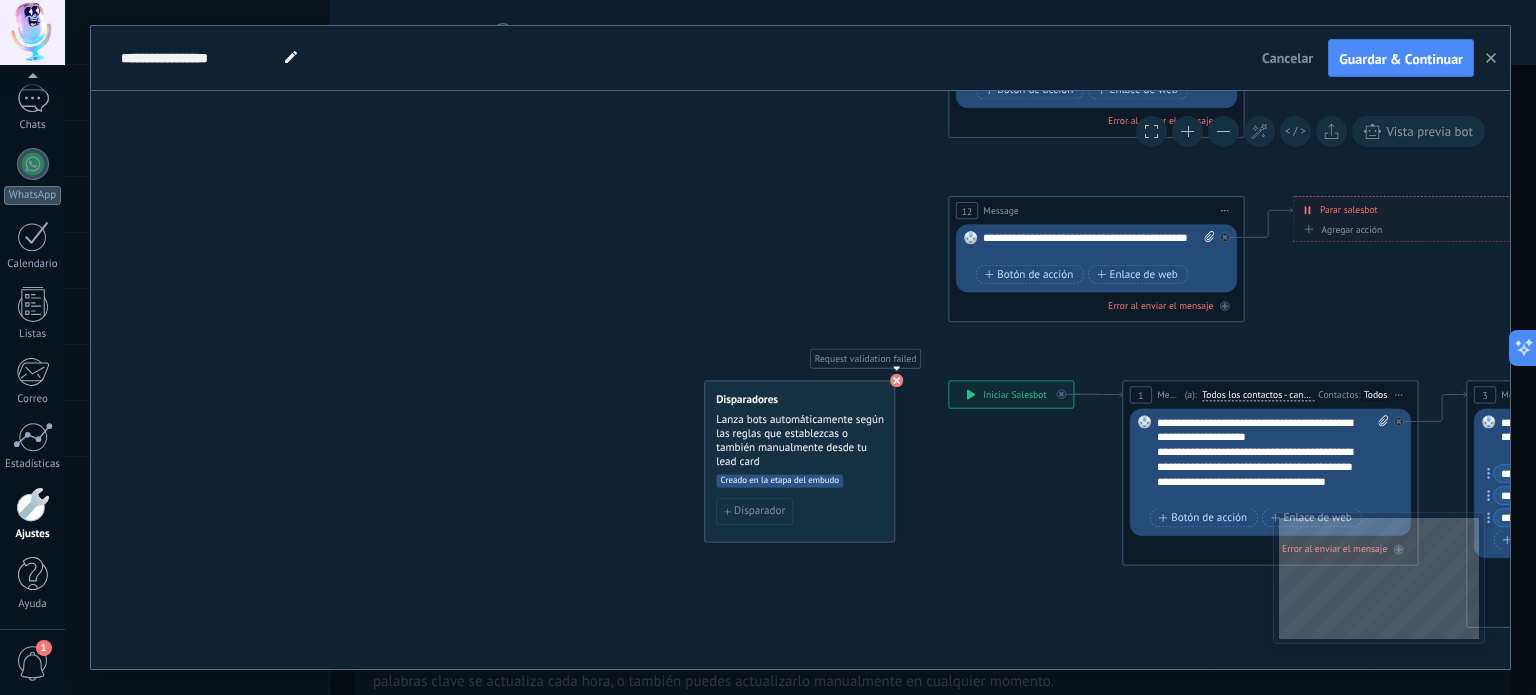 click 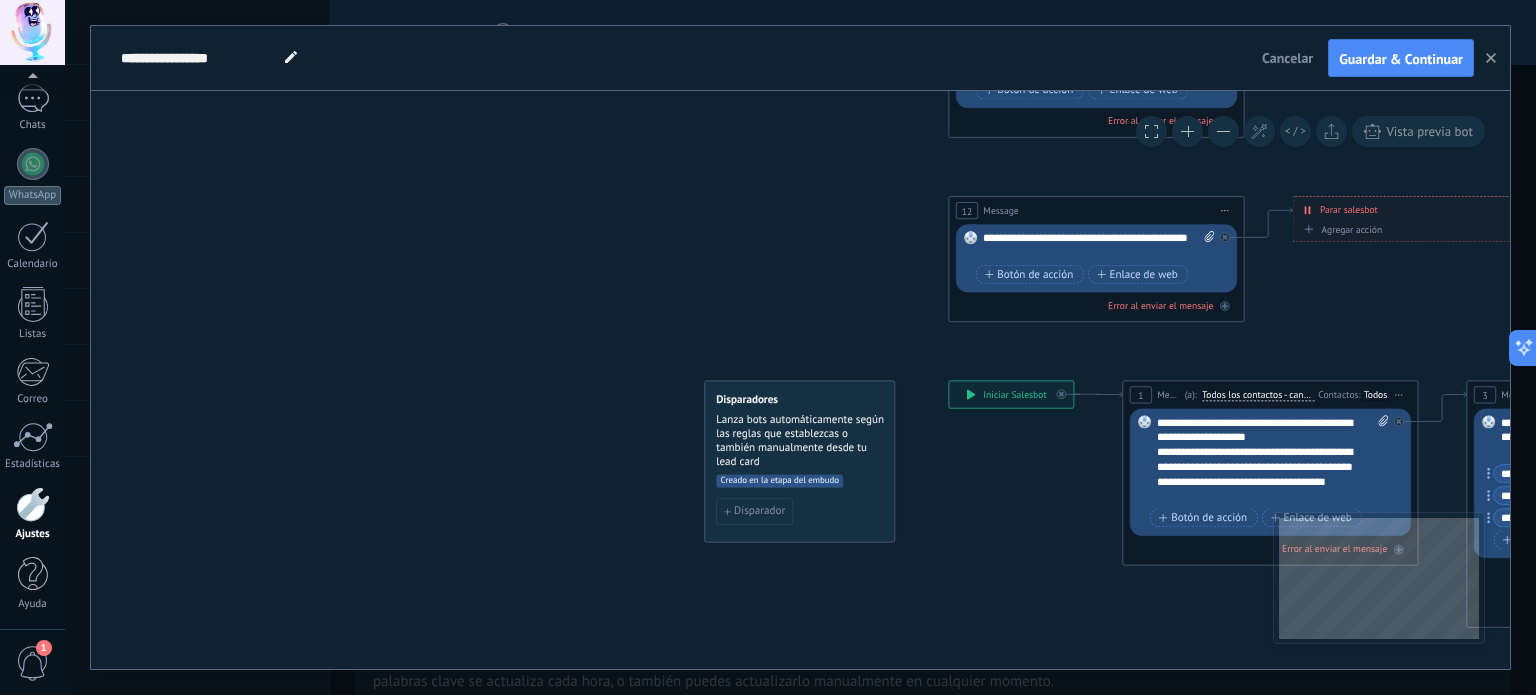 click on "Creado en la etapa del embudo" at bounding box center [779, 481] 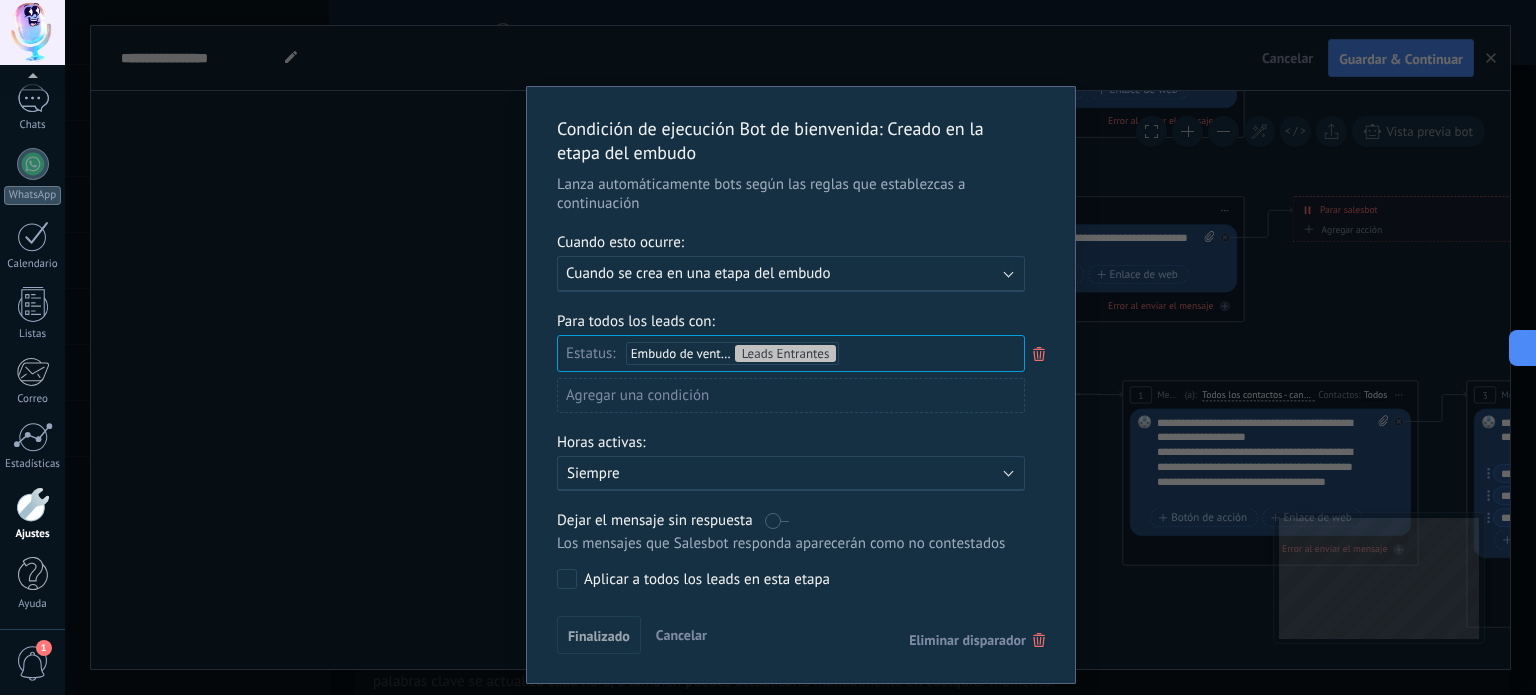 click on "Eliminar disparador" at bounding box center (967, 640) 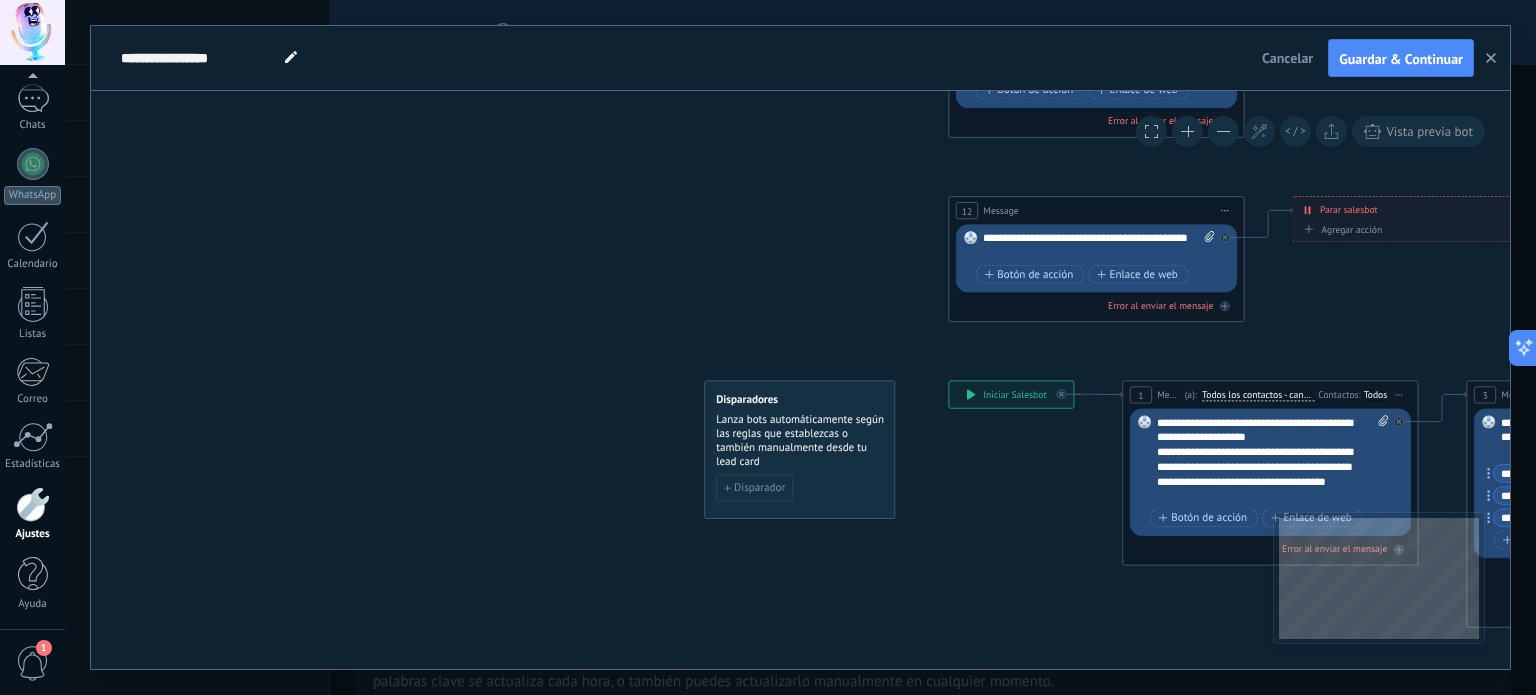 drag, startPoint x: 1440, startPoint y: 61, endPoint x: 1421, endPoint y: 66, distance: 19.646883 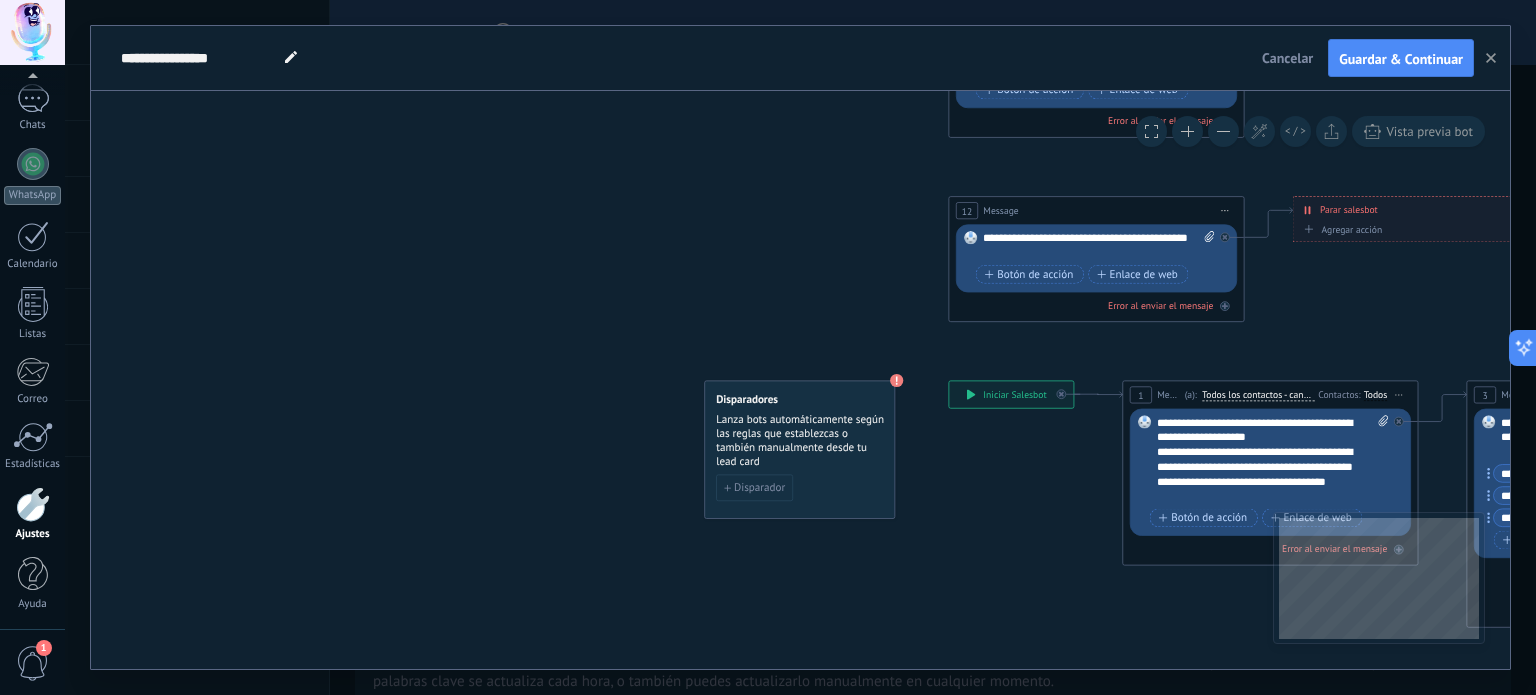 click on "Disparadores" at bounding box center (800, 400) 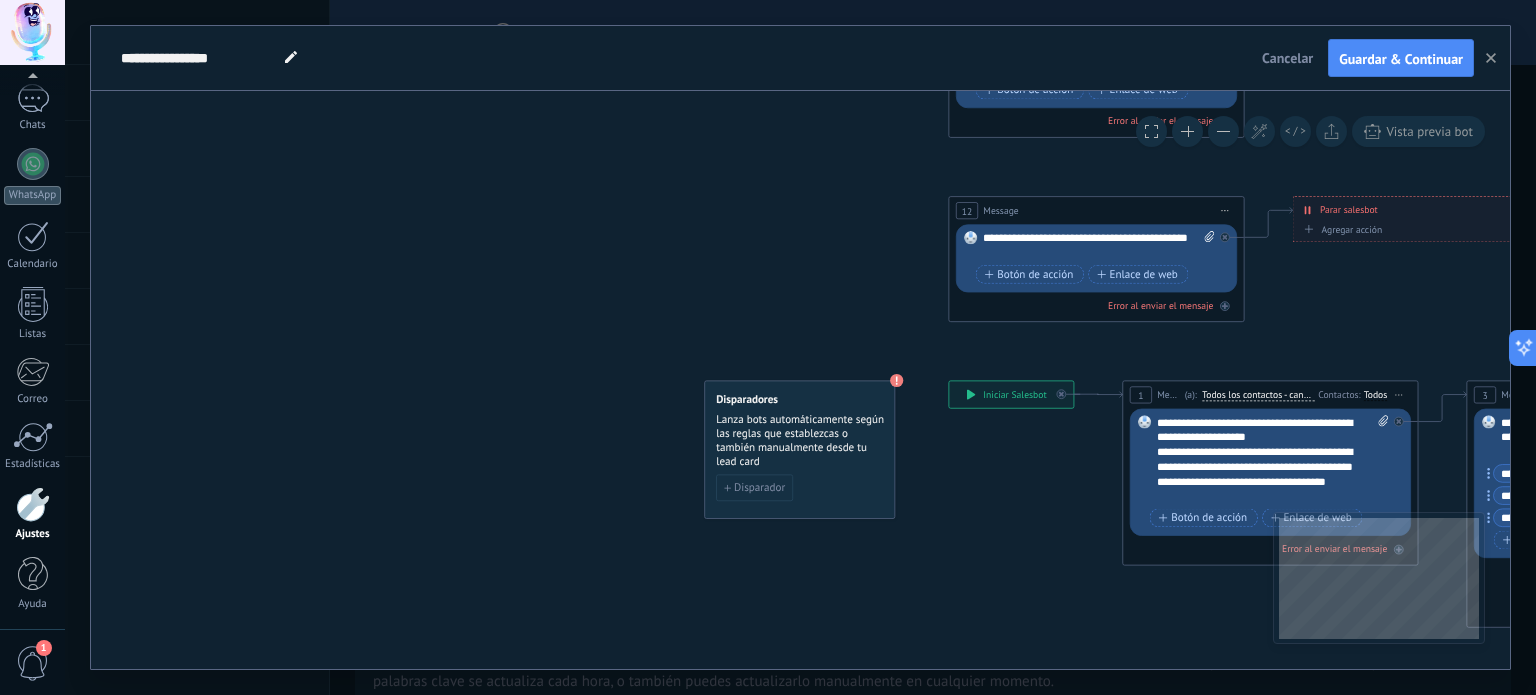 click on "Lanza bots automáticamente según las reglas que establezcas o también manualmente desde tu lead card" at bounding box center (800, 441) 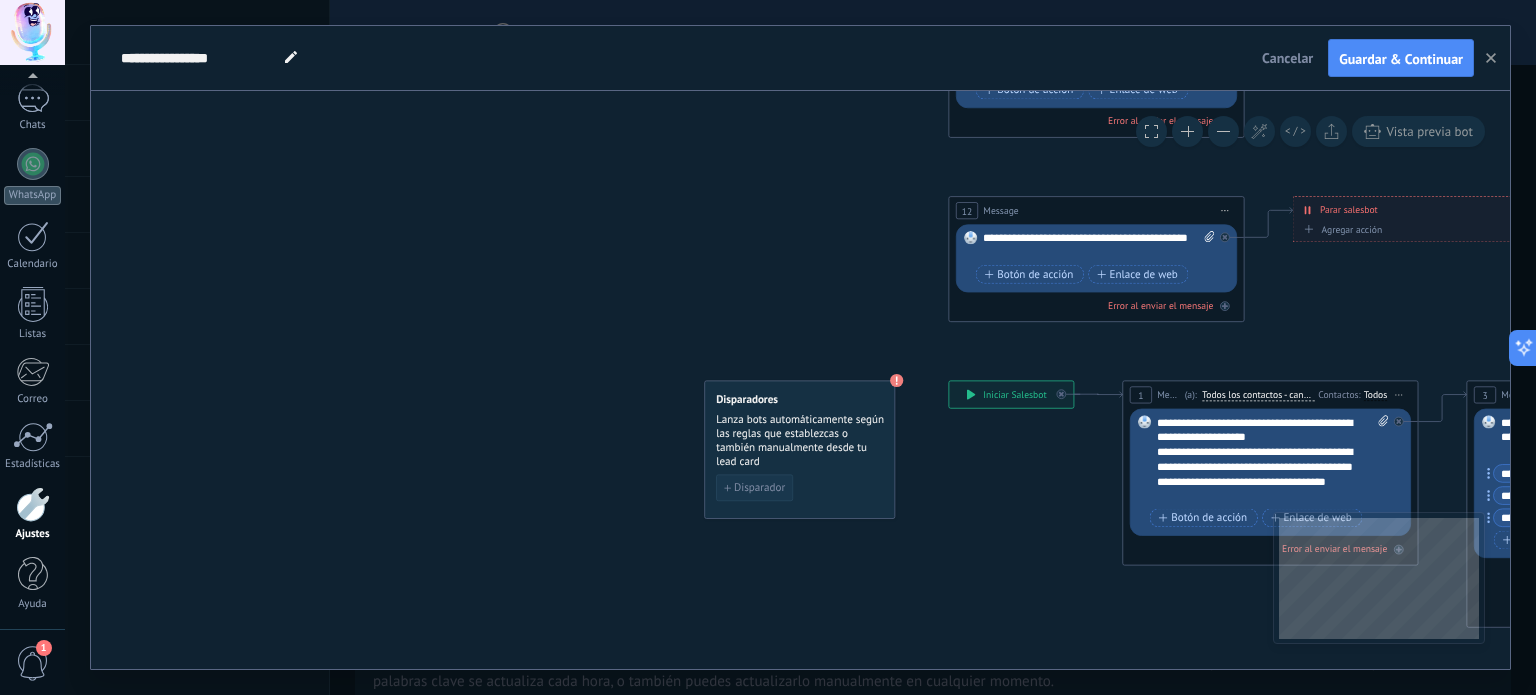 click on "Disparador" at bounding box center [754, 488] 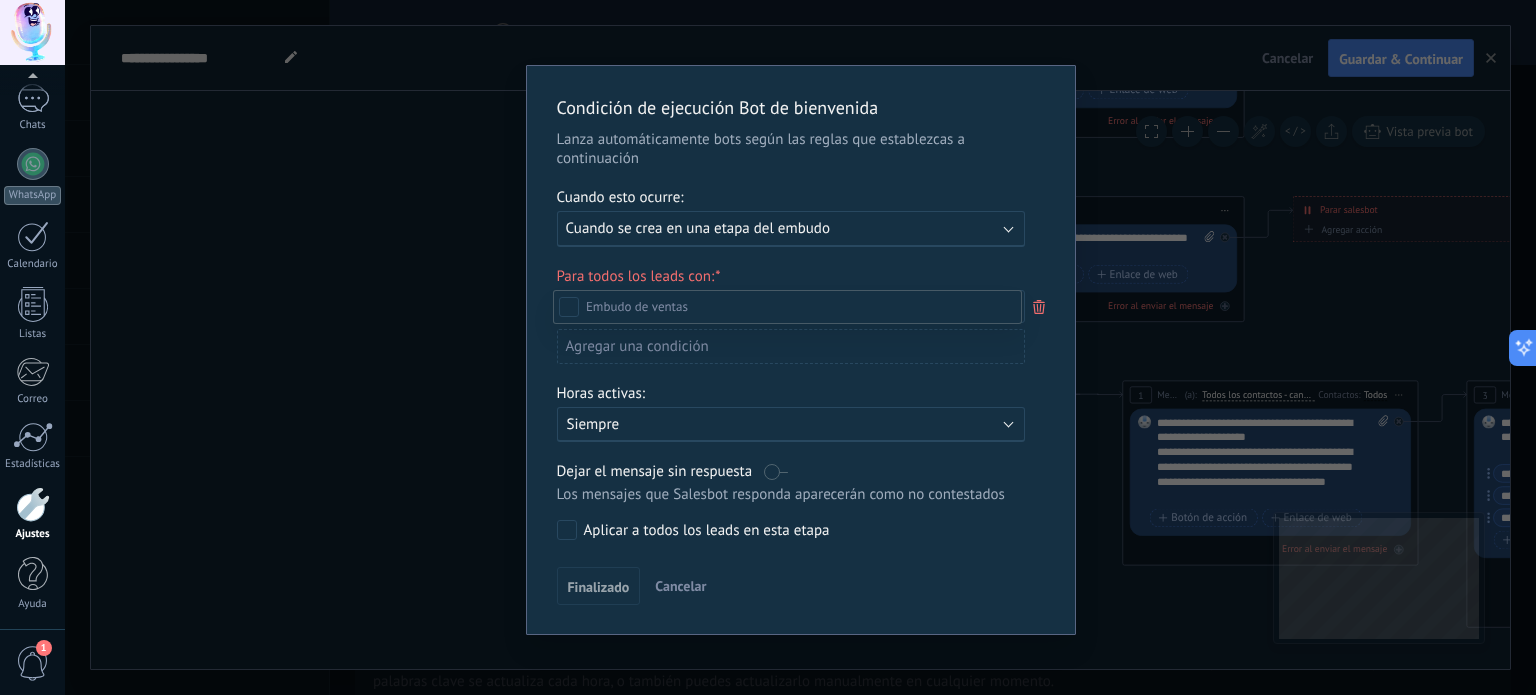 scroll, scrollTop: 0, scrollLeft: 0, axis: both 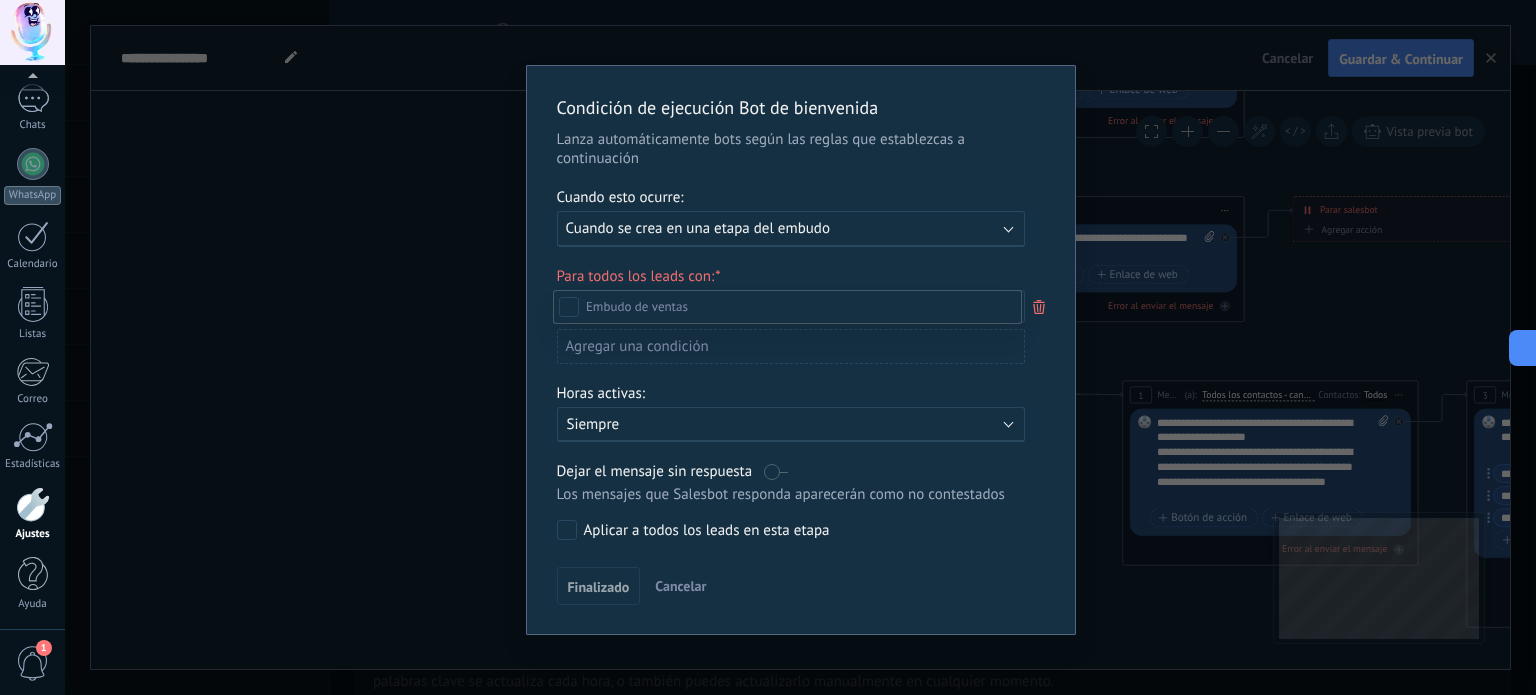 click at bounding box center [800, 347] 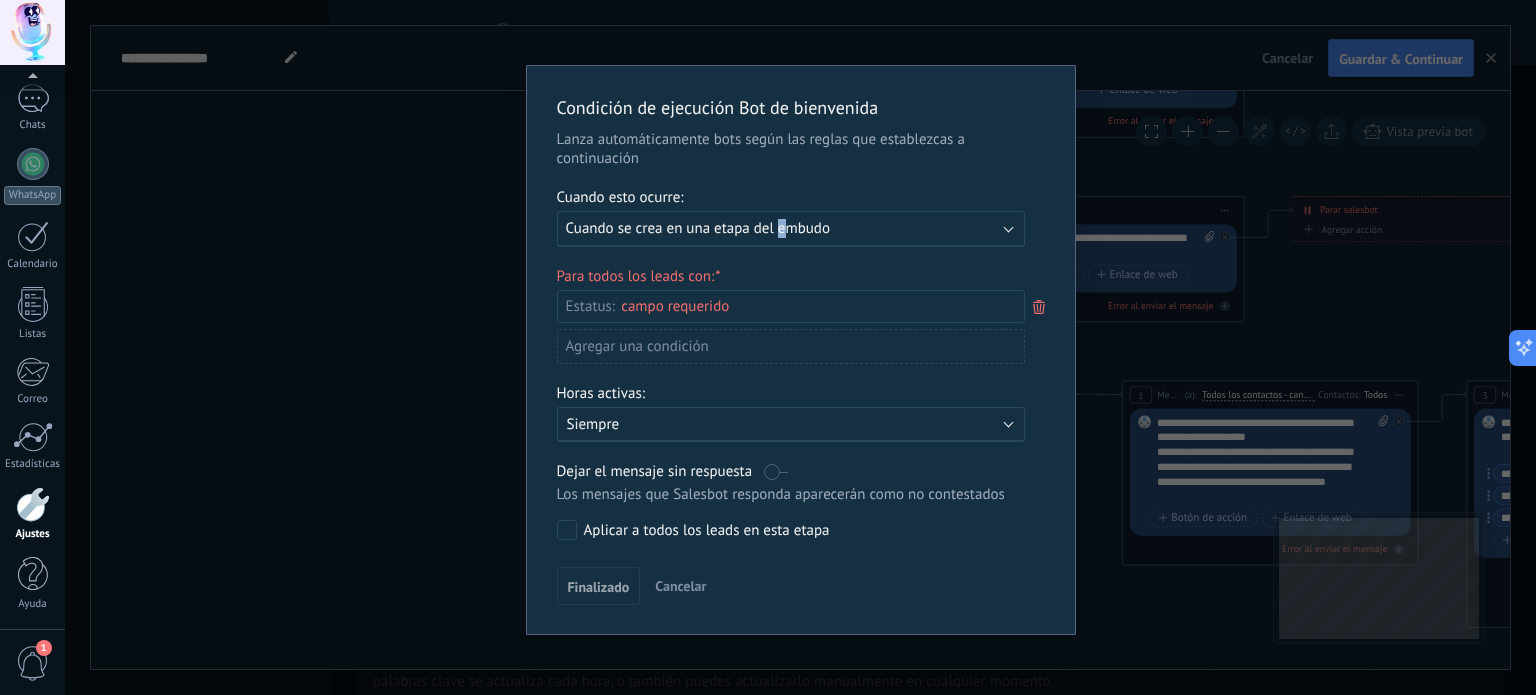 click on "Cuando se crea en una etapa del embudo" at bounding box center [698, 228] 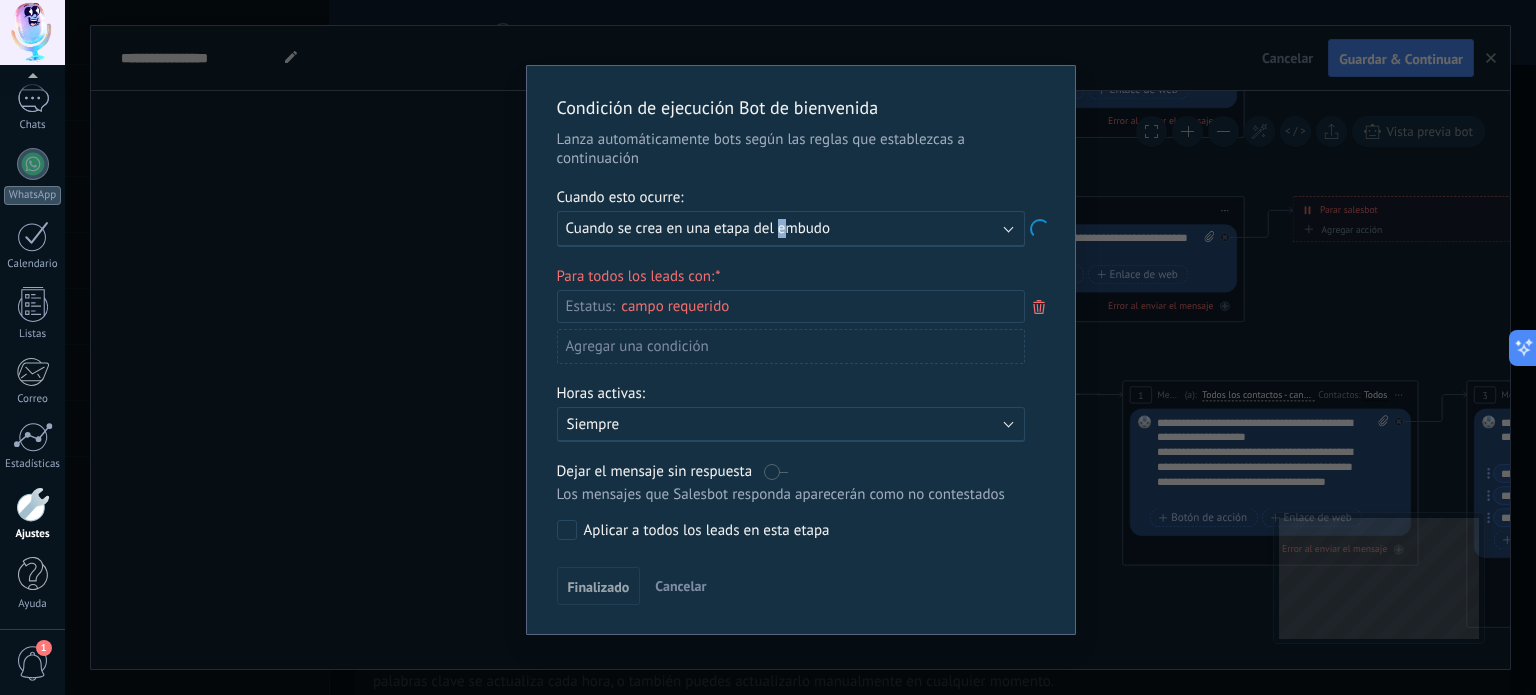 click on "Cuando se crea en una etapa del embudo" at bounding box center [698, 228] 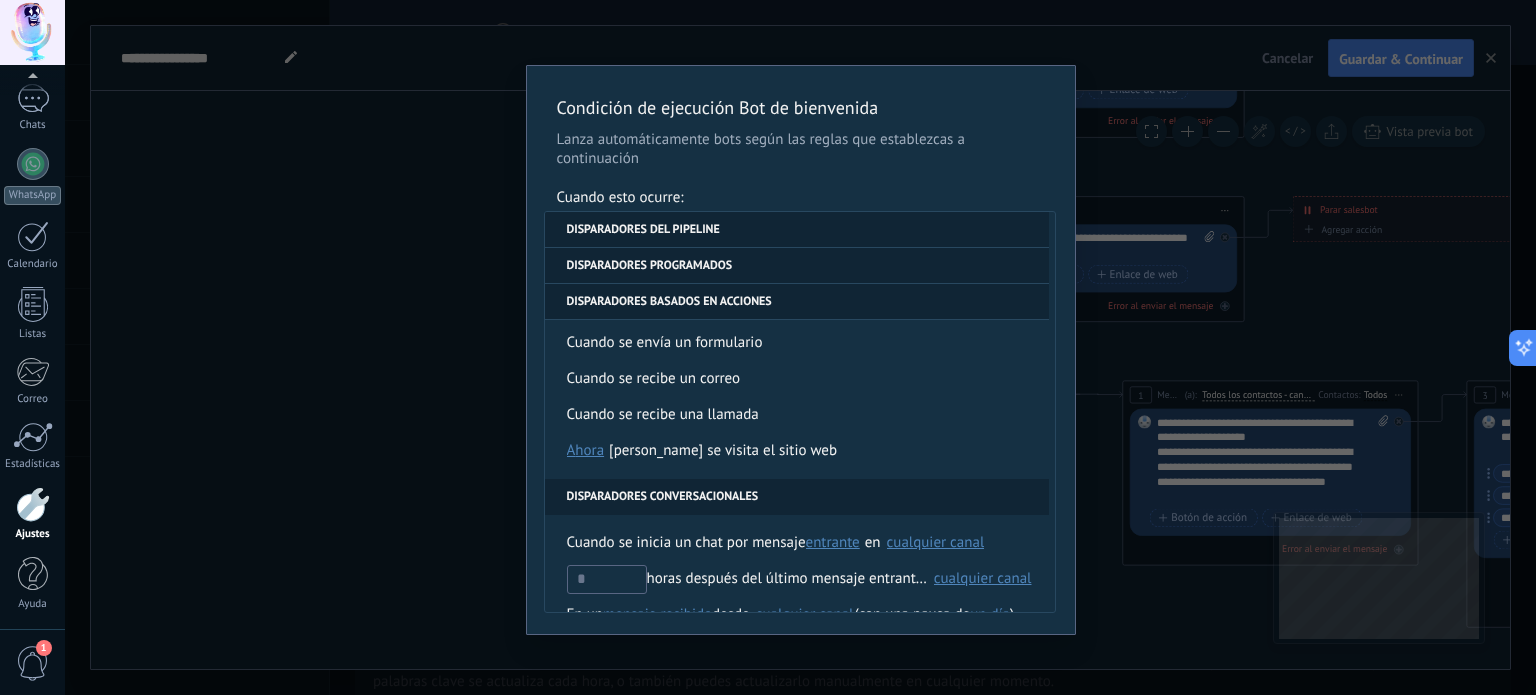 scroll, scrollTop: 472, scrollLeft: 0, axis: vertical 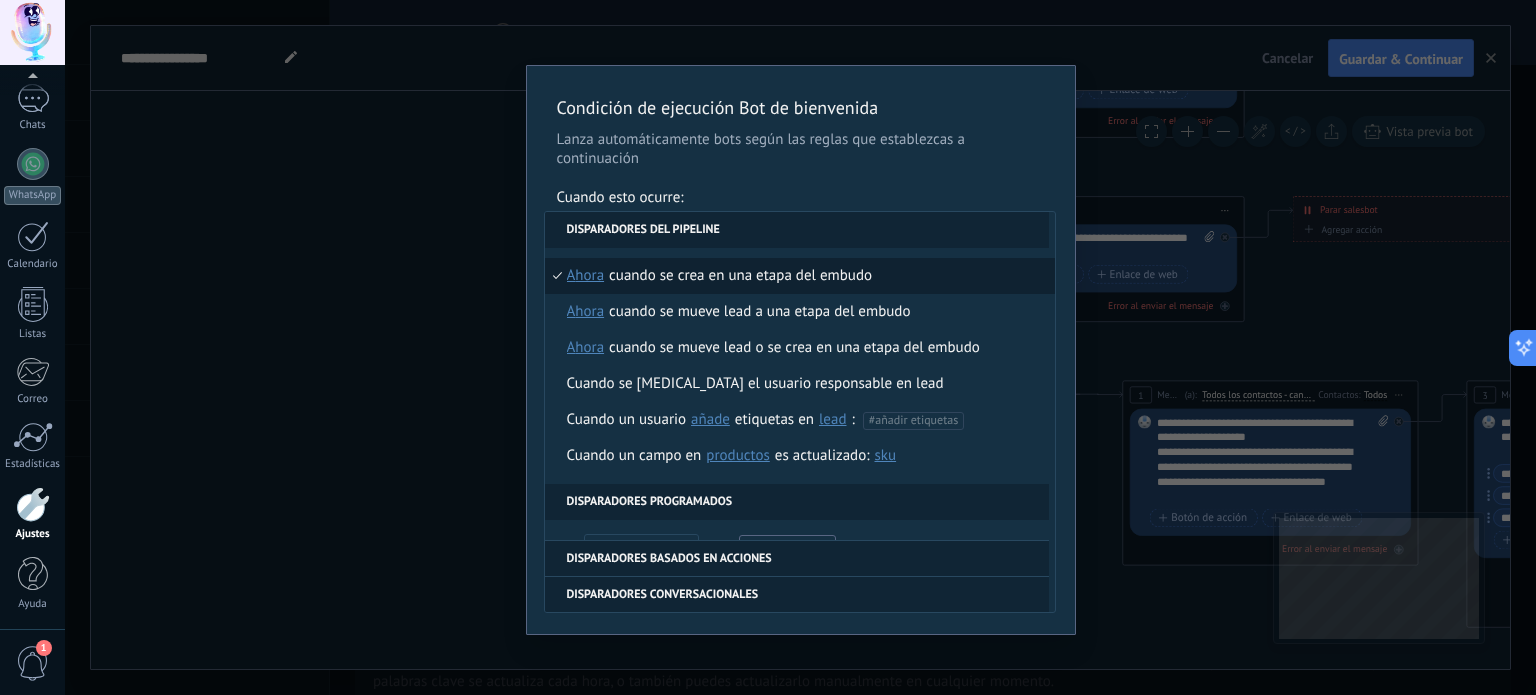 click on "Cuando se crea en una etapa del embudo" at bounding box center (740, 276) 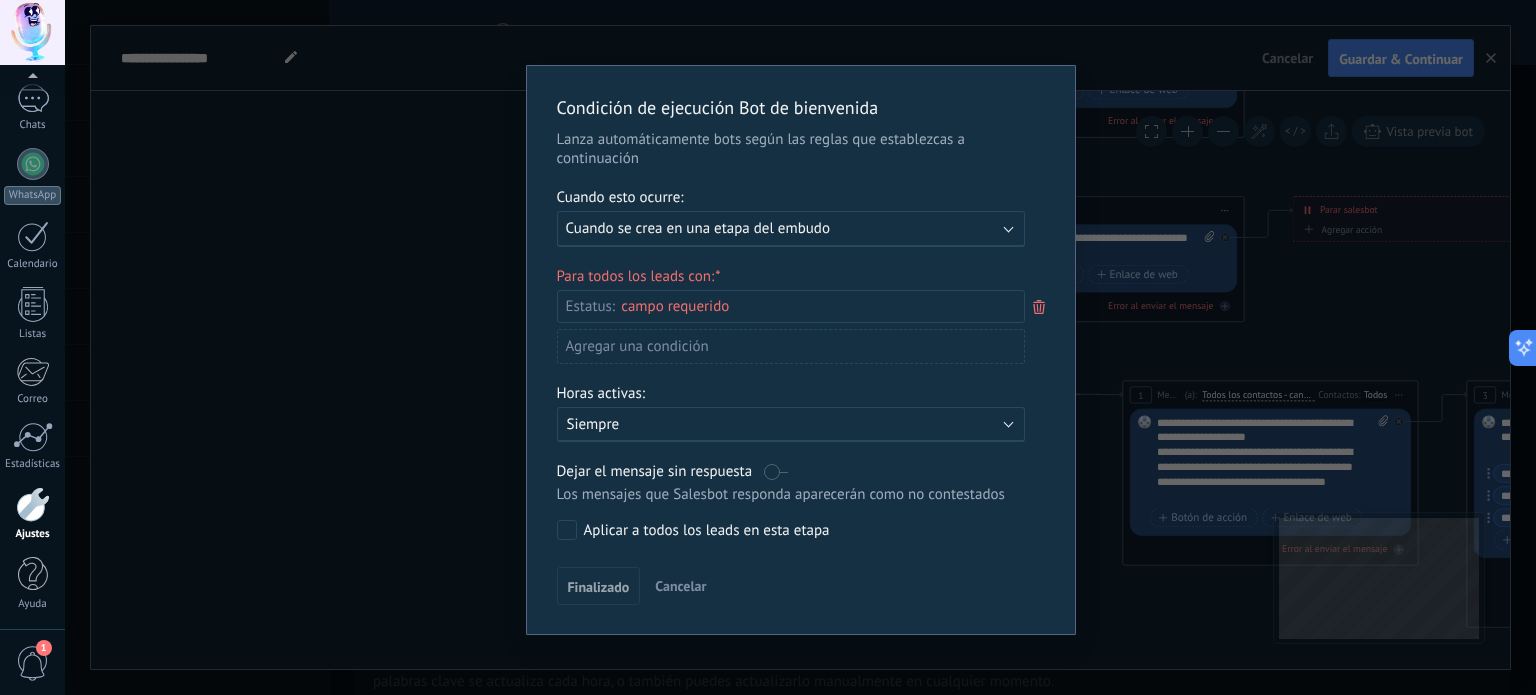 click on "Leads Entrantes Contactado Solicitud procesada Servicio reservado Especialista asignado Factura enviada Clientes WhatsApp Servicio prestado Cancelado" at bounding box center [0, 0] 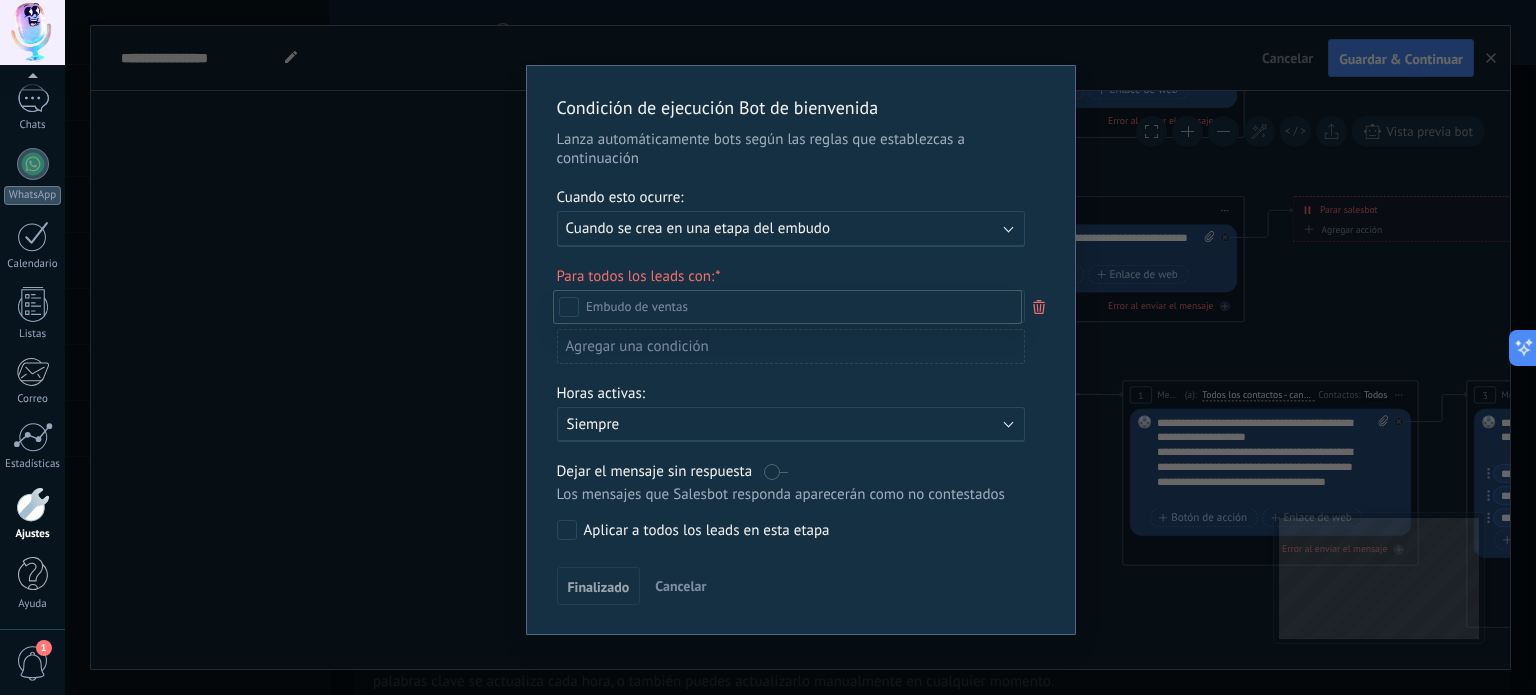 click at bounding box center (800, 347) 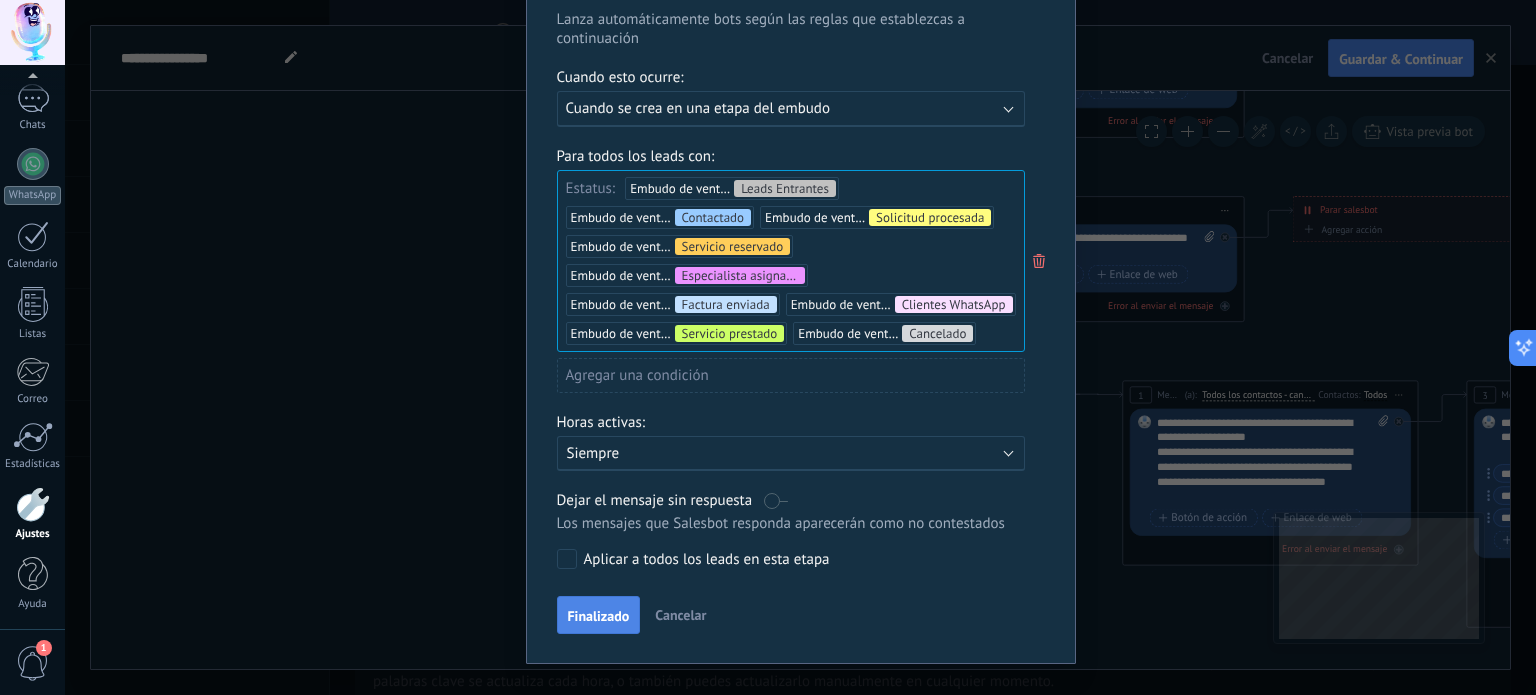 scroll, scrollTop: 153, scrollLeft: 0, axis: vertical 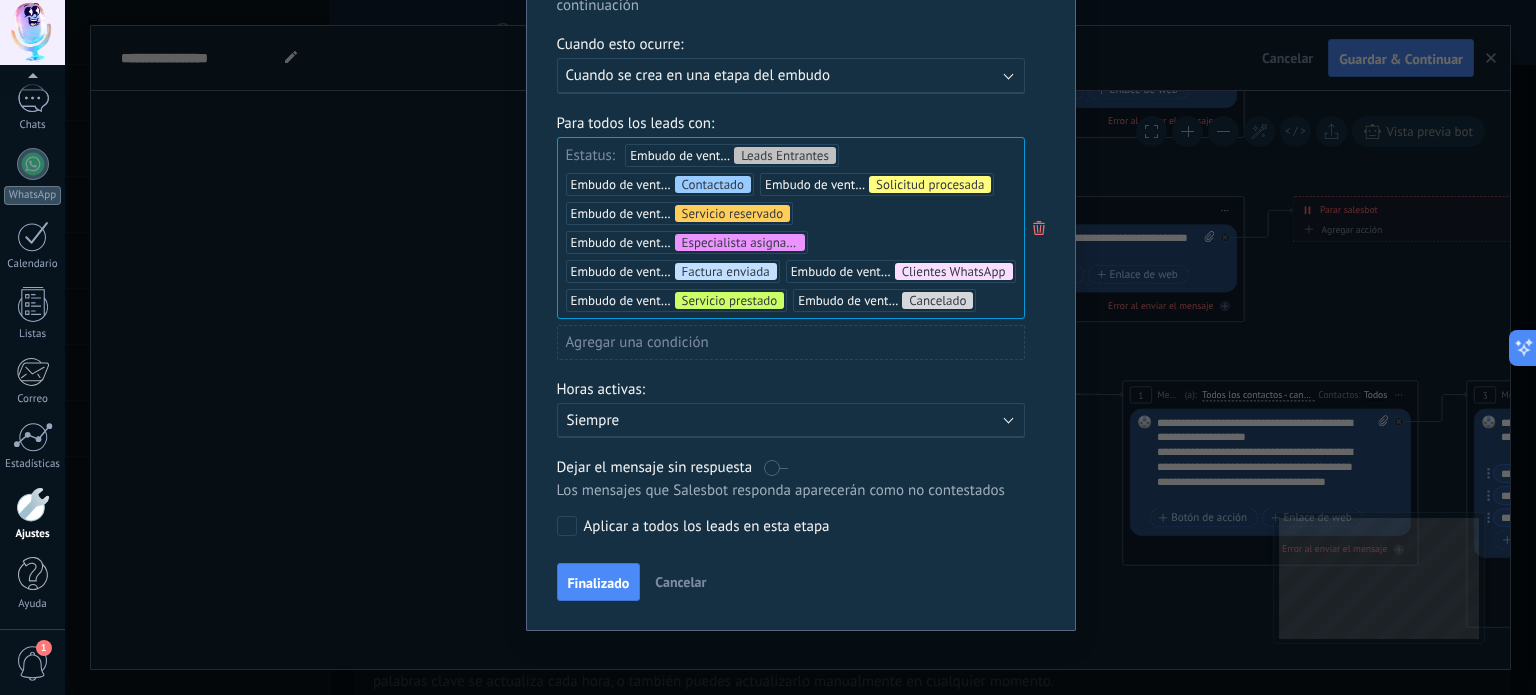 click on "Finalizado" at bounding box center [599, 583] 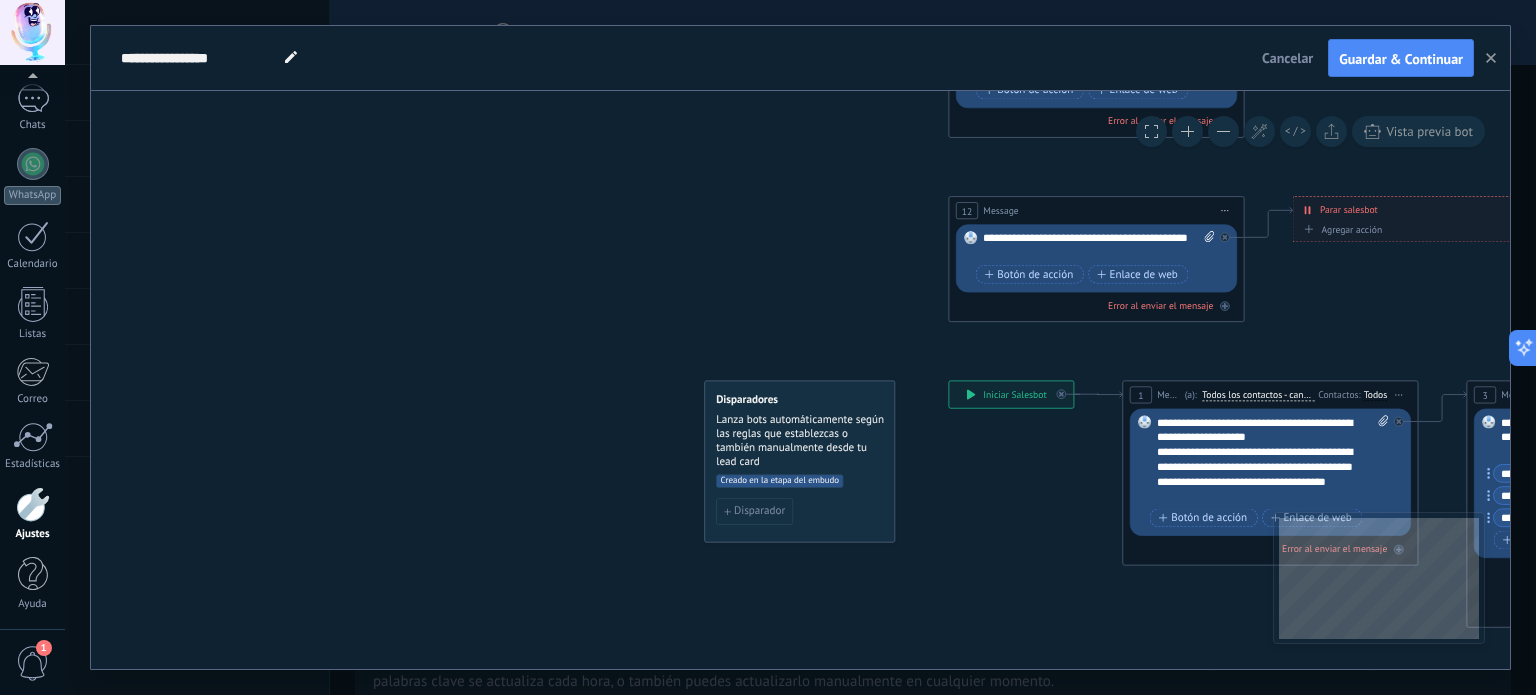 scroll, scrollTop: 0, scrollLeft: 0, axis: both 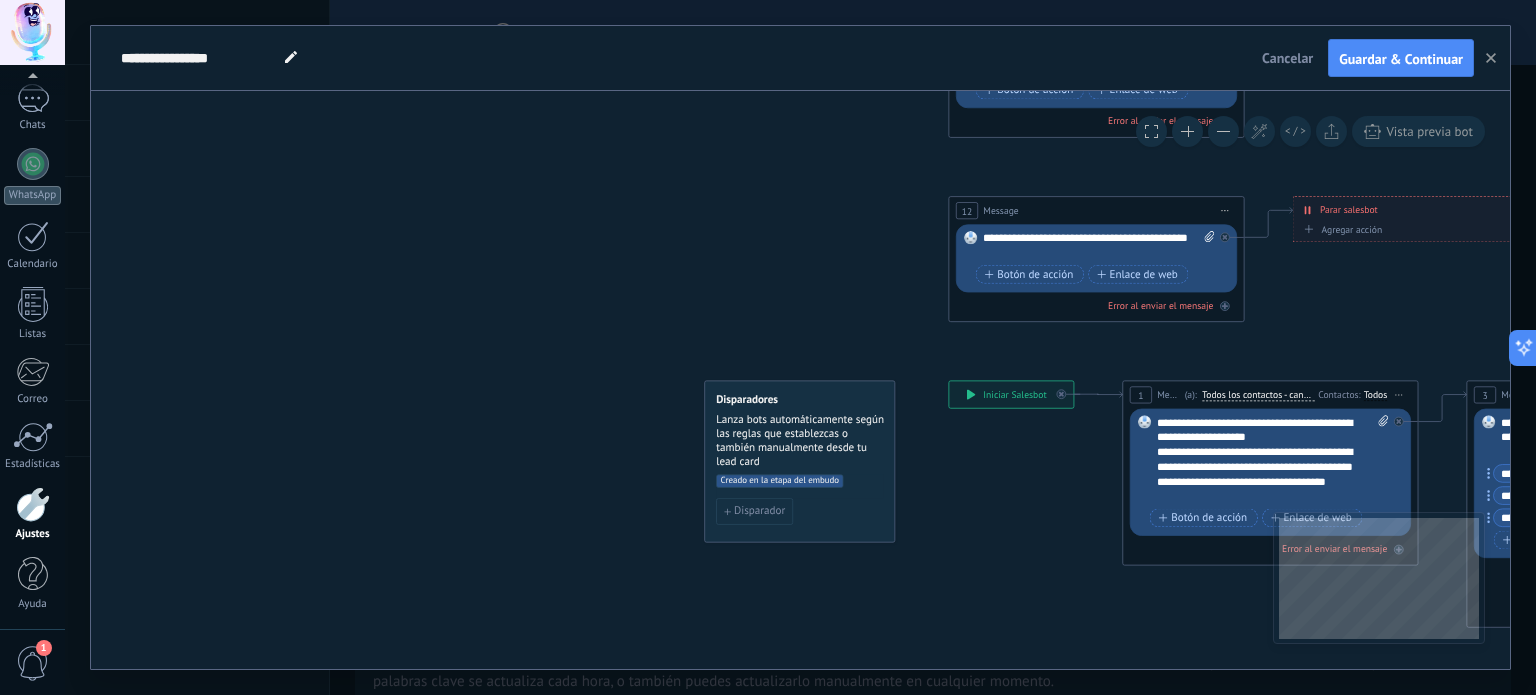 click on "Guardar & Continuar" at bounding box center (1401, 59) 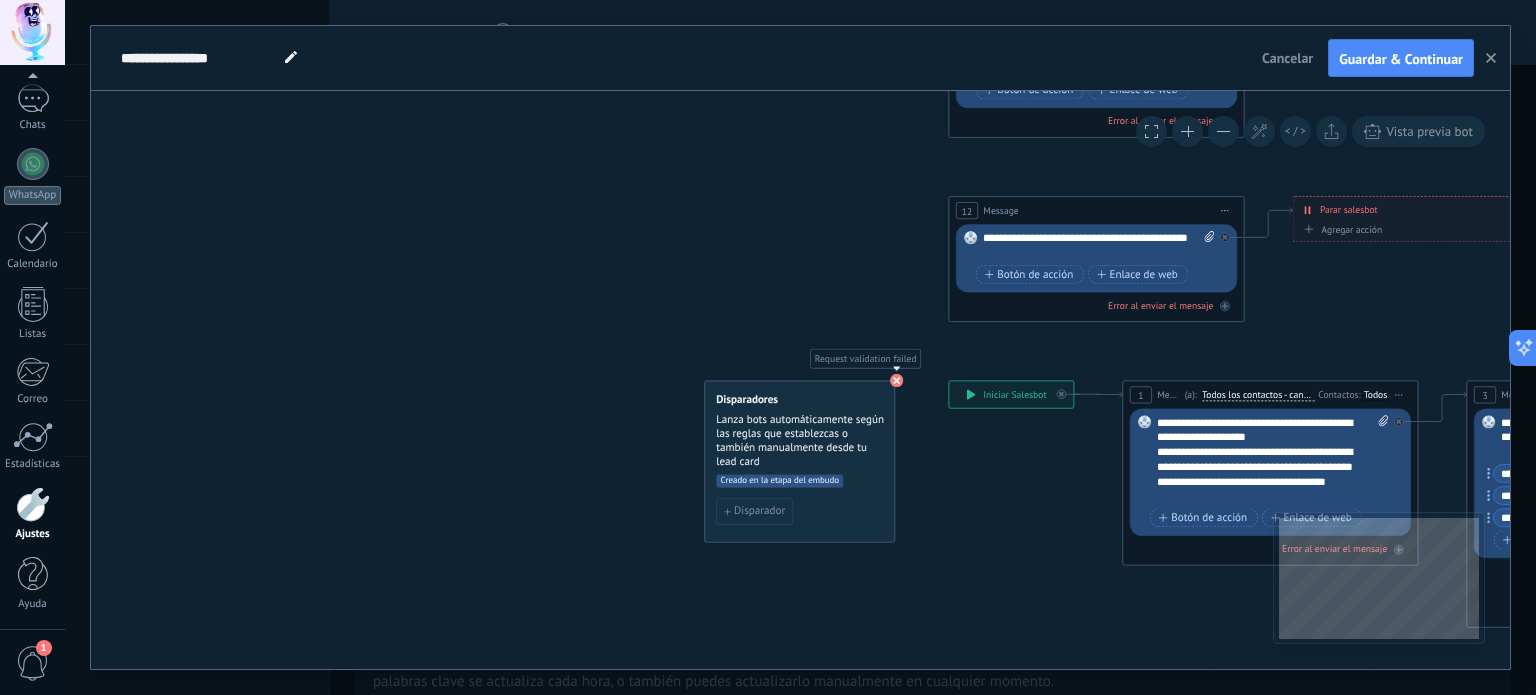 click 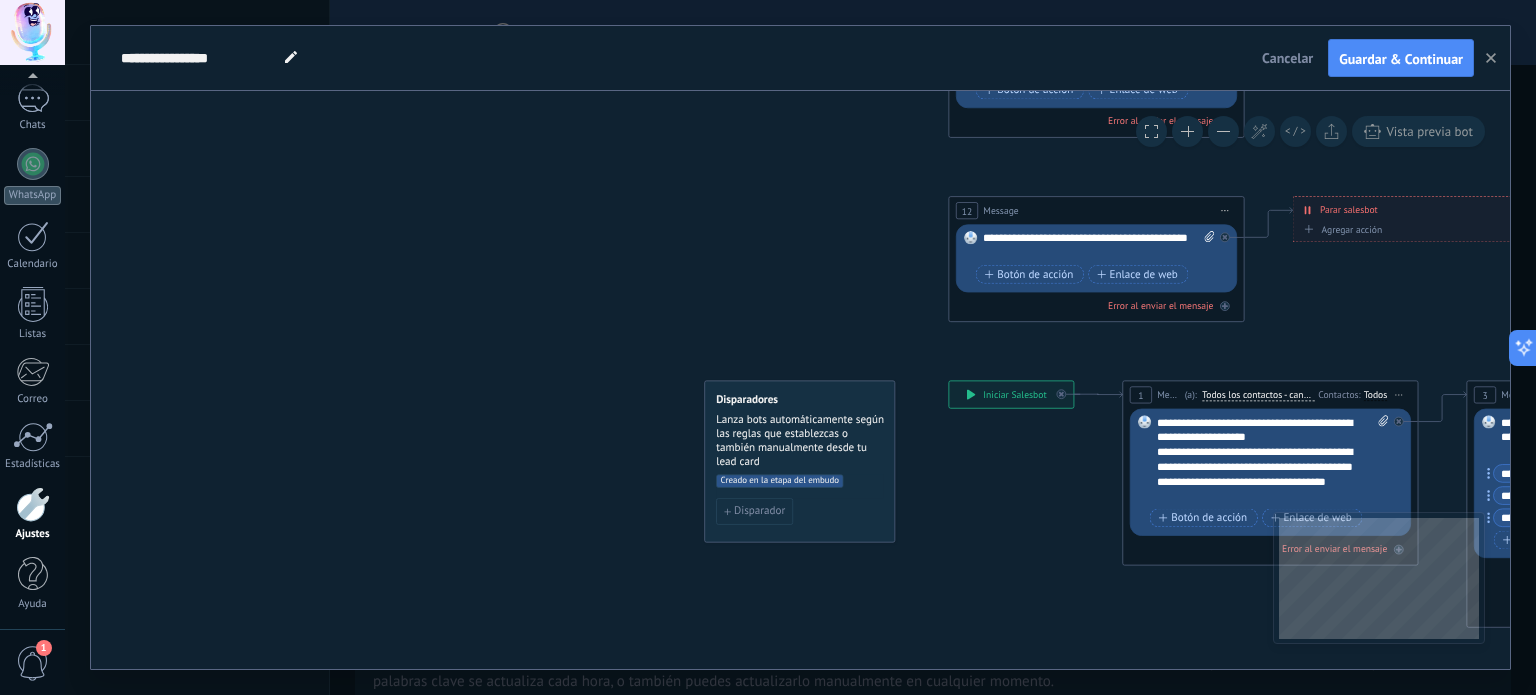 click on "Creado en la etapa del embudo" at bounding box center (779, 481) 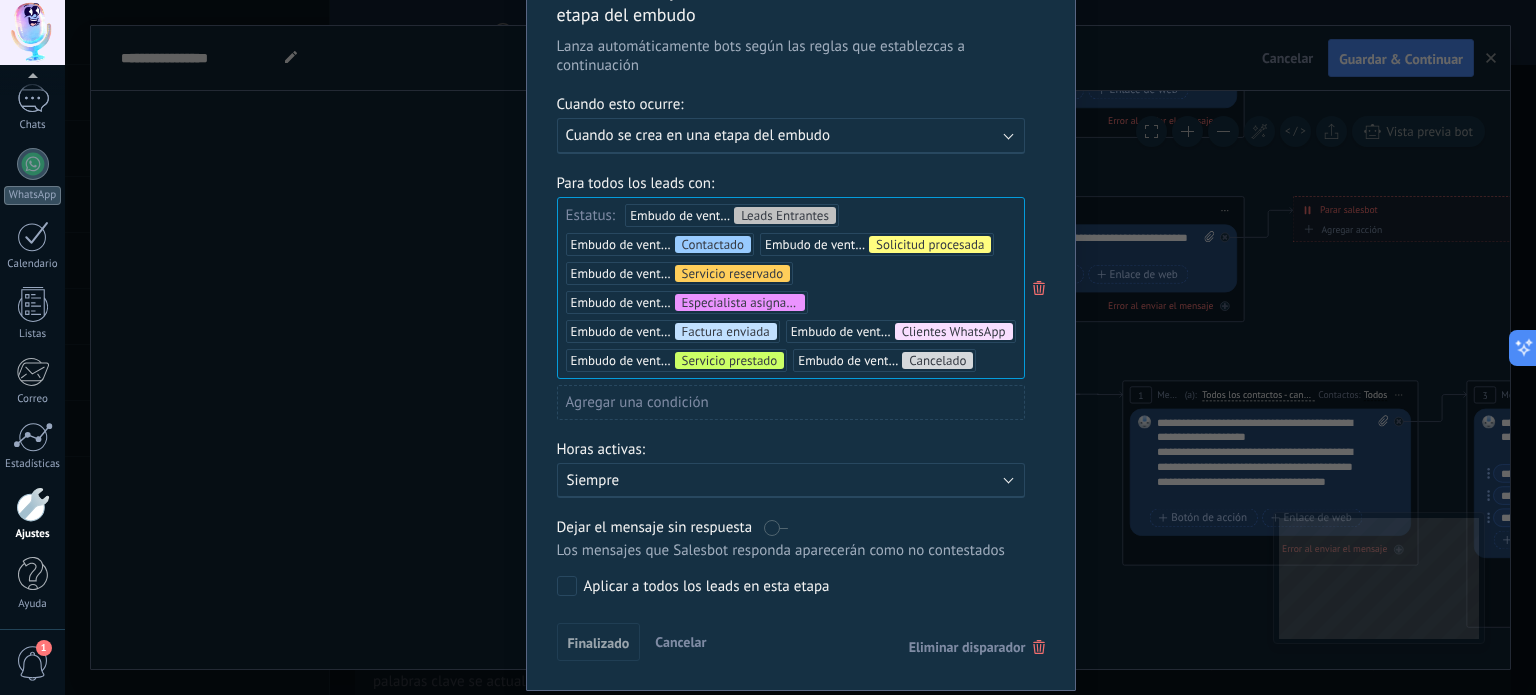 scroll, scrollTop: 177, scrollLeft: 0, axis: vertical 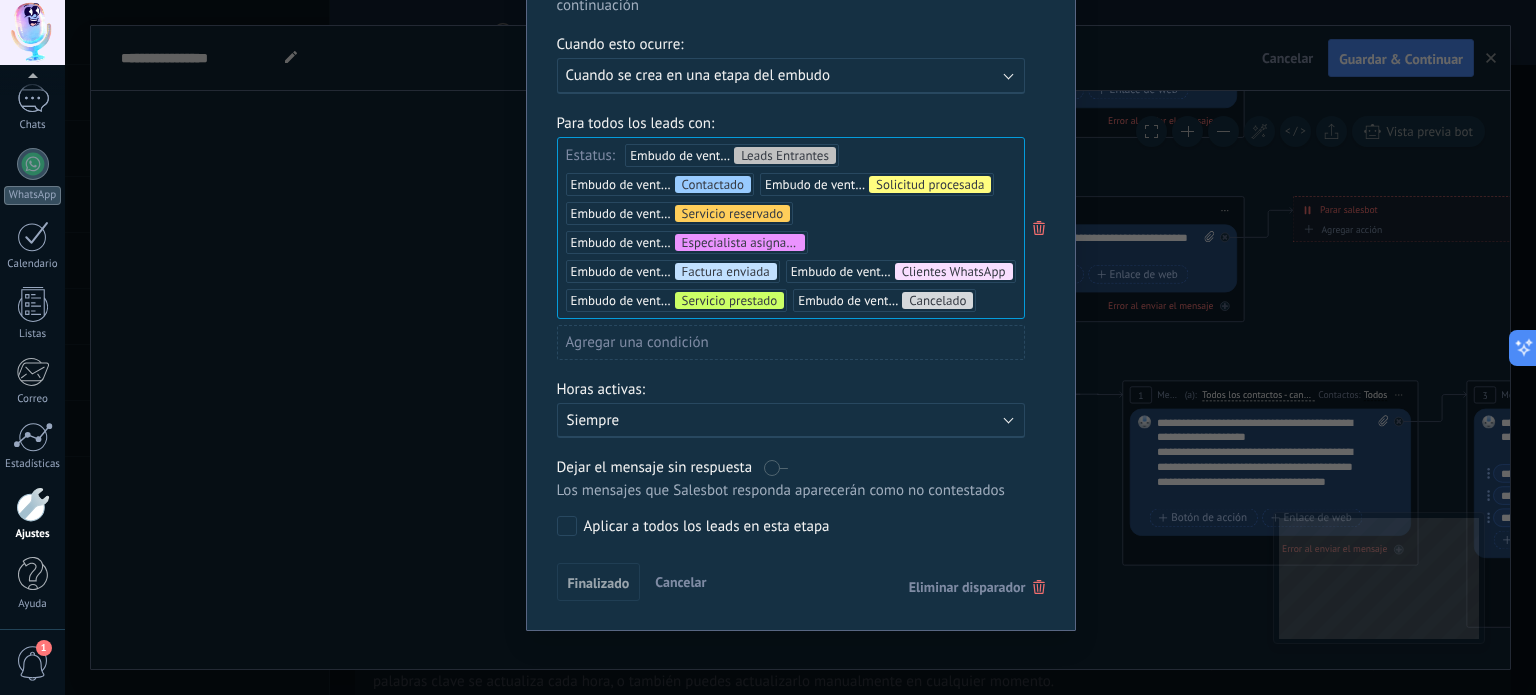 click on "Siempre" at bounding box center (742, 420) 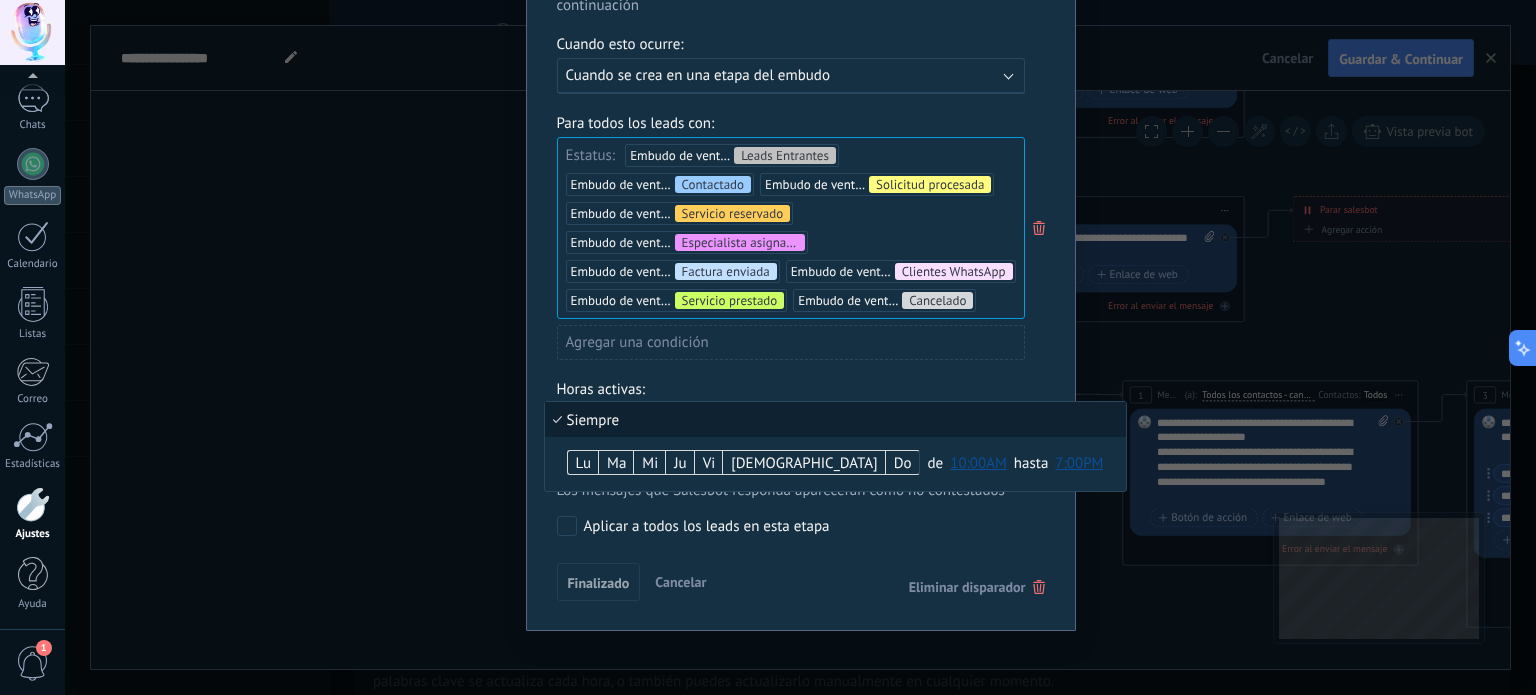 click on "Siempre" at bounding box center (836, 419) 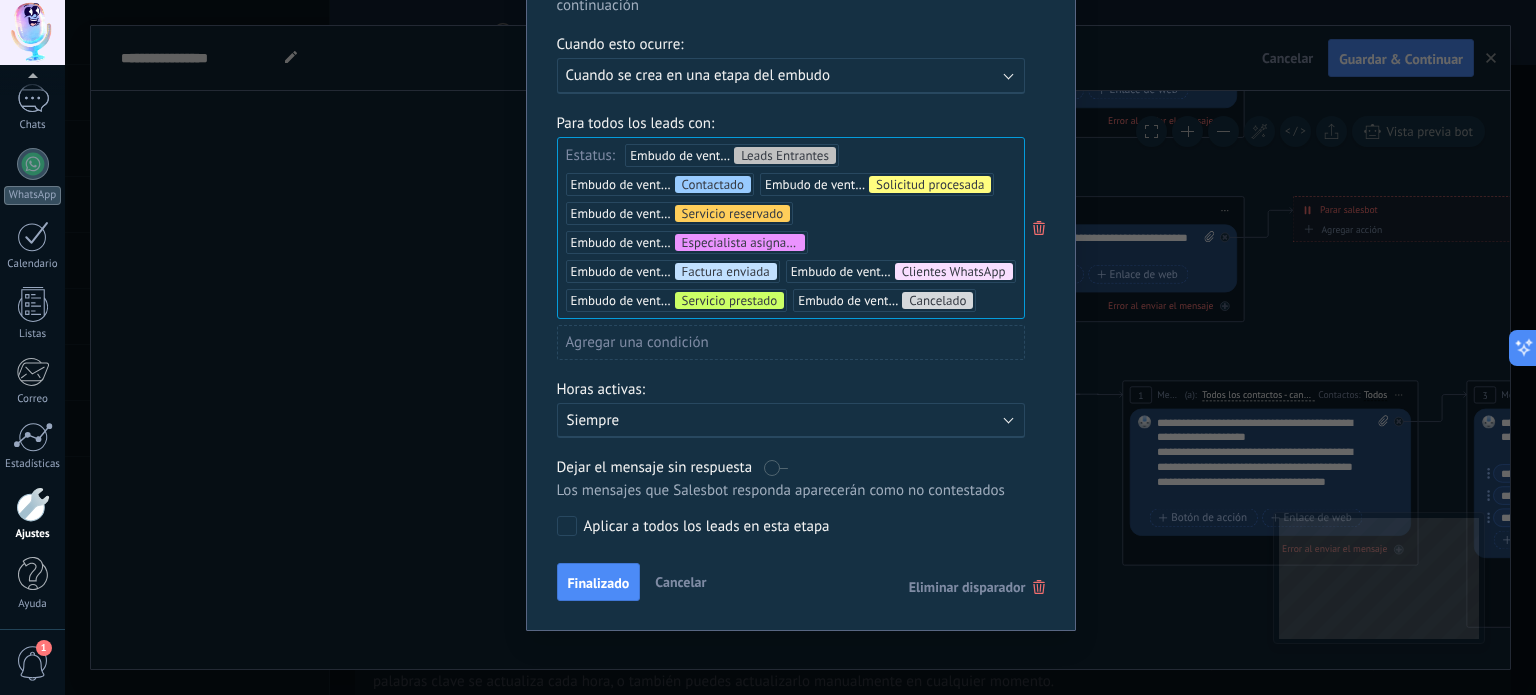 click at bounding box center (776, 467) 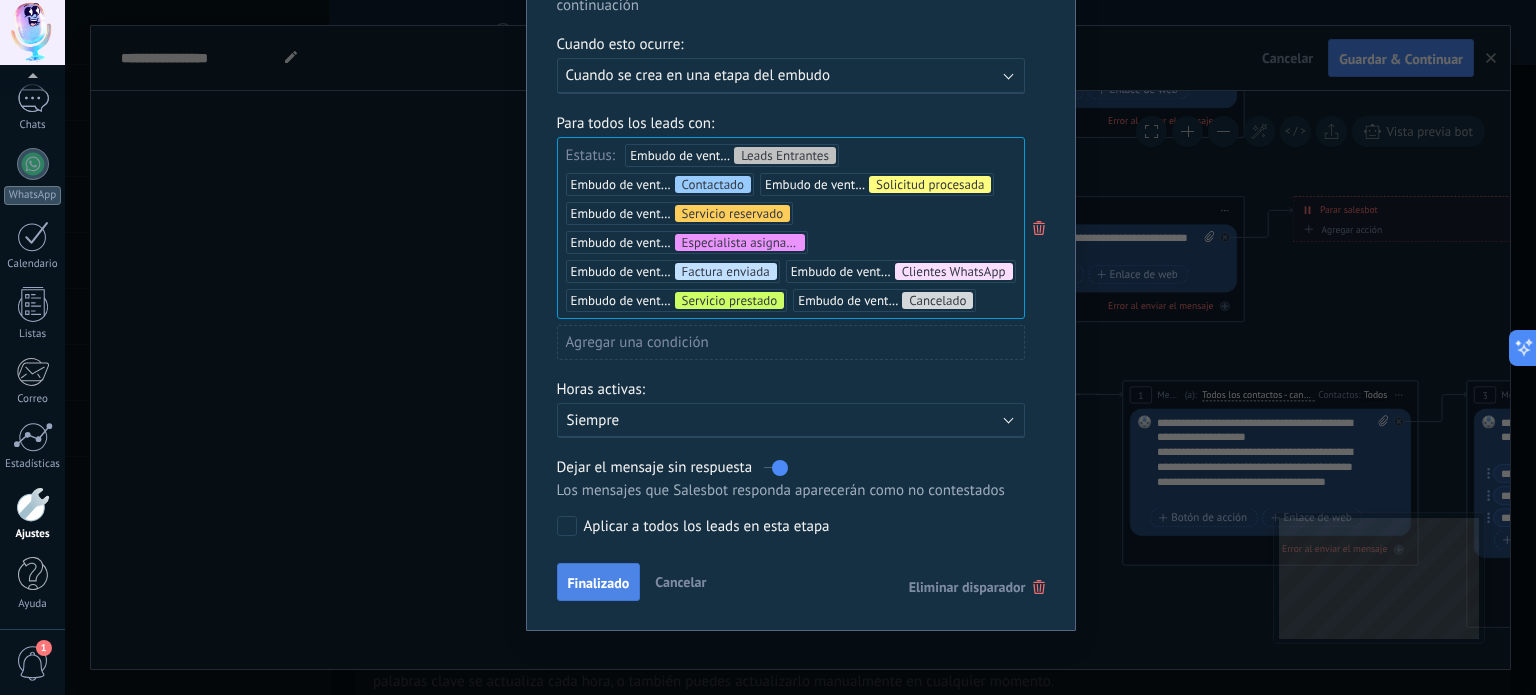 click on "Finalizado" at bounding box center [599, 583] 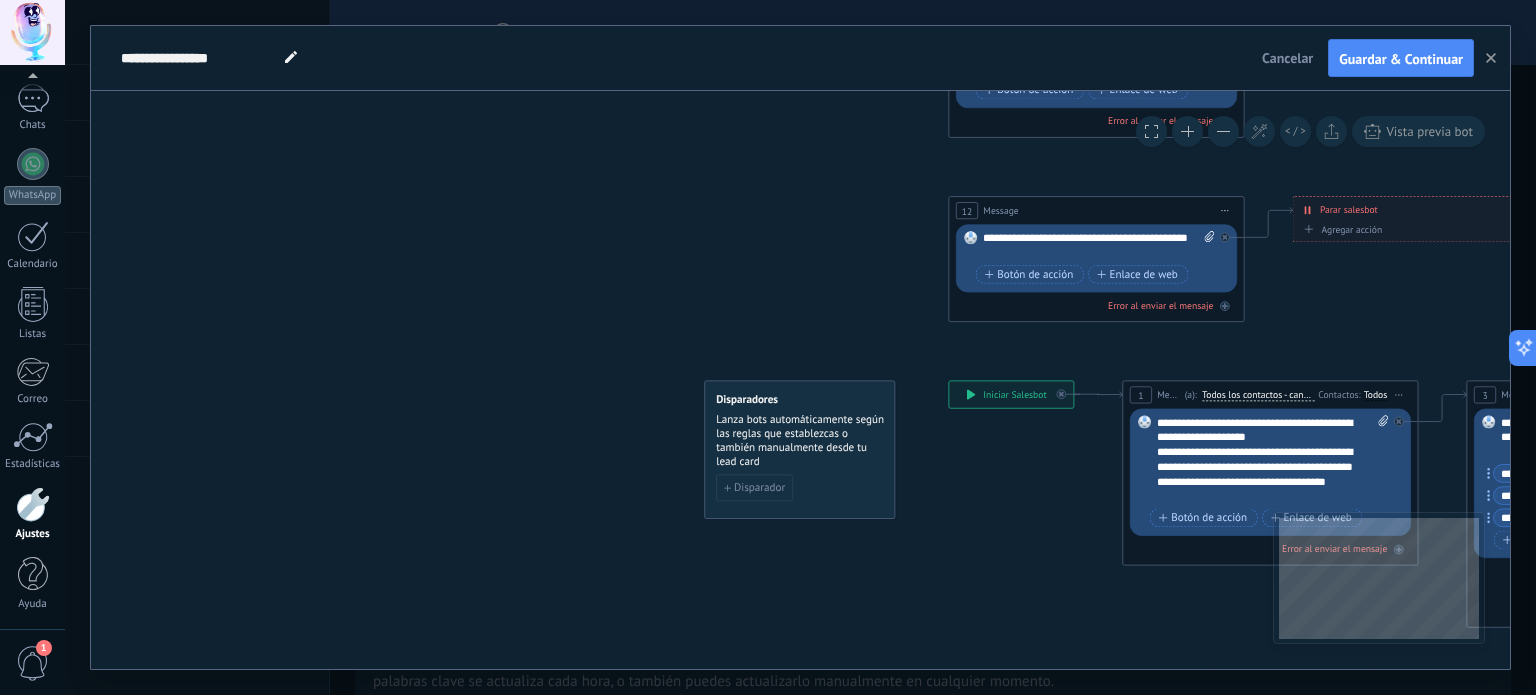 click on "**********" at bounding box center [800, 58] 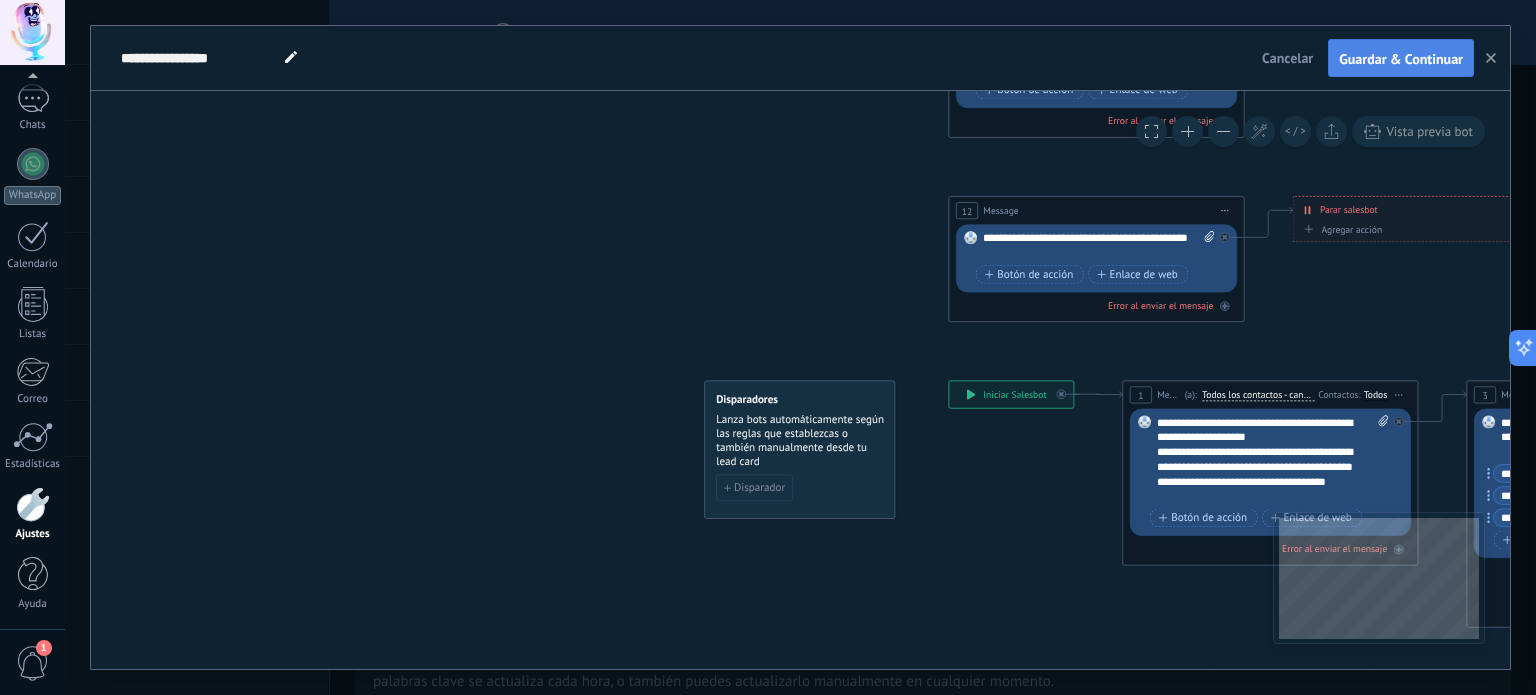 click on "Guardar & Continuar" at bounding box center (1401, 58) 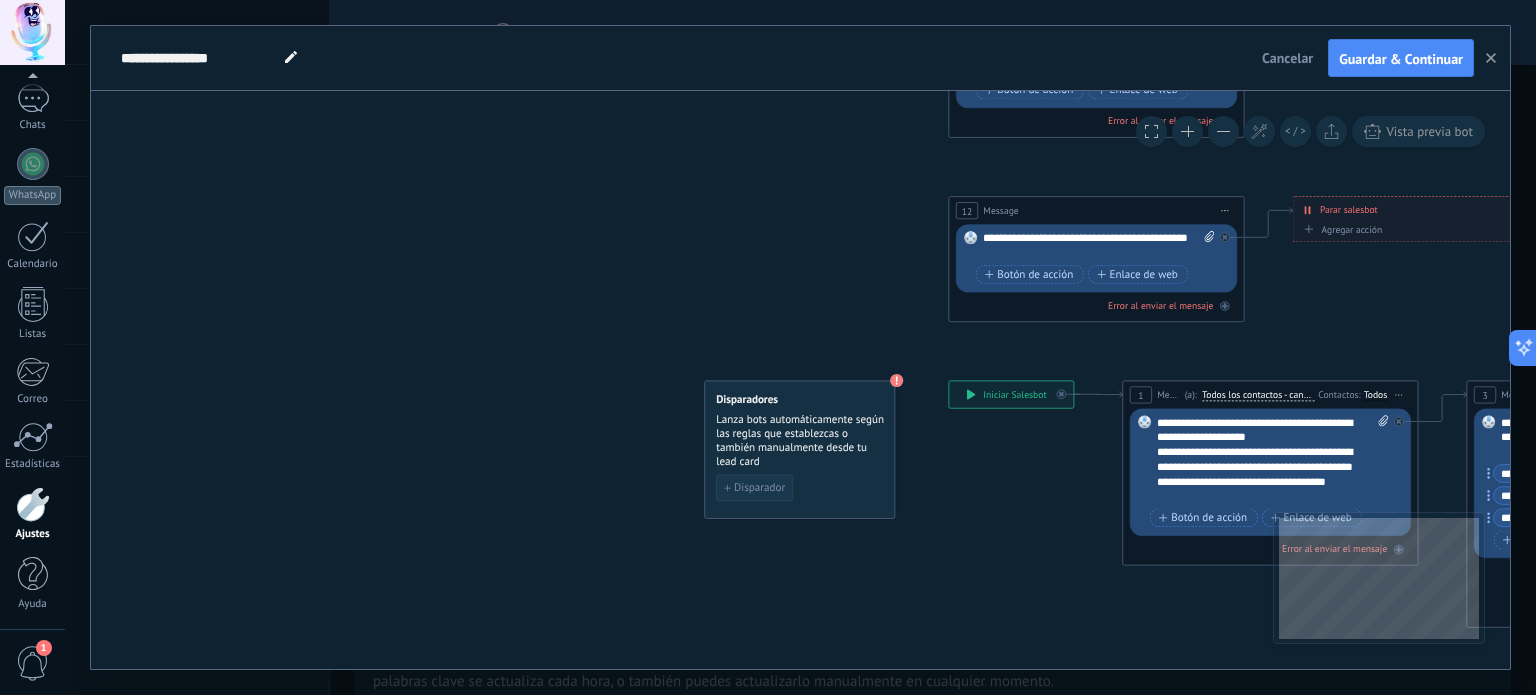 click on "Disparador" at bounding box center [754, 488] 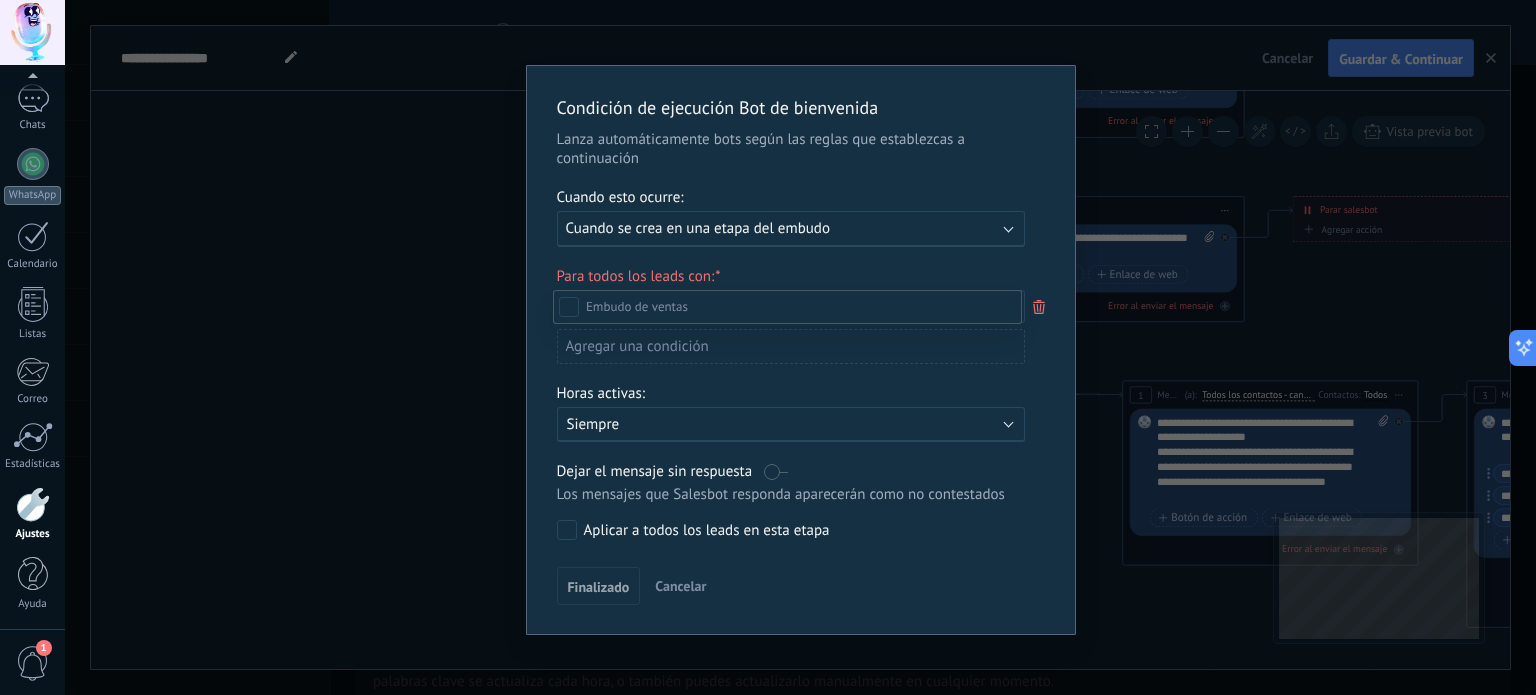 click at bounding box center (800, 347) 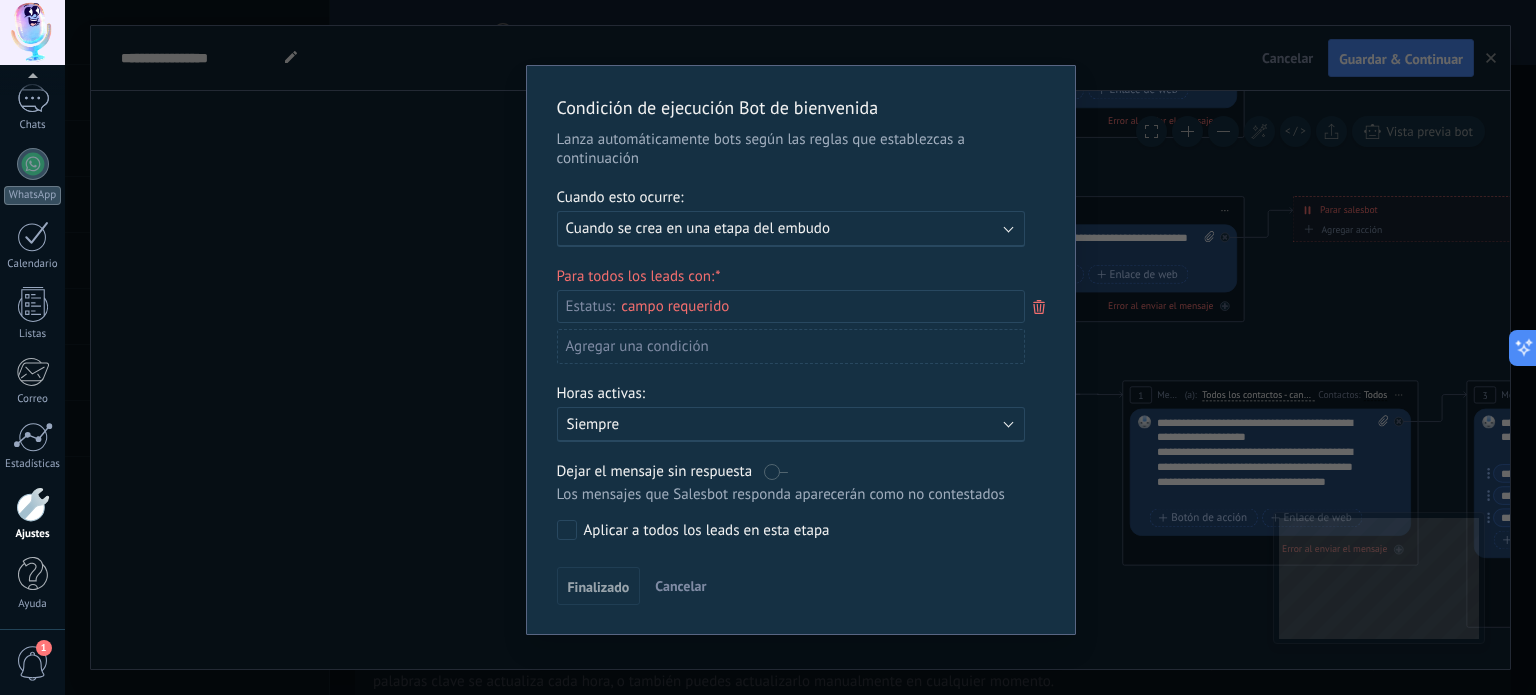 click on "Ejecutar:  Cuando se crea en una etapa del embudo" at bounding box center (791, 229) 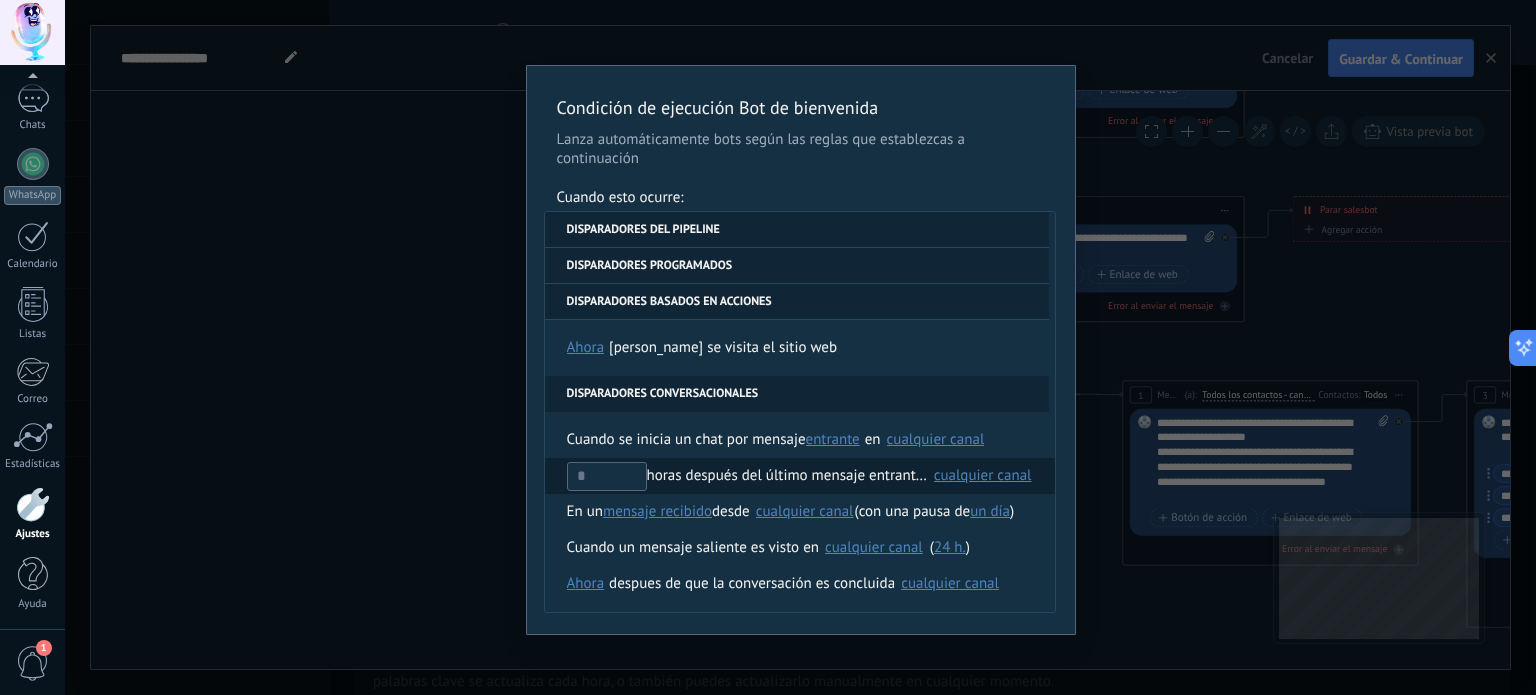 scroll, scrollTop: 472, scrollLeft: 0, axis: vertical 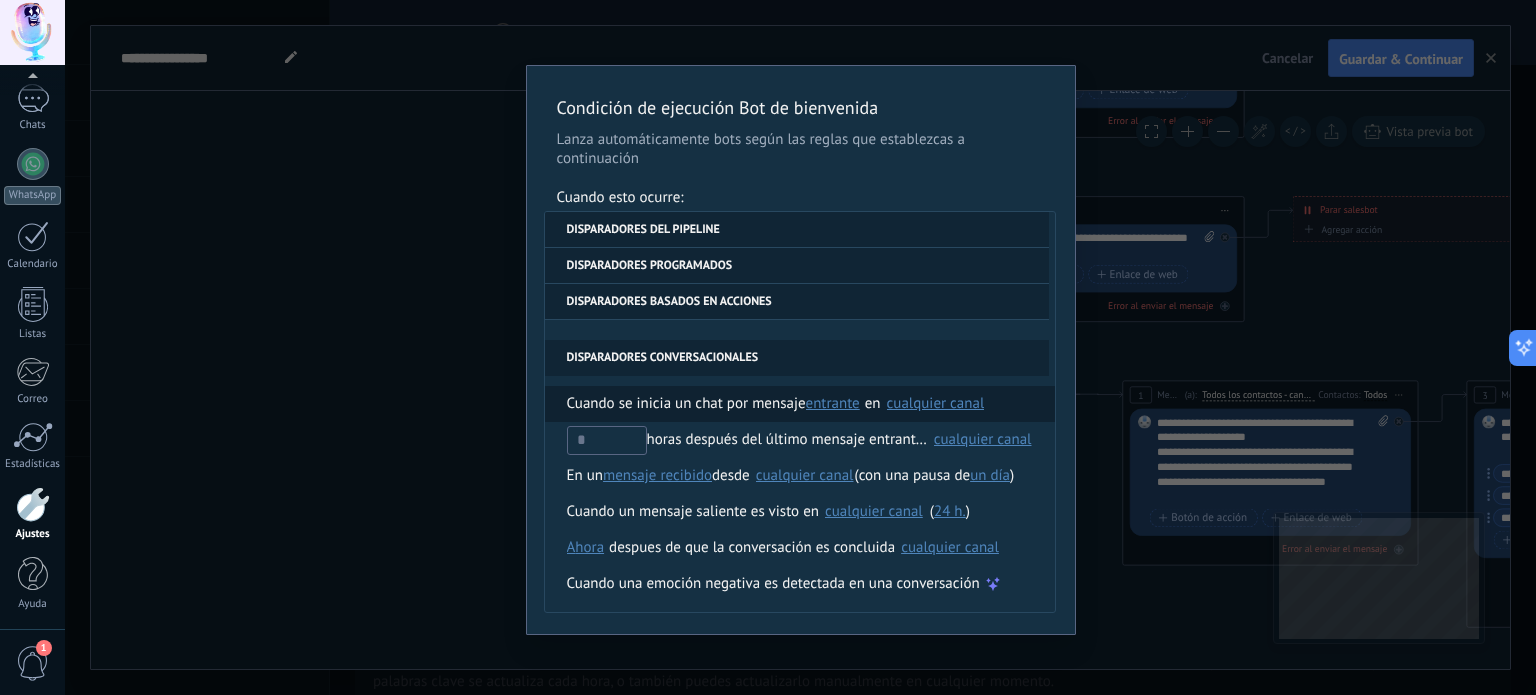 click on "Cuando se inicia un chat por mensaje" at bounding box center [686, 404] 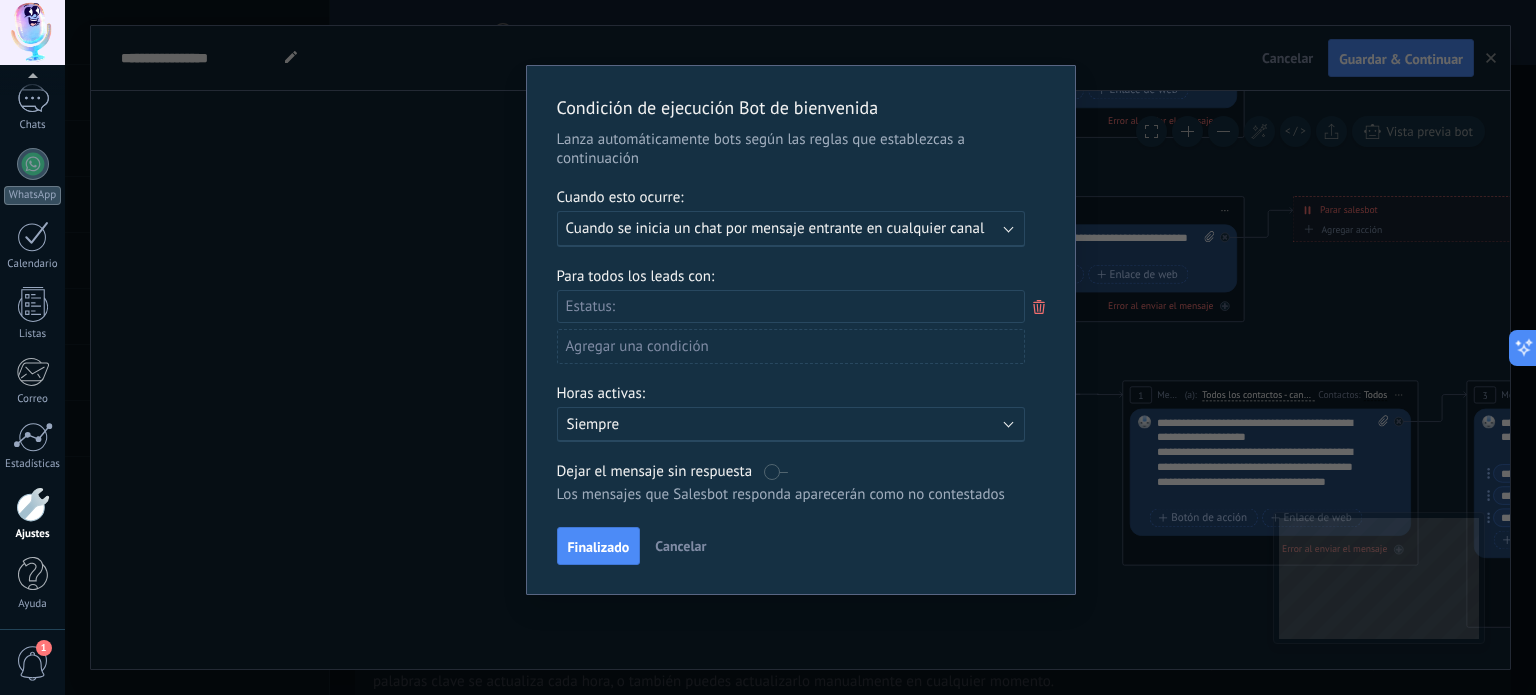 click on "Condición de ejecución Bot de bienvenida Lanza automáticamente bots según las reglas que establezcas a continuación Cuando esto ocurre: Ejecutar:  Cuando se inicia un chat por mensaje entrante en cualquier canal Para todos los leads con: Estatus: Leads Entrantes Contactado Solicitud procesada Servicio reservado Especialista asignado Factura enviada Clientes WhatsApp Servicio prestado Cancelado Agregar una condición Horas activas: Activo:  Siempre Dejar el mensaje sin respuesta Los mensajes que Salesbot responda aparecerán como no contestados Aplicar a todos los leads en esta etapa Finalizado Cancelar" at bounding box center (801, 330) 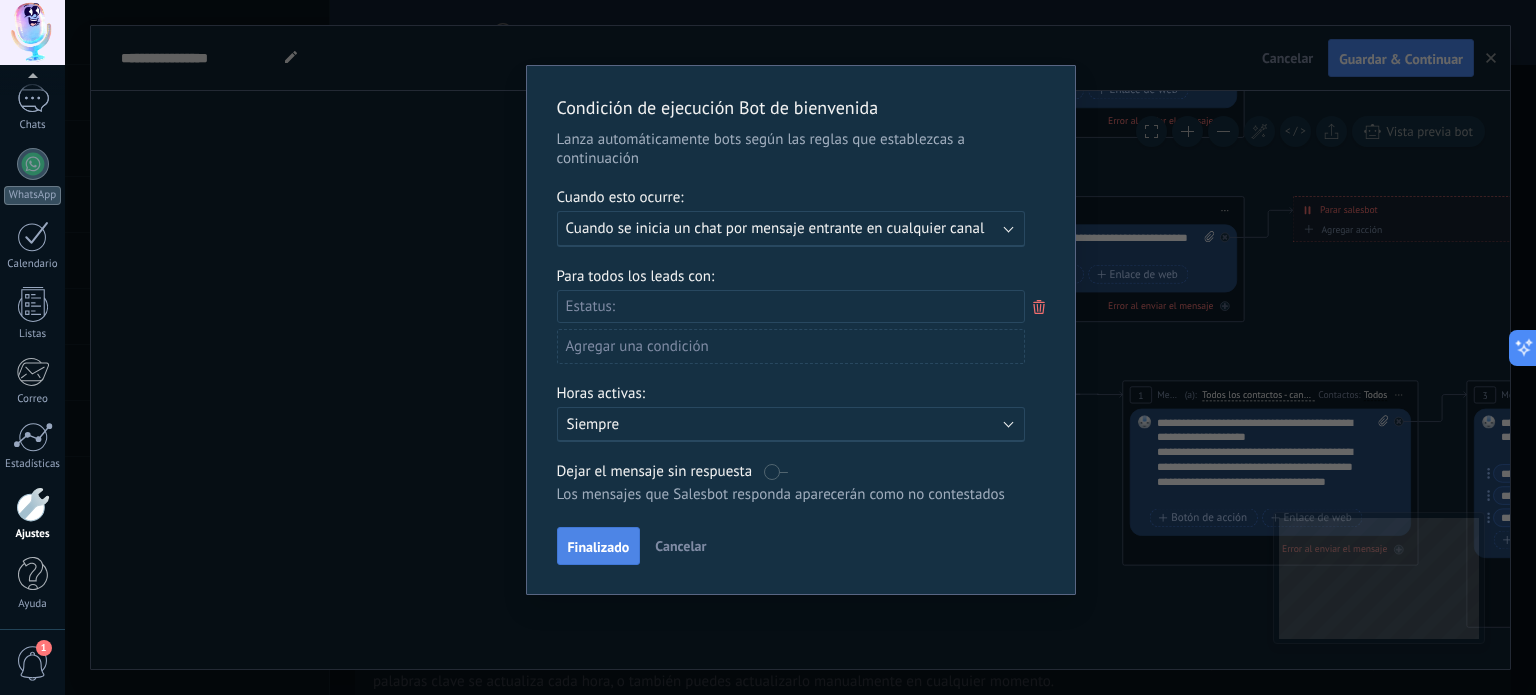 click on "Finalizado" at bounding box center [599, 546] 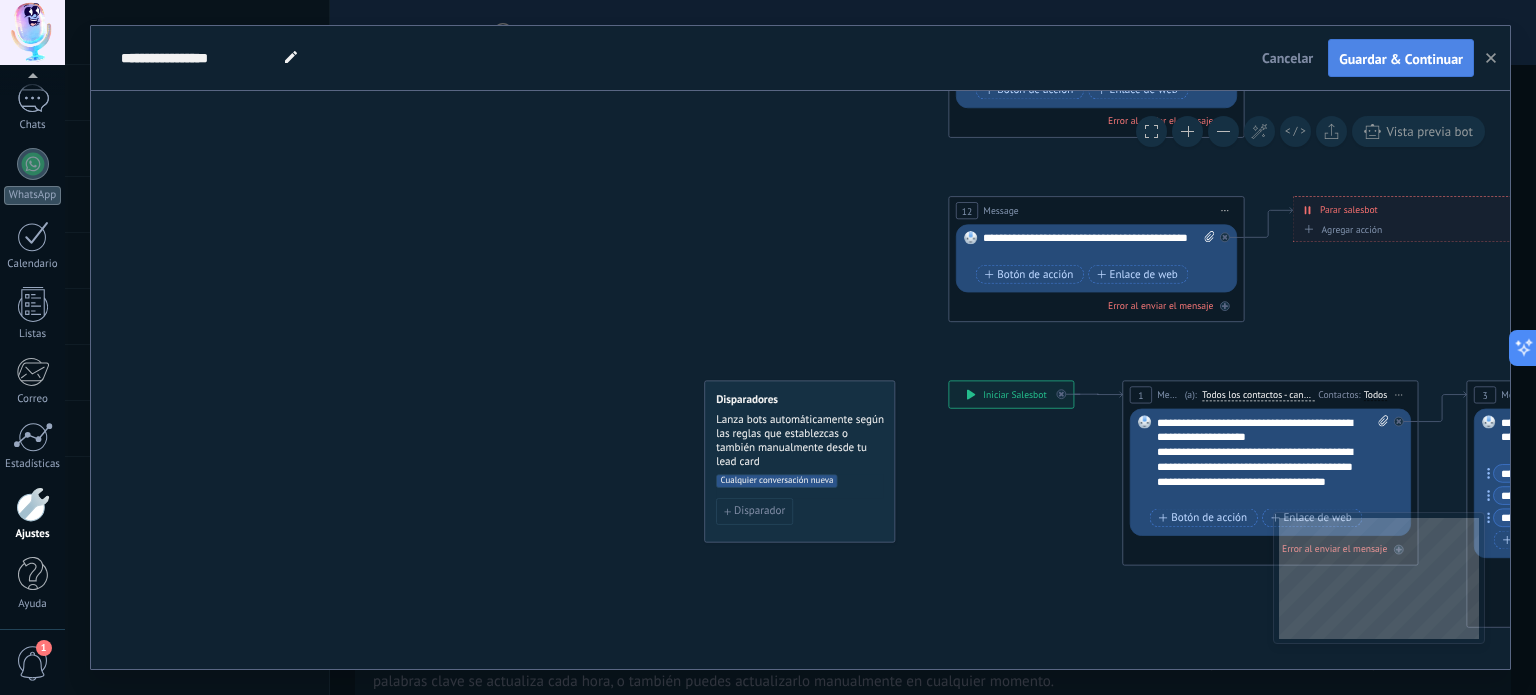click on "Guardar & Continuar" at bounding box center (1401, 59) 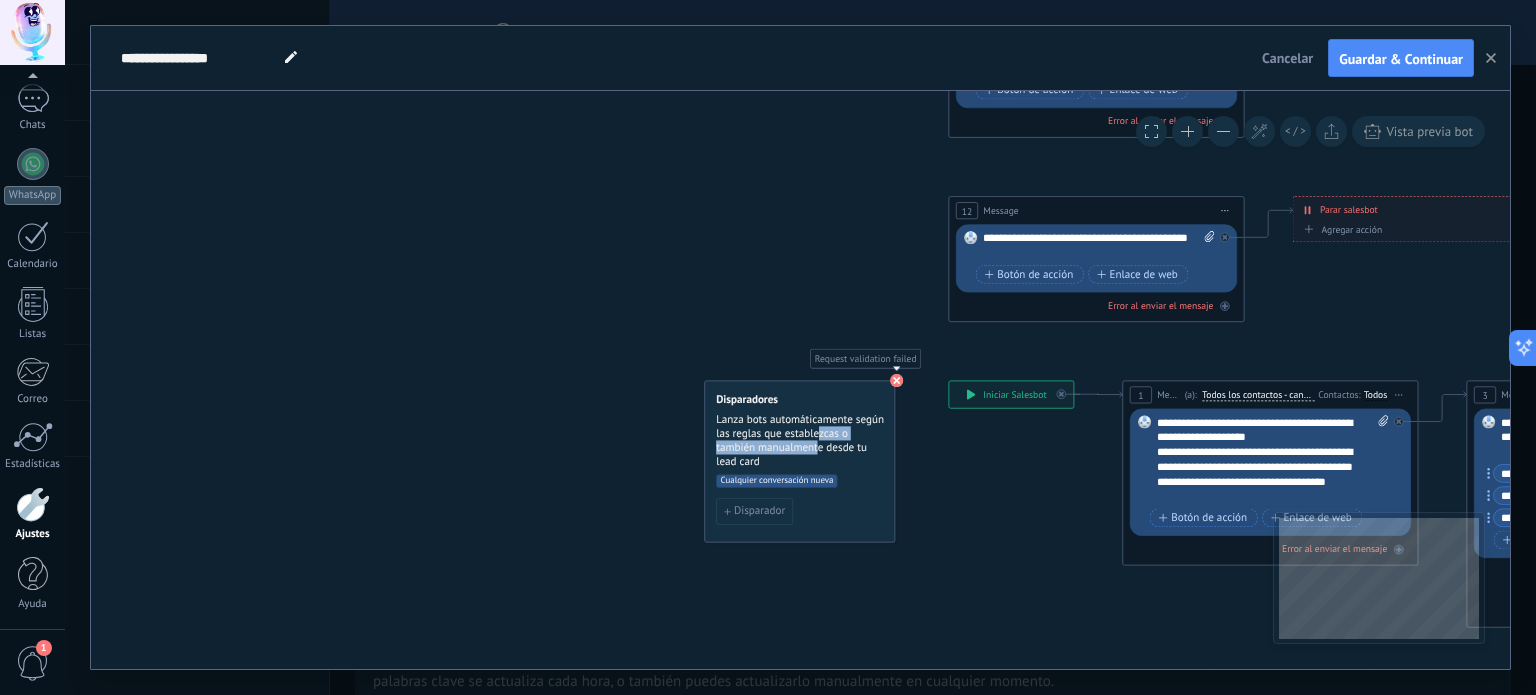 drag, startPoint x: 852, startPoint y: 422, endPoint x: 816, endPoint y: 441, distance: 40.706264 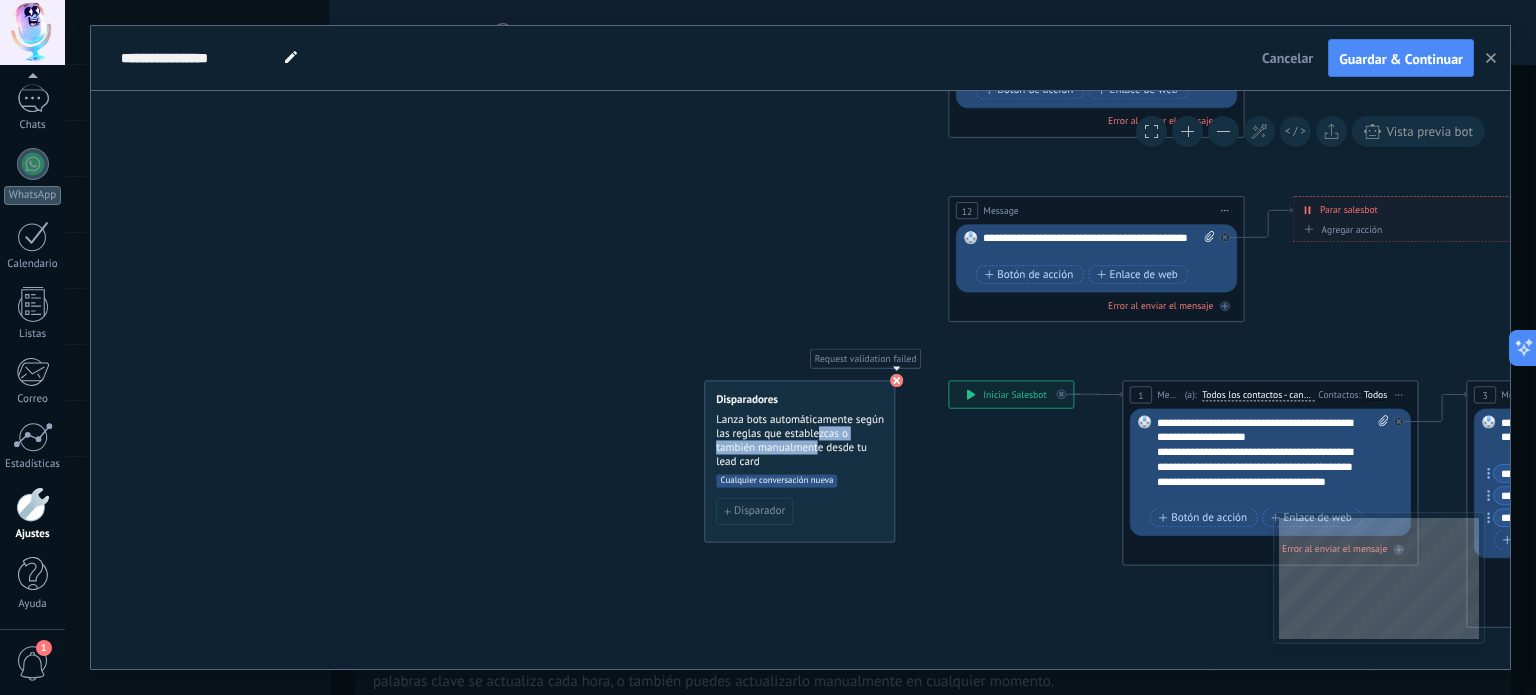 click on "Lanza bots automáticamente según las reglas que establezcas o también manualmente desde tu lead card" at bounding box center [800, 441] 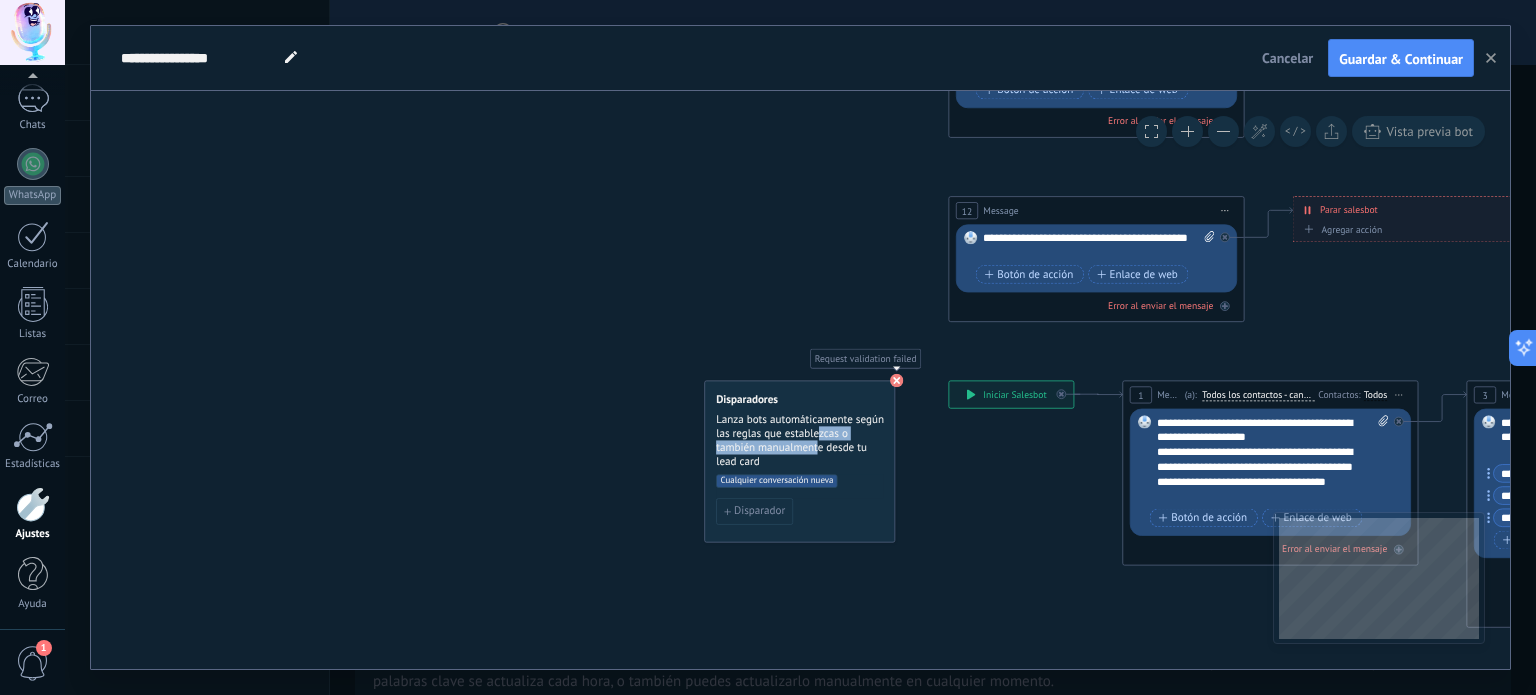 click 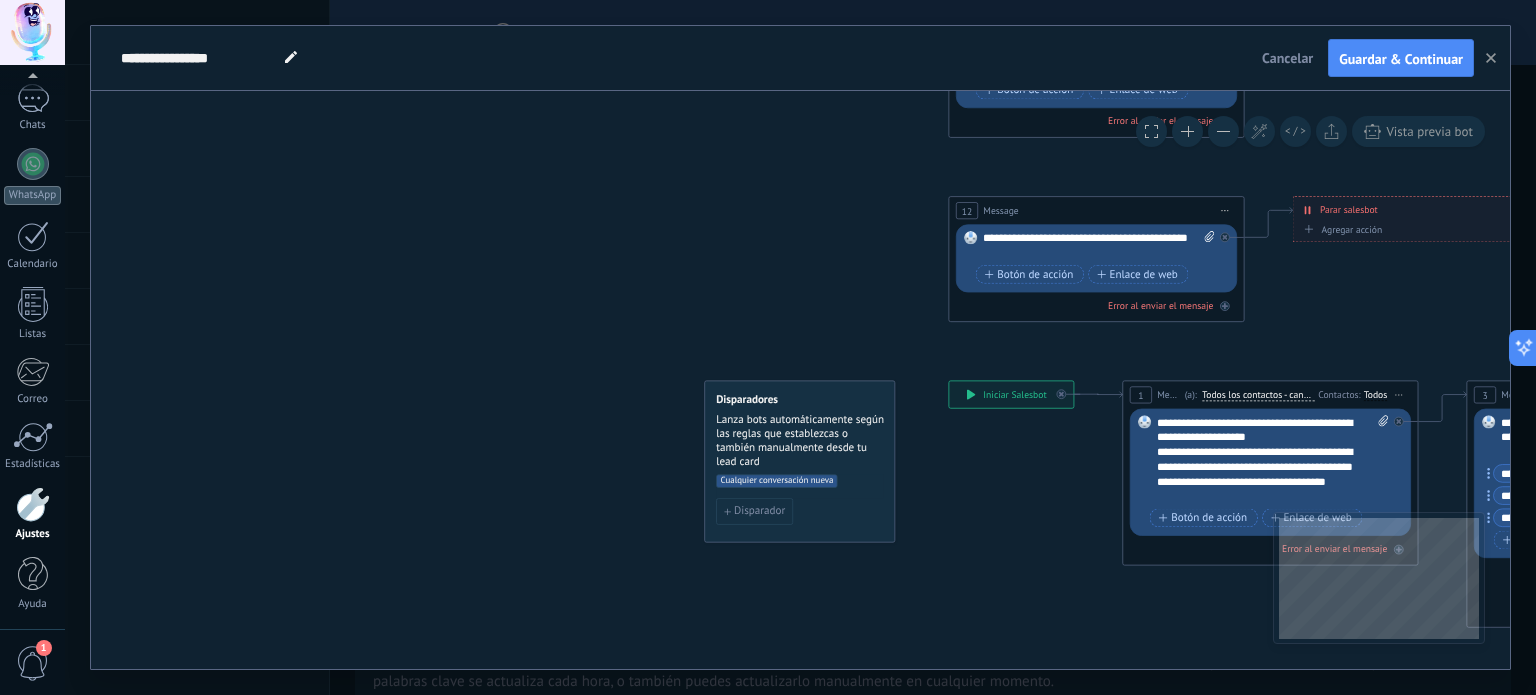 click on "Cualquier conversación nueva" at bounding box center [777, 481] 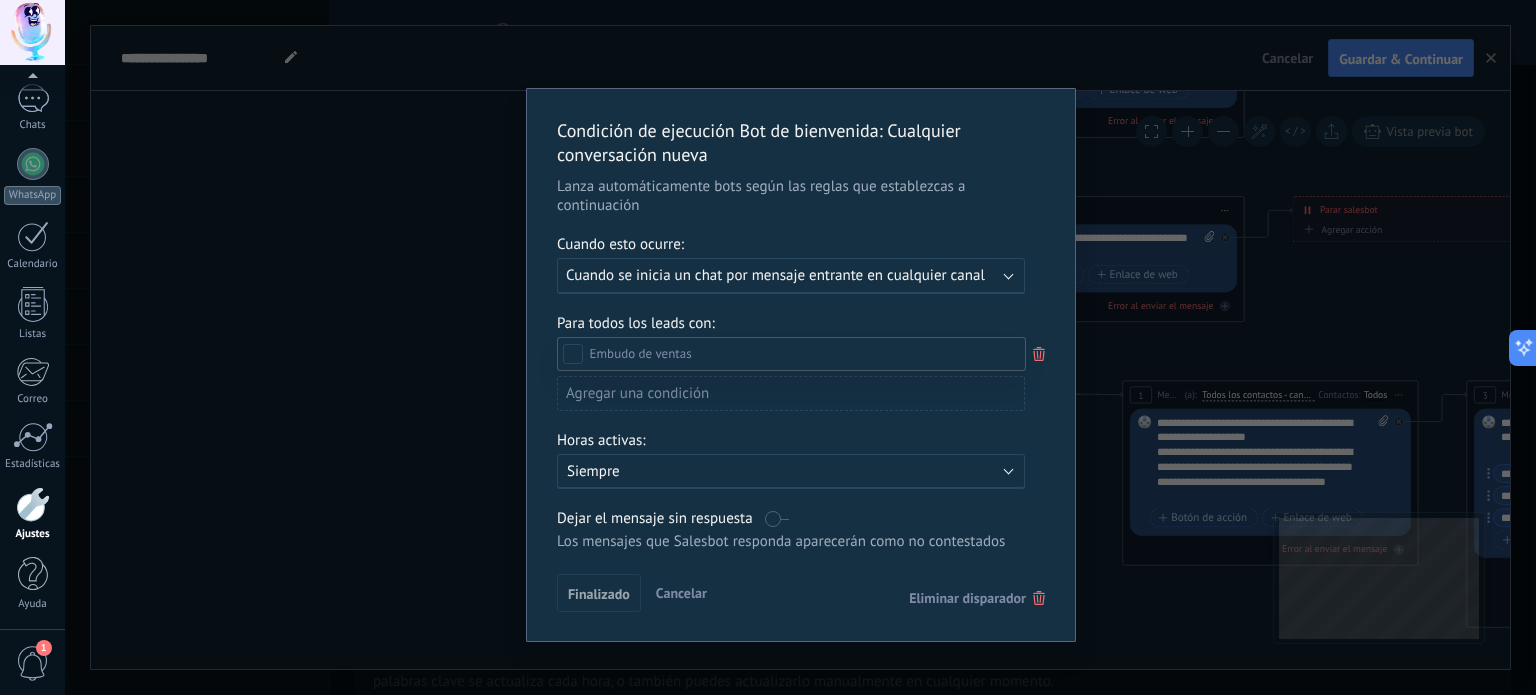 scroll, scrollTop: 271, scrollLeft: 0, axis: vertical 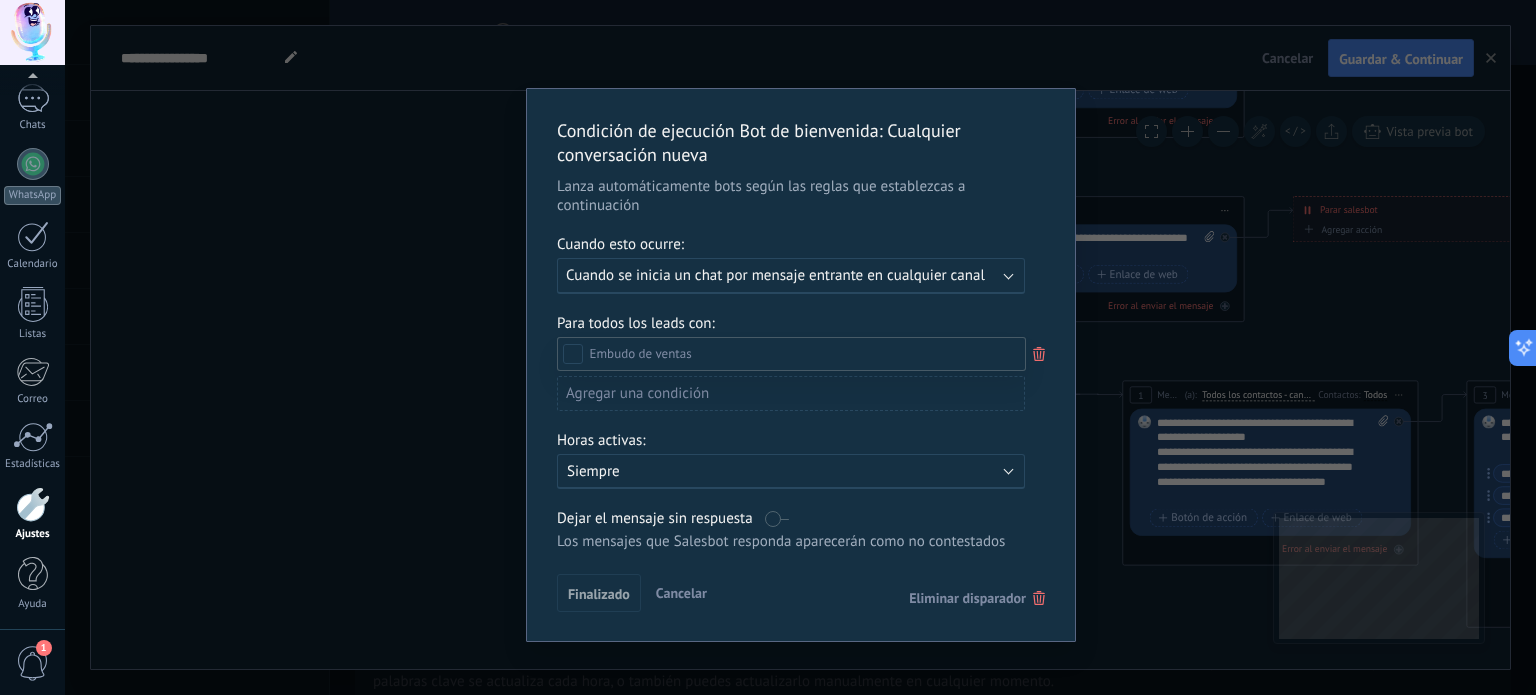 click on "Leads Entrantes Contactado Solicitud procesada Servicio reservado Especialista asignado Factura enviada Clientes WhatsApp Servicio prestado Cancelado" at bounding box center [791, 514] 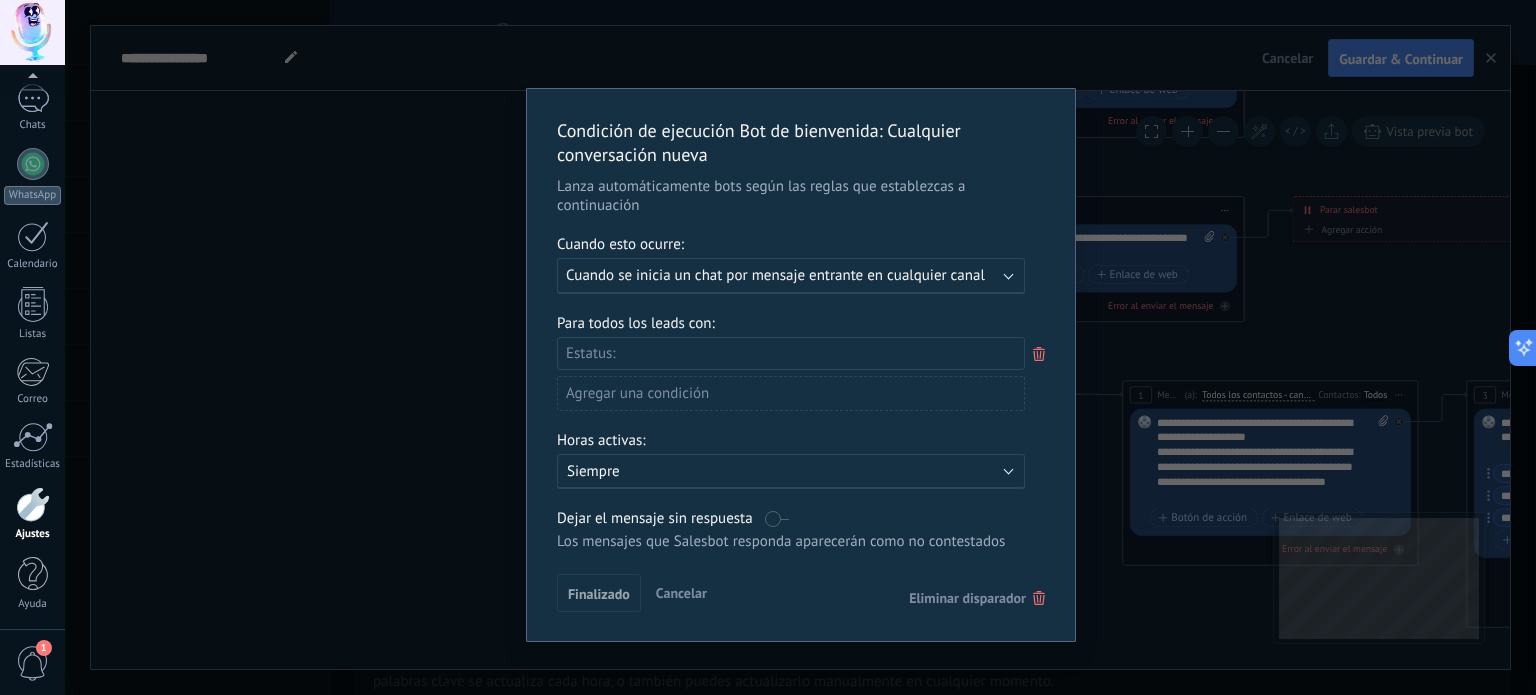 click on "Eliminar disparador" at bounding box center [967, 598] 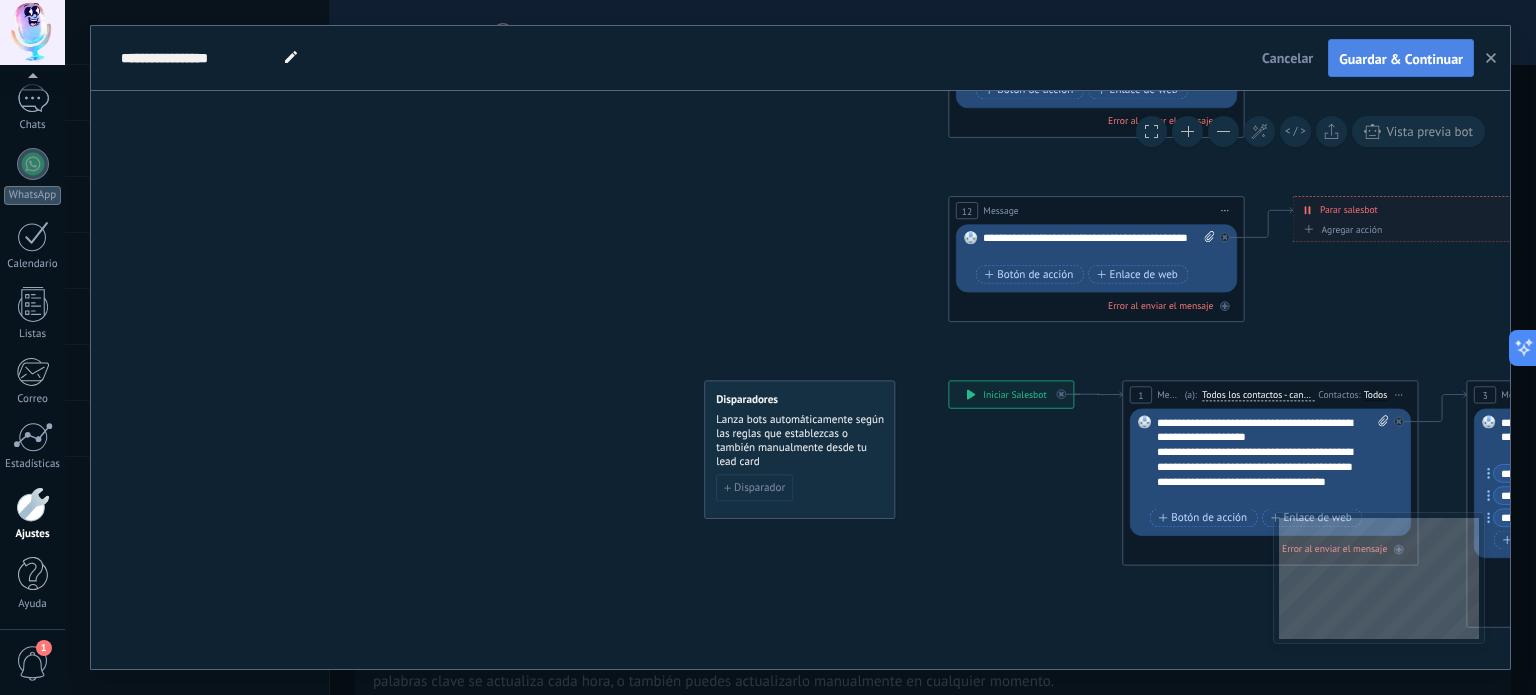 click on "Guardar & Continuar" at bounding box center (1401, 59) 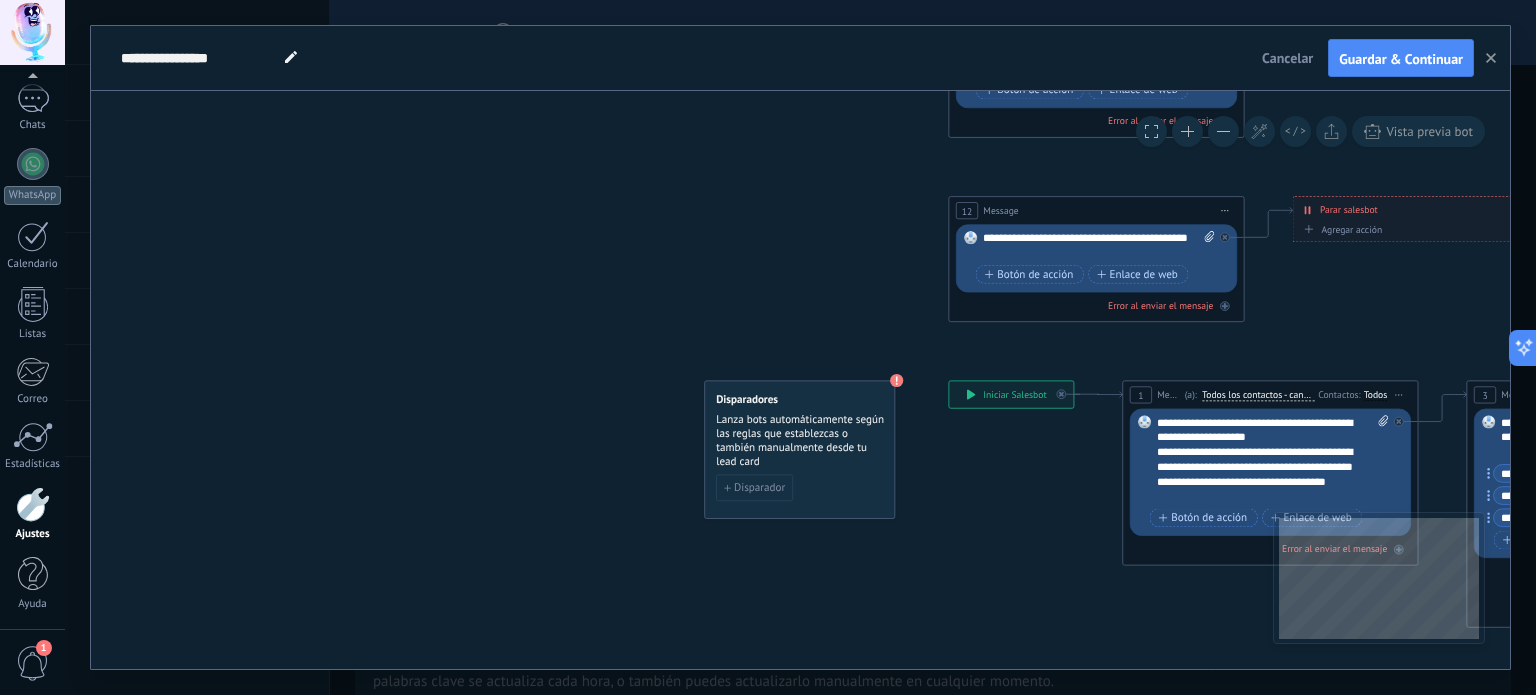 click on "Guardar & Continuar" at bounding box center (1401, 59) 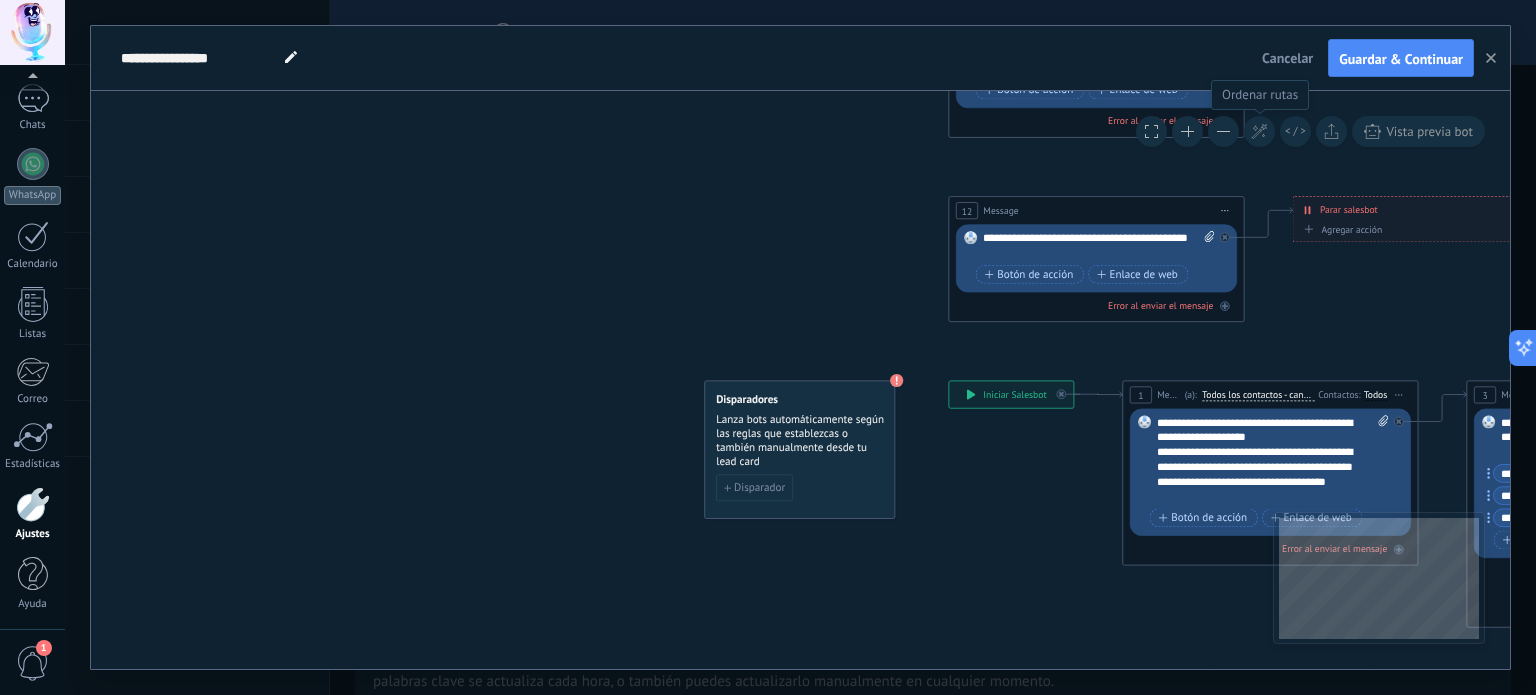 click at bounding box center (1259, 131) 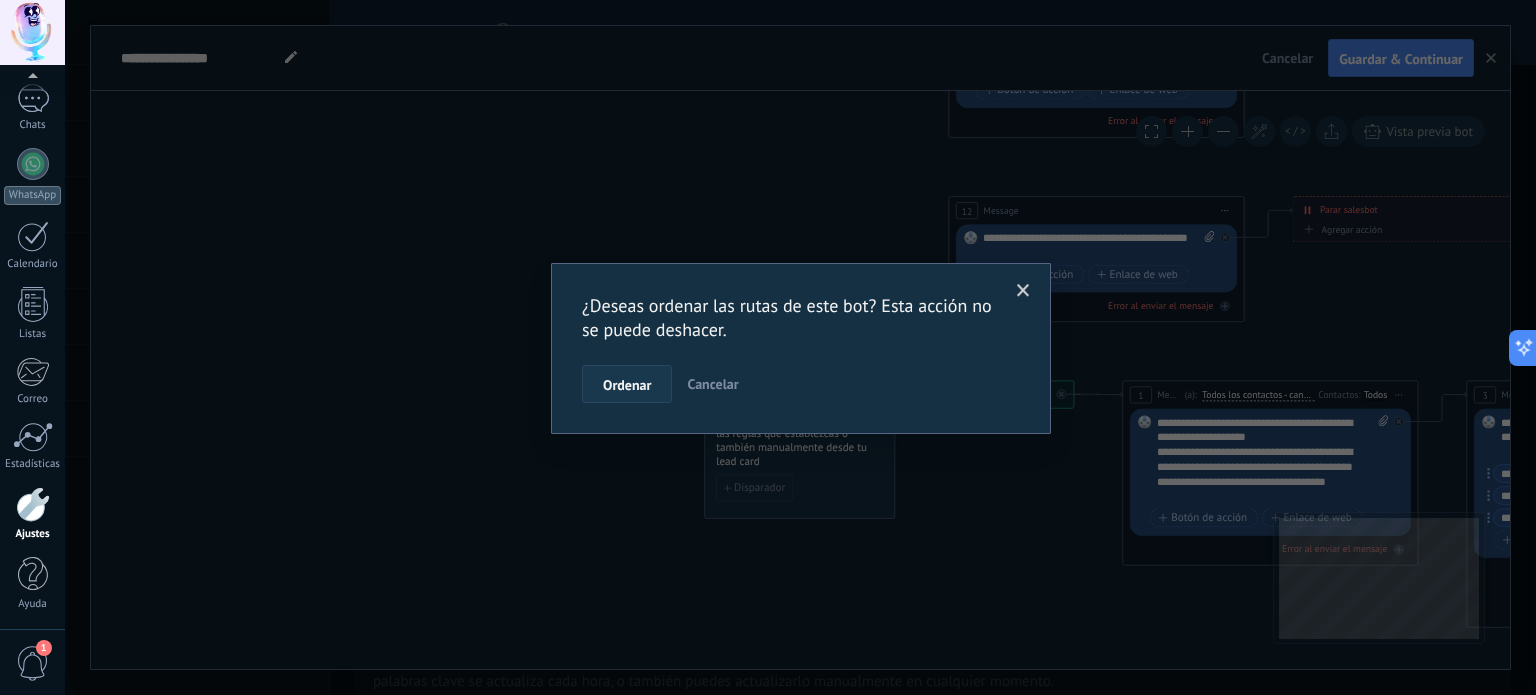 click on "Ordenar" at bounding box center [627, 384] 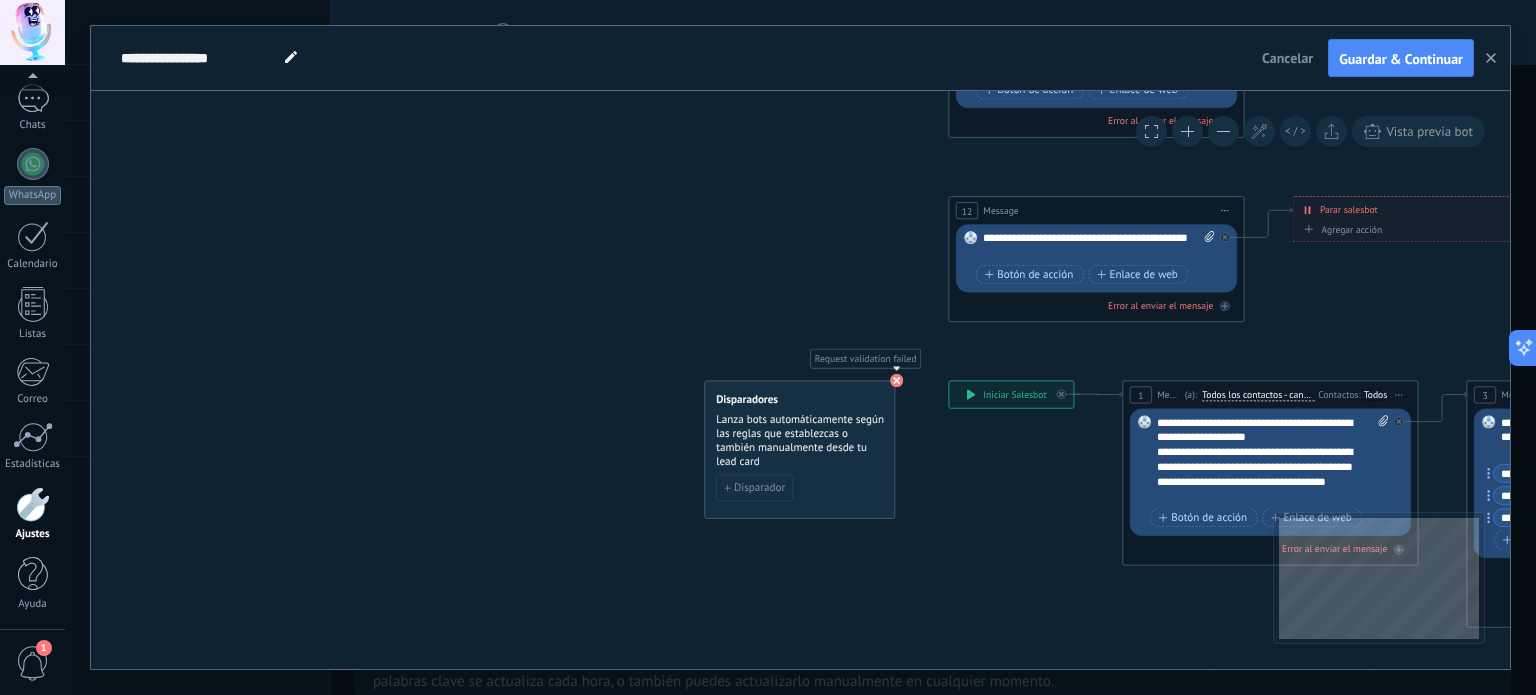 click 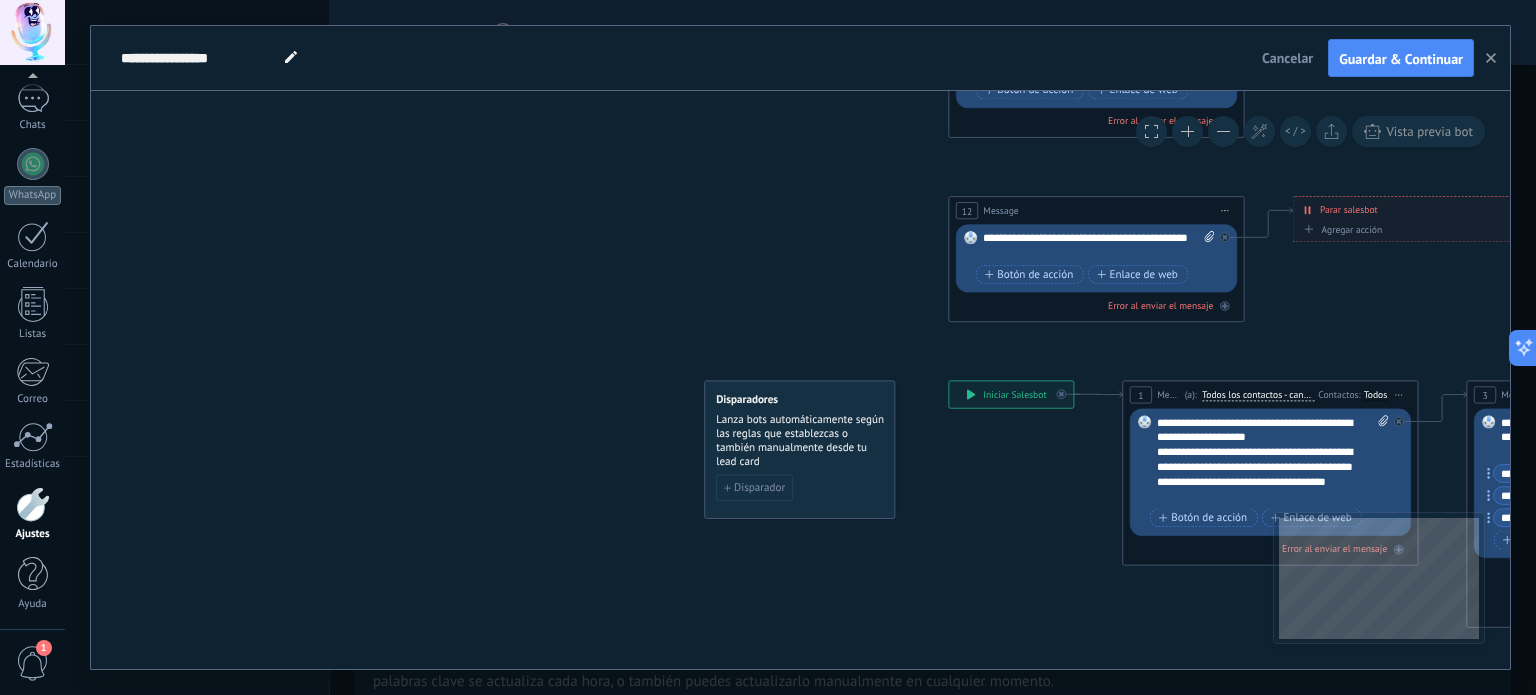 drag, startPoint x: 1347, startPoint y: 58, endPoint x: 1348, endPoint y: 71, distance: 13.038404 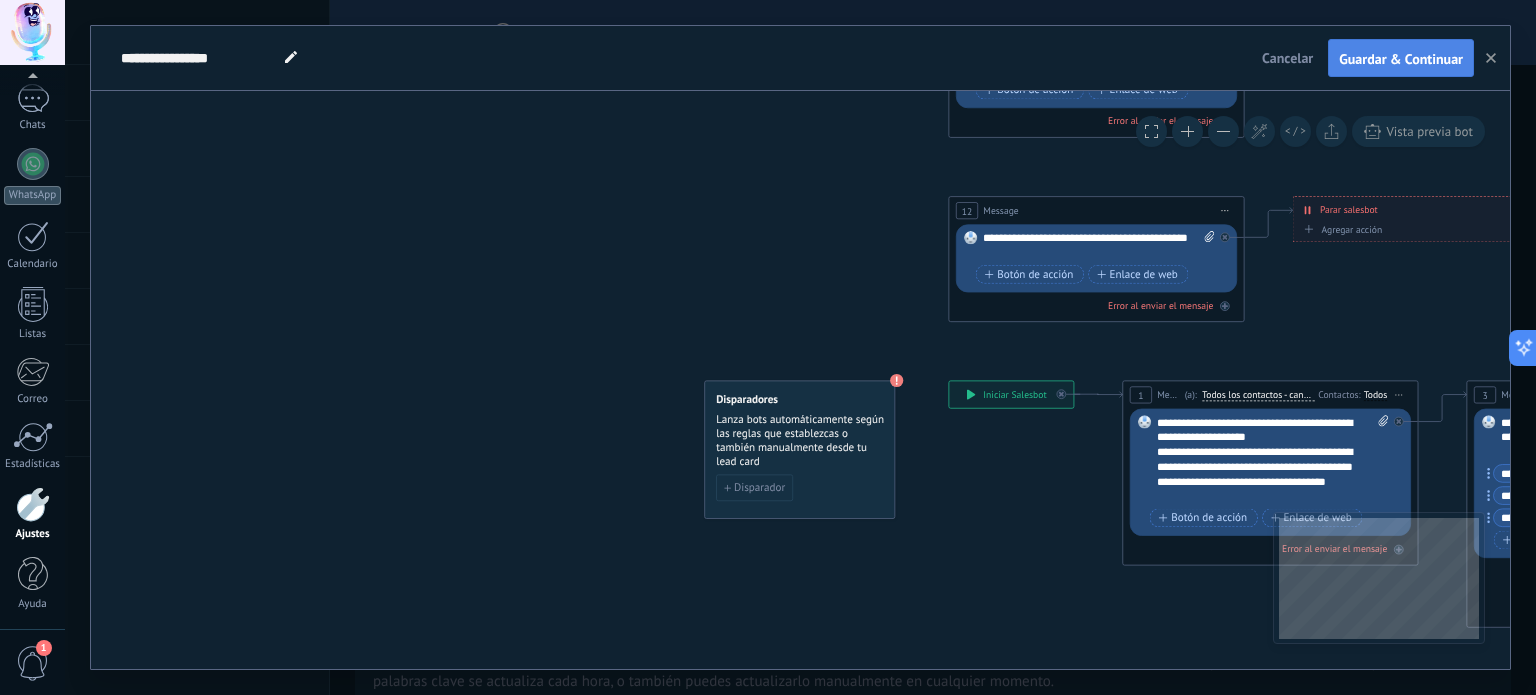 click on "Guardar & Continuar" at bounding box center (1401, 59) 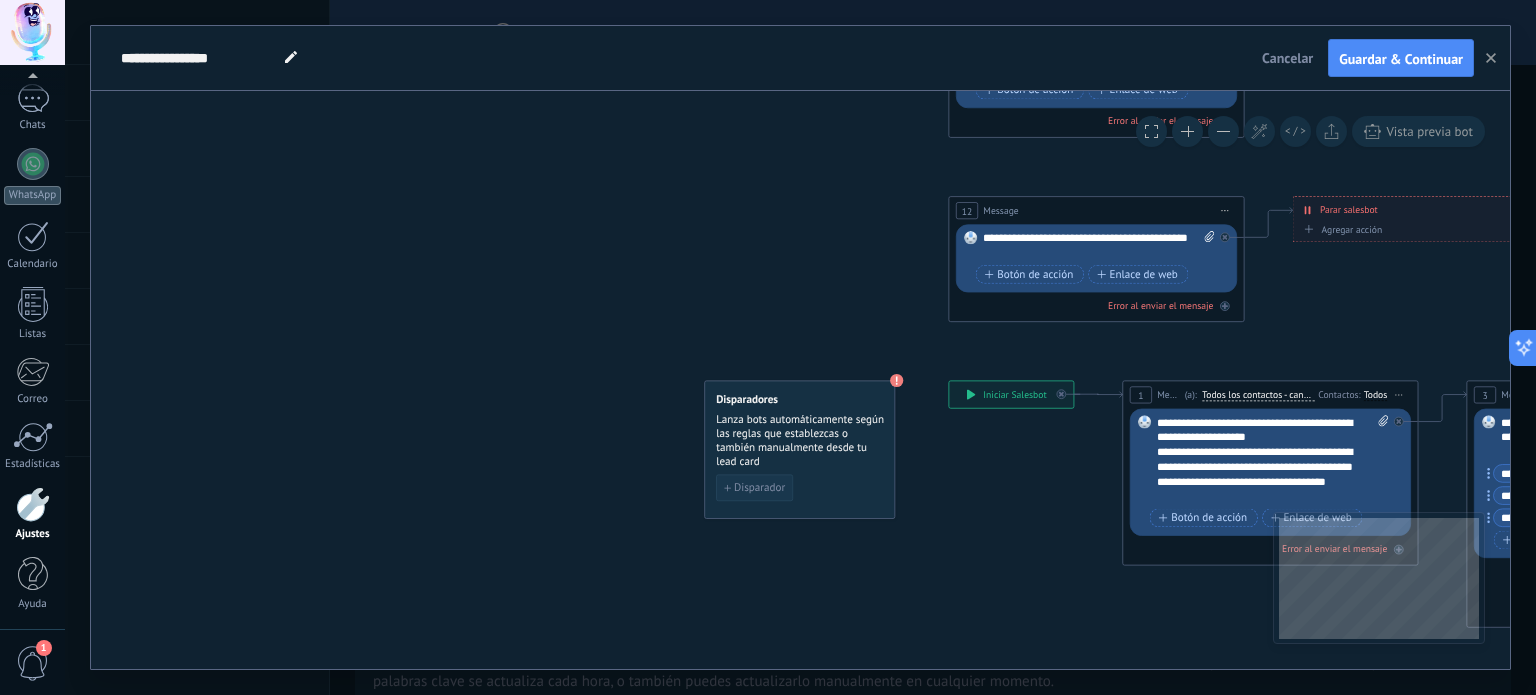 click on "Disparador" at bounding box center (754, 488) 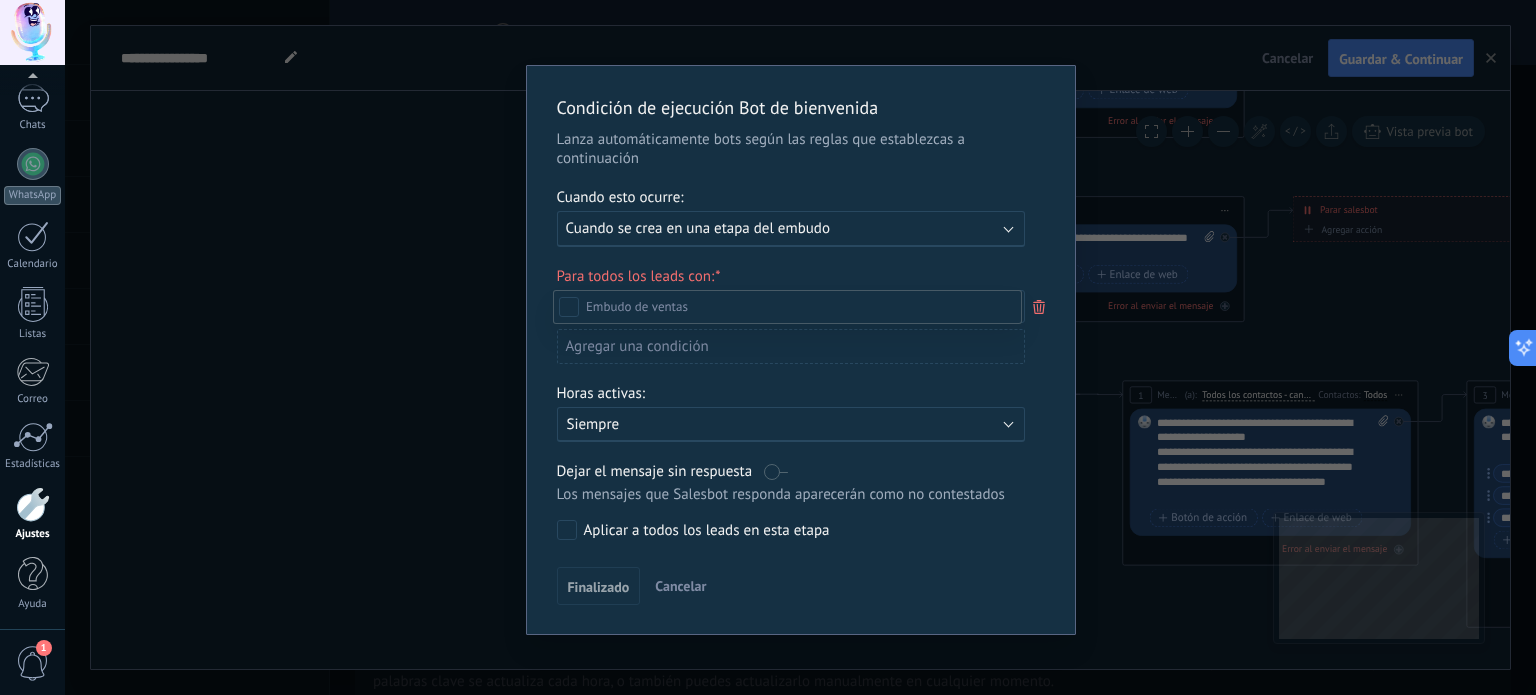 click at bounding box center (800, 347) 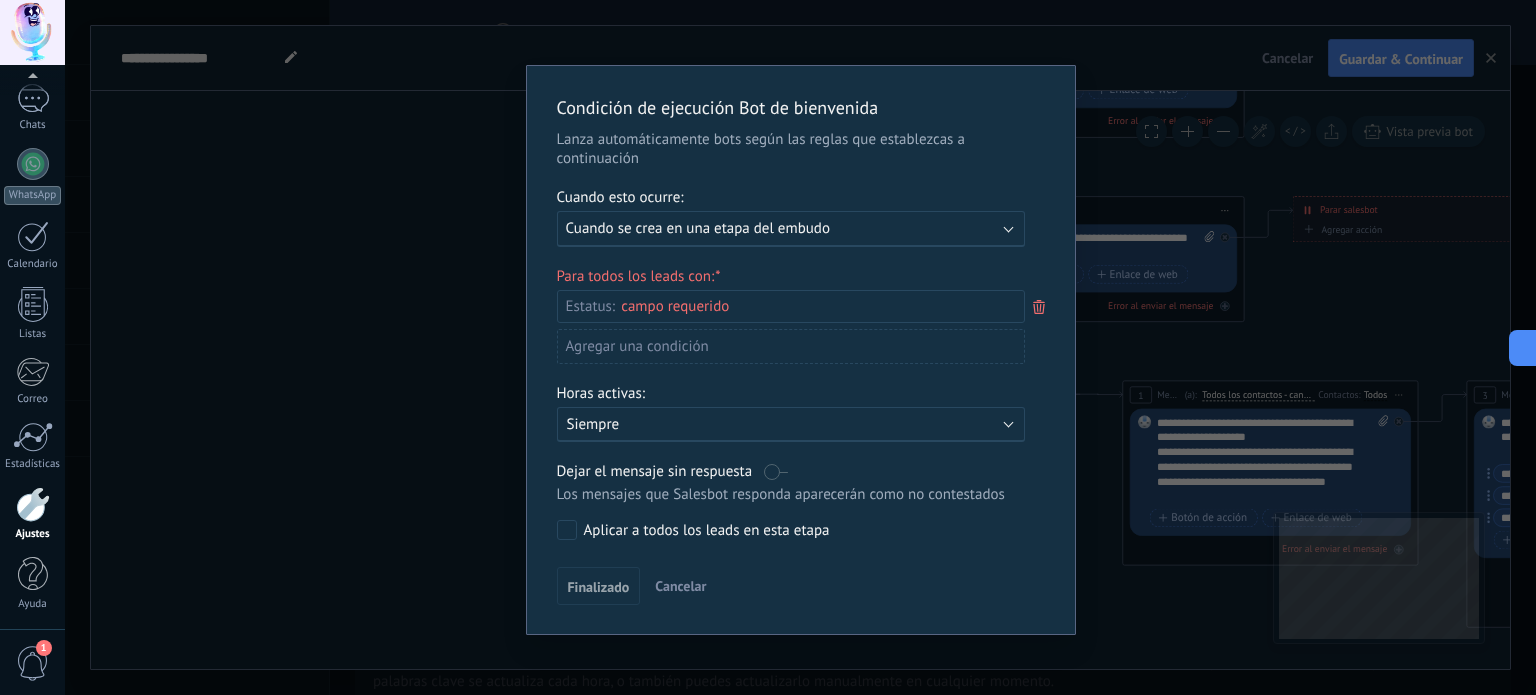 click on "Ejecutar:  Cuando se crea en una etapa del embudo" at bounding box center (791, 229) 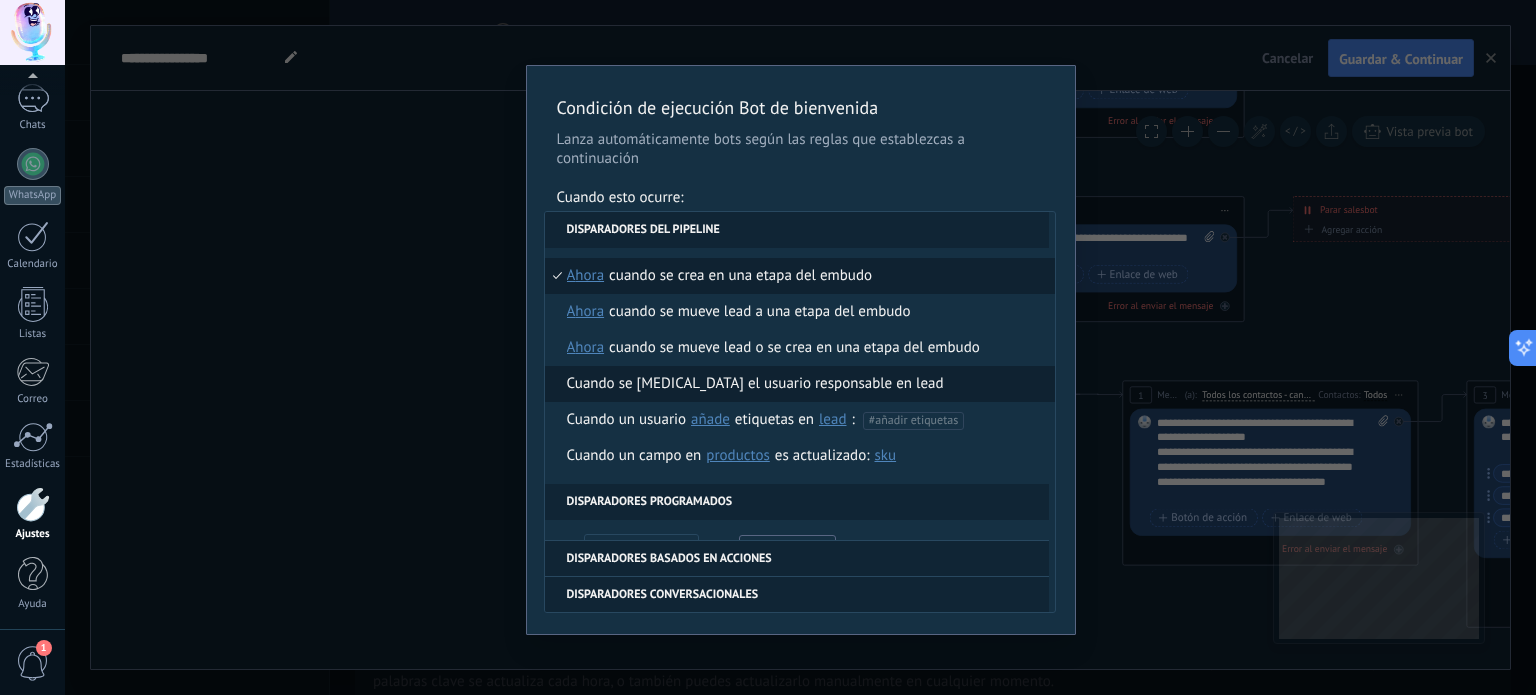 click on "Cuando se cambia el usuario responsable en lead" at bounding box center [755, 384] 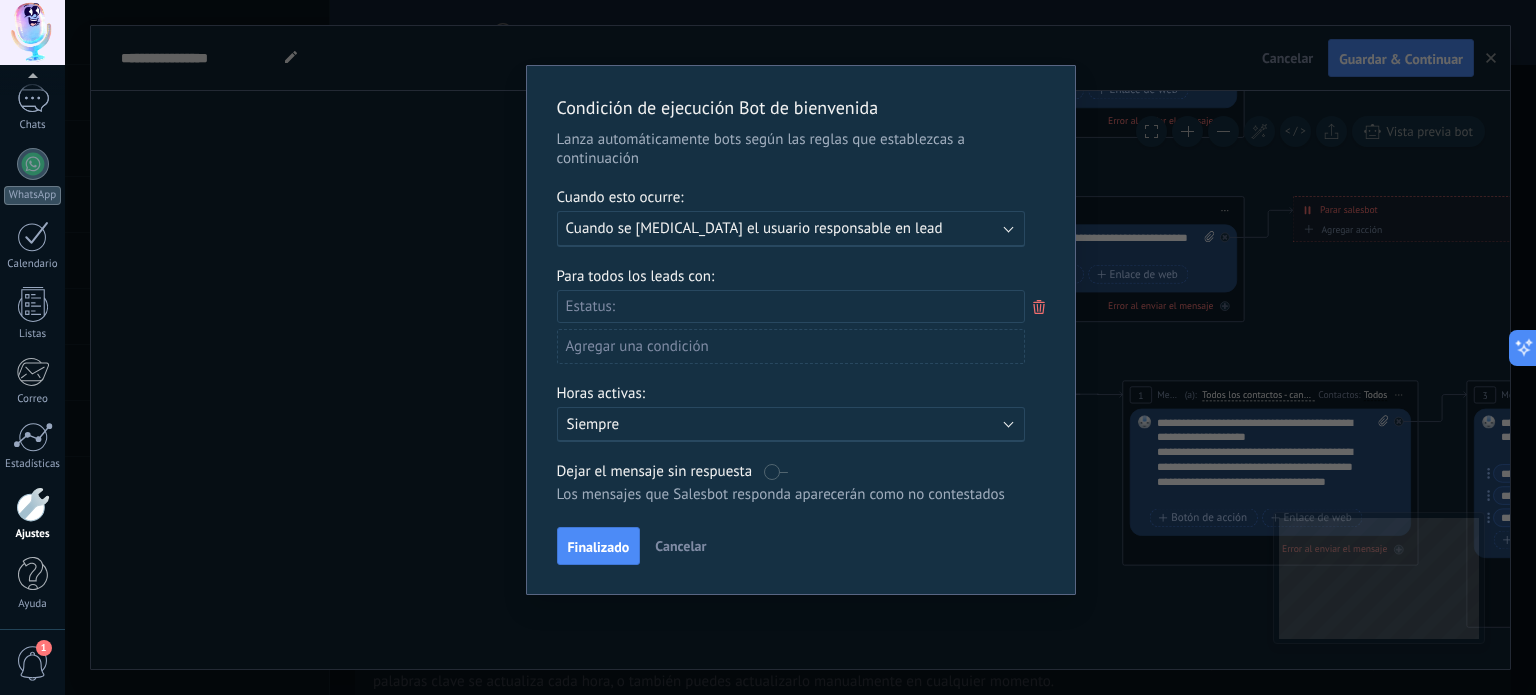 click on "Leads Entrantes Contactado Solicitud procesada Servicio reservado Especialista asignado Factura enviada Clientes WhatsApp Servicio prestado Cancelado" at bounding box center [0, 0] 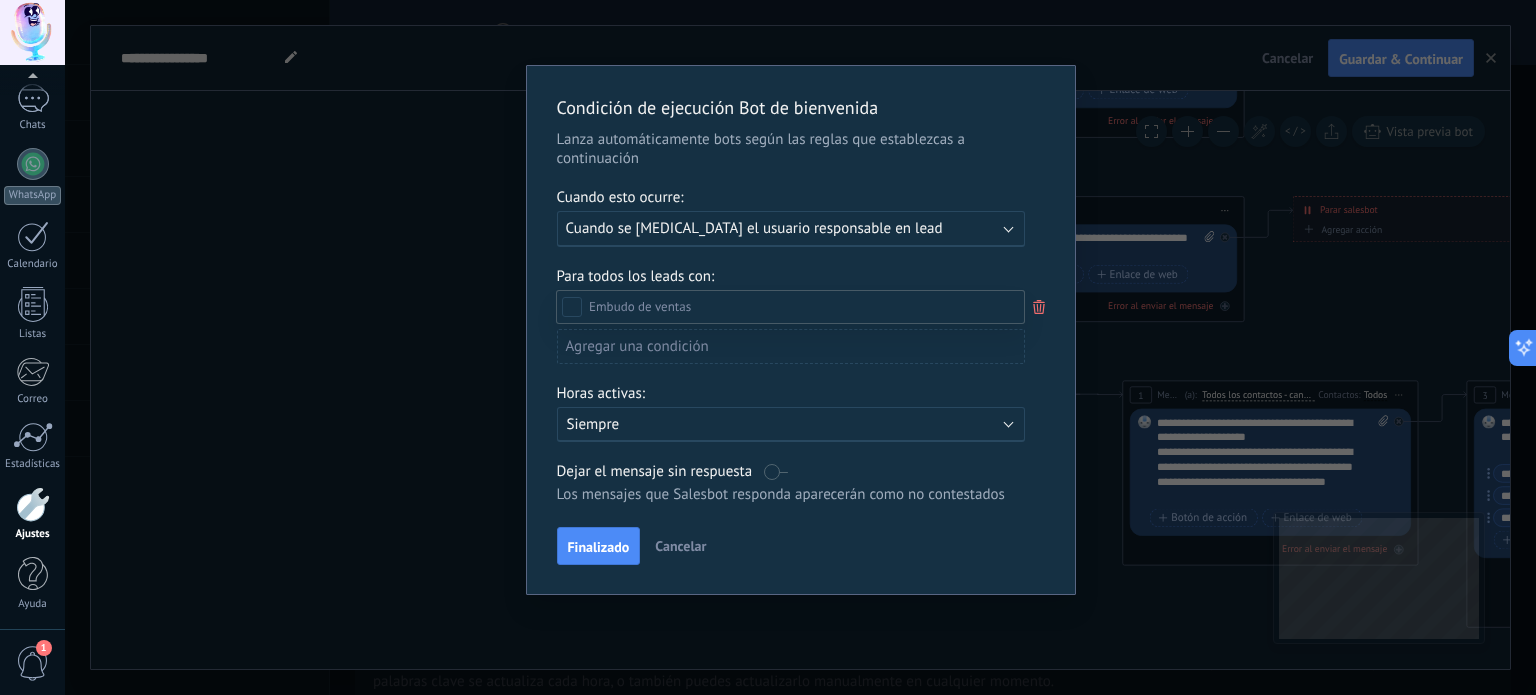 click at bounding box center [640, 306] 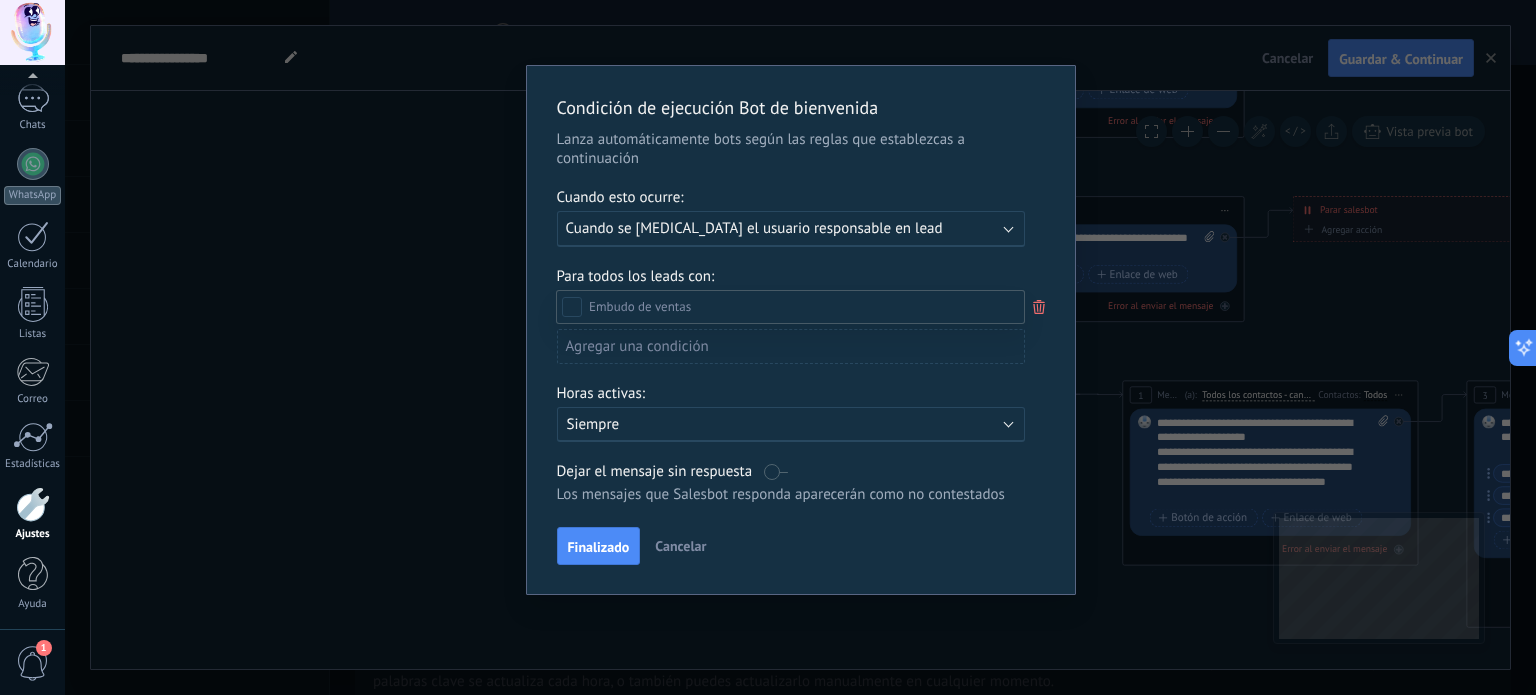 click at bounding box center [800, 347] 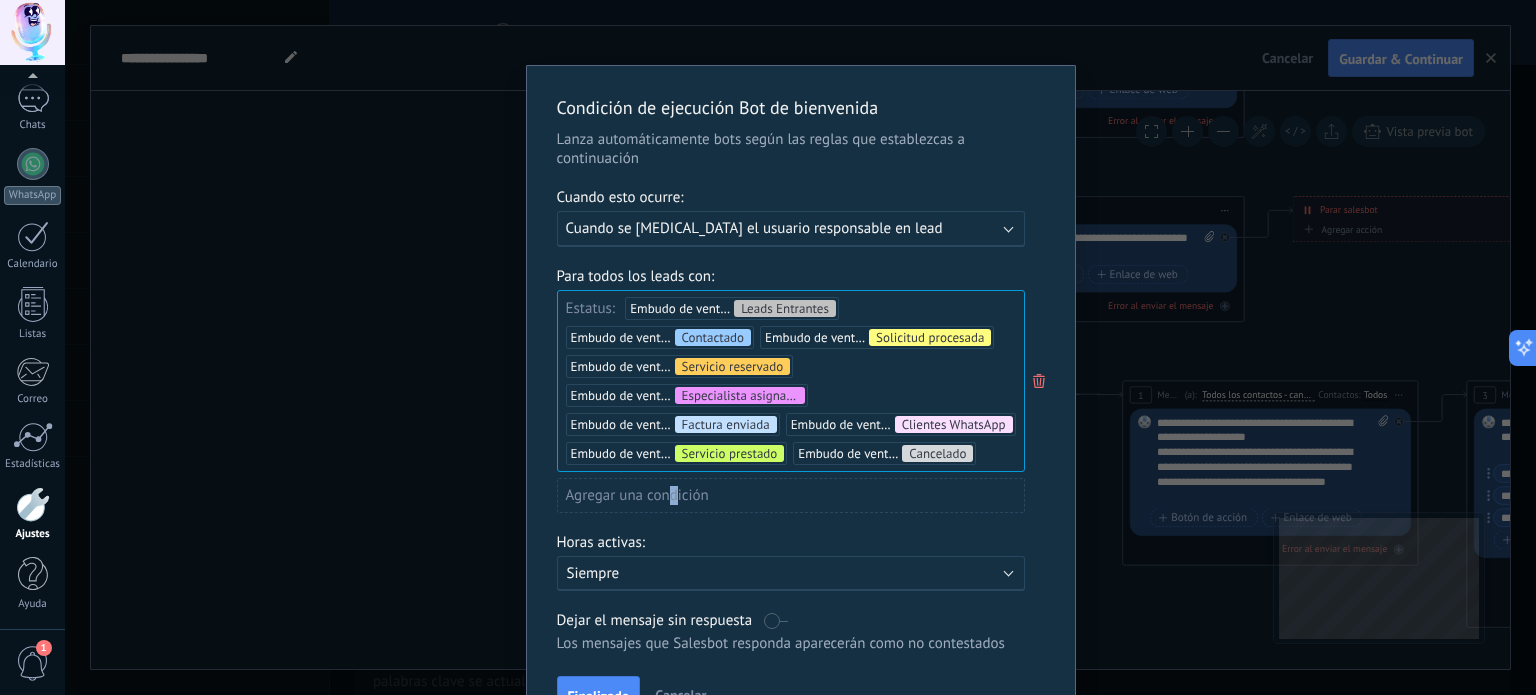 click on "Agregar una condición" at bounding box center [791, 495] 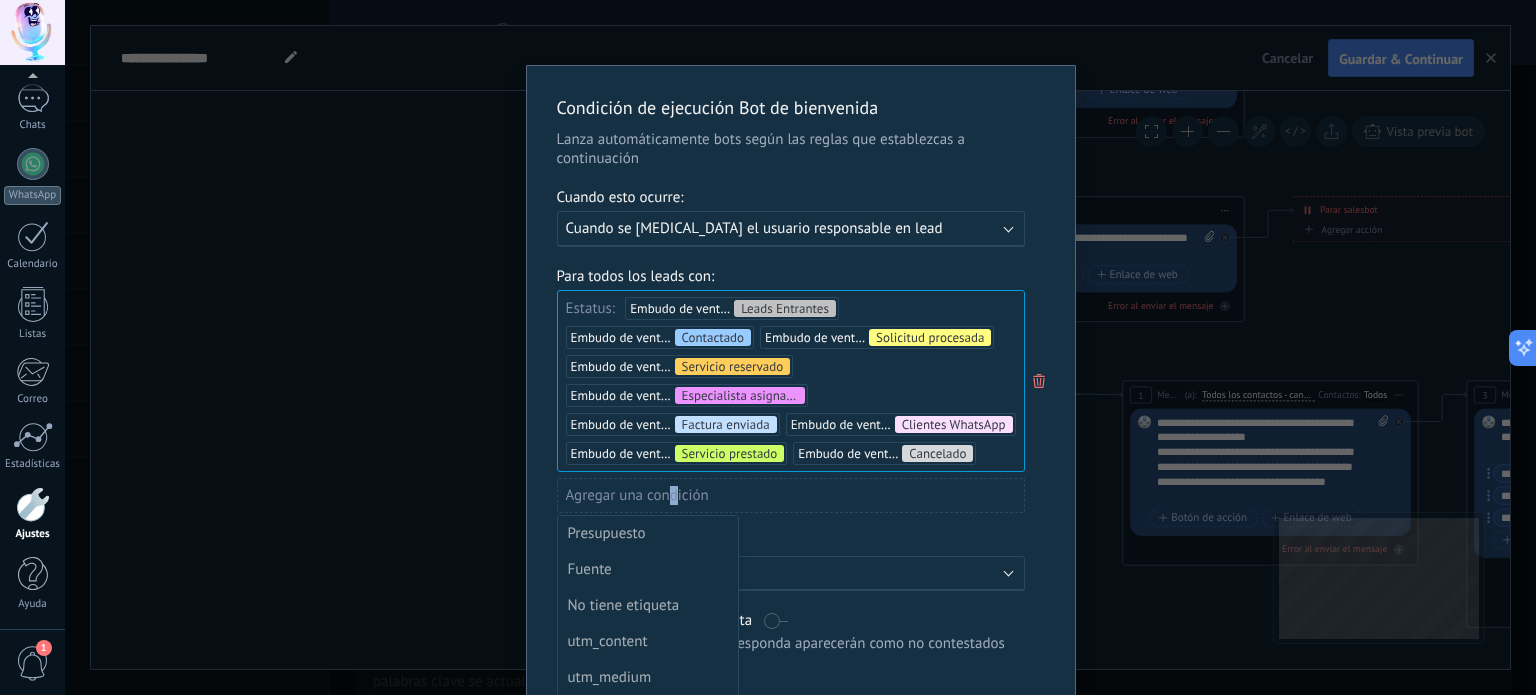 scroll, scrollTop: 0, scrollLeft: 0, axis: both 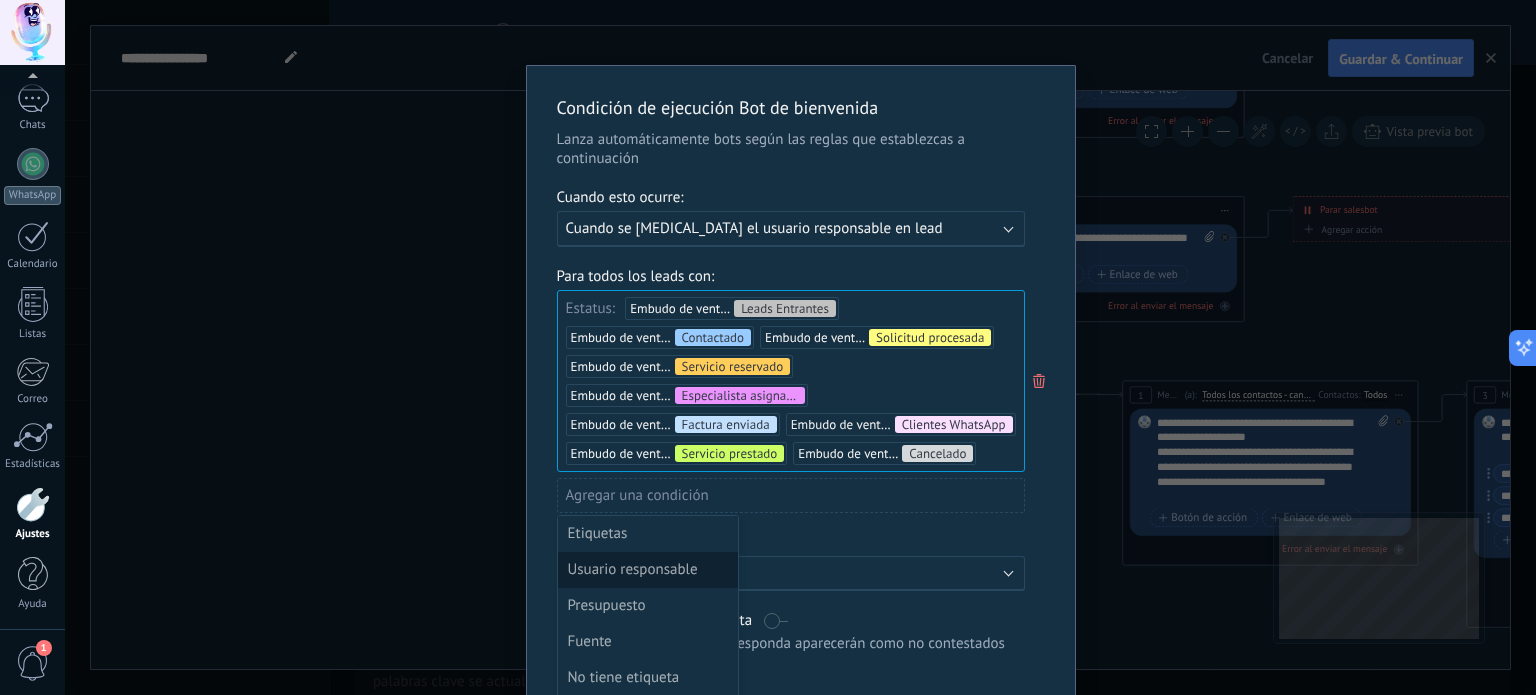 click on "Usuario responsable" at bounding box center (646, 570) 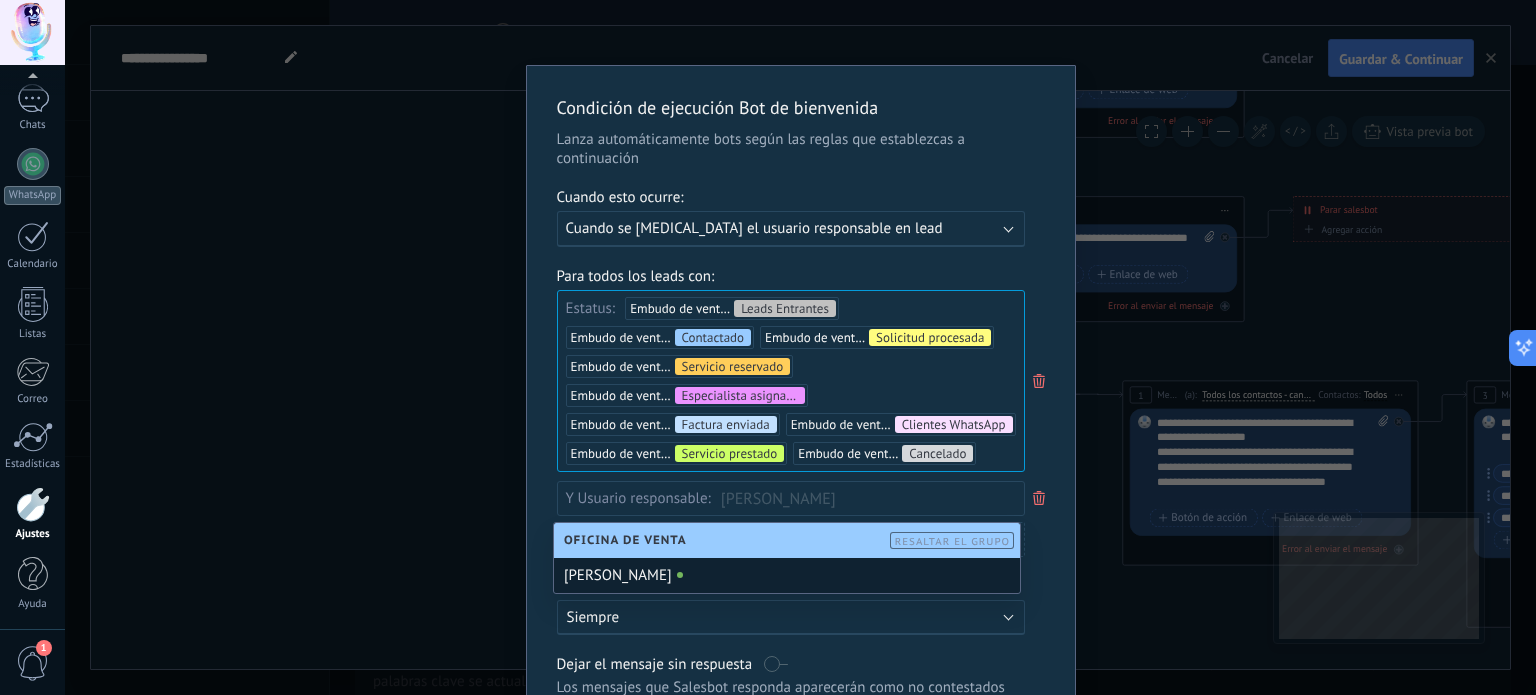 click on "[PERSON_NAME]" at bounding box center (787, 575) 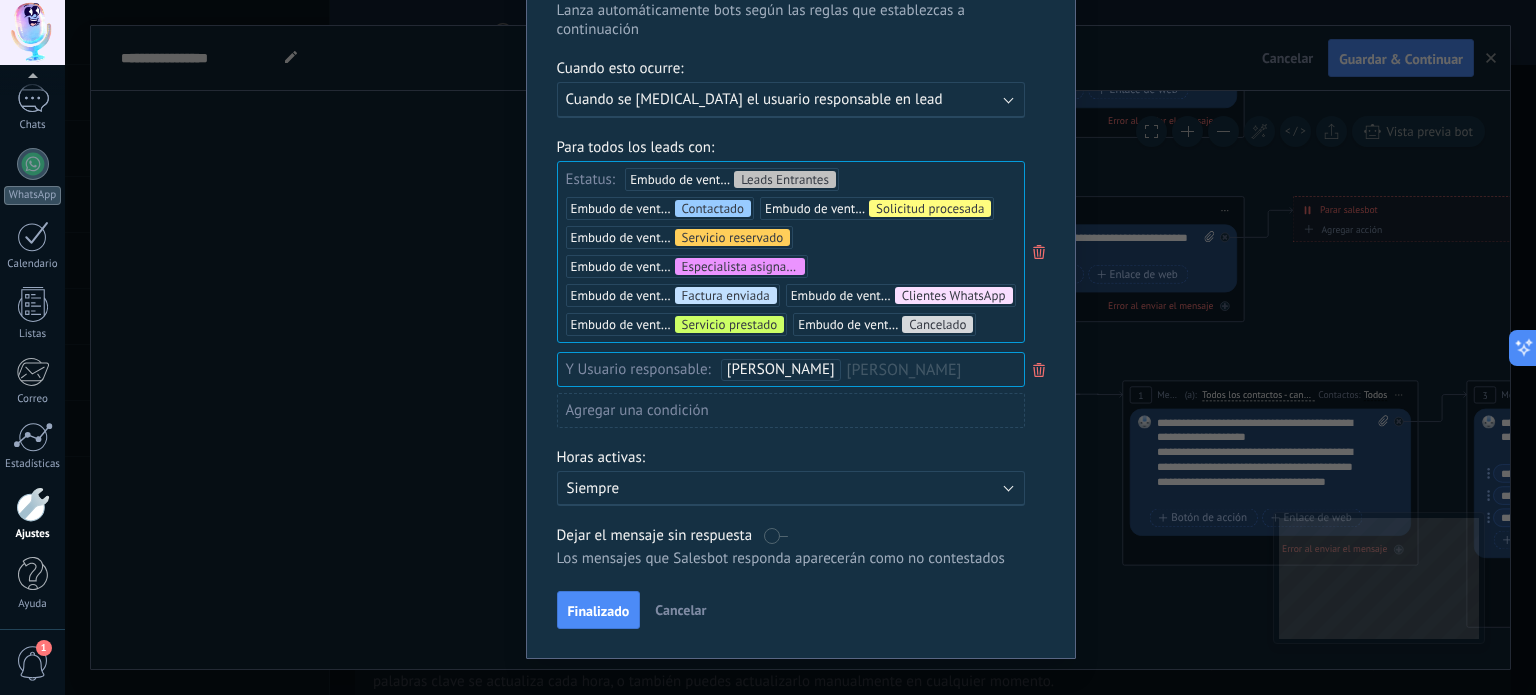 scroll, scrollTop: 156, scrollLeft: 0, axis: vertical 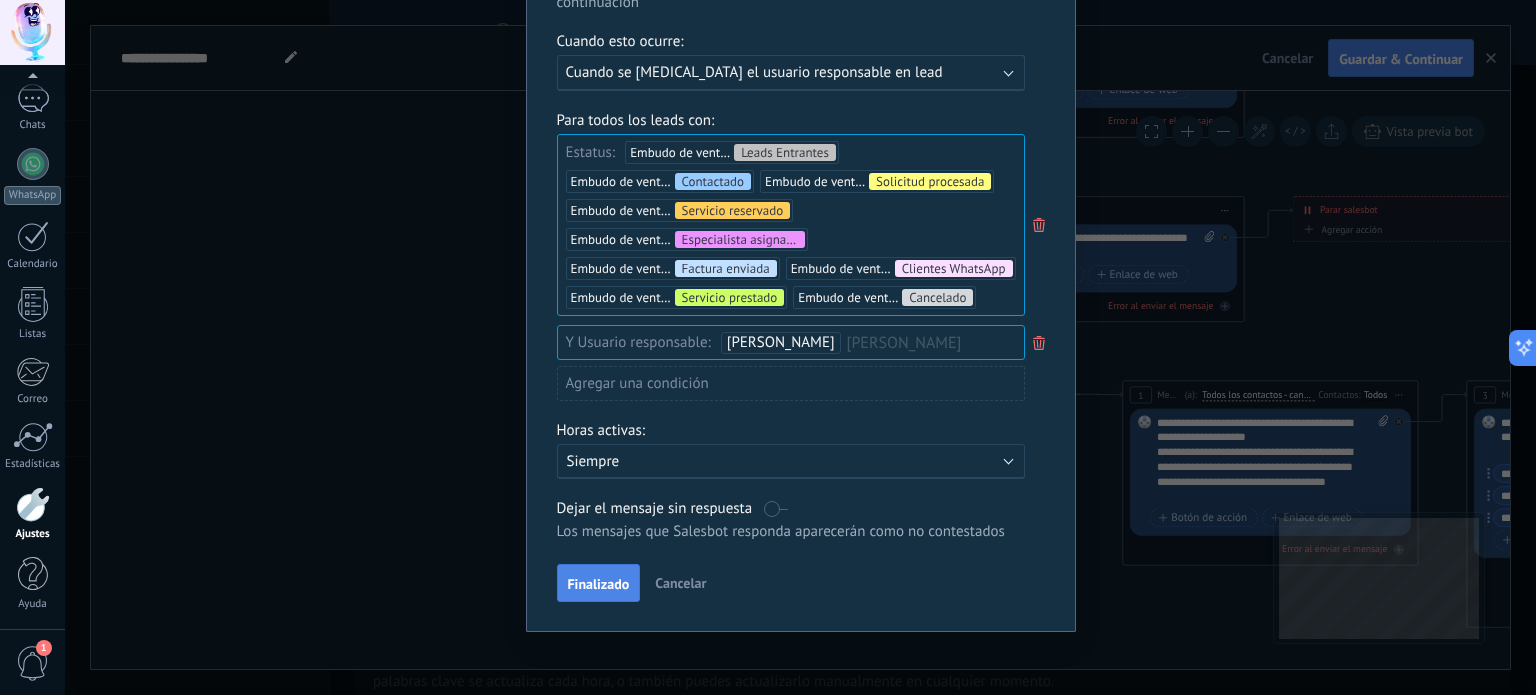 click on "Finalizado" at bounding box center (599, 584) 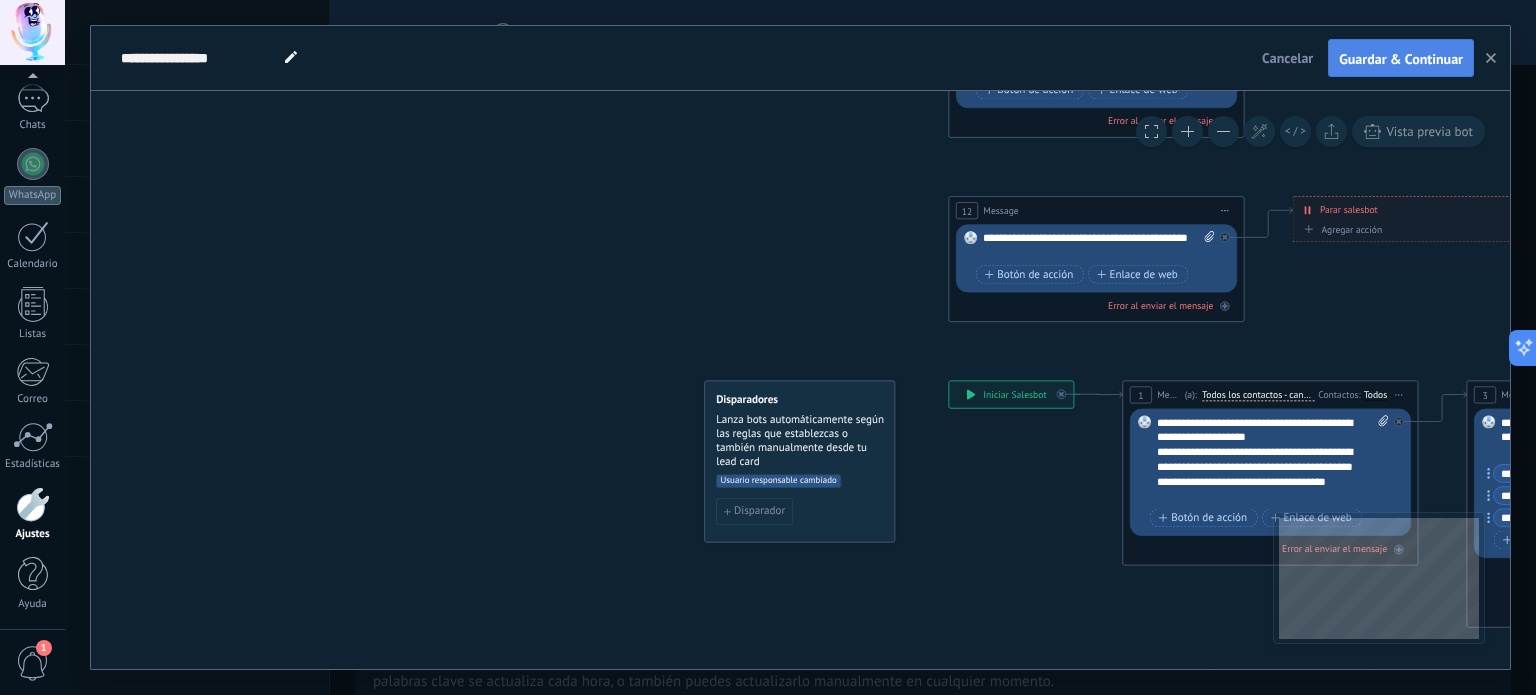 click on "Guardar & Continuar" at bounding box center [1401, 59] 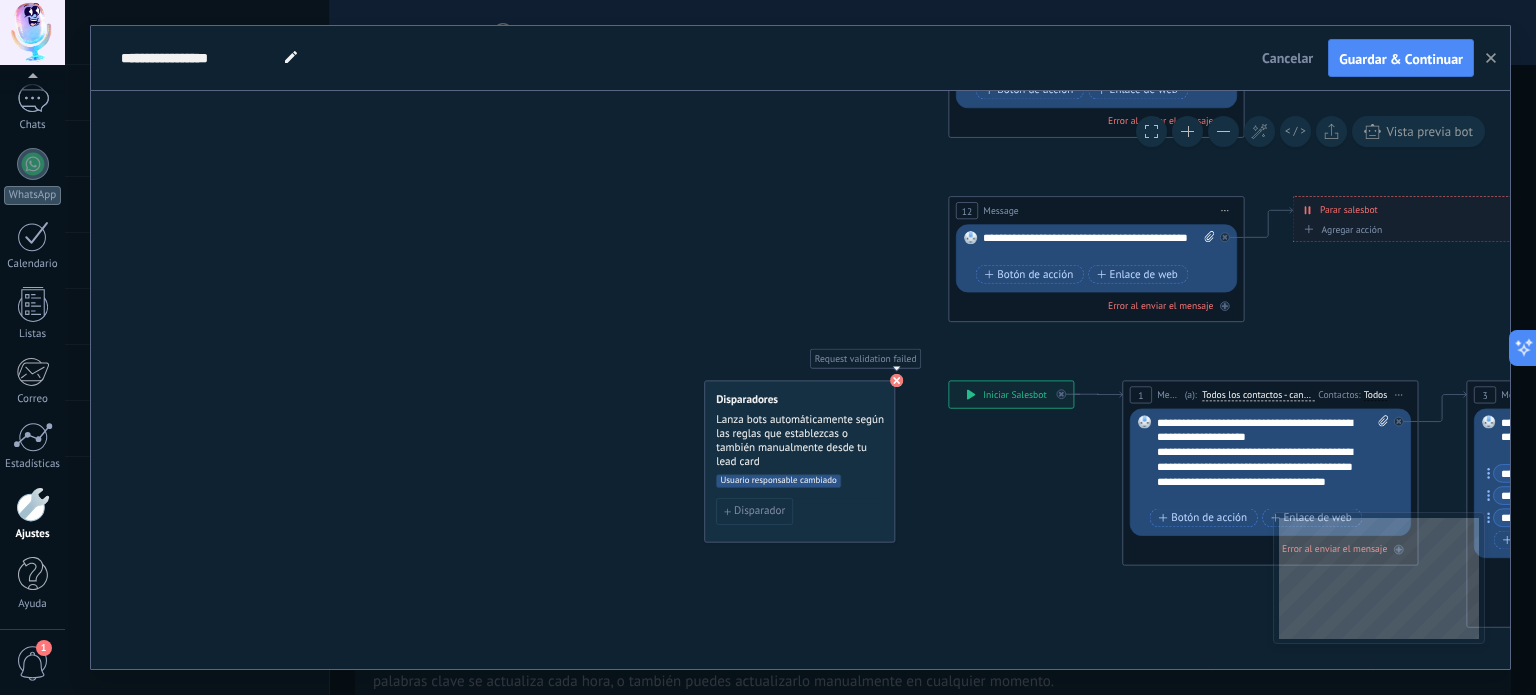 click 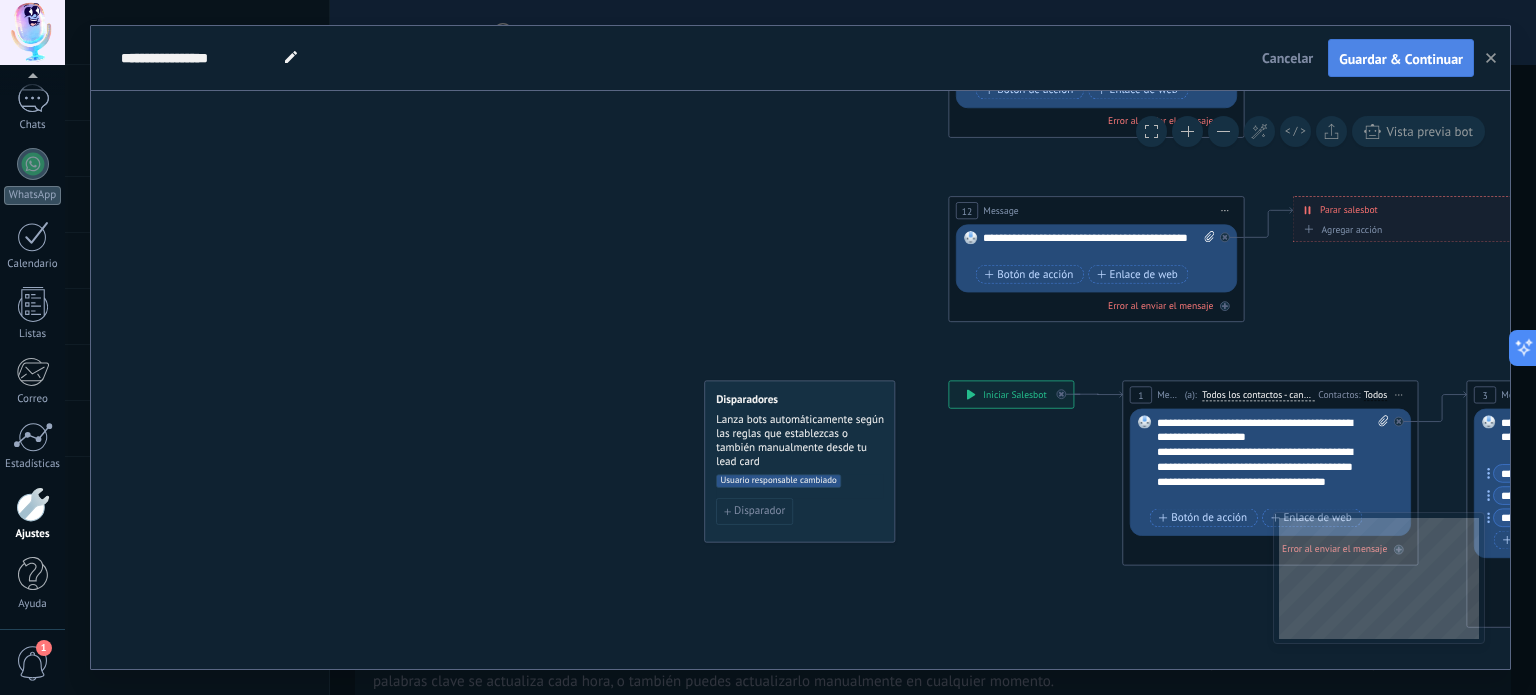 click on "Guardar & Continuar" at bounding box center [1401, 58] 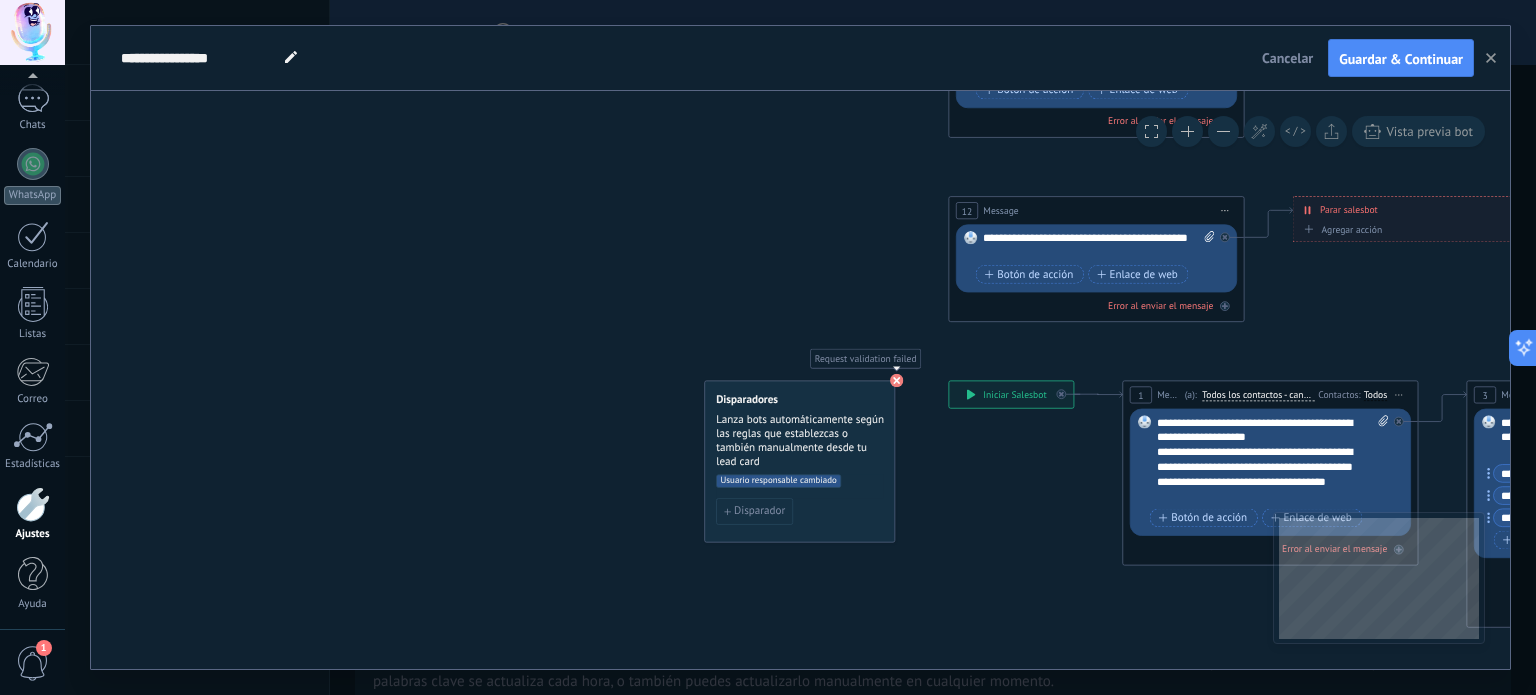 click 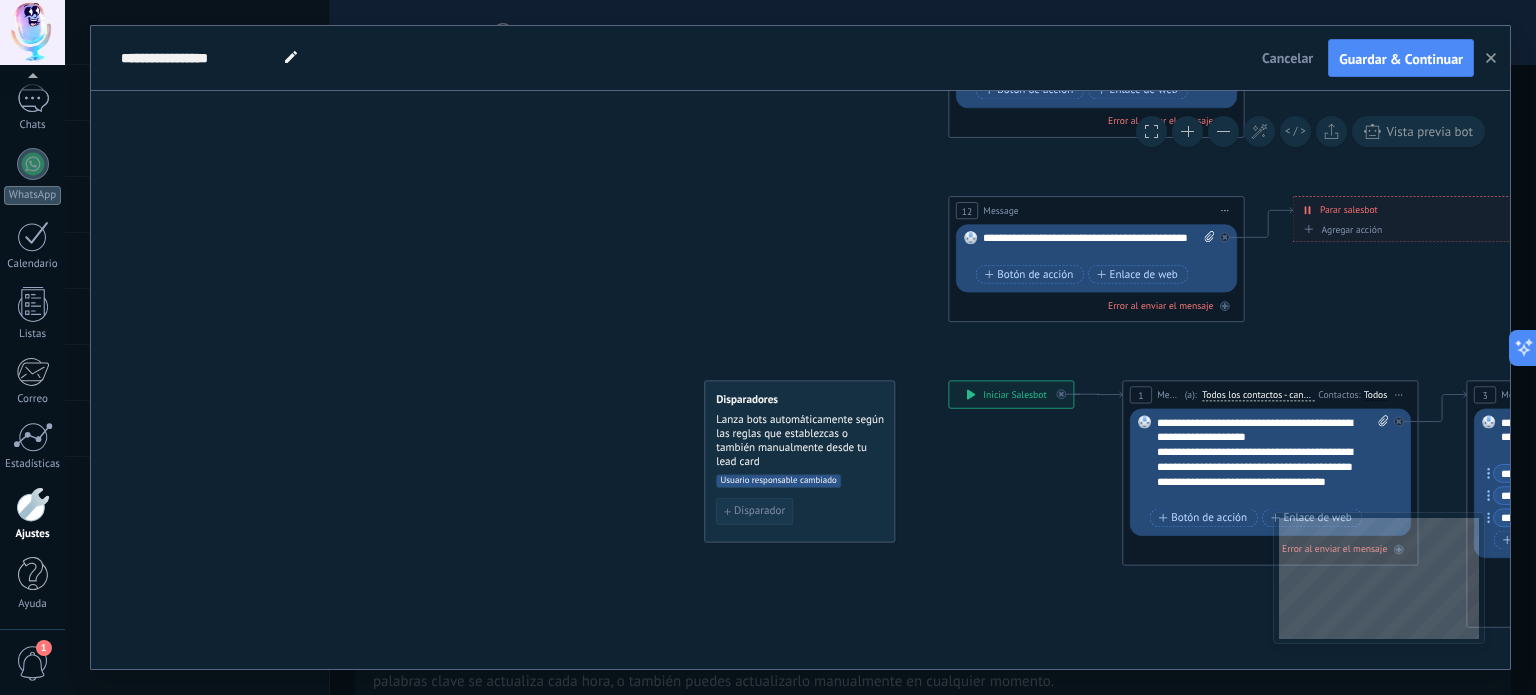click on "Disparador" at bounding box center [759, 512] 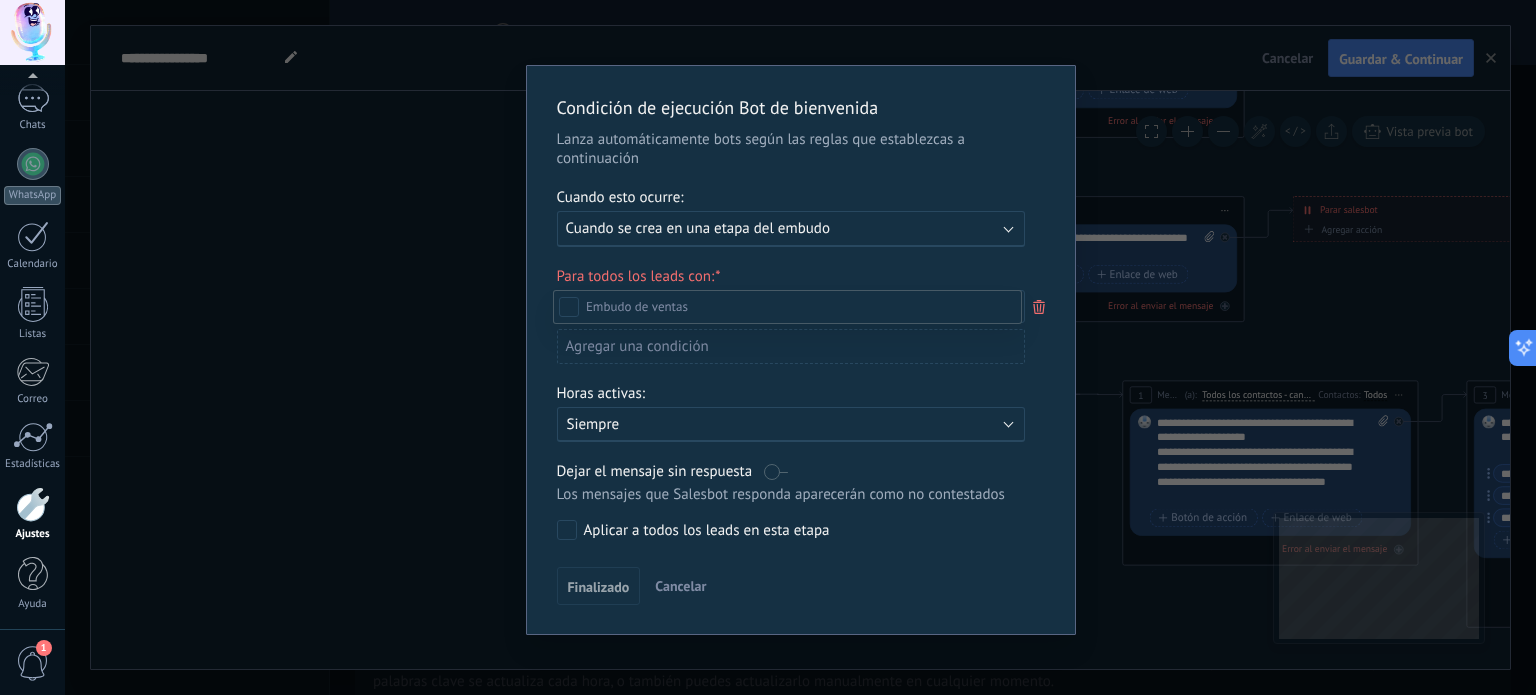 scroll, scrollTop: 271, scrollLeft: 0, axis: vertical 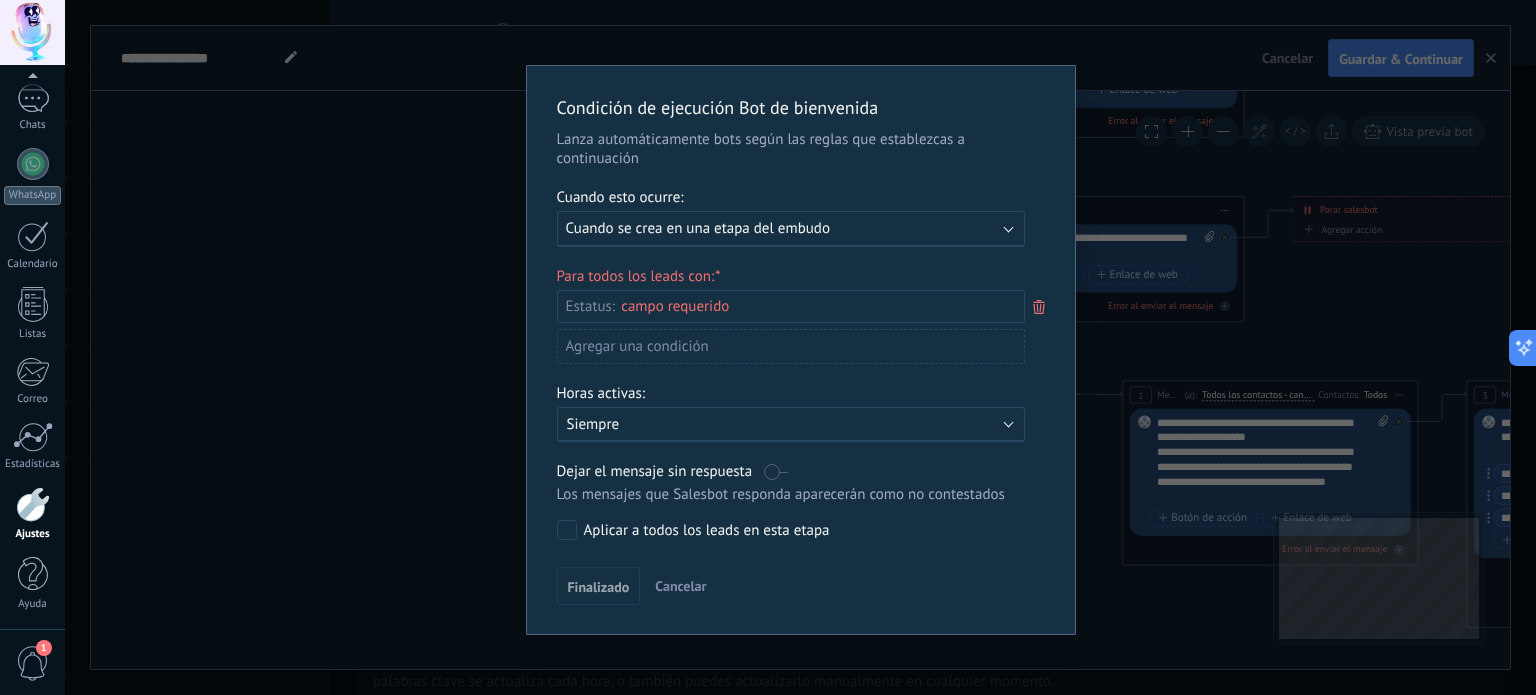 click on "Aplicar a todos los leads en esta etapa" at bounding box center (787, 530) 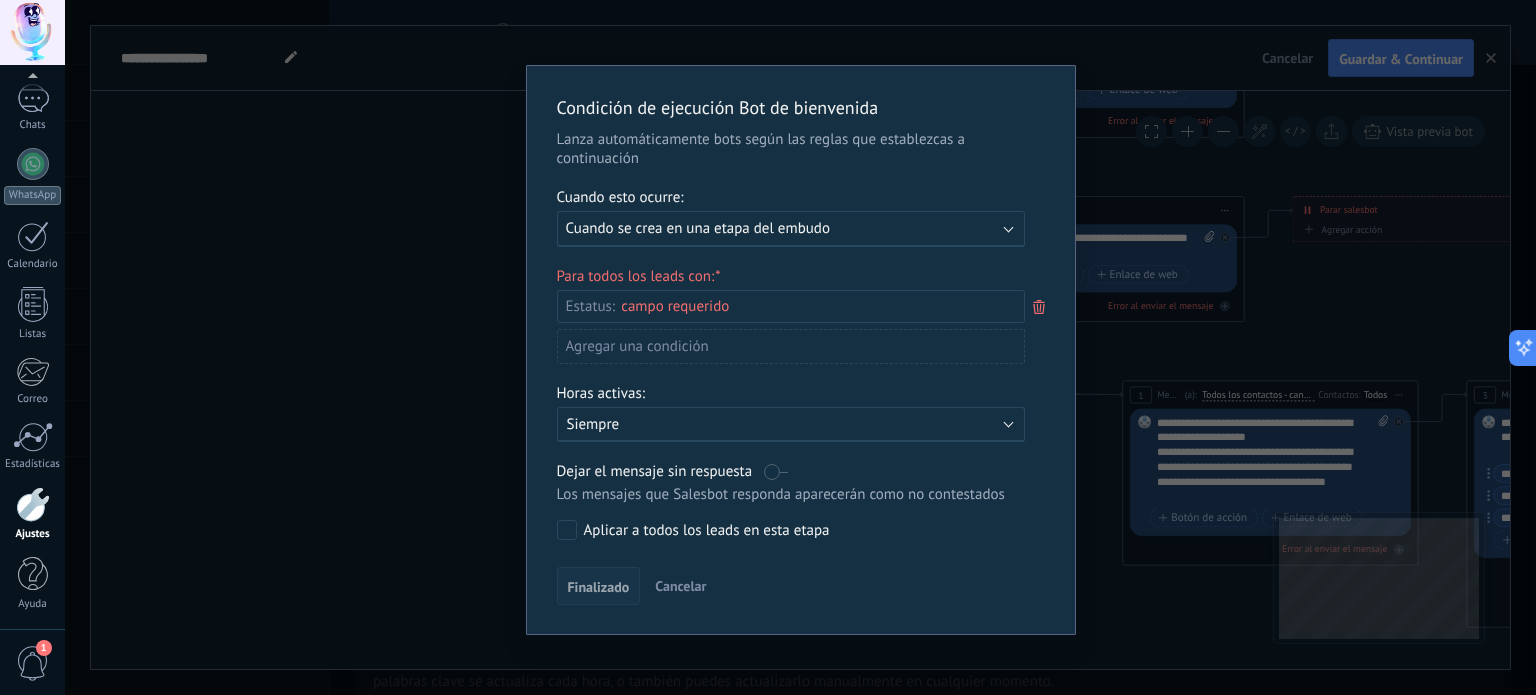 click on "Finalizado" at bounding box center [599, 587] 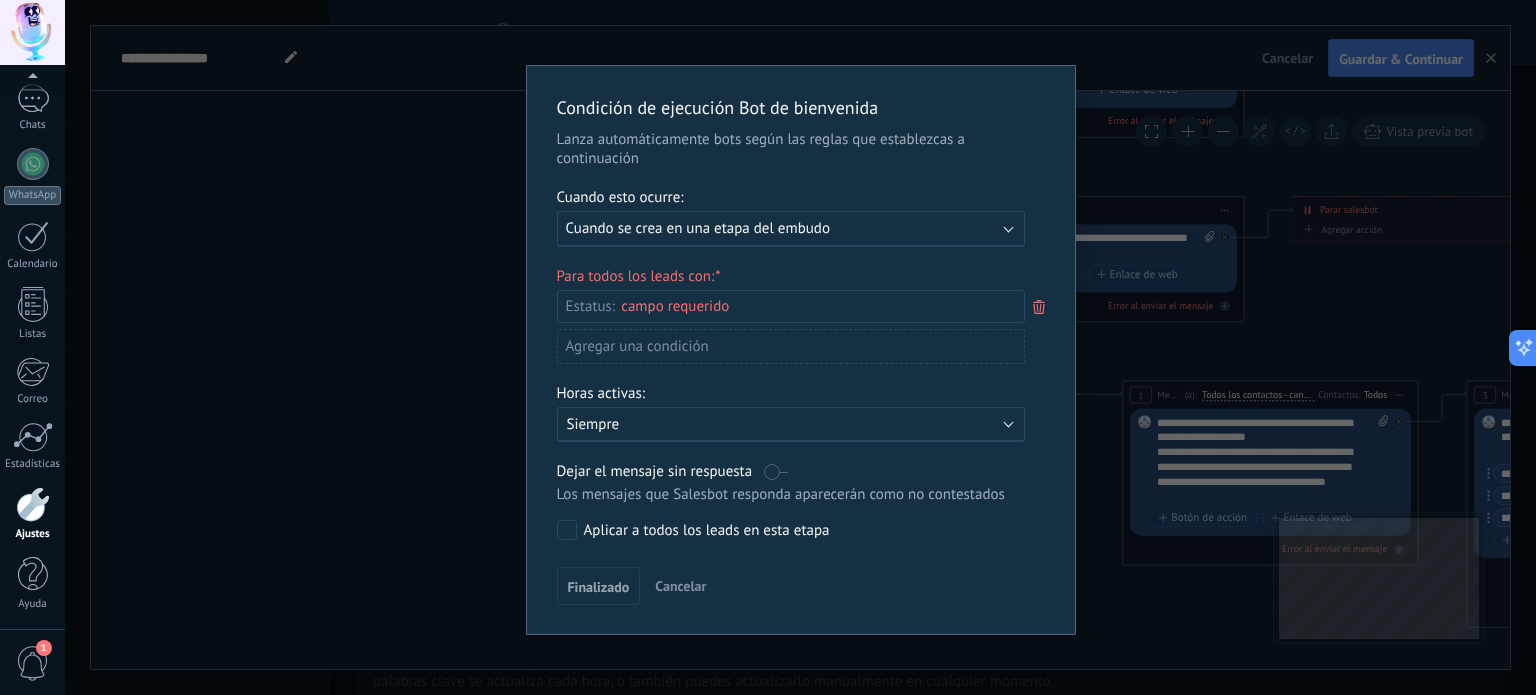 click on "Para todos los leads con:" at bounding box center (801, 276) 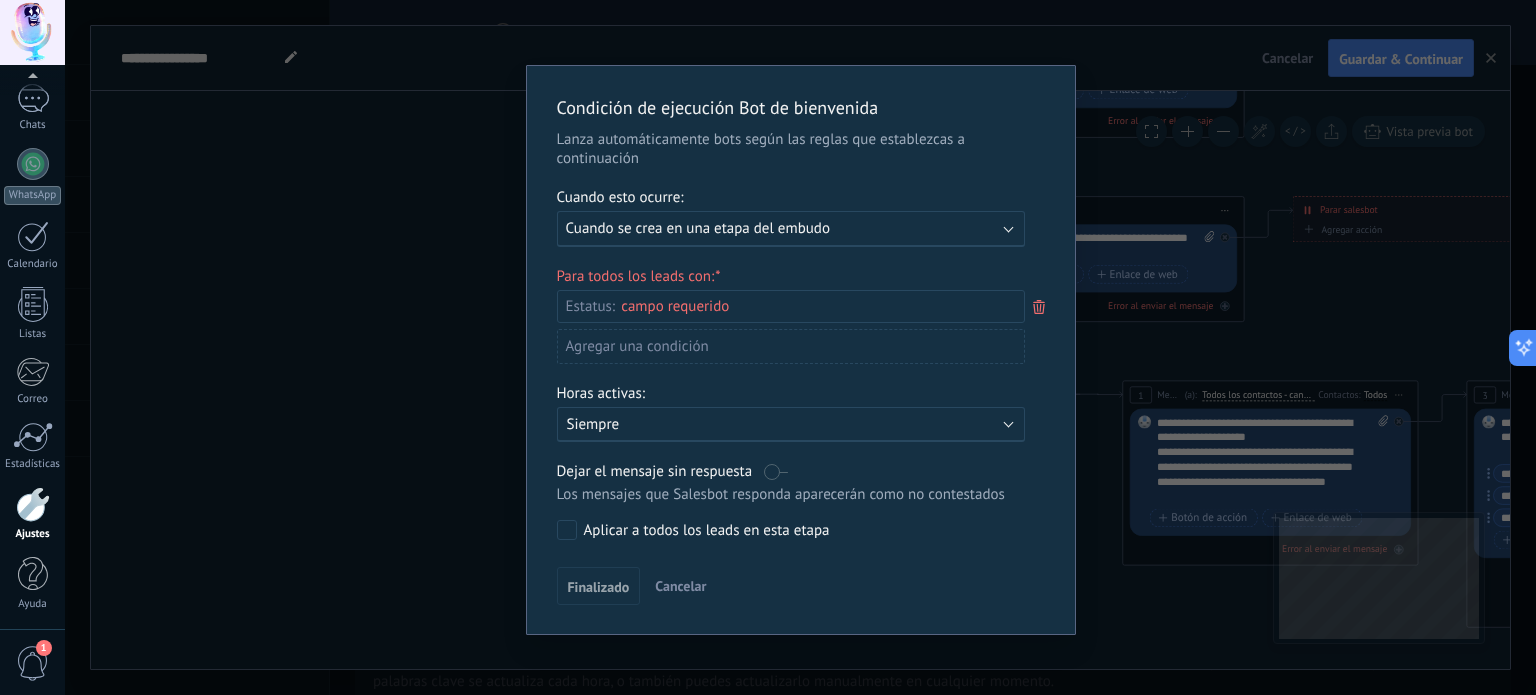 click on "Leads Entrantes Contactado Solicitud procesada Servicio reservado Especialista asignado Factura enviada Clientes WhatsApp Servicio prestado Cancelado" at bounding box center [0, 0] 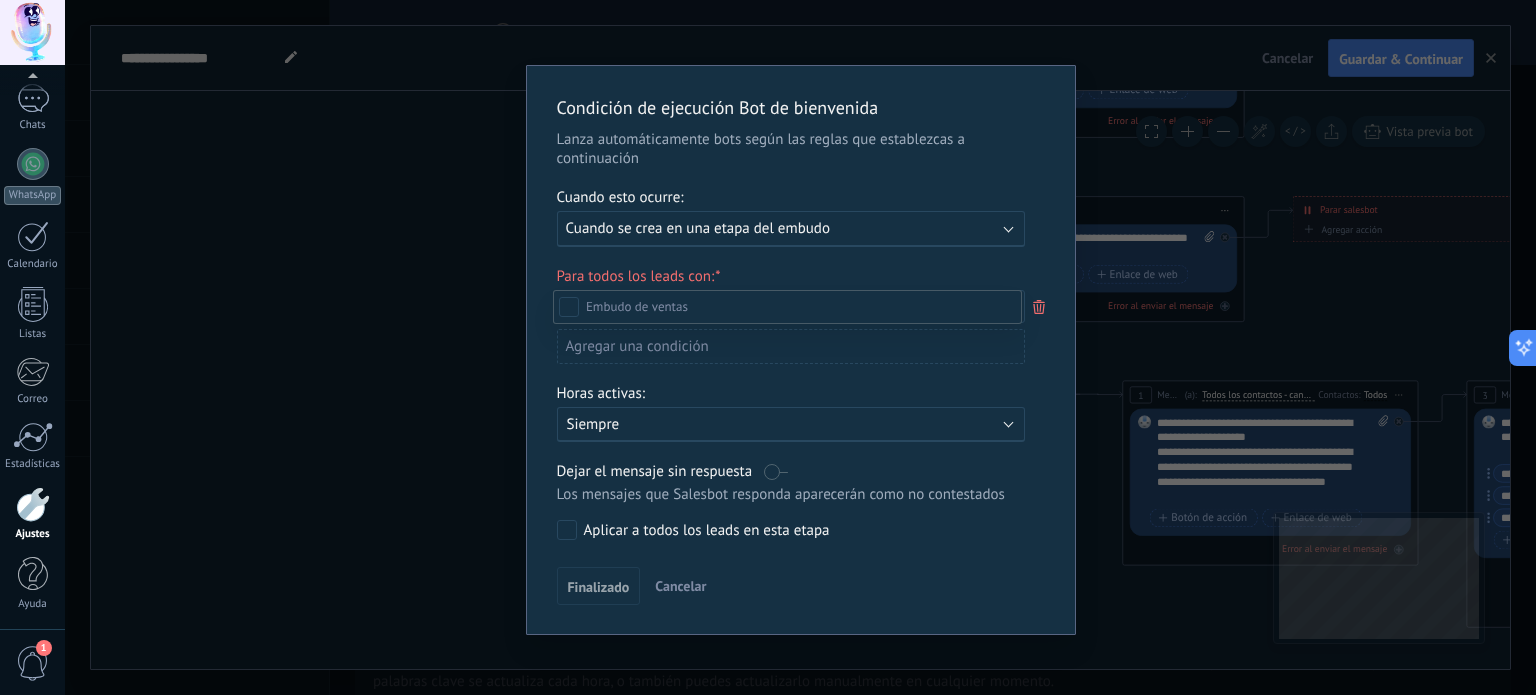 click at bounding box center (800, 347) 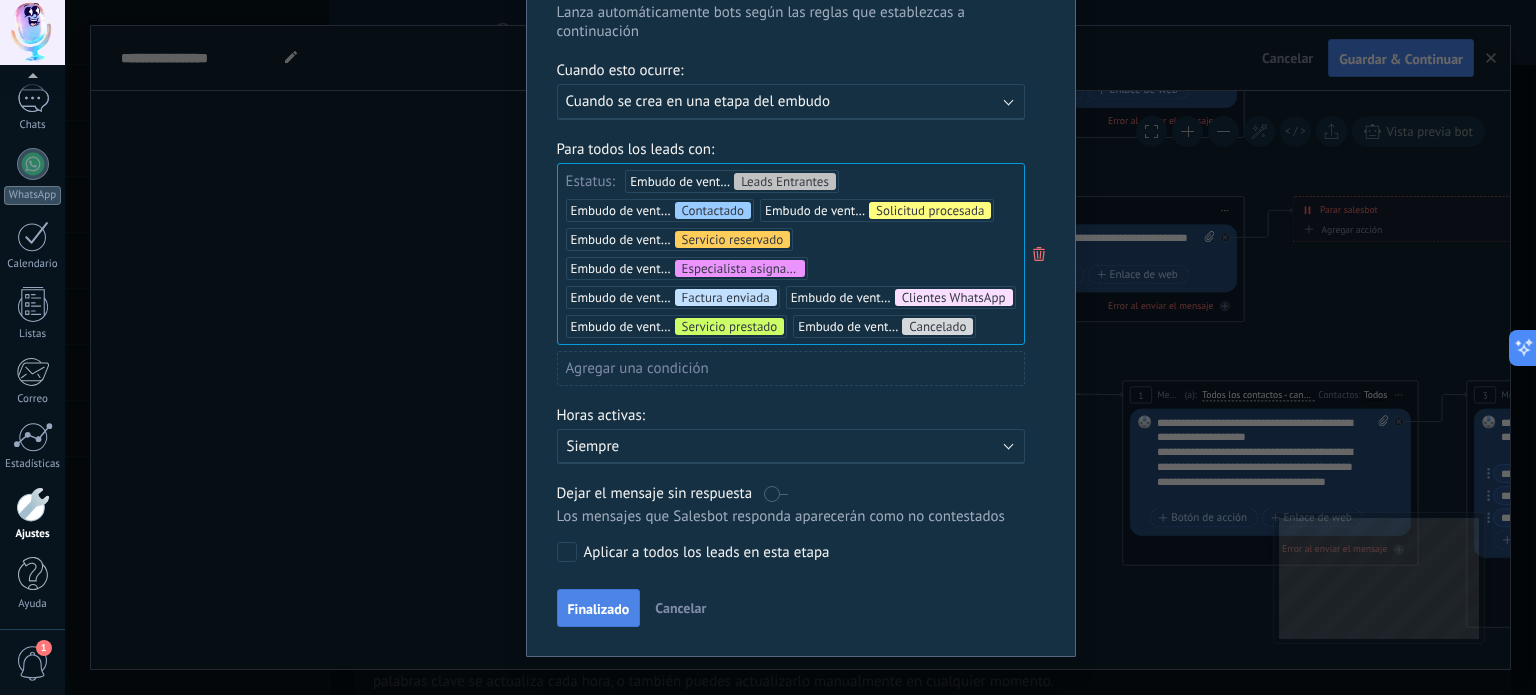 scroll, scrollTop: 153, scrollLeft: 0, axis: vertical 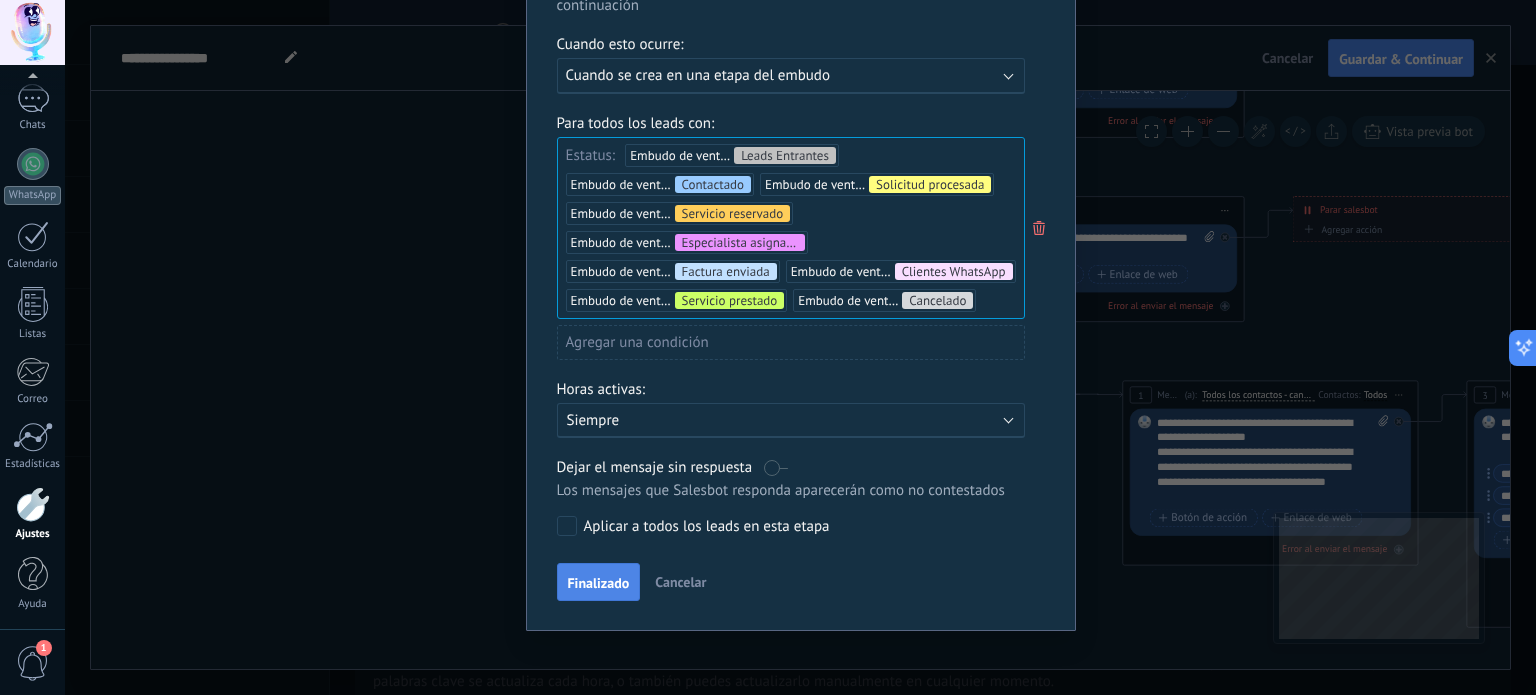 click on "Finalizado" at bounding box center [599, 582] 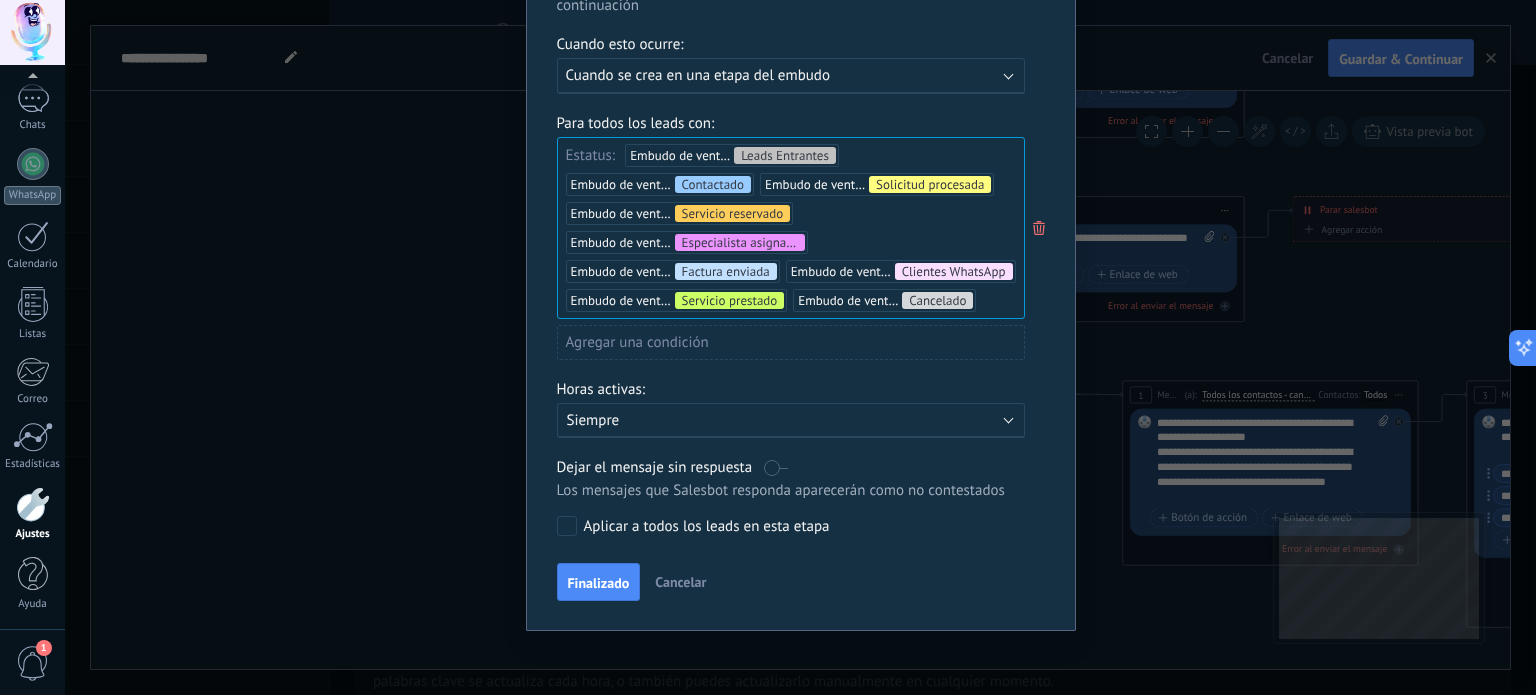 scroll, scrollTop: 0, scrollLeft: 0, axis: both 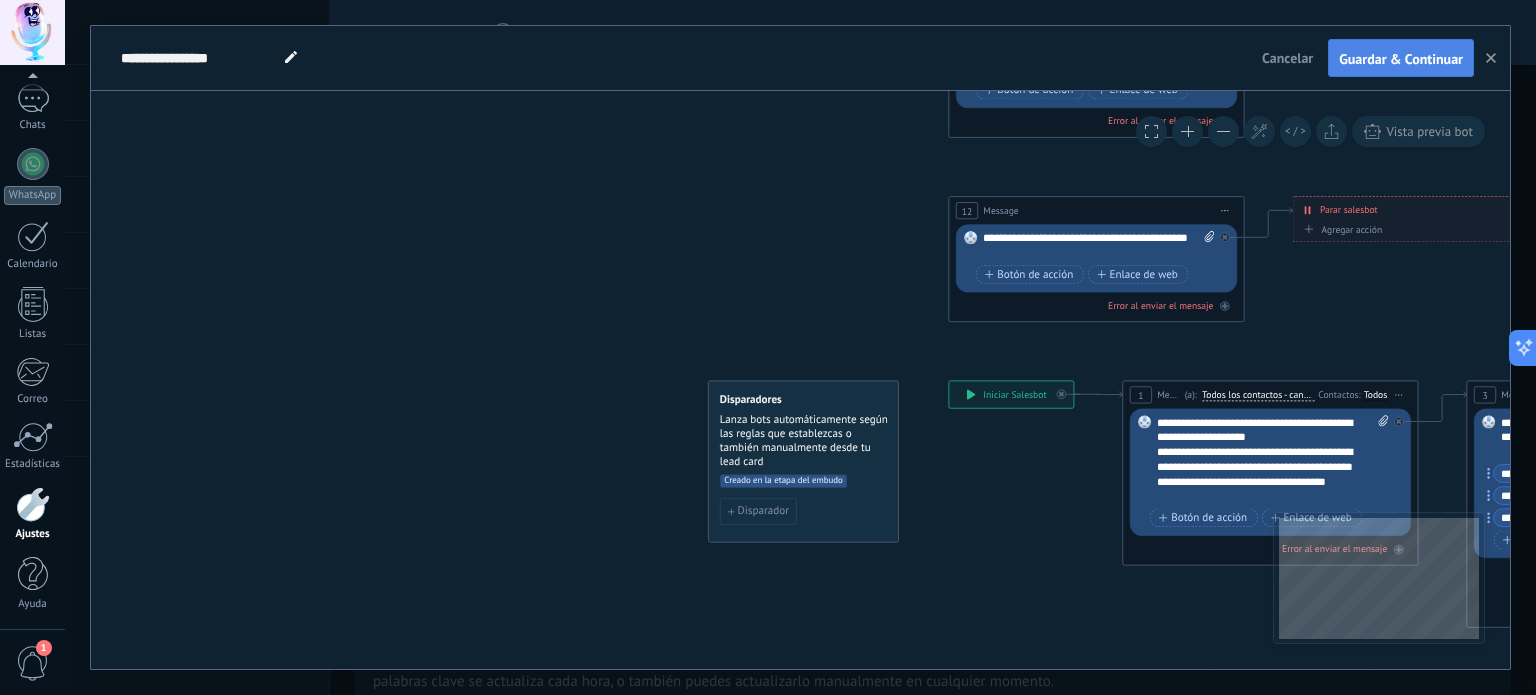 click on "Guardar & Continuar" at bounding box center (1401, 59) 